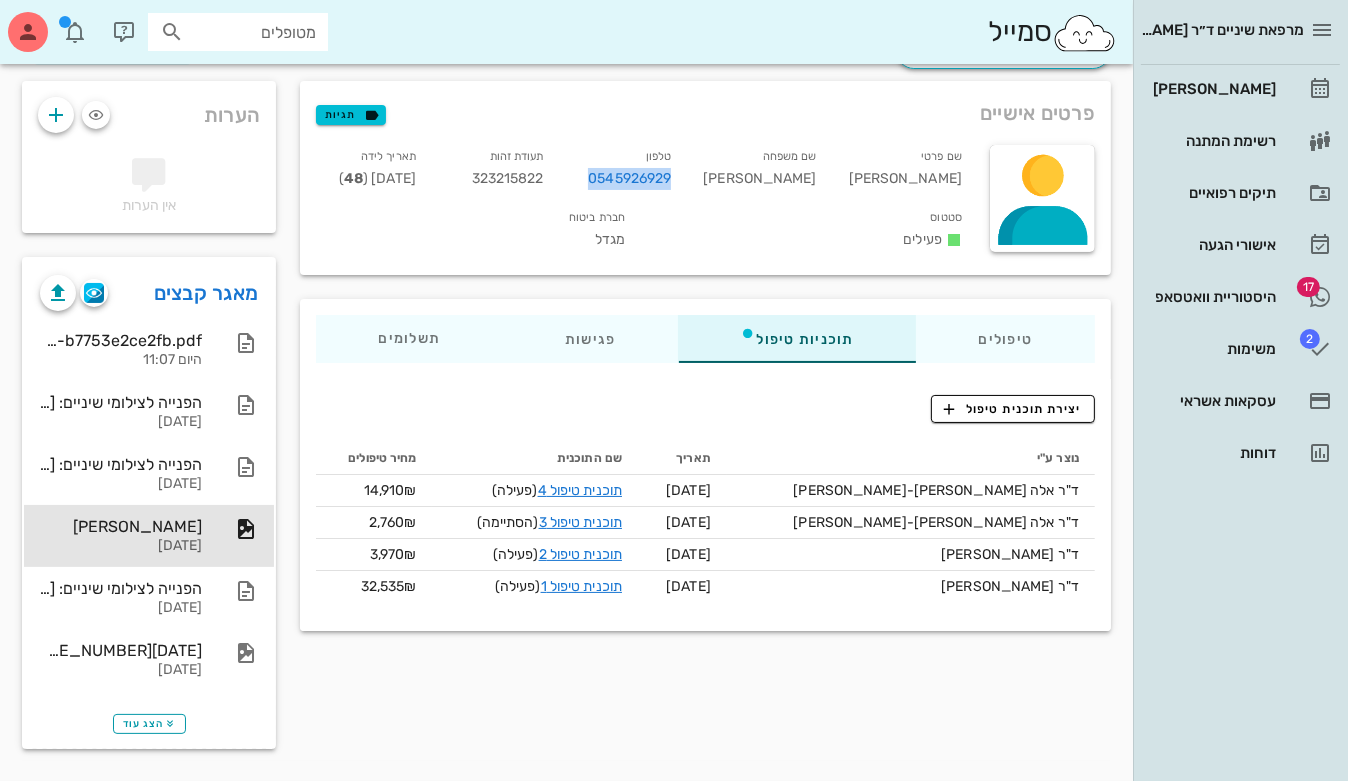 scroll, scrollTop: 95, scrollLeft: 0, axis: vertical 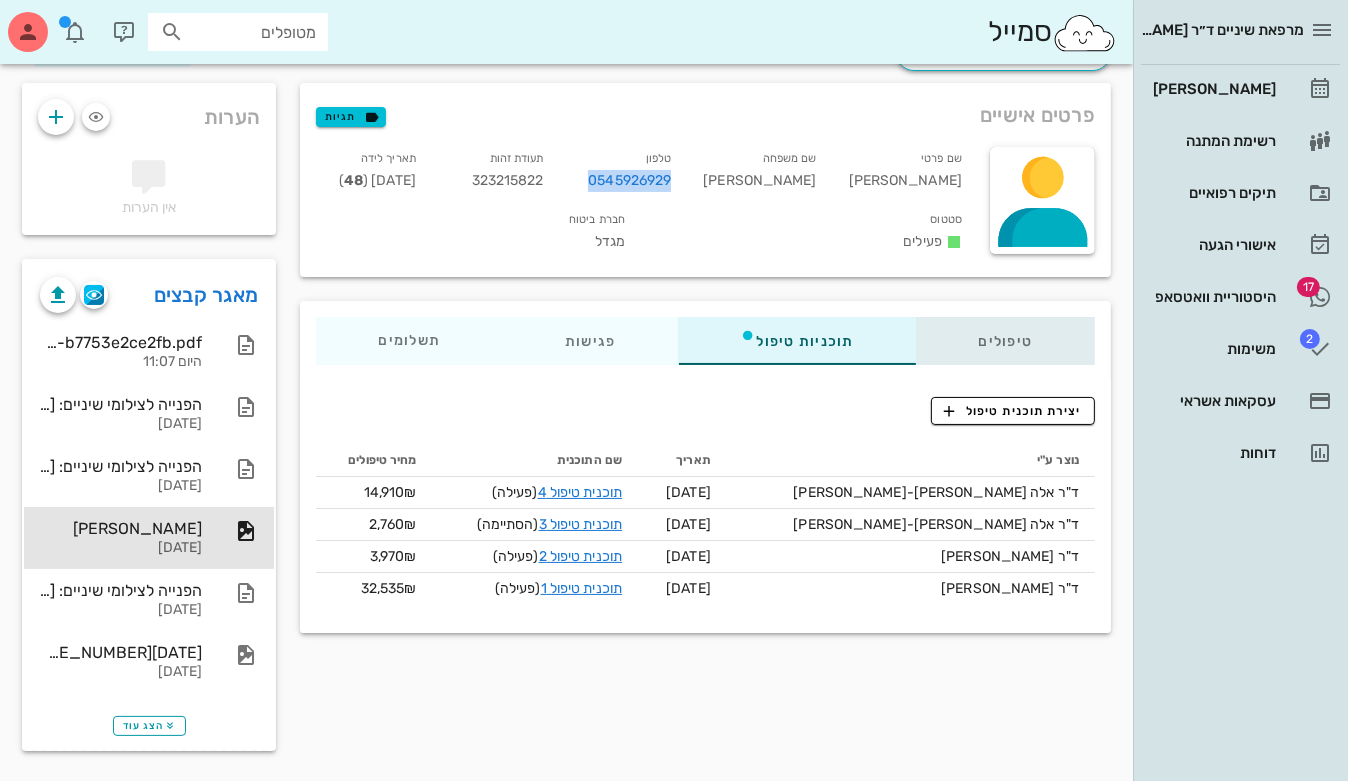click on "טיפולים" at bounding box center [1005, 341] 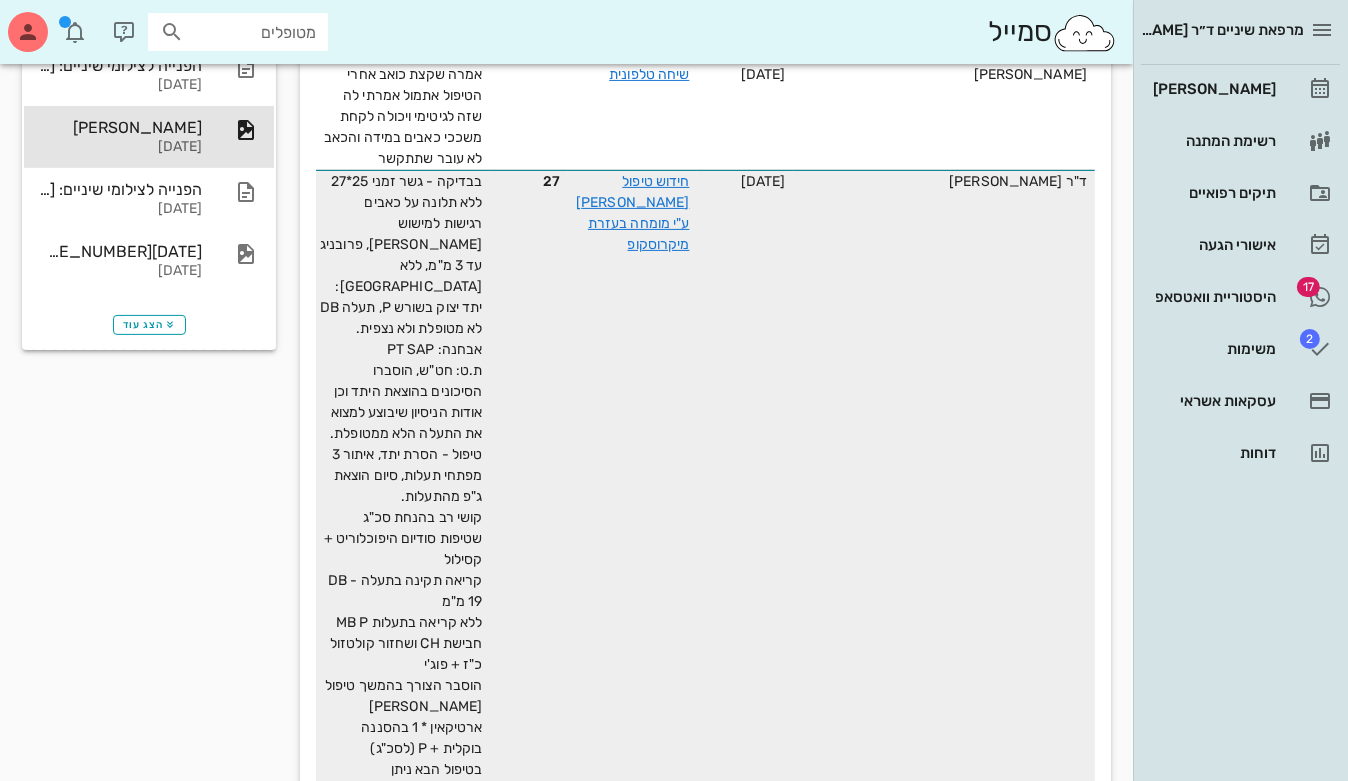 scroll, scrollTop: 0, scrollLeft: 0, axis: both 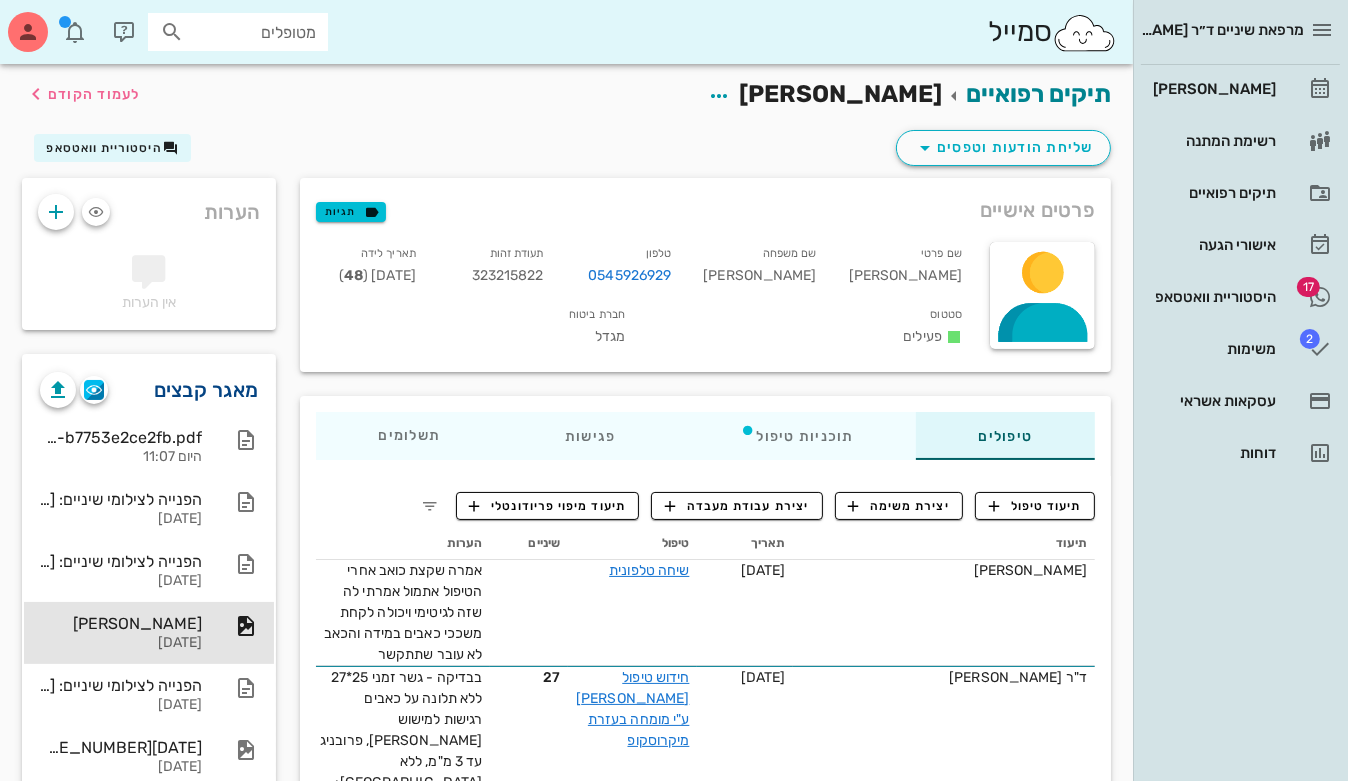click on "מאגר קבצים" at bounding box center (206, 390) 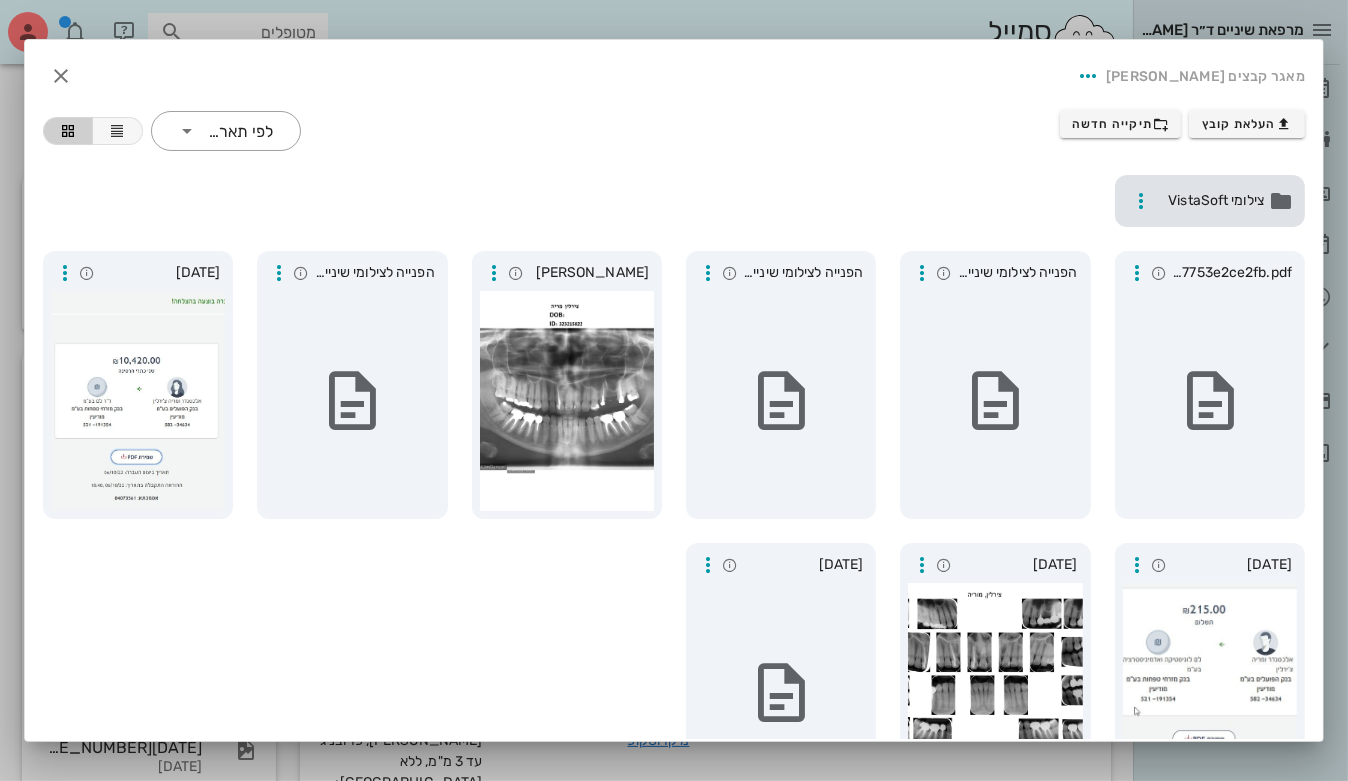 click on "צילומי VistaSoft" at bounding box center (1212, 201) 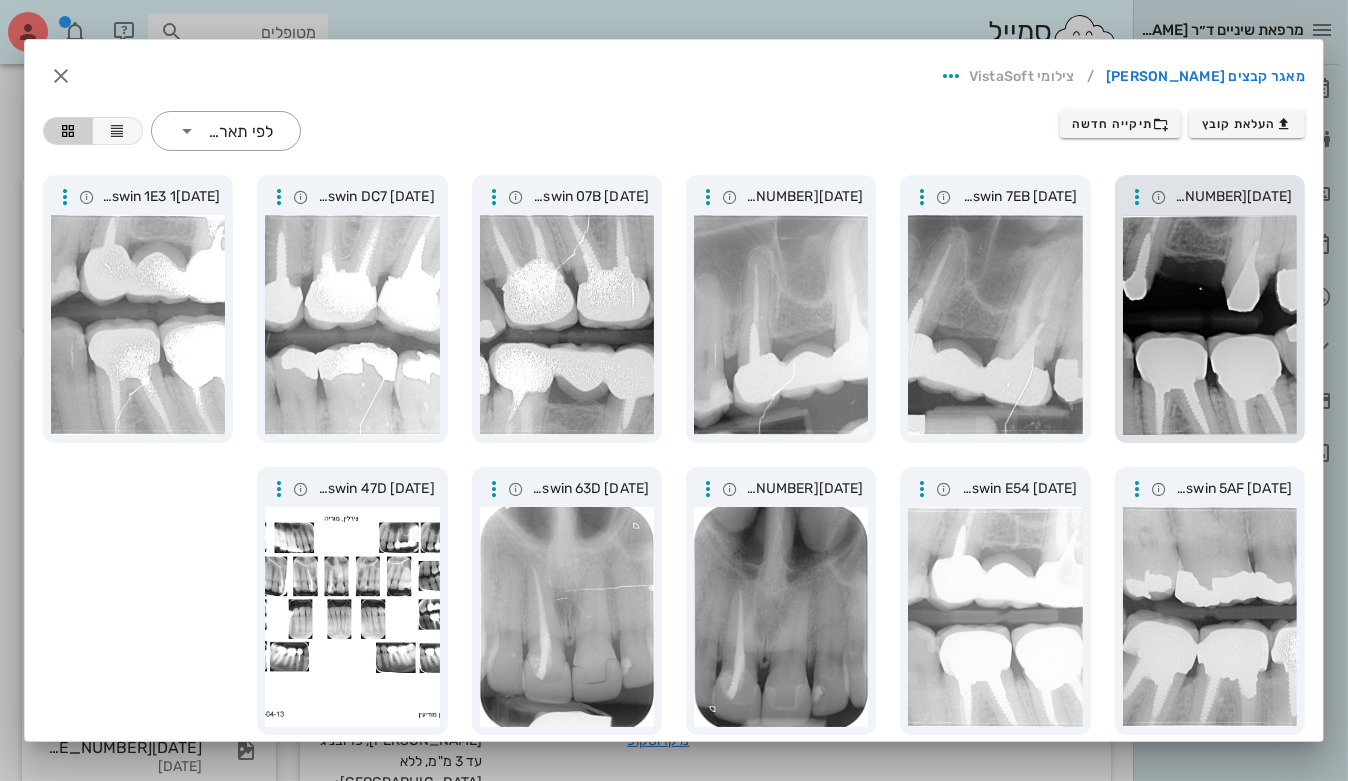 click at bounding box center (1210, 325) 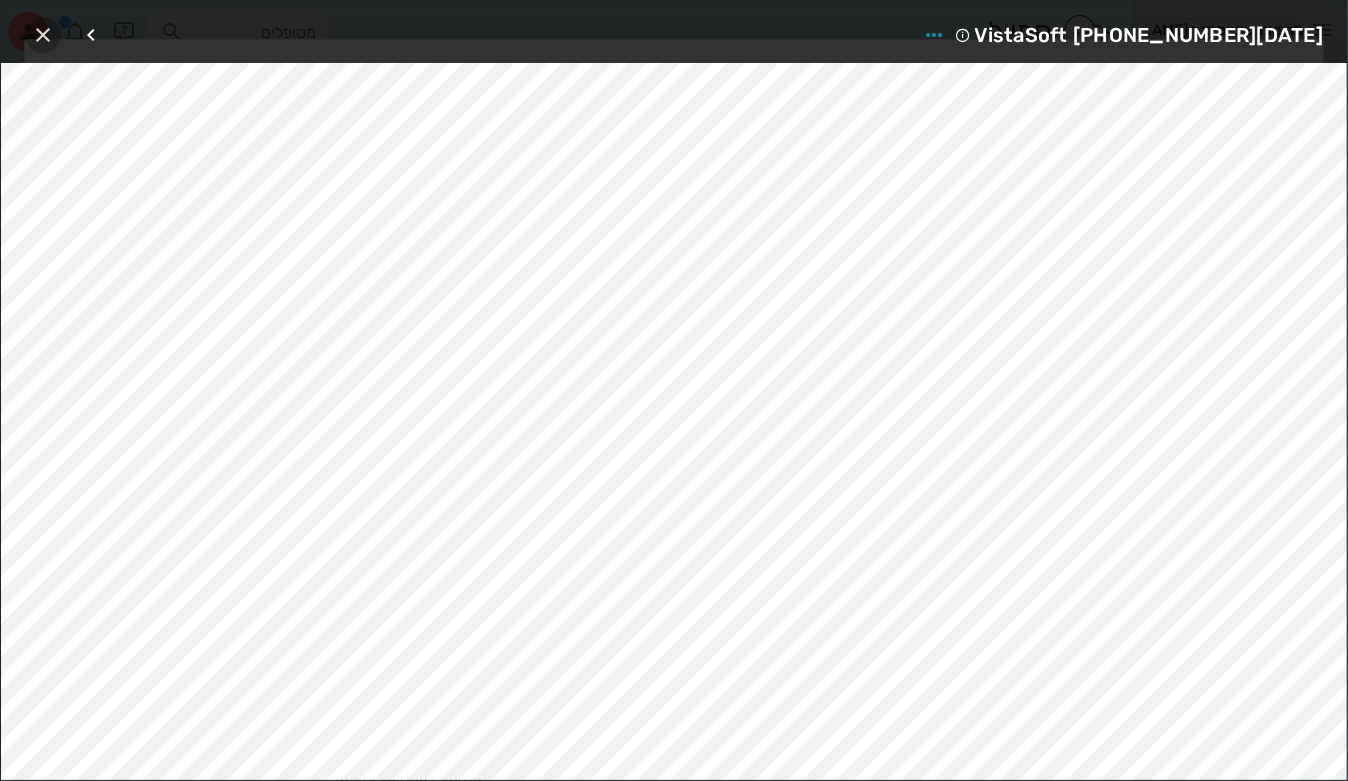 click at bounding box center (43, 35) 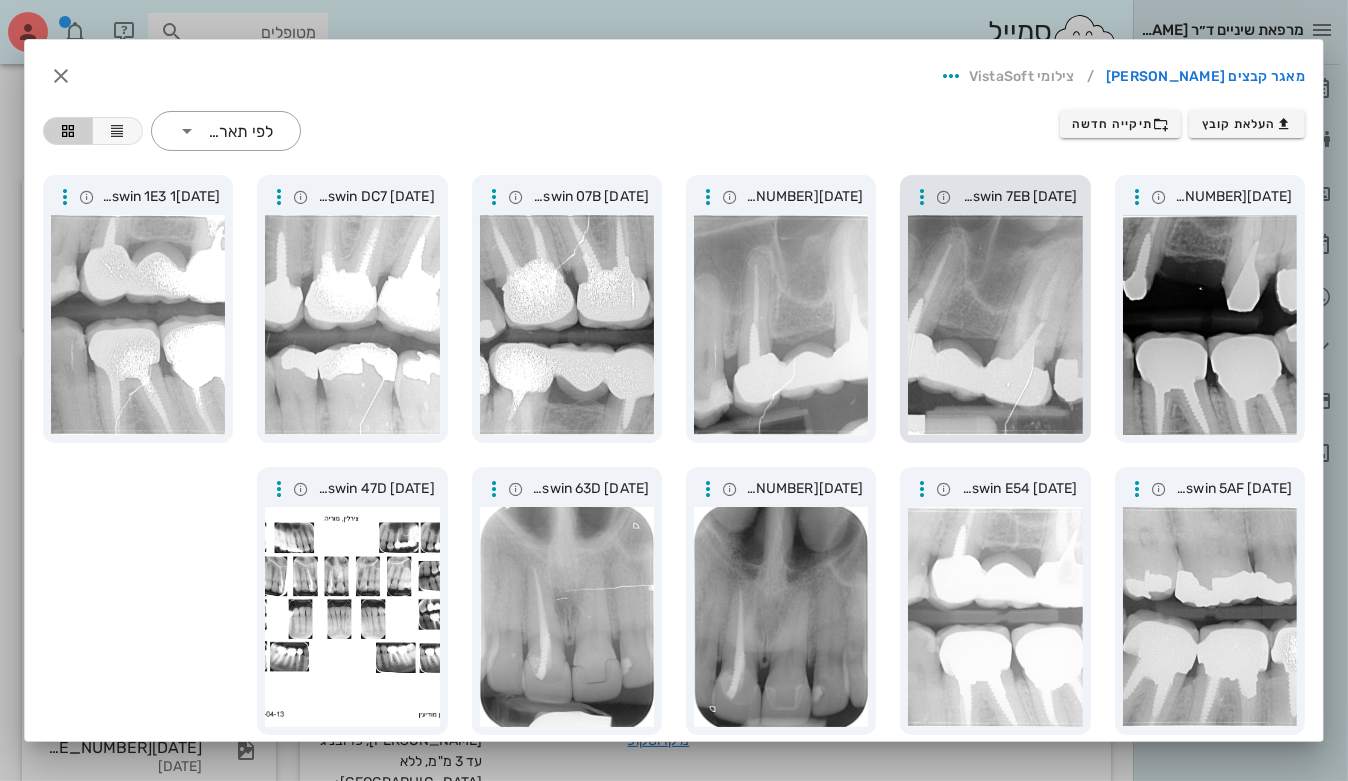 click at bounding box center (995, 325) 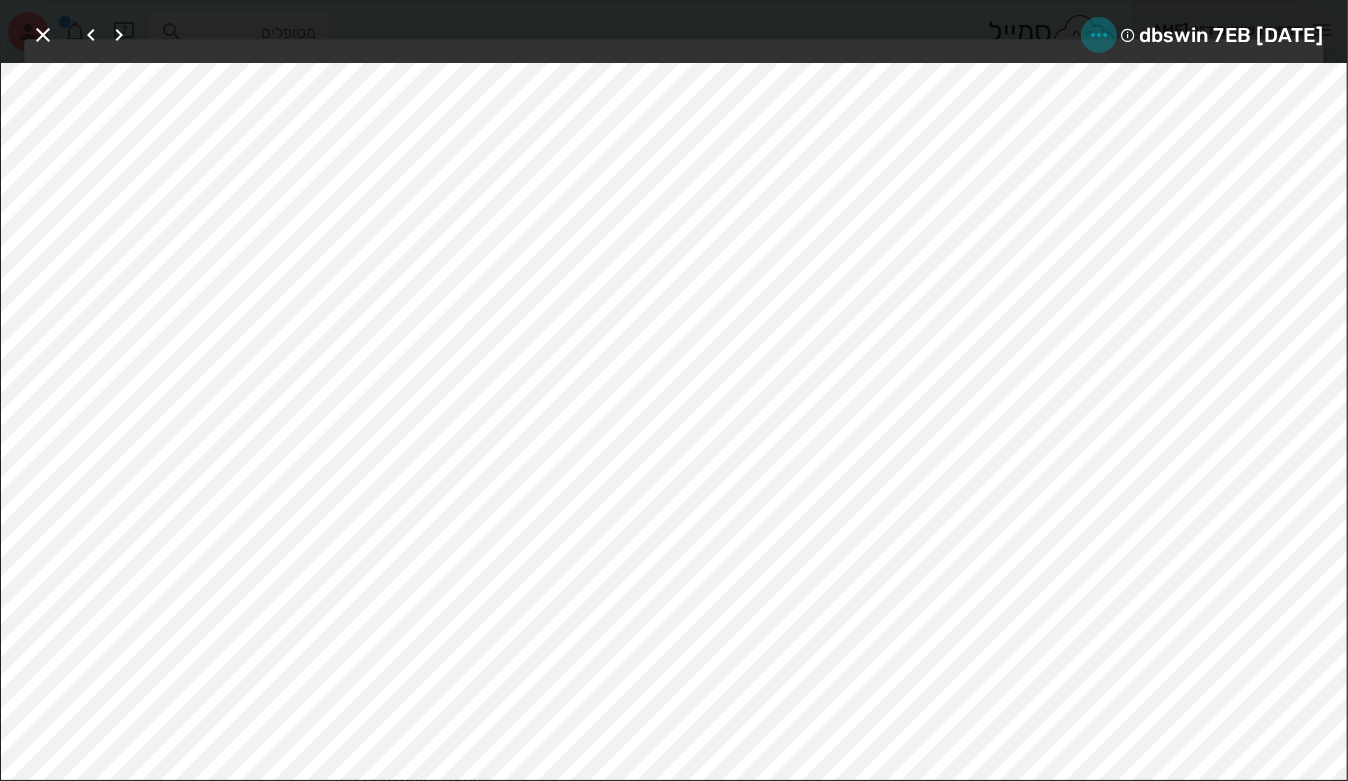click at bounding box center (1099, 35) 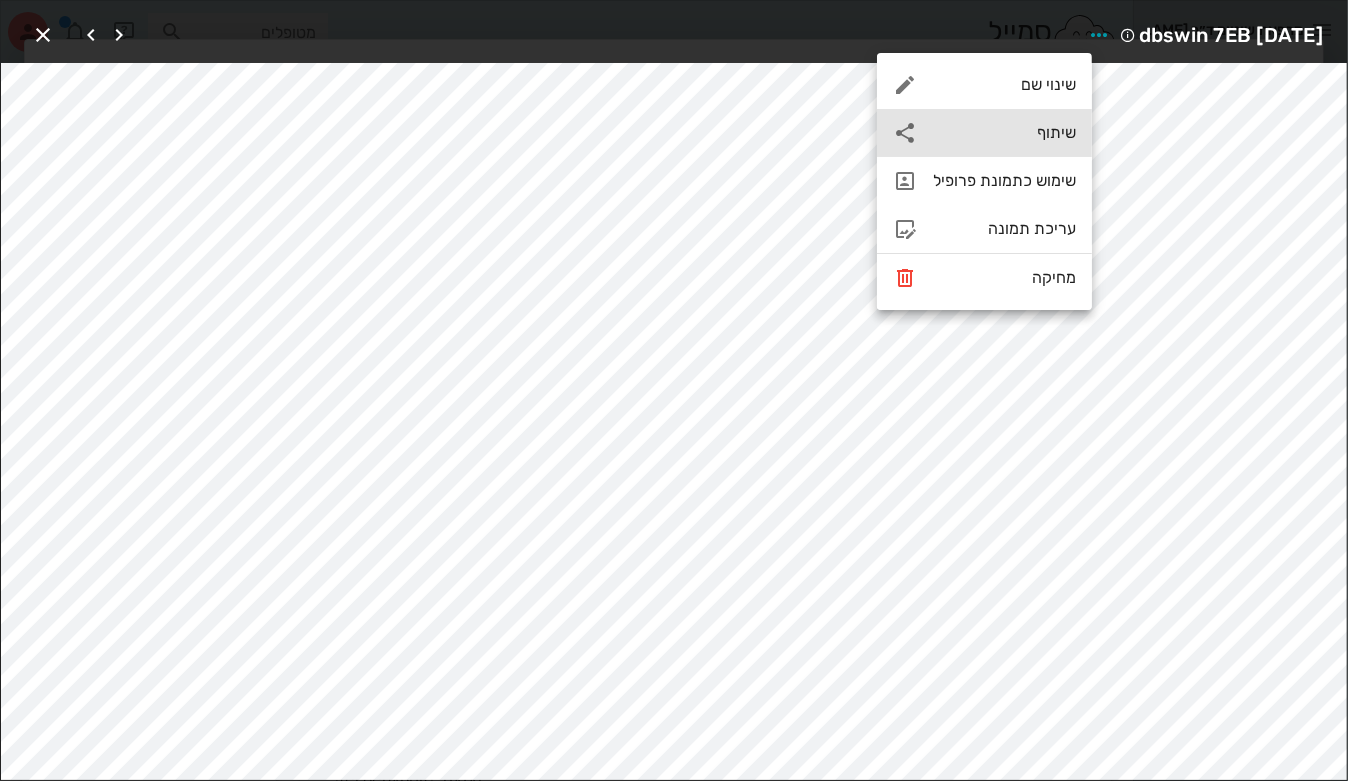 click on "שיתוף" at bounding box center (1004, 132) 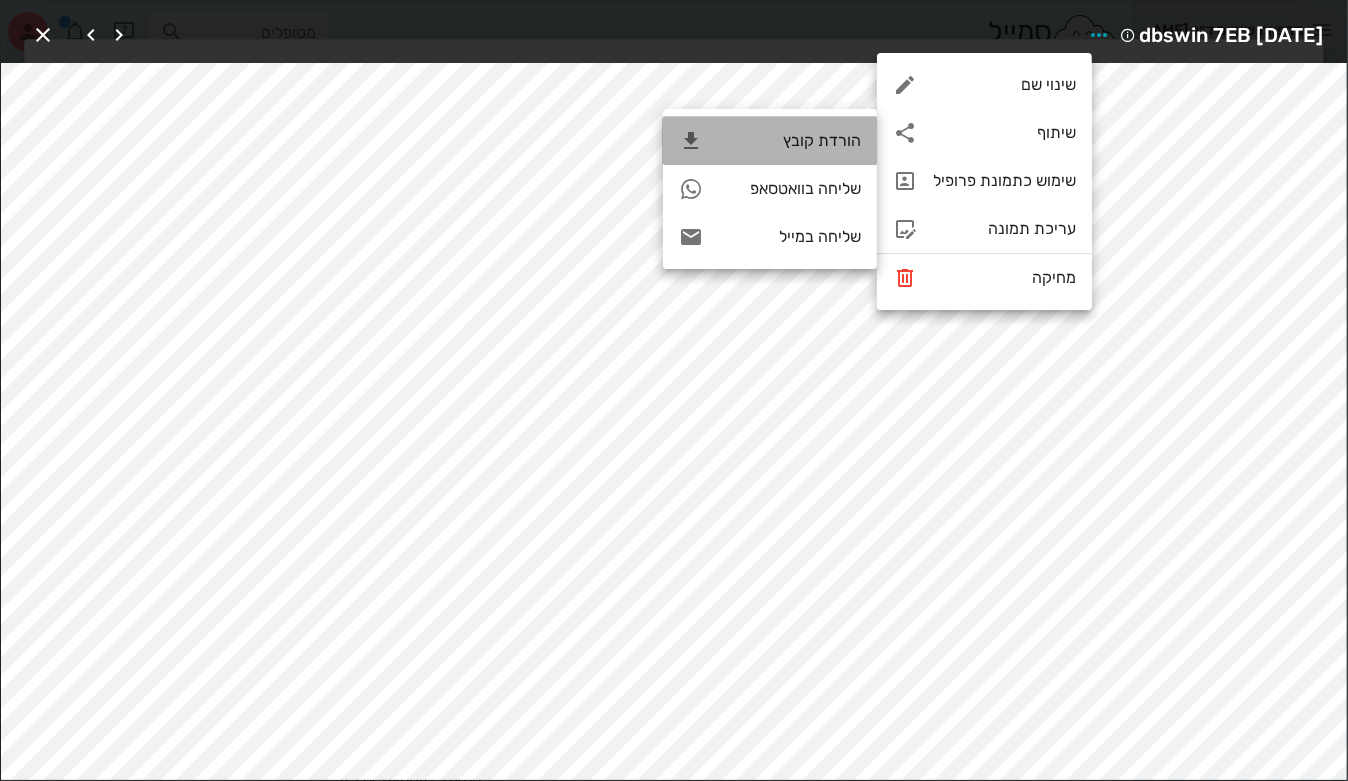 click on "הורדת קובץ" at bounding box center [790, 140] 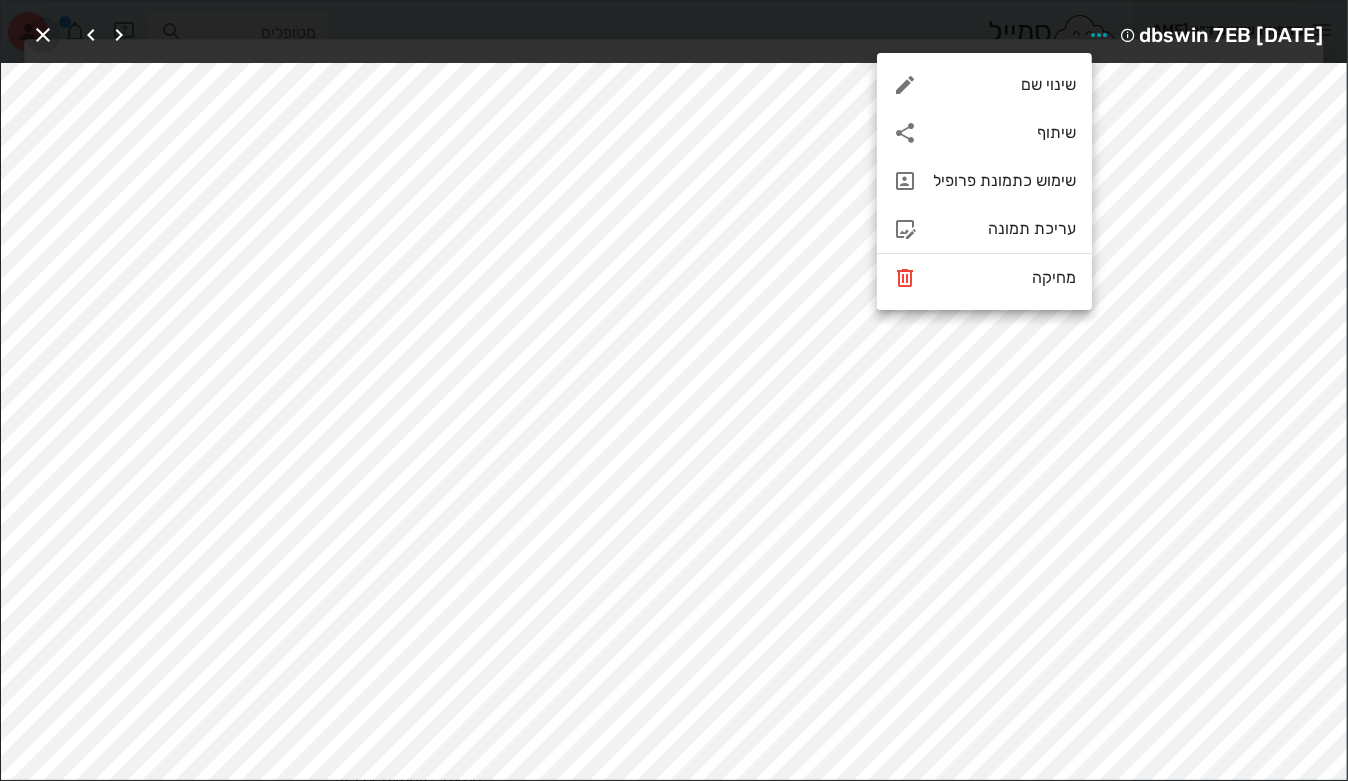 click at bounding box center [43, 35] 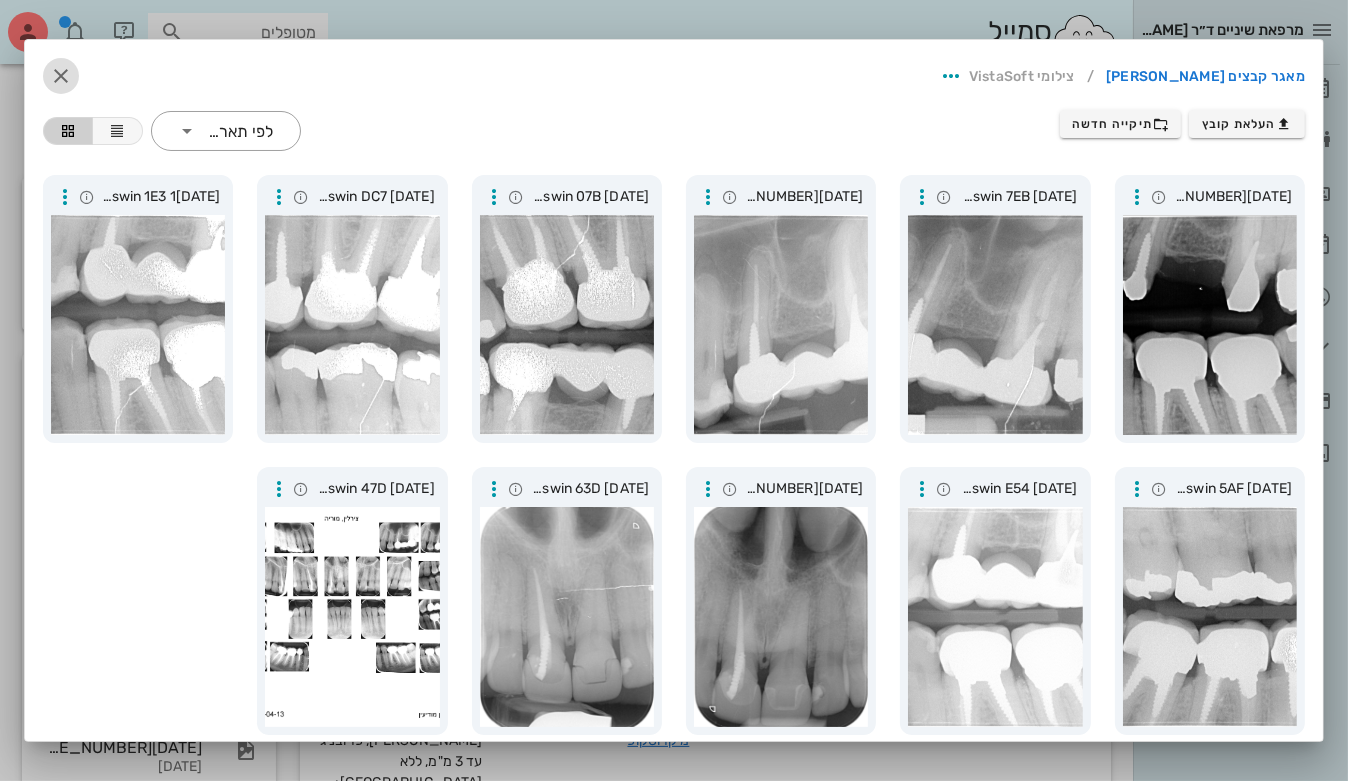 click at bounding box center [61, 76] 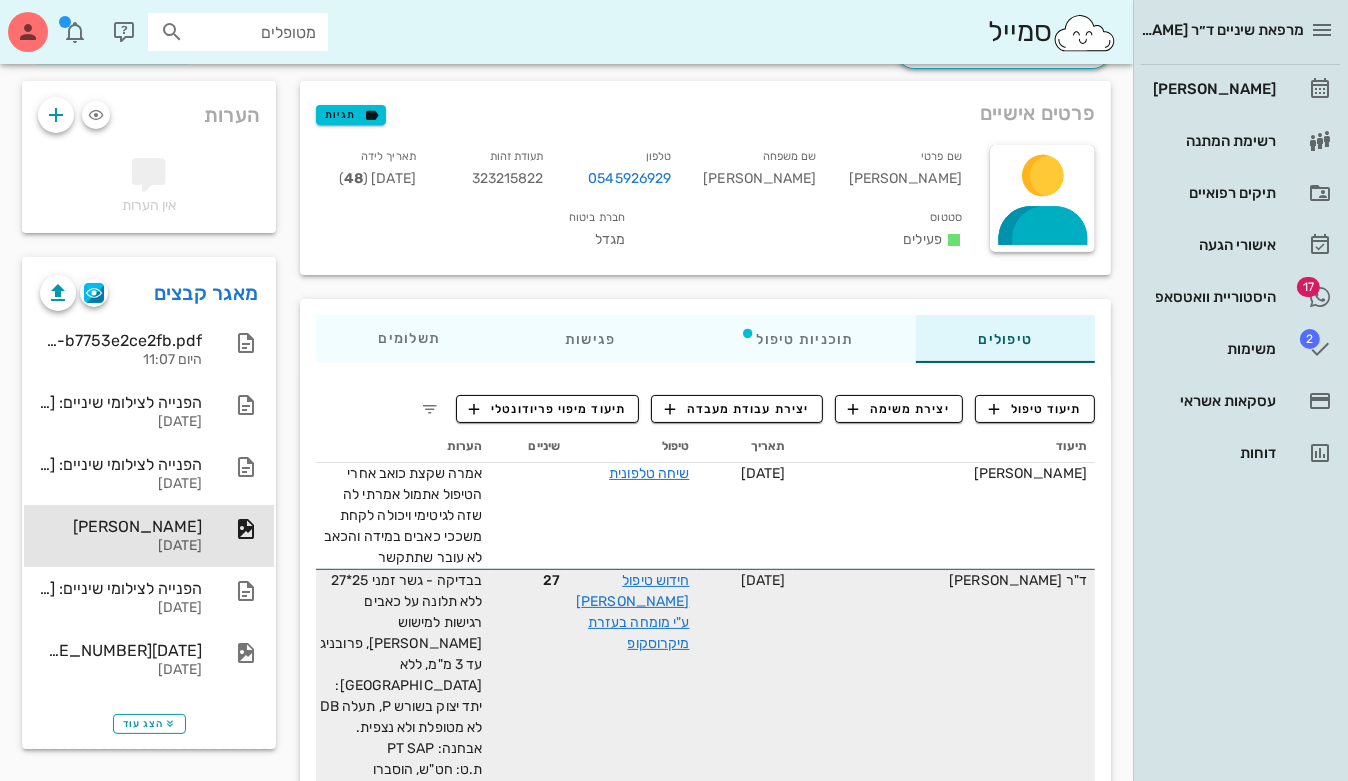 scroll, scrollTop: 0, scrollLeft: 0, axis: both 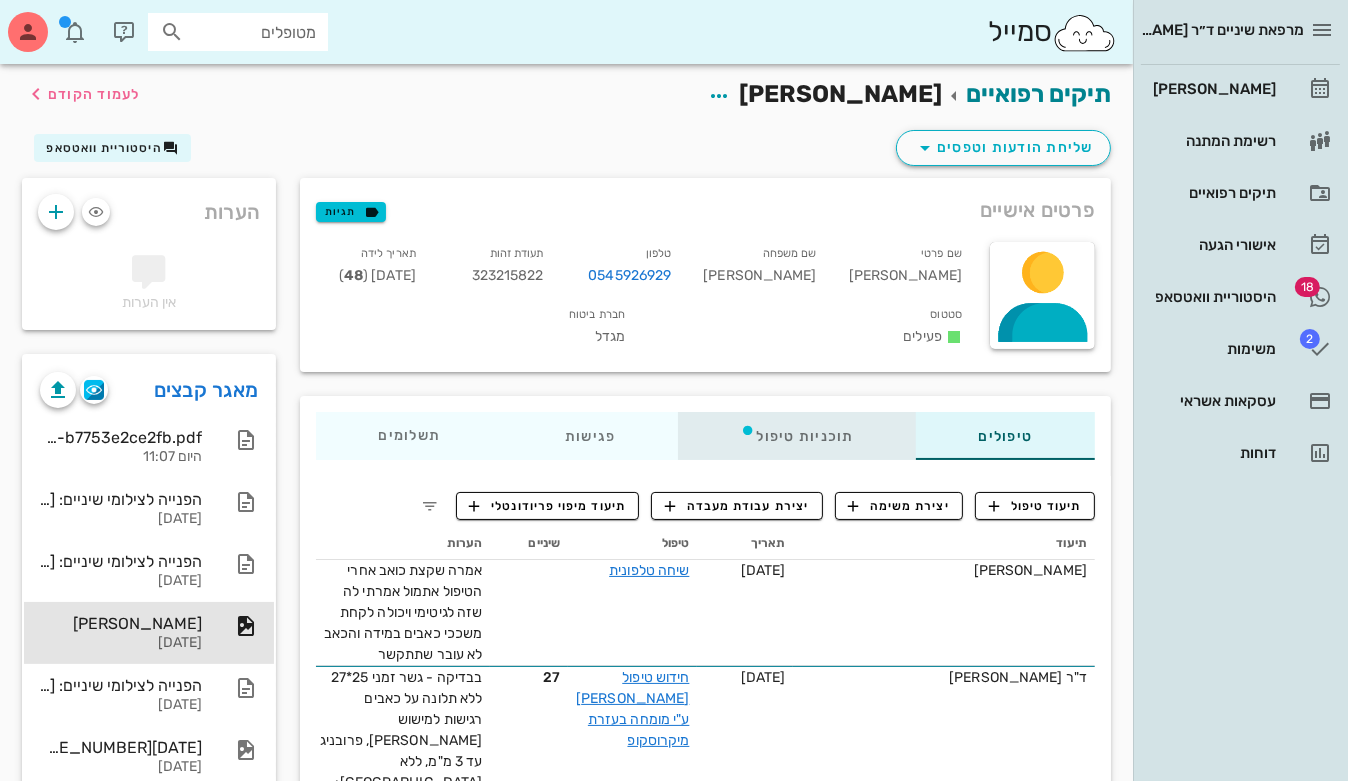 click on "תוכניות טיפול" at bounding box center [797, 436] 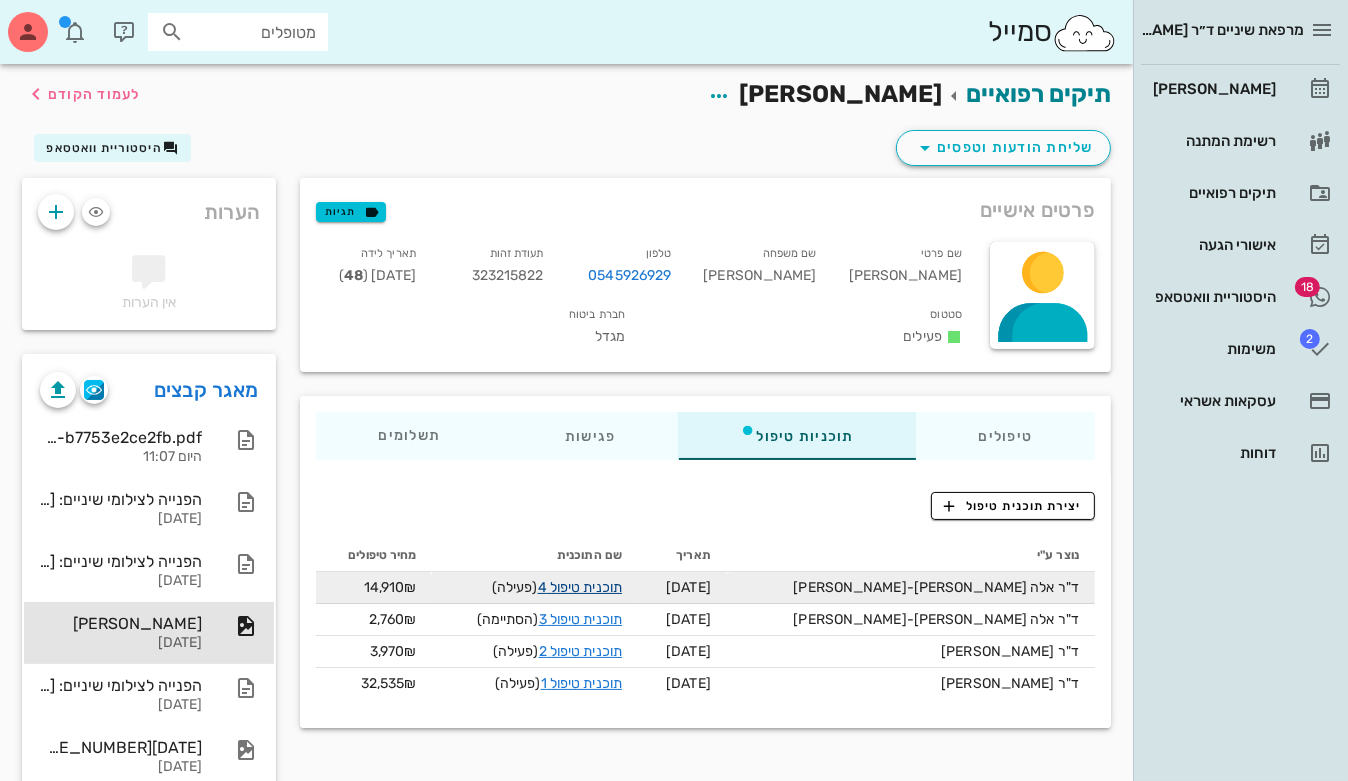 click on "תוכנית טיפול 4" at bounding box center (580, 587) 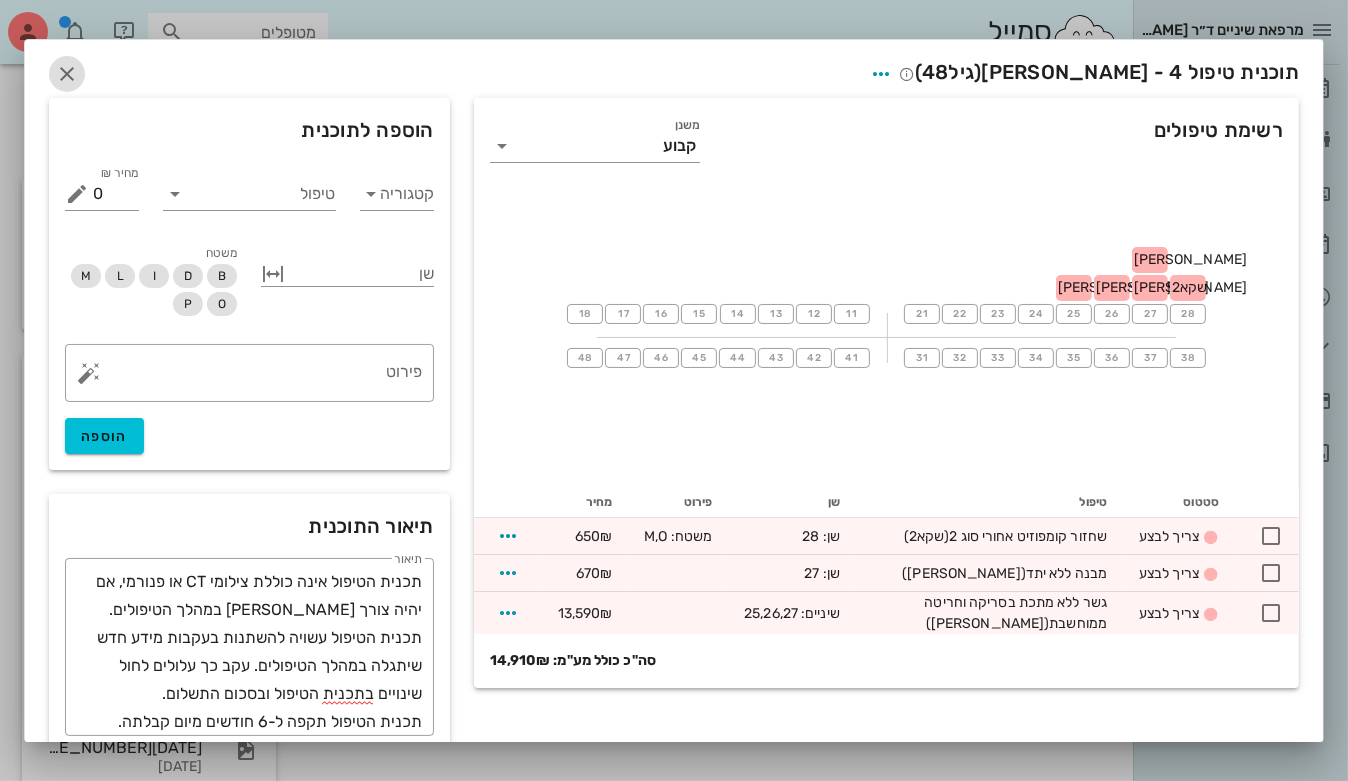 click at bounding box center (67, 74) 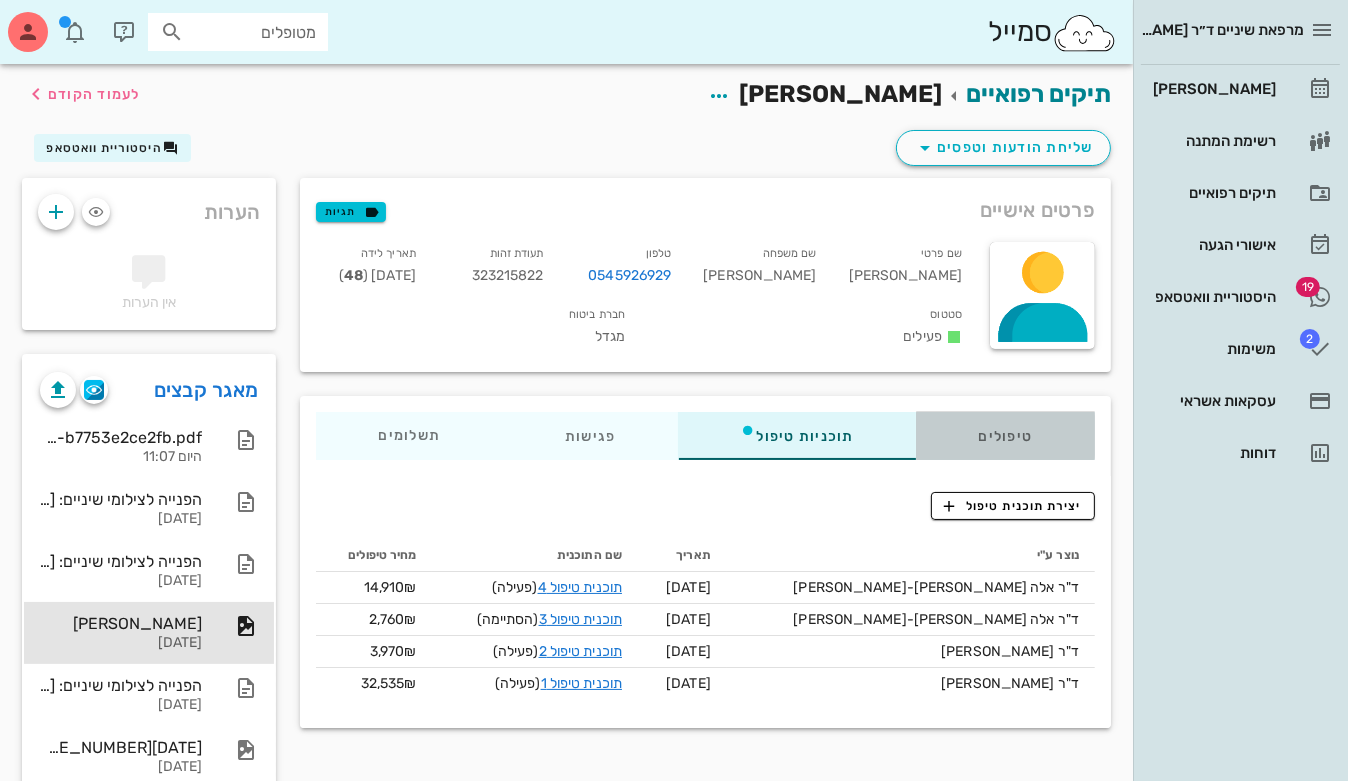 click on "טיפולים" at bounding box center [1005, 436] 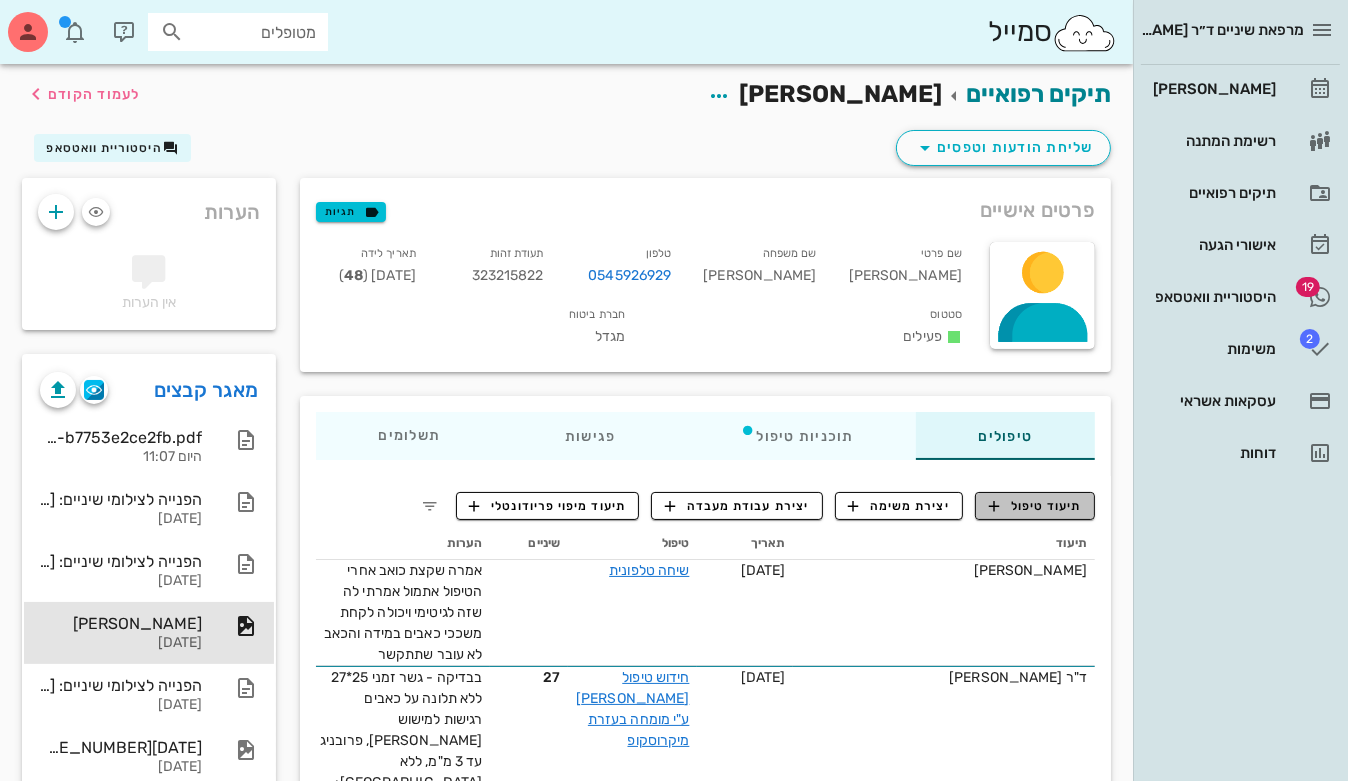 click on "תיעוד טיפול" at bounding box center [1035, 506] 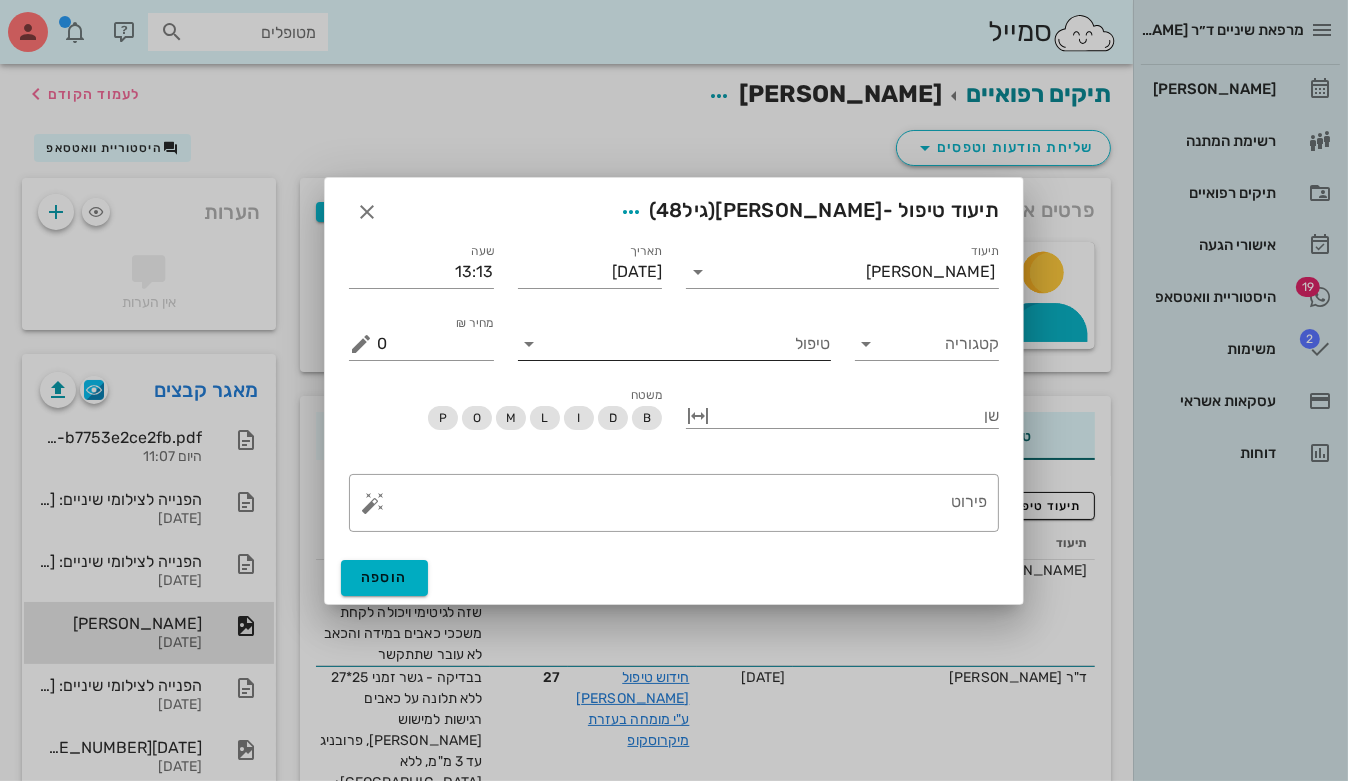 click on "טיפול" at bounding box center [688, 344] 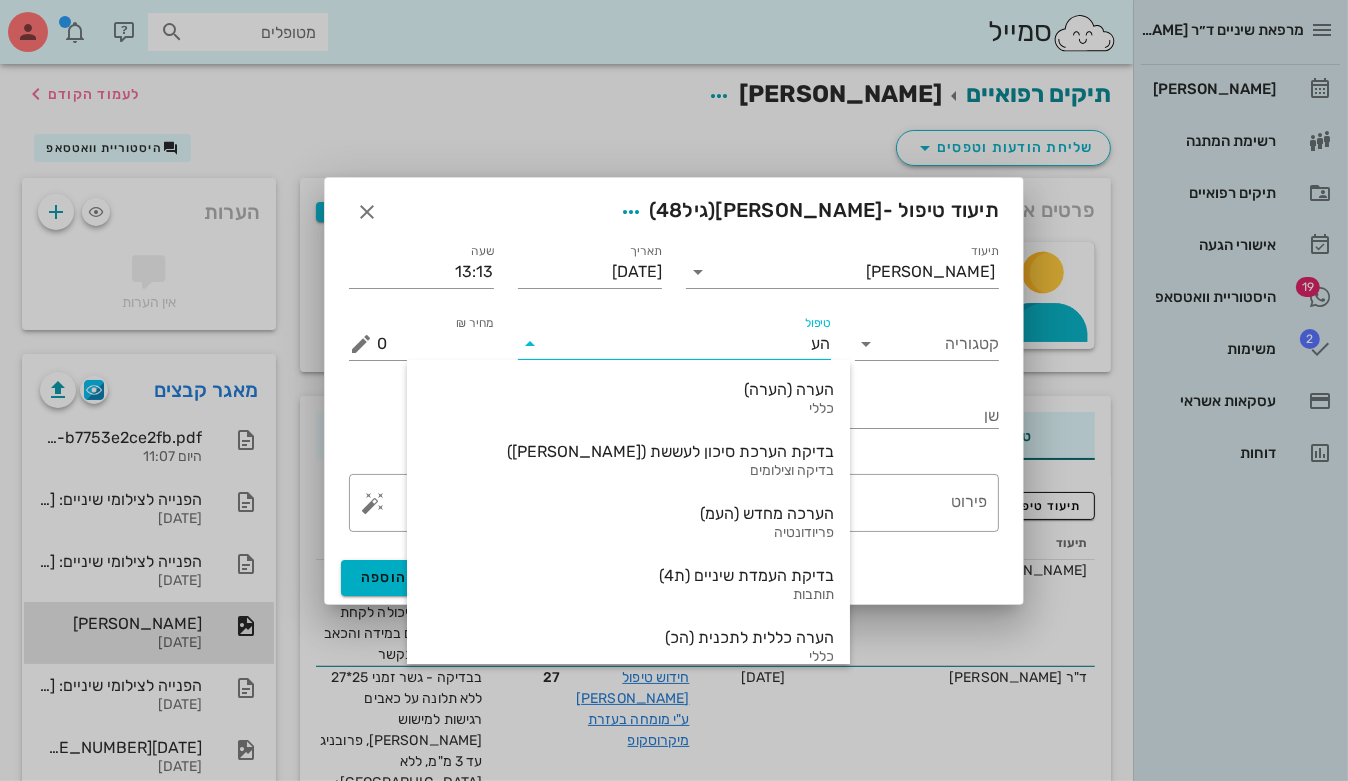 type on "העב" 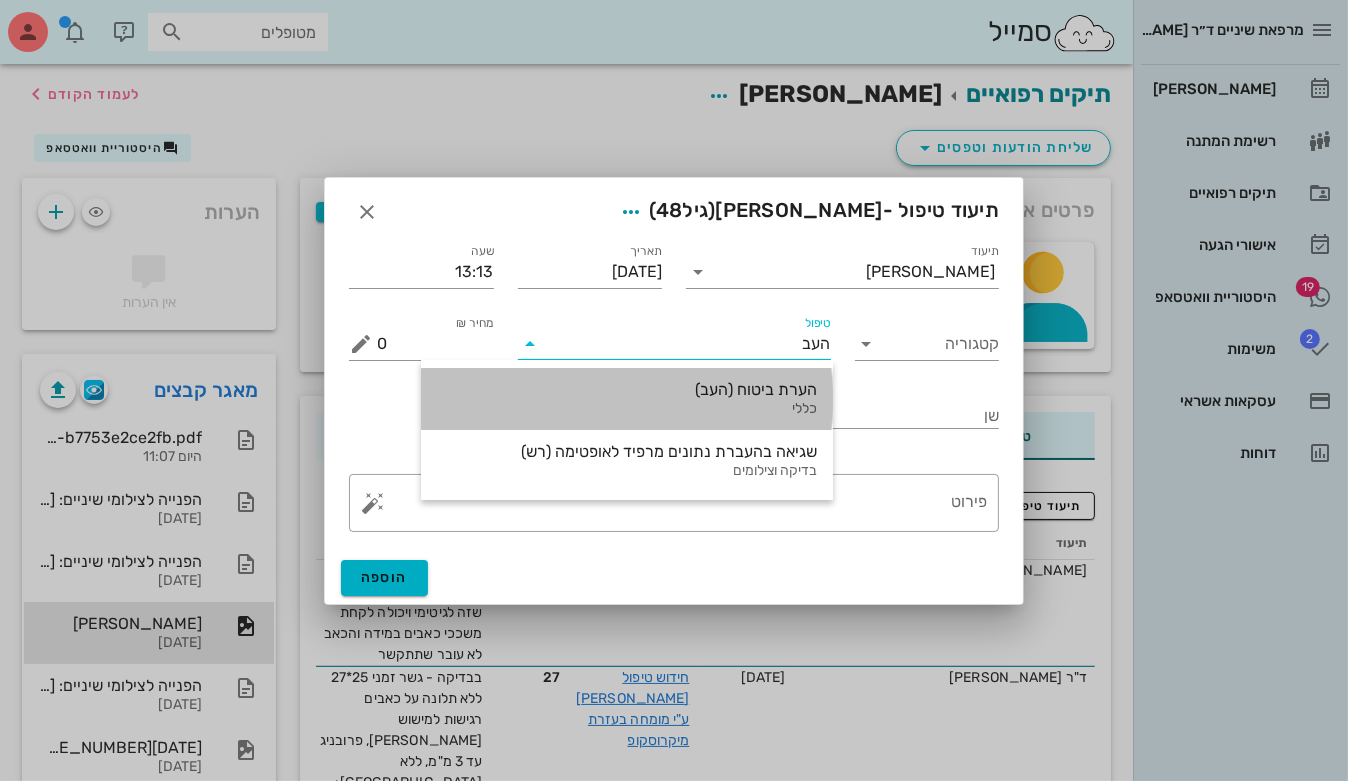 click on "הערת ביטוח (העב)" at bounding box center [627, 389] 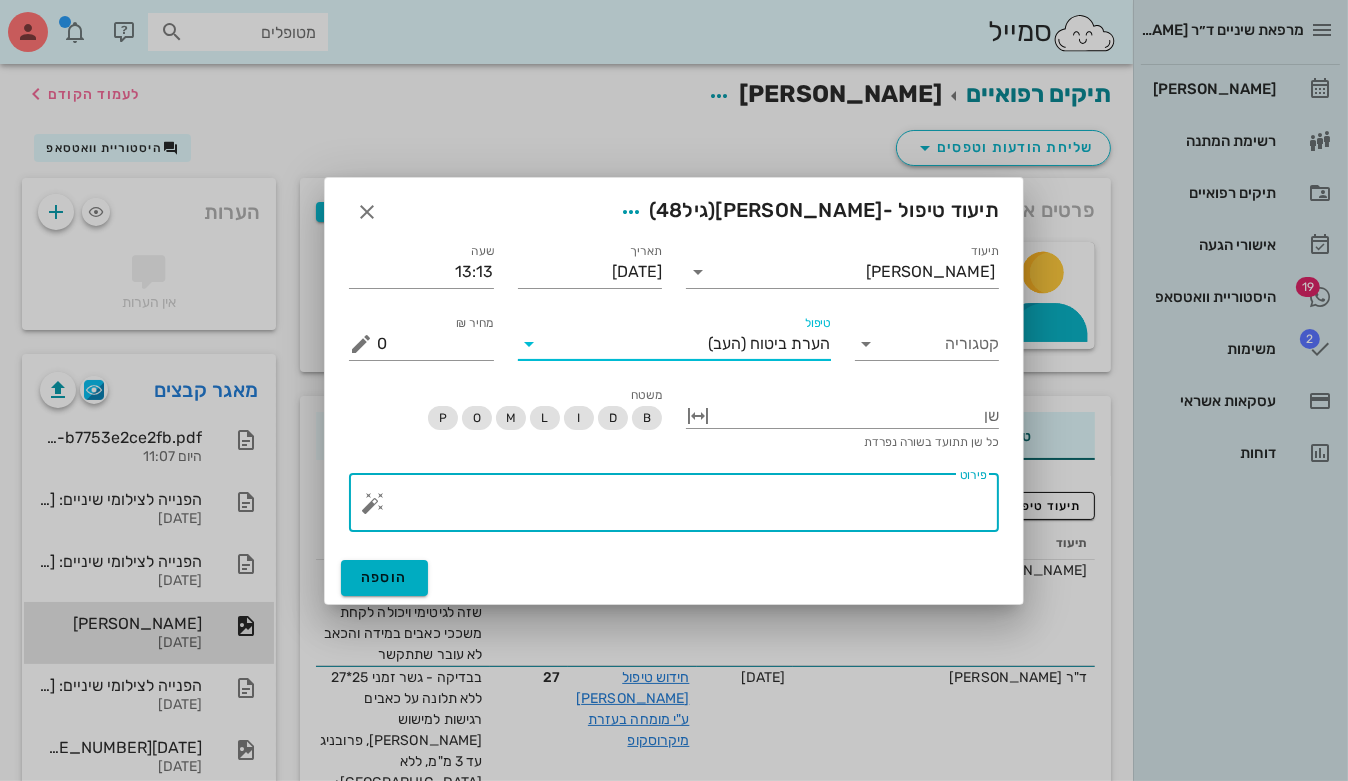 click on "פירוט" at bounding box center [682, 508] 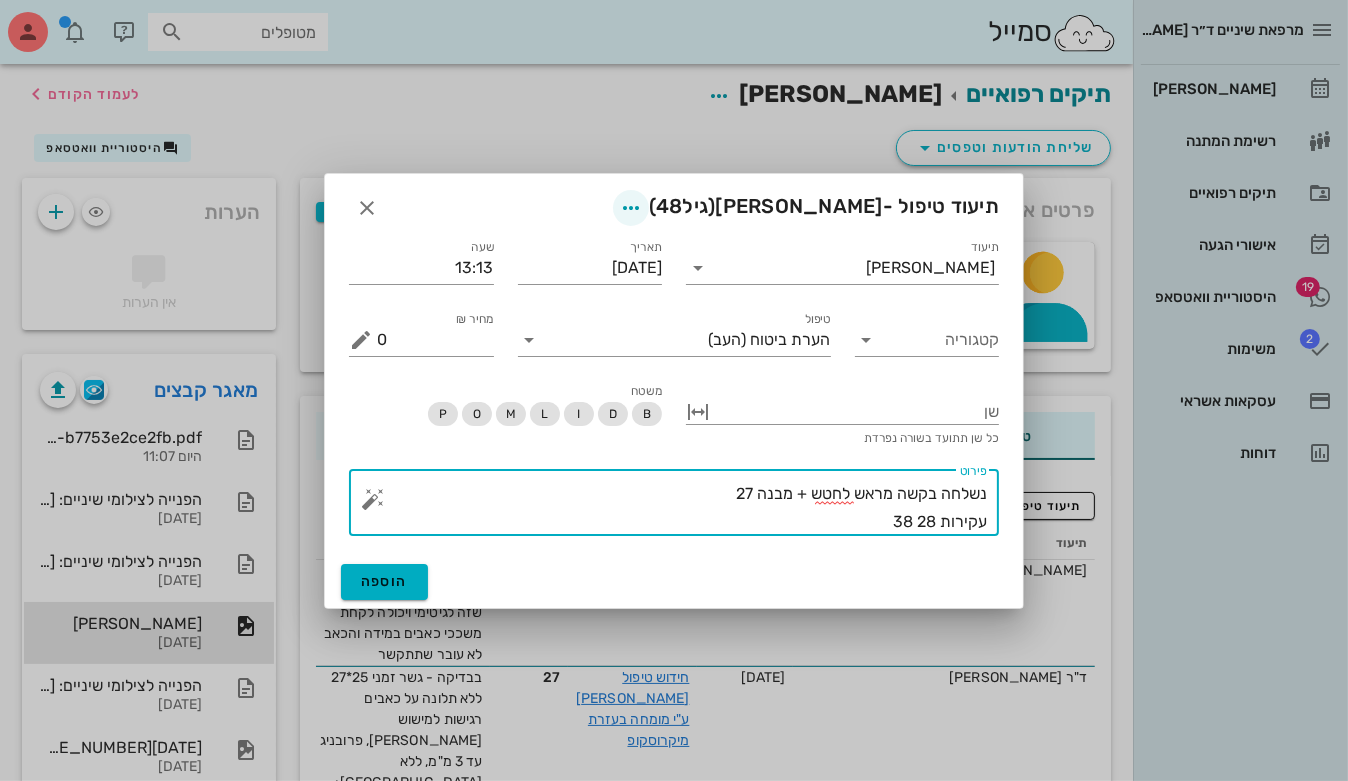 type on "נשלחה בקשה מראש לחטש + מבנה 27
עקירות 28 38" 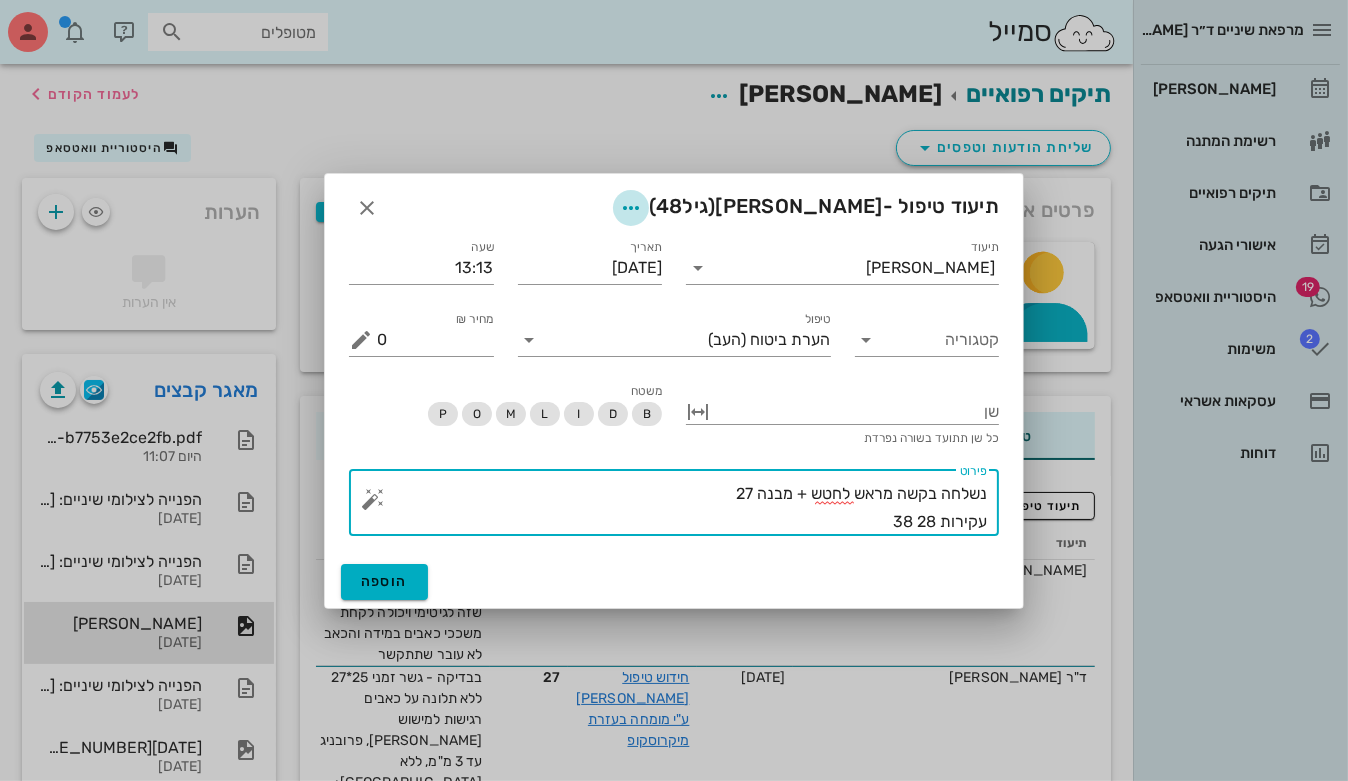 click at bounding box center (631, 208) 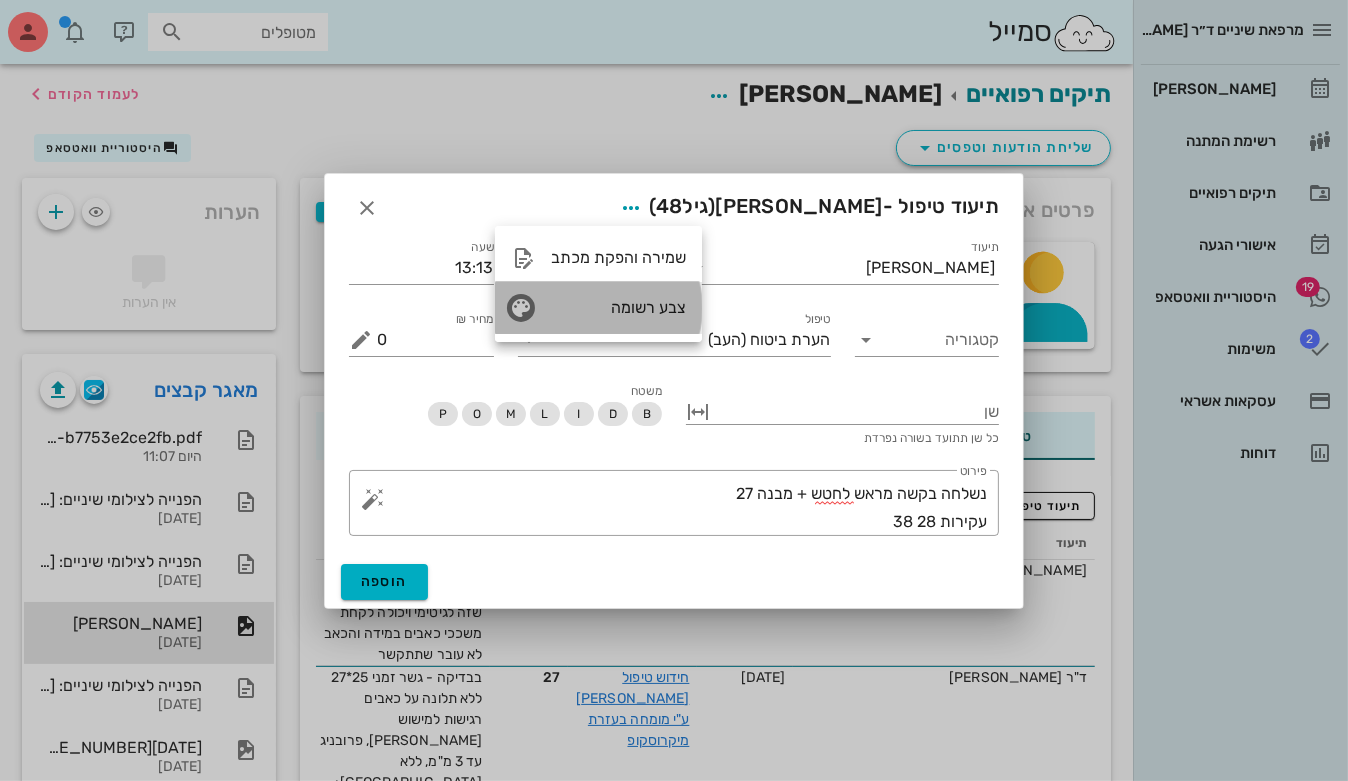 click on "צבע רשומה" at bounding box center (618, 307) 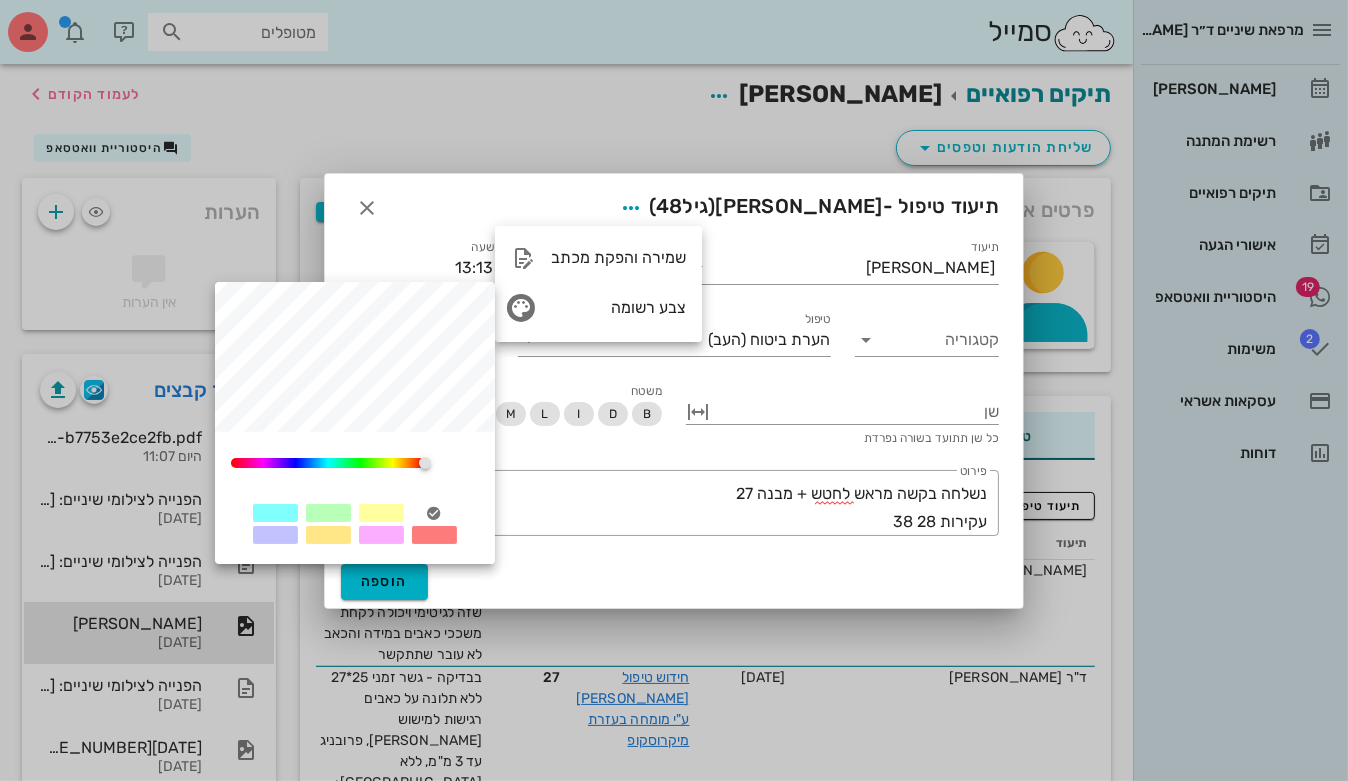 click at bounding box center [434, 535] 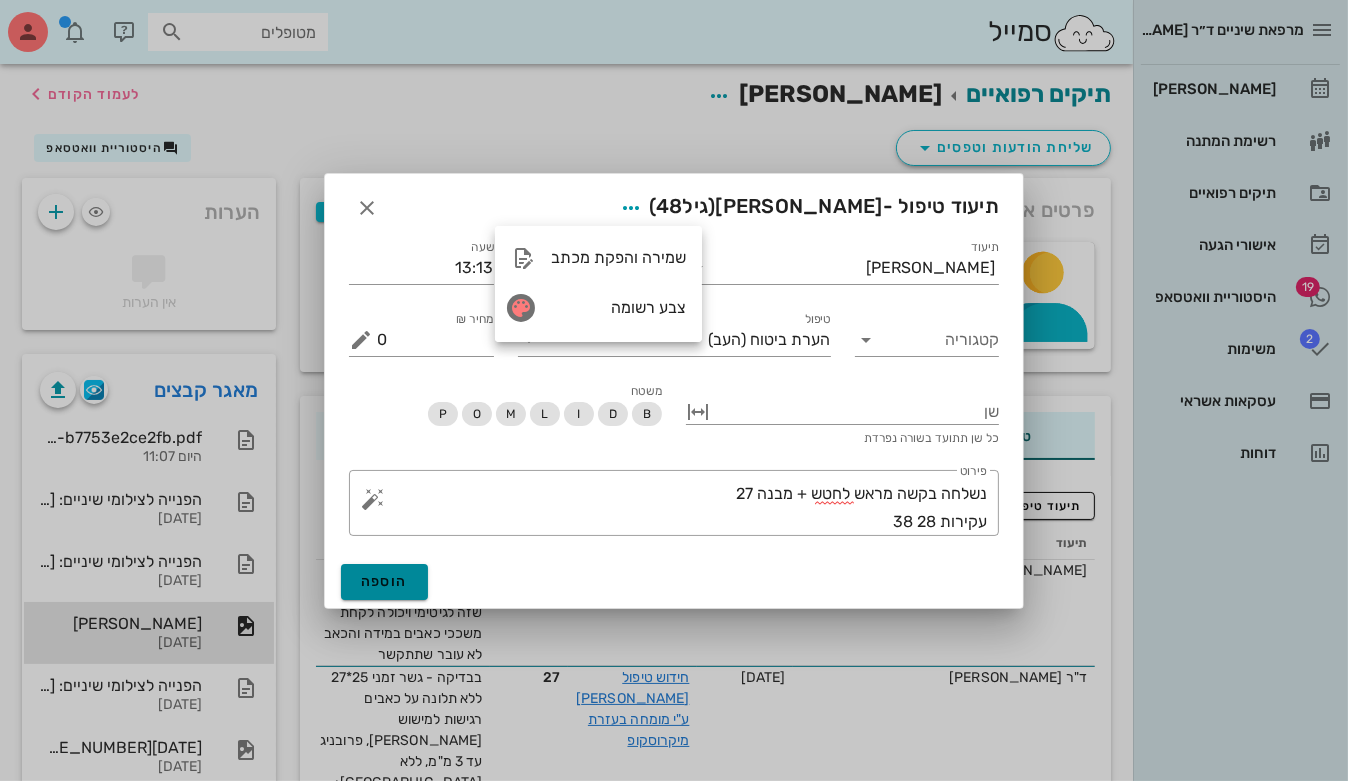 click on "הוספה" at bounding box center (384, 582) 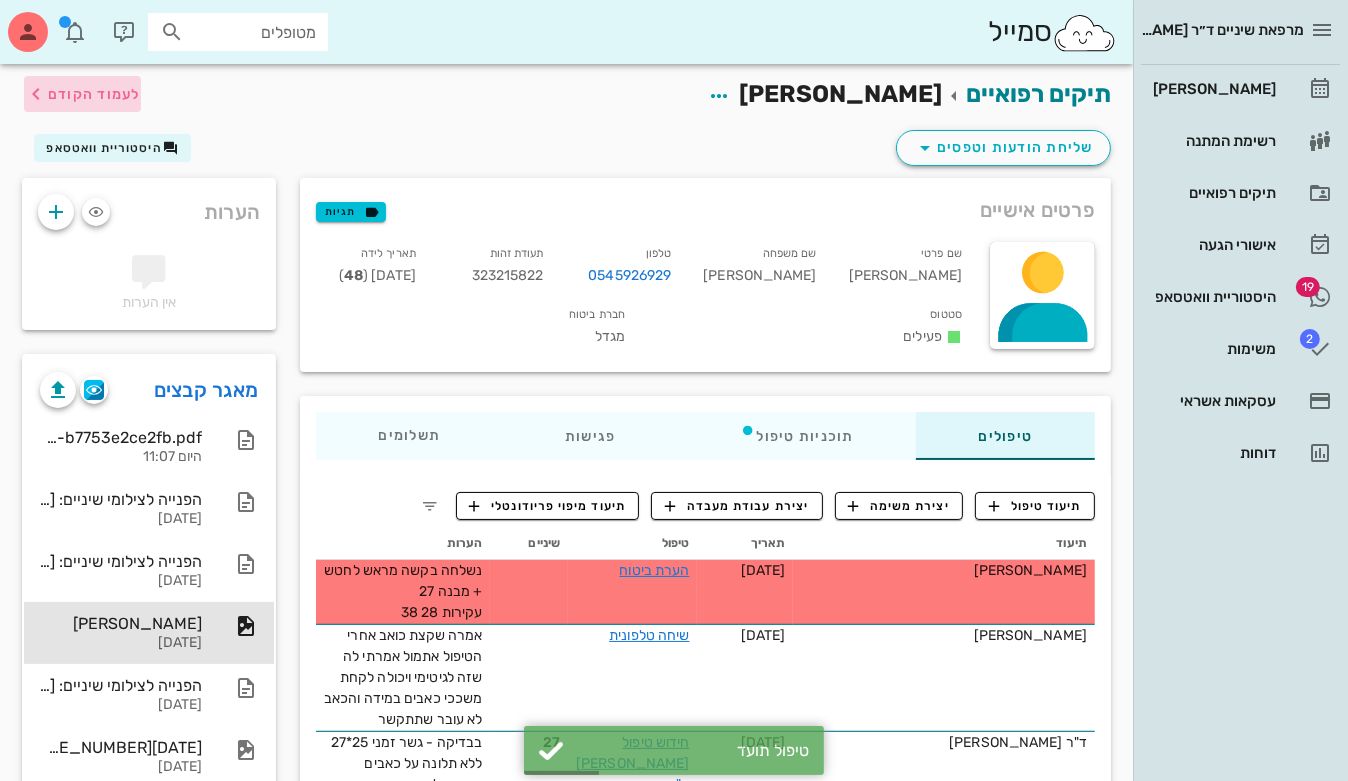 click on "לעמוד הקודם" at bounding box center [94, 94] 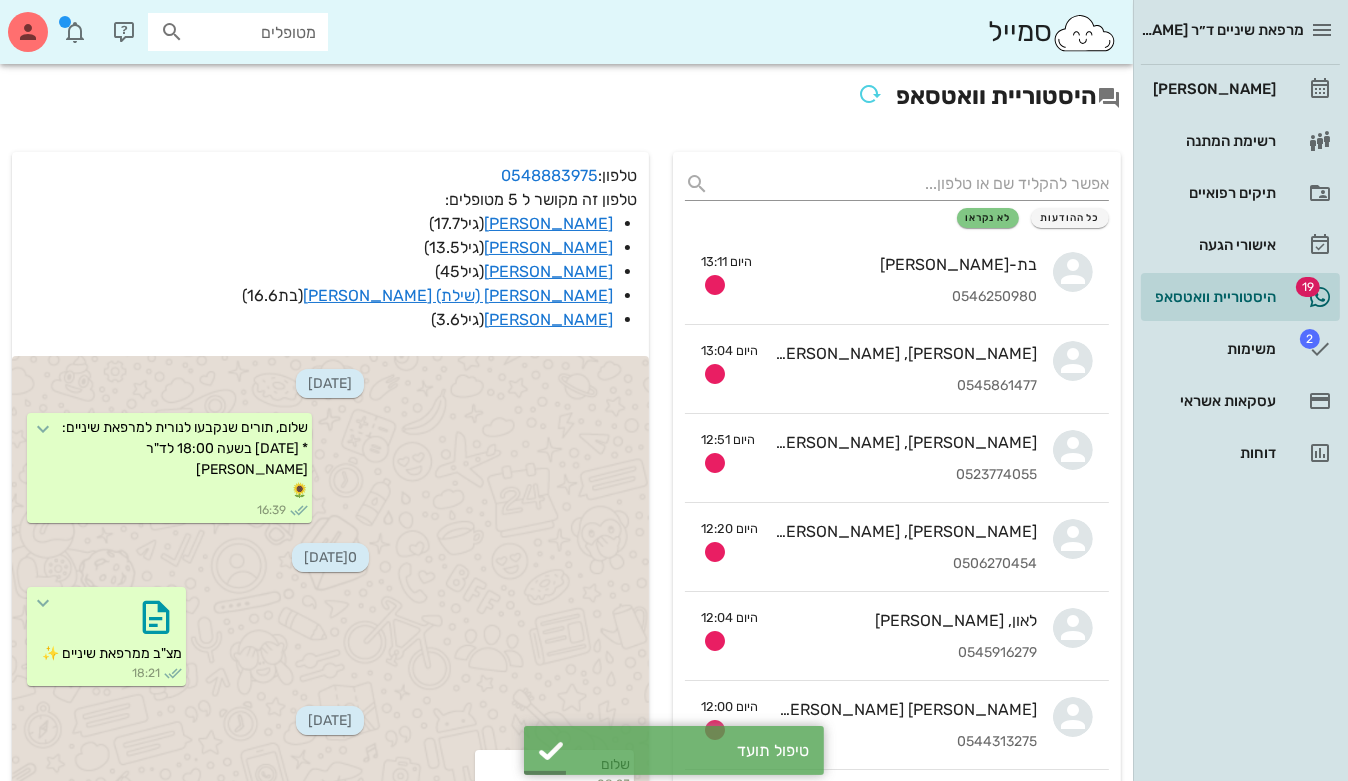 scroll, scrollTop: 9365, scrollLeft: 0, axis: vertical 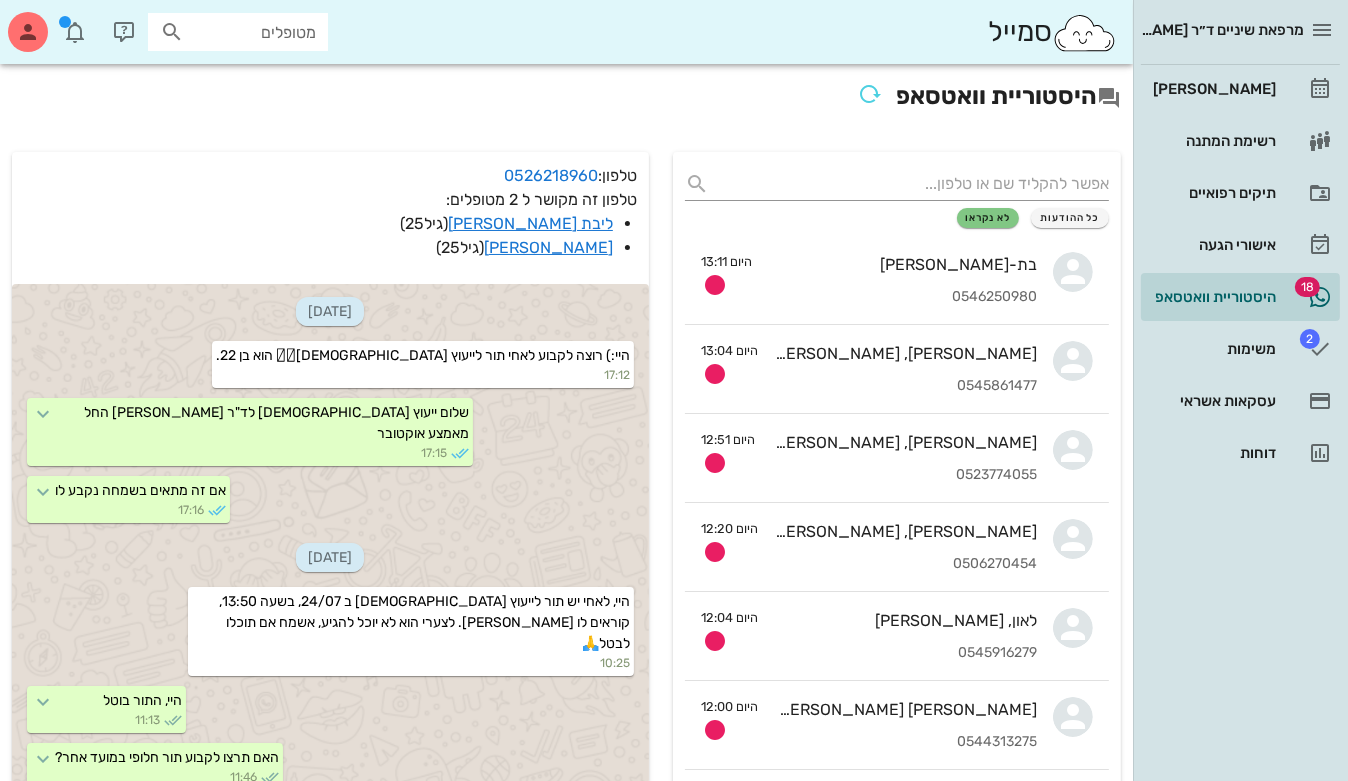 click on "מטופלים" at bounding box center (252, 32) 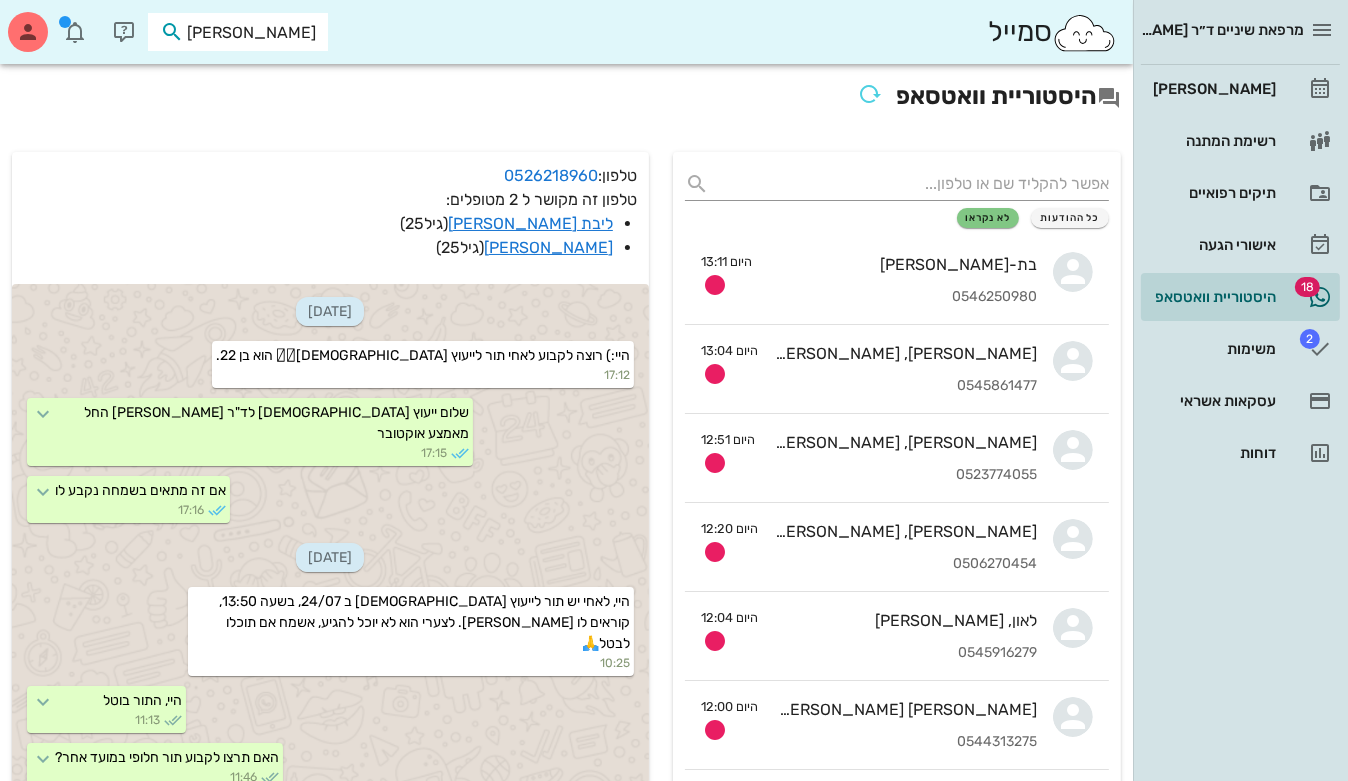 type on "יעל יחז" 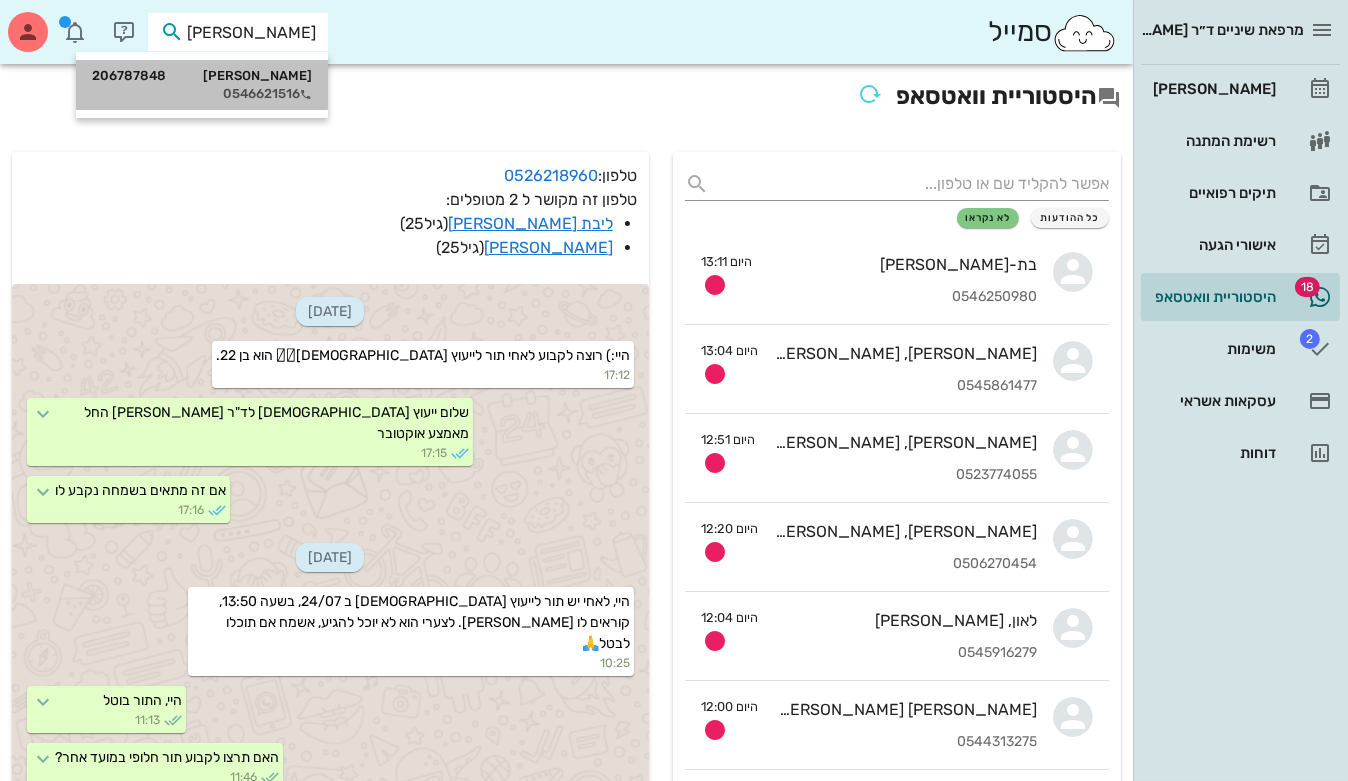 click on "0546621516" at bounding box center (202, 94) 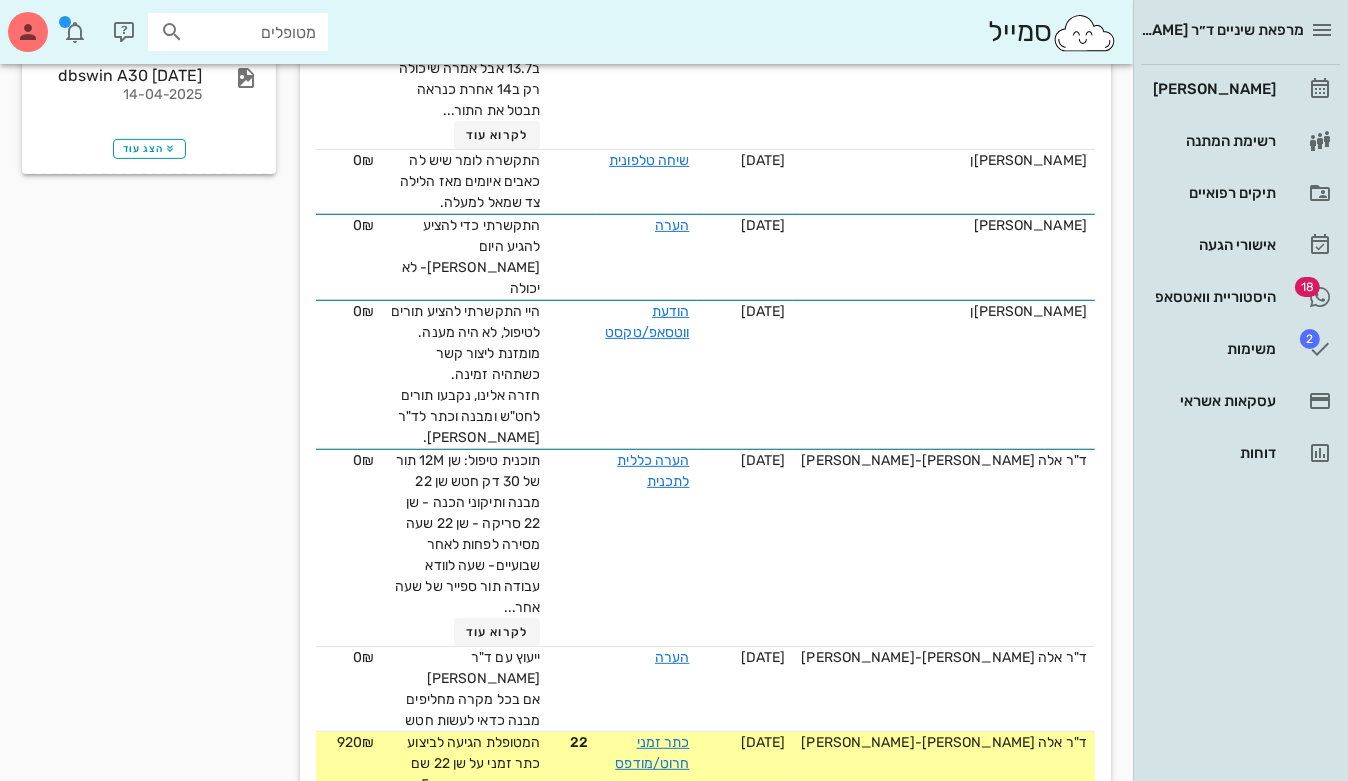 scroll, scrollTop: 727, scrollLeft: 0, axis: vertical 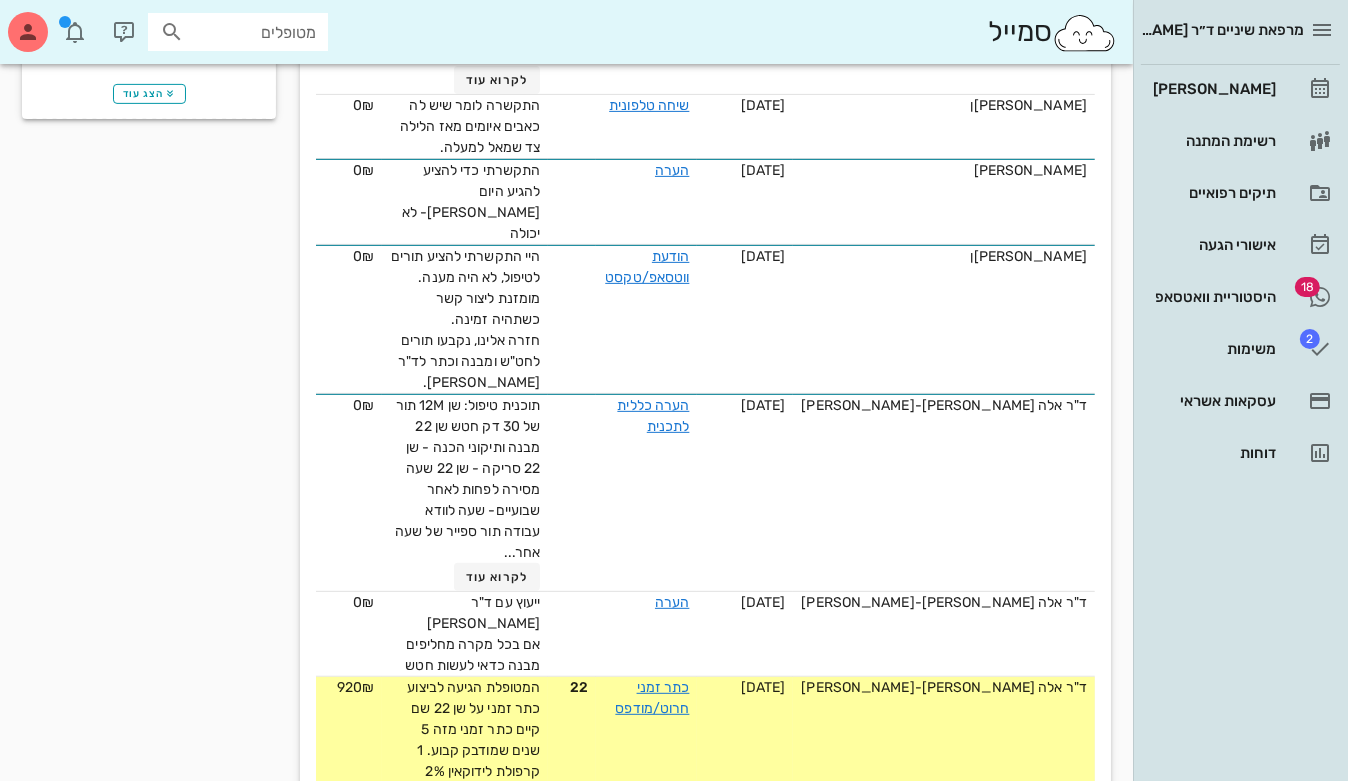 click on "לקרוא עוד" at bounding box center [497, 880] 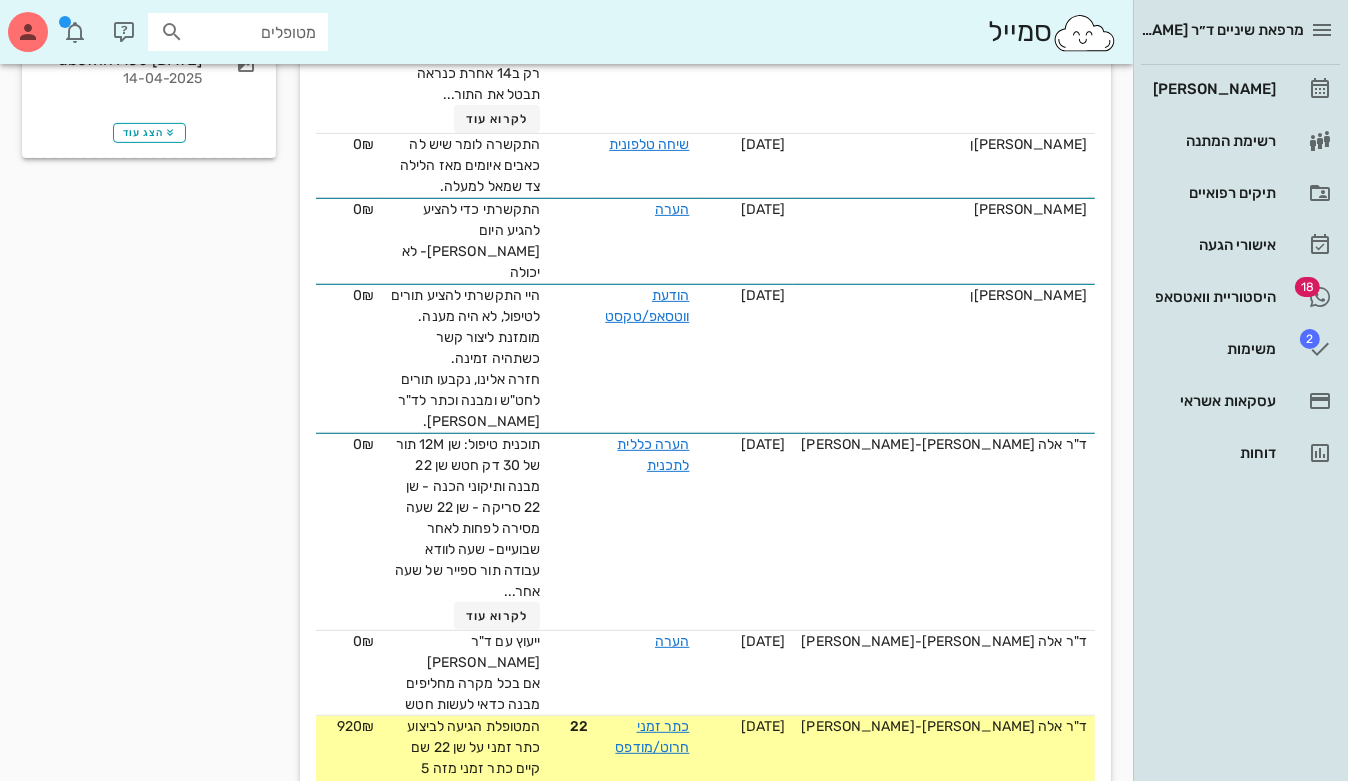 scroll, scrollTop: 545, scrollLeft: 0, axis: vertical 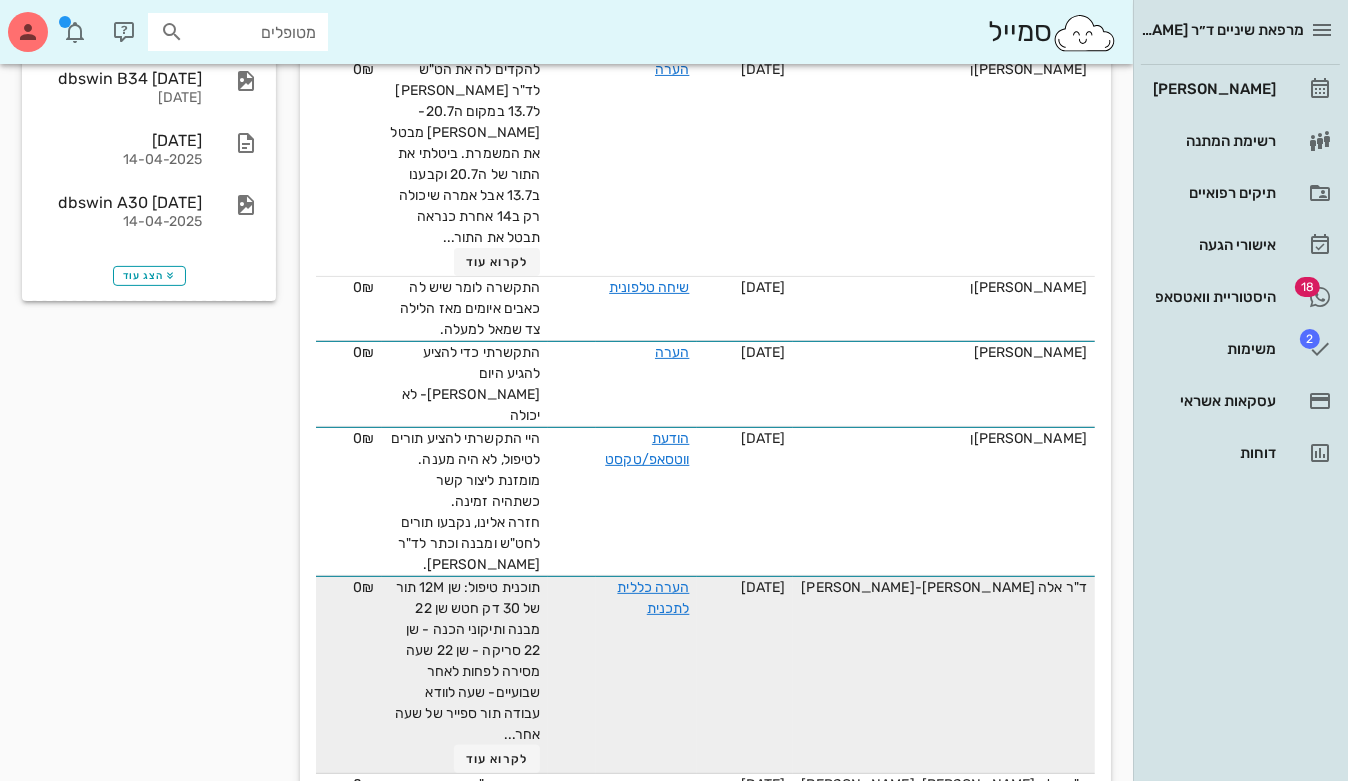 click at bounding box center (572, 675) 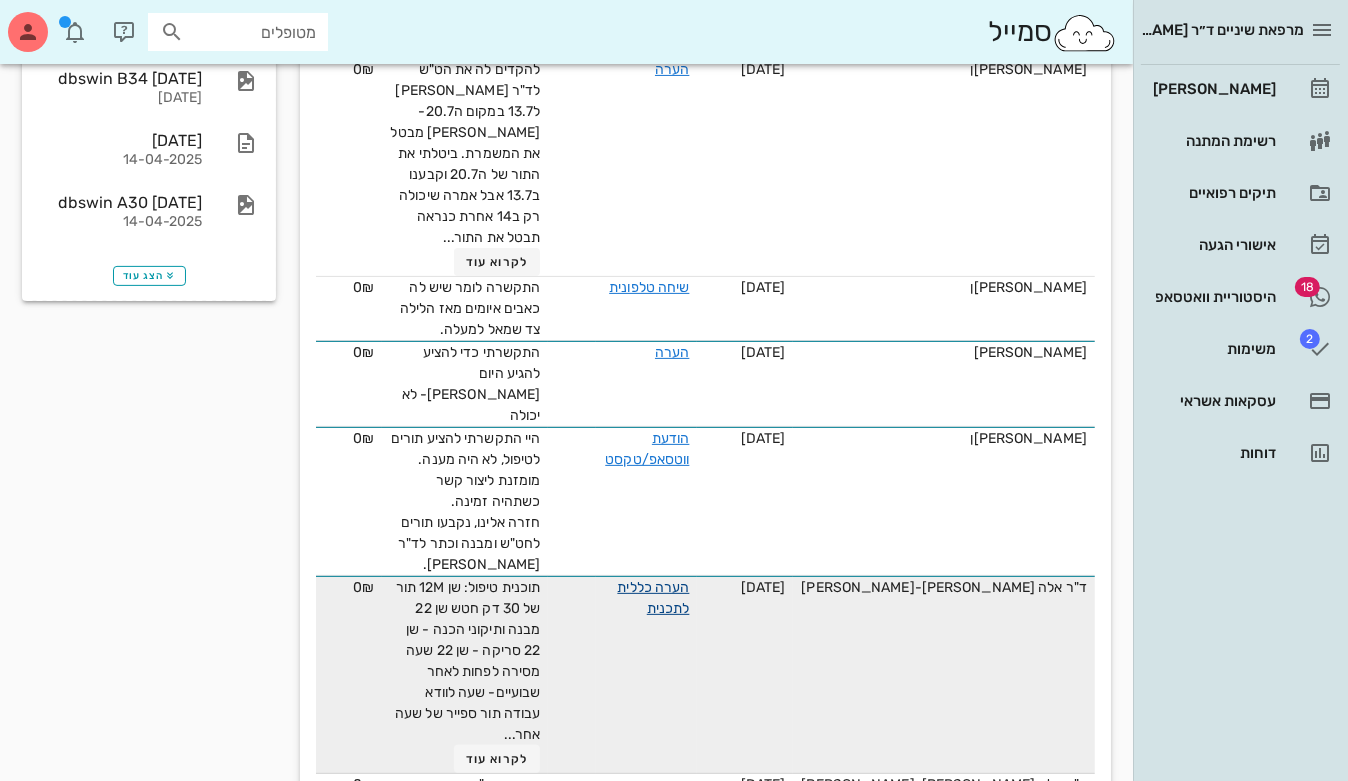 click on "הערה כללית לתכנית" at bounding box center (653, 598) 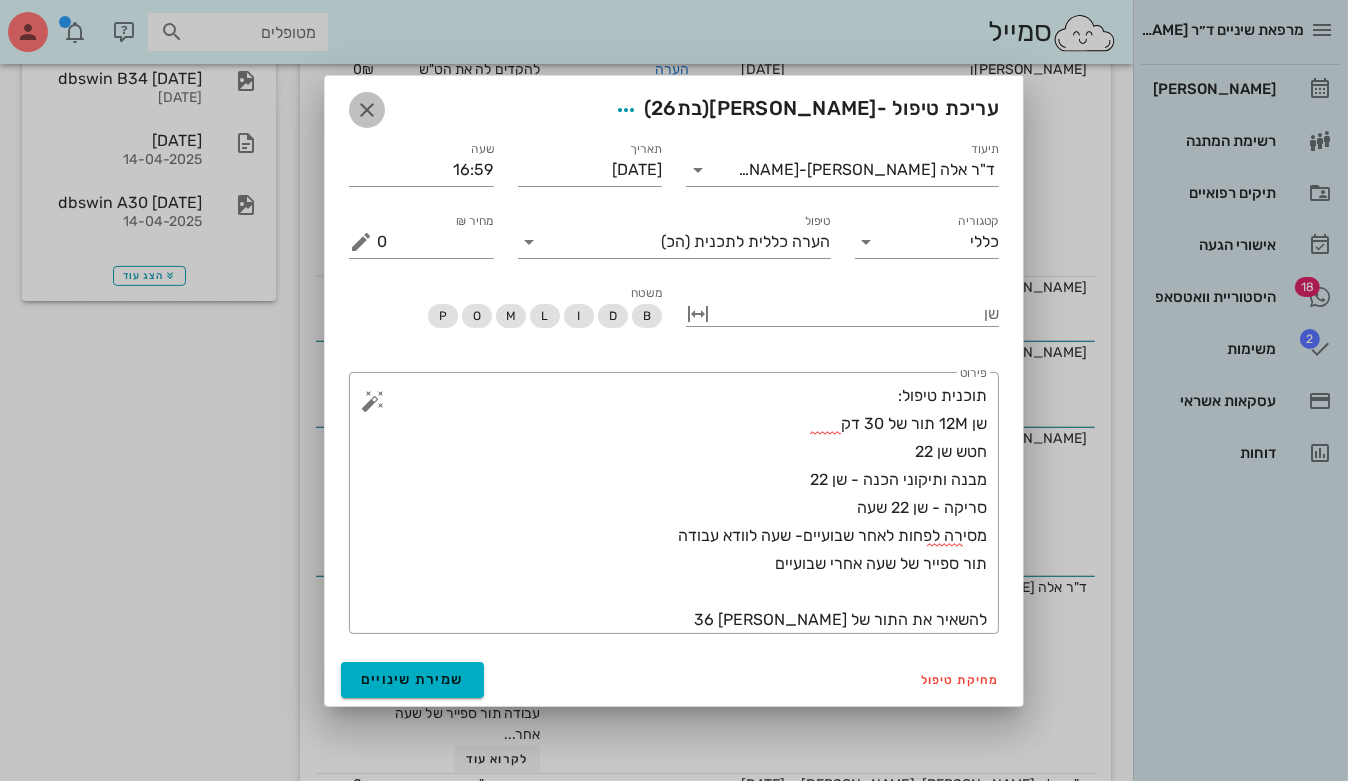 click at bounding box center (367, 110) 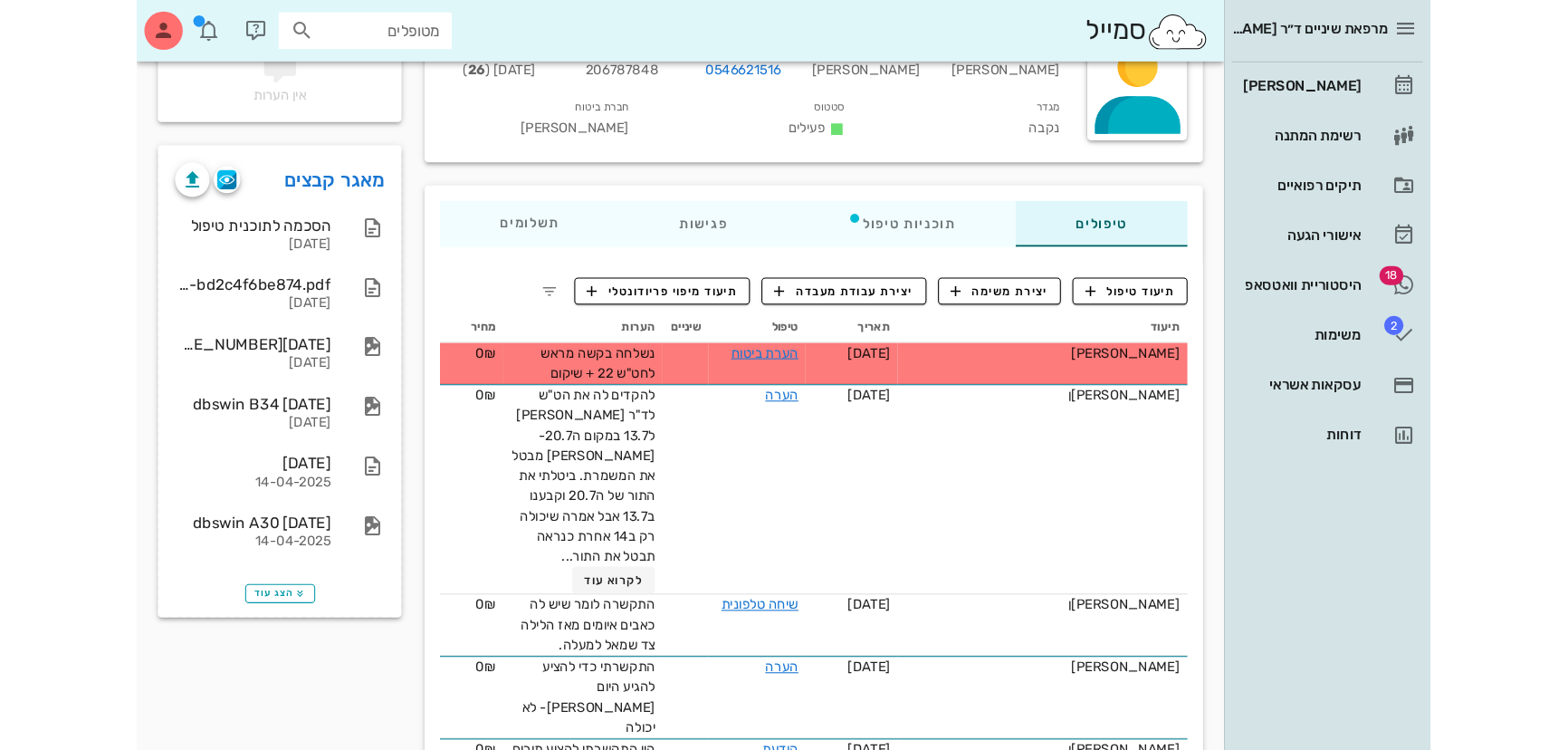 scroll, scrollTop: 164, scrollLeft: 0, axis: vertical 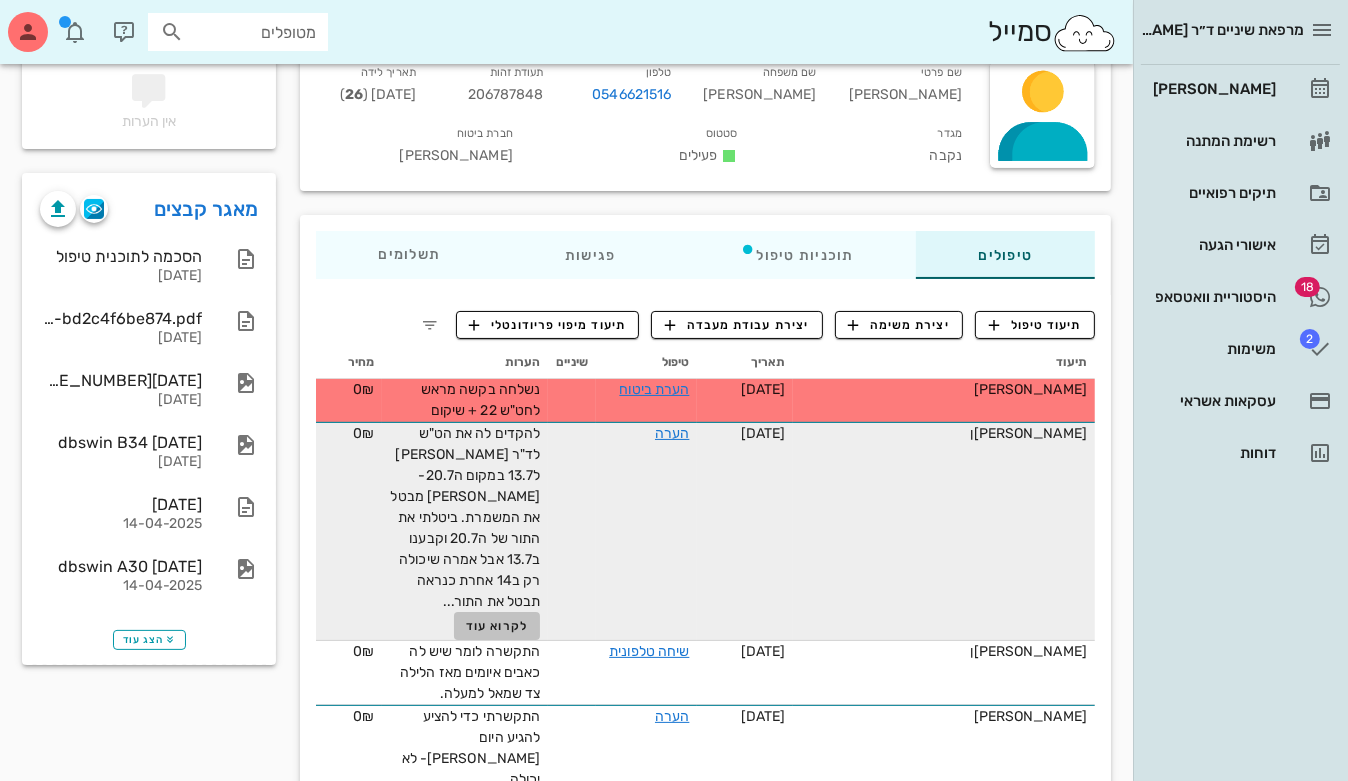 click on "לקרוא עוד" at bounding box center [497, 626] 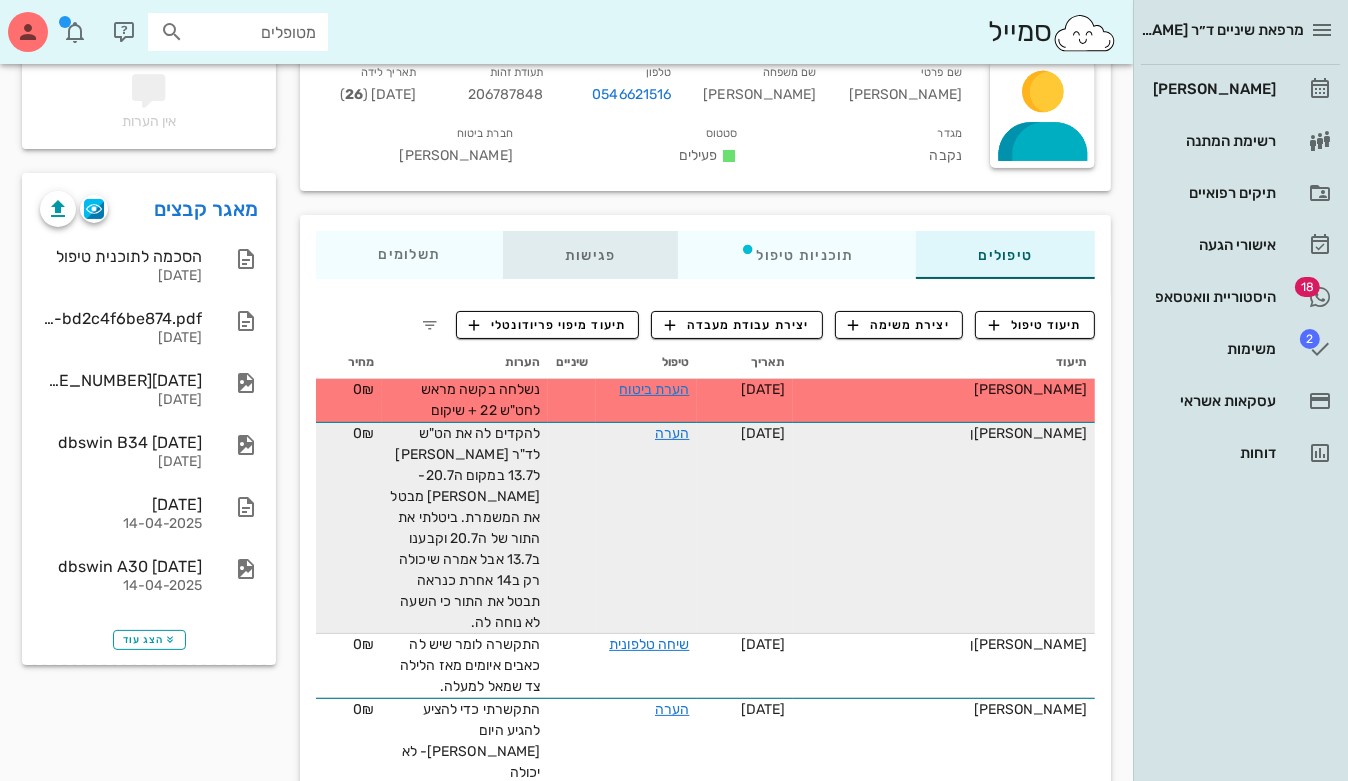 click on "פגישות" at bounding box center (590, 255) 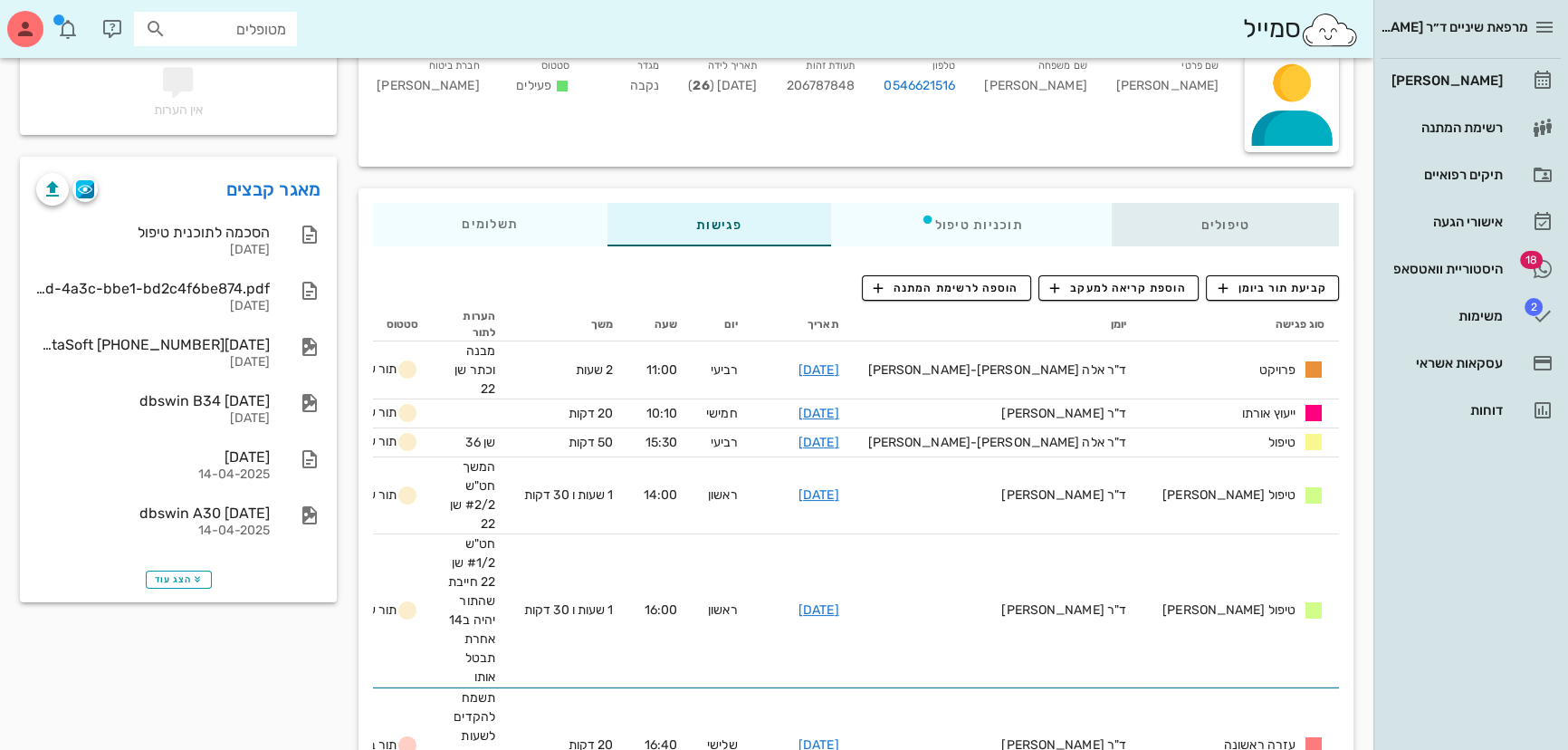 click on "טיפולים" at bounding box center [1225, 225] 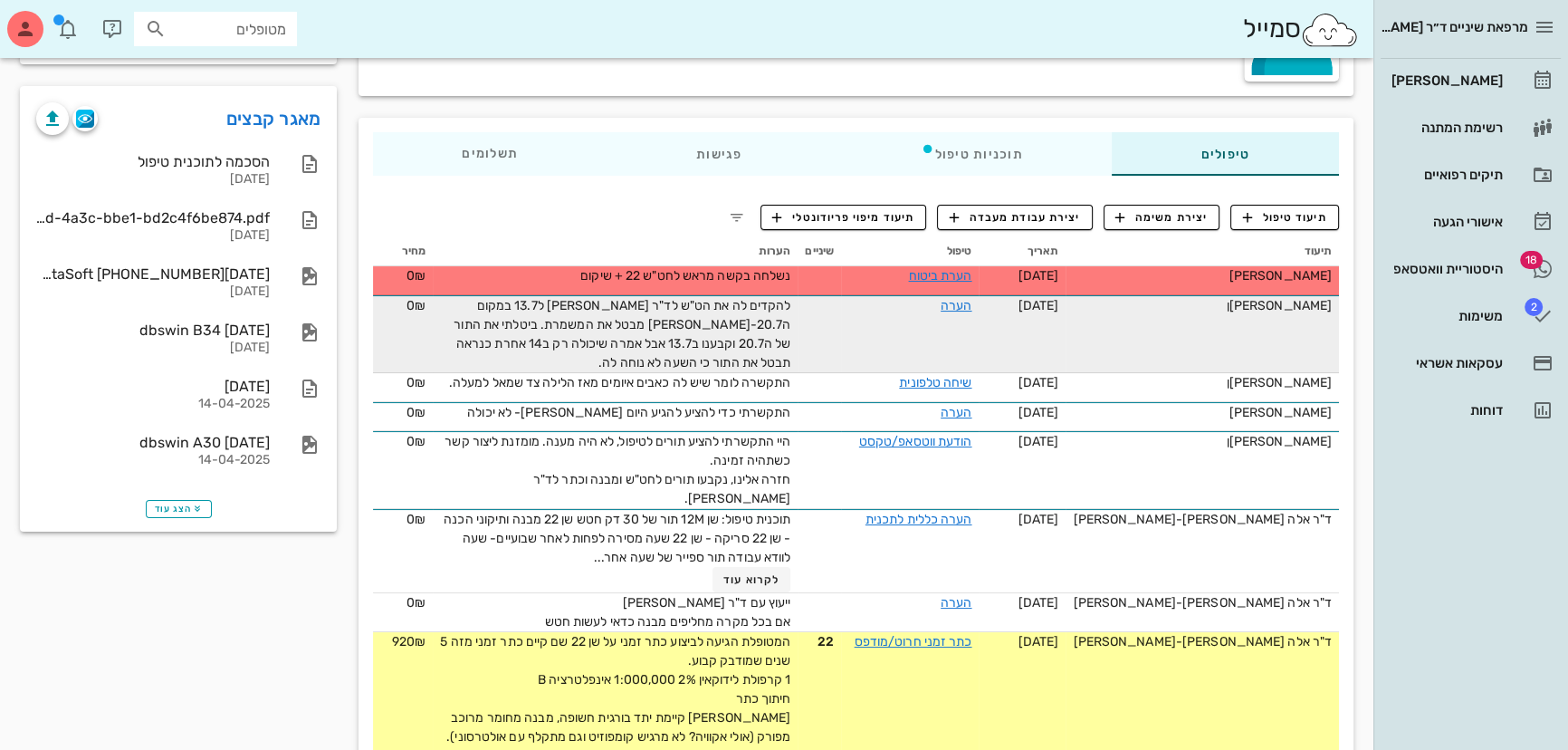 scroll, scrollTop: 329, scrollLeft: 0, axis: vertical 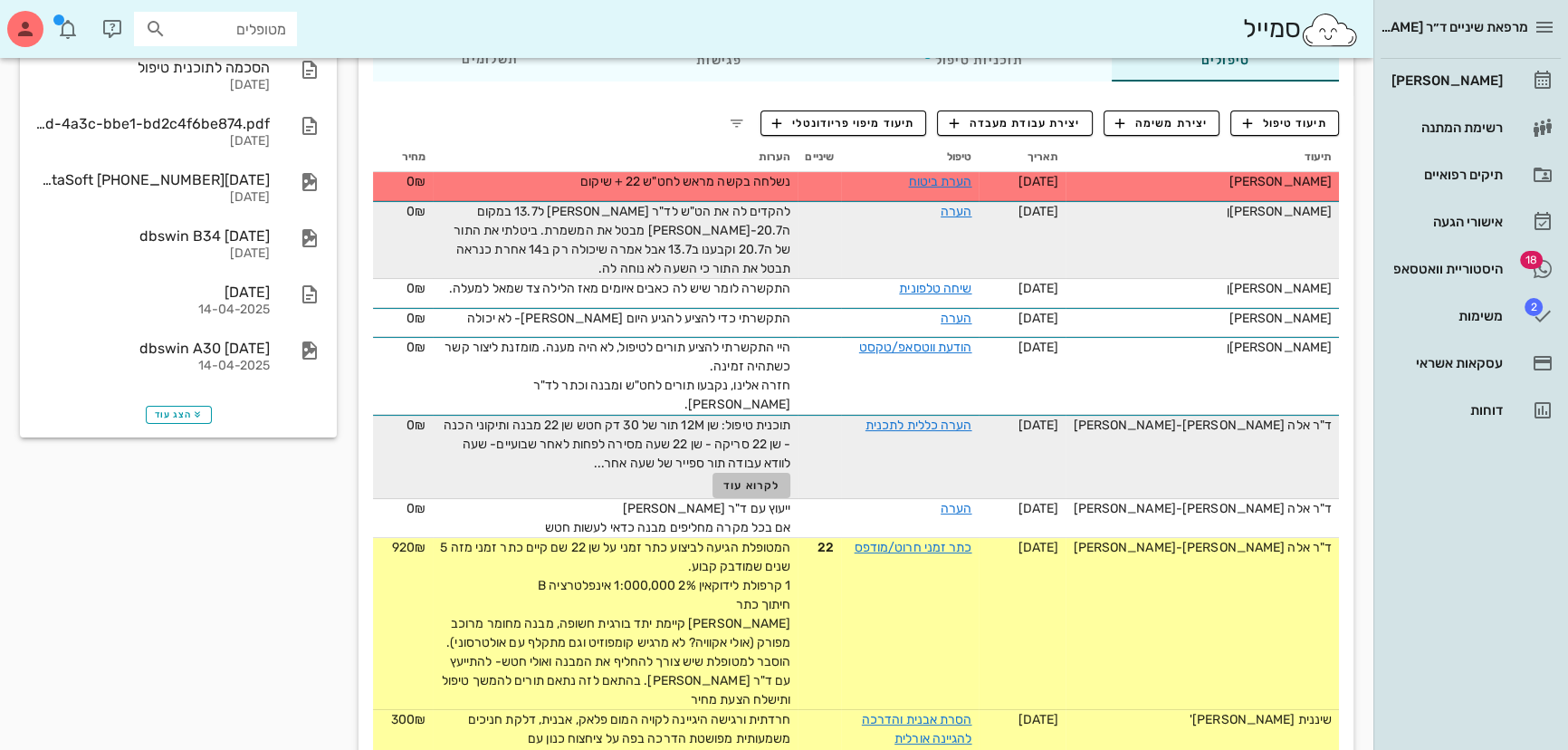 click on "לקרוא עוד" at bounding box center (751, 486) 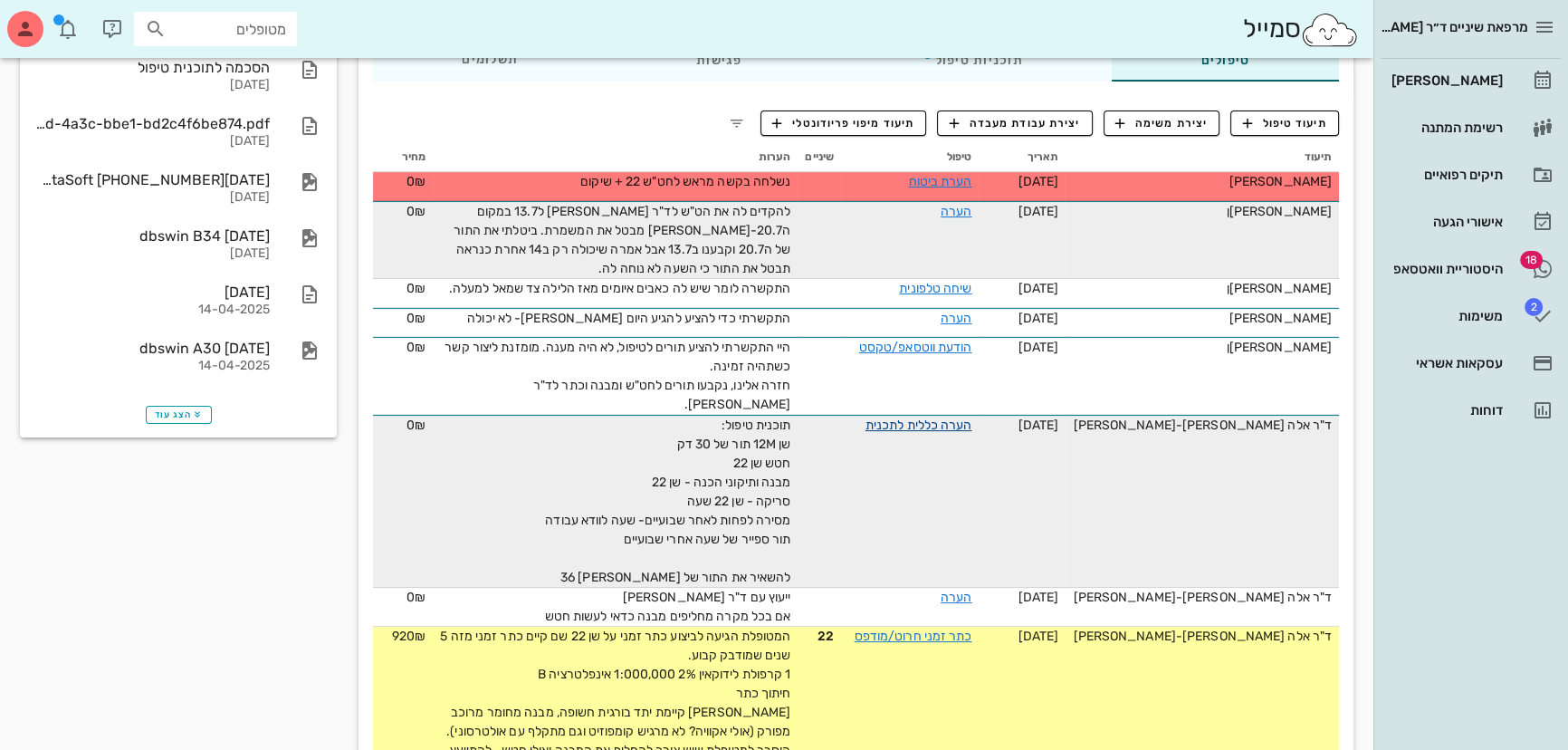 click on "הערה כללית לתכנית" at bounding box center (919, 425) 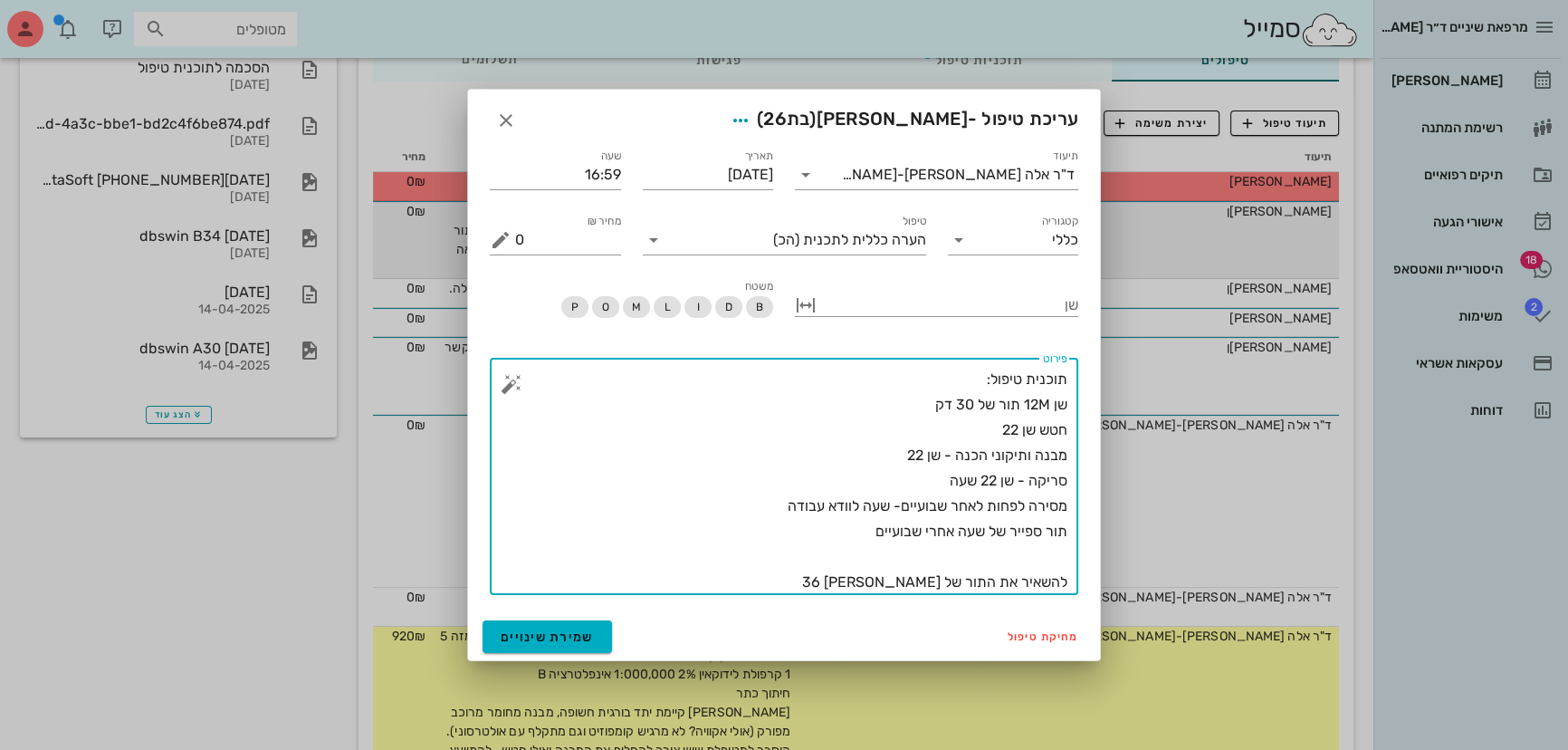 click on "תוכנית טיפול:
שן 12M תור של 30 דק
חטש שן 22
מבנה ותיקוני הכנה - שן 22
סריקה - שן 22 שעה
מסירה לפחות לאחר שבועיים- שעה לוודא עבודה
תור ספייר של שעה אחרי שבועיים
להשאיר את התור של שן 36" at bounding box center [791, 481] 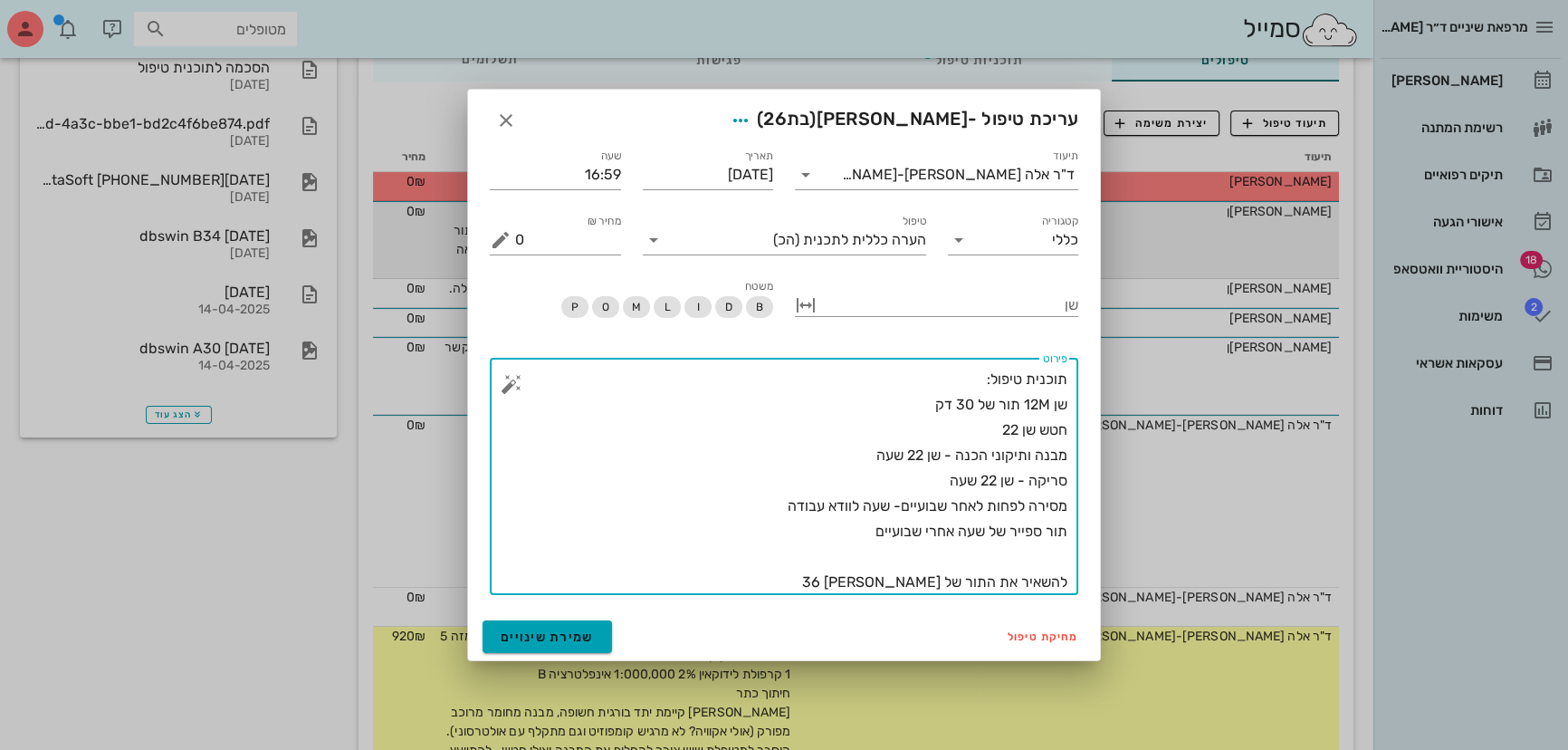 type on "תוכנית טיפול:
שן 12M תור של 30 דק
חטש שן 22
מבנה ותיקוני הכנה - שן 22 שעה
סריקה - שן 22 שעה
מסירה לפחות לאחר שבועיים- שעה לוודא עבודה
תור ספייר של שעה אחרי שבועיים
להשאיר את התור של שן 36" 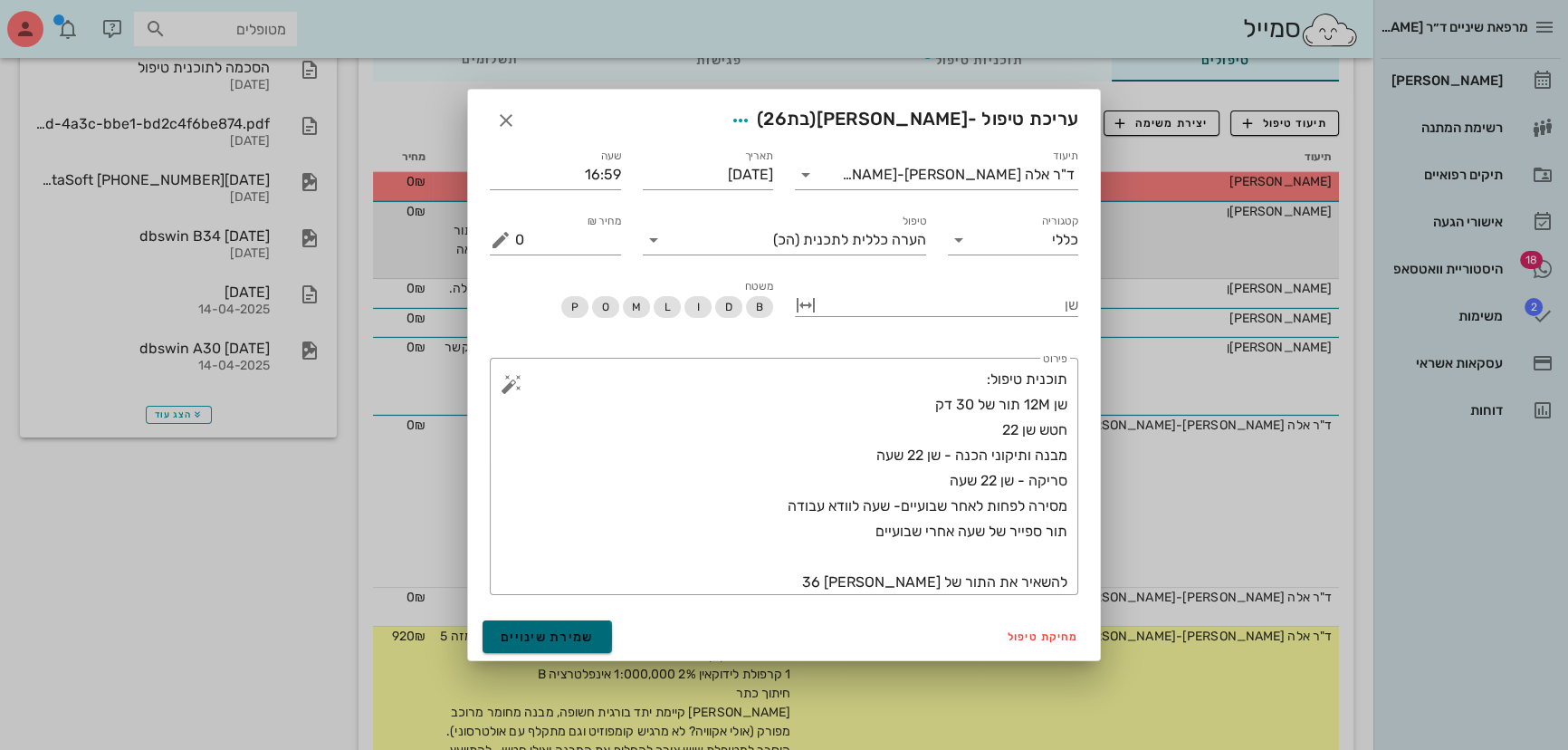 click on "שמירת שינויים" at bounding box center (547, 637) 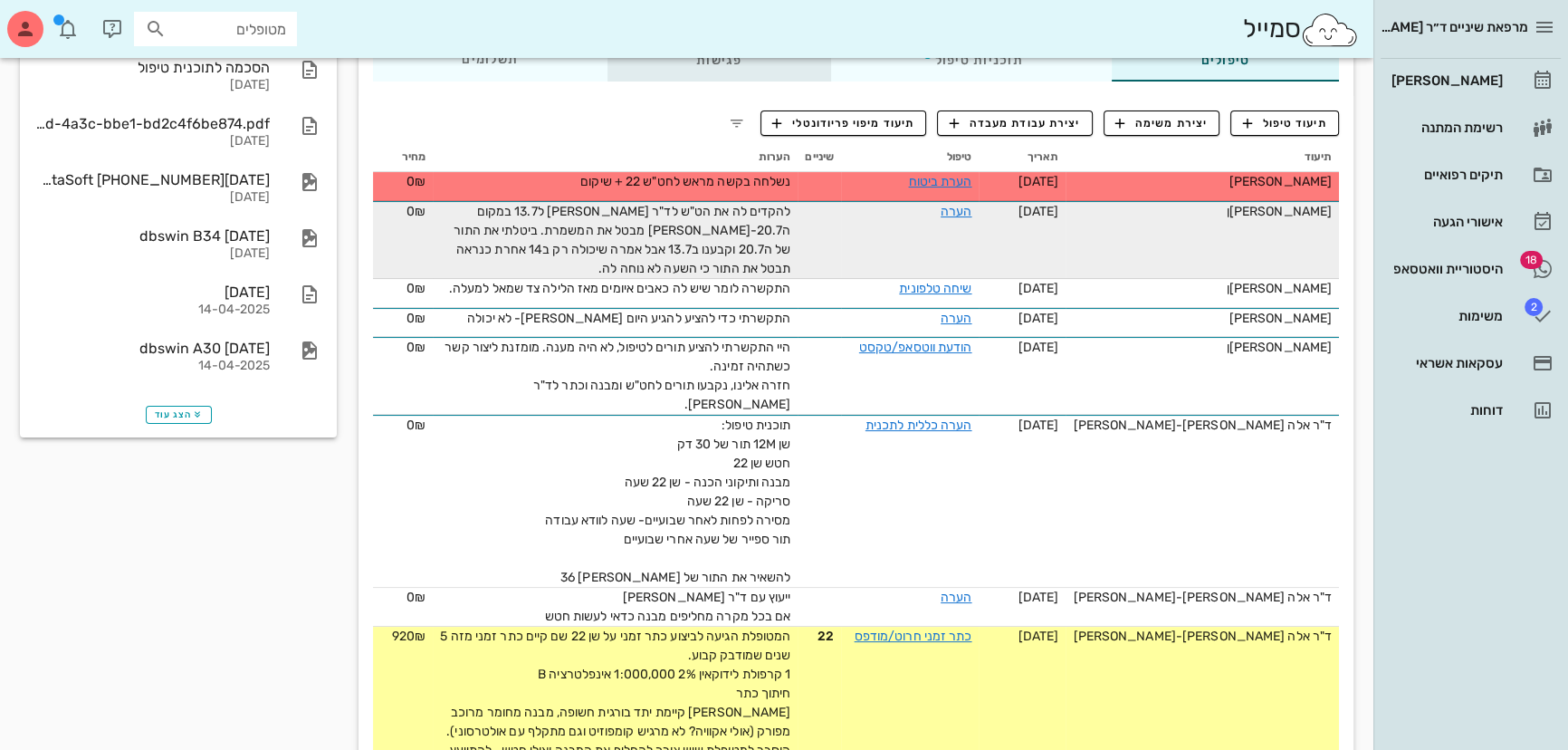click on "פגישות" at bounding box center [719, 60] 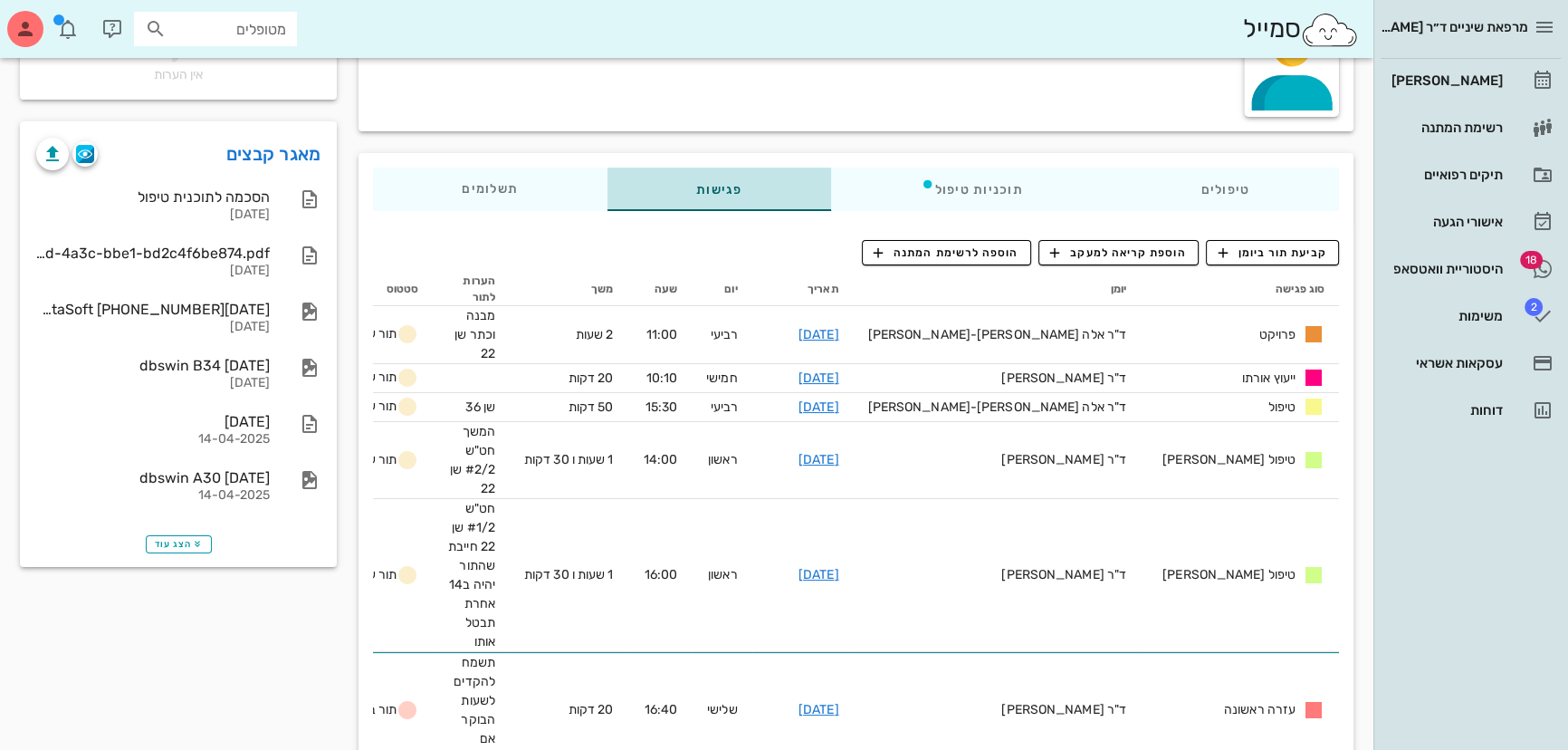 scroll, scrollTop: 190, scrollLeft: 0, axis: vertical 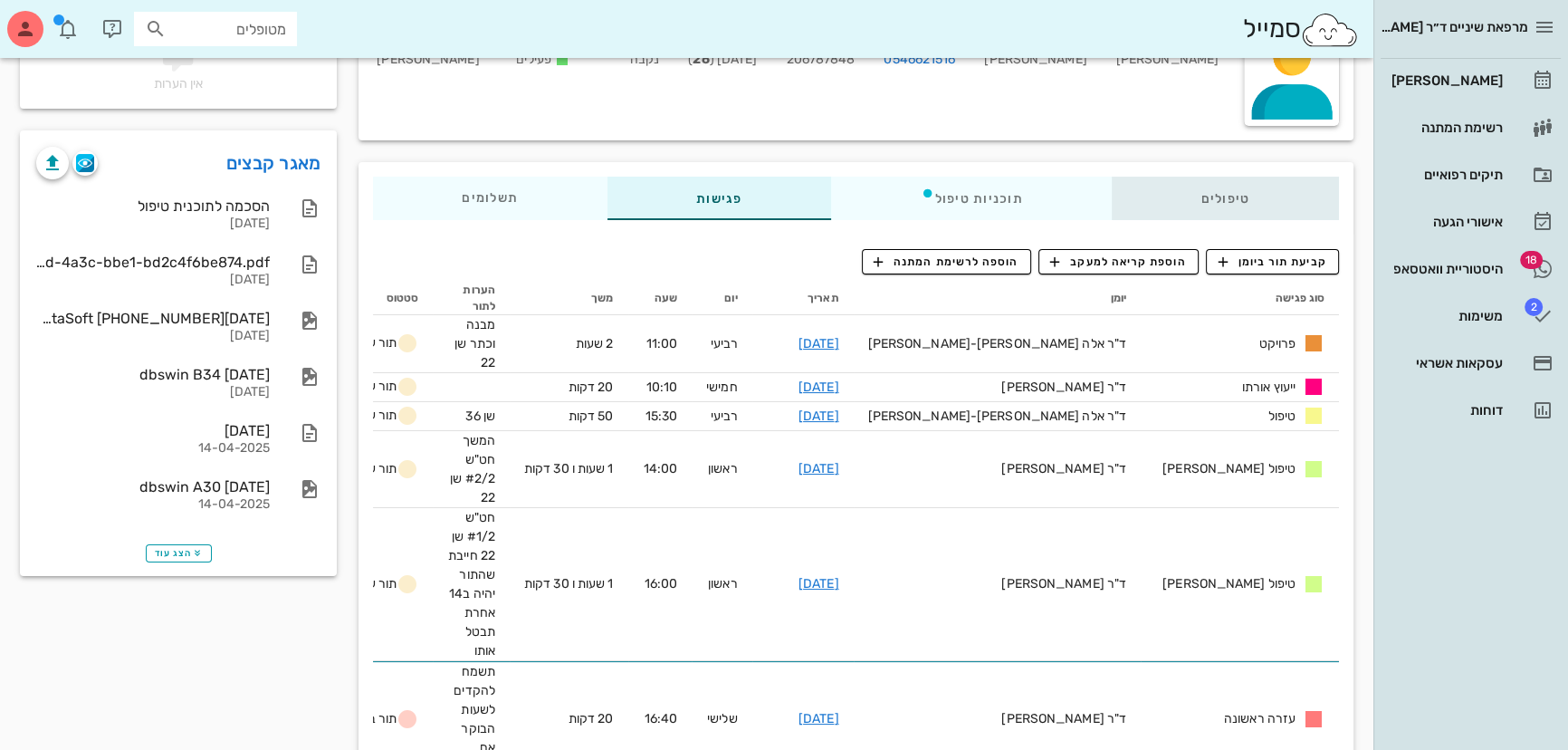 click on "טיפולים" at bounding box center (1225, 198) 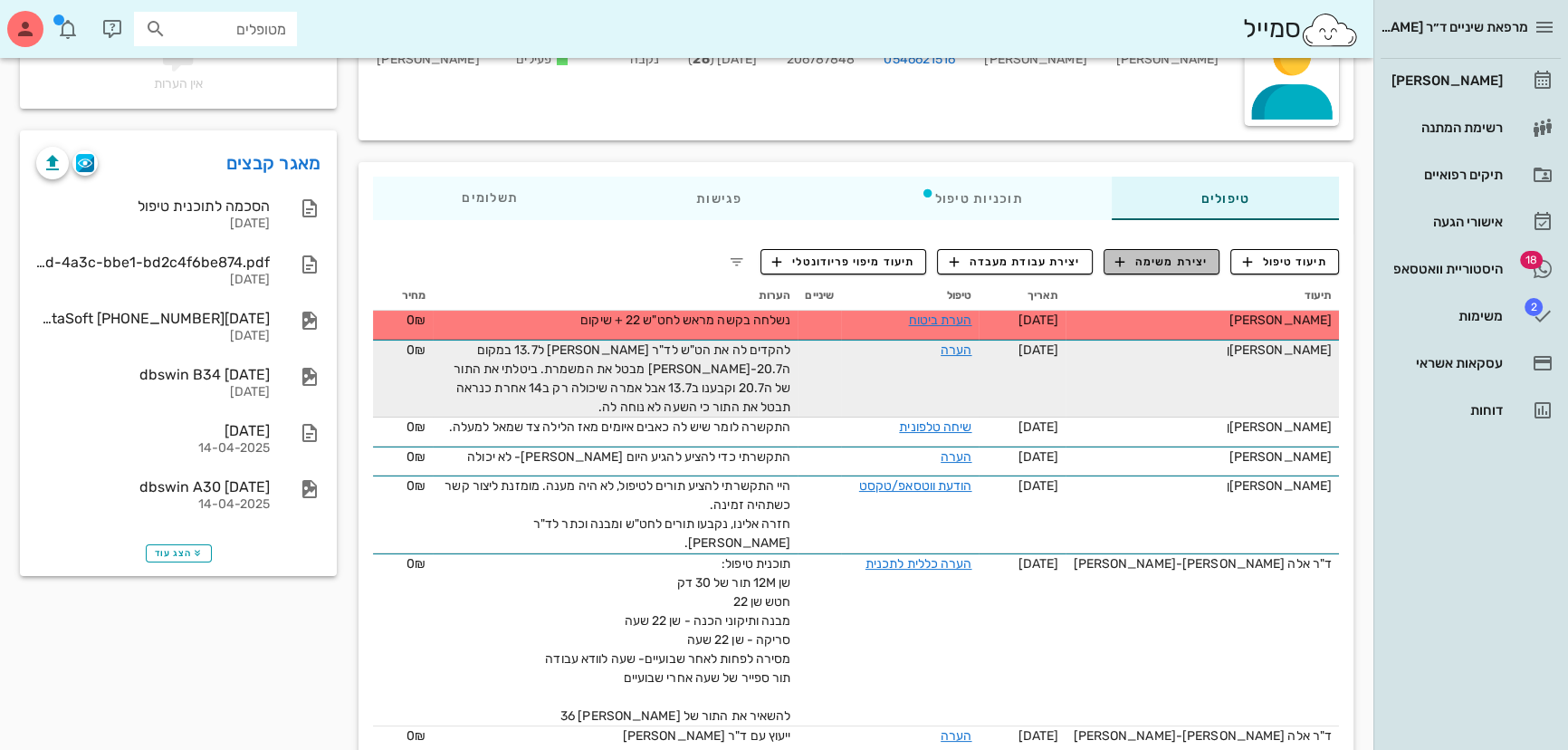 click on "יצירת משימה" at bounding box center [1162, 262] 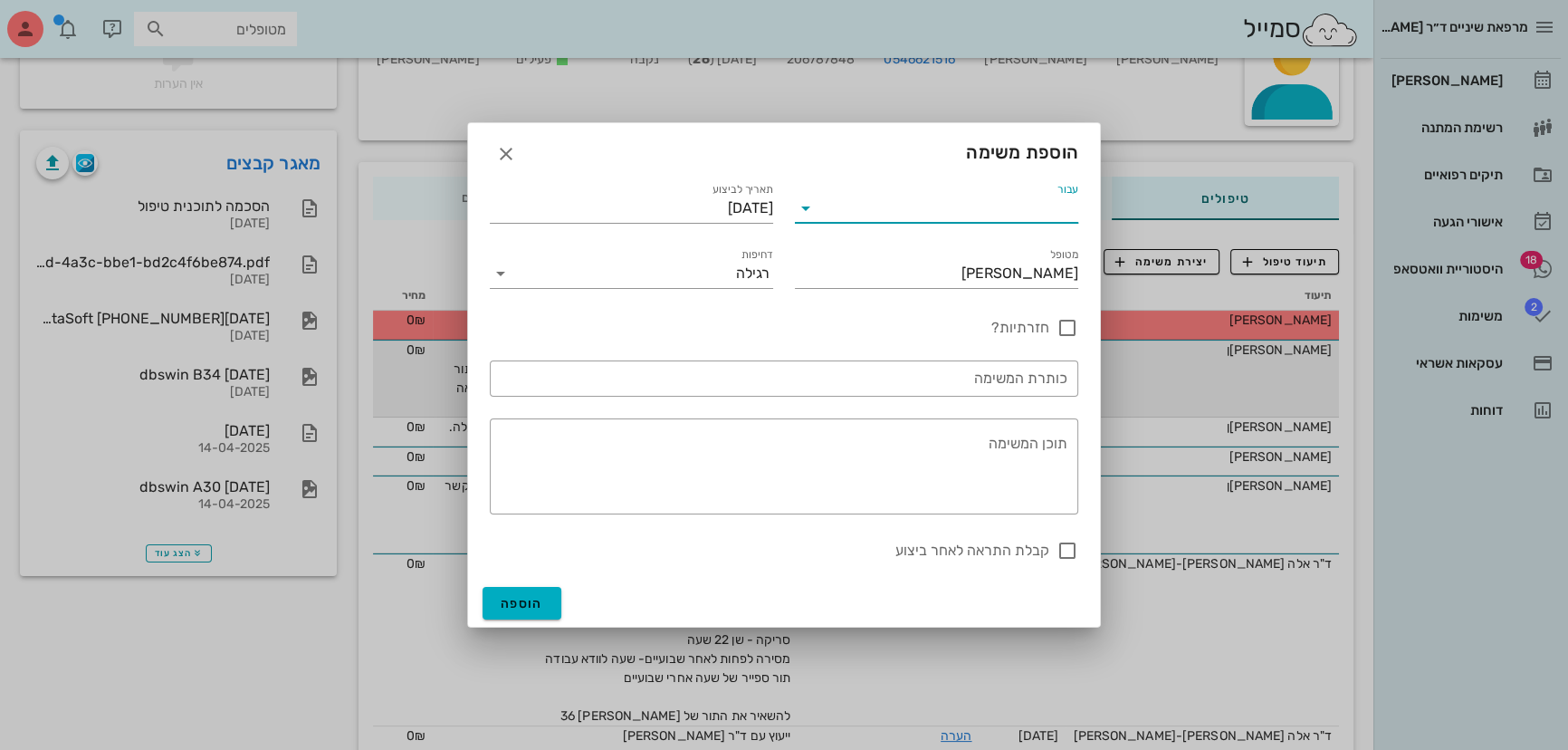 click on "עבור" at bounding box center (949, 208) 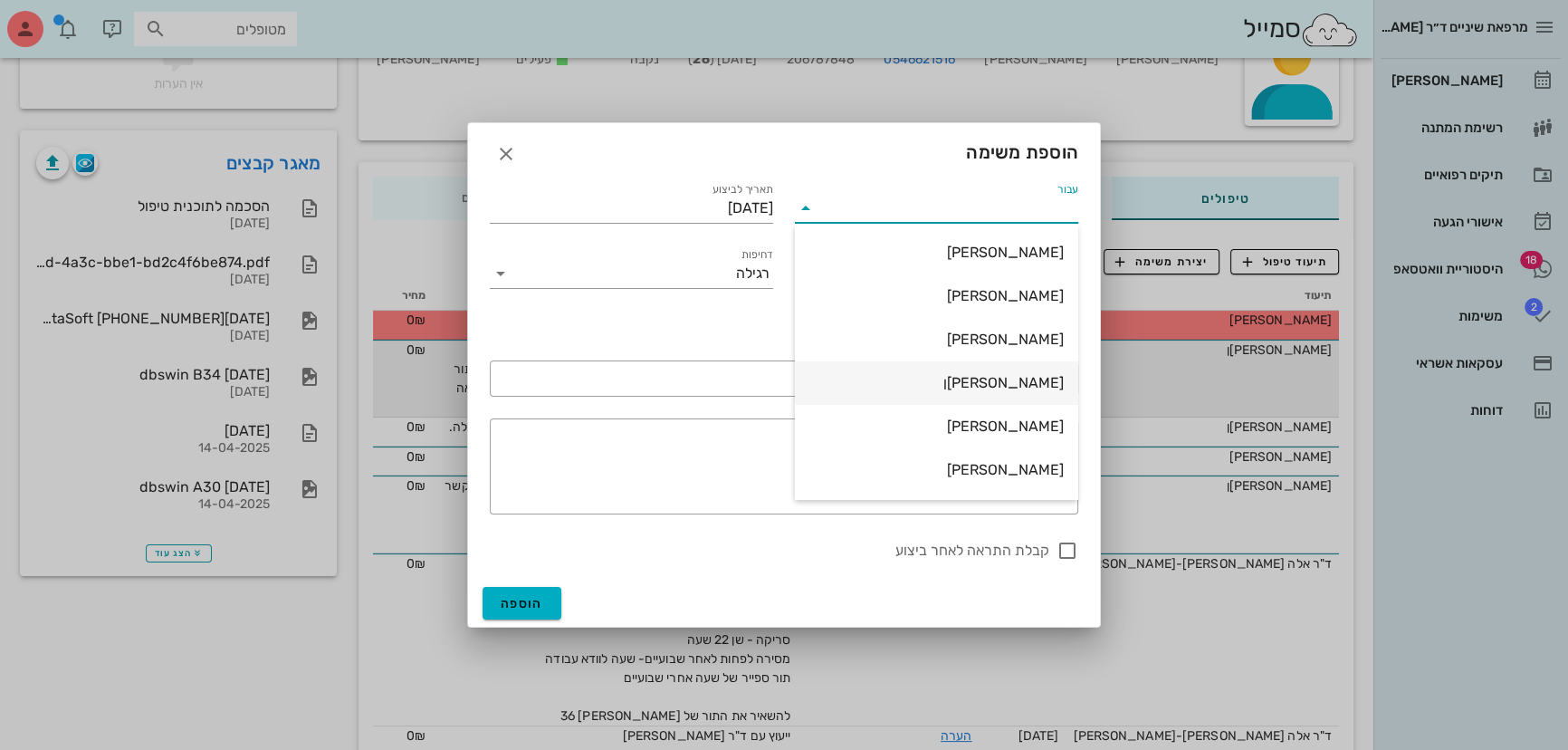 click on "[PERSON_NAME]" at bounding box center [936, 382] 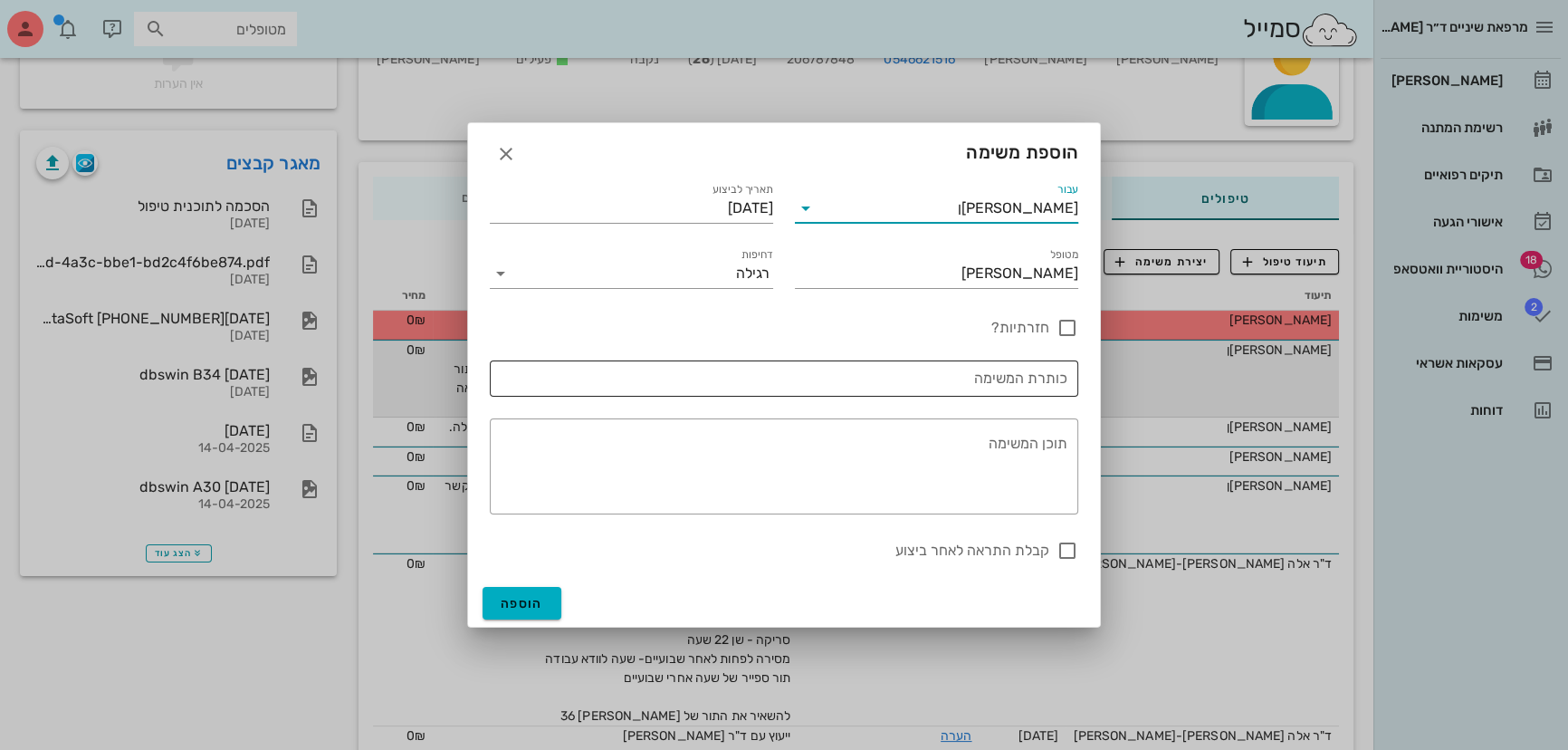 click on "כותרת המשימה" at bounding box center [784, 379] 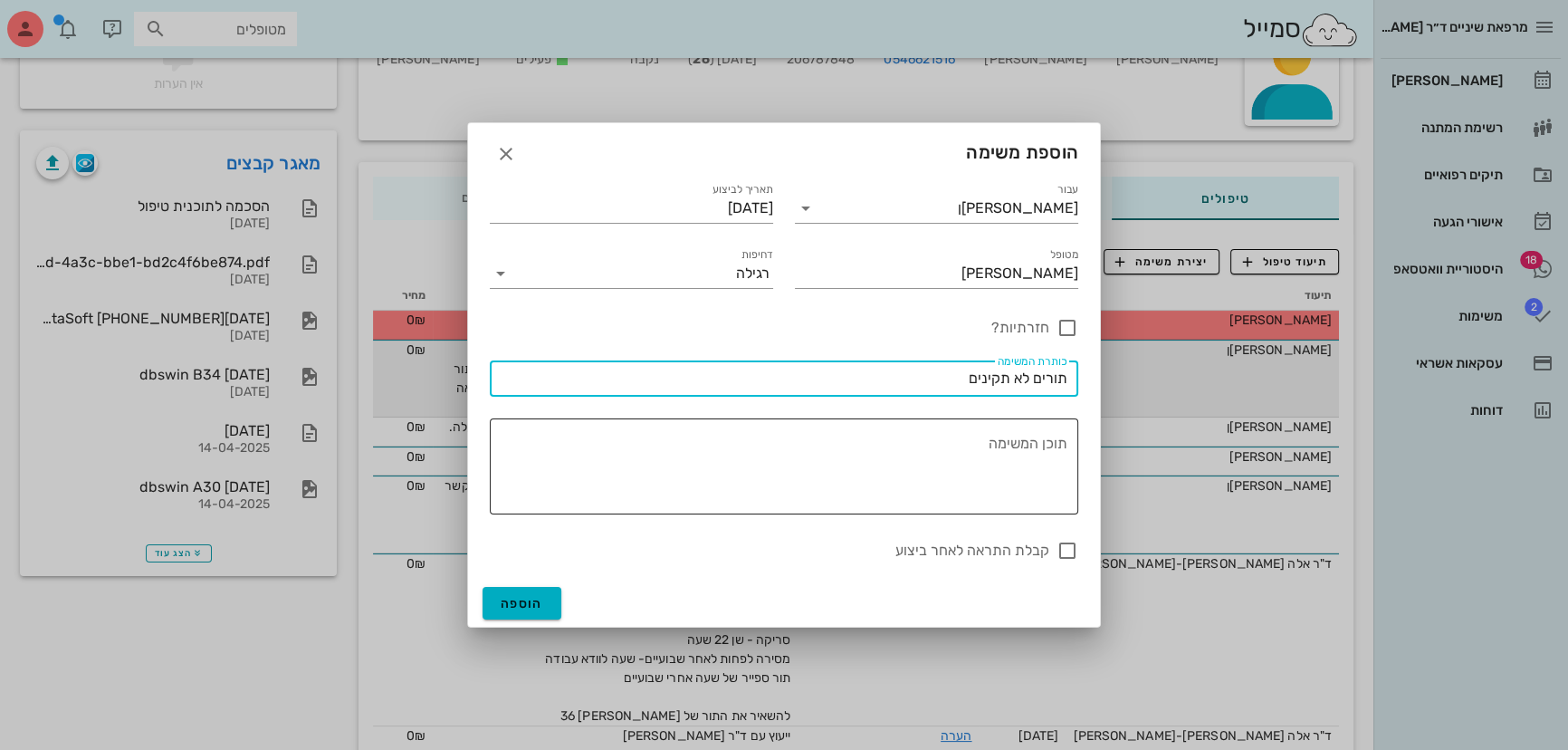 type on "תורים לא תקינים" 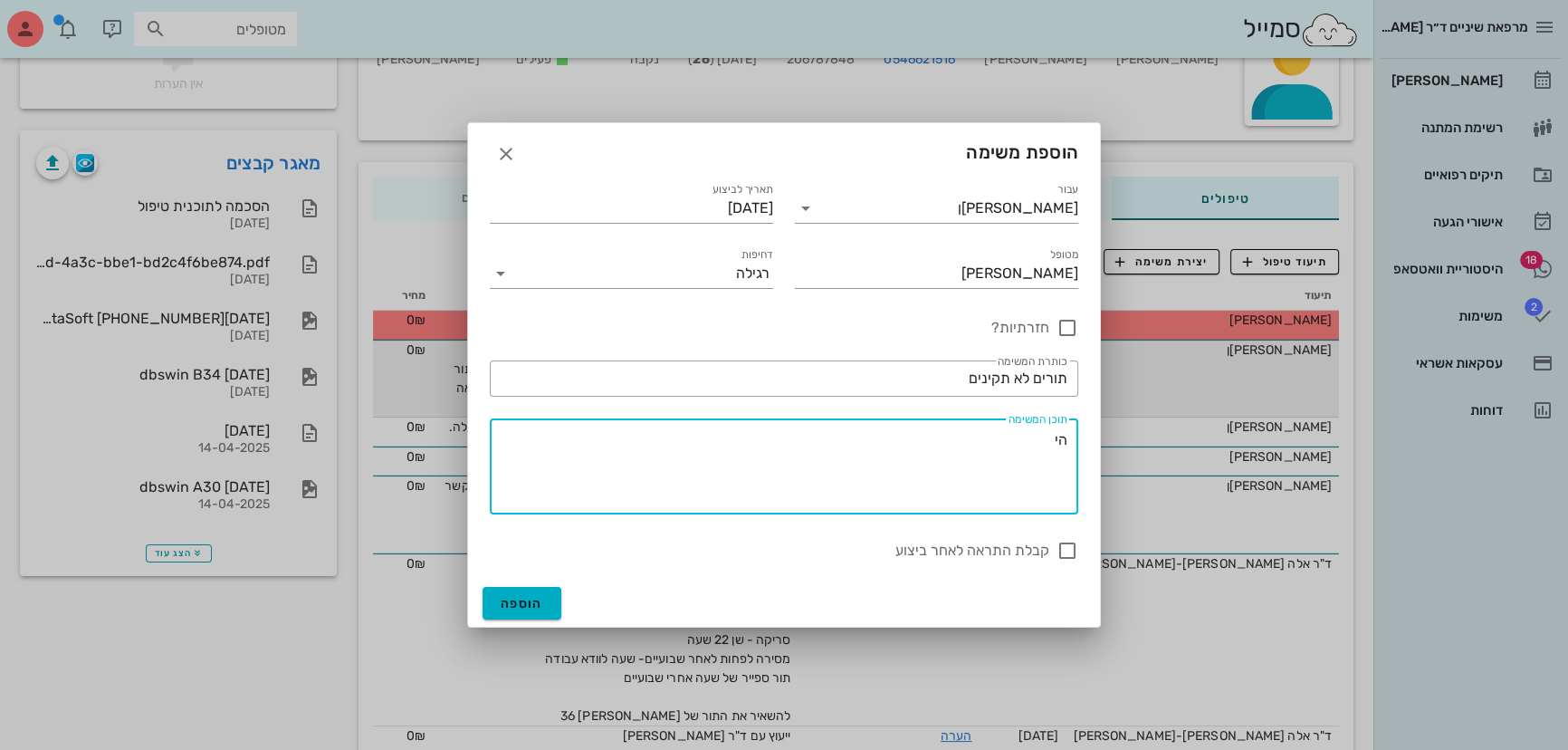 type on "ה" 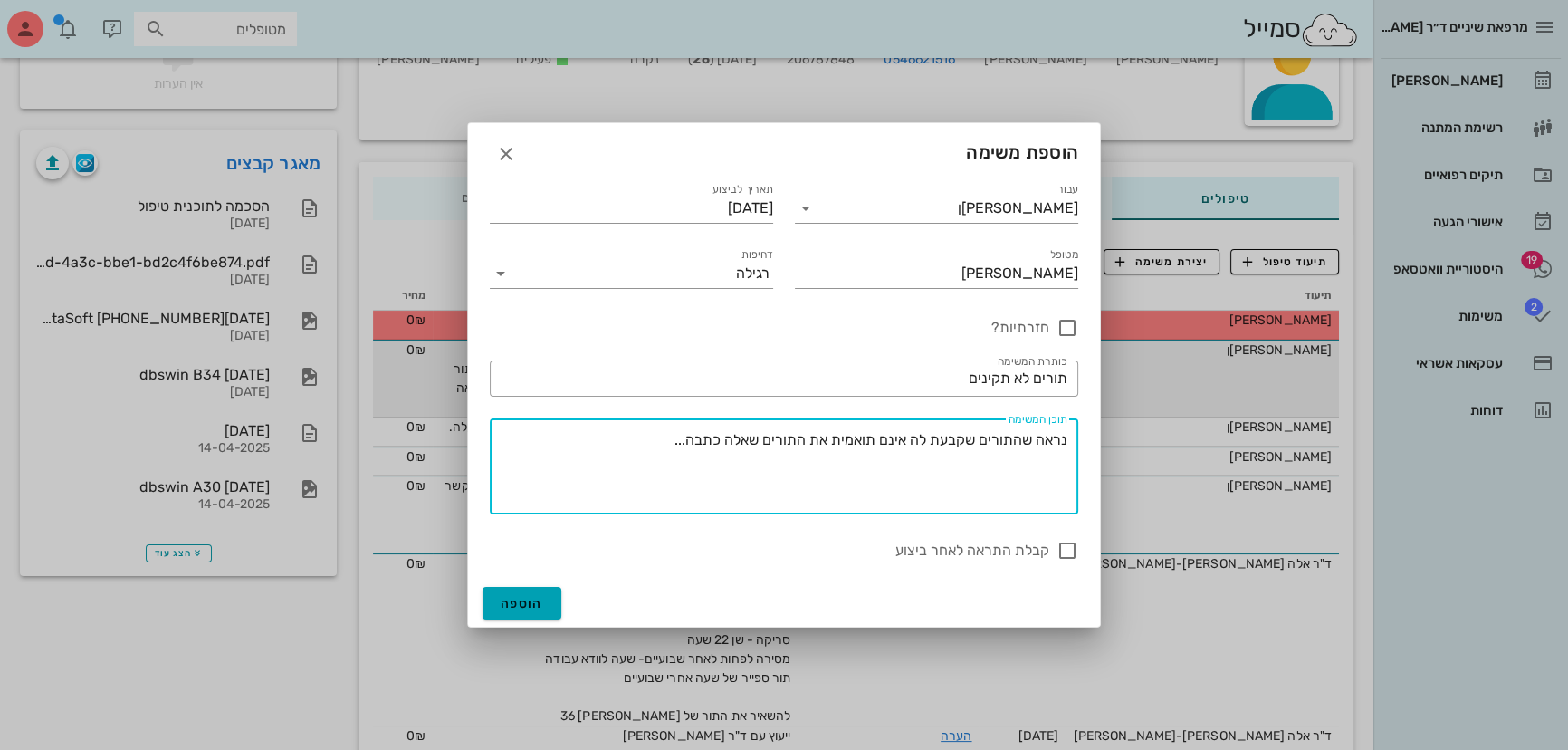 type on "נראה שהתורים שקבעת לה אינם תואמית את התורים שאלה כתבה..." 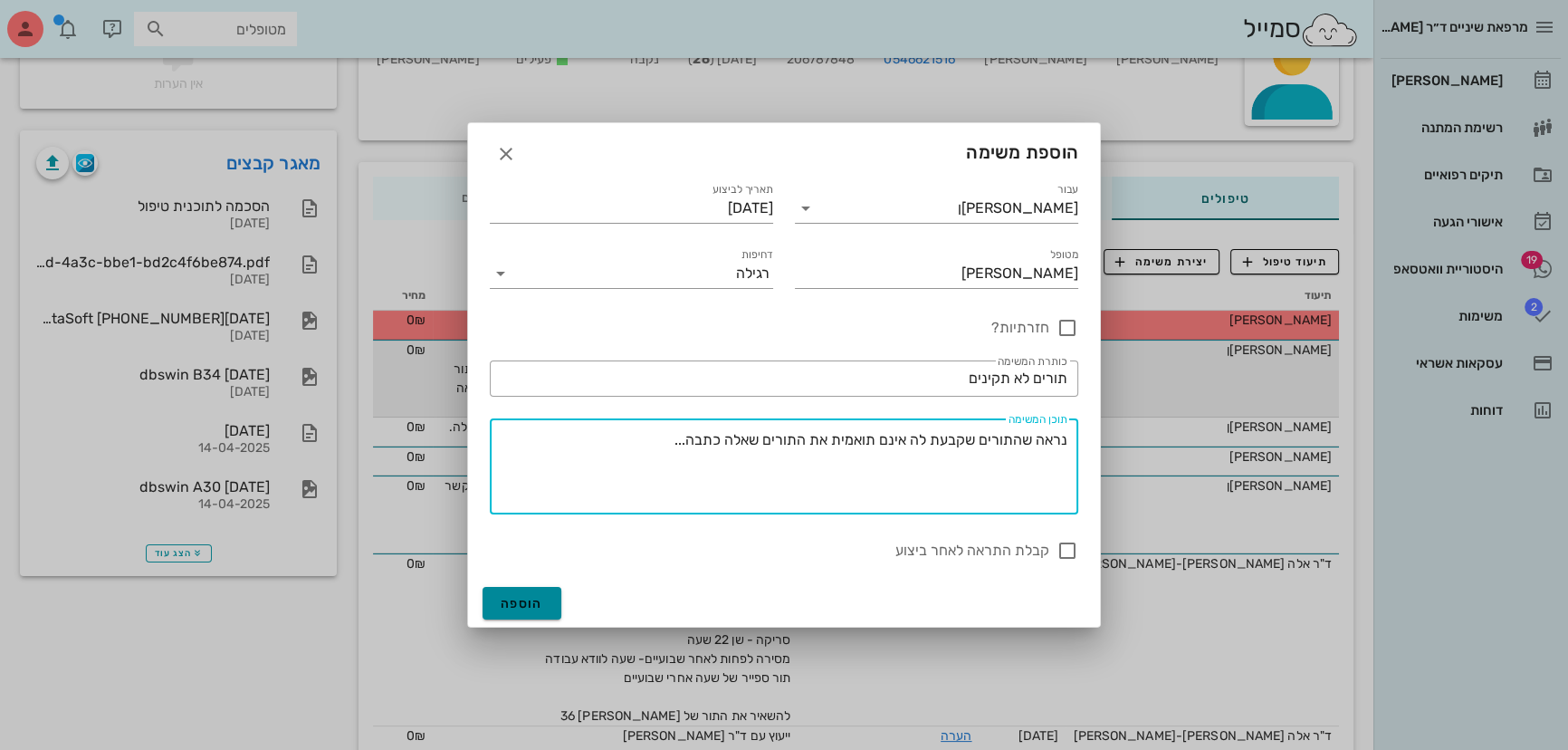 click on "הוספה" at bounding box center [521, 603] 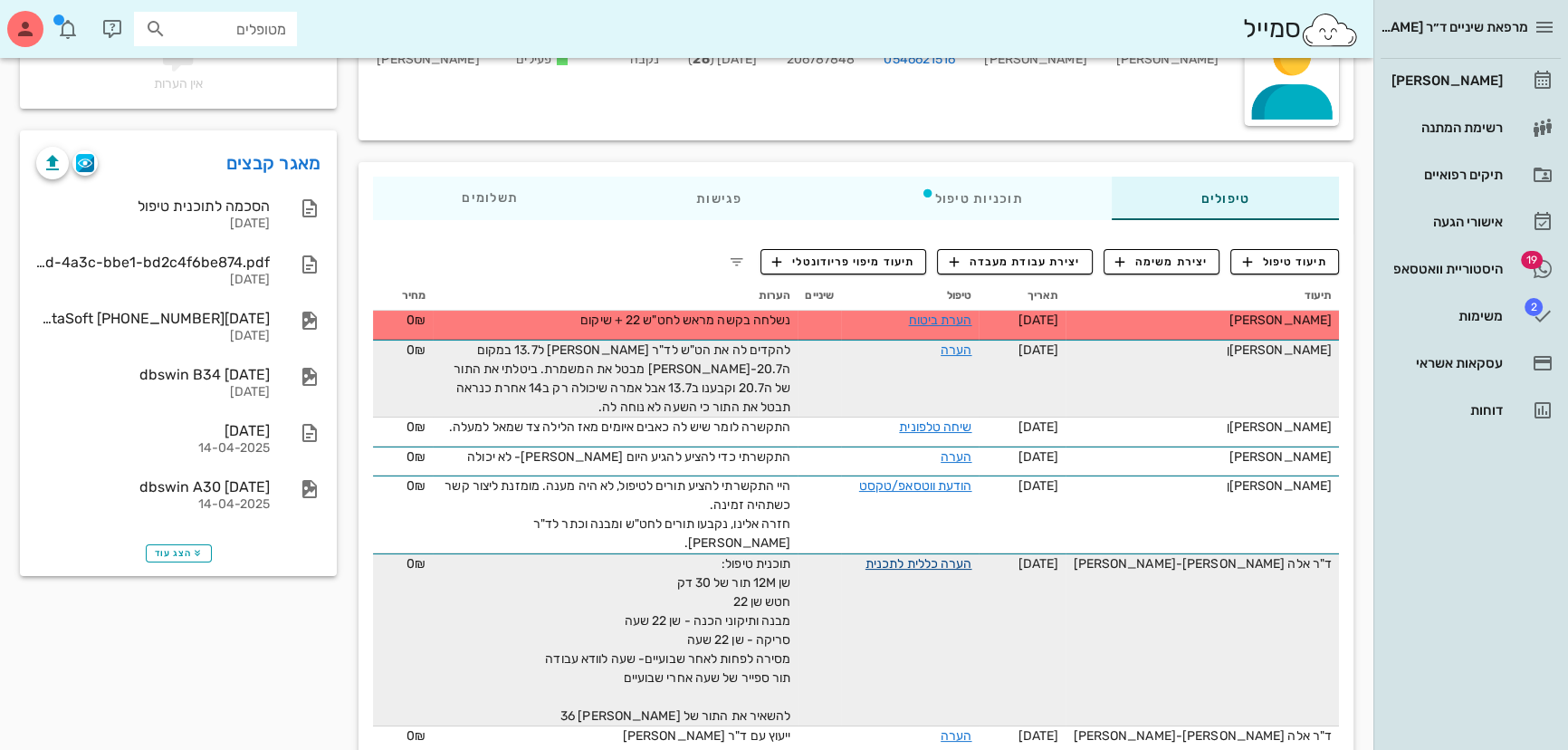 click on "הערה כללית לתכנית" at bounding box center [919, 563] 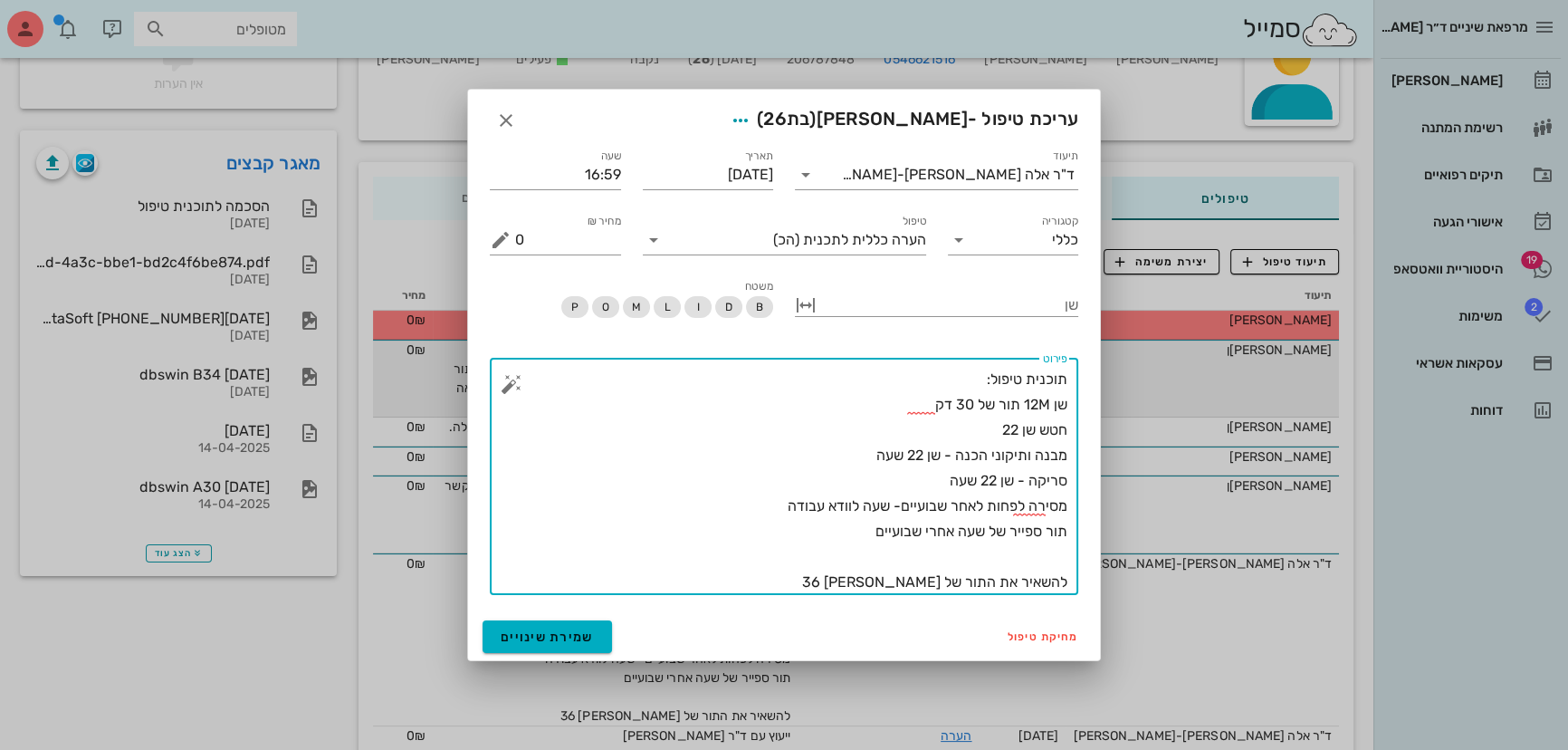 click on "תוכנית טיפול:
שן 12M תור של 30 דק
חטש שן 22
מבנה ותיקוני הכנה - שן 22 שעה
סריקה - שן 22 שעה
מסירה לפחות לאחר שבועיים- שעה לוודא עבודה
תור ספייר של שעה אחרי שבועיים
להשאיר את התור של שן 36" at bounding box center [791, 481] 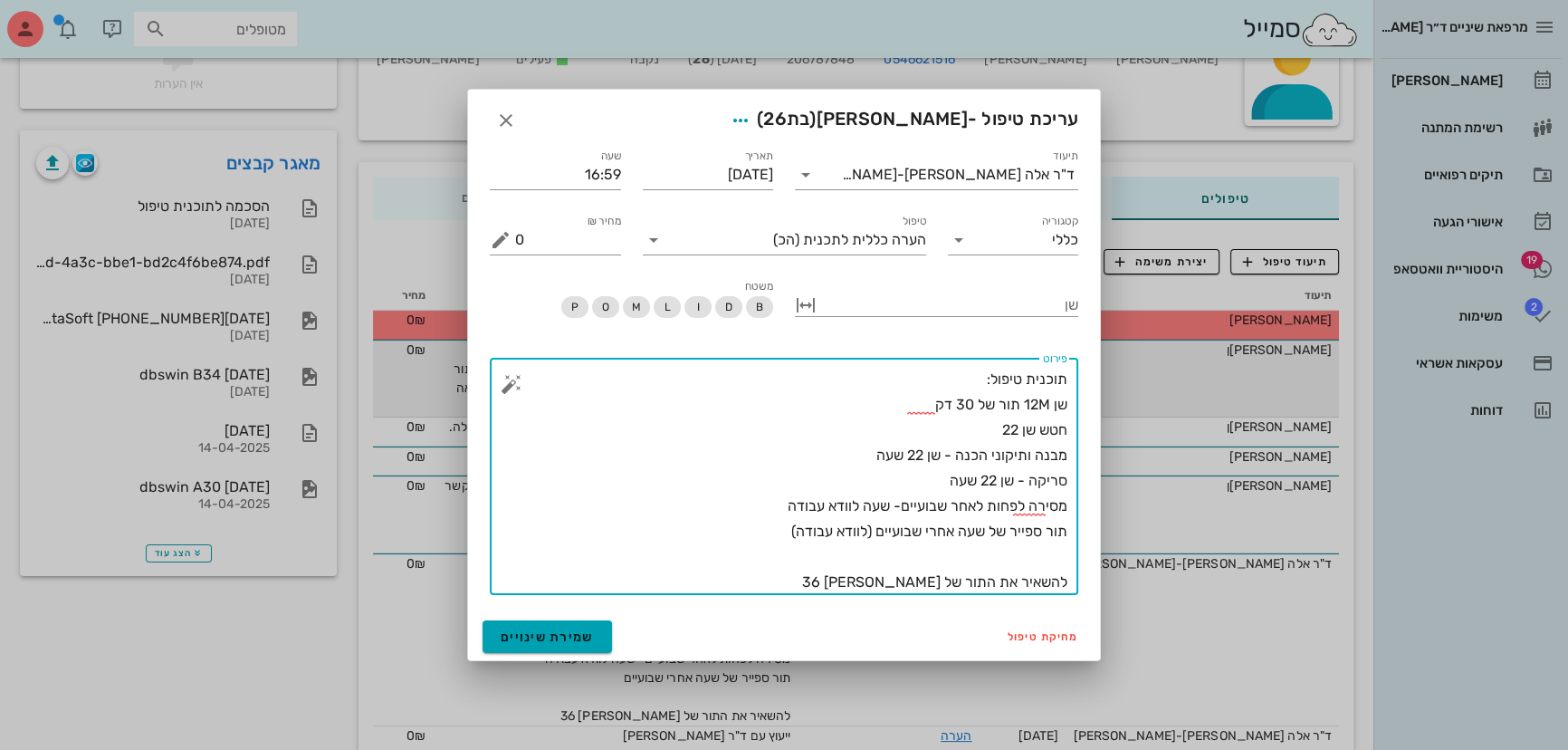 type on "תוכנית טיפול:
שן 12M תור של 30 דק
חטש שן 22
מבנה ותיקוני הכנה - שן 22 שעה
סריקה - שן 22 שעה
מסירה לפחות לאחר שבועיים- שעה לוודא עבודה
תור ספייר של שעה אחרי שבועיים (לוודא עבודה)
להשאיר את התור של שן 36" 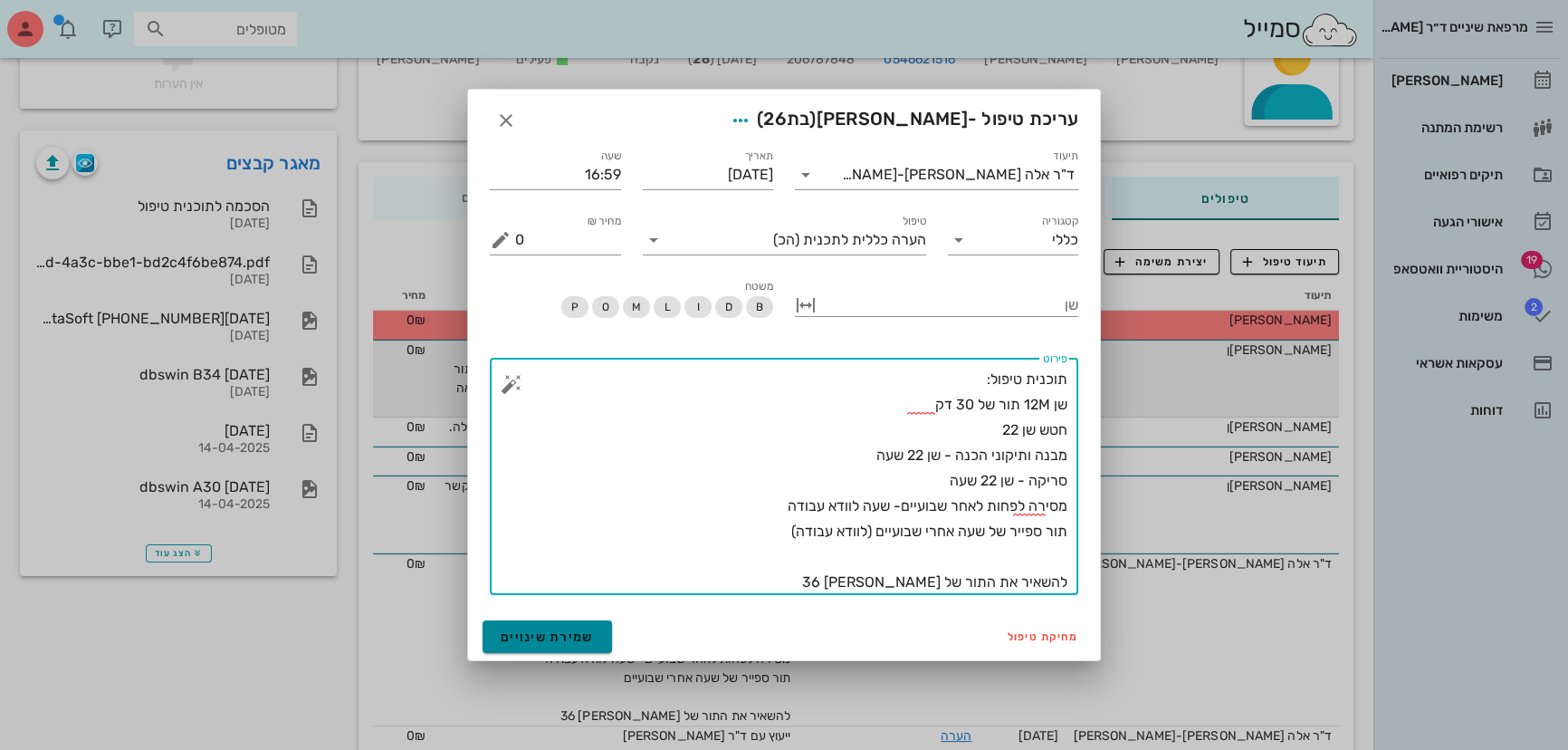 click on "שמירת שינויים" at bounding box center [547, 637] 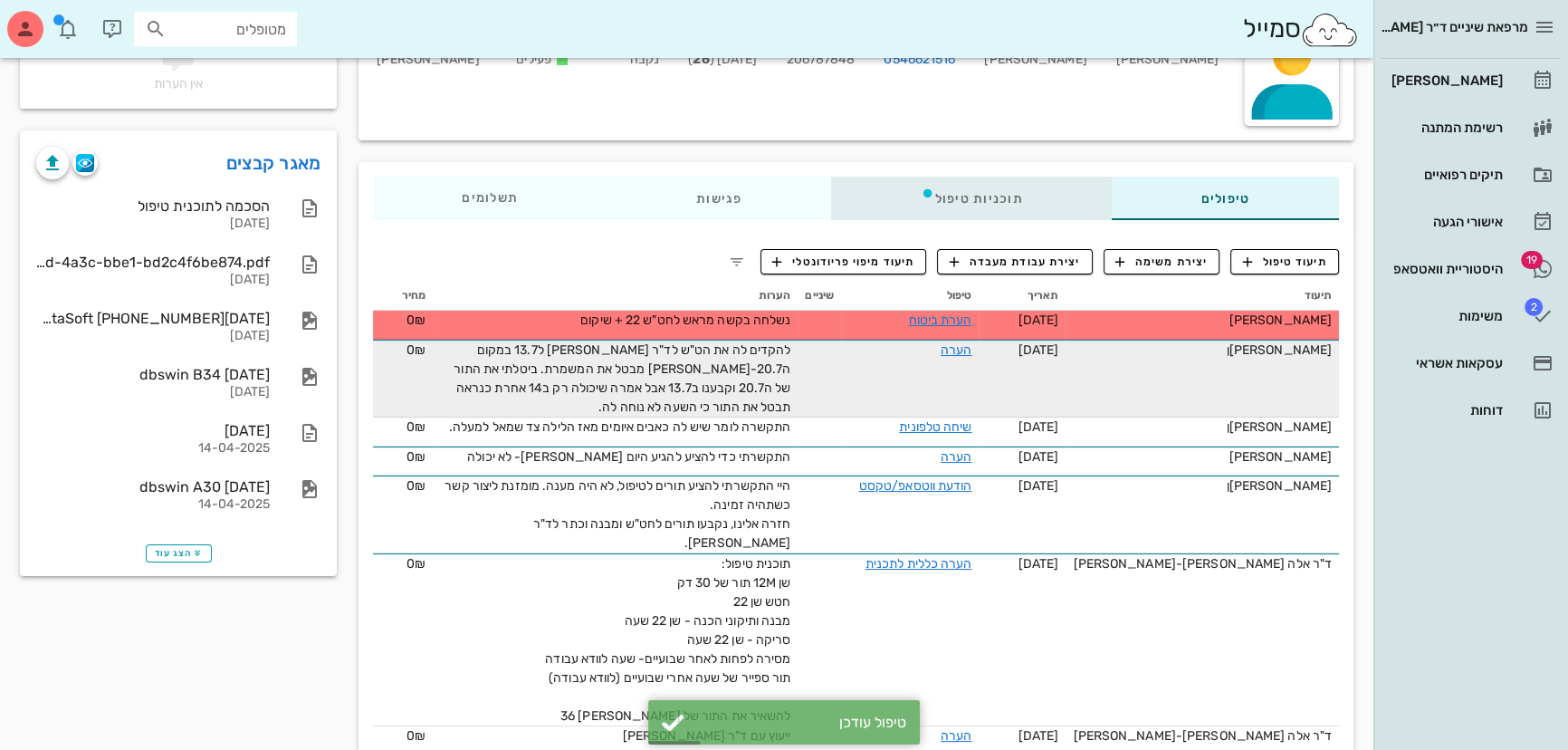 click on "תוכניות טיפול" at bounding box center (971, 198) 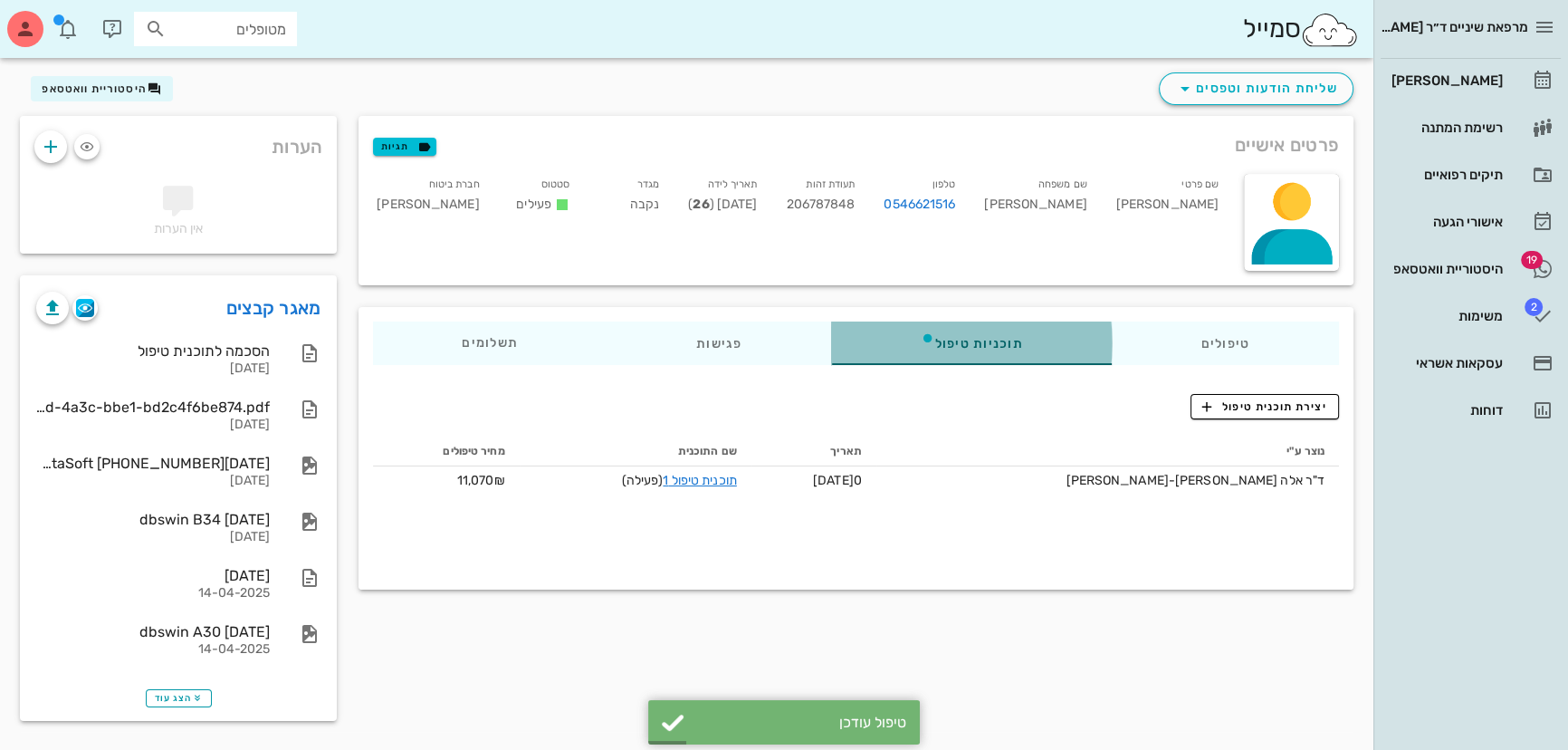 scroll, scrollTop: 43, scrollLeft: 0, axis: vertical 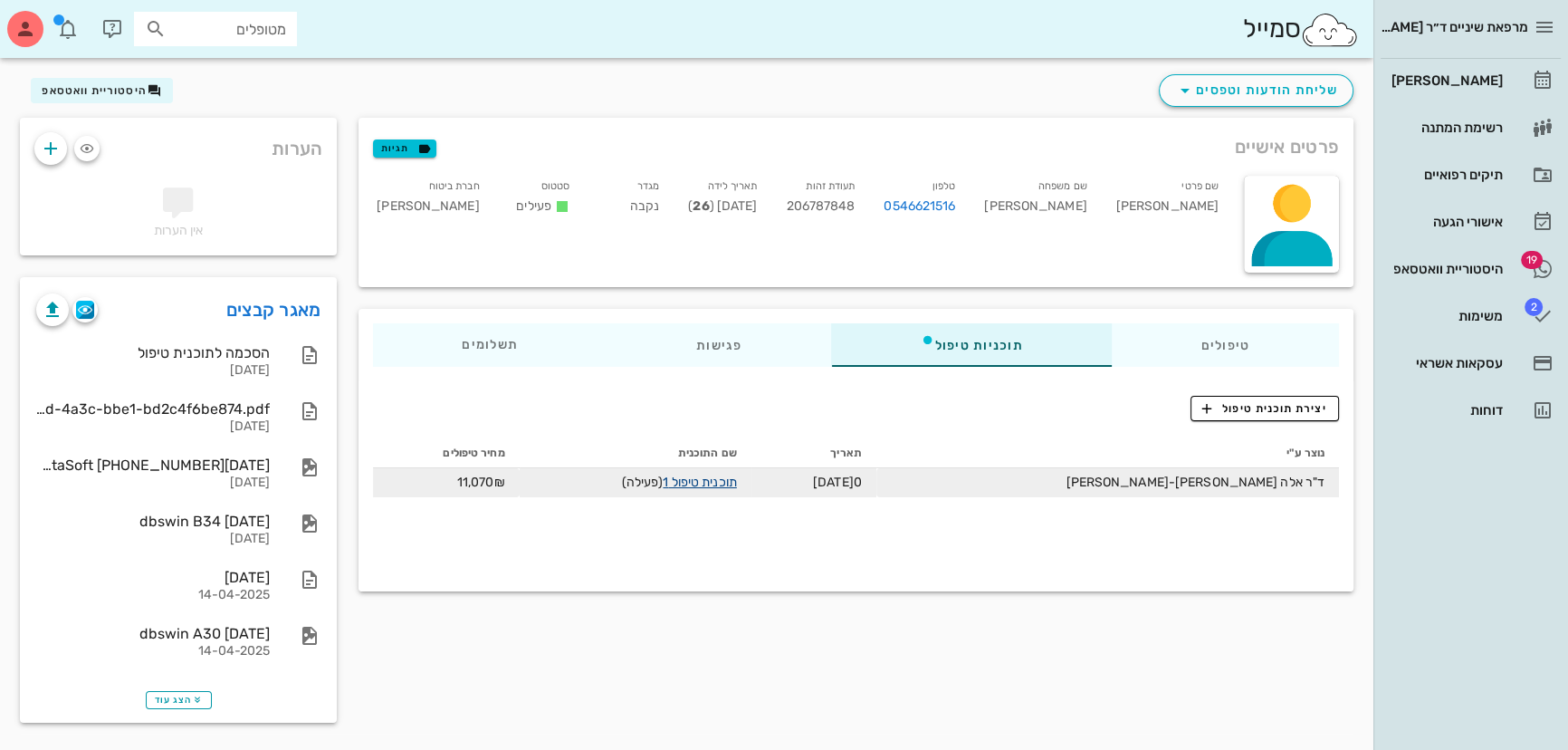 click on "תוכנית טיפול 1" at bounding box center (699, 482) 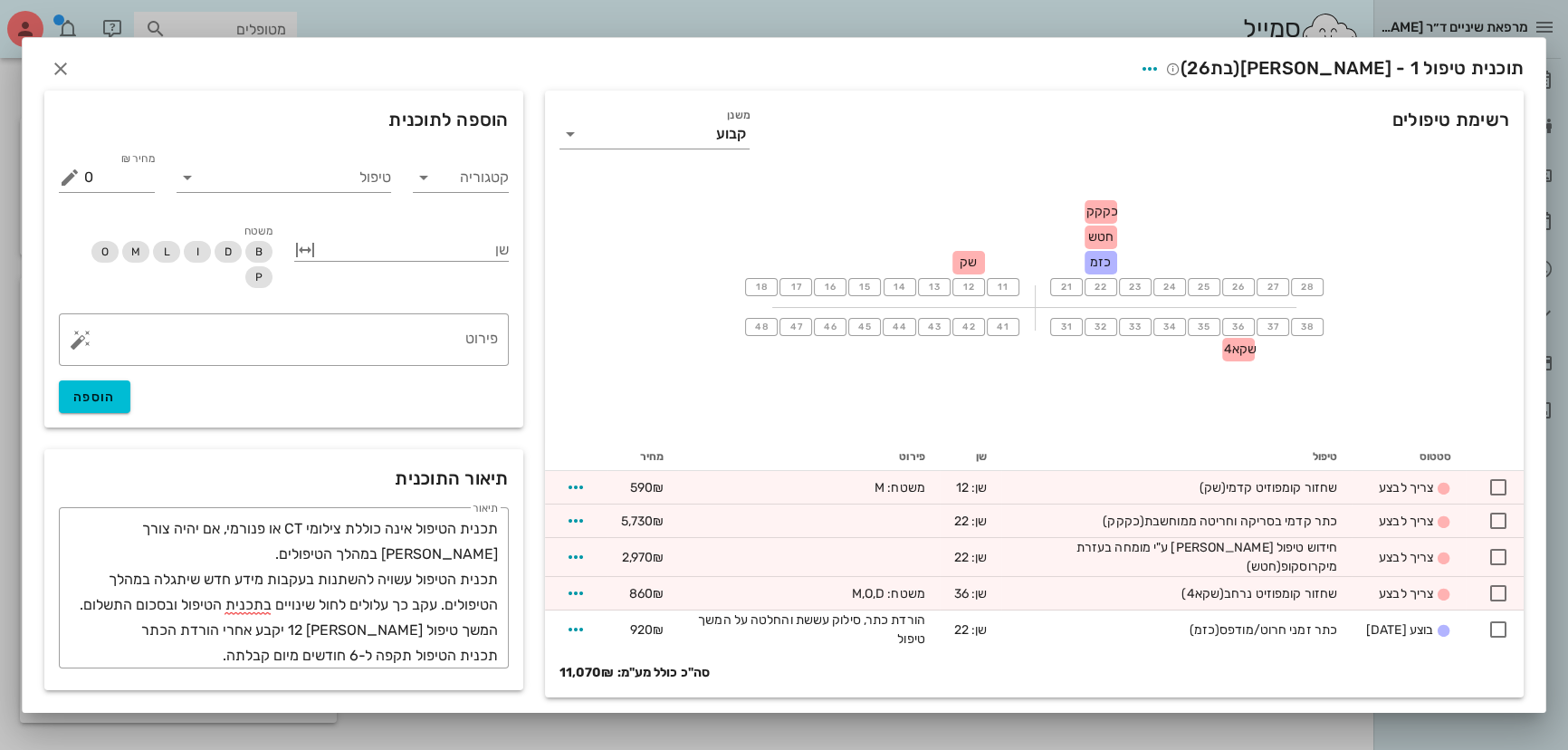 scroll, scrollTop: 3, scrollLeft: 0, axis: vertical 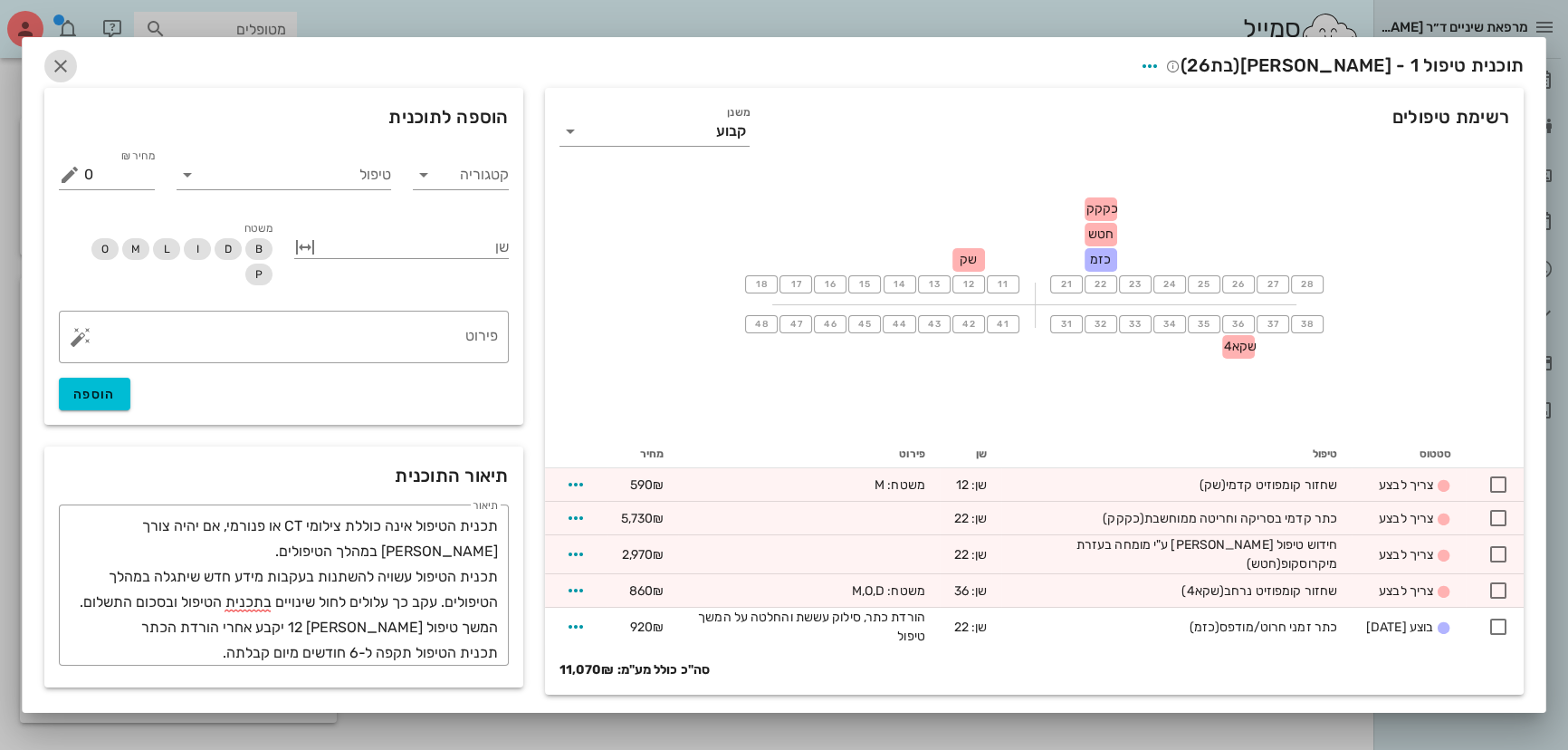 click at bounding box center (61, 66) 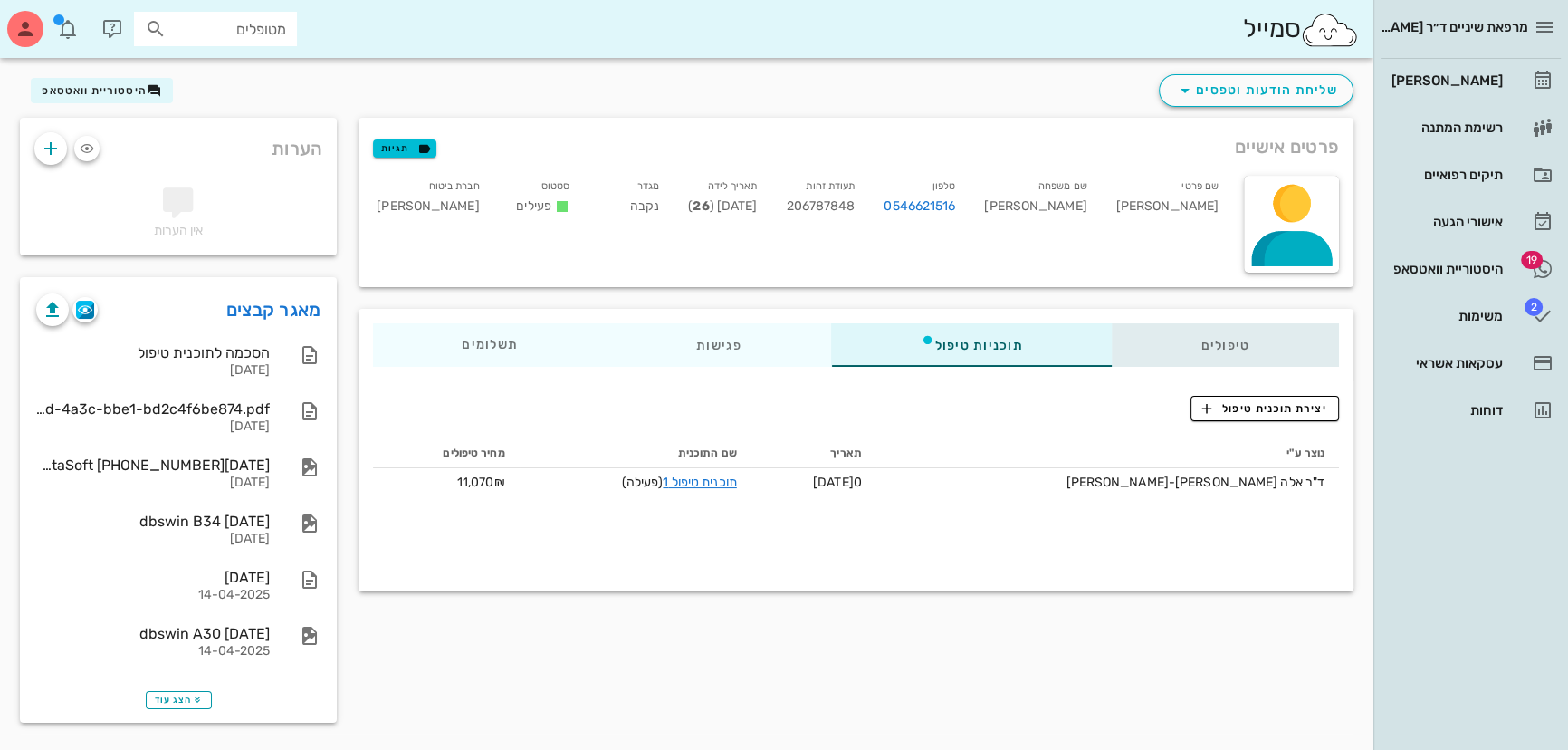 click on "טיפולים" at bounding box center [1225, 345] 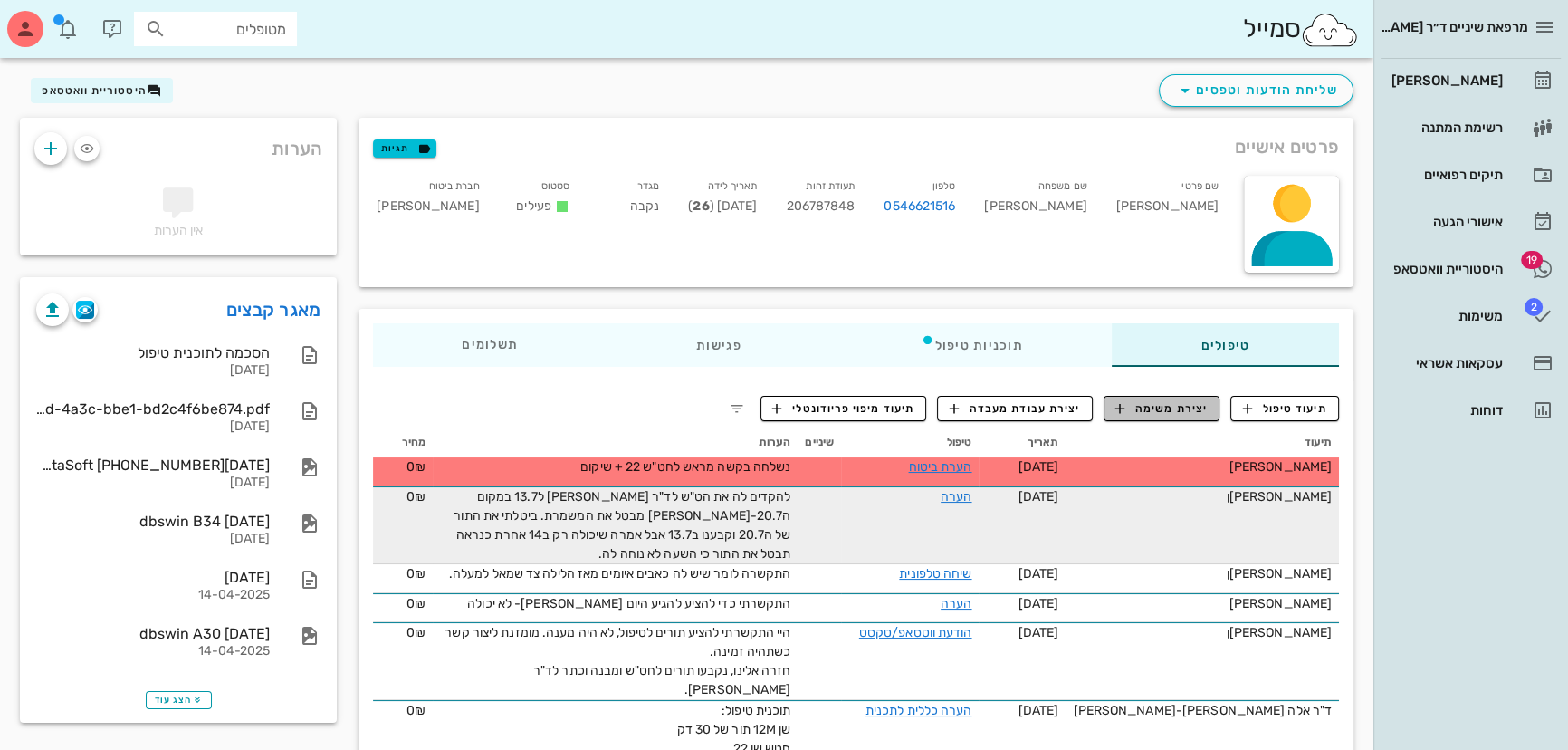 click on "יצירת משימה" at bounding box center [1162, 409] 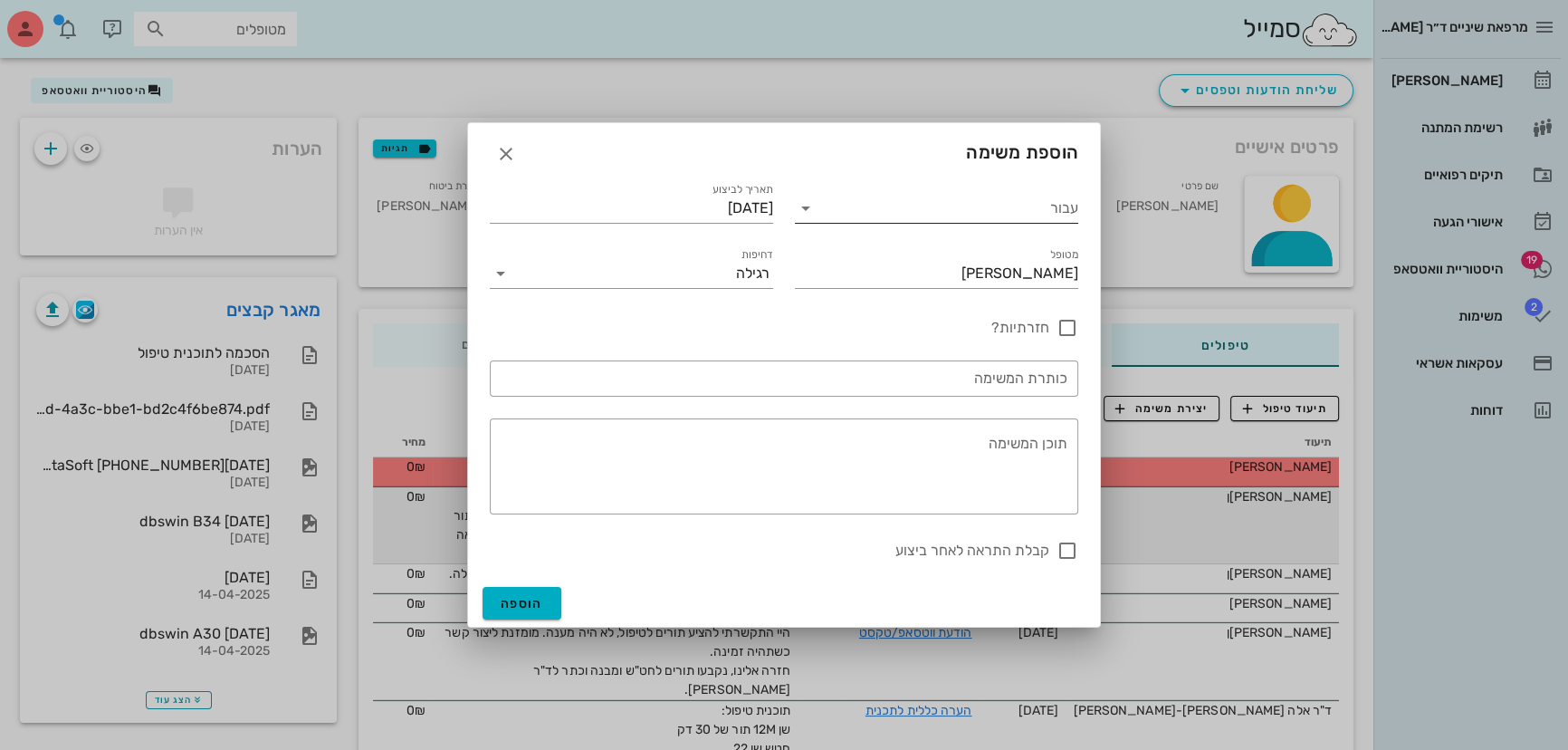 click on "עבור" at bounding box center (949, 208) 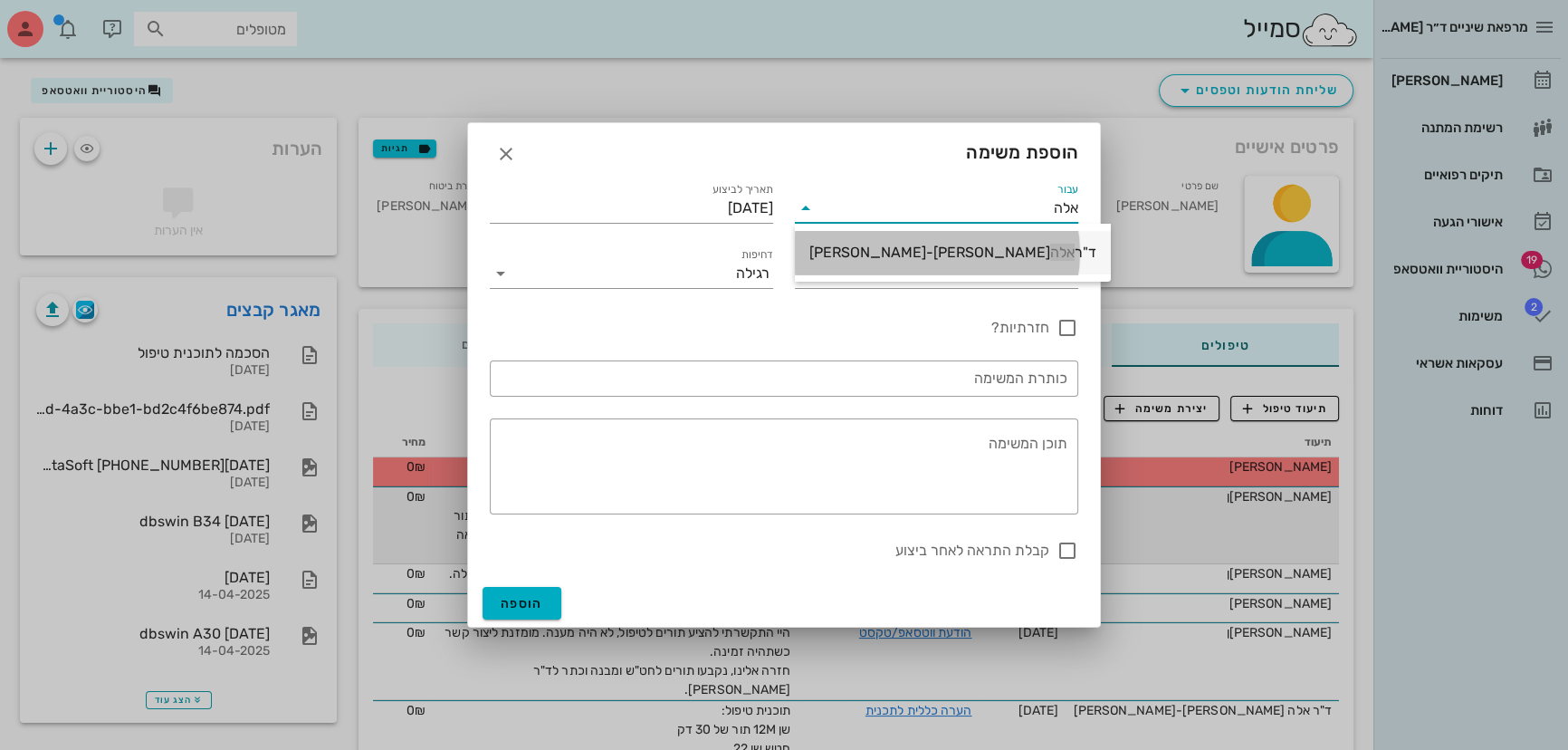 click on "ד"ר  אלה  גור-אריה" at bounding box center (952, 252) 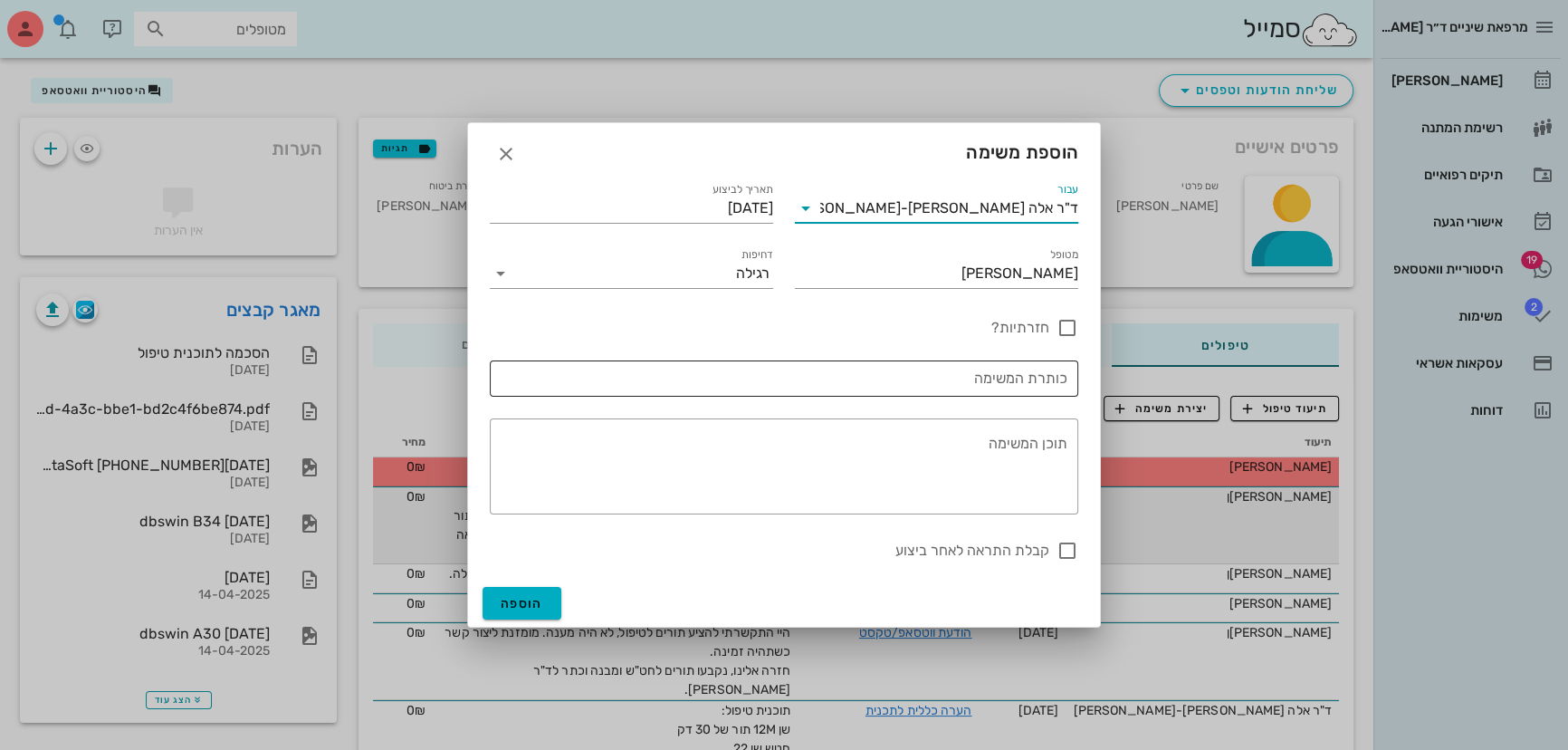 type on "ד"ר אלה [PERSON_NAME]-[PERSON_NAME]" 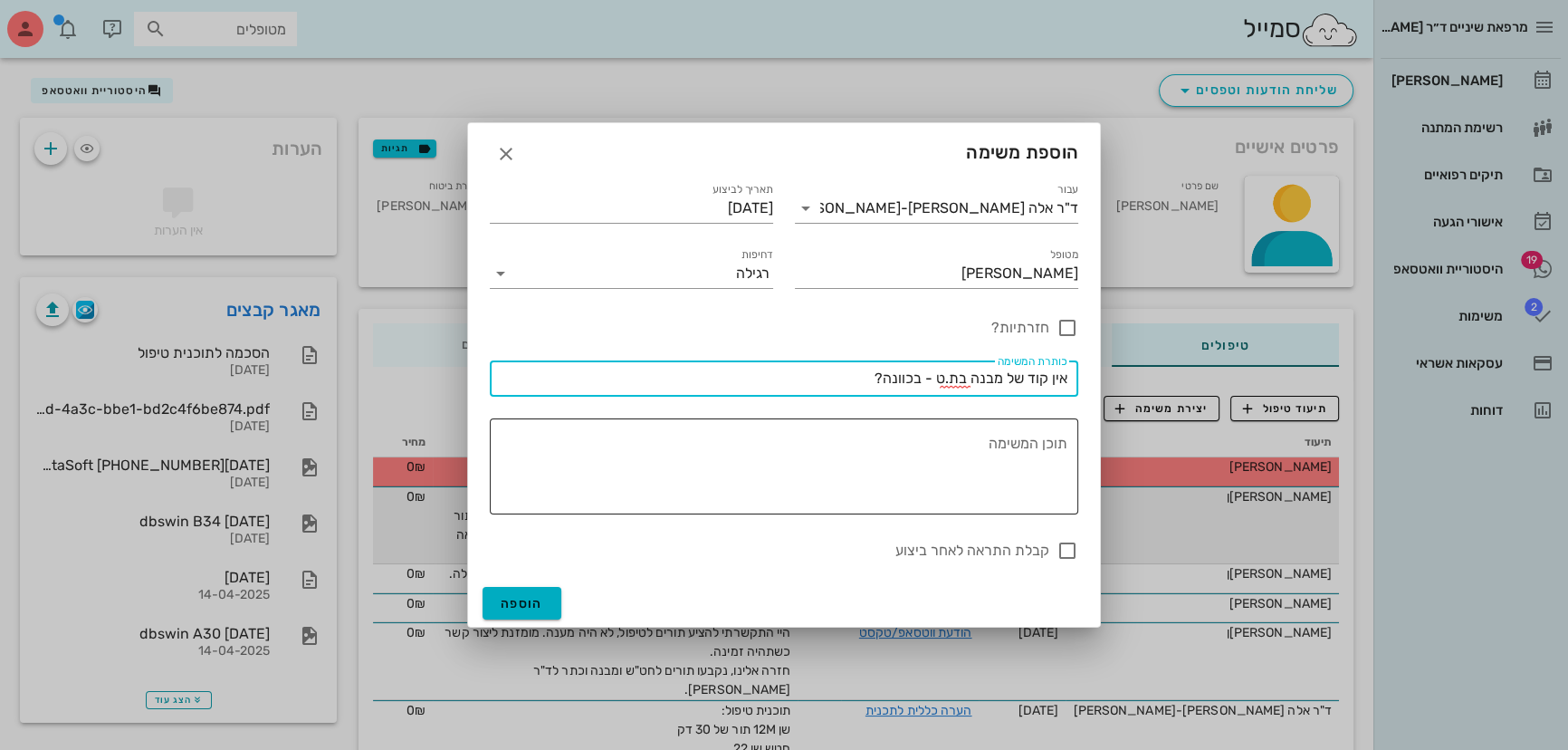 type on "אין קוד של מבנה בת.ט - בכוונה?" 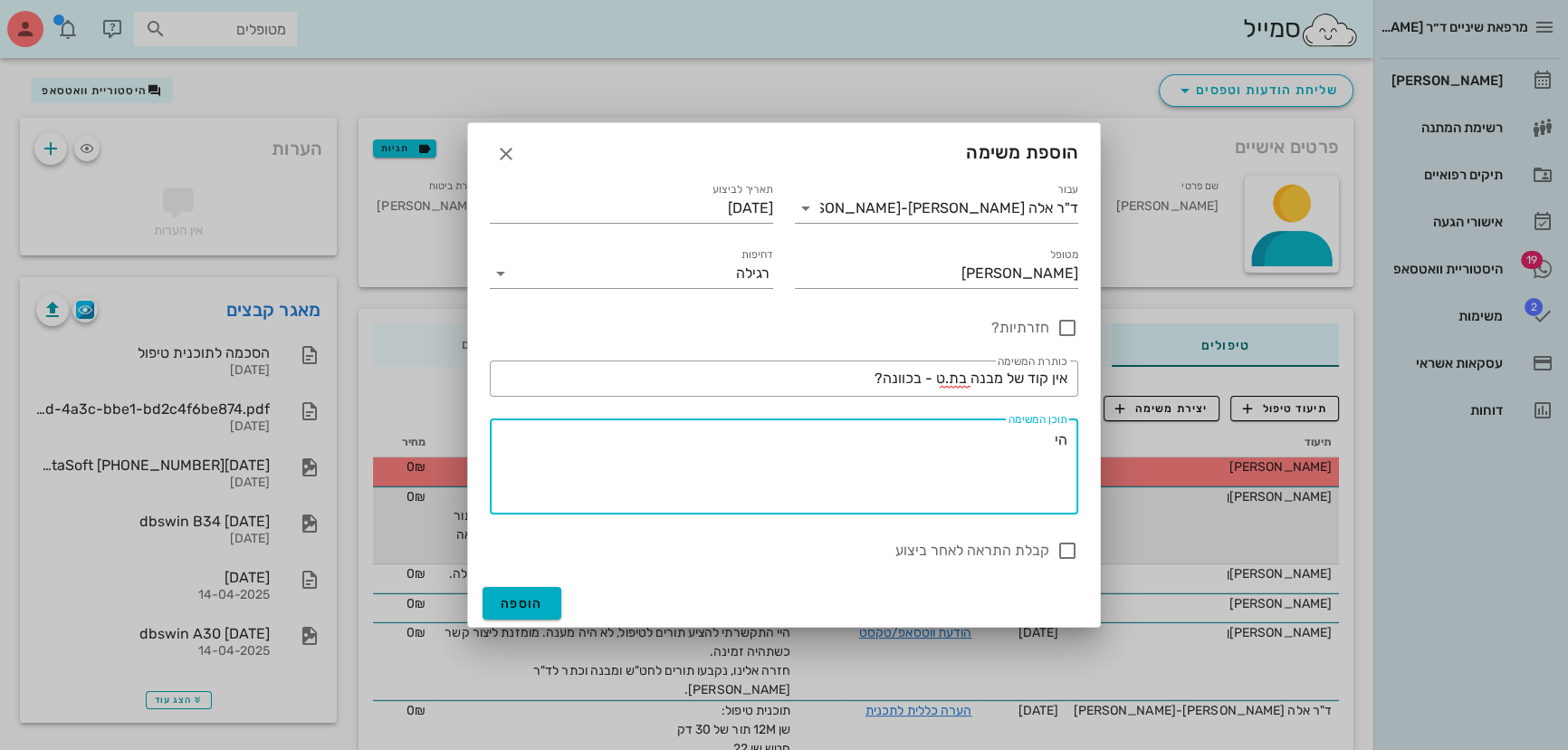 type on "ה" 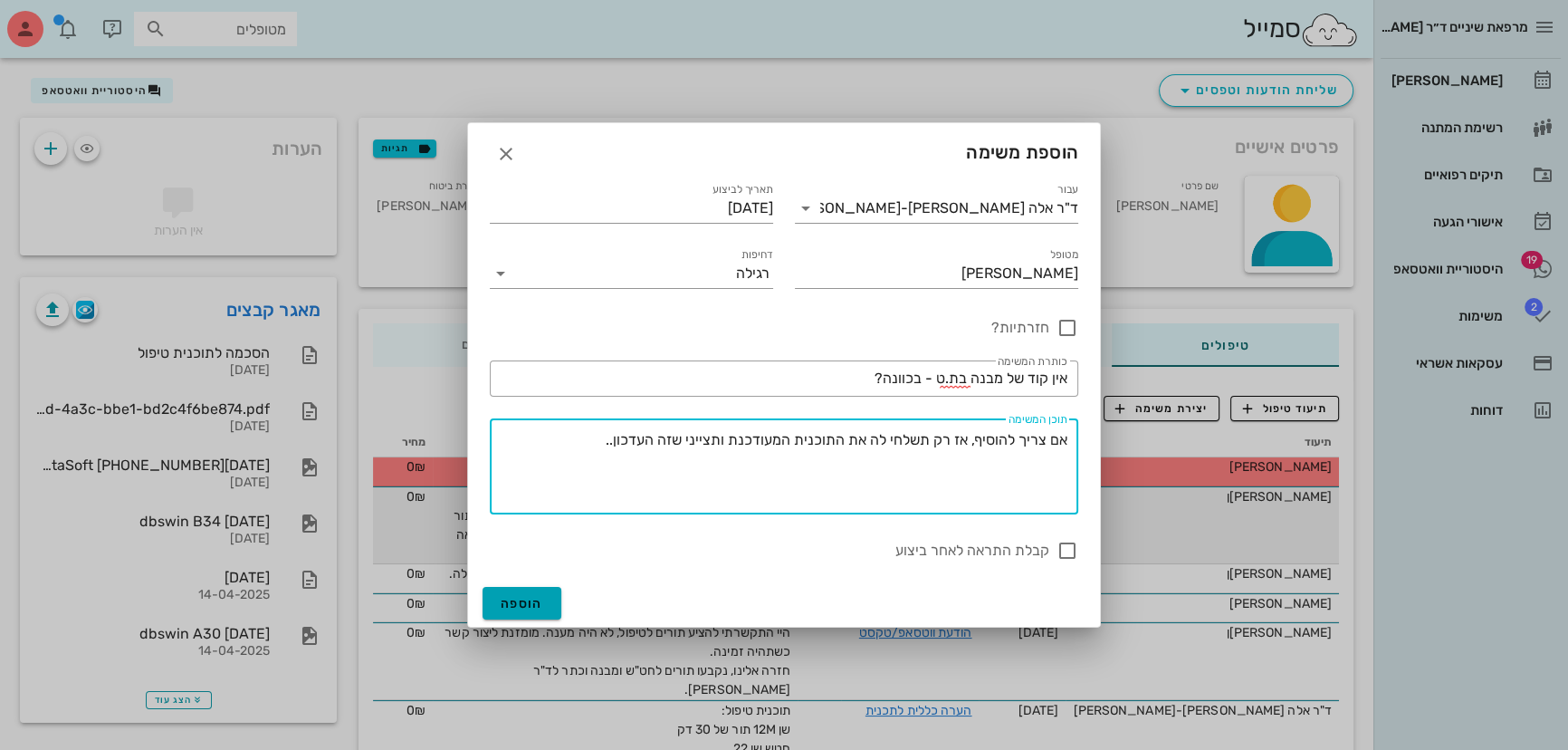type on "אם צריך להוסיף, אז רק תשלחי לה את התוכנית המעודכנת ותצייני שזה העדכון.." 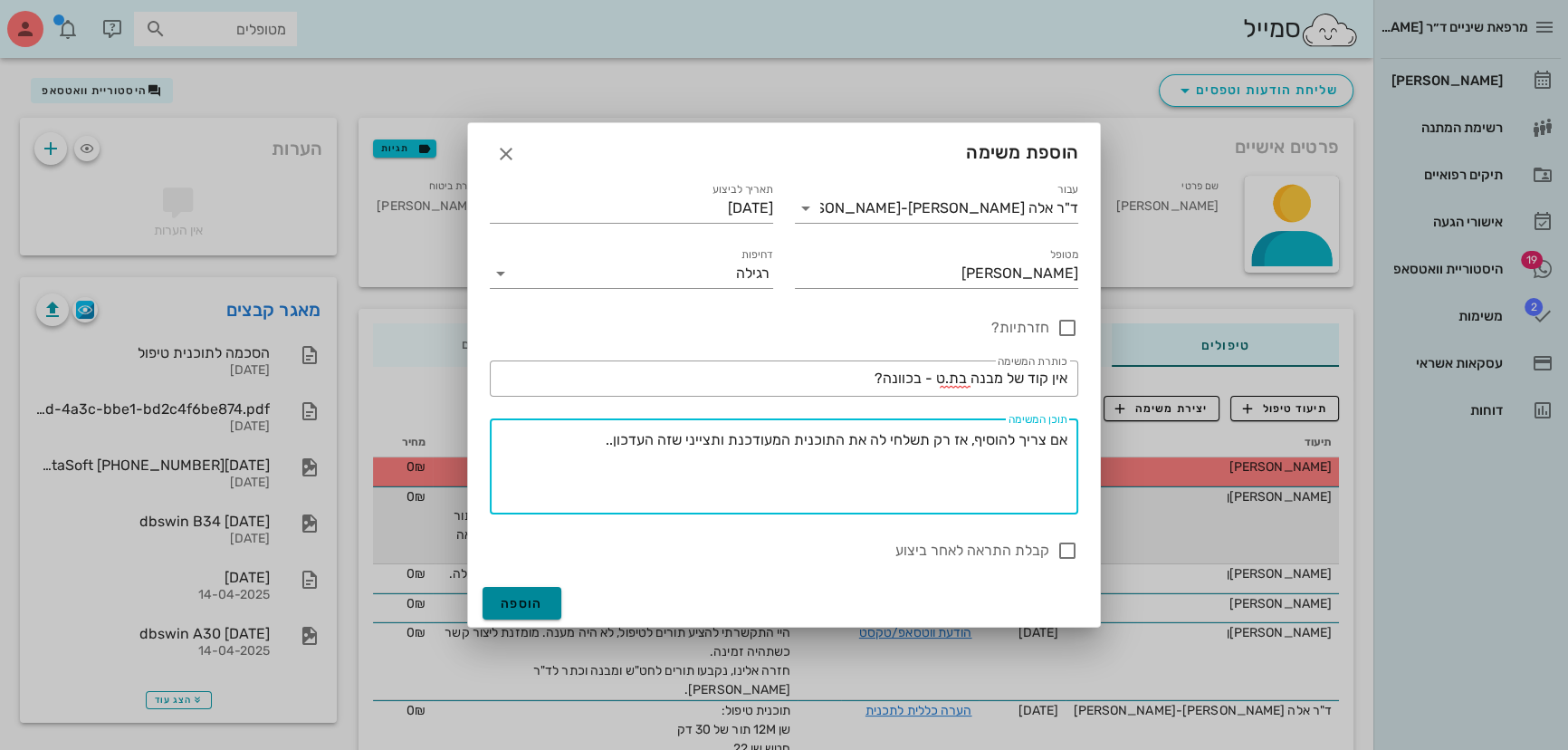 click on "הוספה" at bounding box center (521, 603) 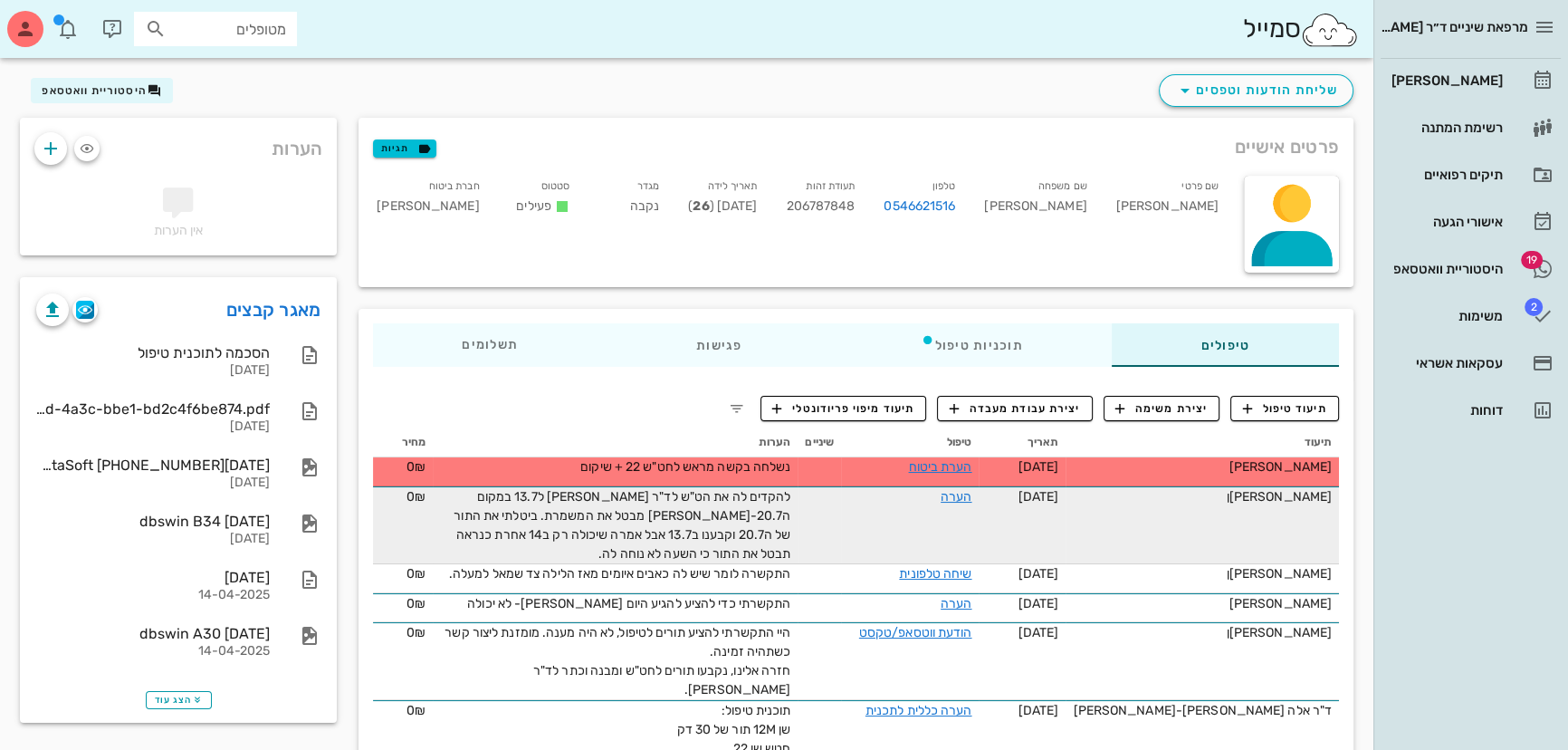 click on "מטופלים" at bounding box center [228, 29] 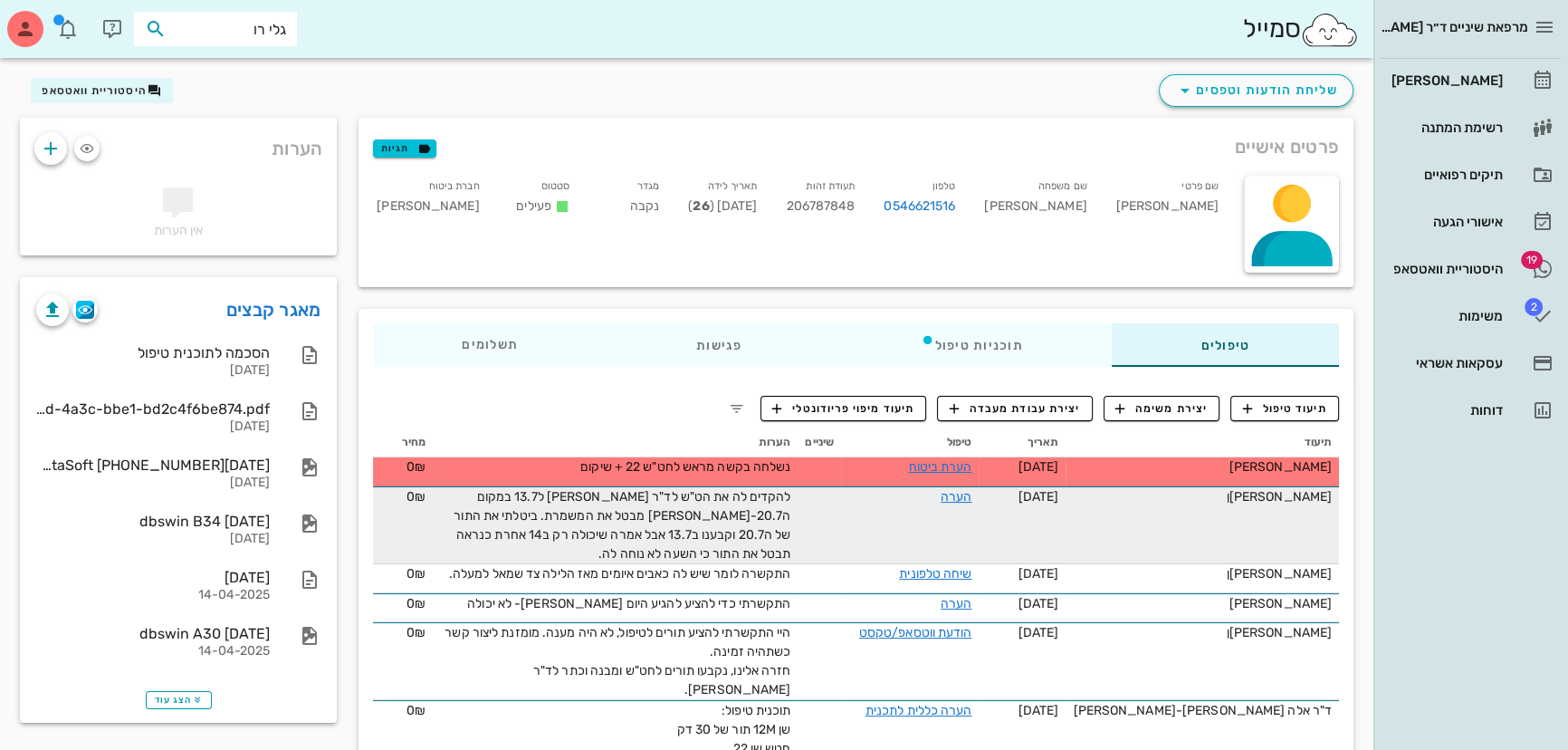 type on "גלי רוב" 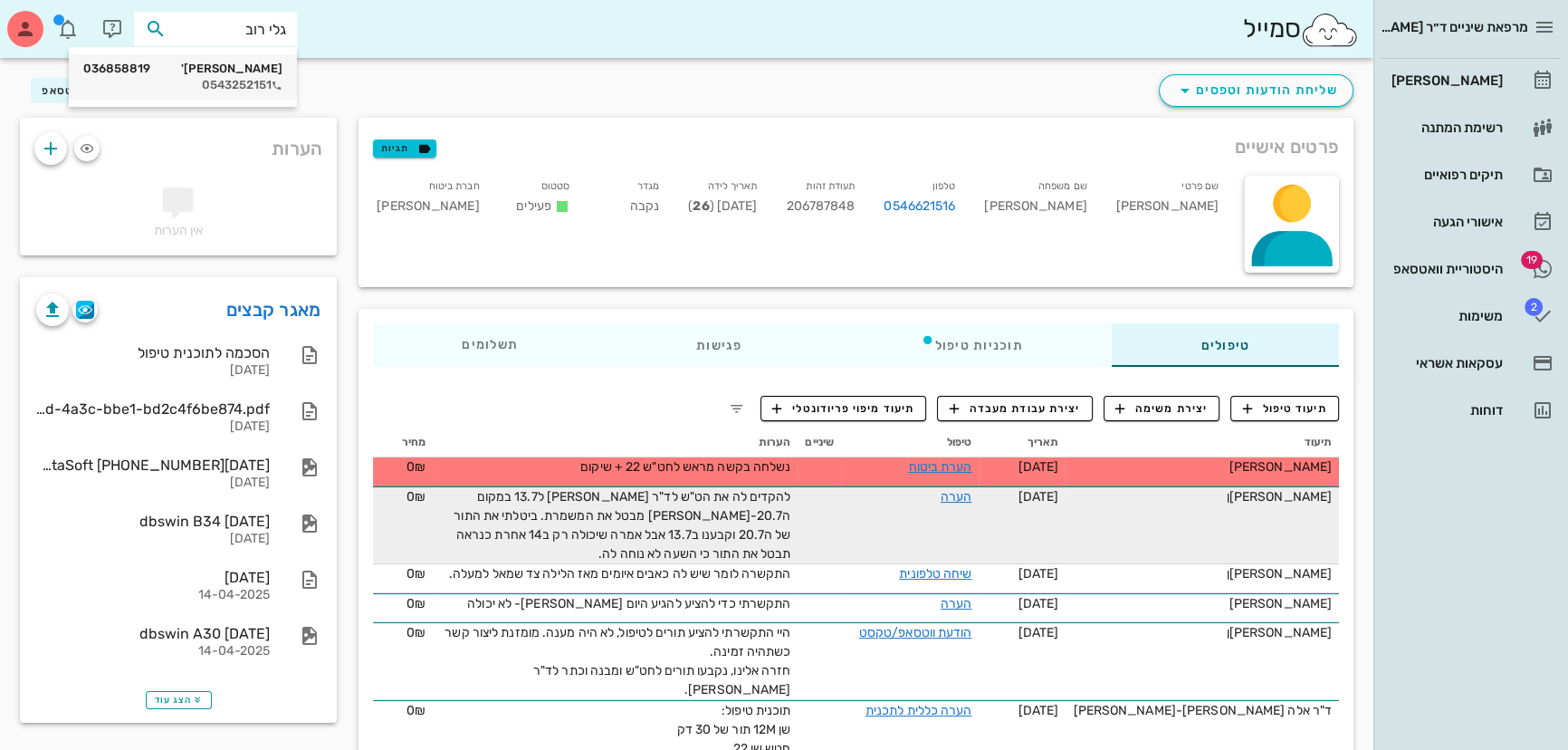 click on "גלי רובוביץ'  036858819" at bounding box center (183, 69) 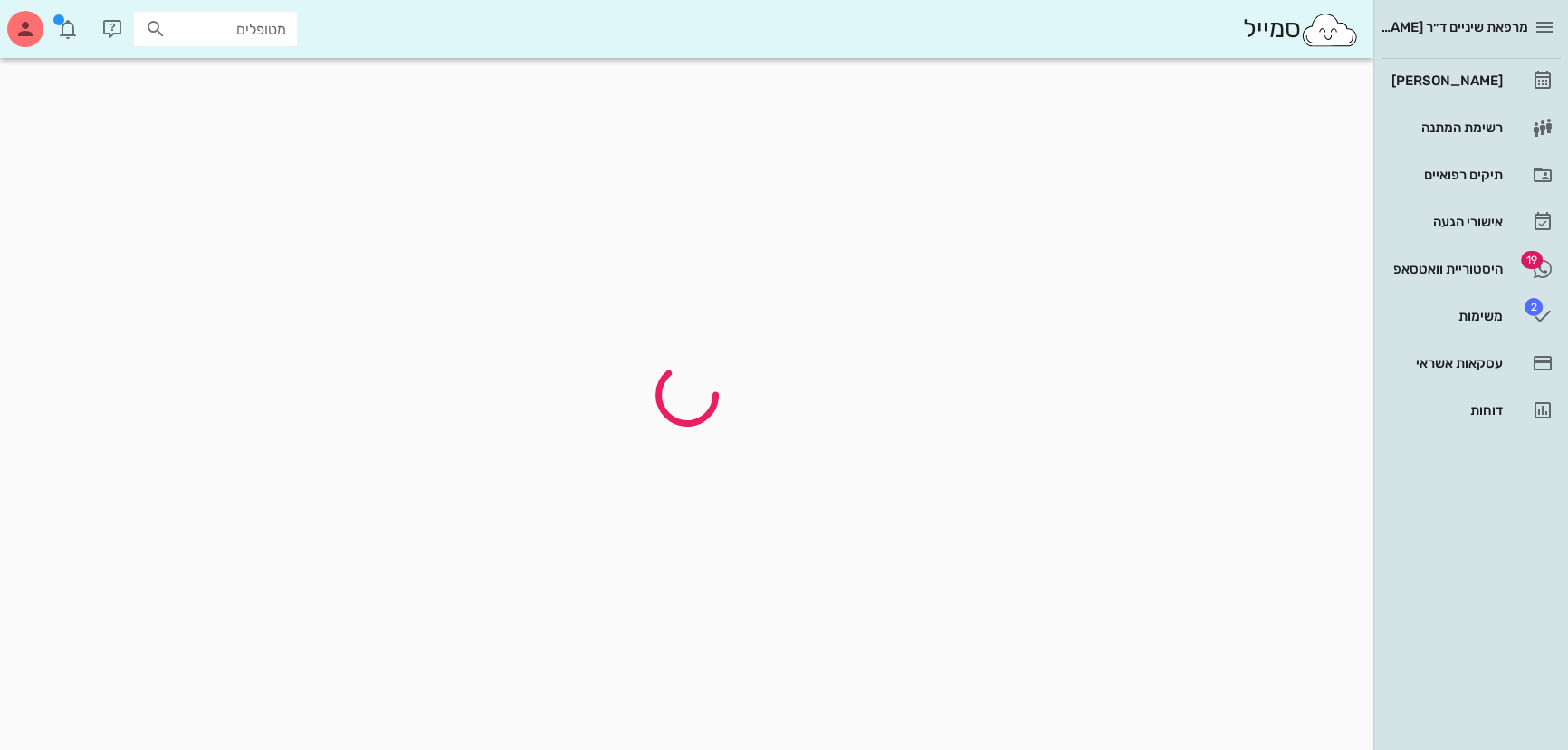 scroll, scrollTop: 0, scrollLeft: 0, axis: both 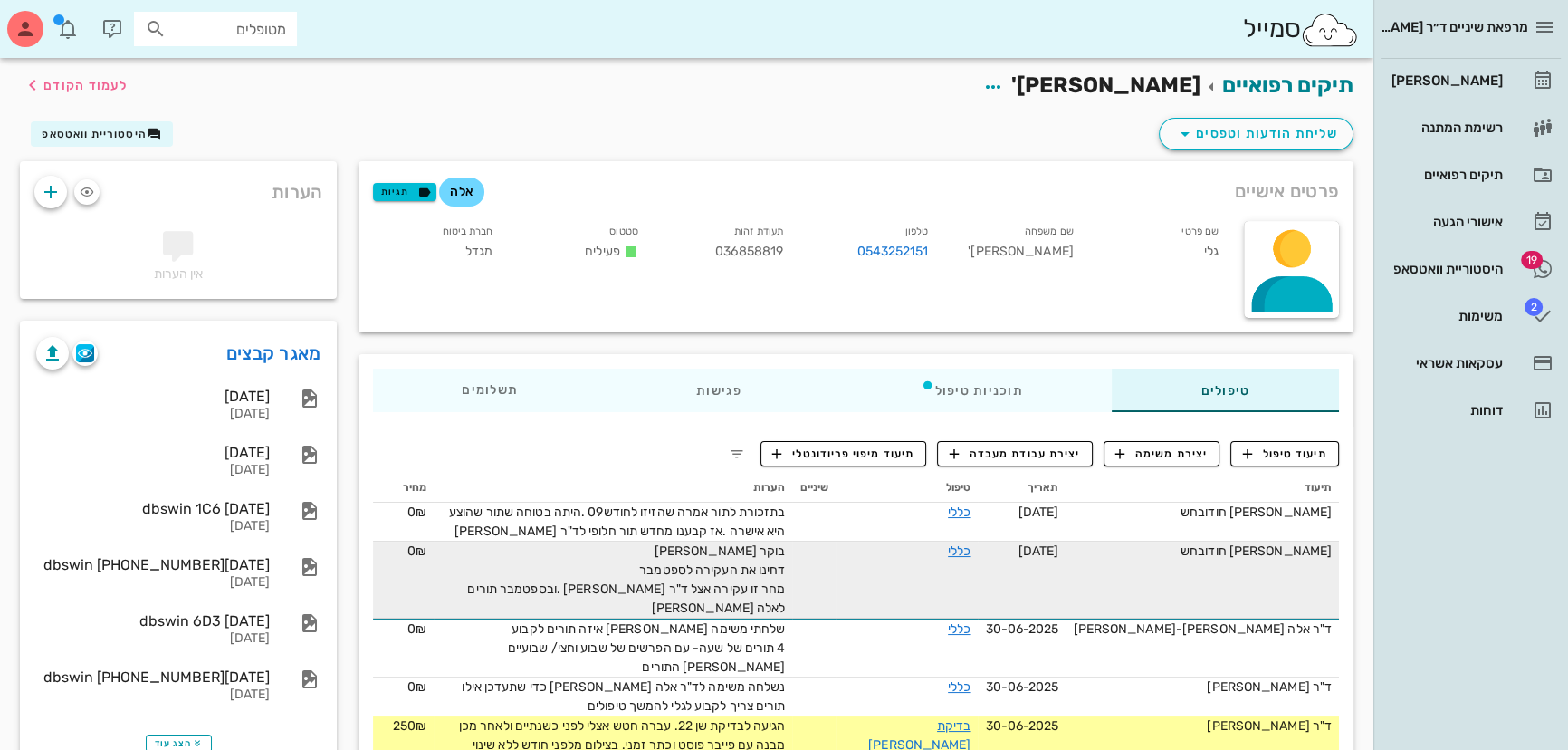 click at bounding box center (814, 580) 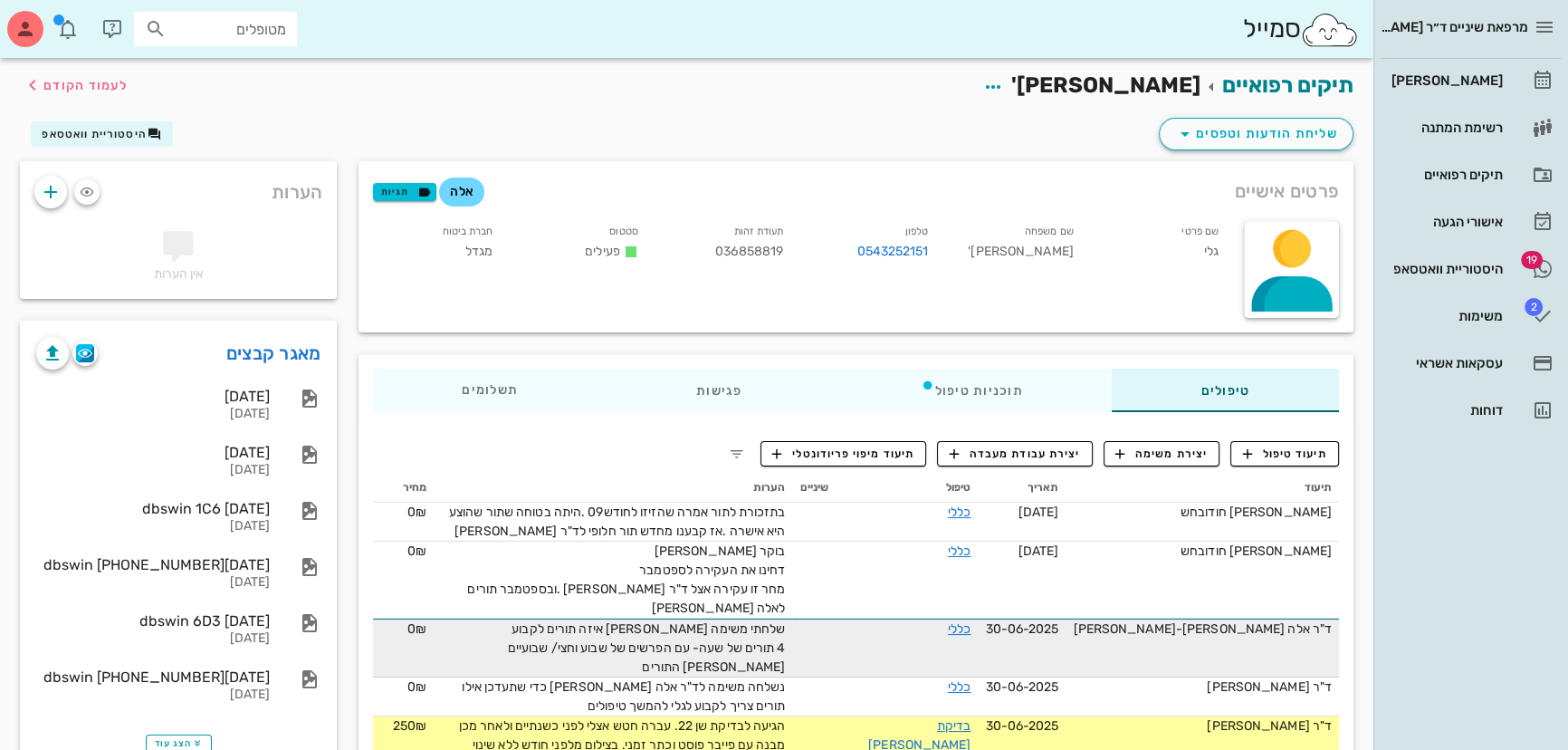 click at bounding box center (814, 648) 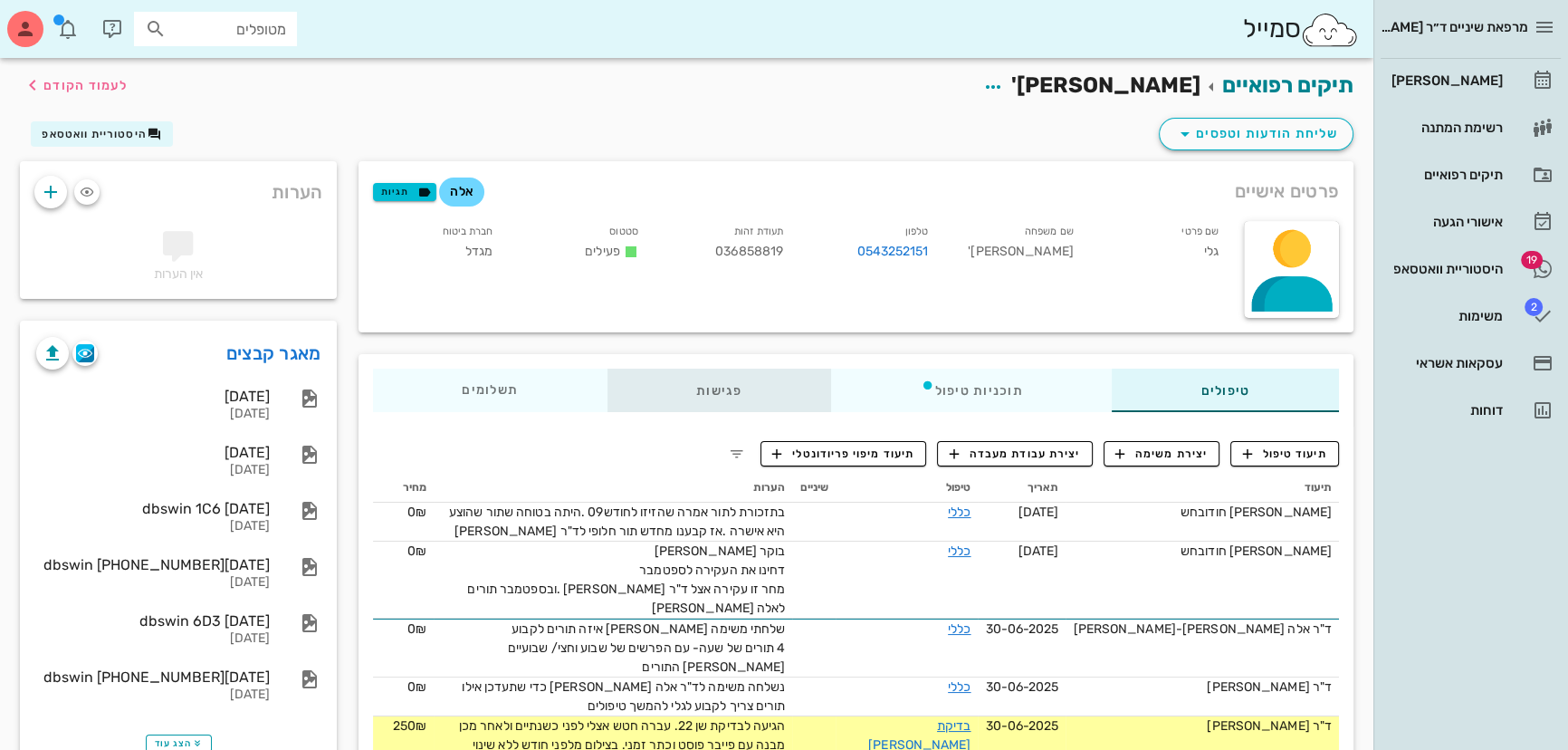 click on "פגישות" at bounding box center (719, 390) 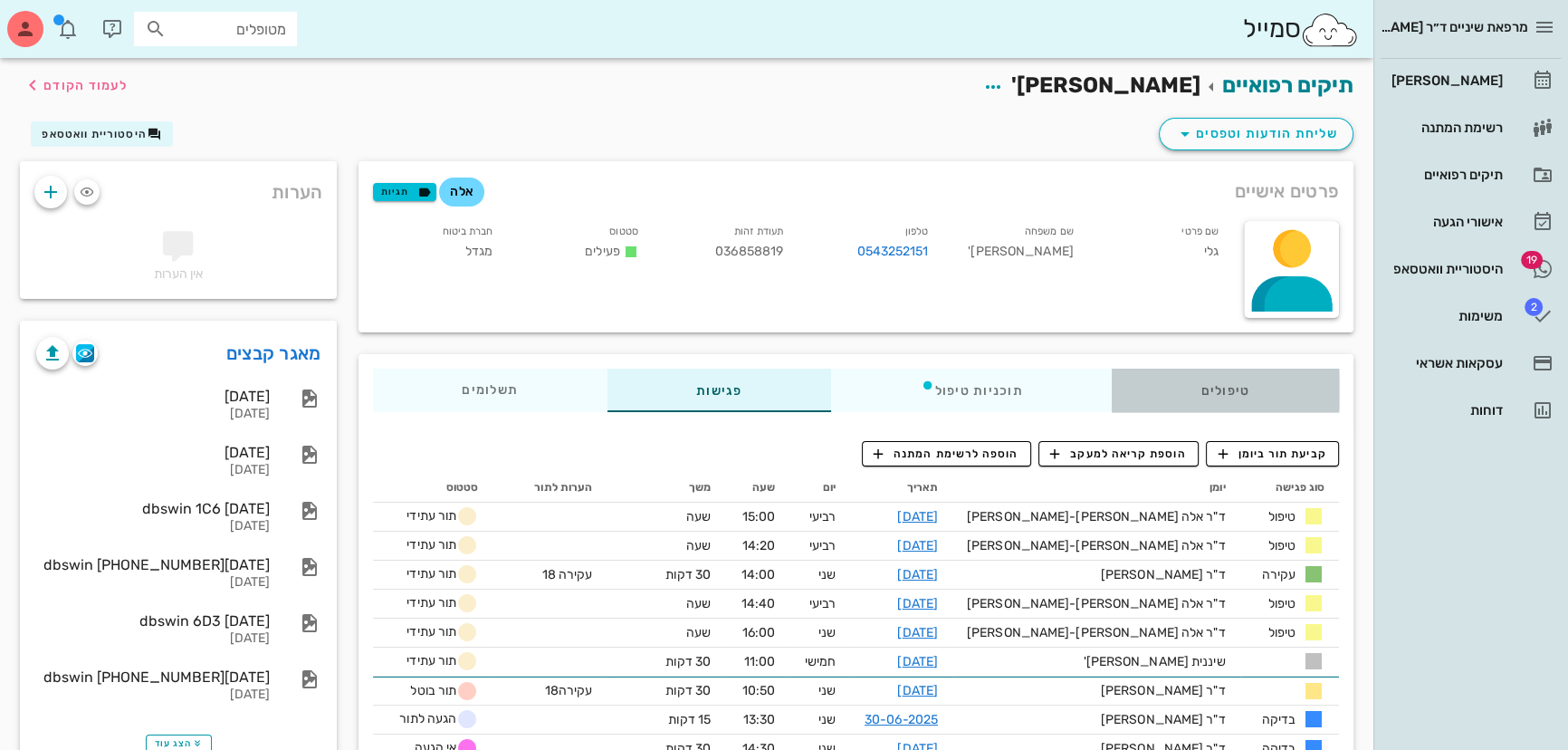 click on "טיפולים" at bounding box center [1225, 390] 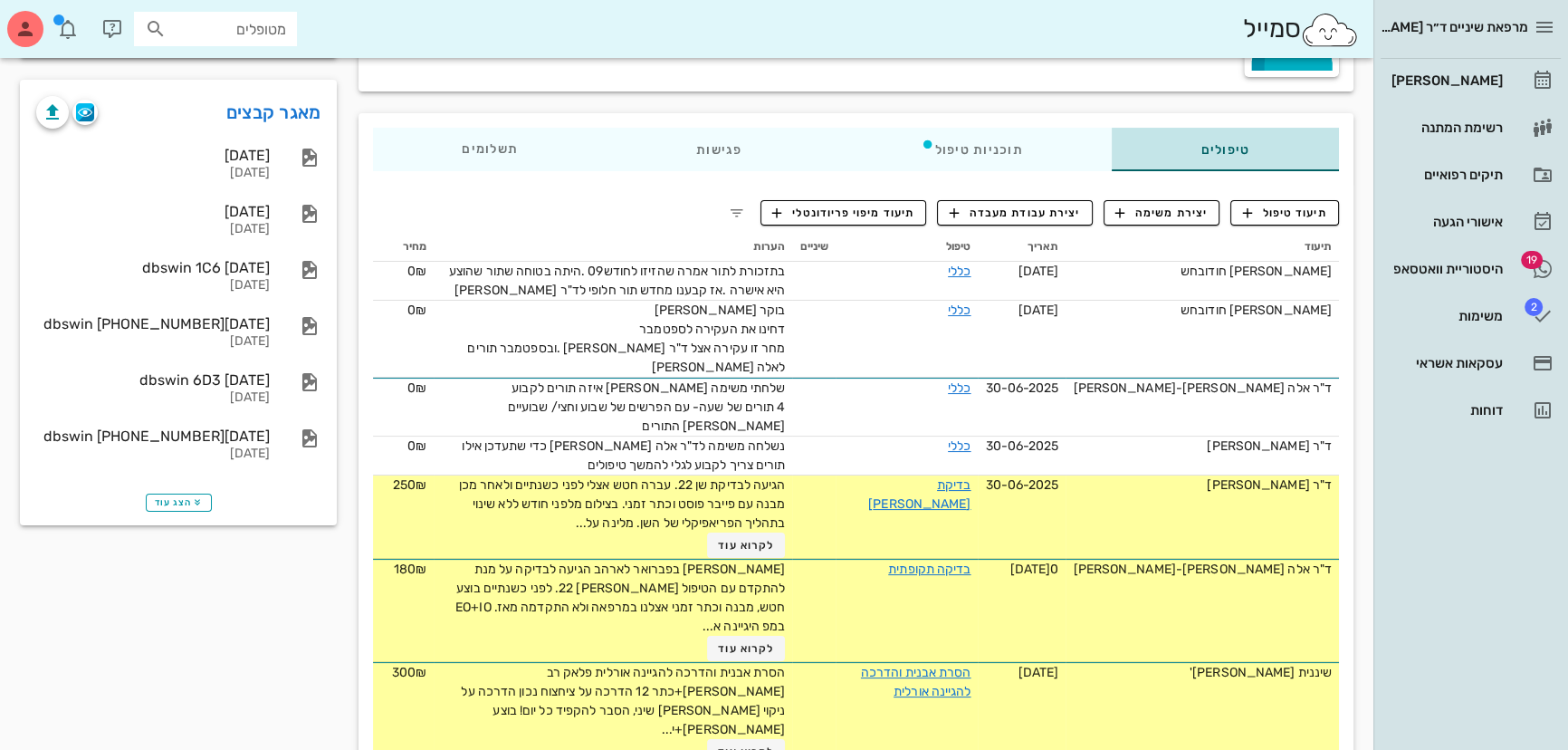 scroll, scrollTop: 246, scrollLeft: 0, axis: vertical 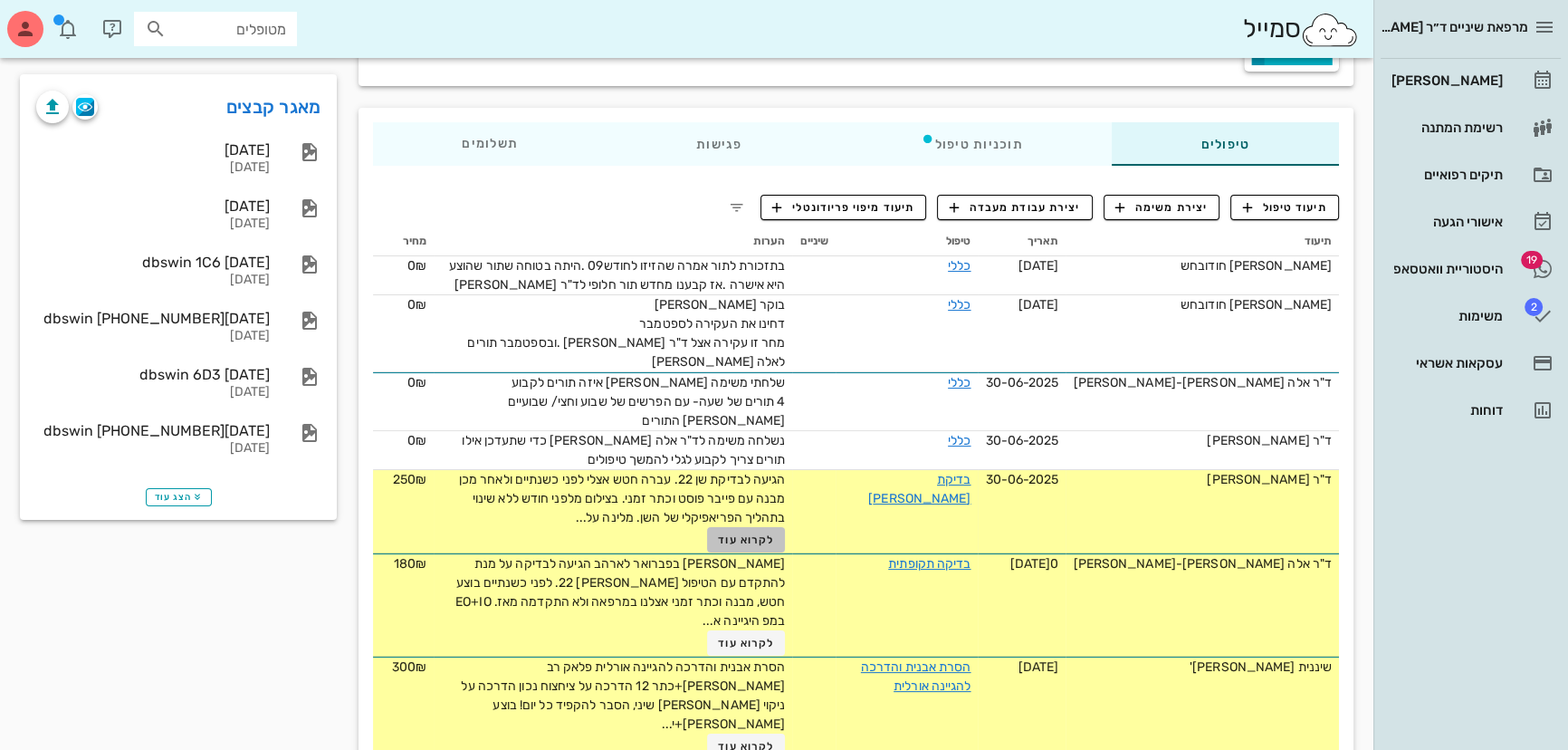 click on "לקרוא עוד" at bounding box center [746, 540] 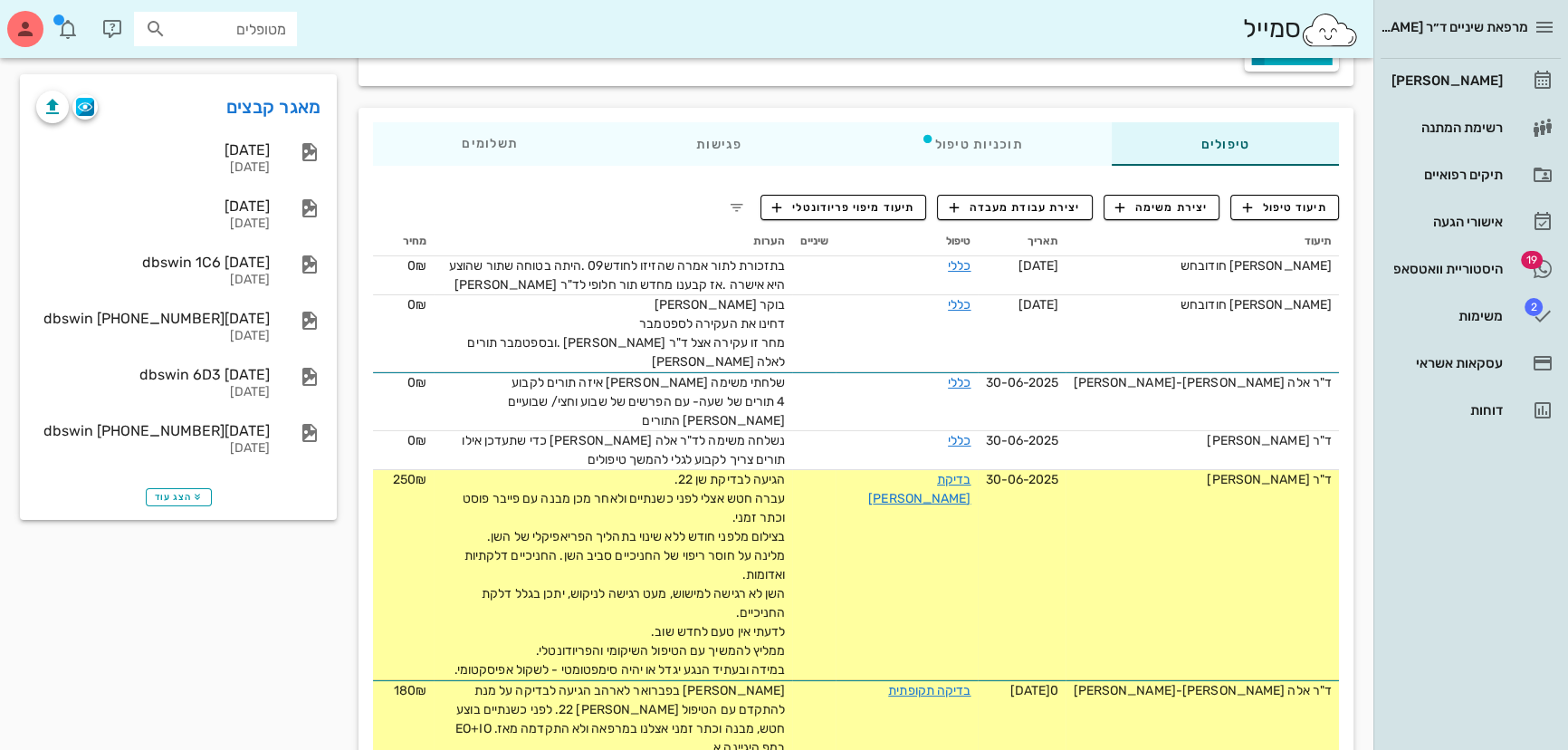 click on "לקרוא עוד" at bounding box center (746, 770) 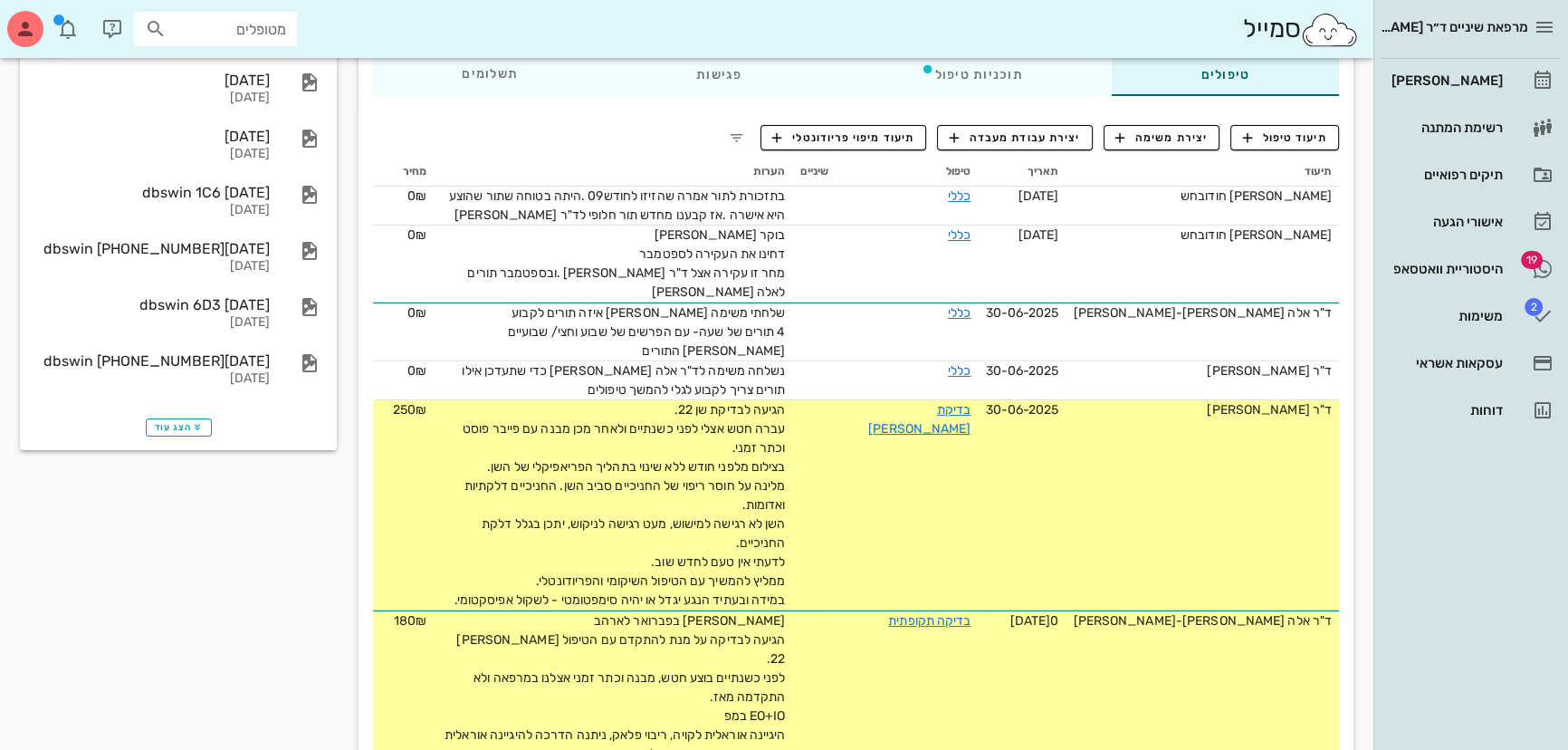 scroll, scrollTop: 0, scrollLeft: 0, axis: both 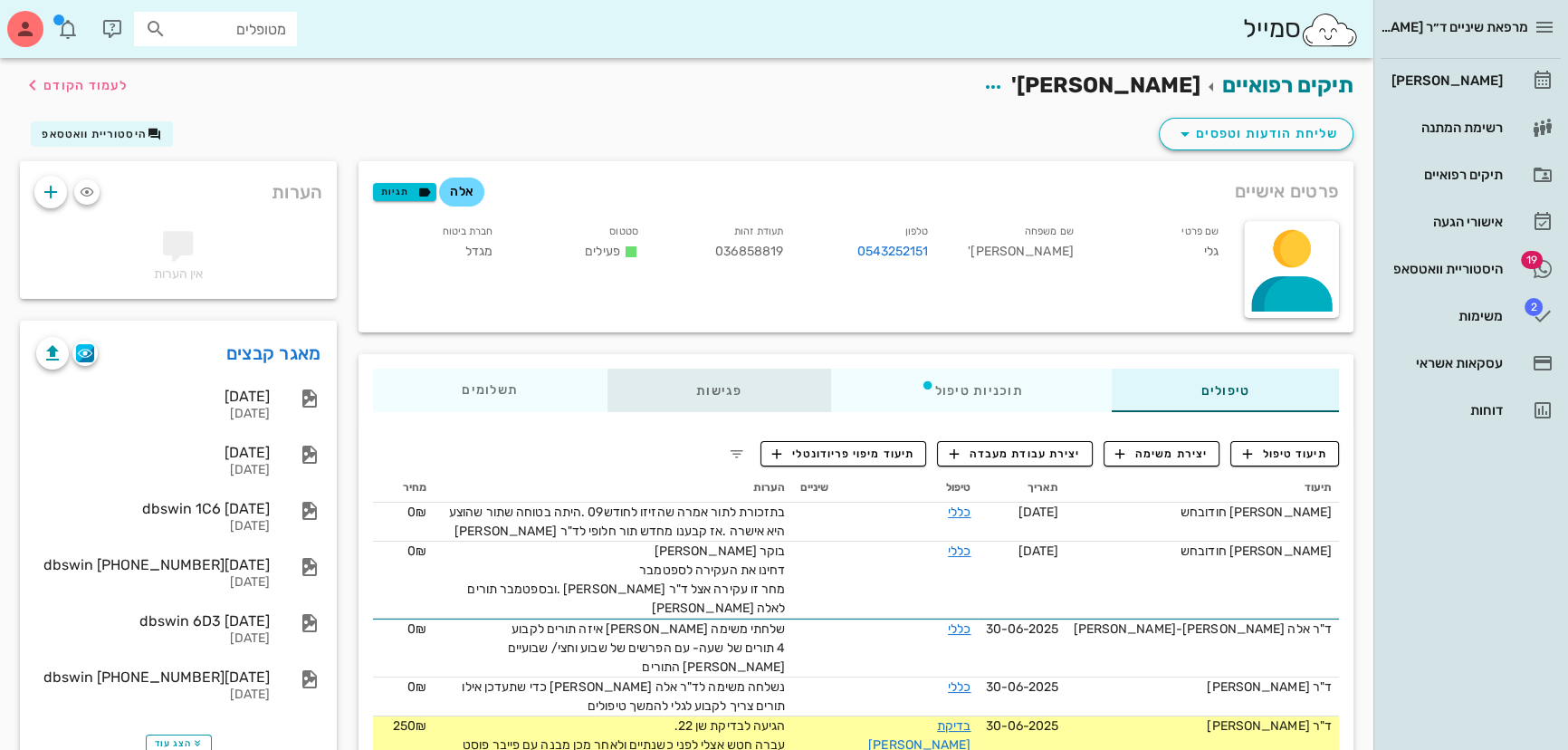 click on "פגישות" at bounding box center (719, 390) 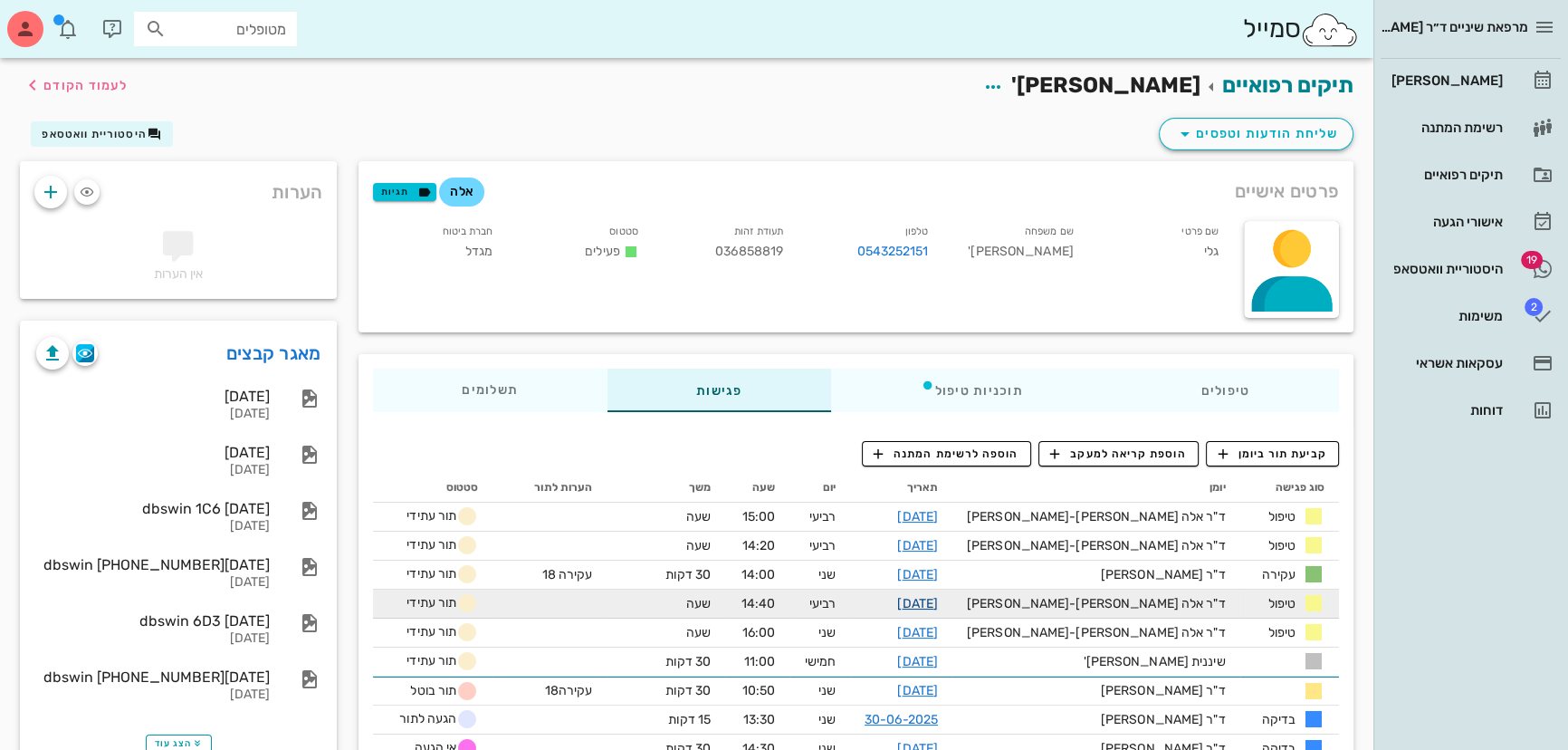 click on "03-09-2025" at bounding box center (917, 603) 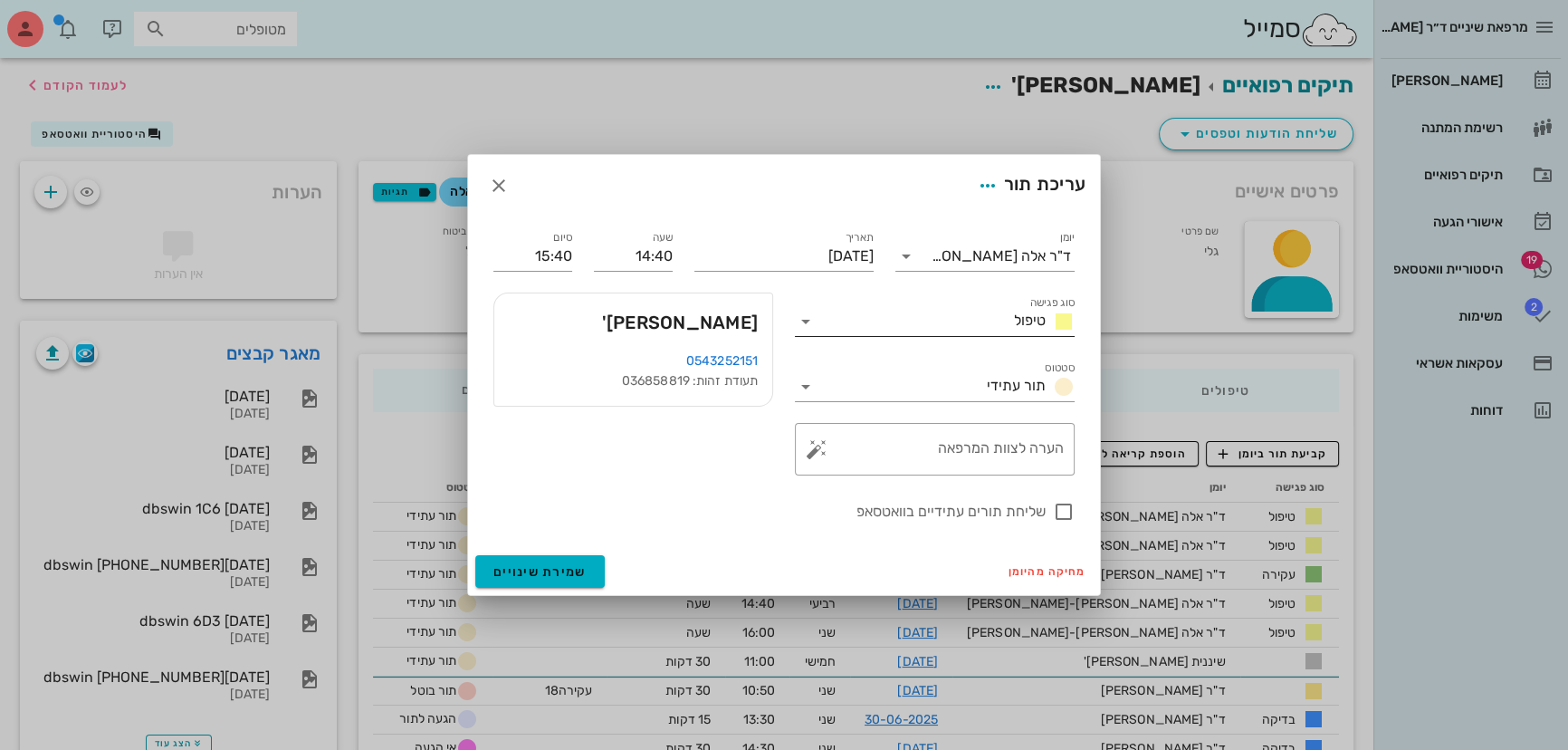 click on "טיפול" at bounding box center (1029, 320) 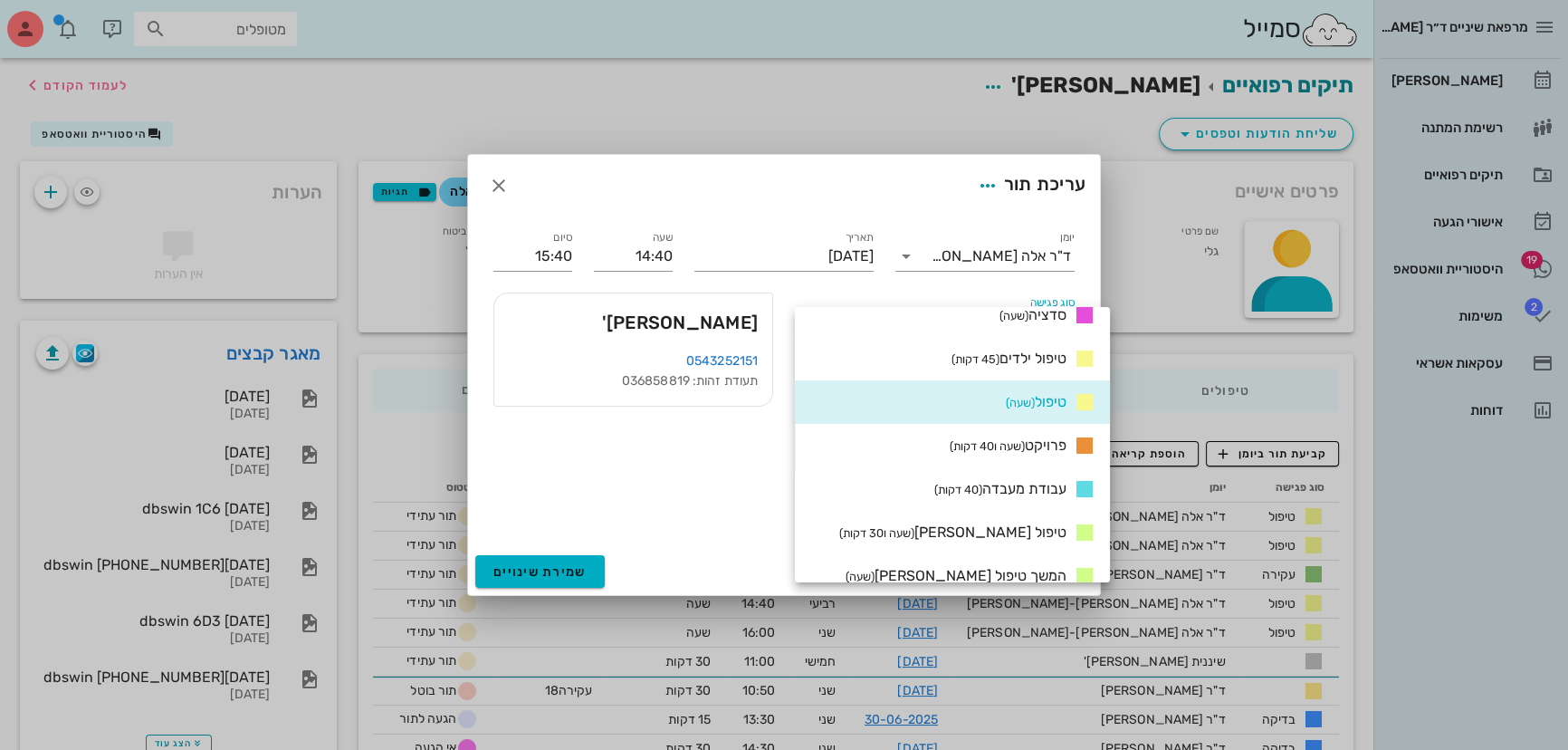 scroll, scrollTop: 329, scrollLeft: 0, axis: vertical 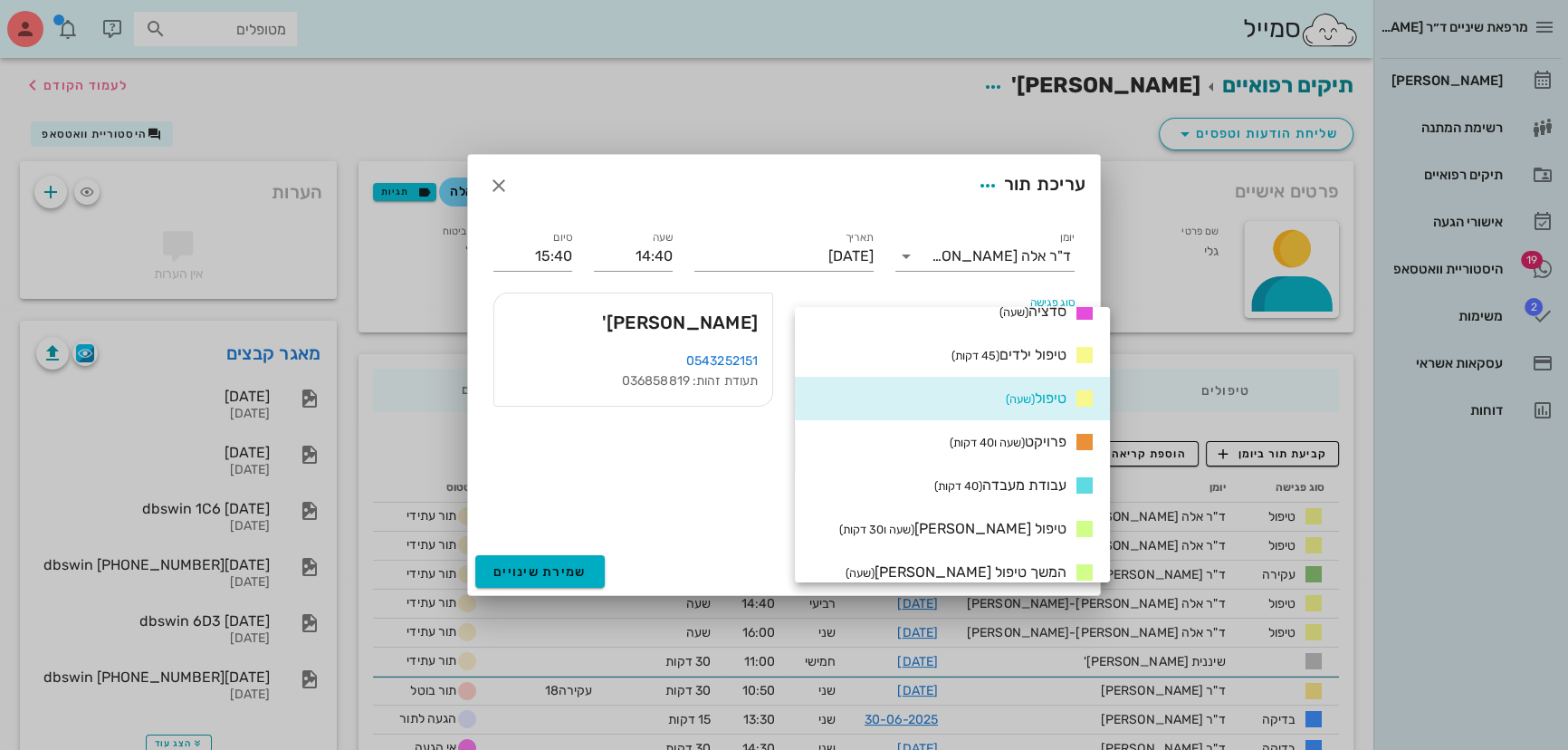 click on "עבודת מעבדה
(40 דקות)" at bounding box center (1000, 485) 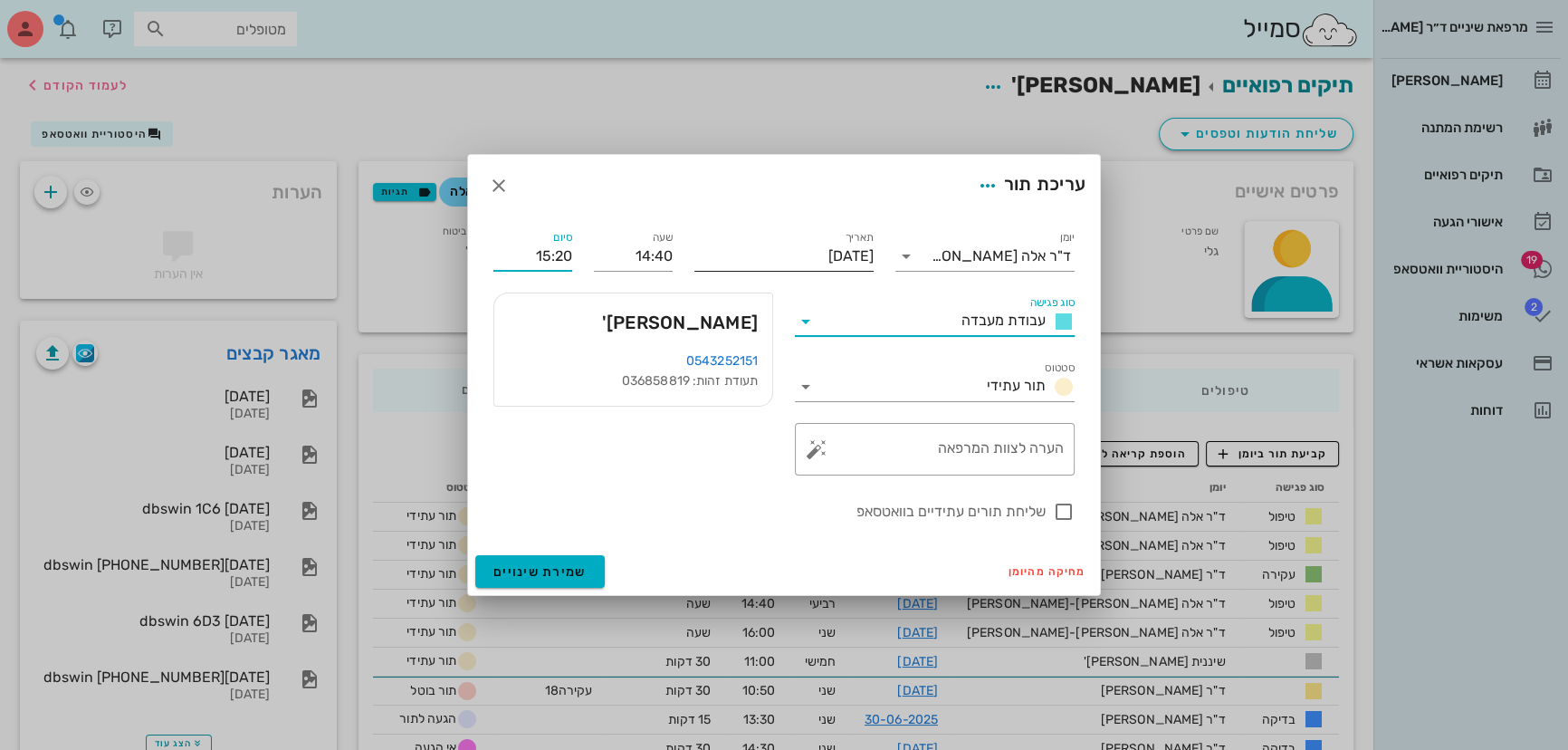 drag, startPoint x: 516, startPoint y: 254, endPoint x: 740, endPoint y: 268, distance: 224.43707 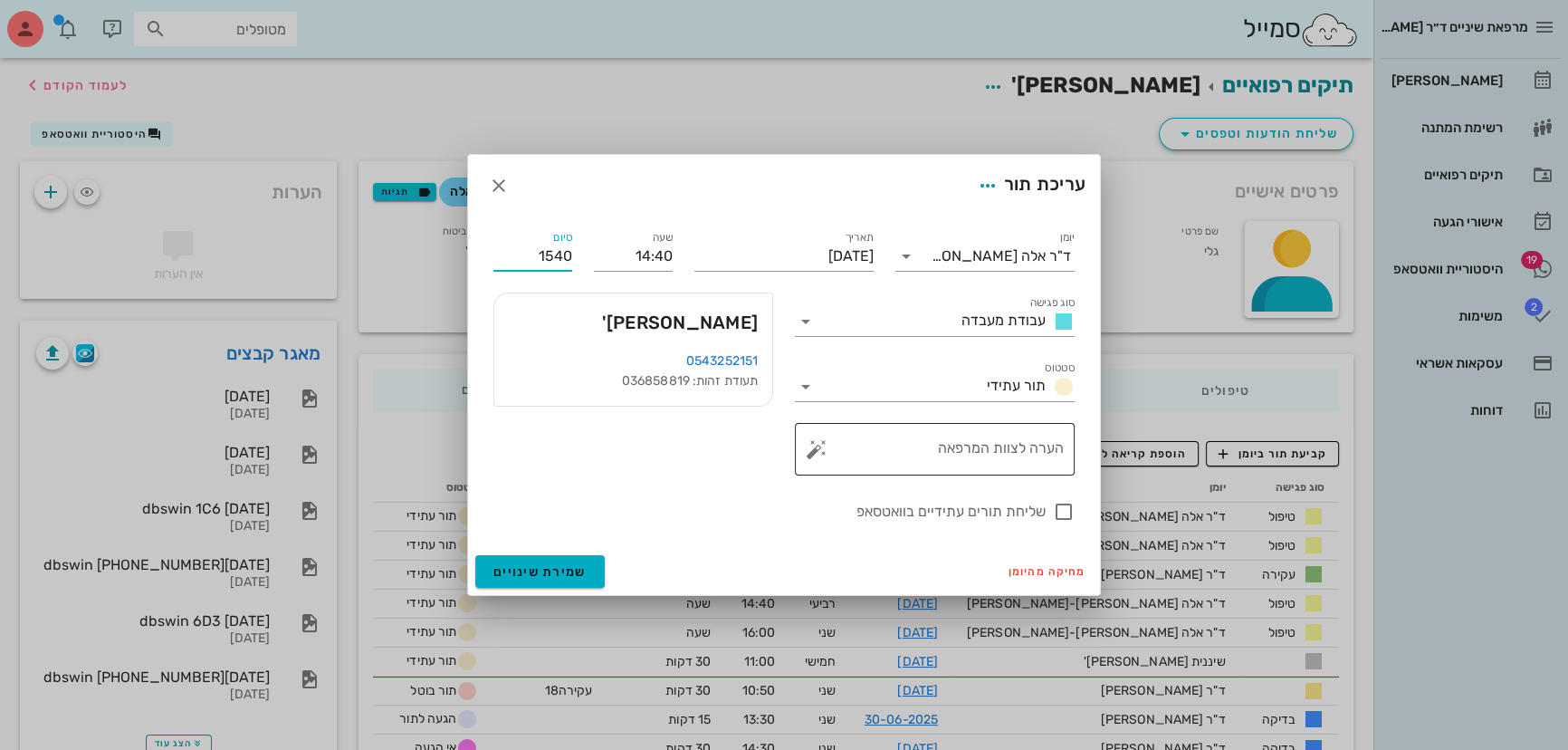 type on "15:40" 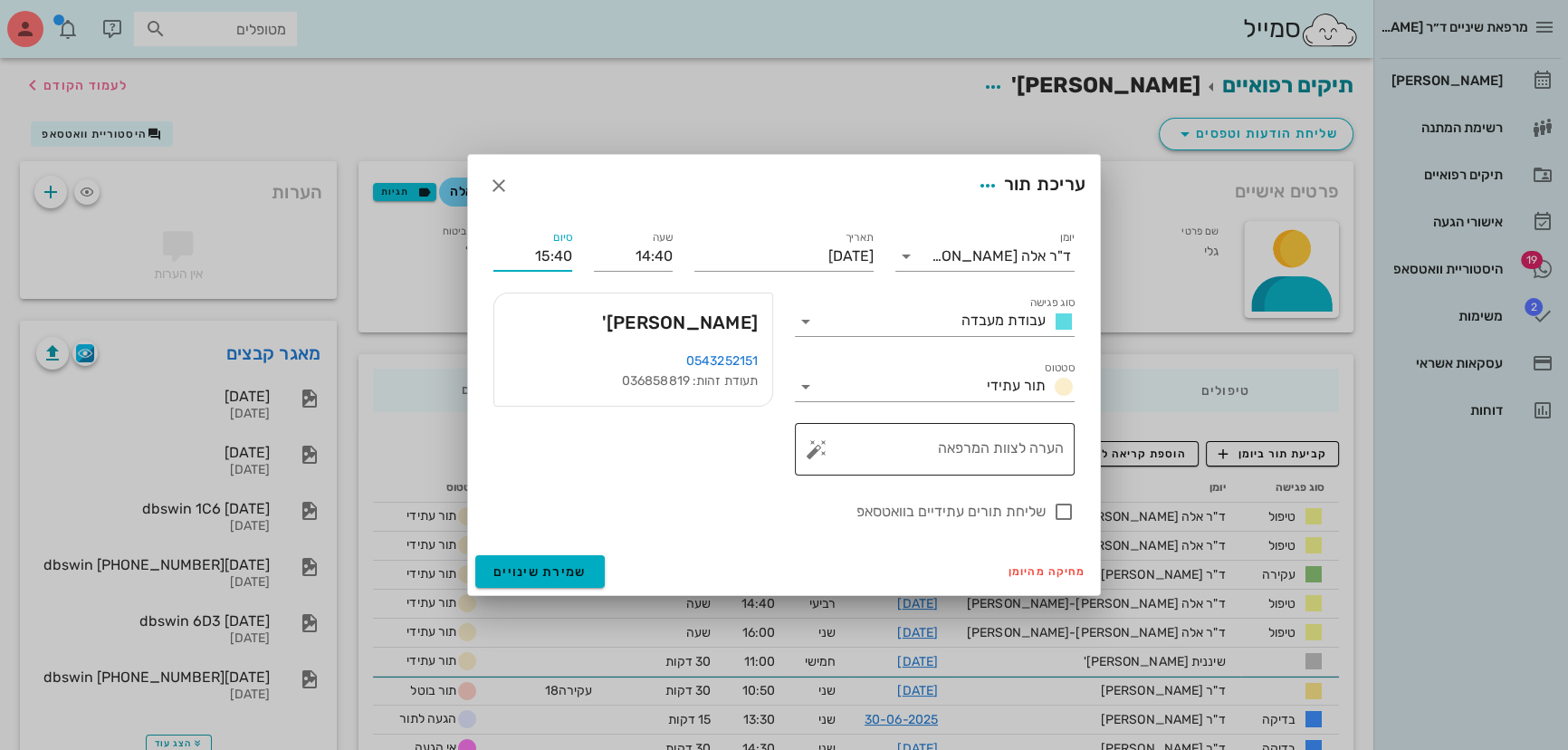 click on "הערה לצוות המרפאה" at bounding box center [942, 449] 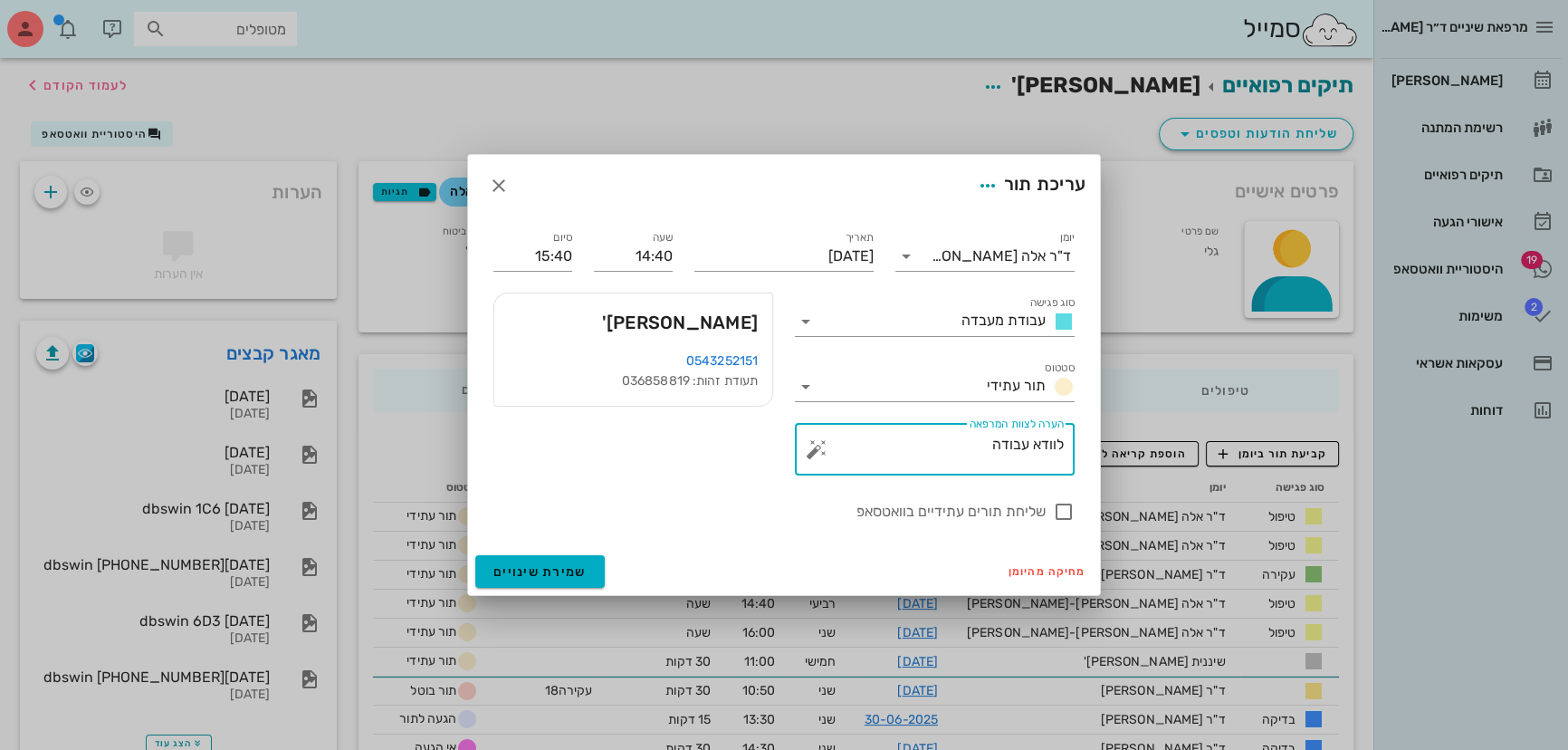 click on "לוודא עבודה" at bounding box center [942, 454] 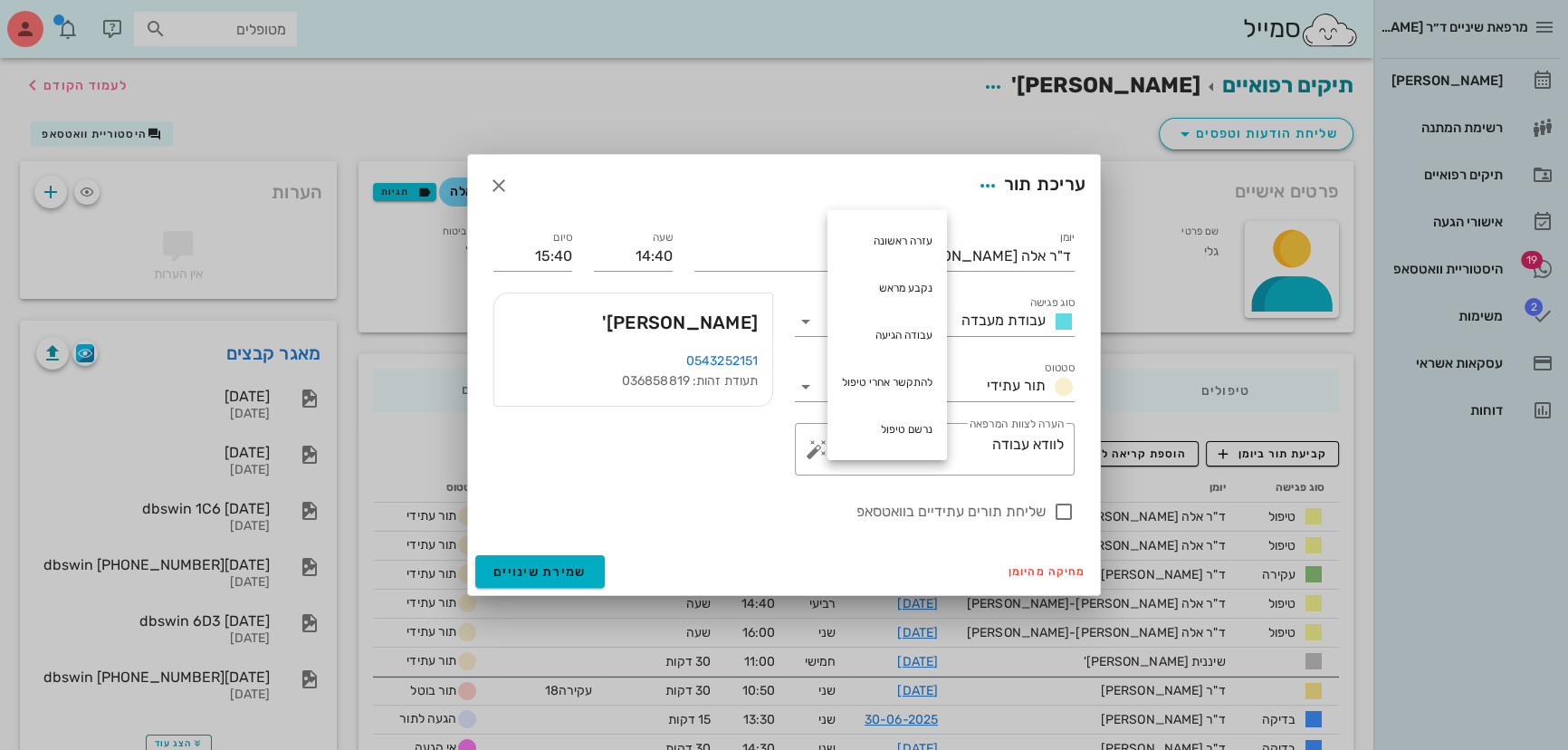 click on "גלי
רובוביץ'
0543252151
תעודת זהות: 036858819" at bounding box center [633, 384] 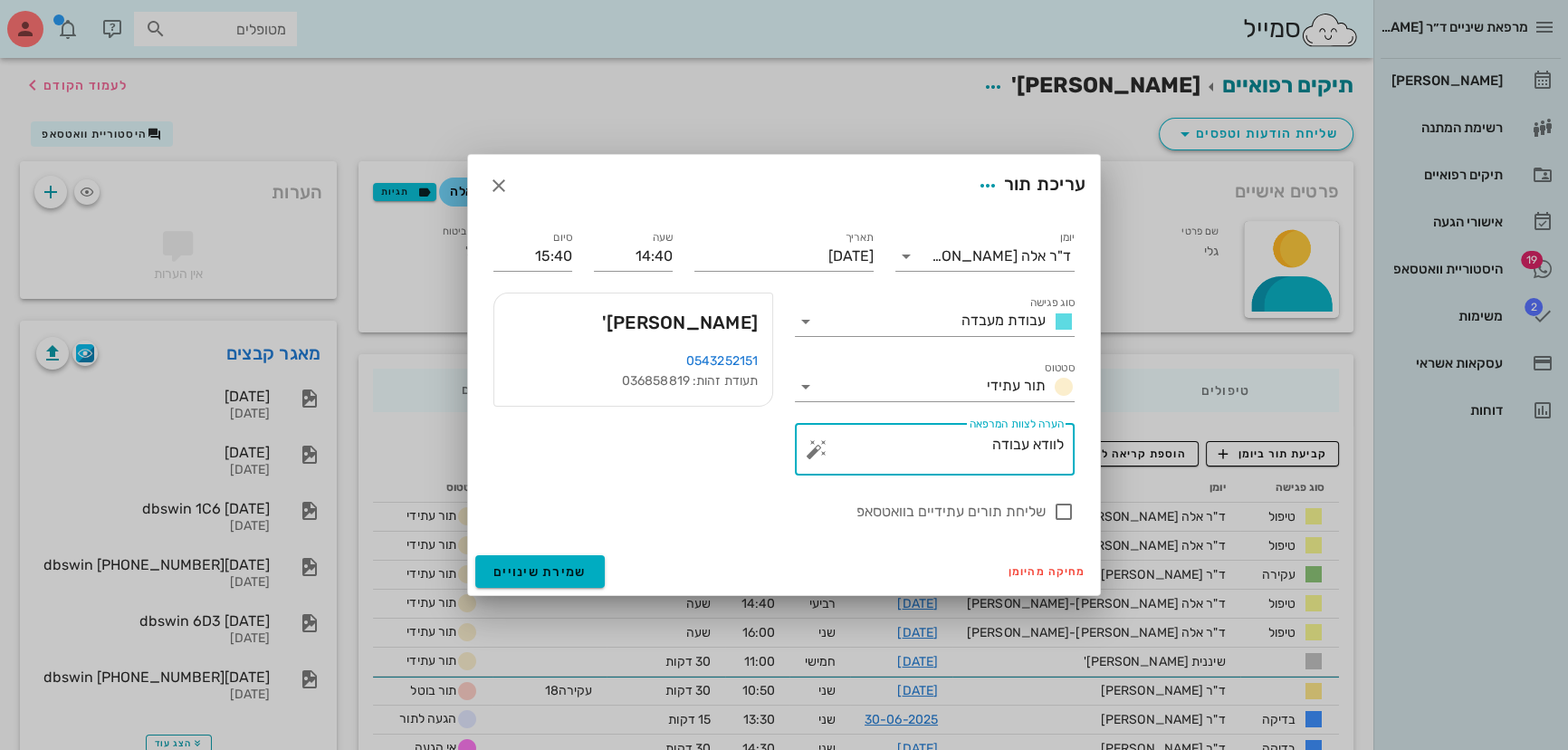 drag, startPoint x: 913, startPoint y: 455, endPoint x: 1256, endPoint y: 448, distance: 343.07142 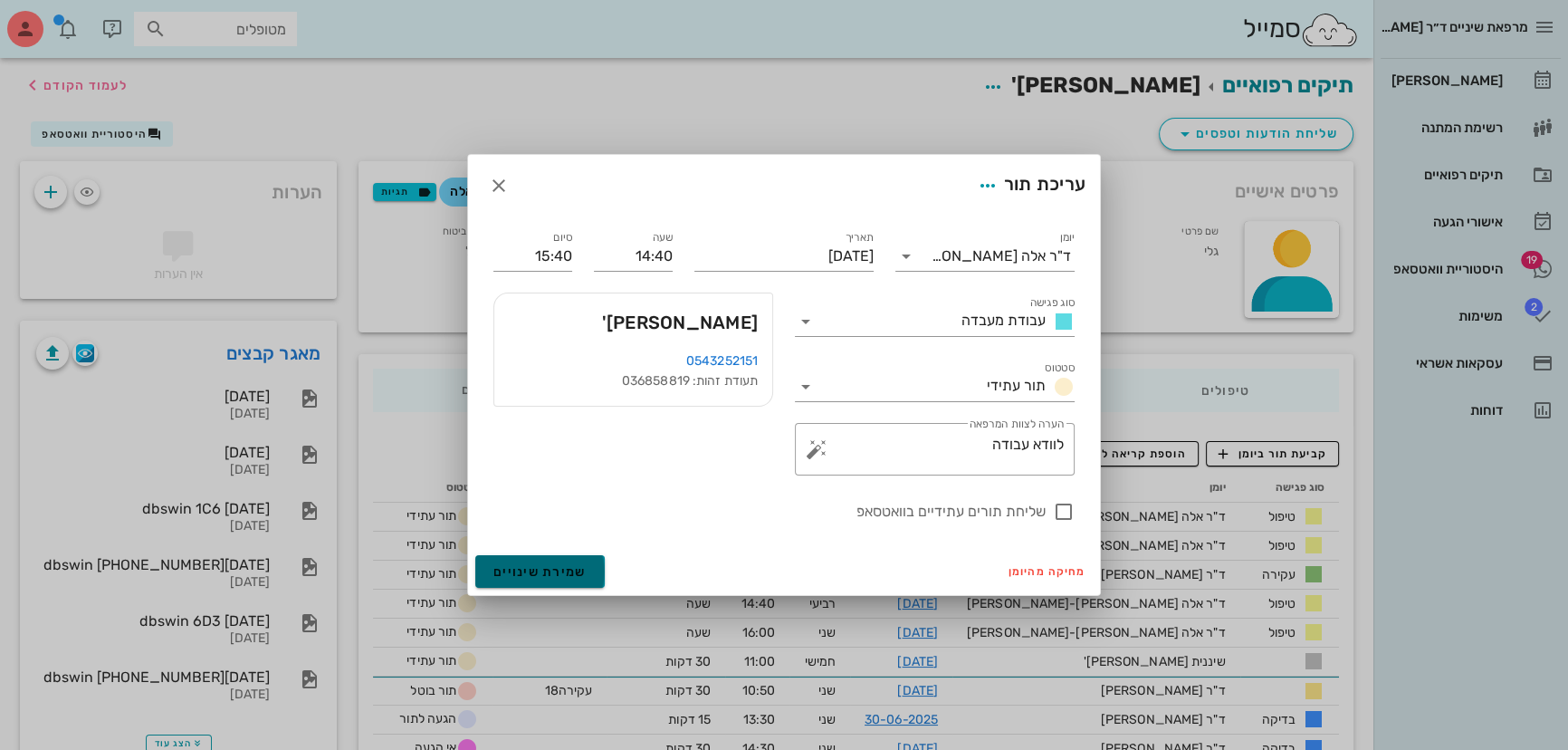 click on "שמירת שינויים" at bounding box center [540, 572] 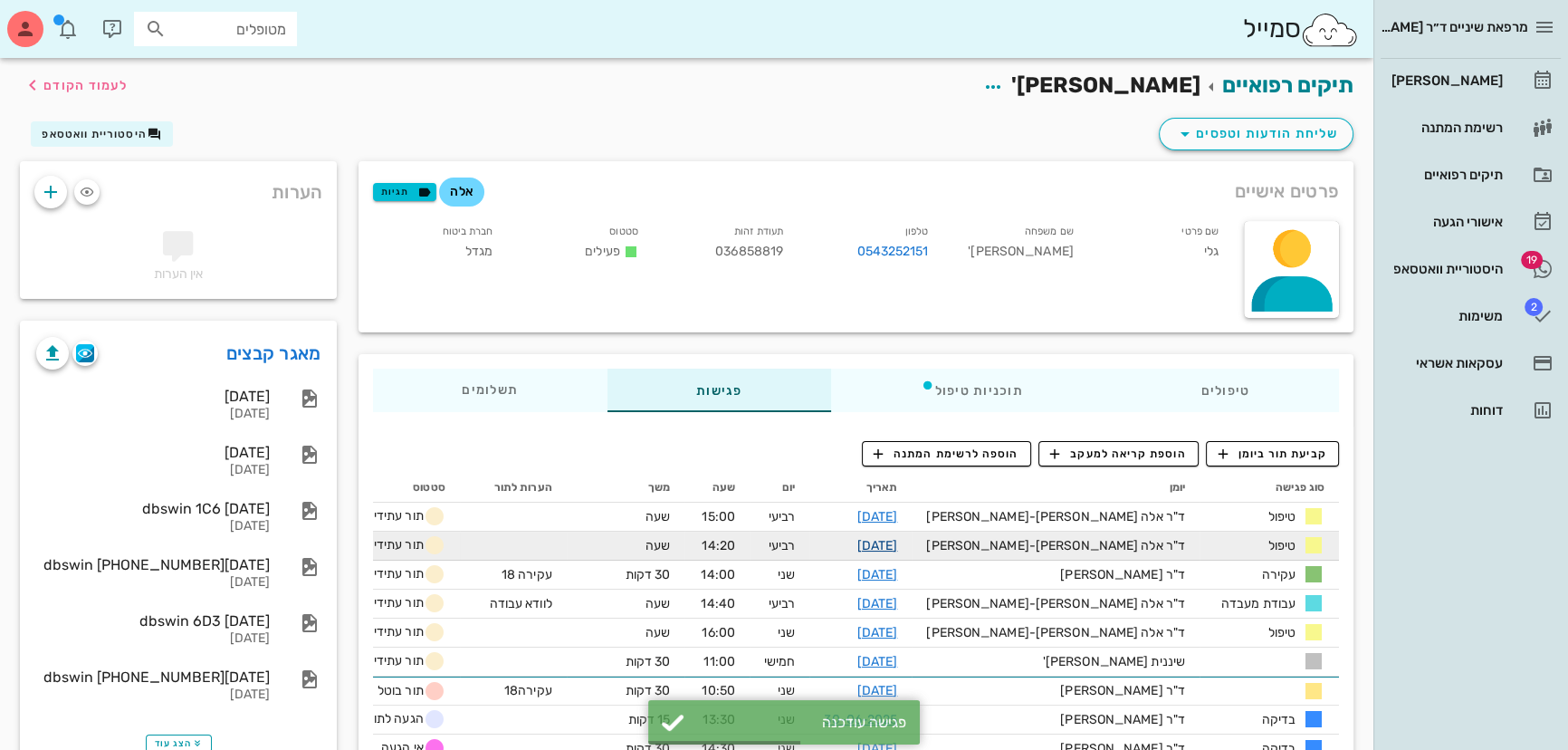 click on "10-09-2025" at bounding box center [877, 545] 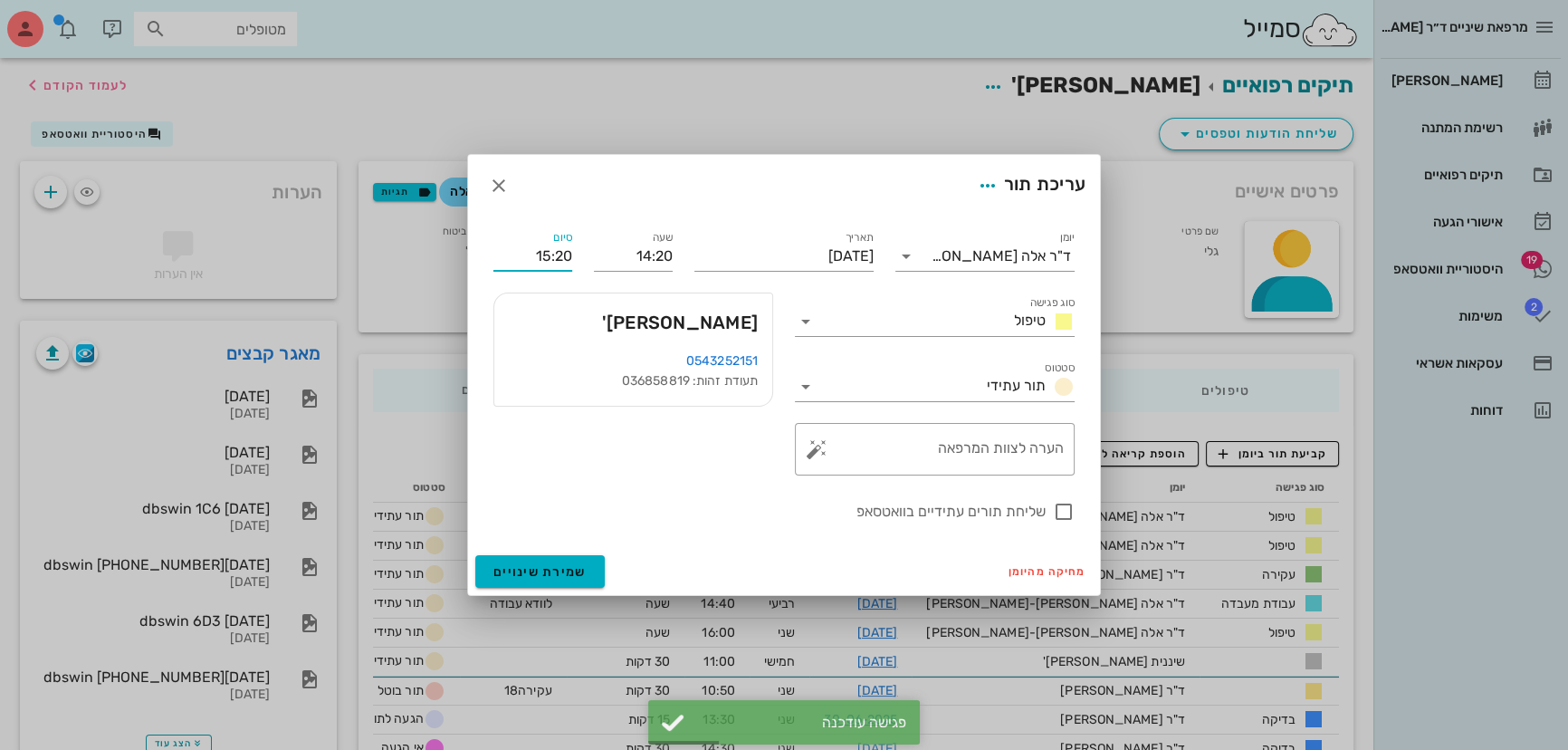 drag, startPoint x: 529, startPoint y: 264, endPoint x: 673, endPoint y: 258, distance: 144.12495 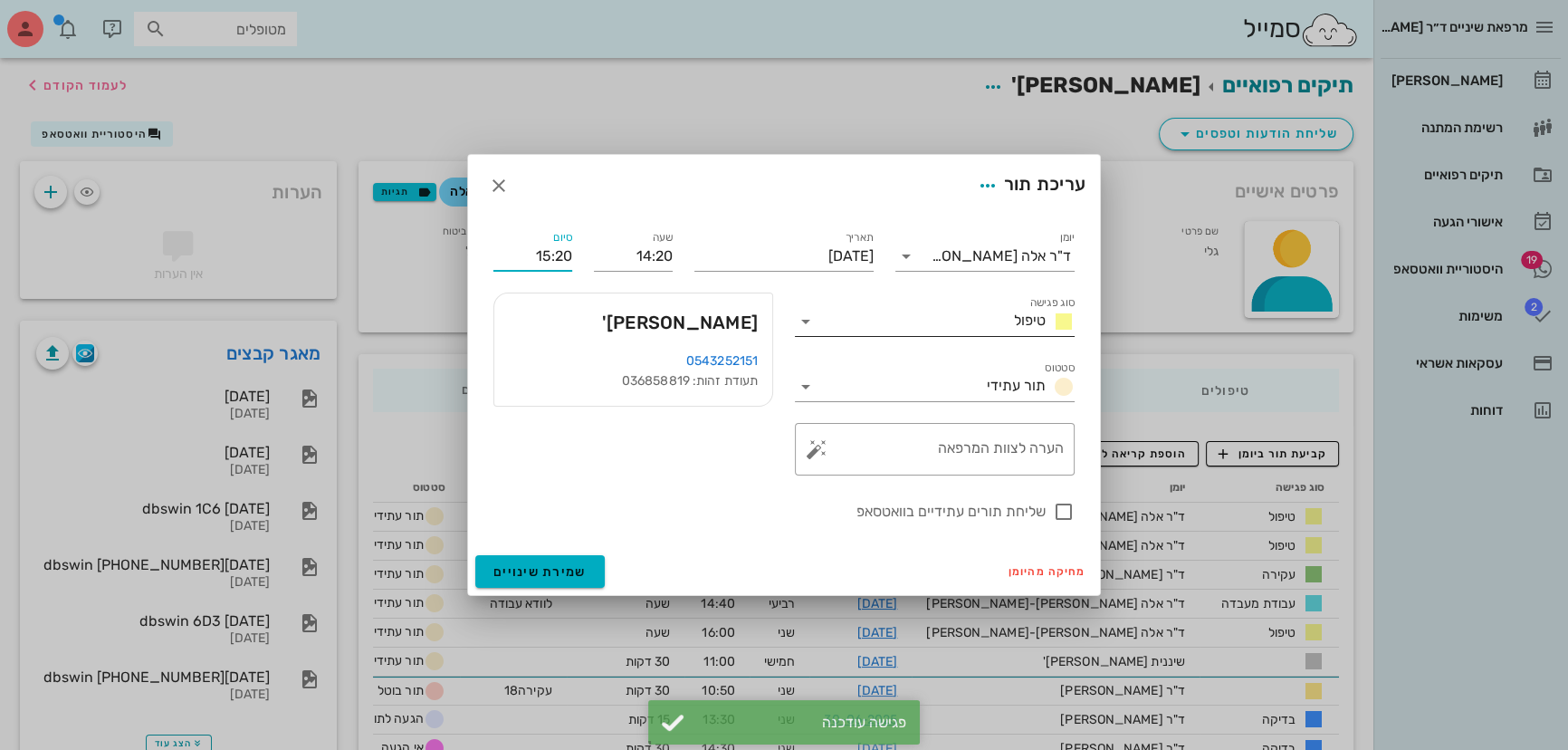 click on "טיפול" at bounding box center [1040, 322] 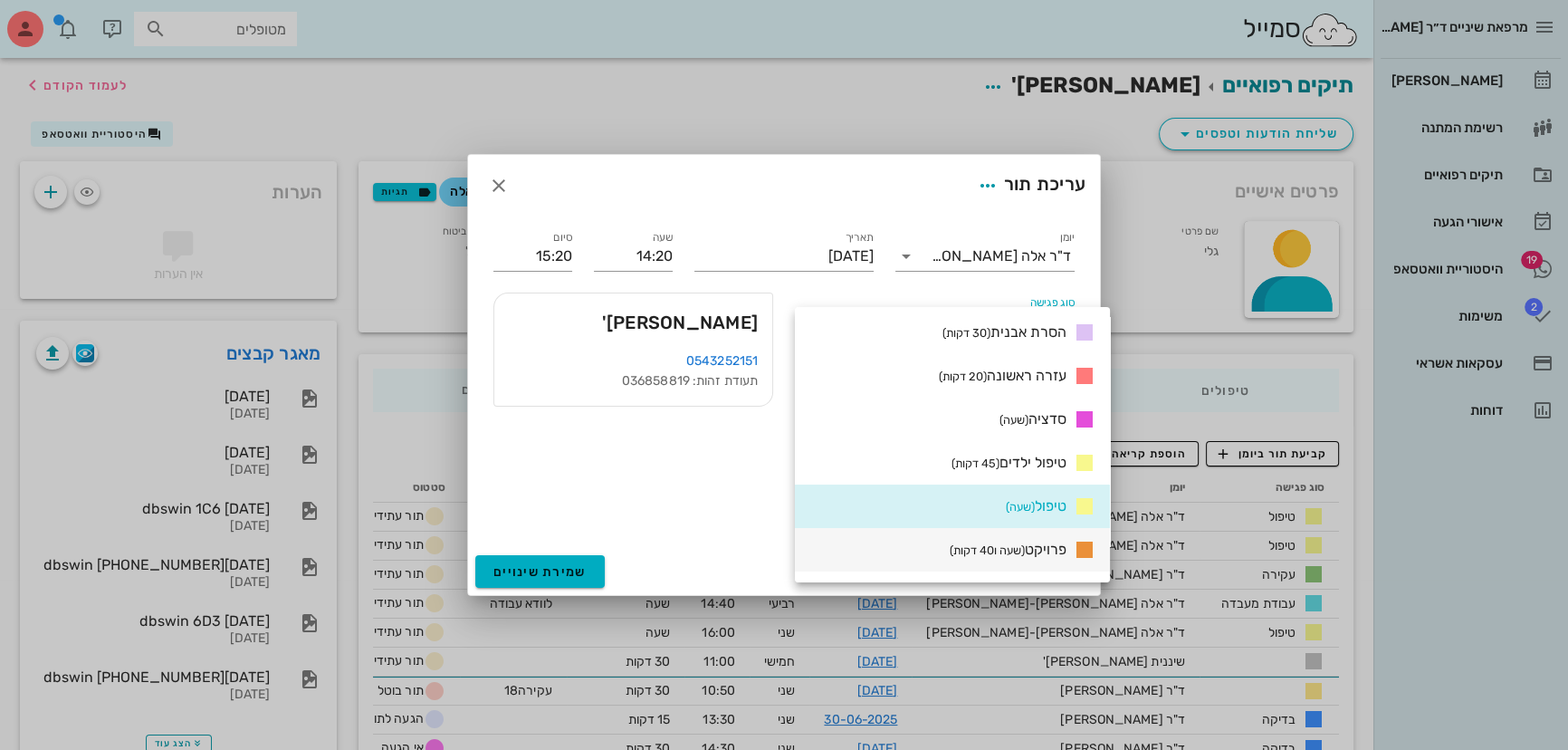 scroll, scrollTop: 246, scrollLeft: 0, axis: vertical 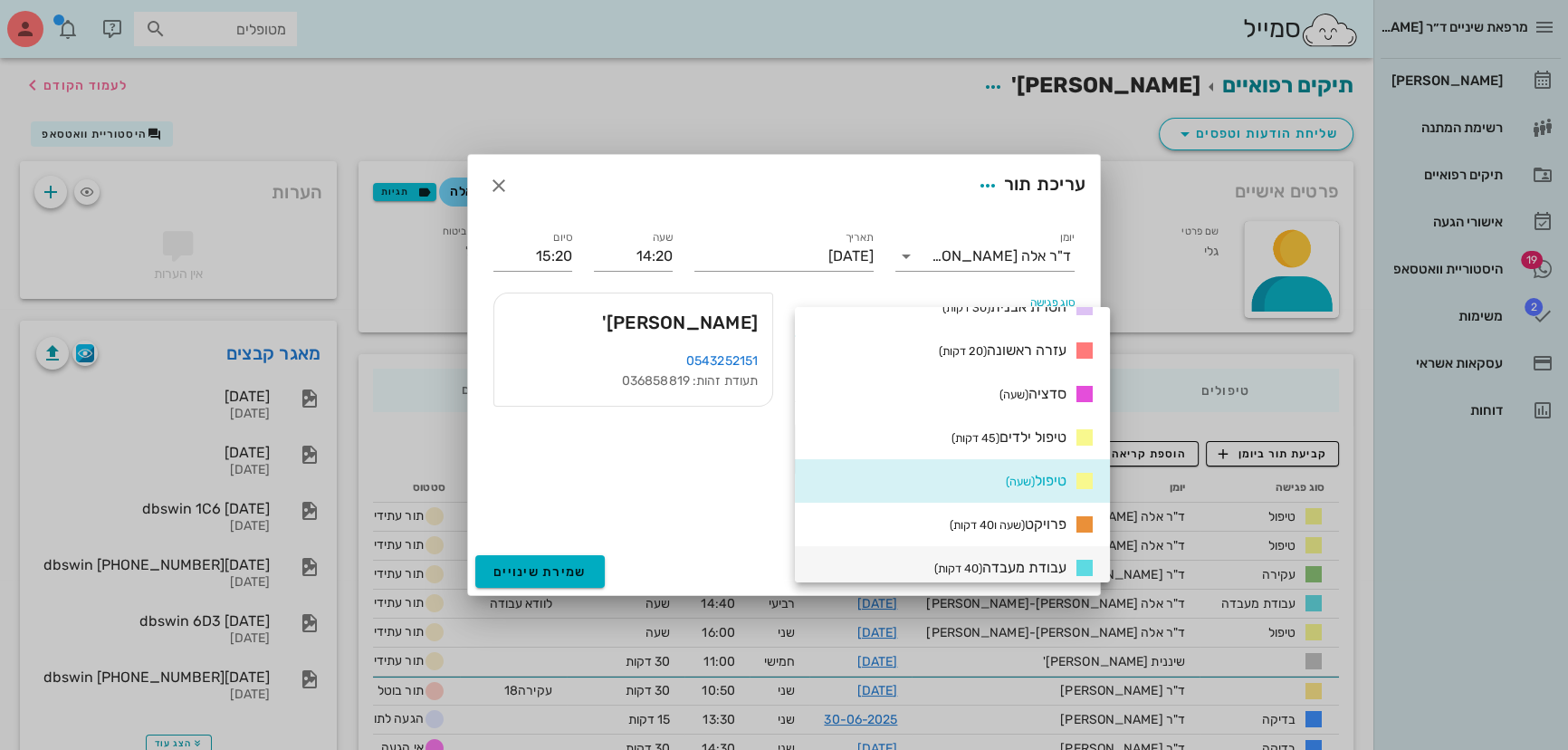 click on "עבודת מעבדה
(40 דקות)" at bounding box center [1000, 567] 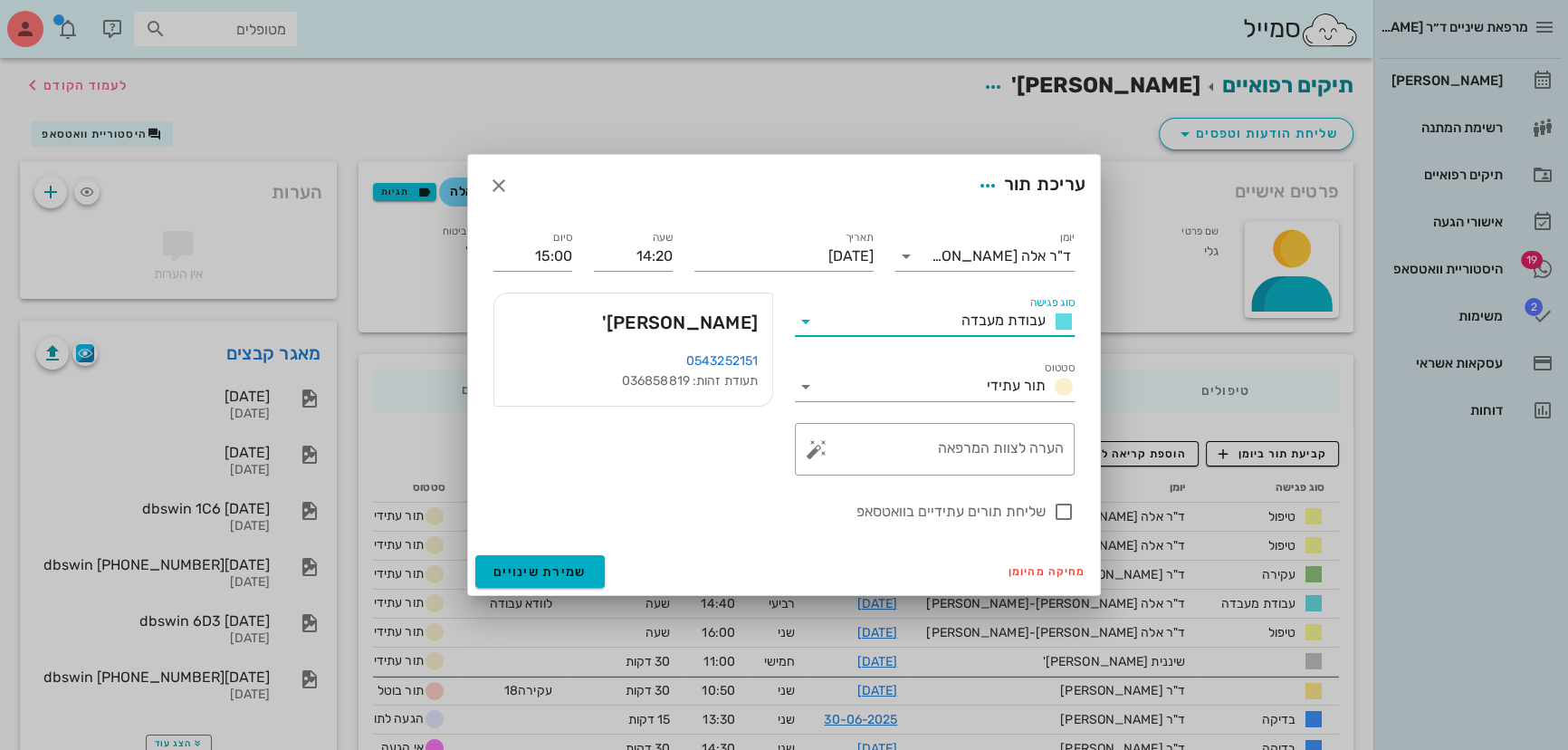 scroll, scrollTop: 0, scrollLeft: 0, axis: both 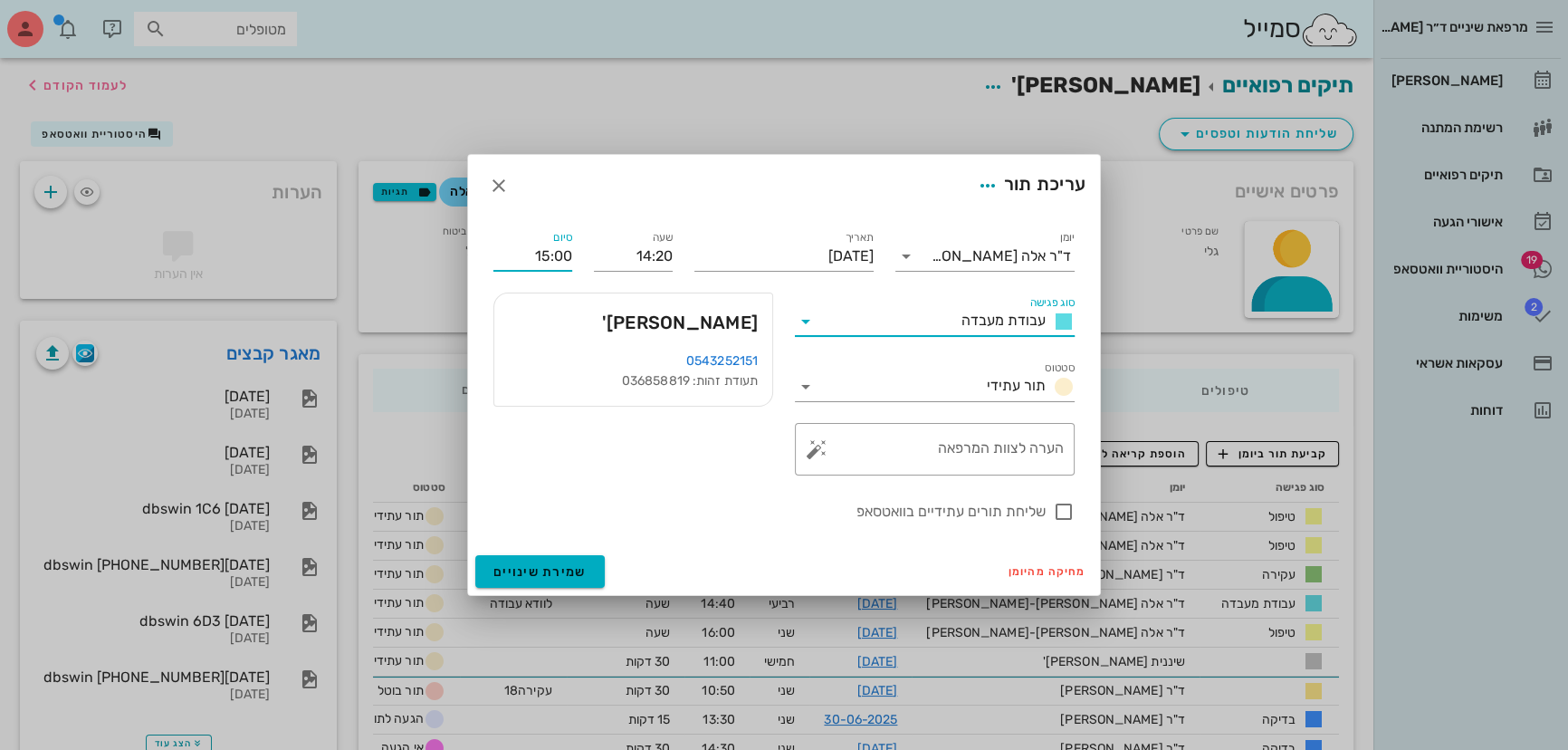 drag, startPoint x: 562, startPoint y: 252, endPoint x: 907, endPoint y: 273, distance: 345.6385 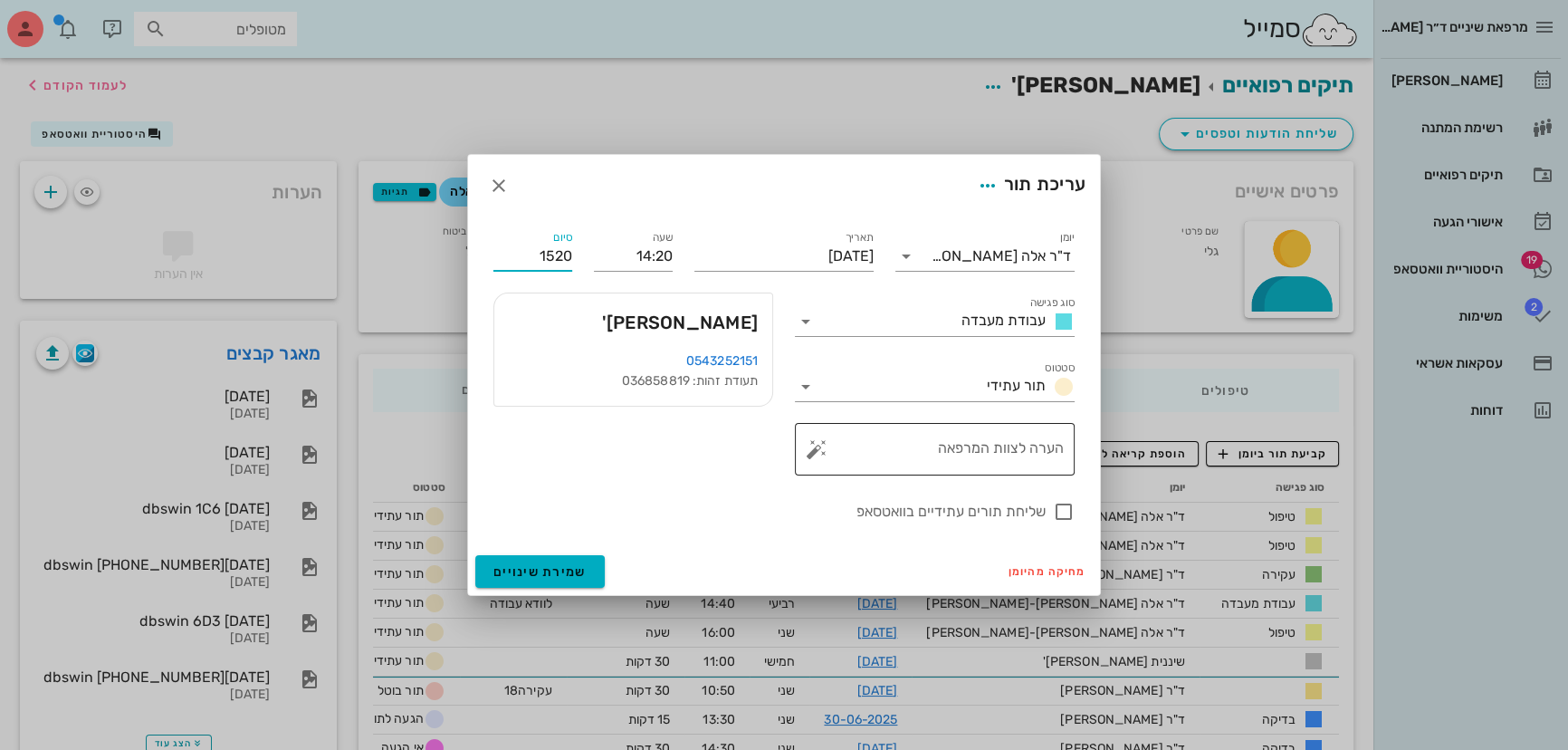 type on "15:20" 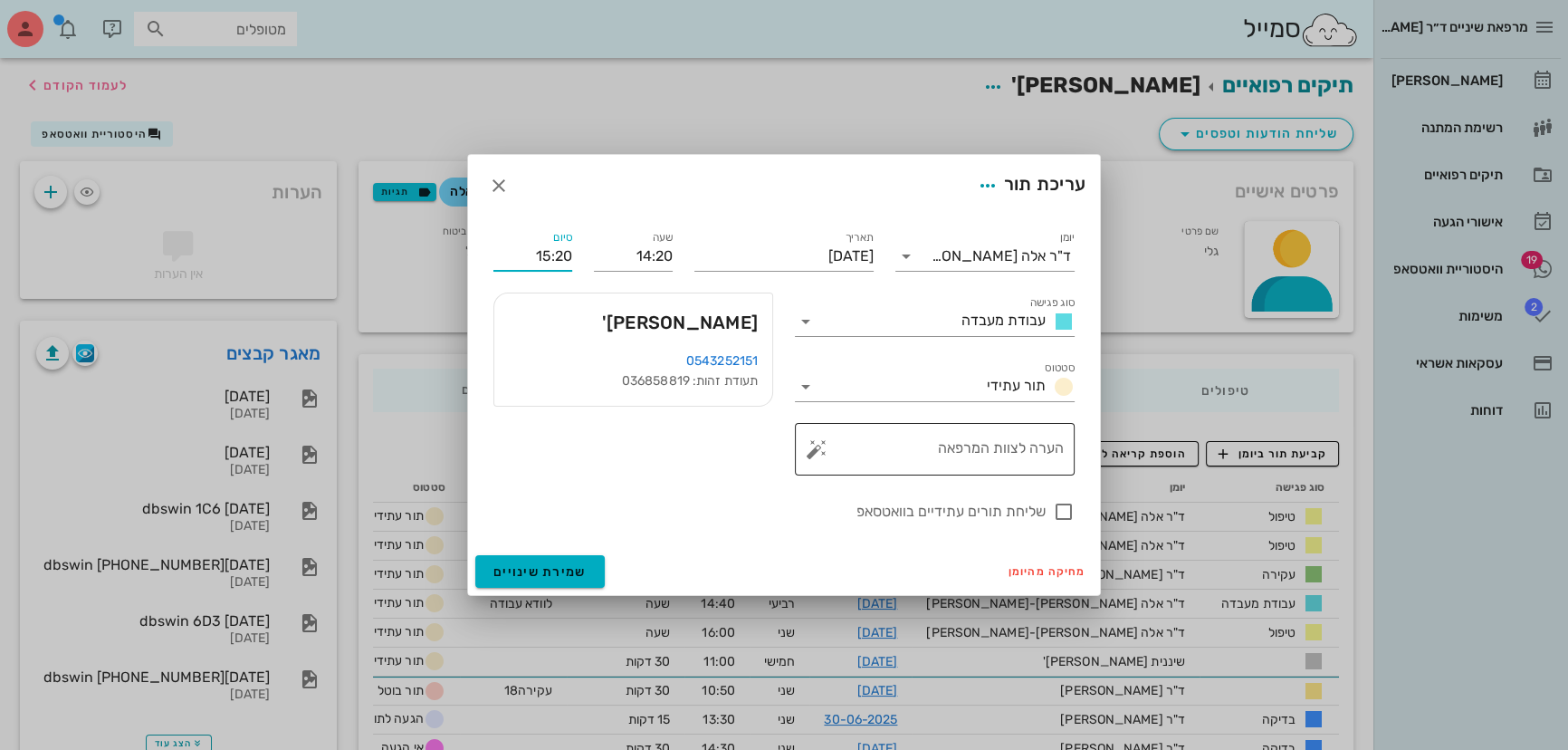click on "הערה לצוות המרפאה" at bounding box center (942, 454) 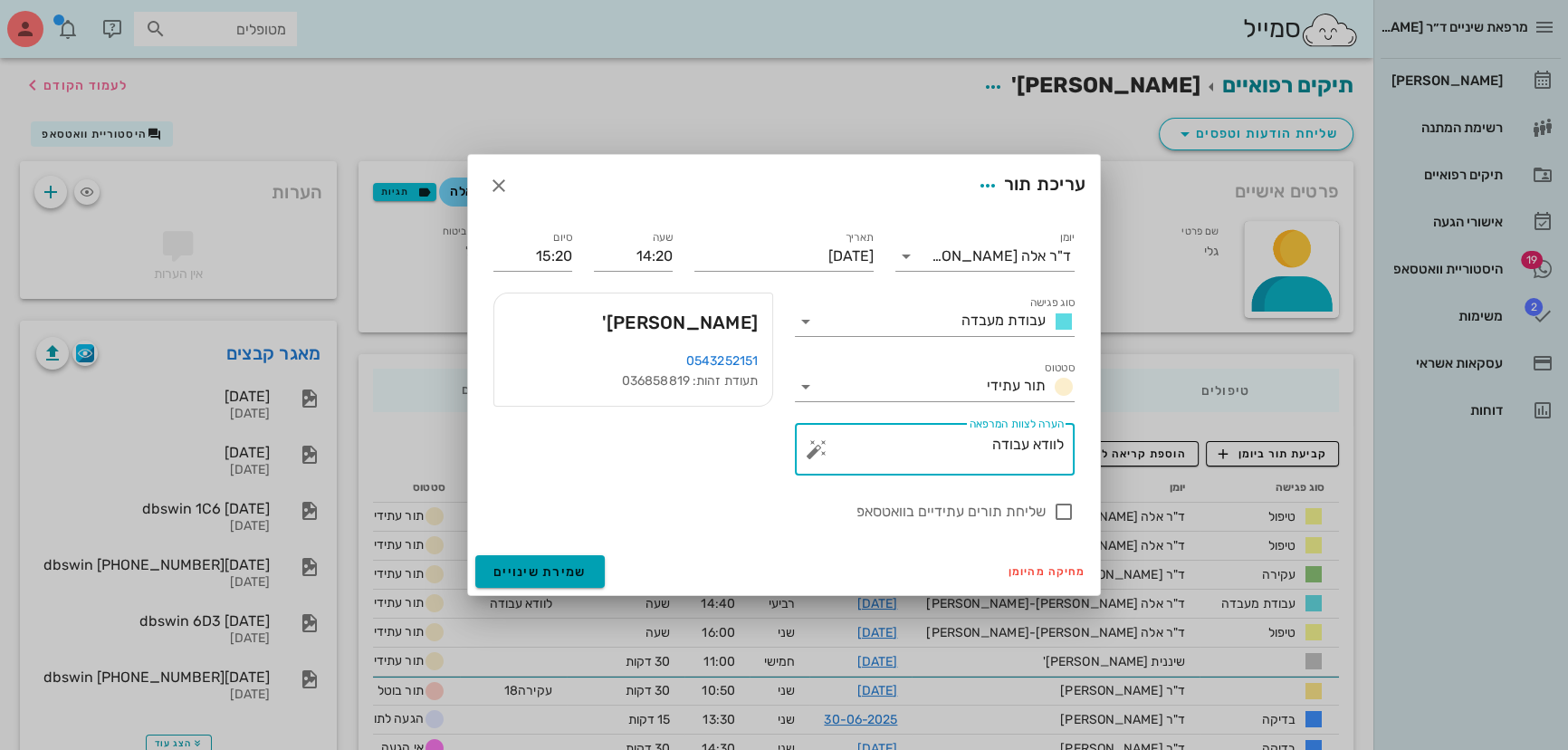 type on "לוודא עבודה" 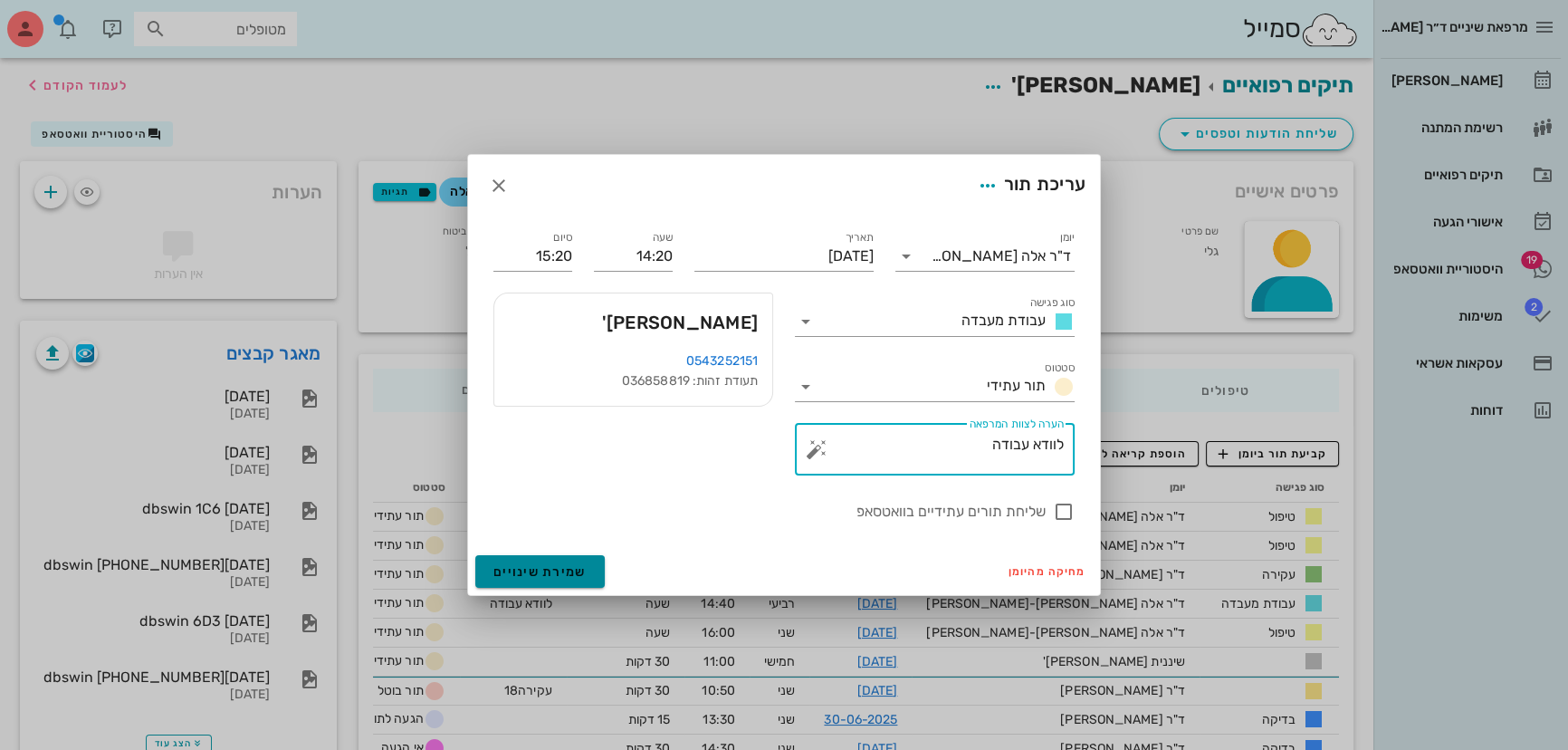 click on "שמירת שינויים" at bounding box center (540, 572) 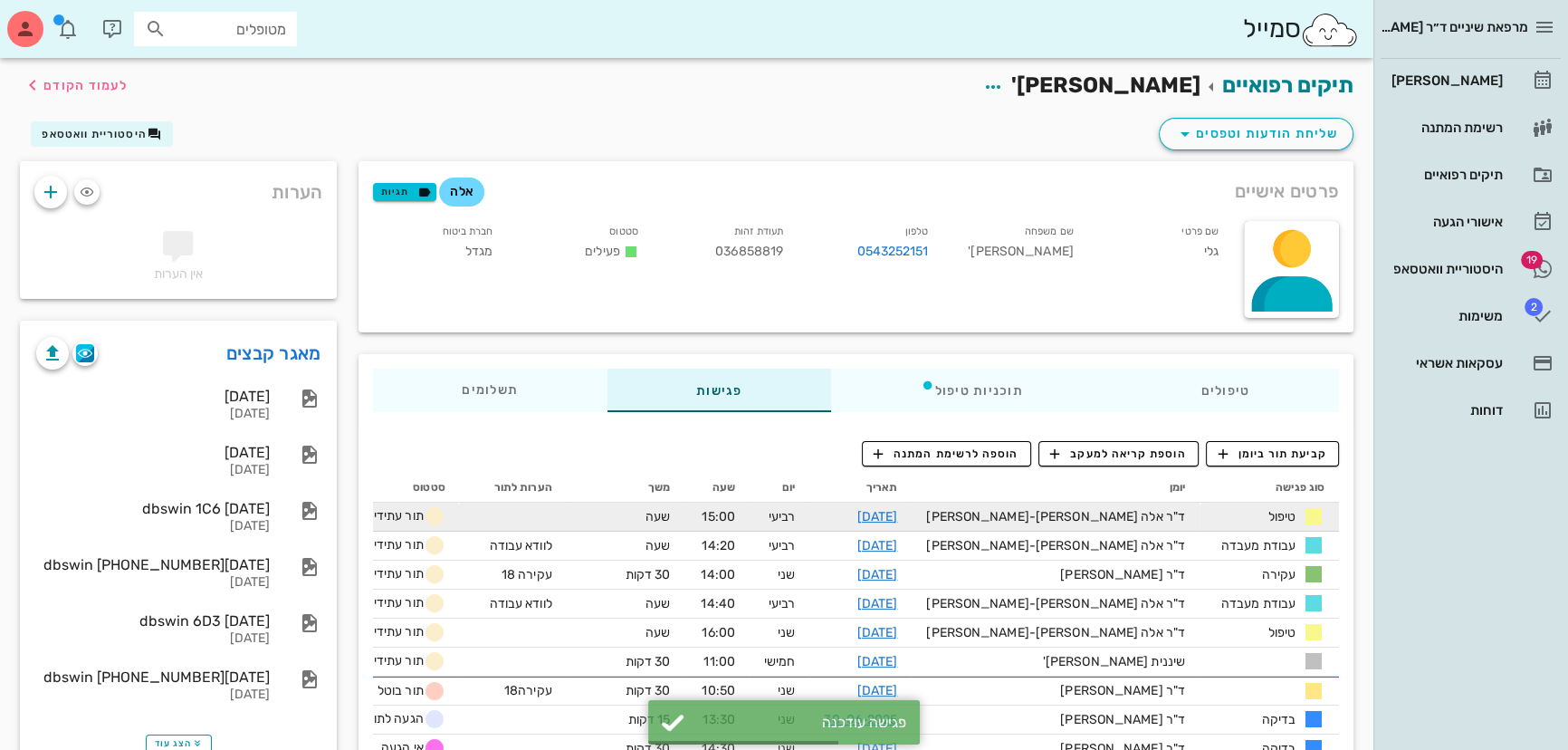 click on "17-09-2025" at bounding box center (860, 517) 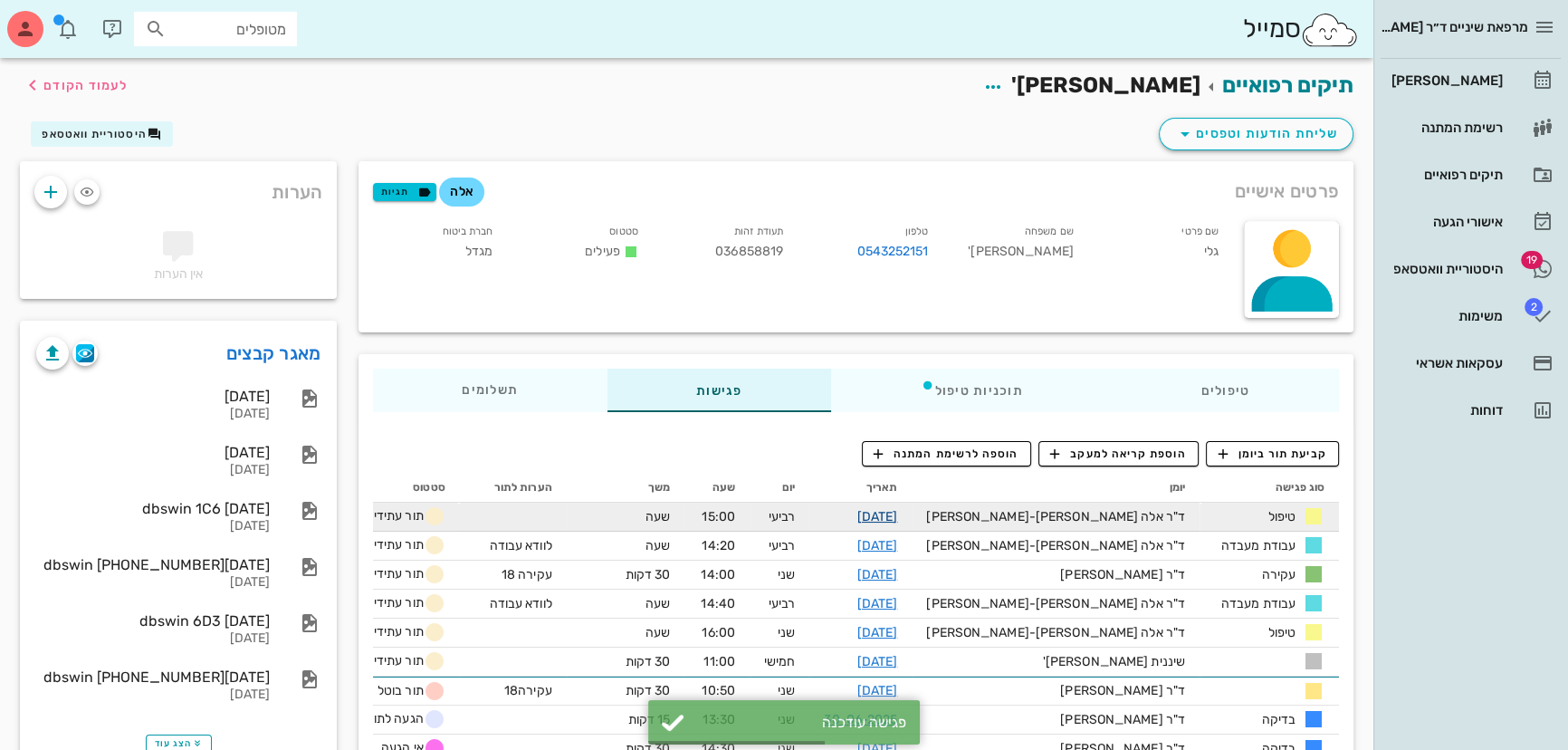 click on "17-09-2025" at bounding box center [877, 516] 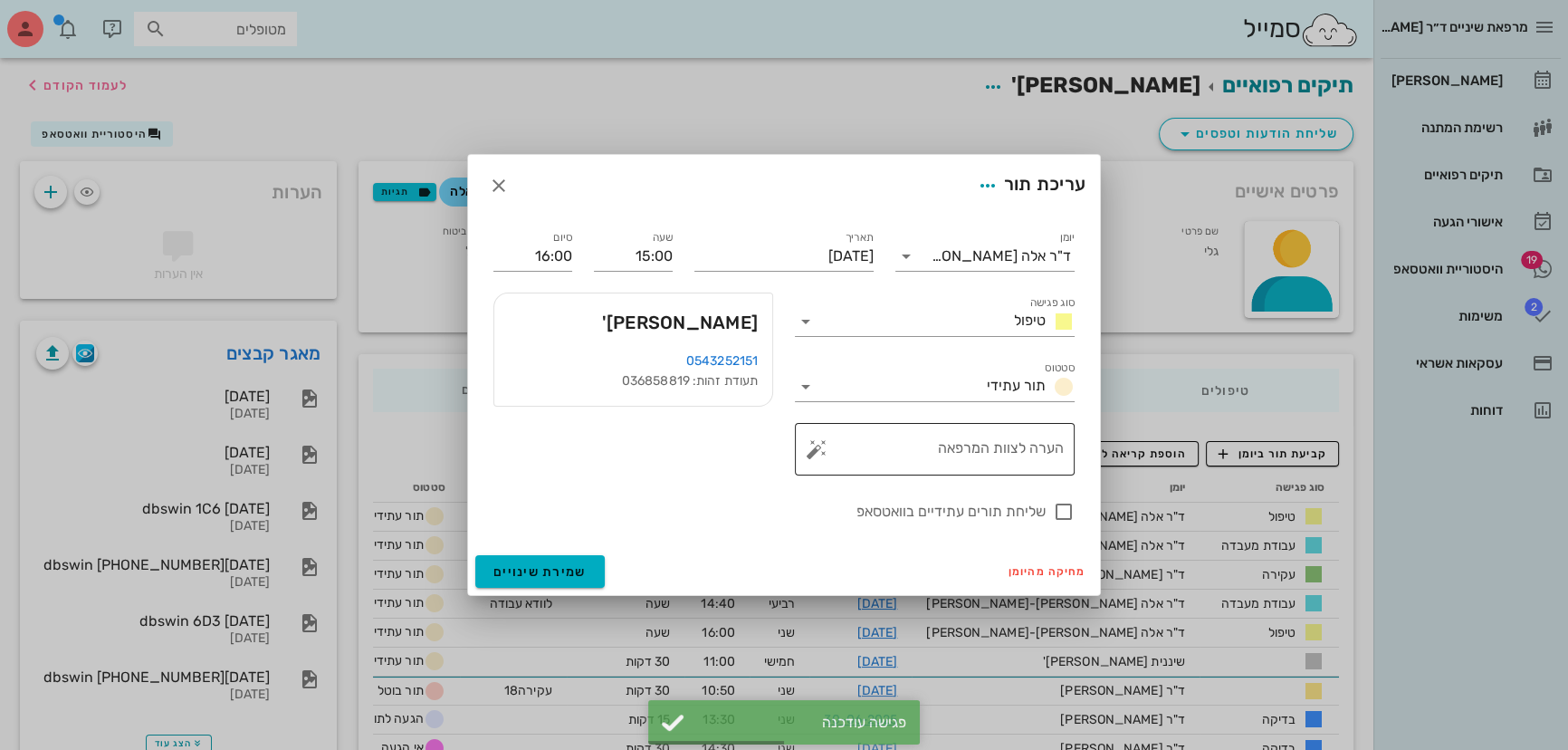 click on "הערה לצוות המרפאה" at bounding box center (942, 449) 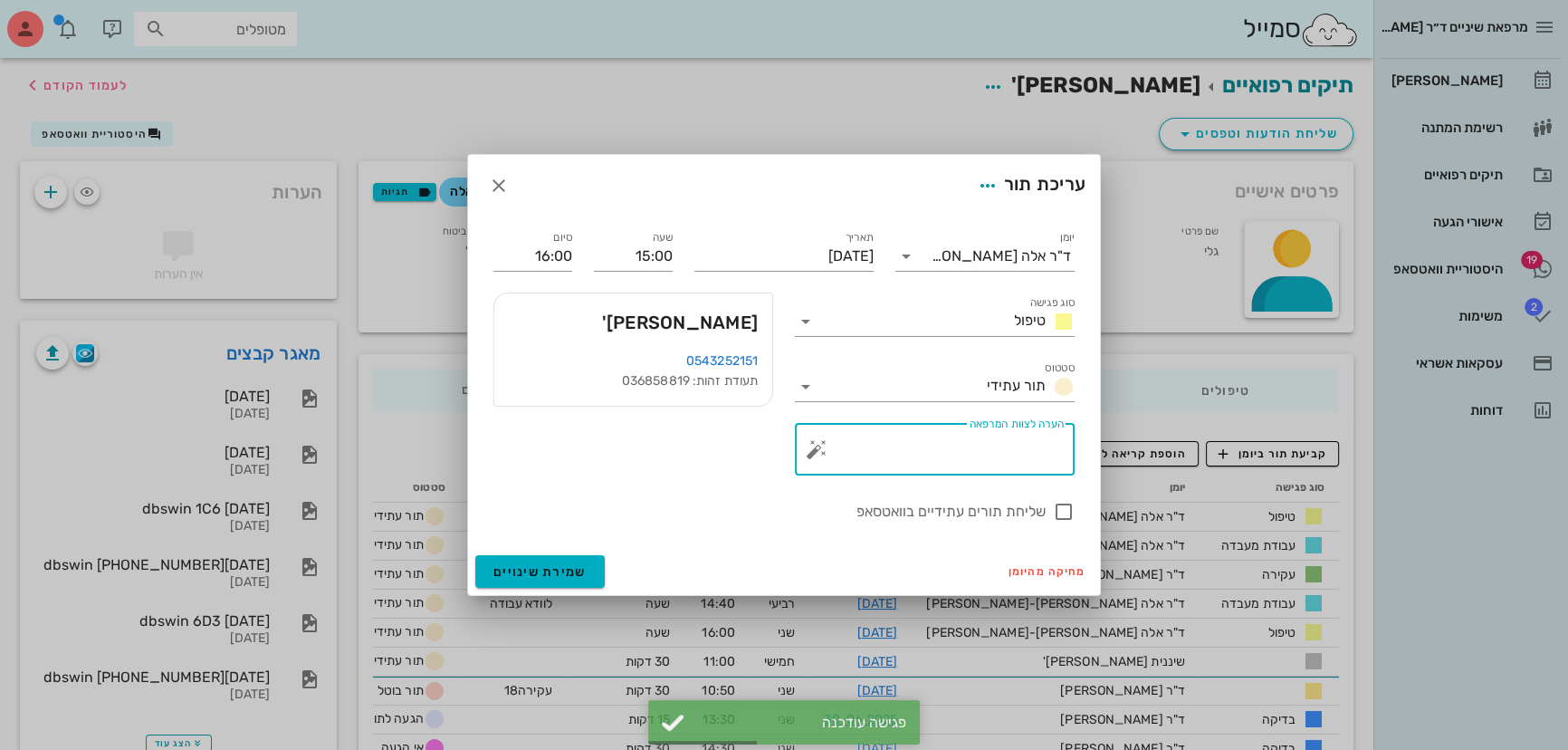 paste on "לוודא עבודה" 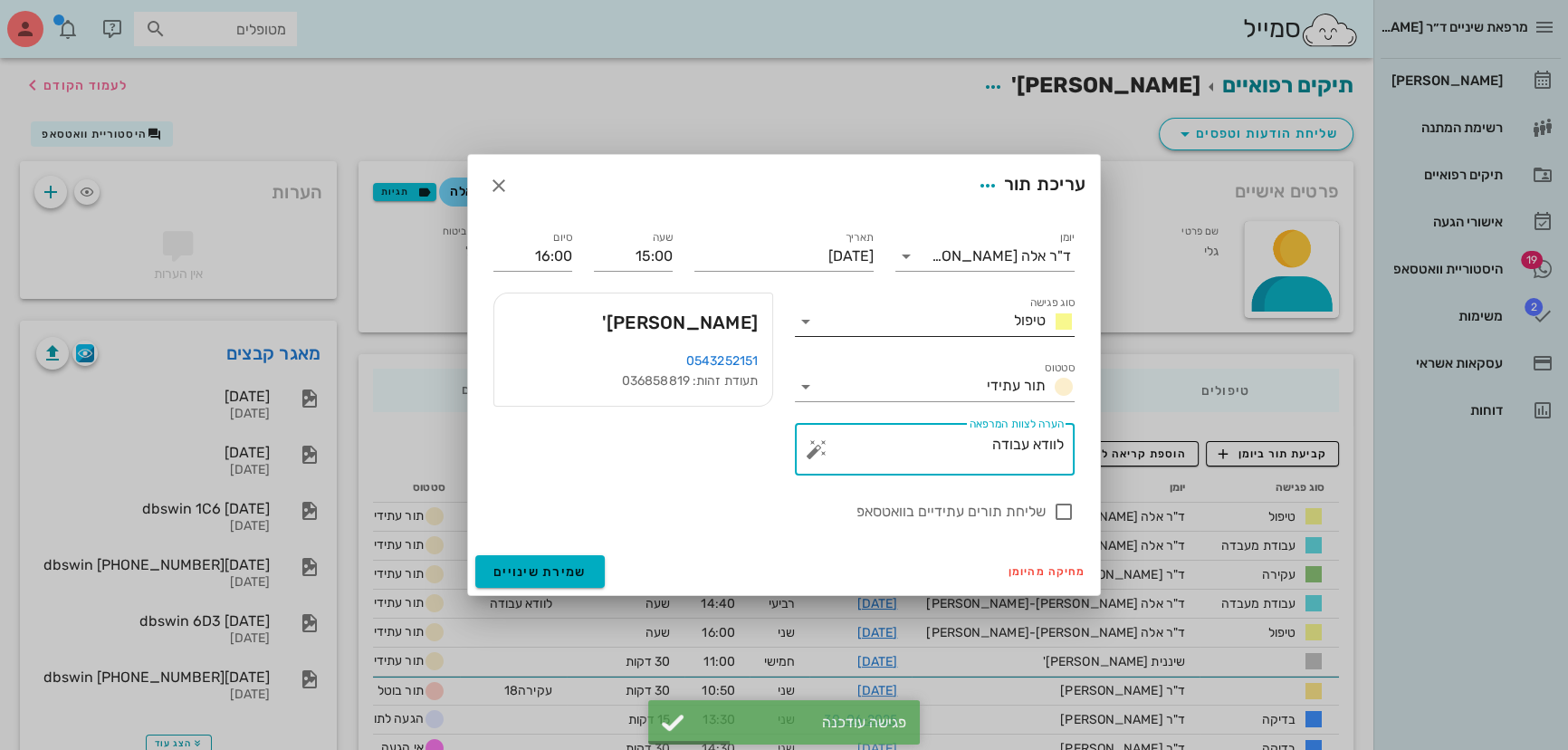 type on "לוודא עבודה" 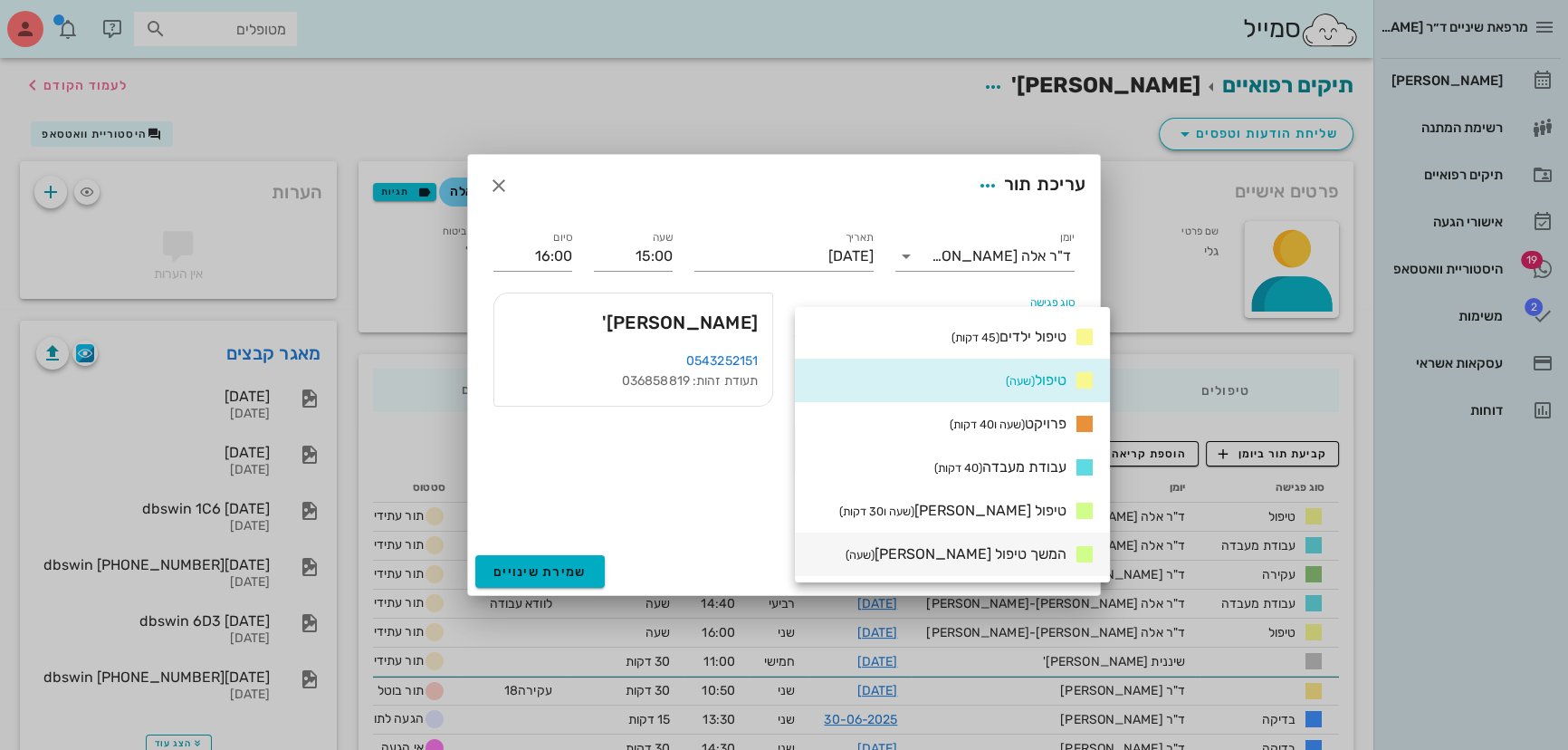 scroll, scrollTop: 411, scrollLeft: 0, axis: vertical 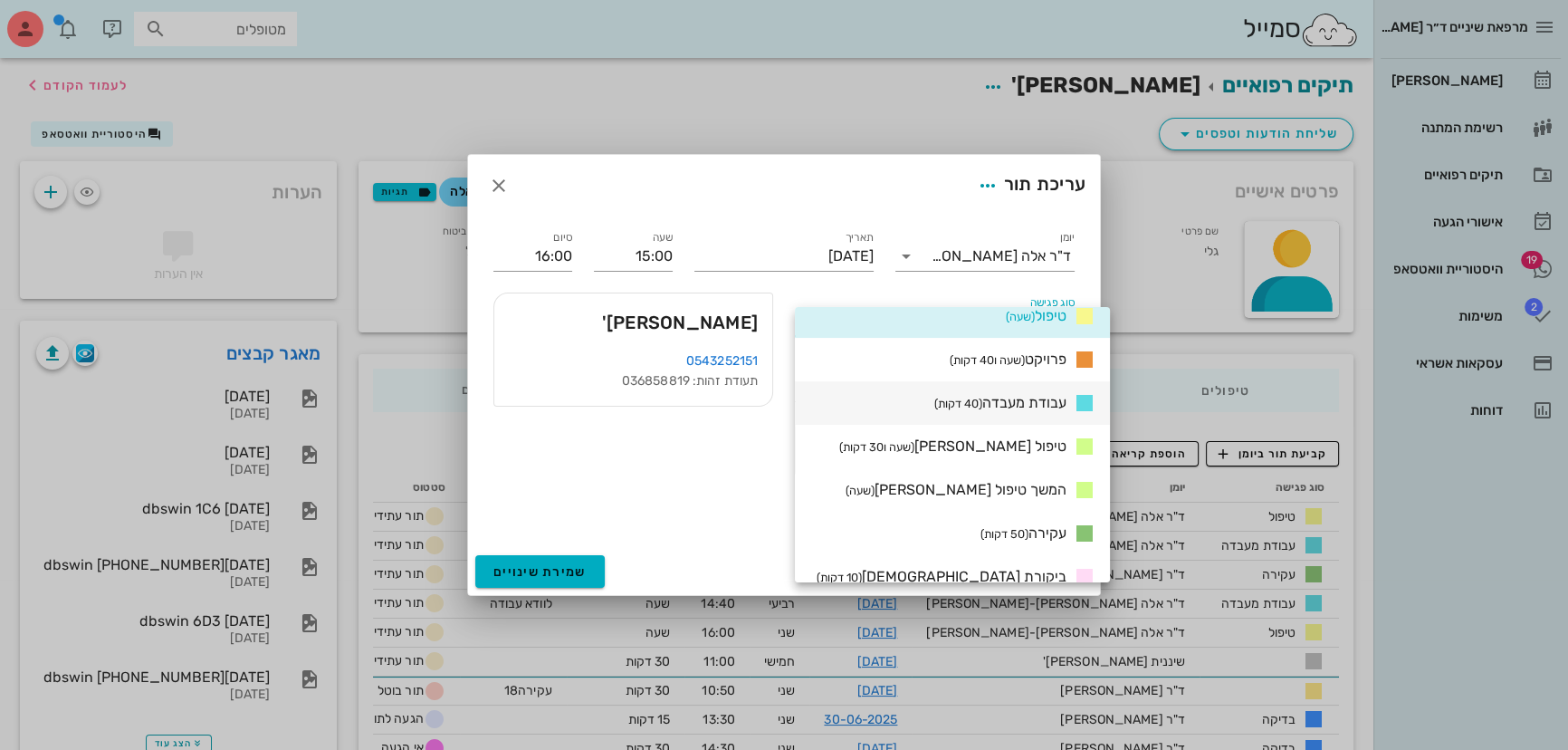 click on "עבודת מעבדה
(40 דקות)" at bounding box center (1011, 403) 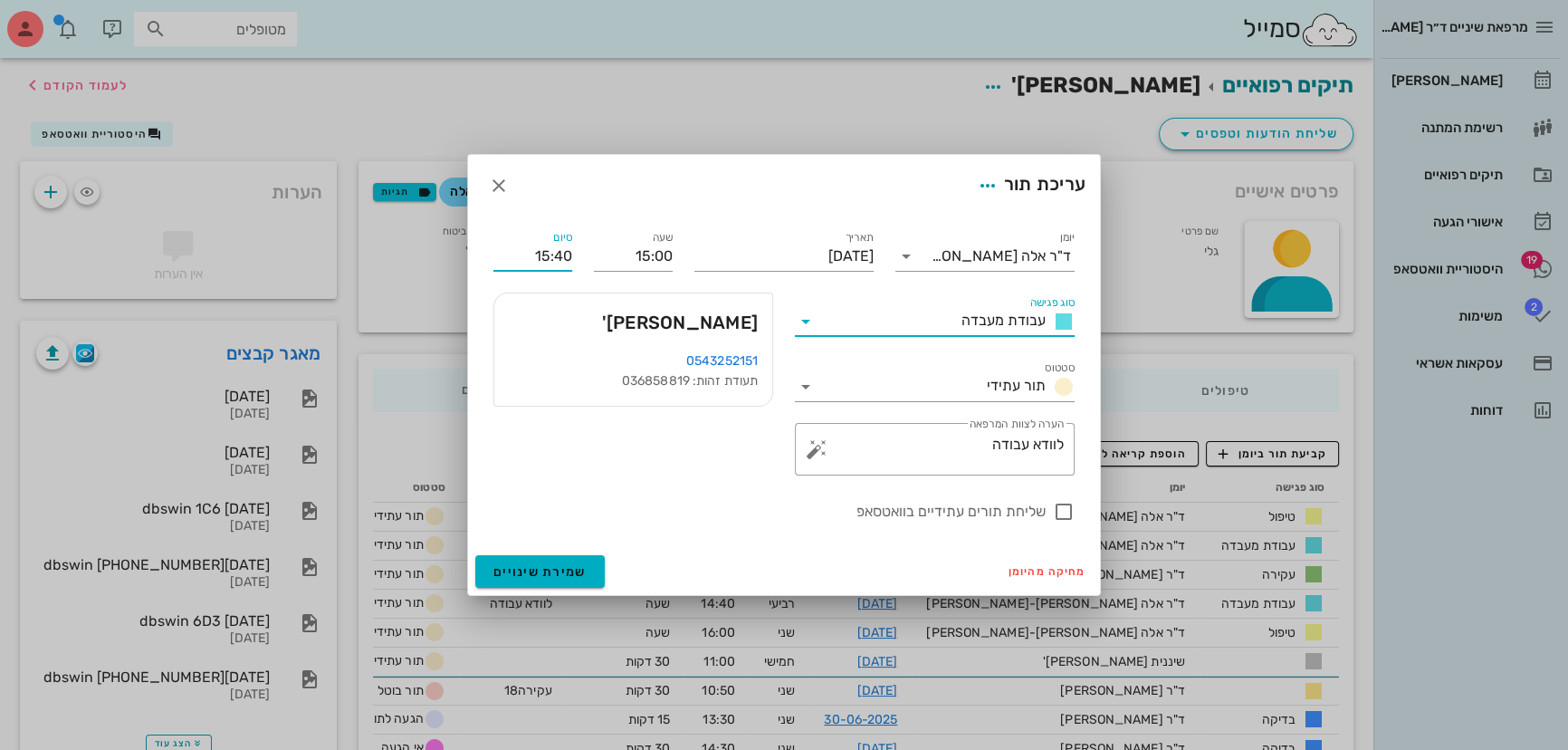 drag, startPoint x: 591, startPoint y: 262, endPoint x: 770, endPoint y: 288, distance: 180.87841 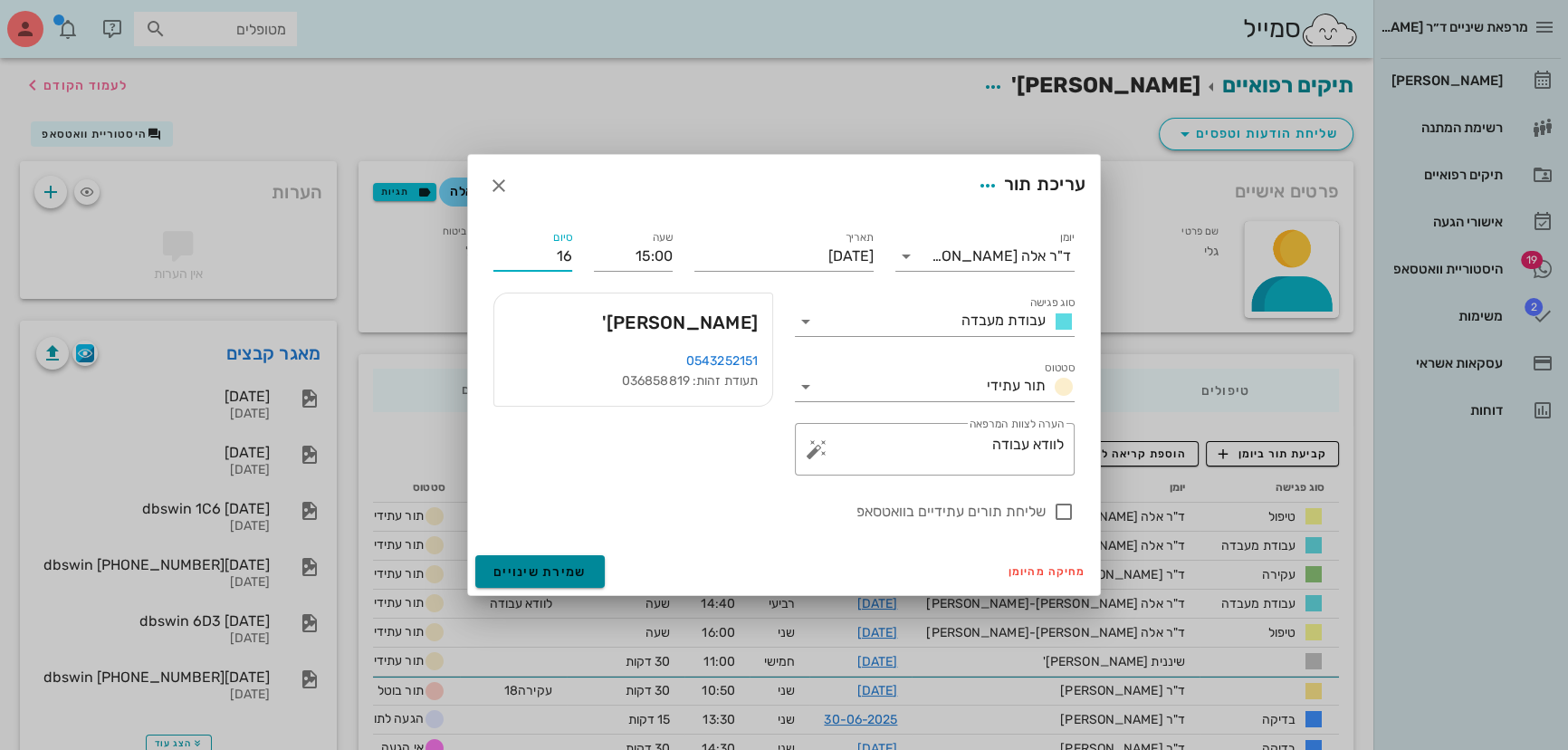 type on "16:00" 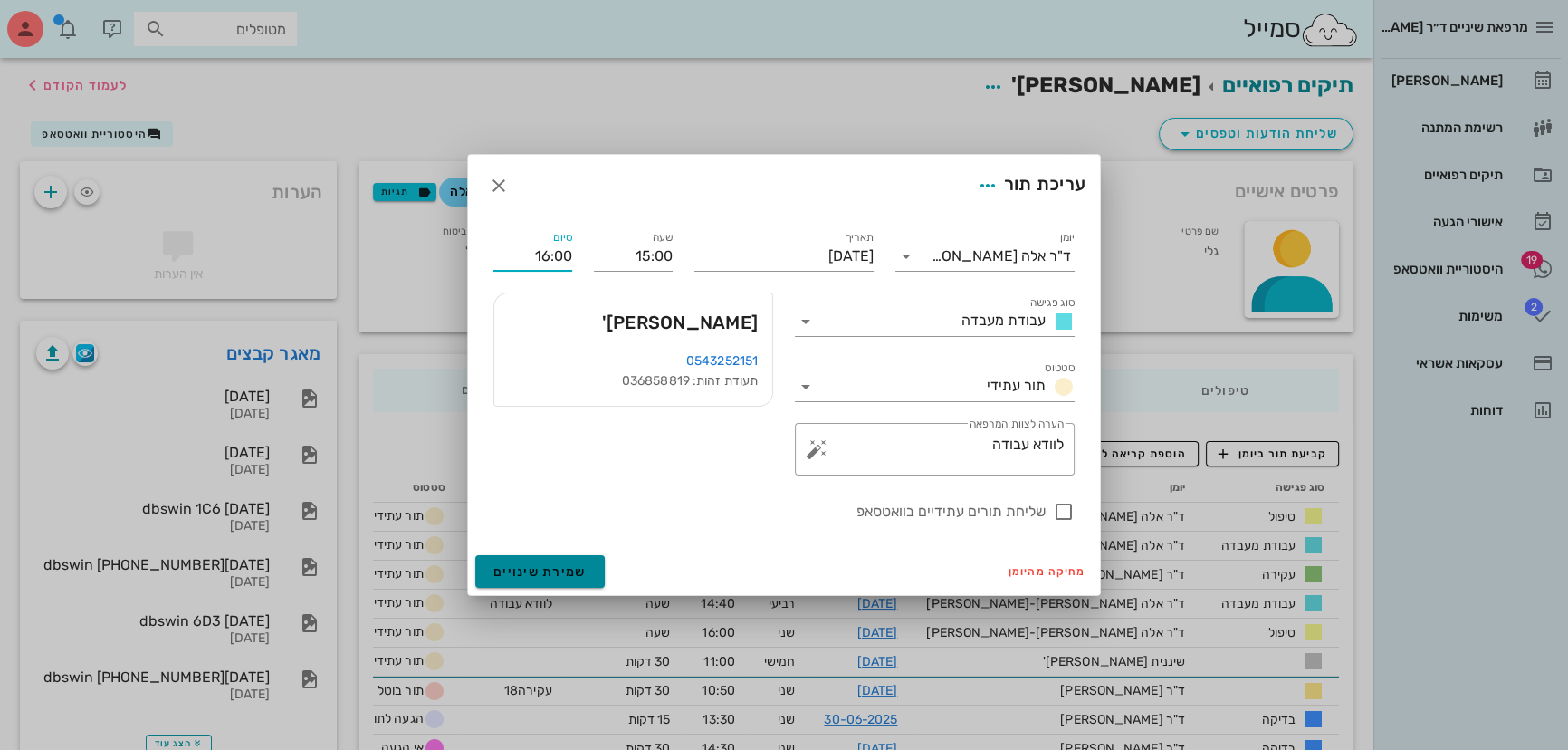click on "שמירת שינויים" at bounding box center (540, 572) 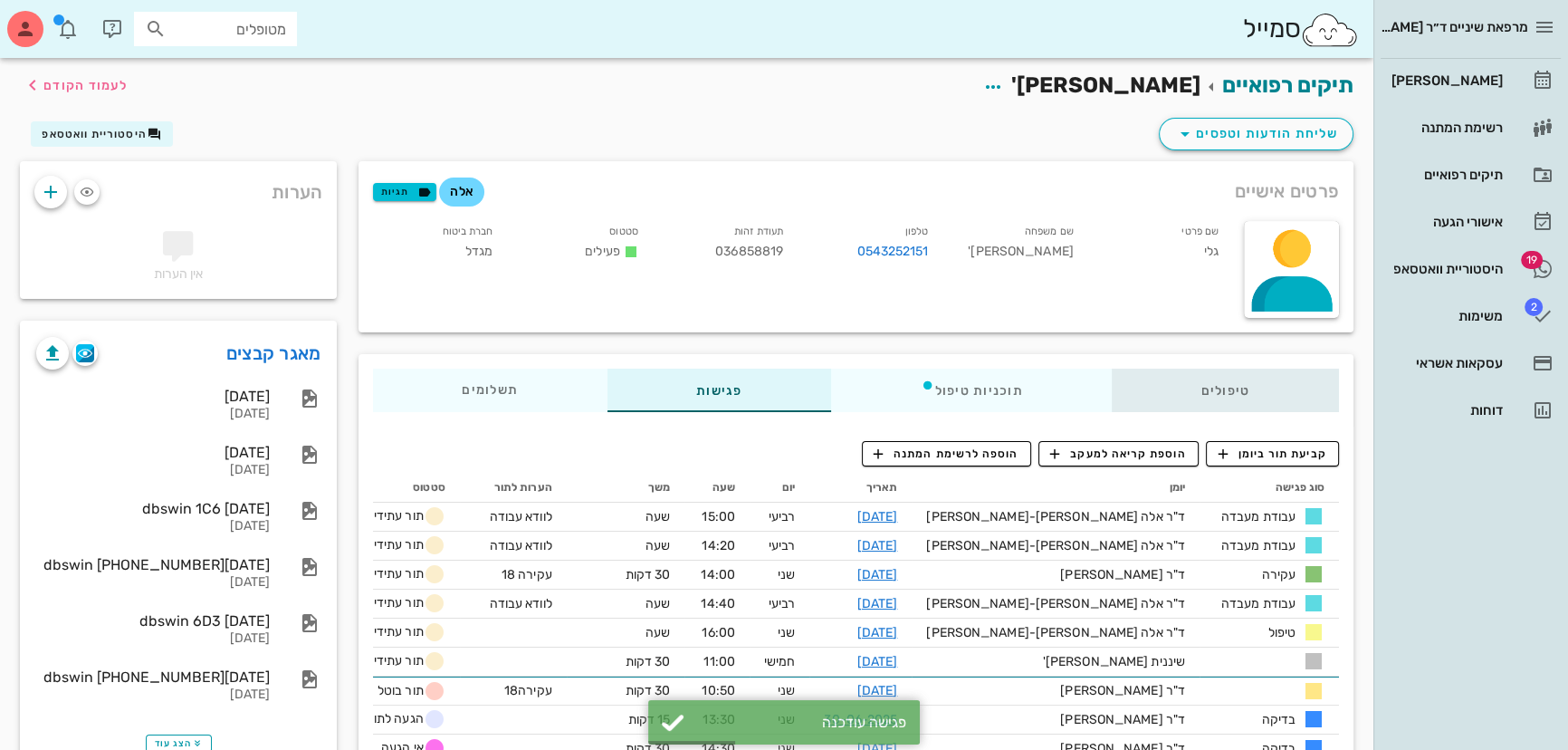 click on "טיפולים" at bounding box center (1225, 390) 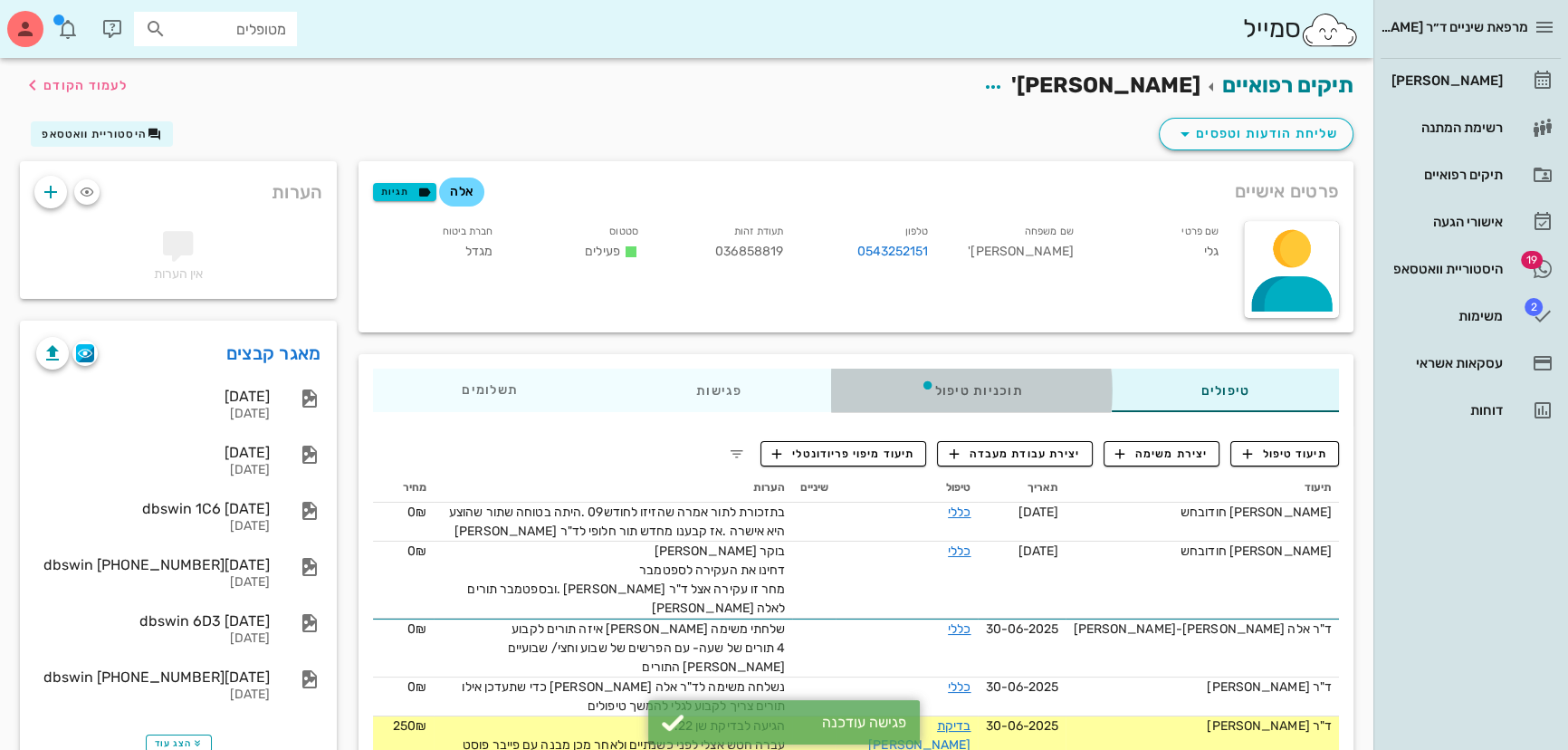 click on "תוכניות טיפול" at bounding box center (971, 390) 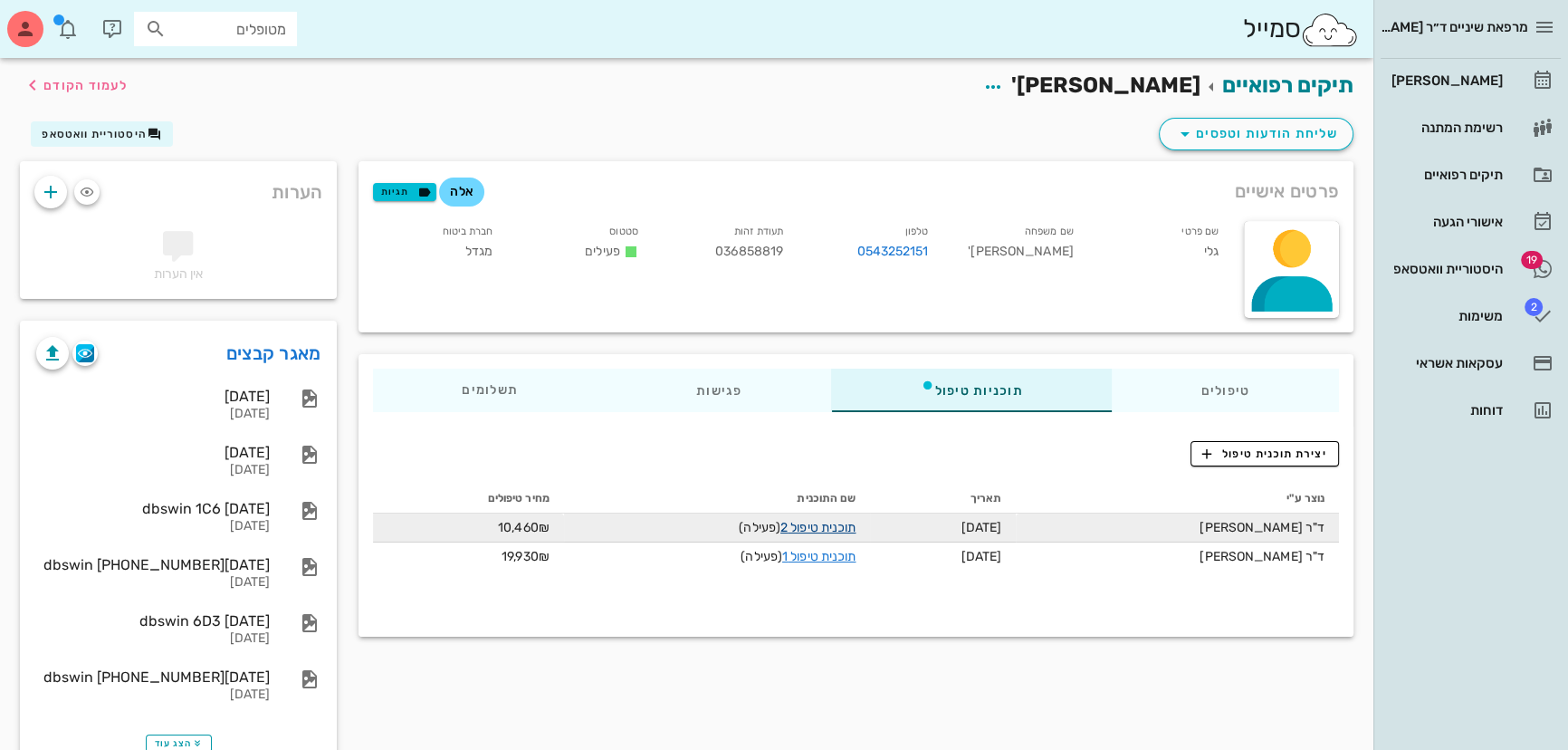 click on "תוכנית טיפול 2" at bounding box center [817, 527] 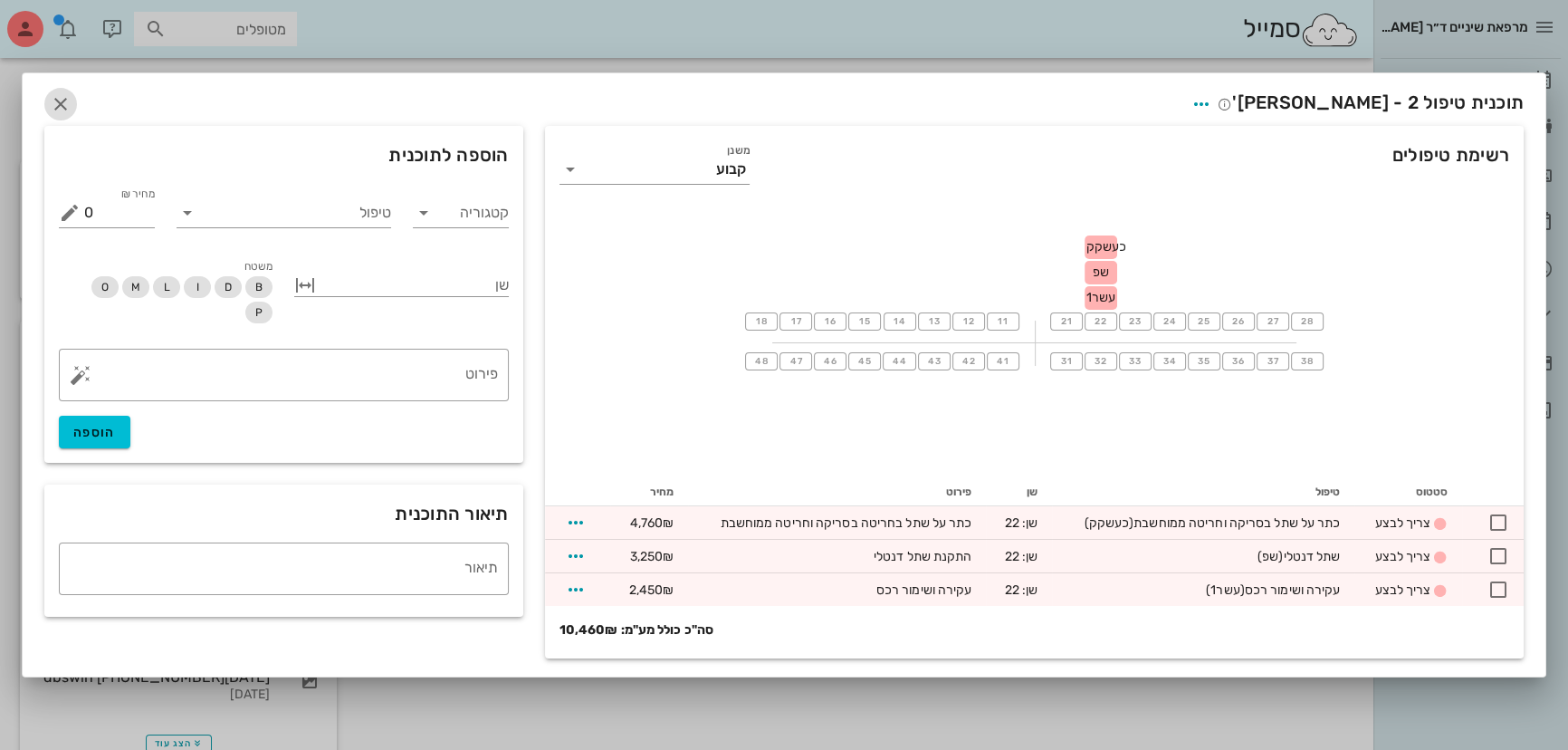 click at bounding box center [61, 104] 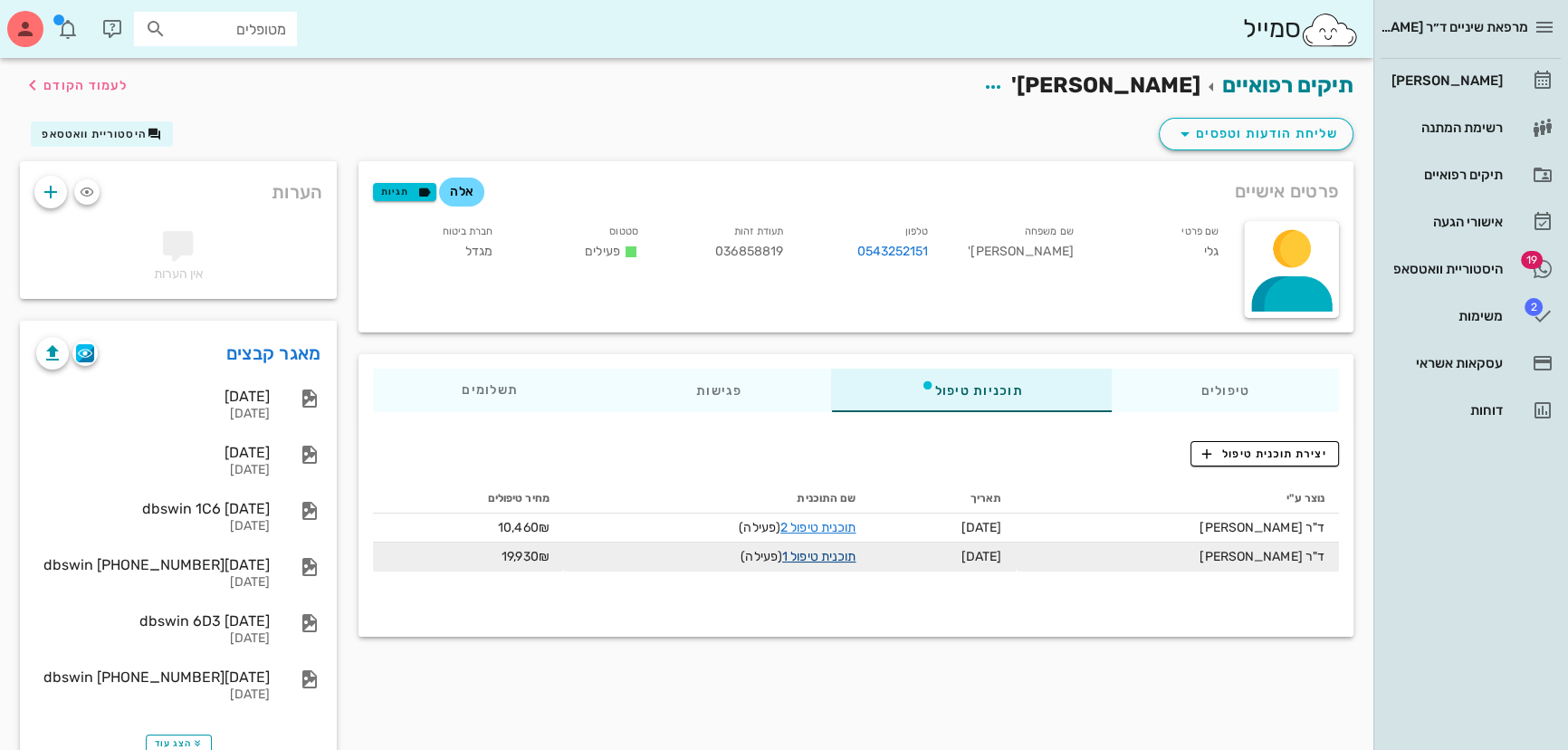 click on "תוכנית טיפול 1" at bounding box center (818, 556) 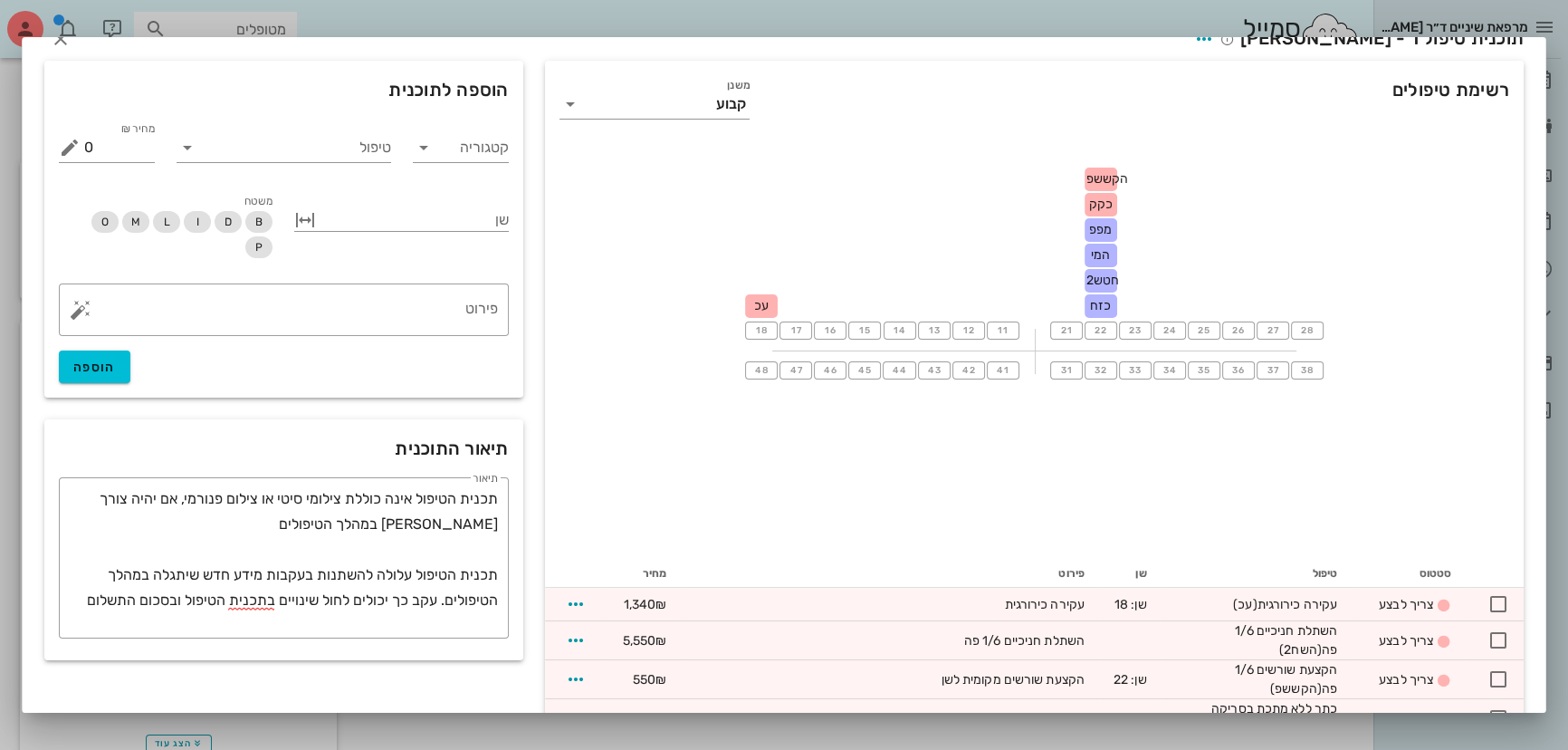scroll, scrollTop: 0, scrollLeft: 0, axis: both 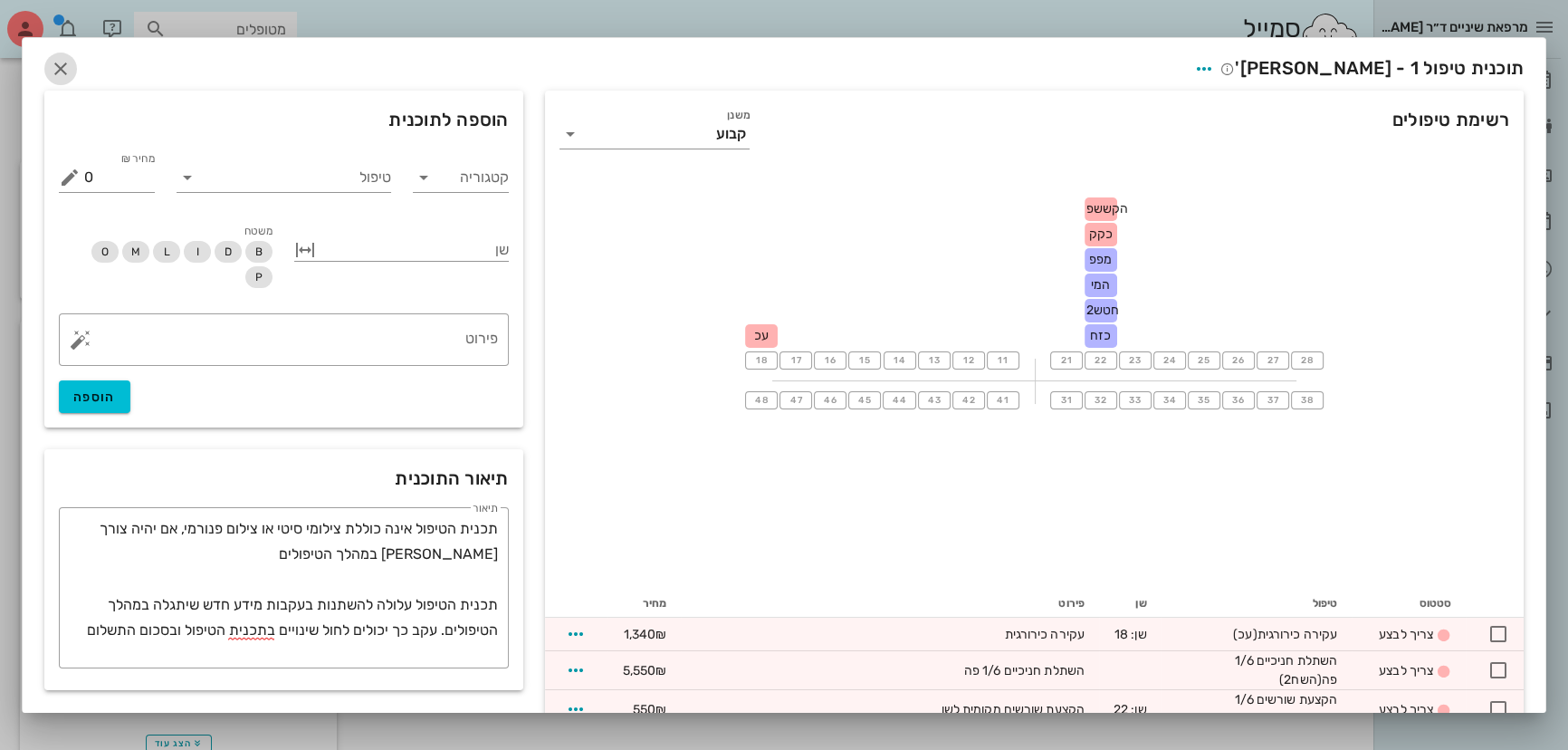 click at bounding box center (61, 69) 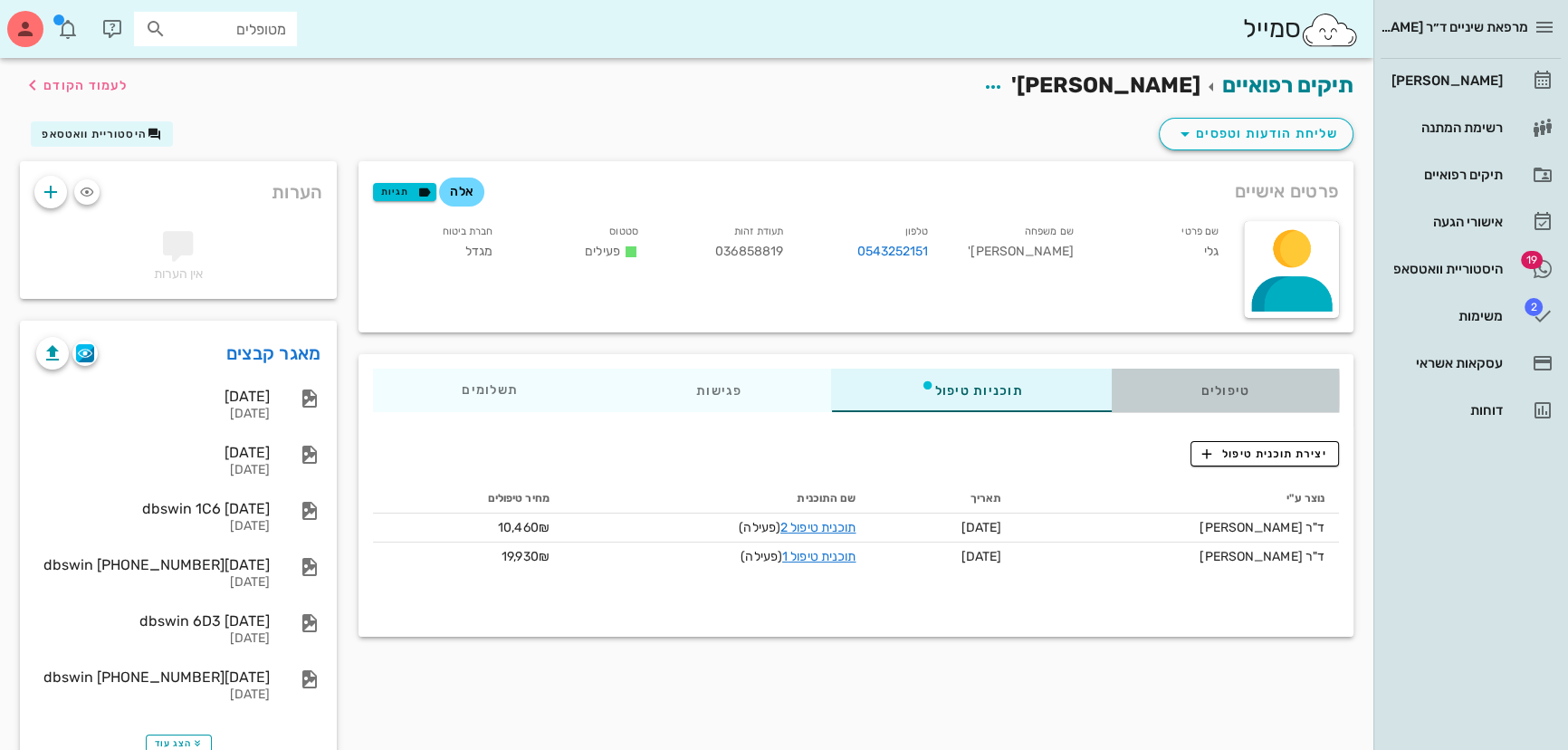 click on "טיפולים" at bounding box center (1225, 390) 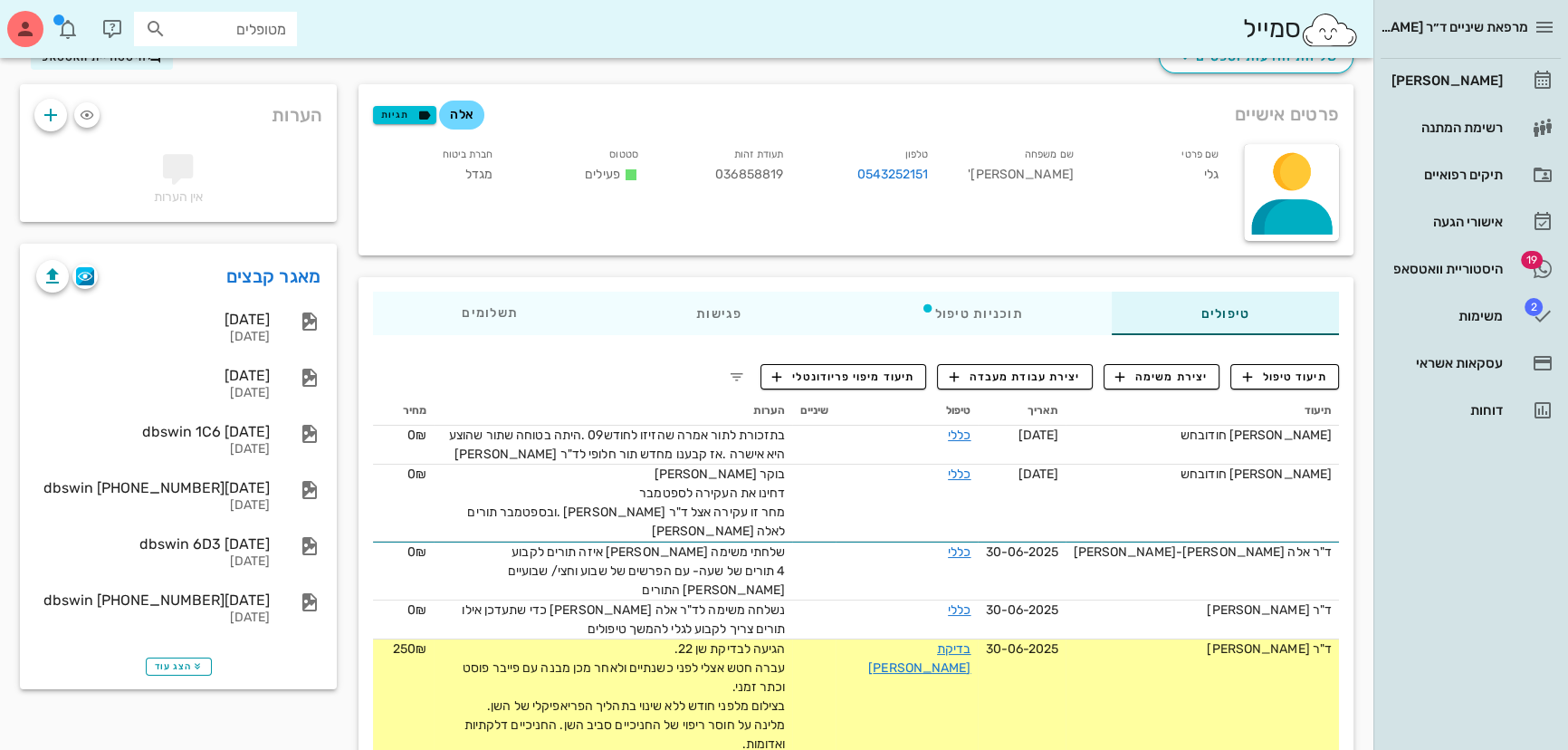 scroll, scrollTop: 0, scrollLeft: 0, axis: both 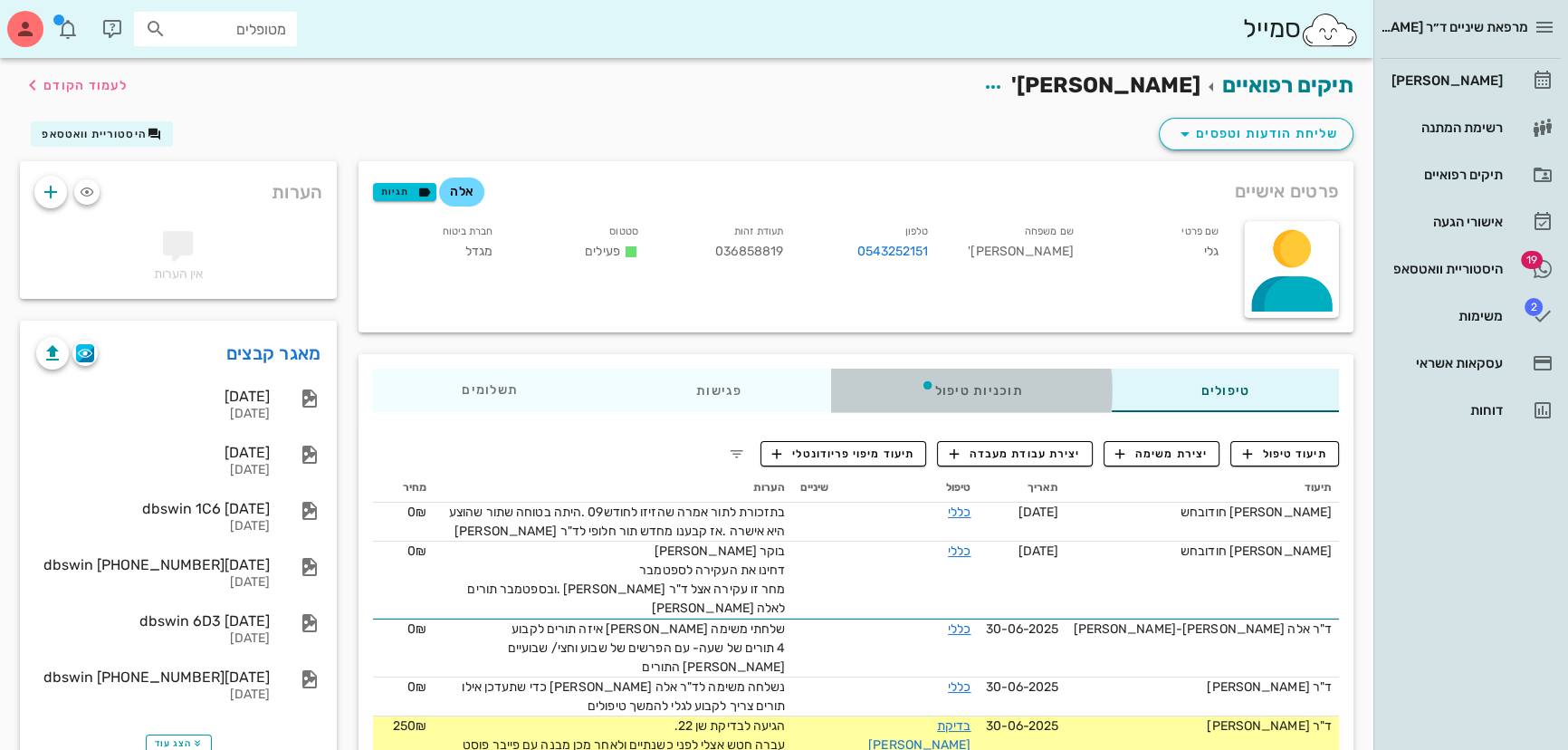 click on "תוכניות טיפול" at bounding box center (971, 390) 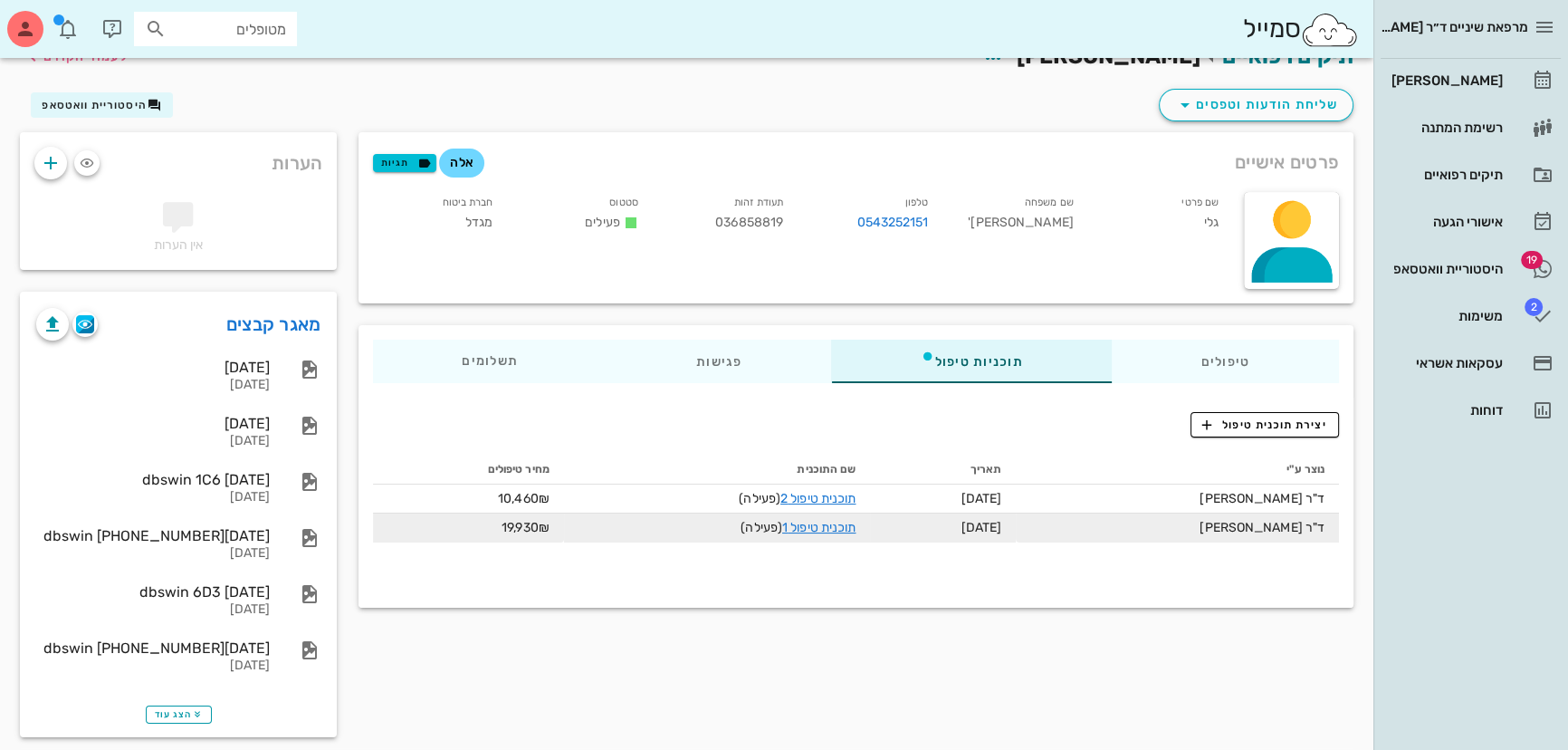 scroll, scrollTop: 43, scrollLeft: 0, axis: vertical 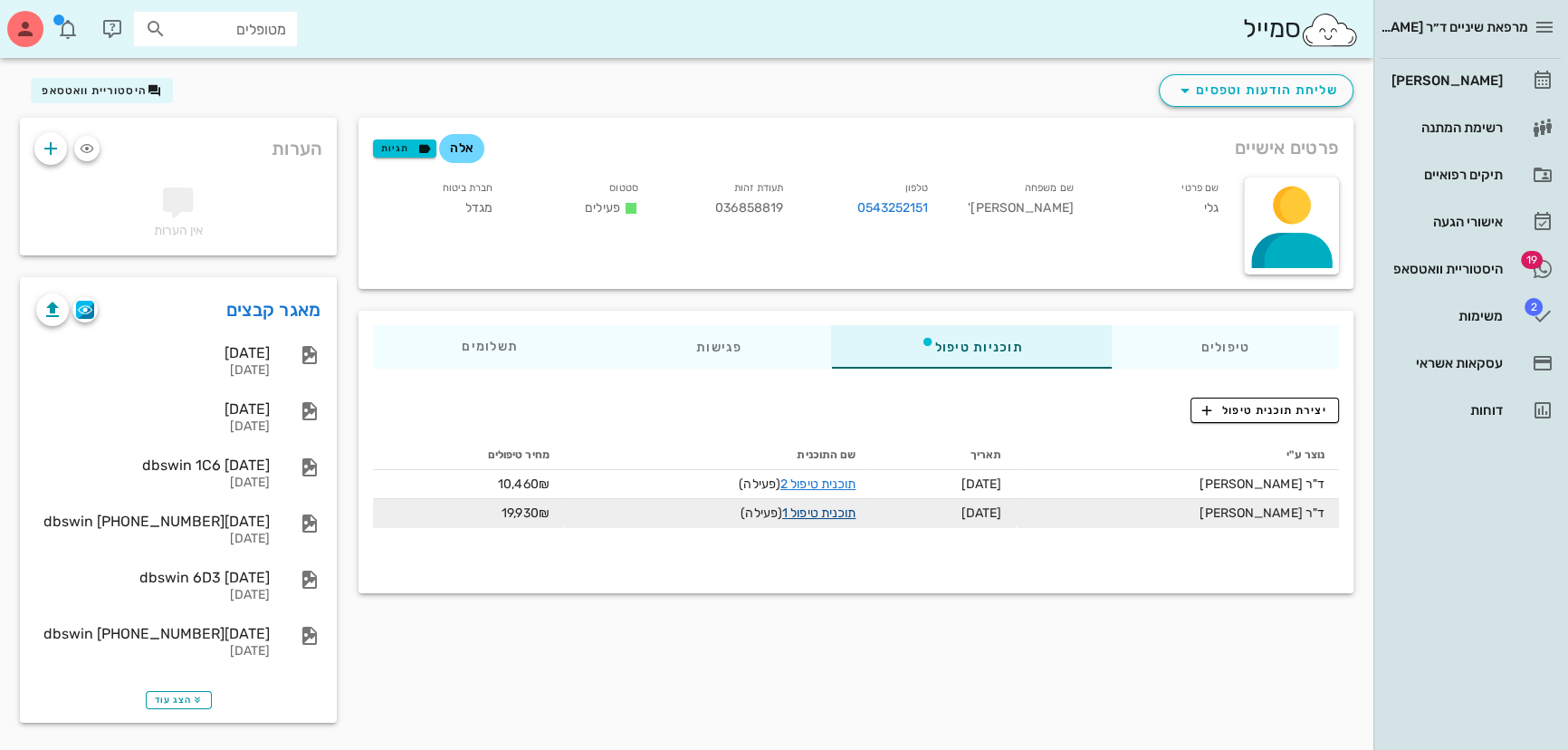 click on "תוכנית טיפול 1" at bounding box center (818, 513) 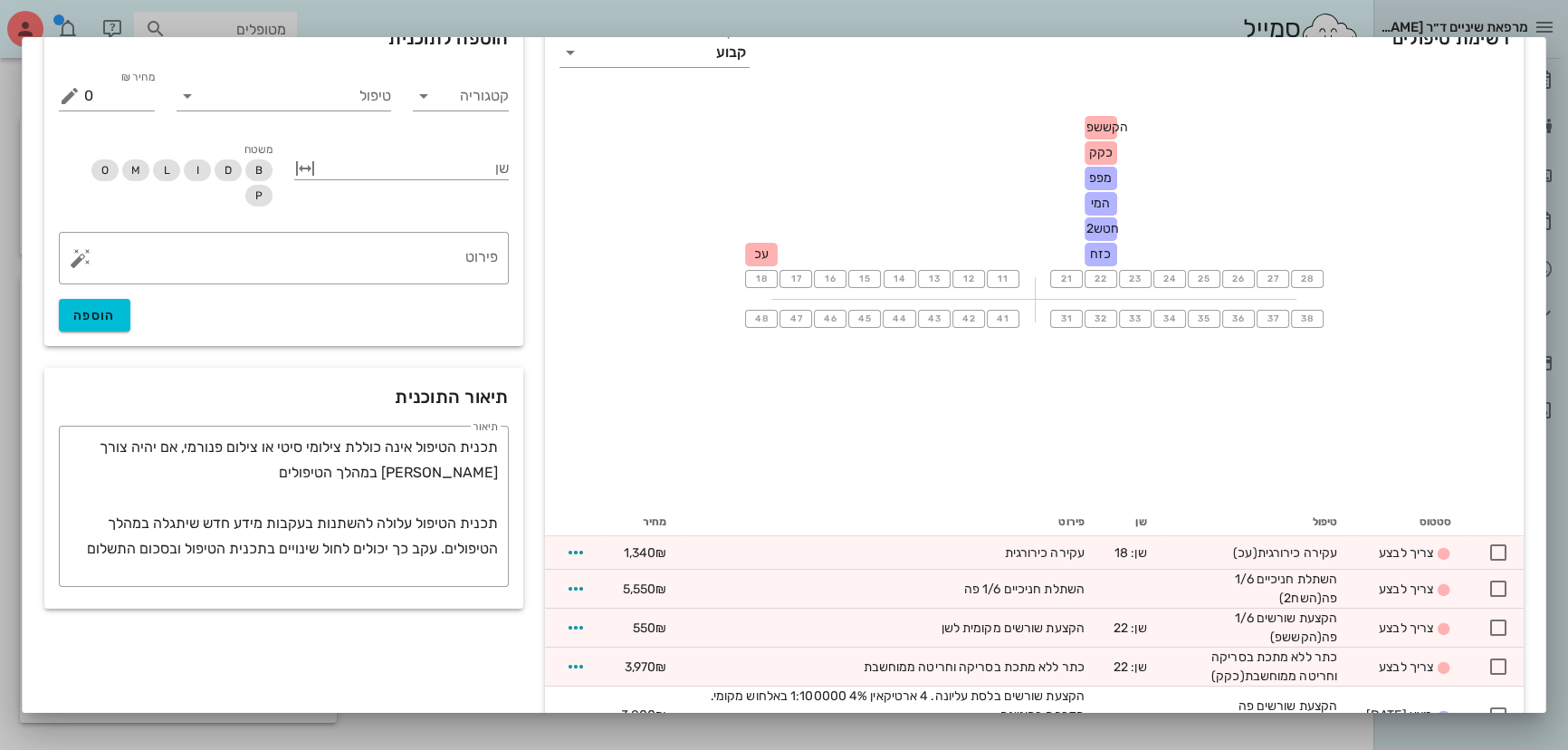 scroll, scrollTop: 0, scrollLeft: 0, axis: both 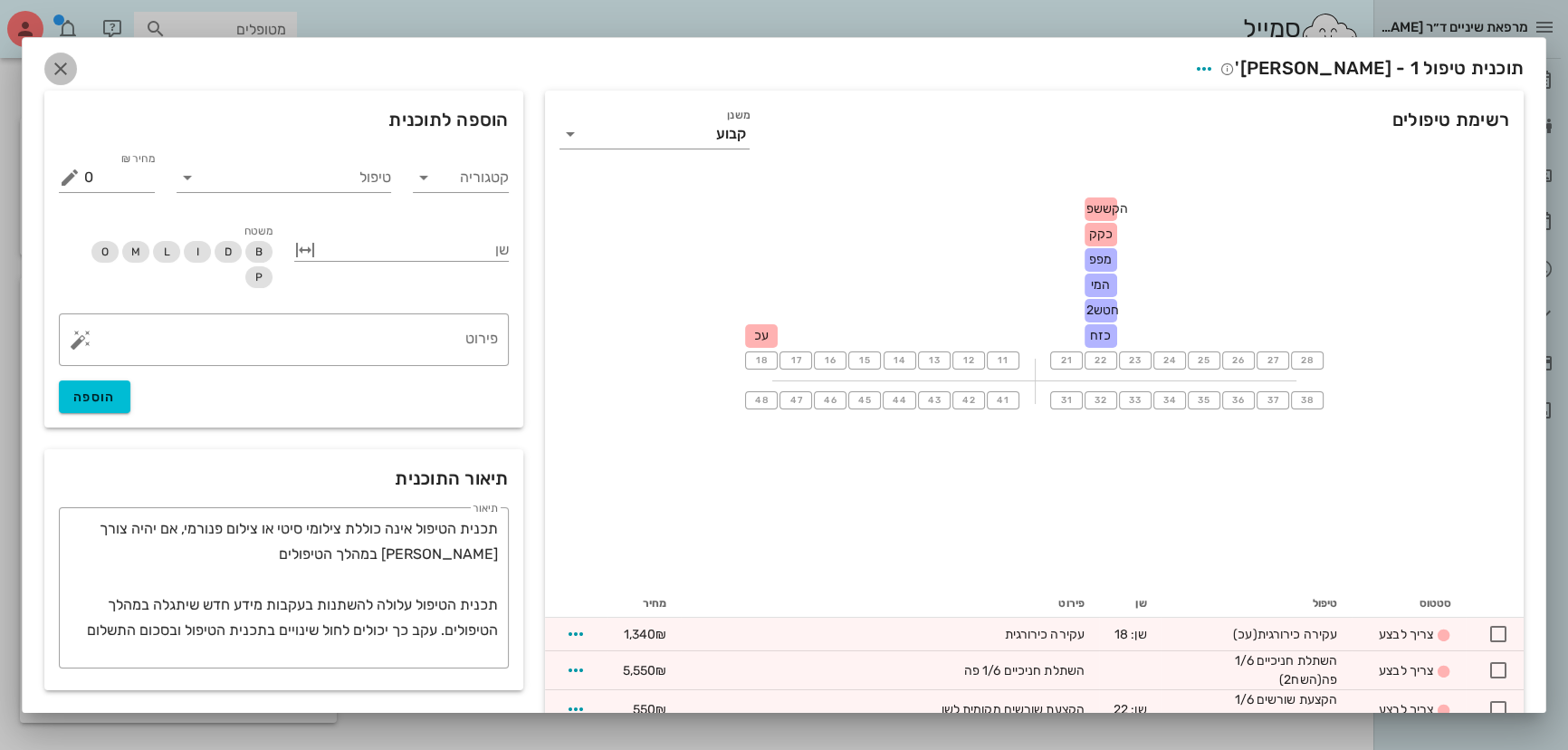 click at bounding box center (61, 69) 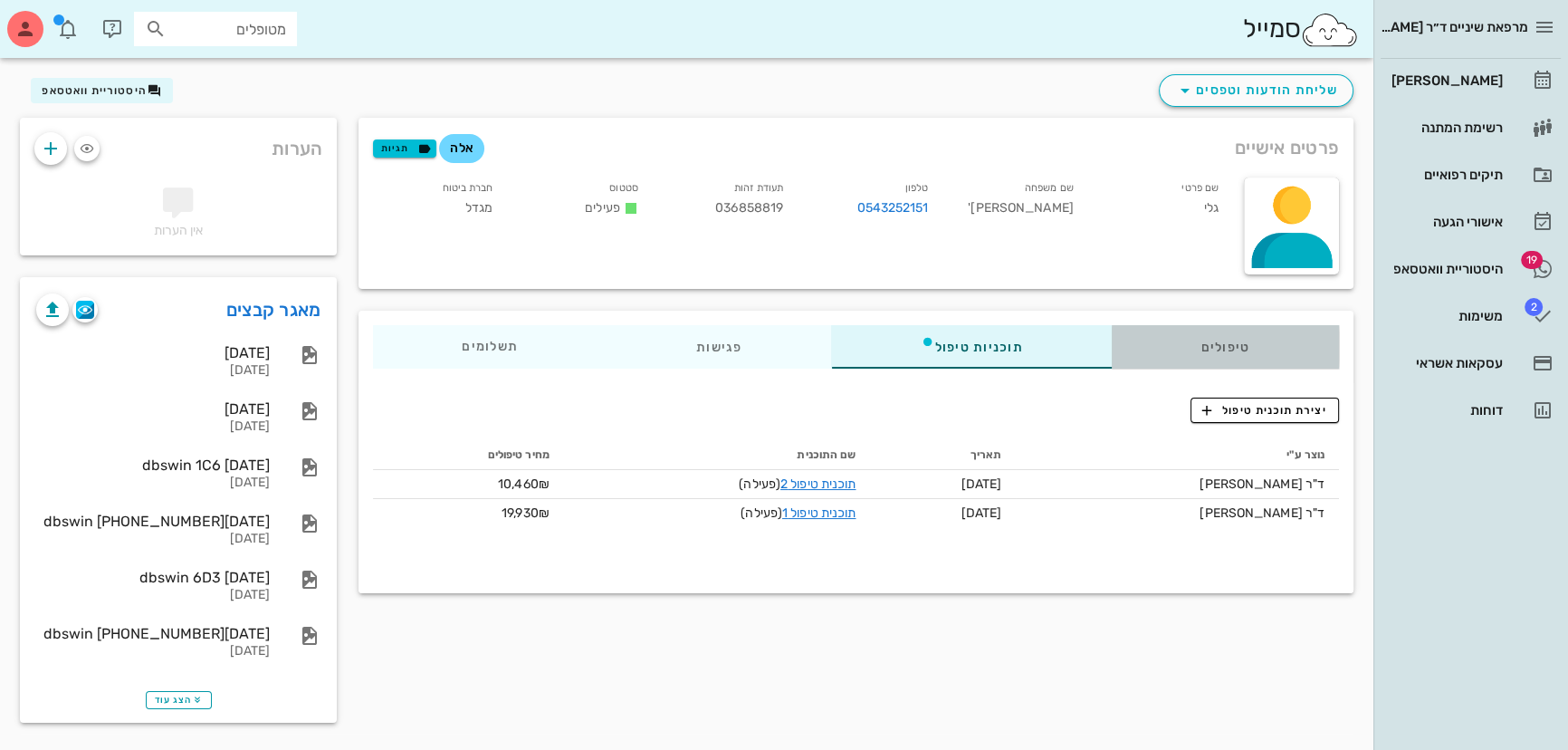 click on "טיפולים" at bounding box center (1225, 347) 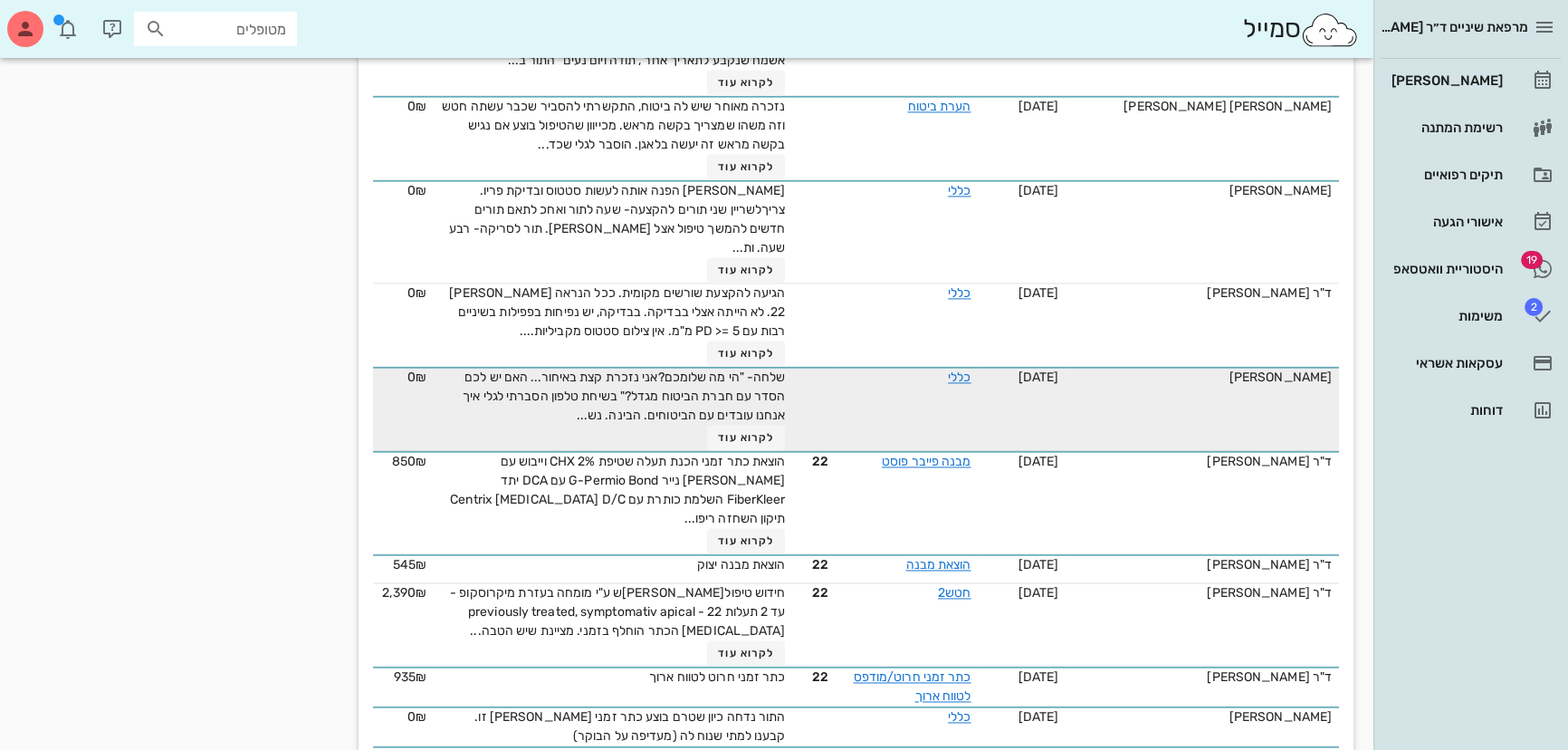 scroll, scrollTop: 3947, scrollLeft: 0, axis: vertical 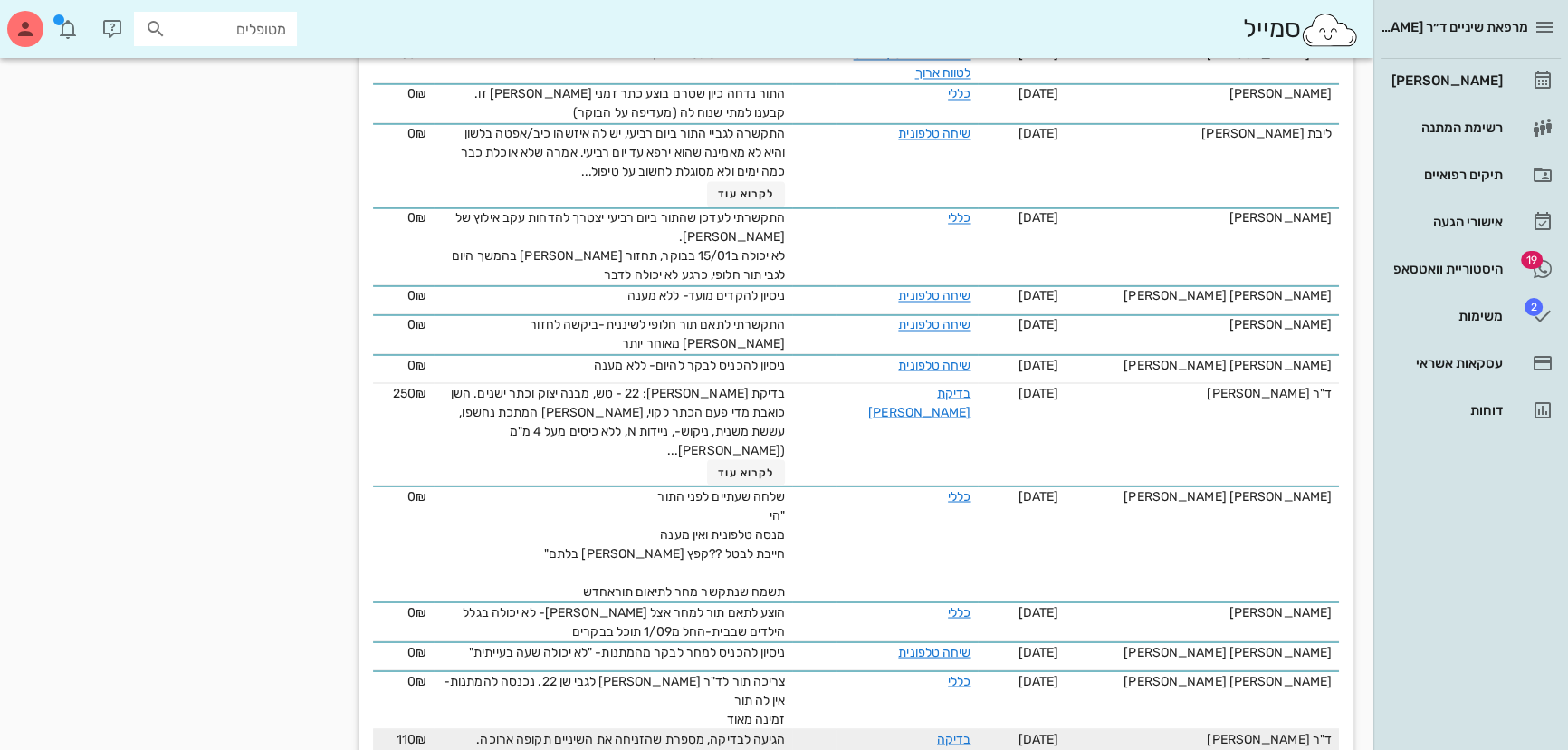 click on "לקרוא עוד" at bounding box center (746, 799) 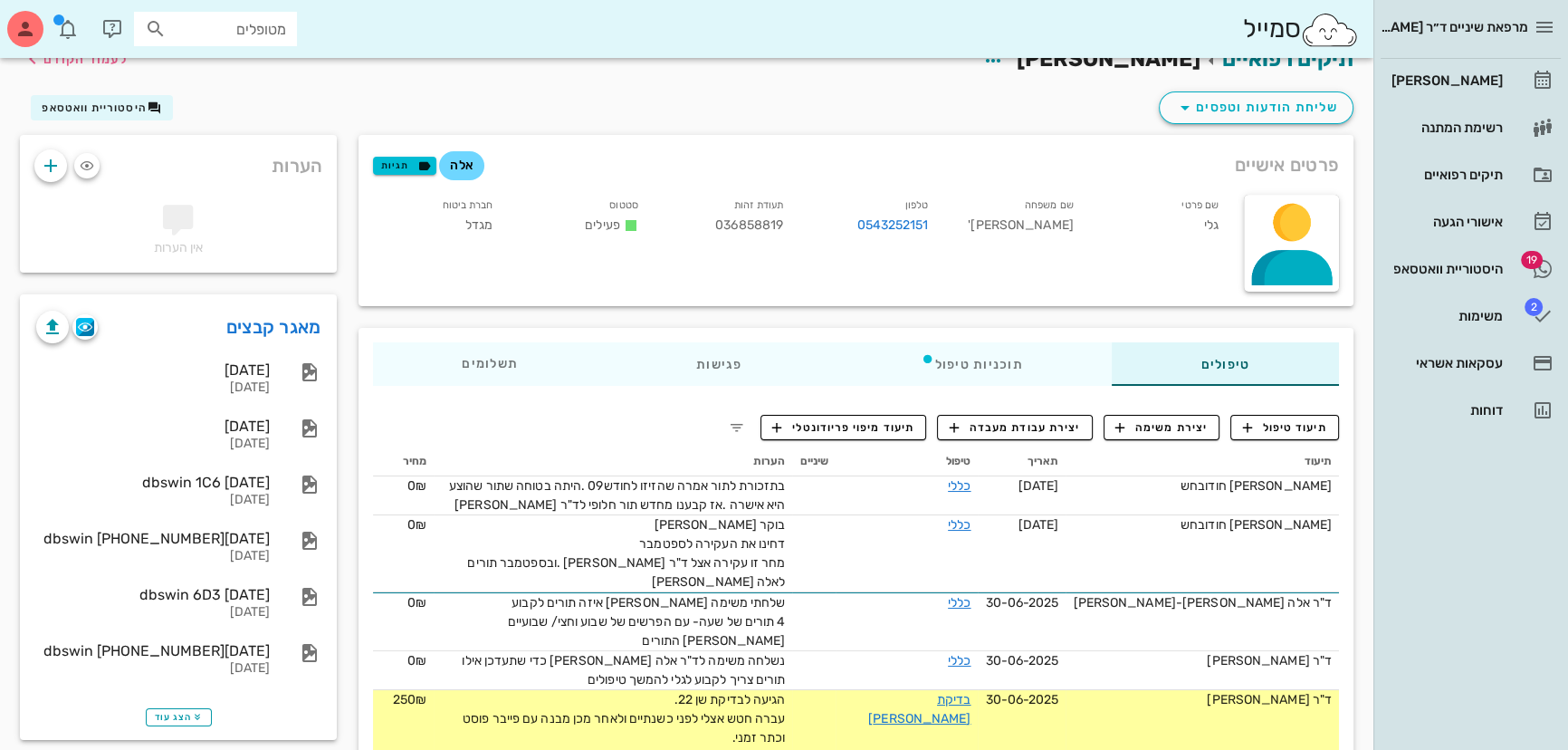 scroll, scrollTop: 0, scrollLeft: 0, axis: both 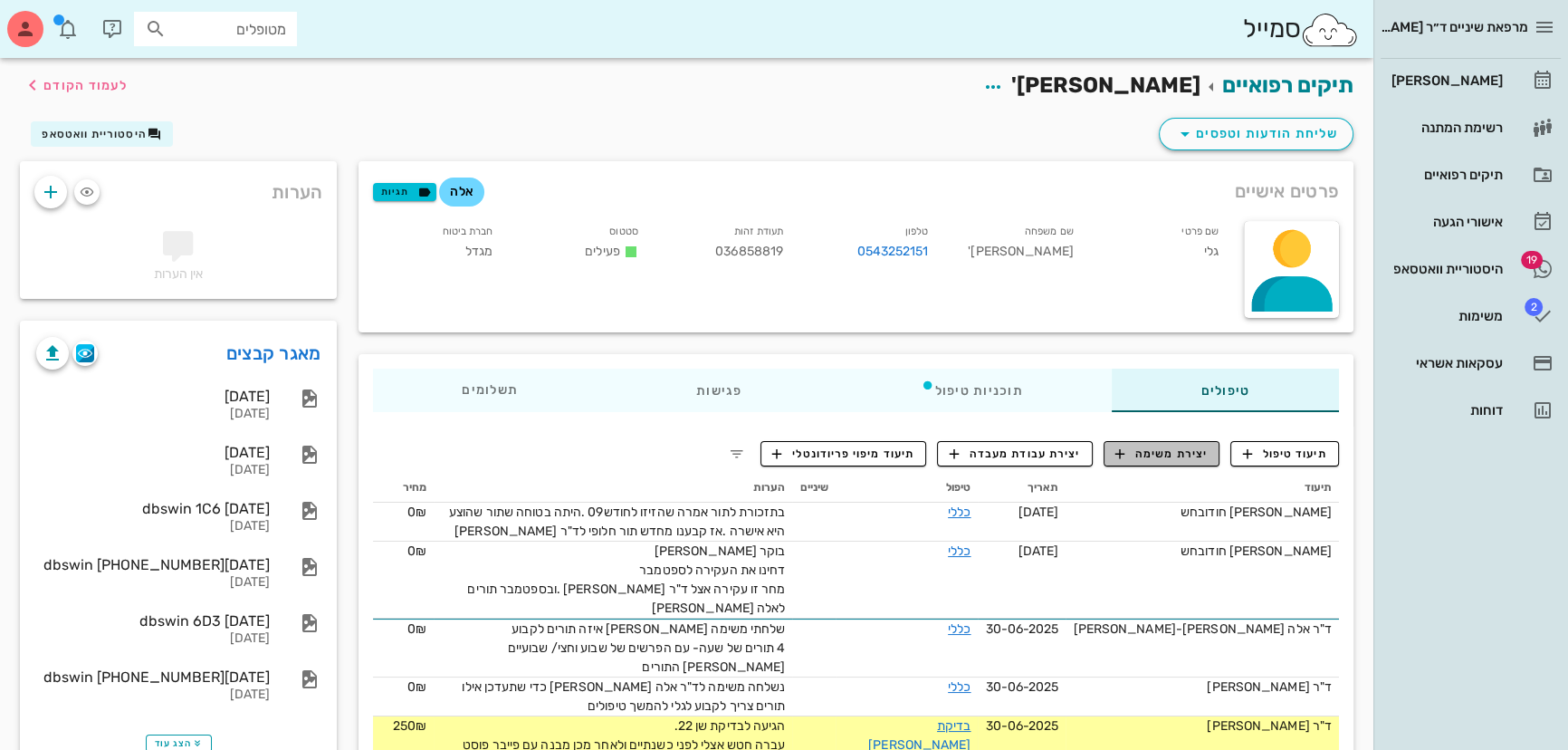 click on "יצירת משימה" at bounding box center (1162, 454) 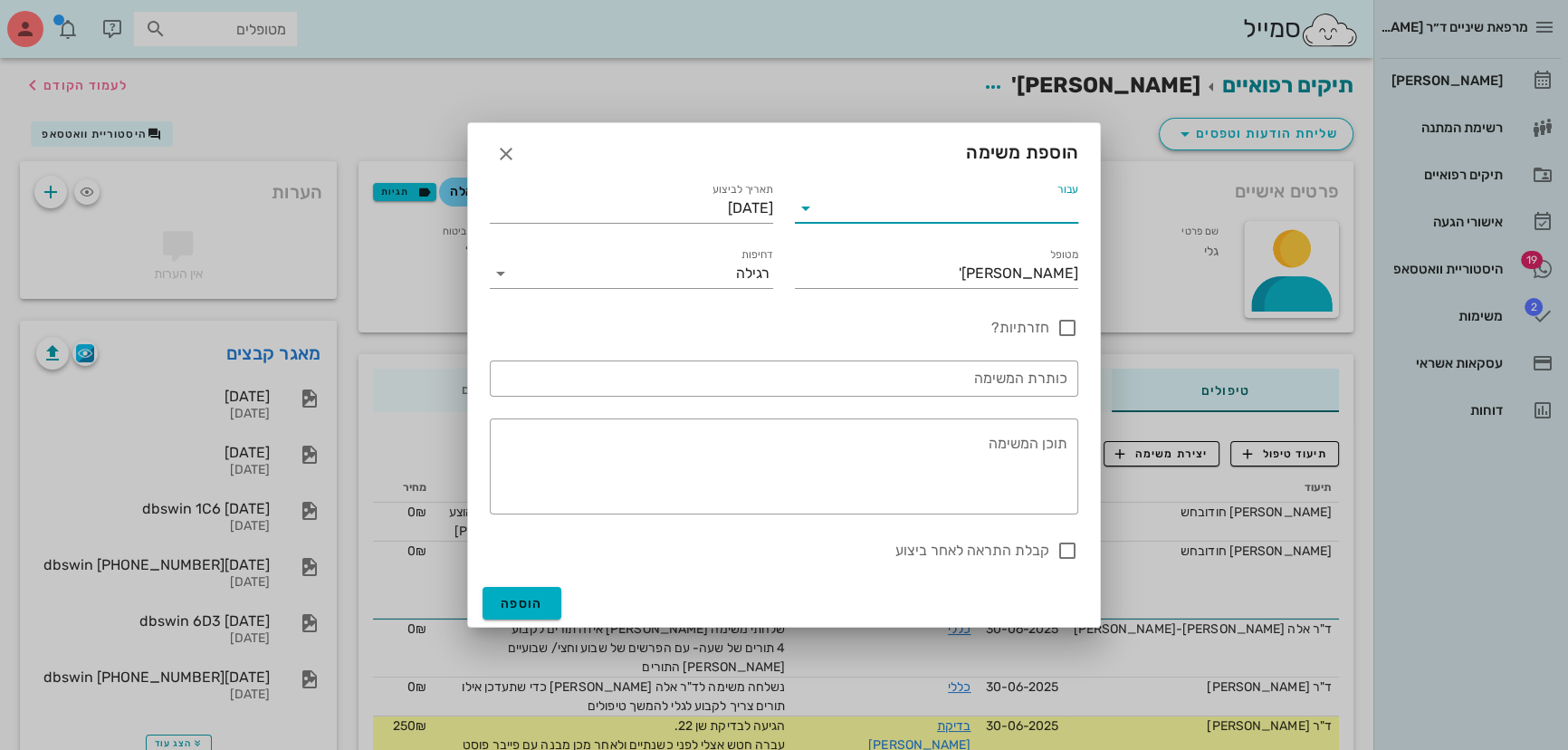click on "עבור" at bounding box center (949, 208) 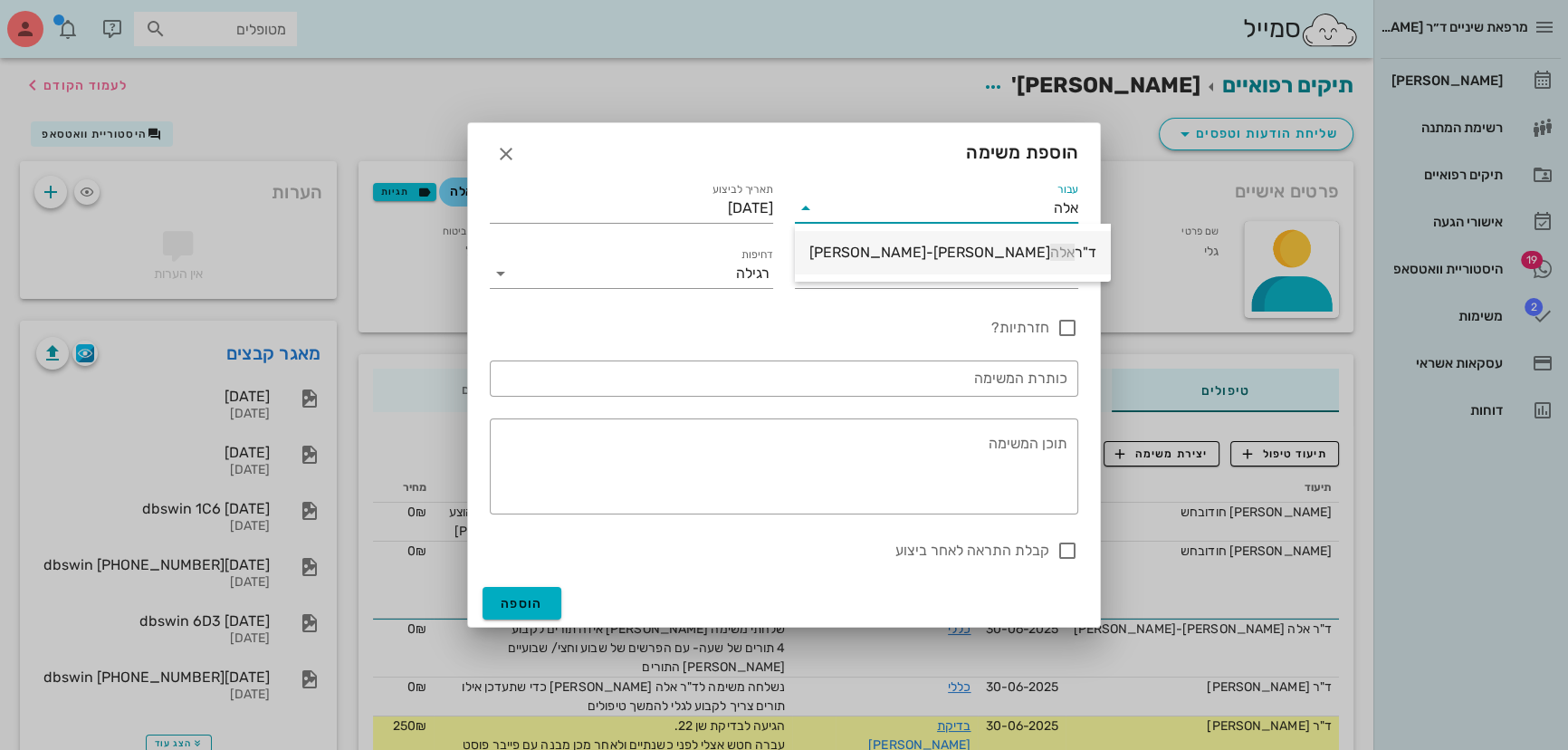 click on "אלה" at bounding box center (1062, 252) 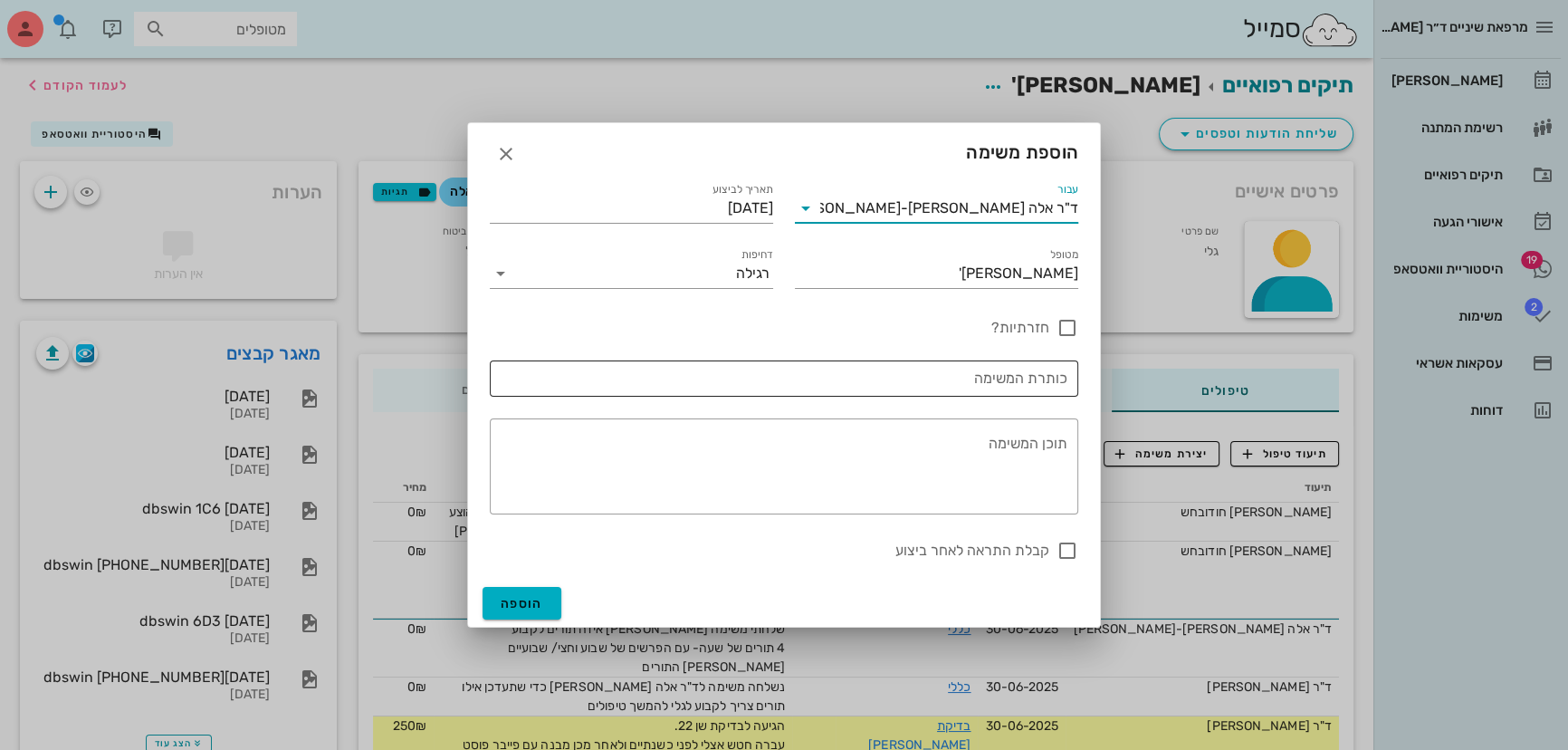 type on "ד"ר אלה [PERSON_NAME]-[PERSON_NAME]" 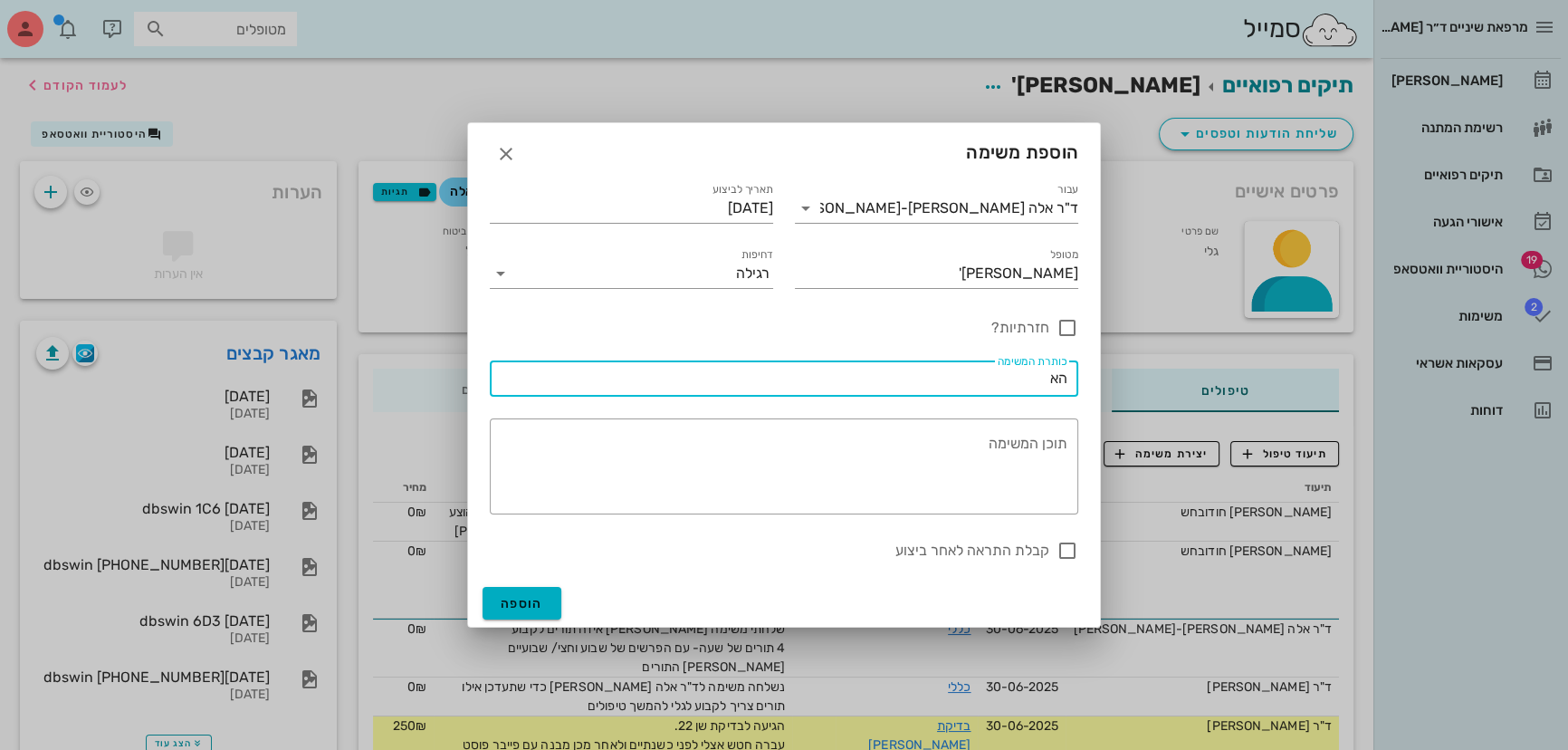 type on "ה" 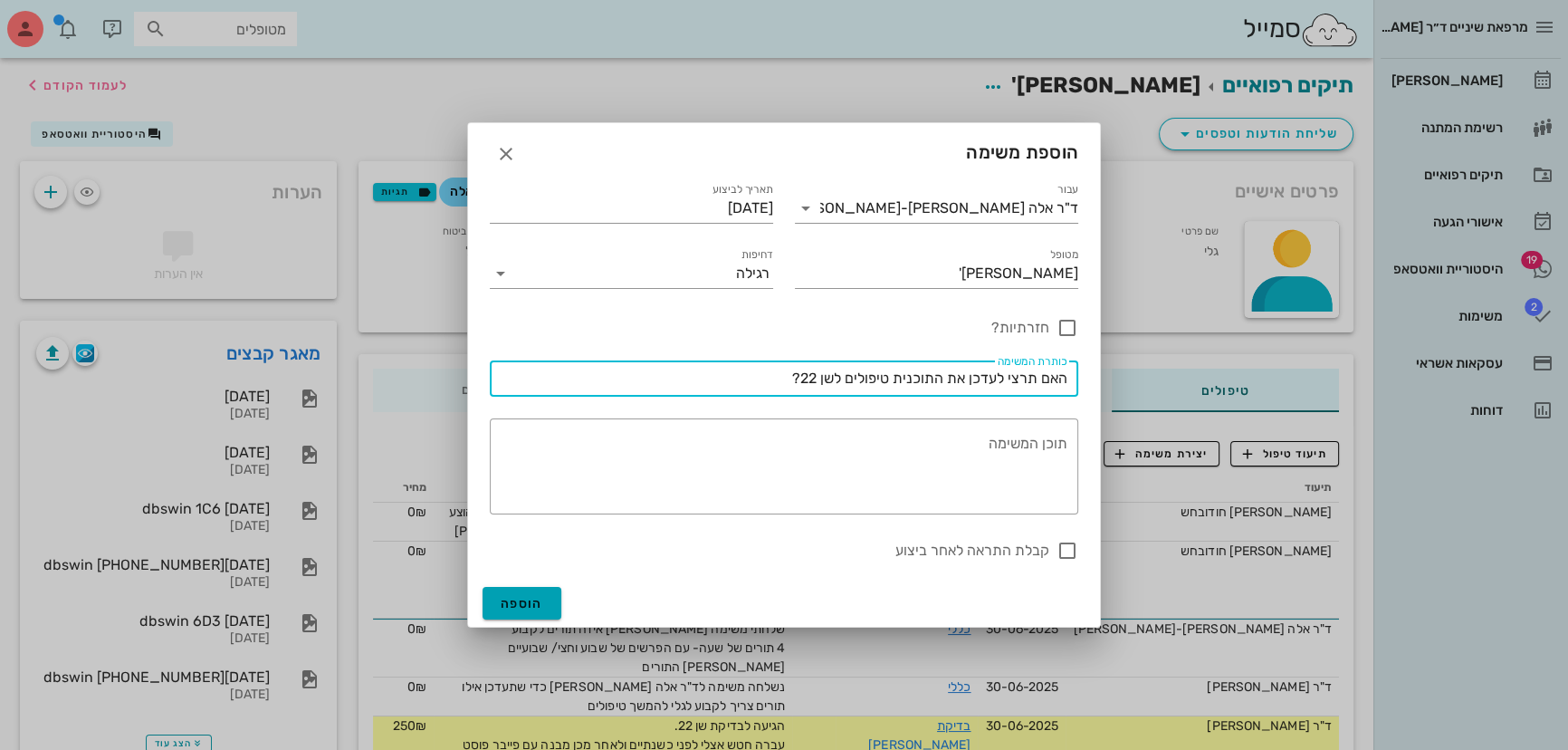 type on "האם תרצי לעדכן את התוכנית טיפולים לשן 22?" 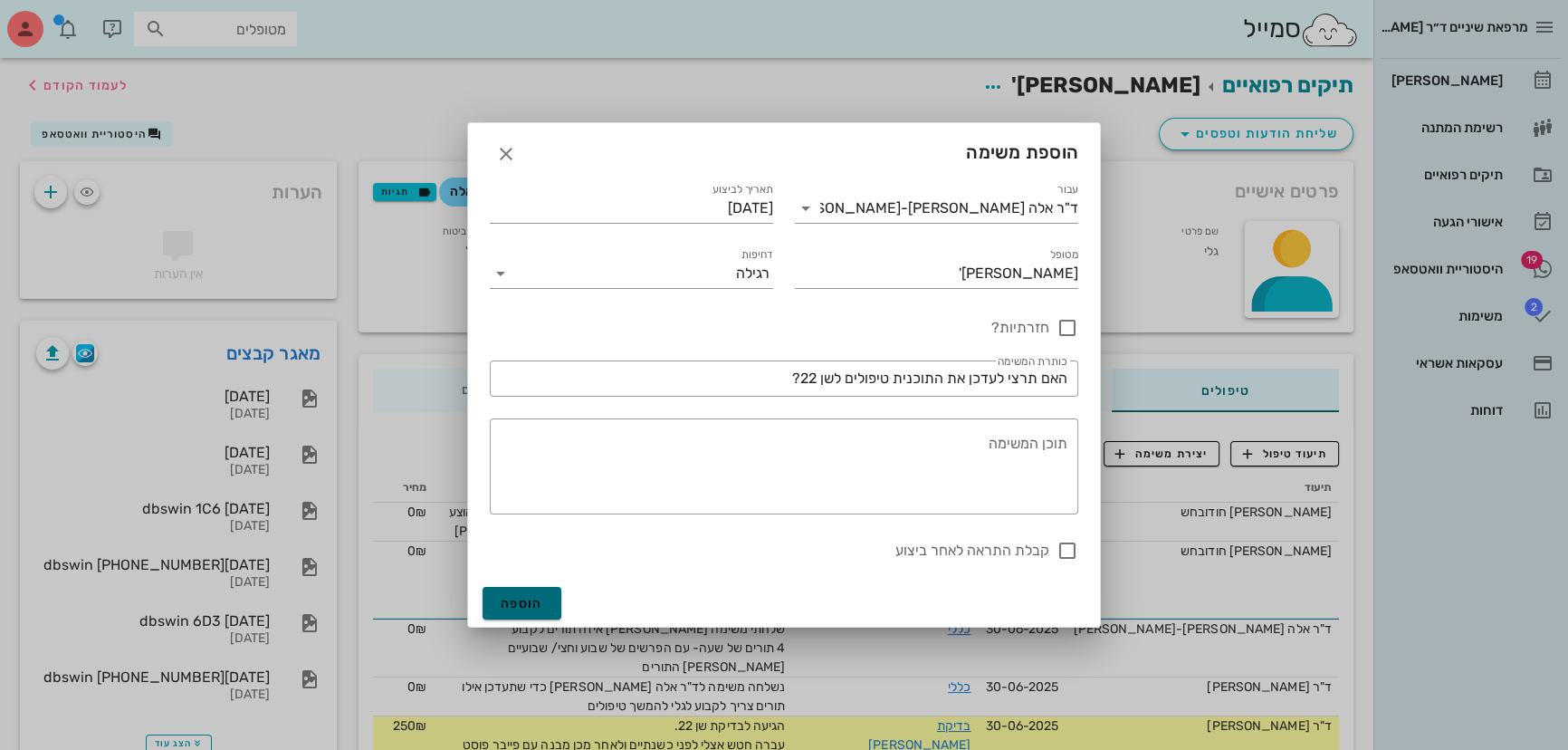 click on "הוספה" at bounding box center (521, 603) 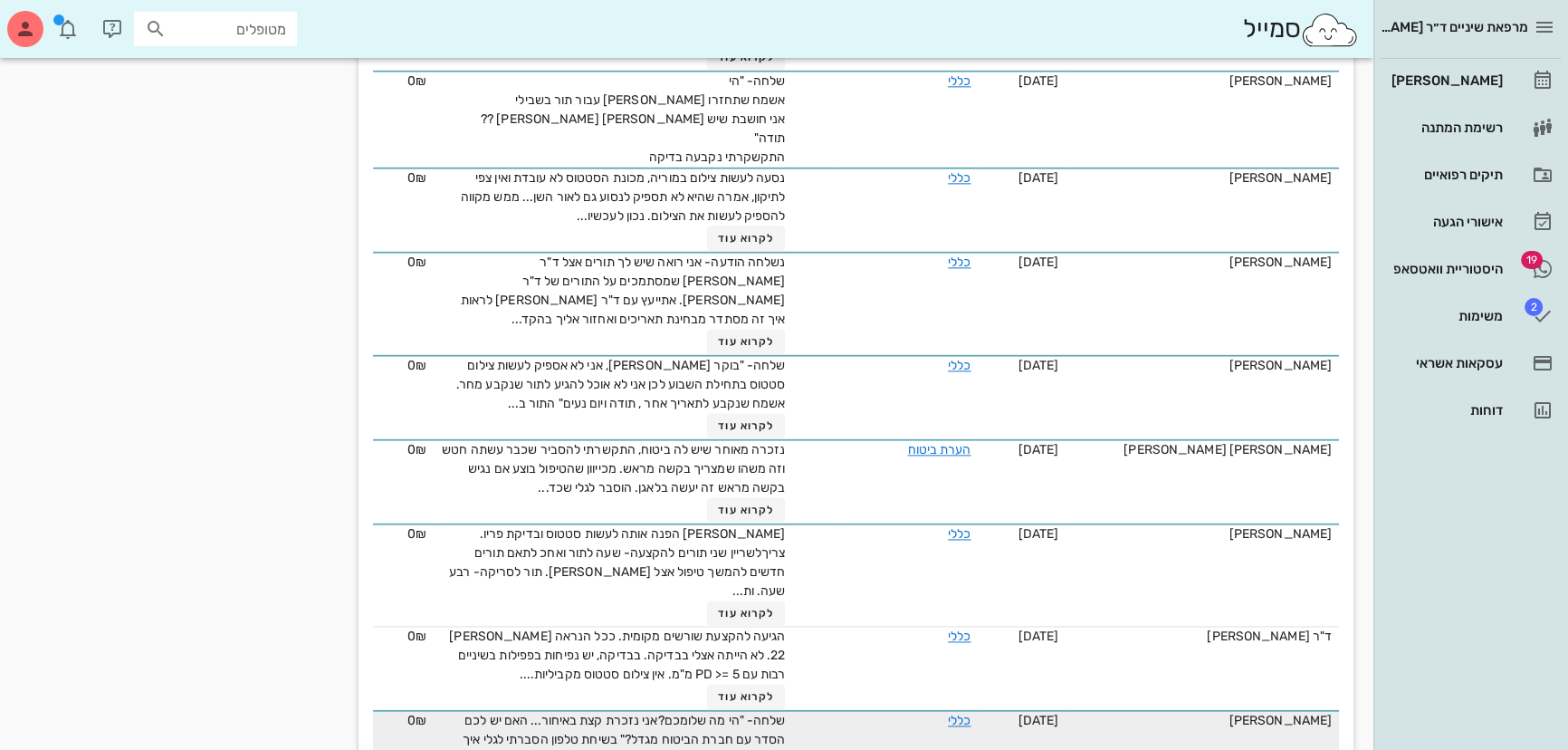 scroll, scrollTop: 2902, scrollLeft: 0, axis: vertical 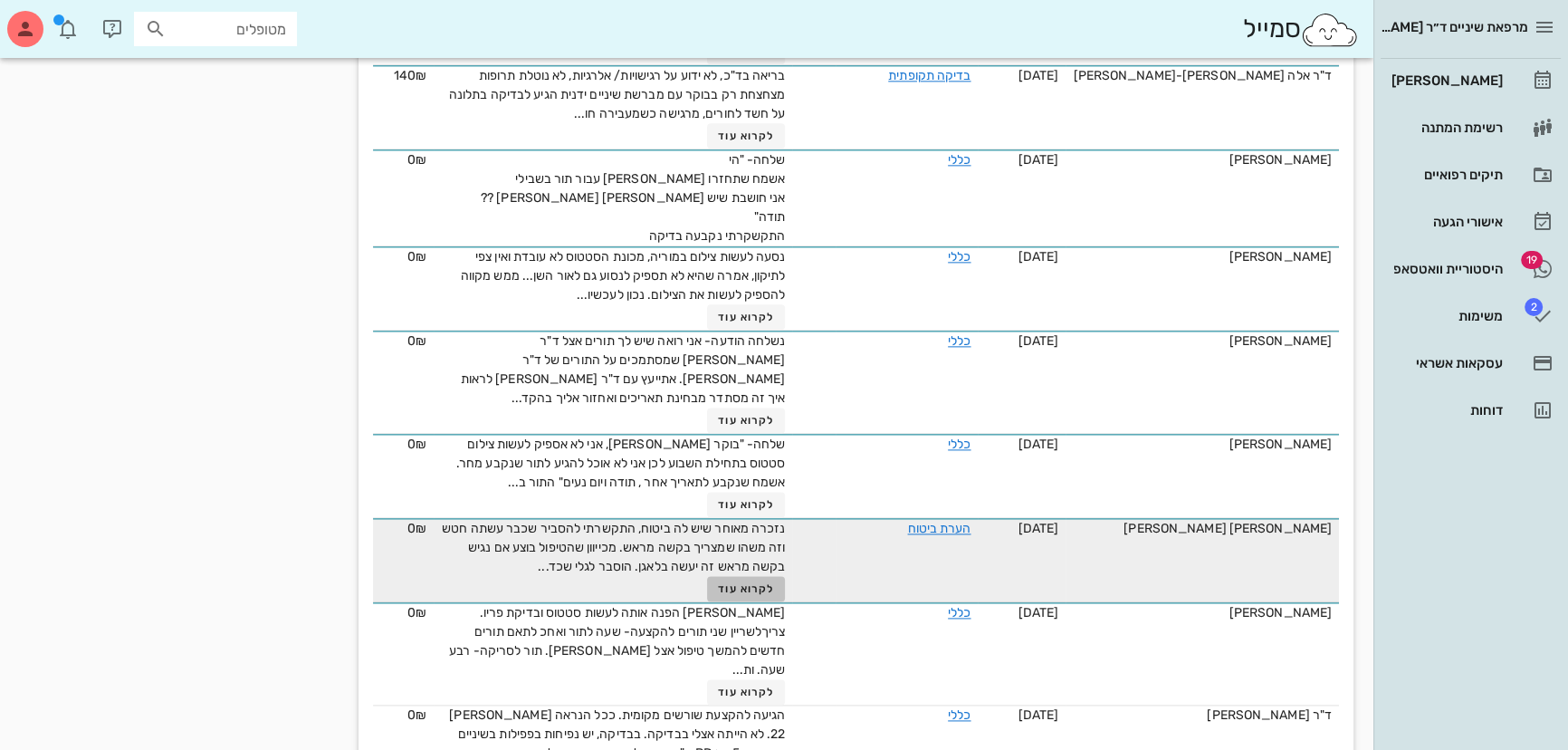 click on "לקרוא עוד" at bounding box center (746, 589) 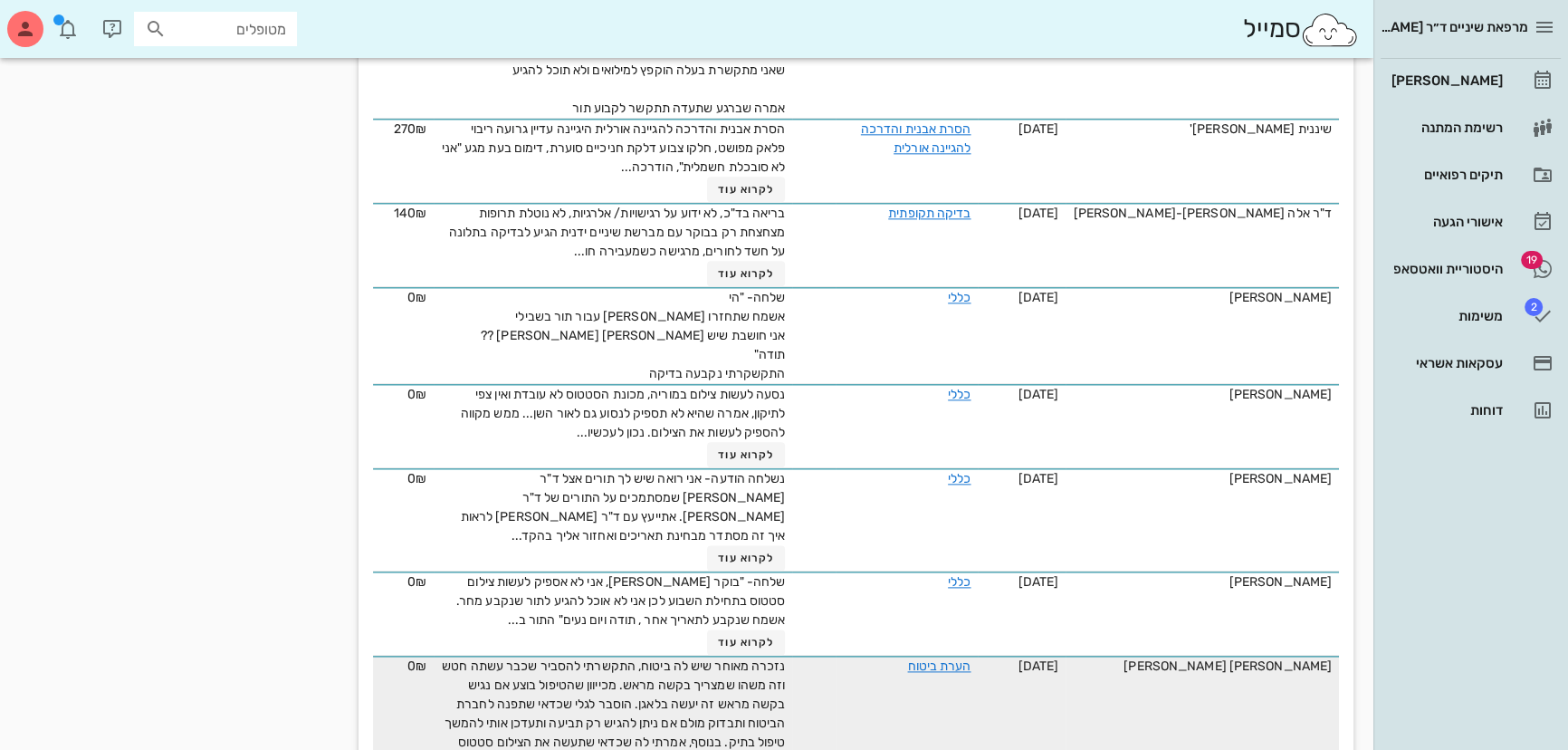 scroll, scrollTop: 2737, scrollLeft: 0, axis: vertical 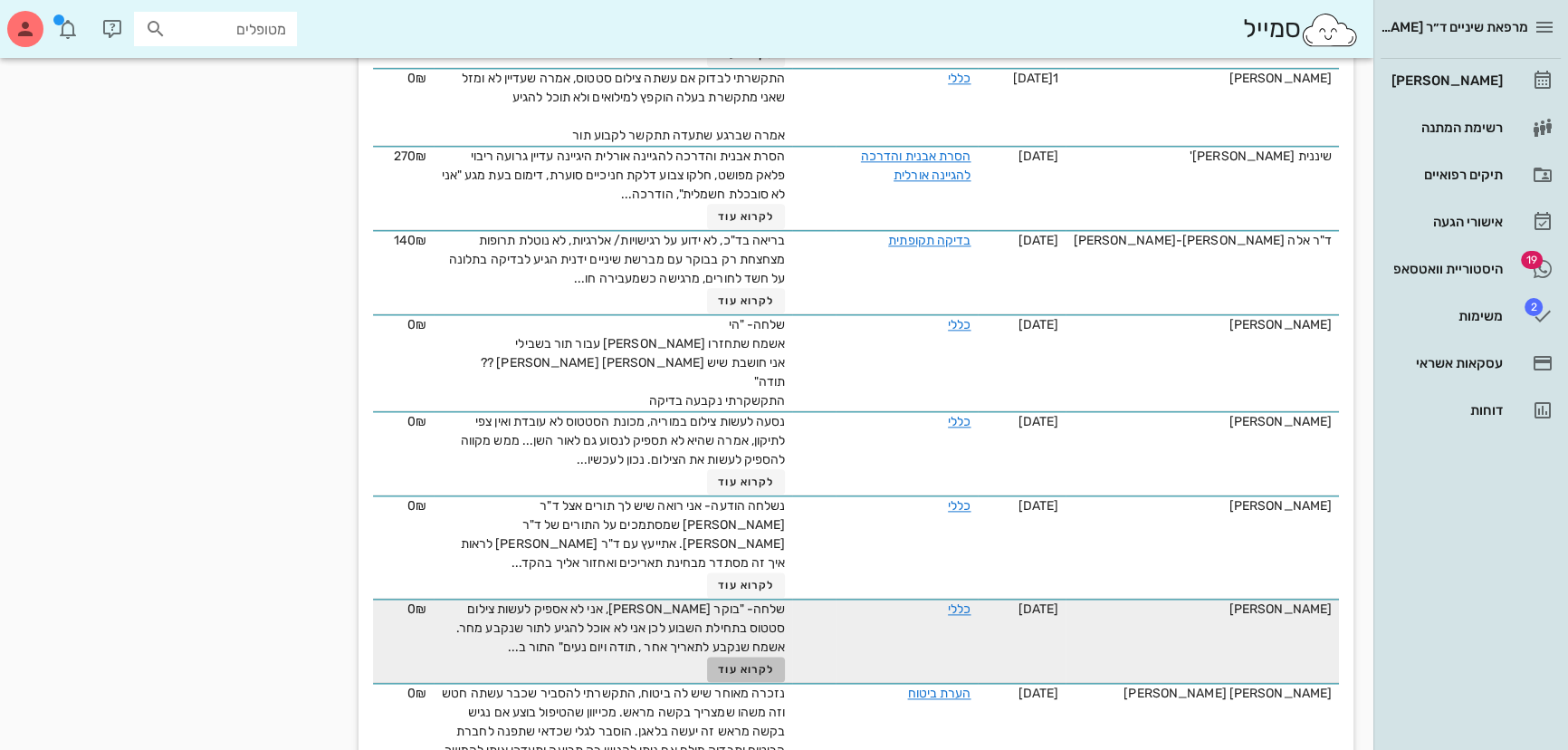 click on "לקרוא עוד" at bounding box center [746, 669] 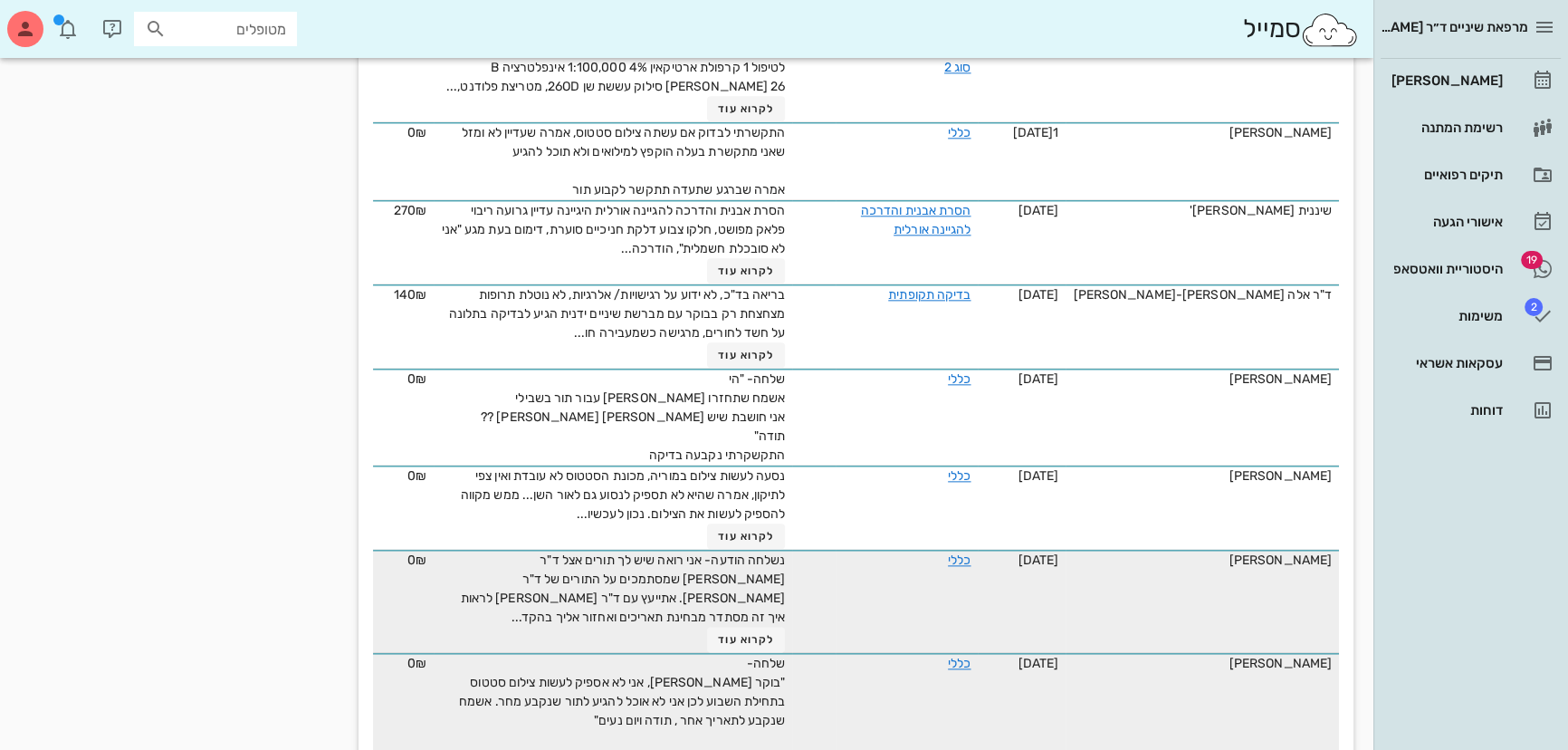 scroll, scrollTop: 2655, scrollLeft: 0, axis: vertical 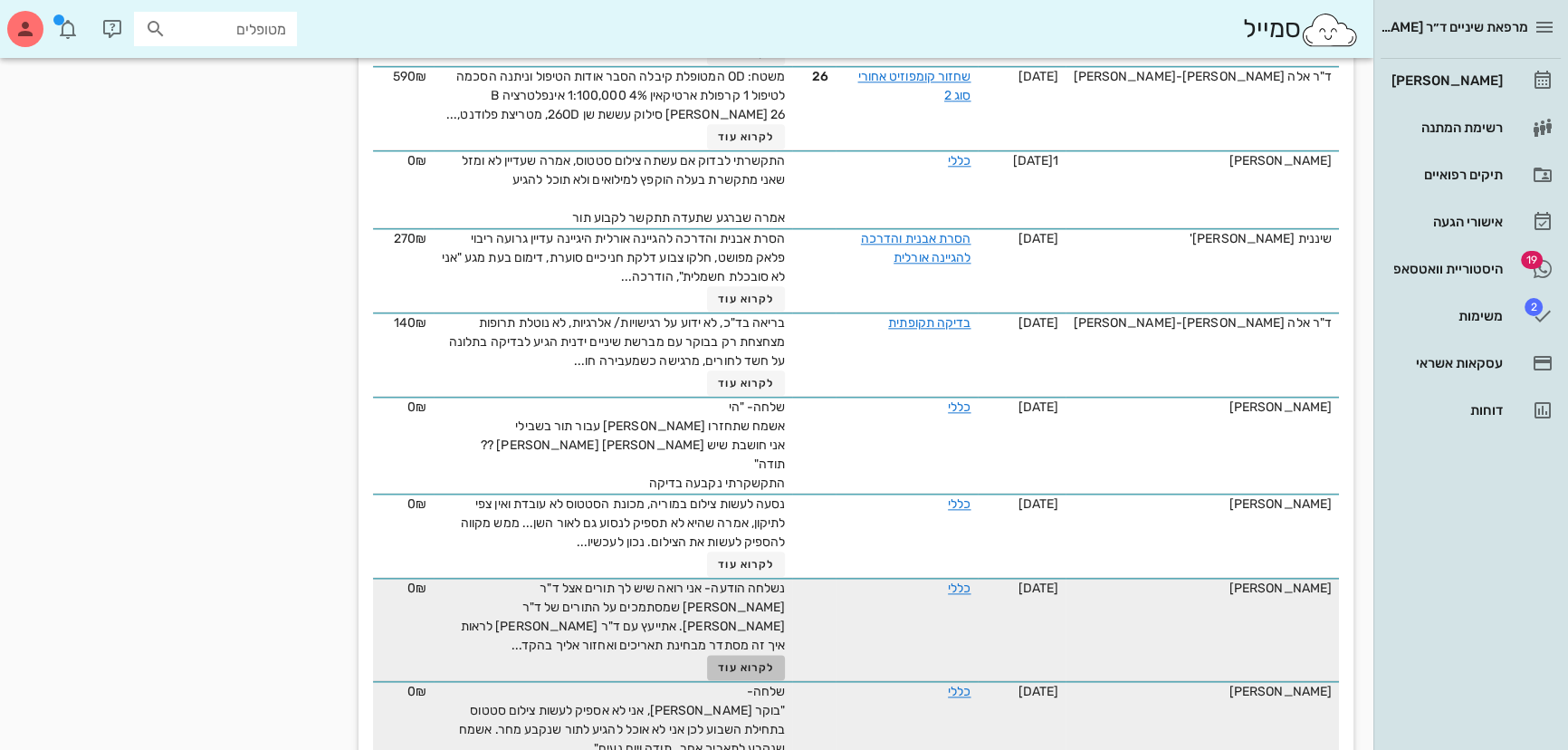 click on "לקרוא עוד" at bounding box center (746, 668) 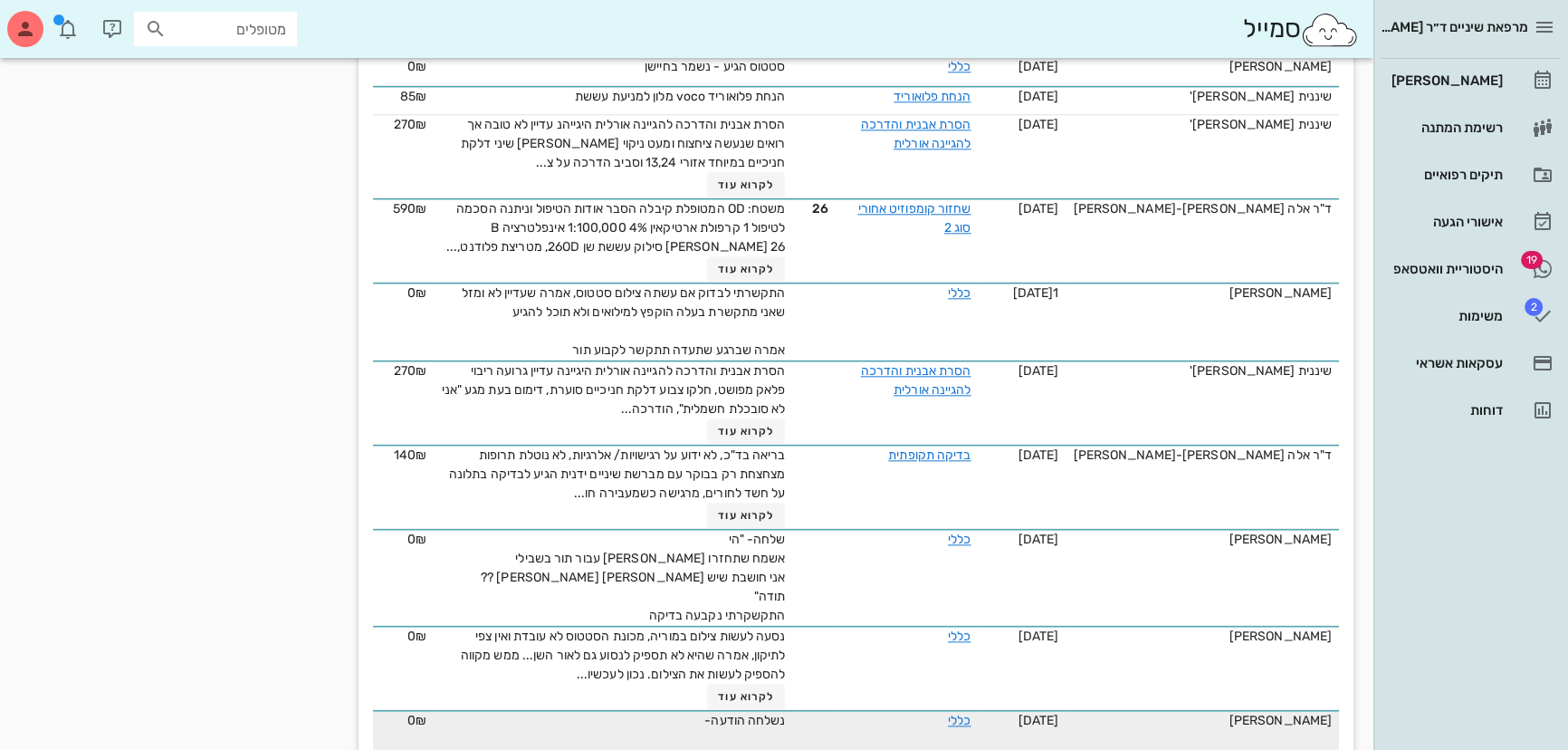 scroll, scrollTop: 2491, scrollLeft: 0, axis: vertical 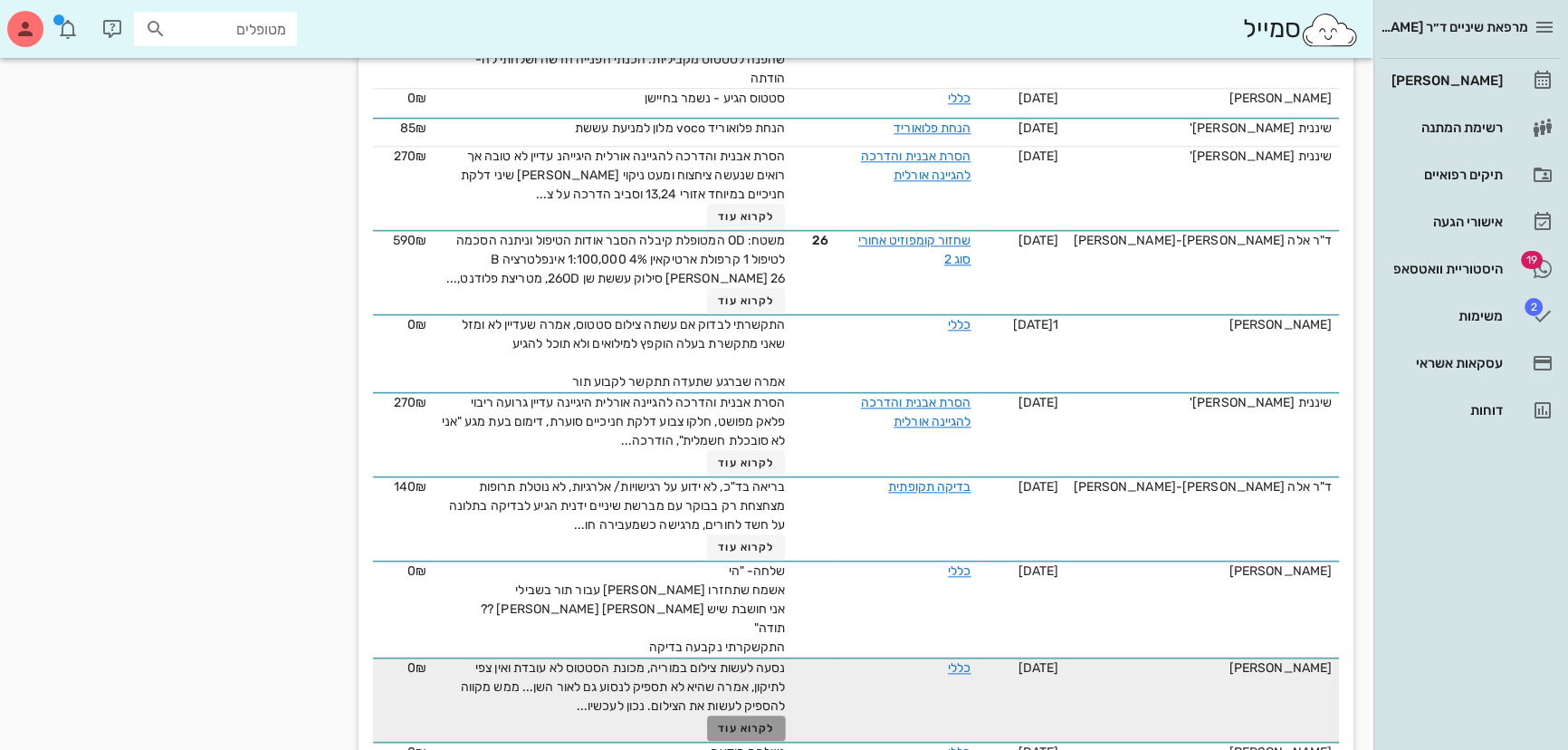 click on "לקרוא עוד" at bounding box center (746, 728) 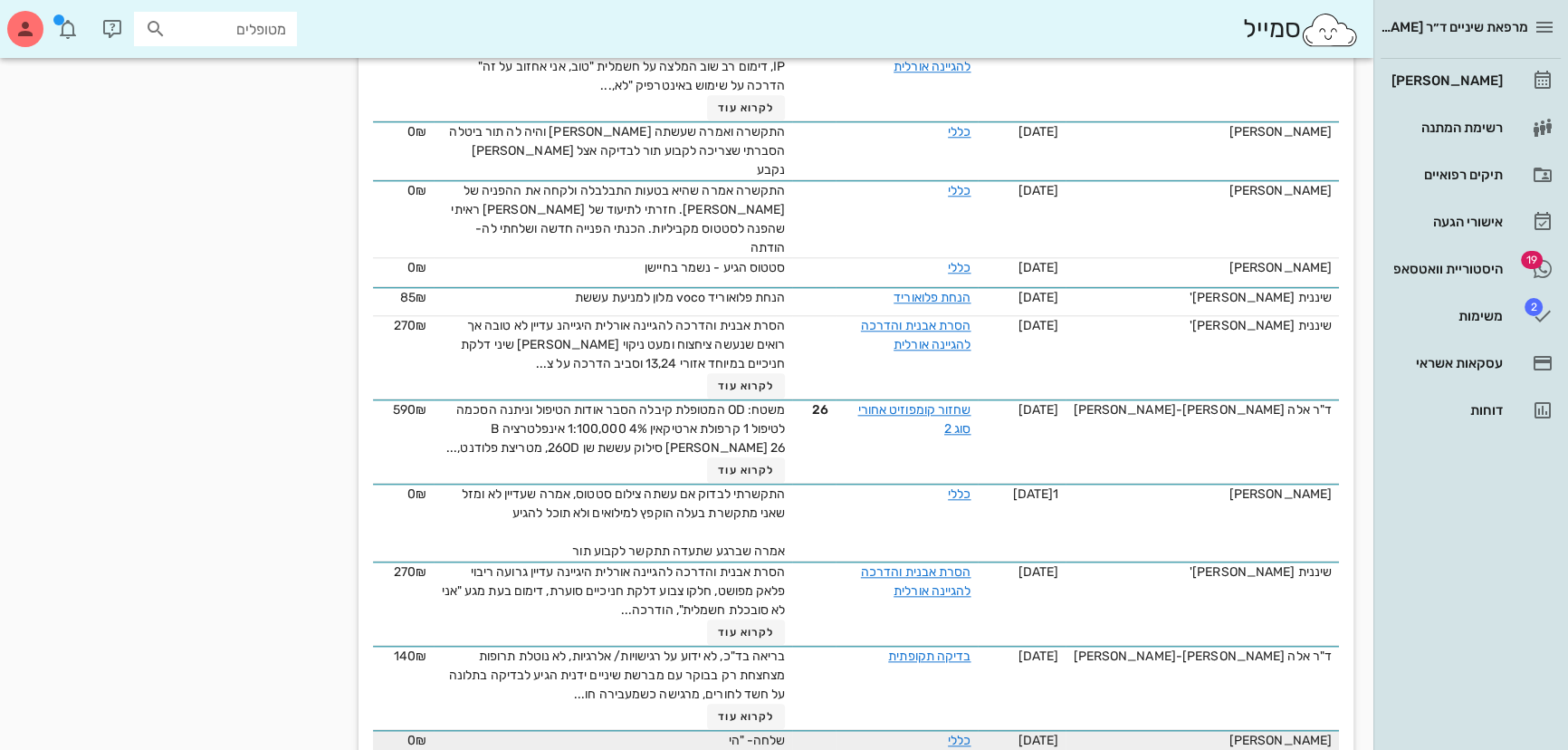scroll, scrollTop: 2244, scrollLeft: 0, axis: vertical 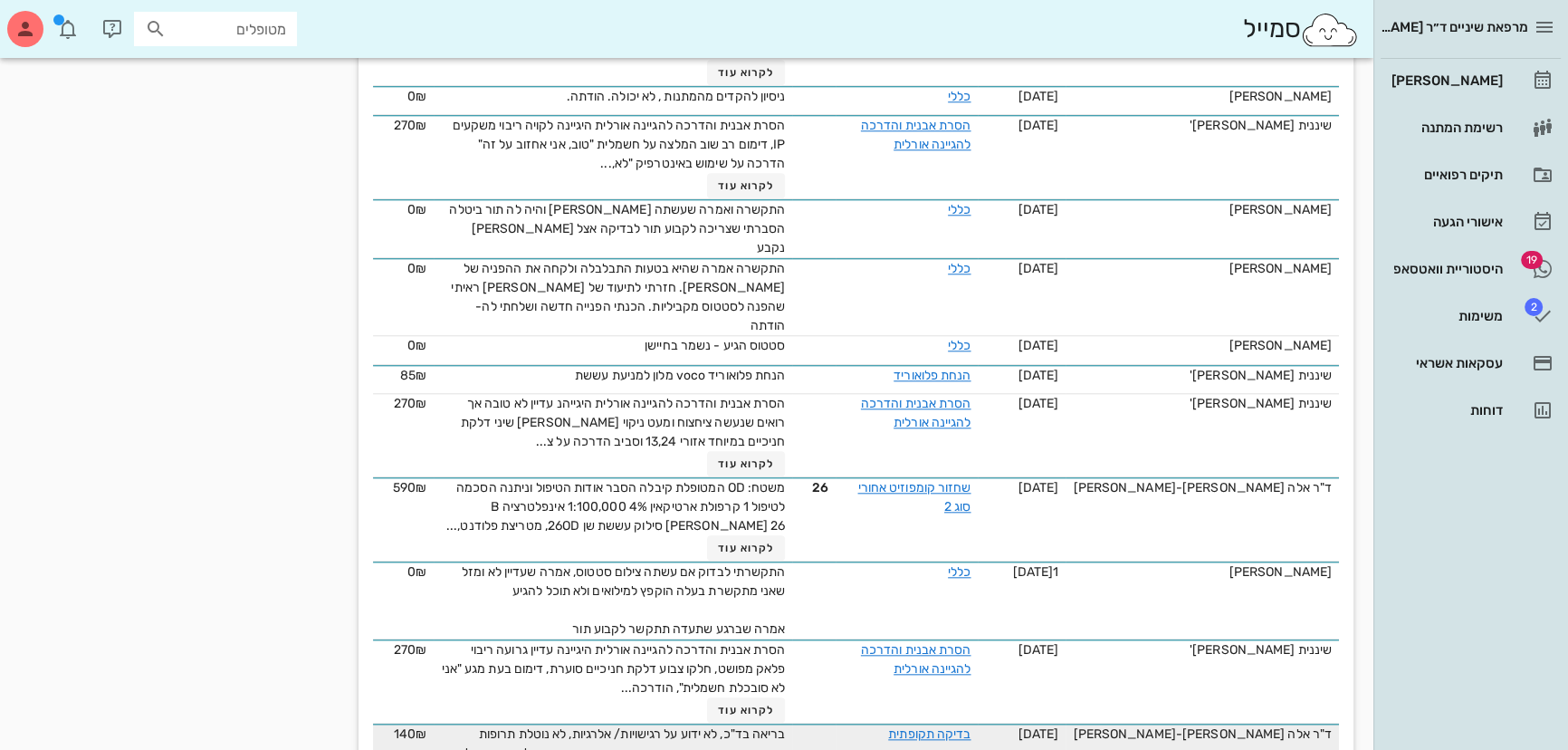 click on "לקרוא עוד" at bounding box center (746, 794) 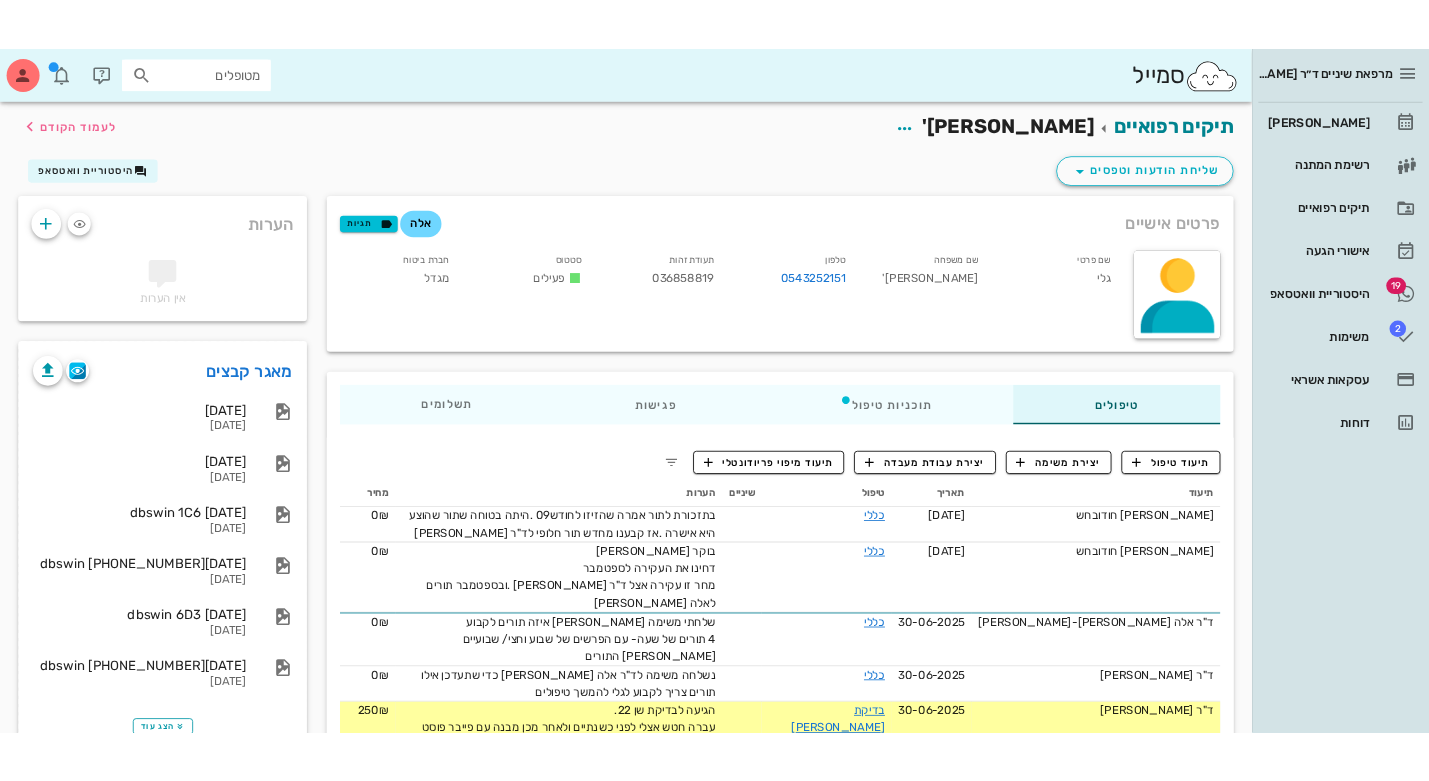 scroll, scrollTop: 0, scrollLeft: 0, axis: both 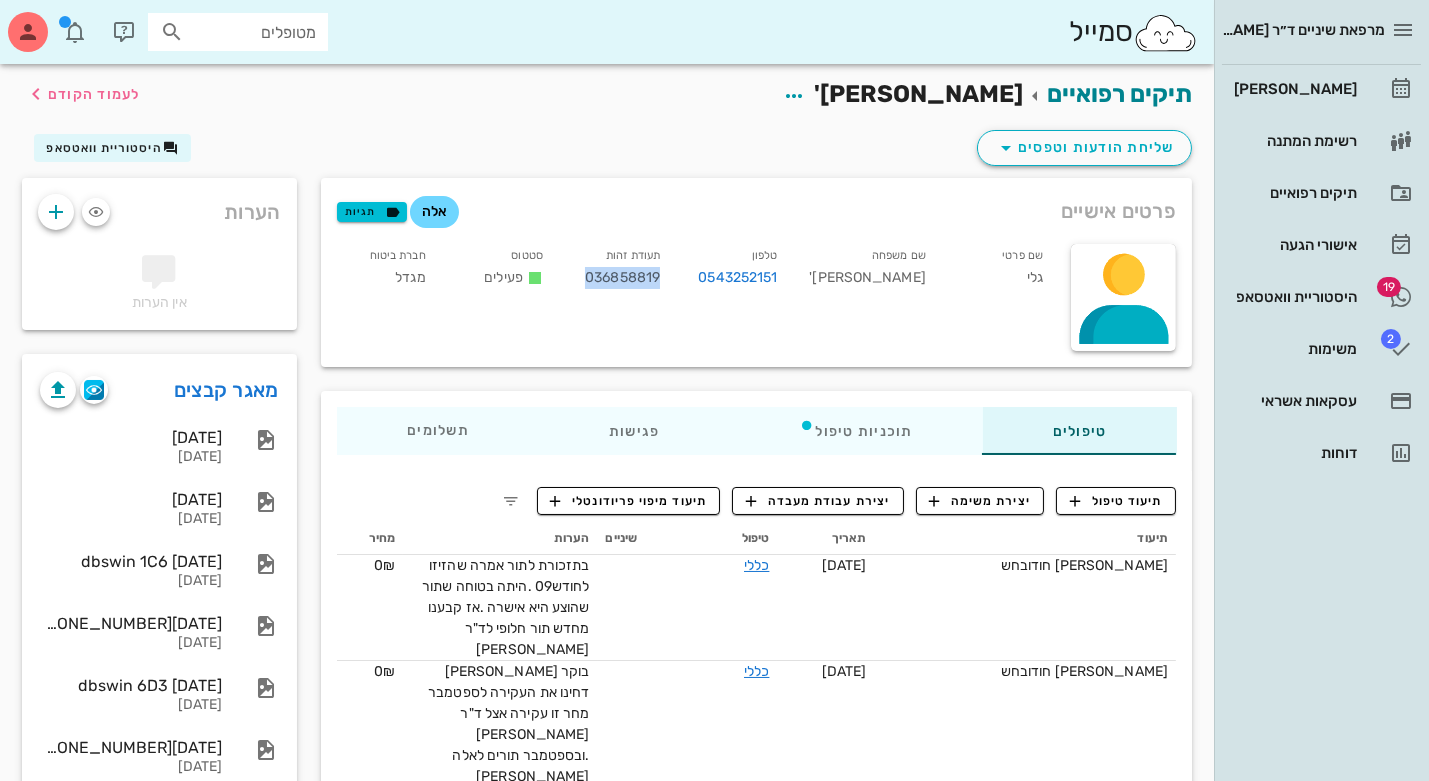 drag, startPoint x: 599, startPoint y: 274, endPoint x: 675, endPoint y: 273, distance: 76.00658 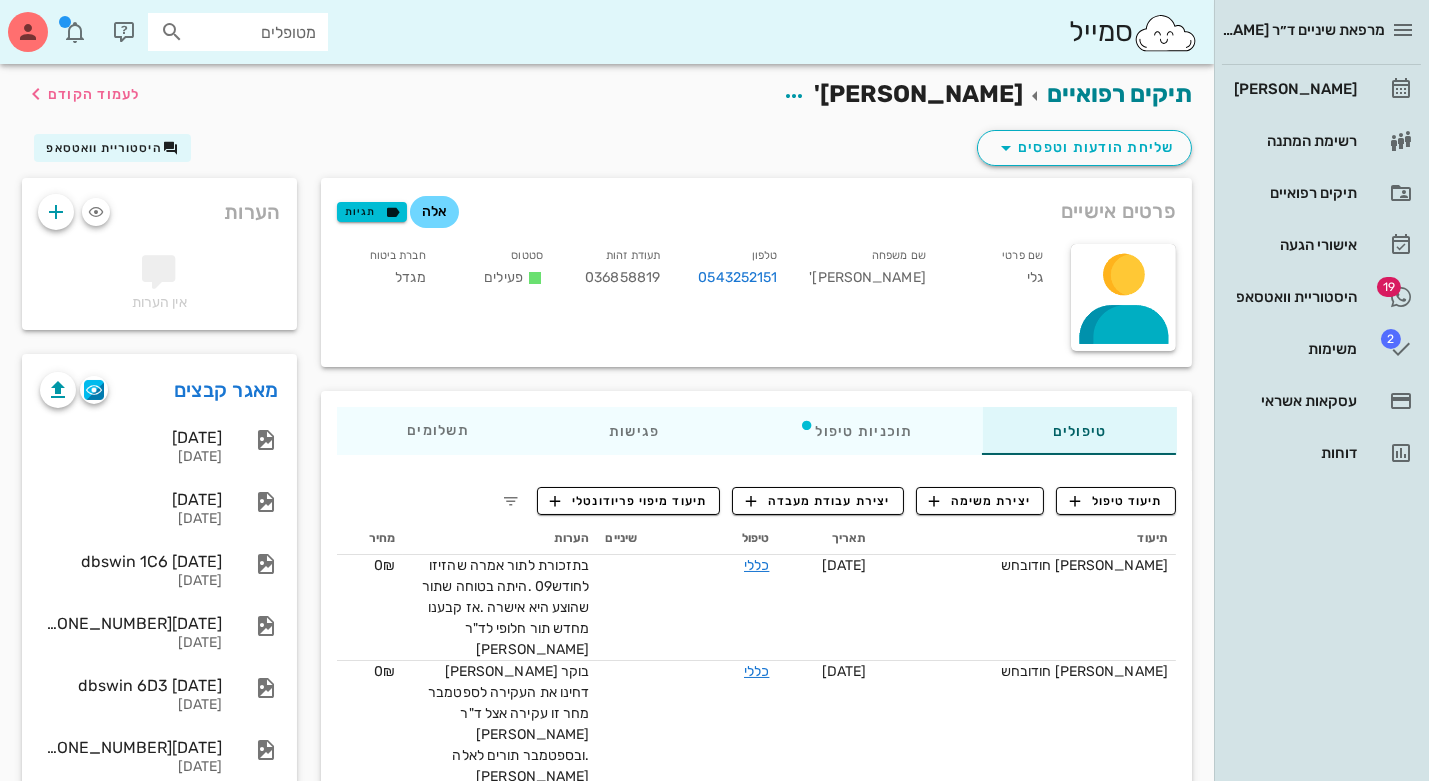 click on "פרטים אישיים
אלה
תגיות
שם פרטי  גלי  שם משפחה  רובוביץ'  טלפון 0543252151
תעודת זהות 036858819 סטטוס פעילים חברת ביטוח
מגדל" at bounding box center (757, 272) 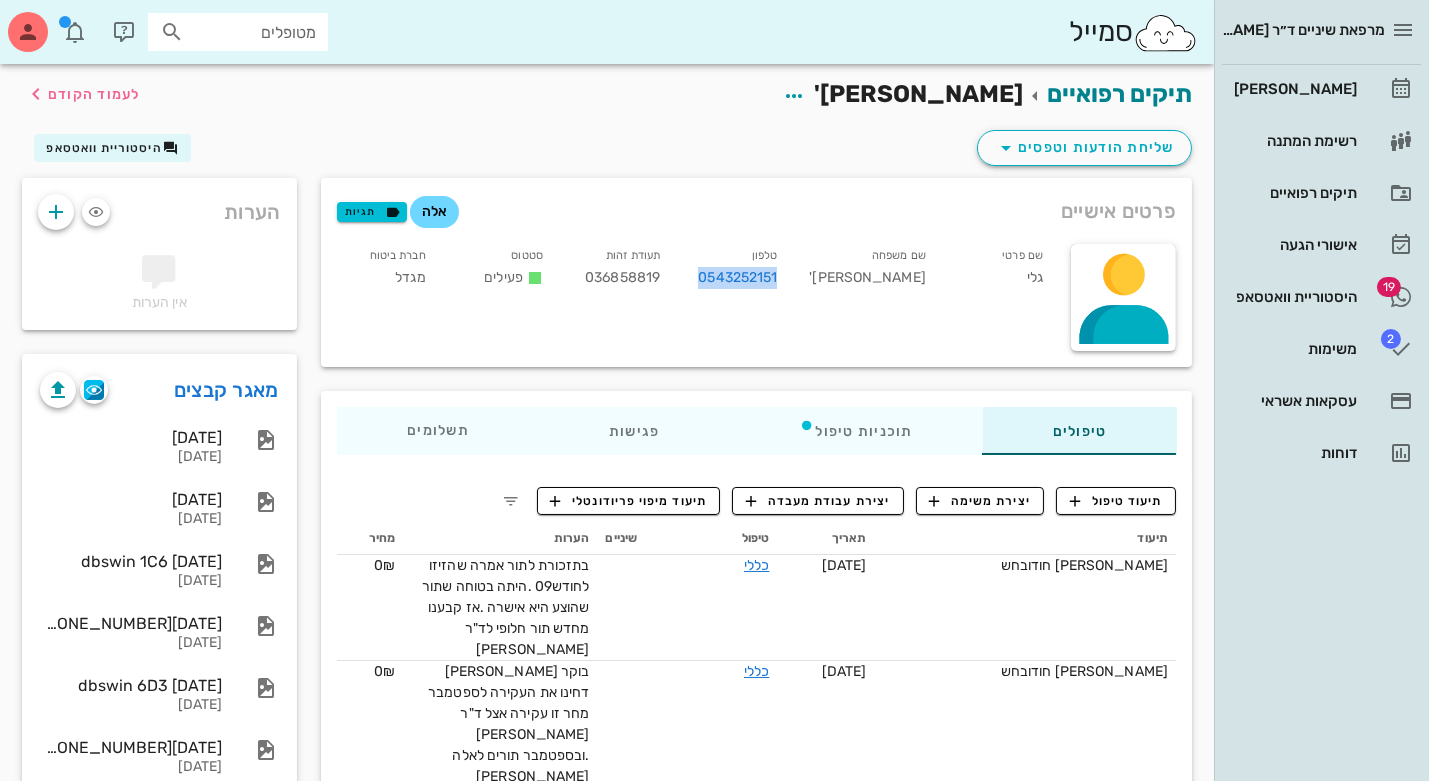 drag, startPoint x: 787, startPoint y: 266, endPoint x: 710, endPoint y: 276, distance: 77.64664 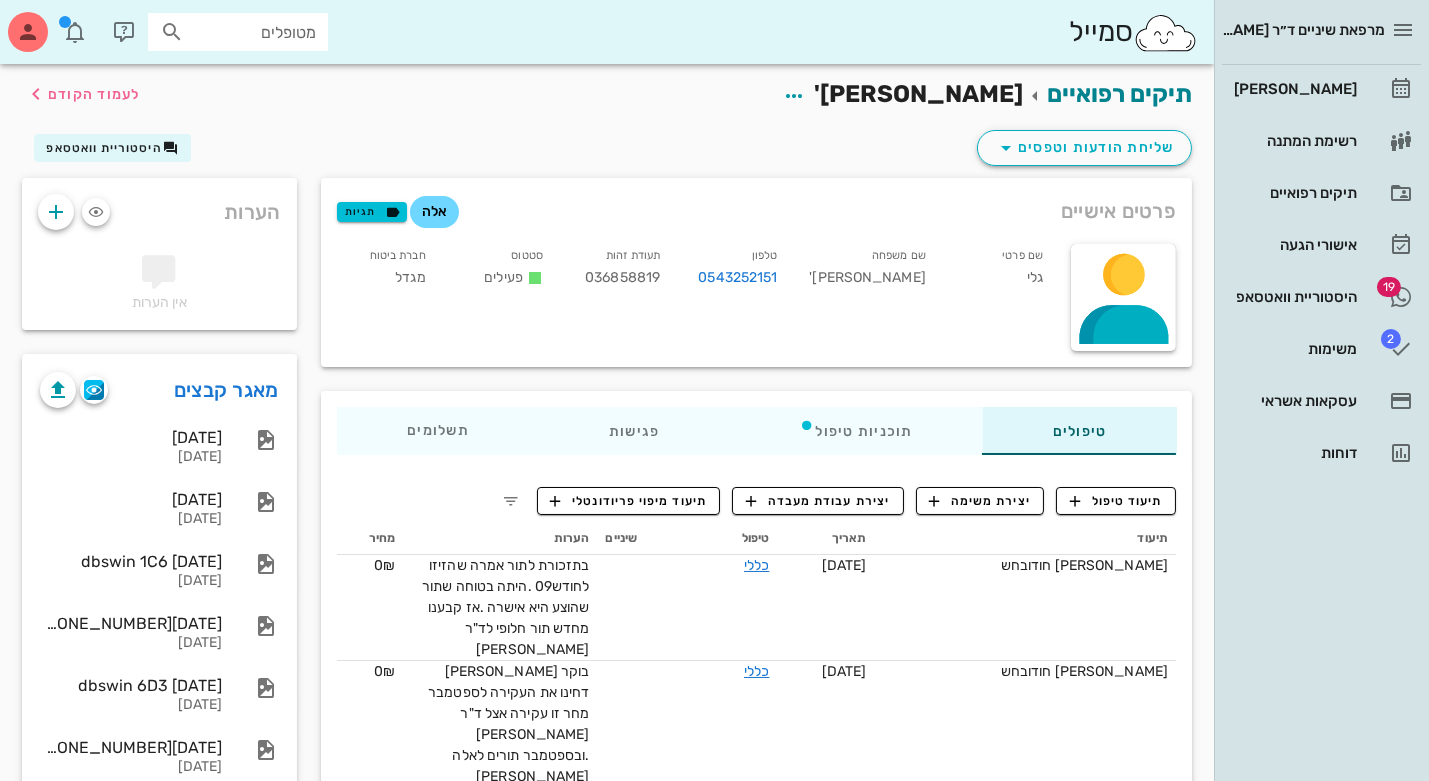 click on "תיקים רפואיים
גלי רובוביץ' לעמוד הקודם" at bounding box center (607, 95) 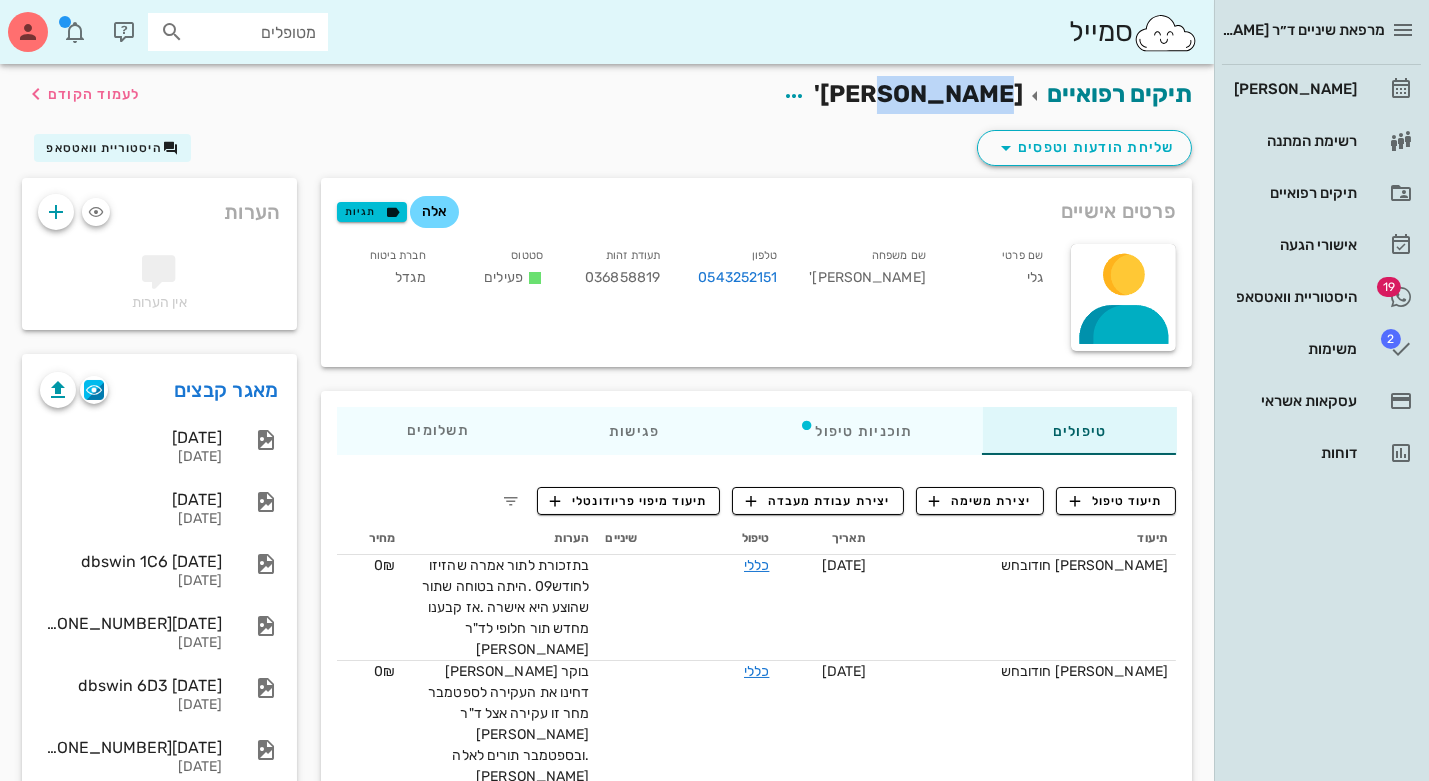 drag, startPoint x: 900, startPoint y: 90, endPoint x: 979, endPoint y: 98, distance: 79.40403 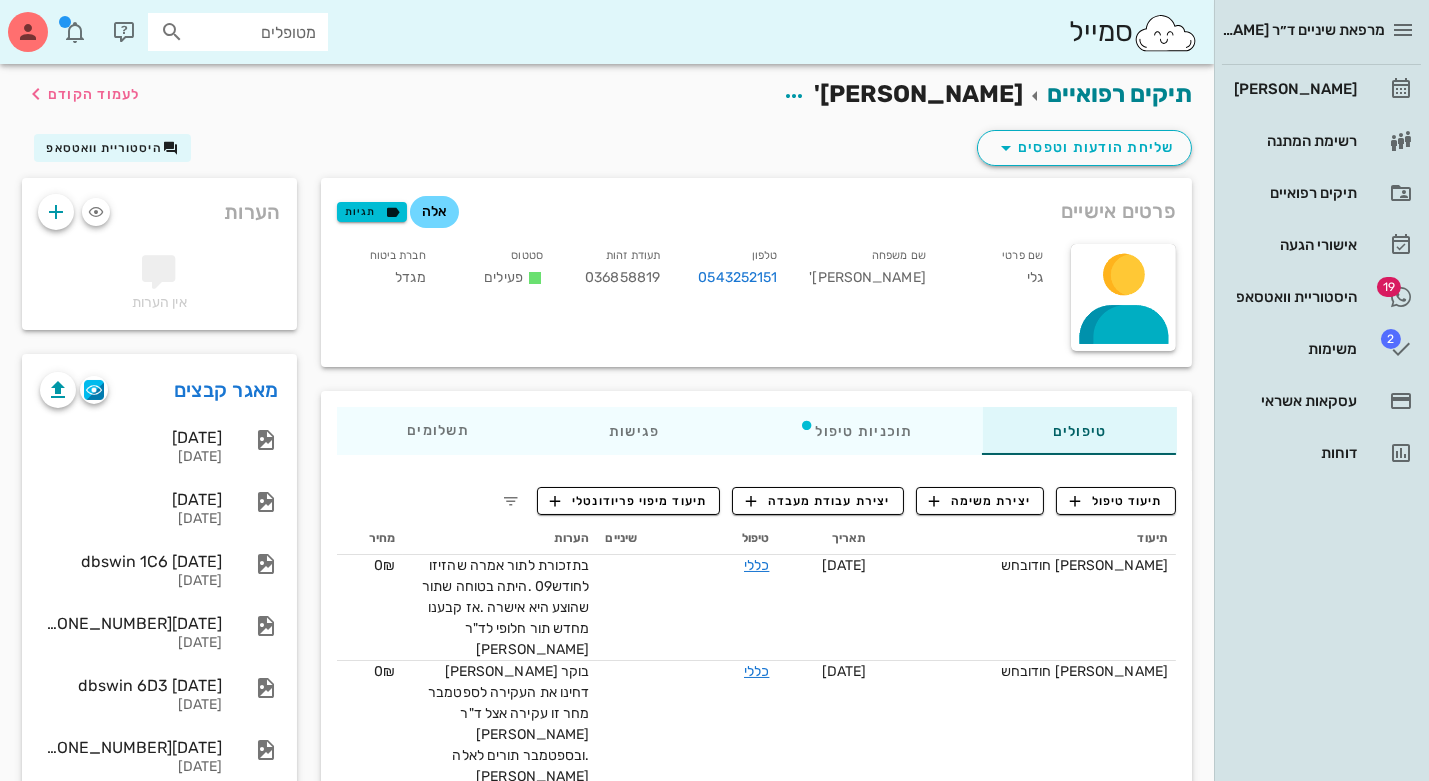 click on "תיקים רפואיים
גלי רובוביץ' לעמוד הקודם" at bounding box center (607, 95) 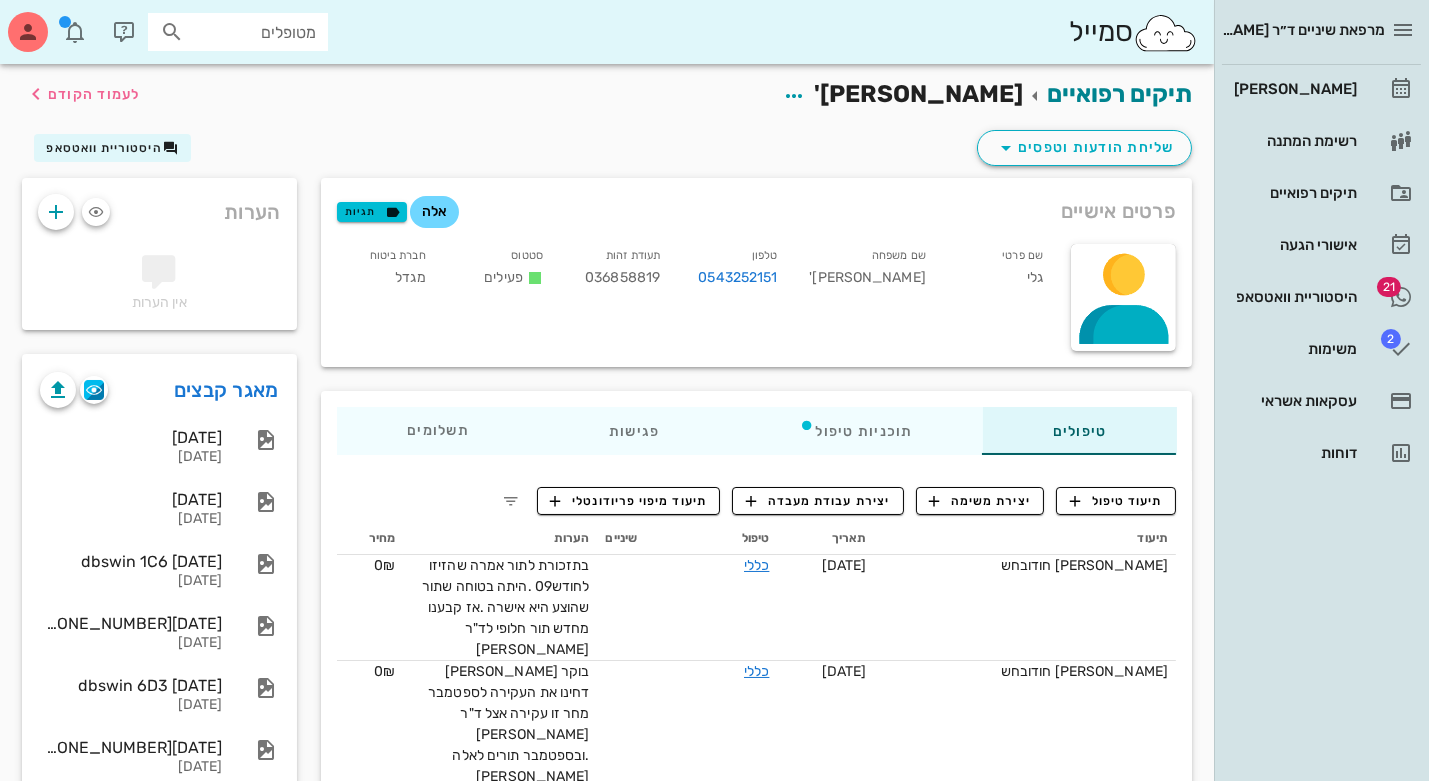 click on "036858819" at bounding box center (622, 277) 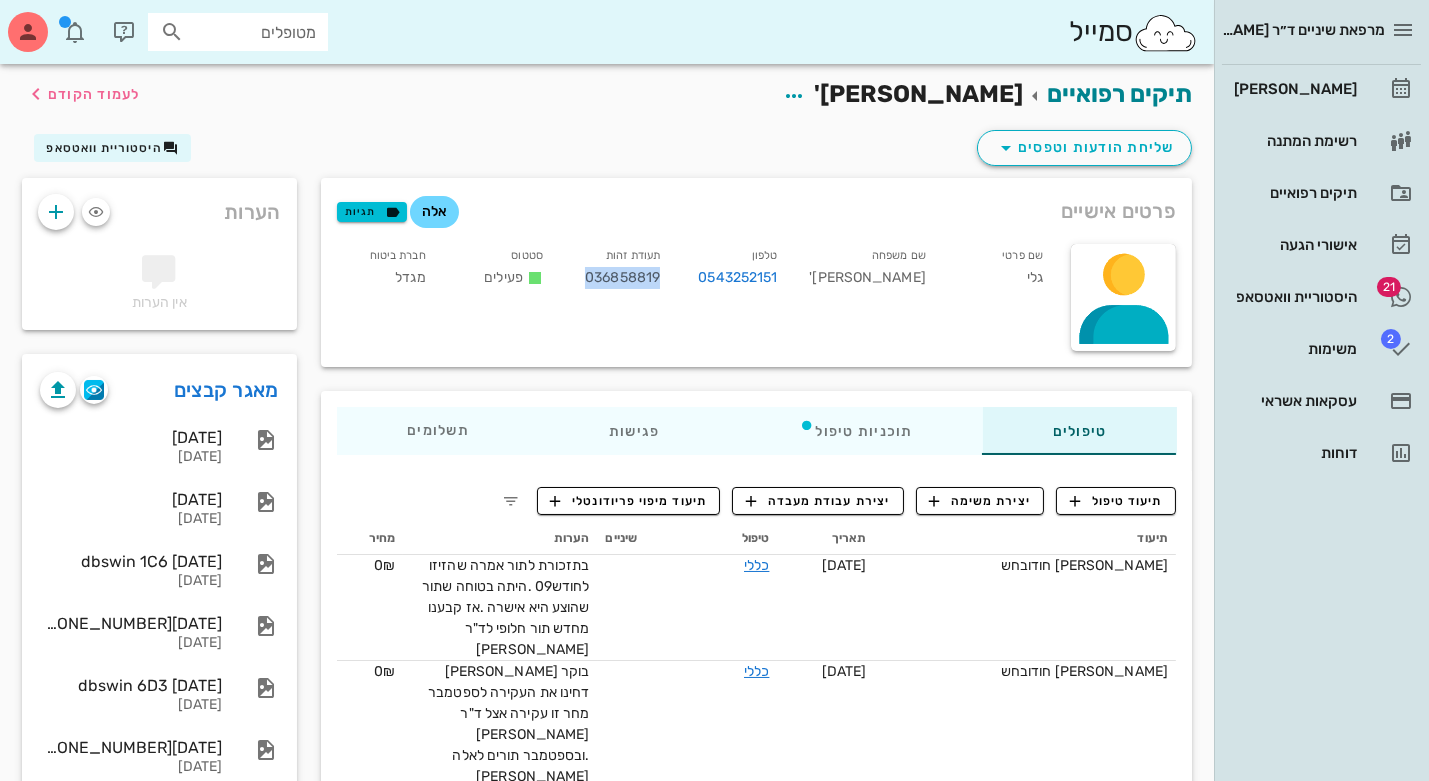 click on "036858819" at bounding box center (622, 277) 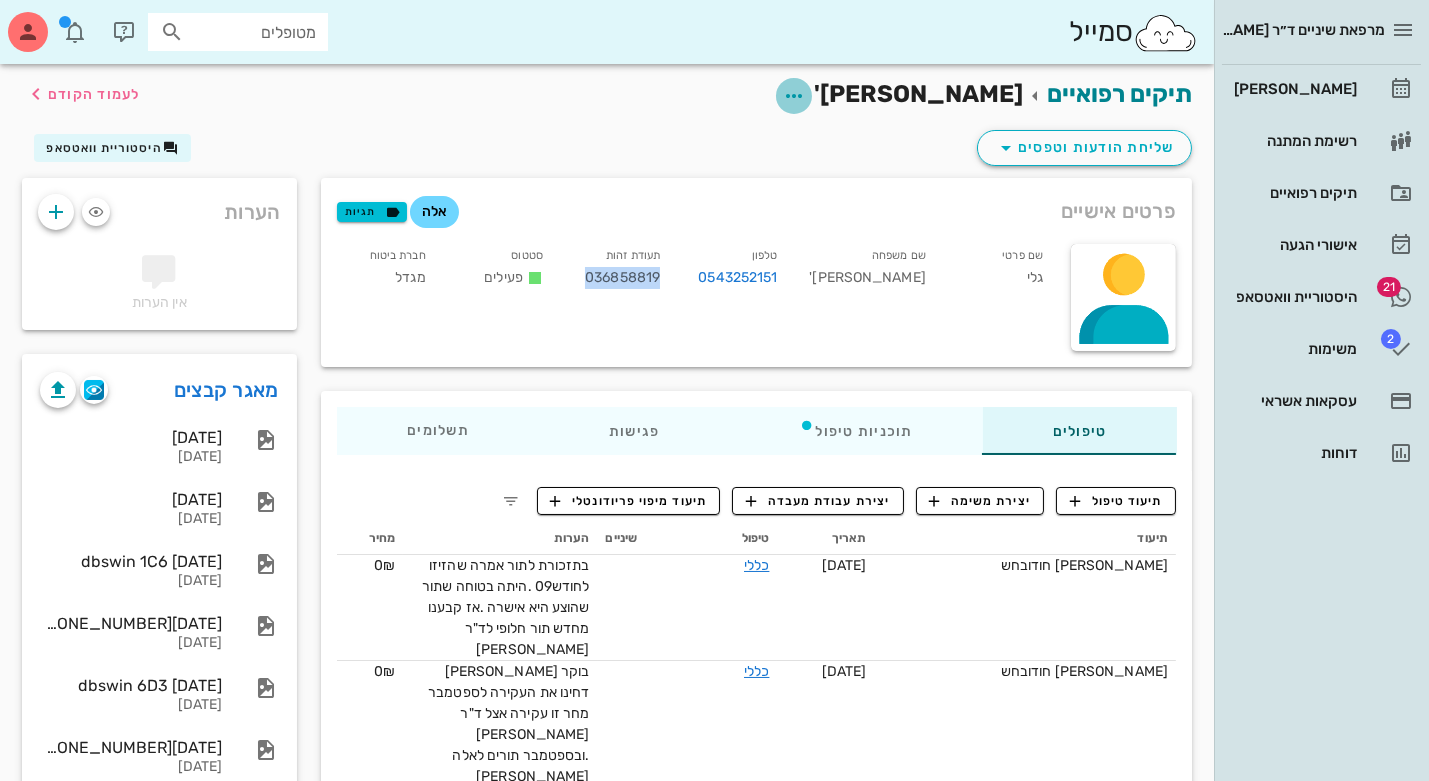 drag, startPoint x: 899, startPoint y: 86, endPoint x: 980, endPoint y: 86, distance: 81 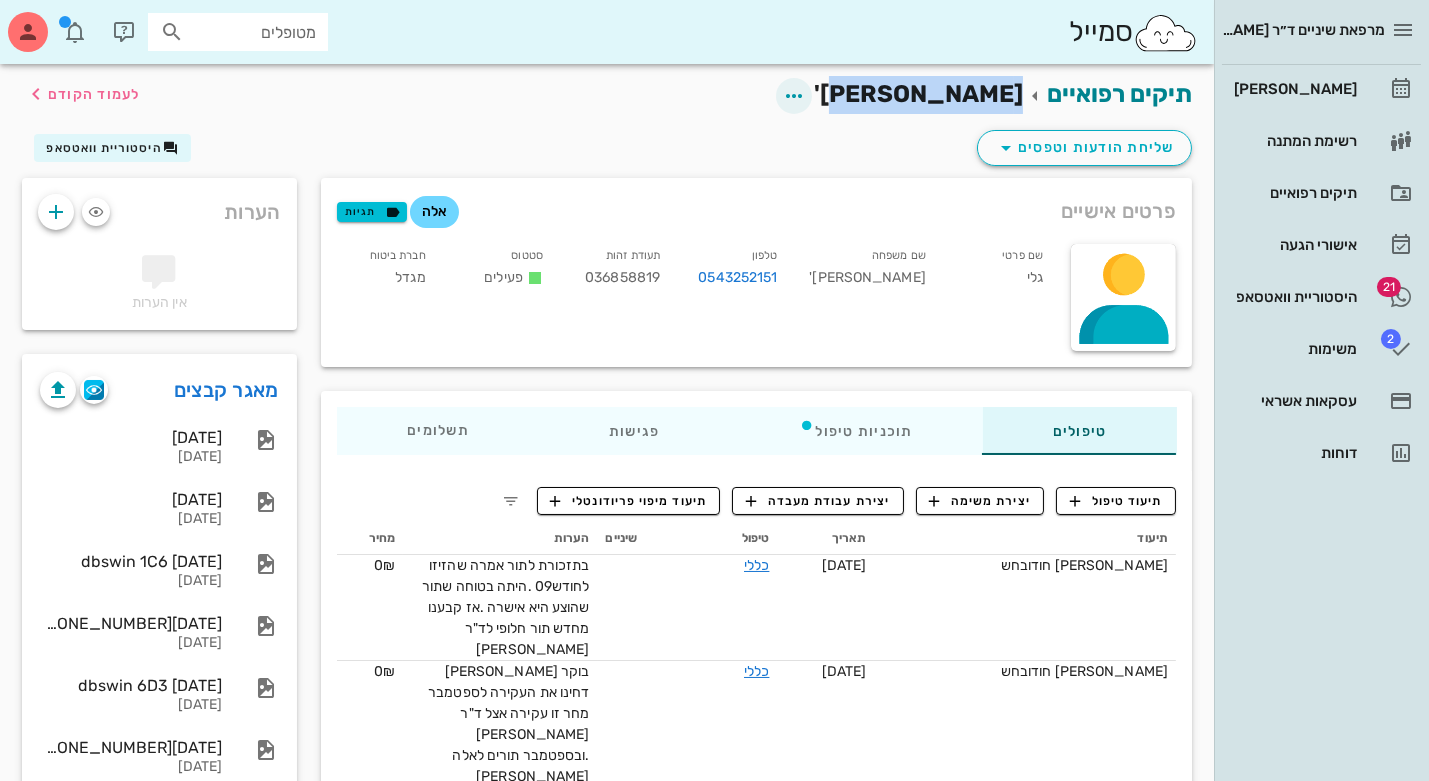 drag, startPoint x: 1017, startPoint y: 94, endPoint x: 899, endPoint y: 95, distance: 118.004234 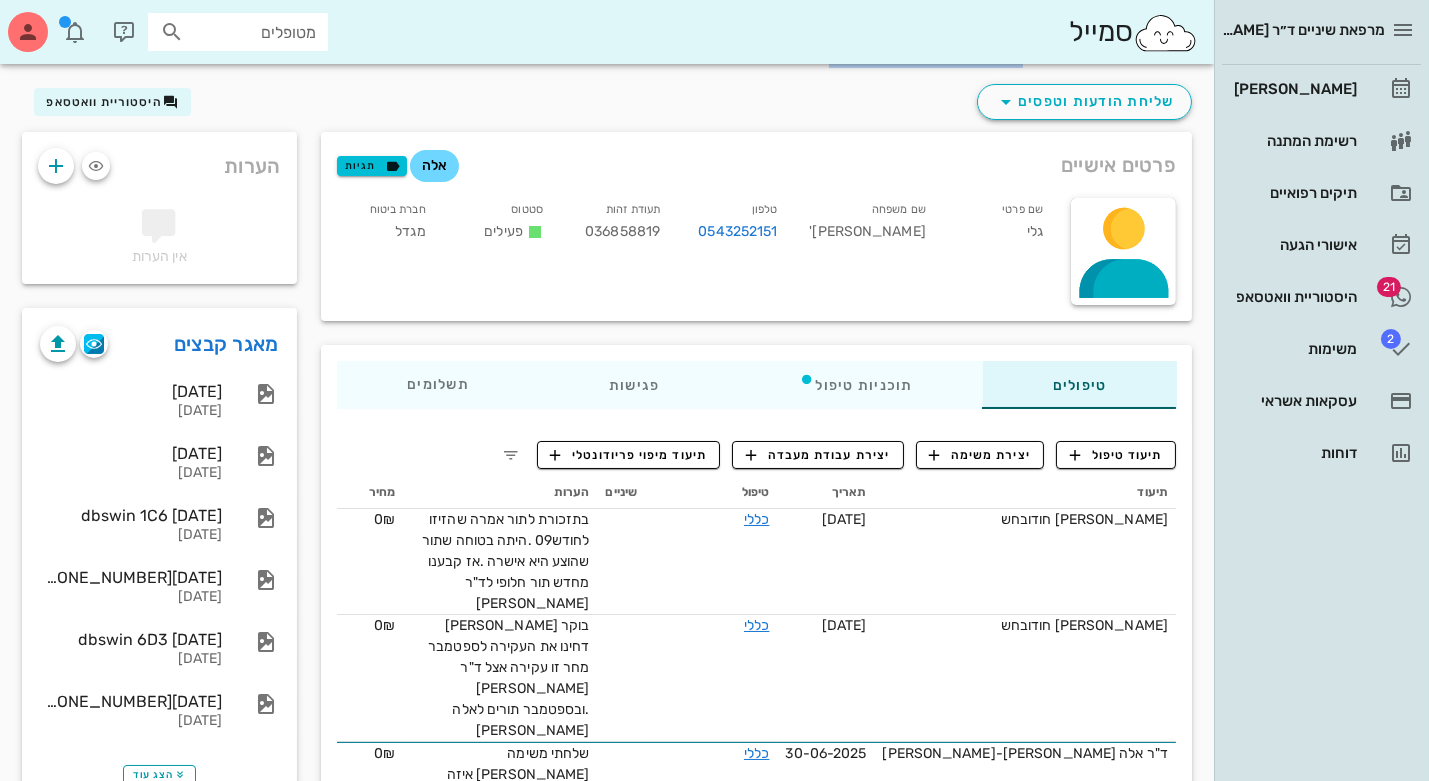 scroll, scrollTop: 0, scrollLeft: 0, axis: both 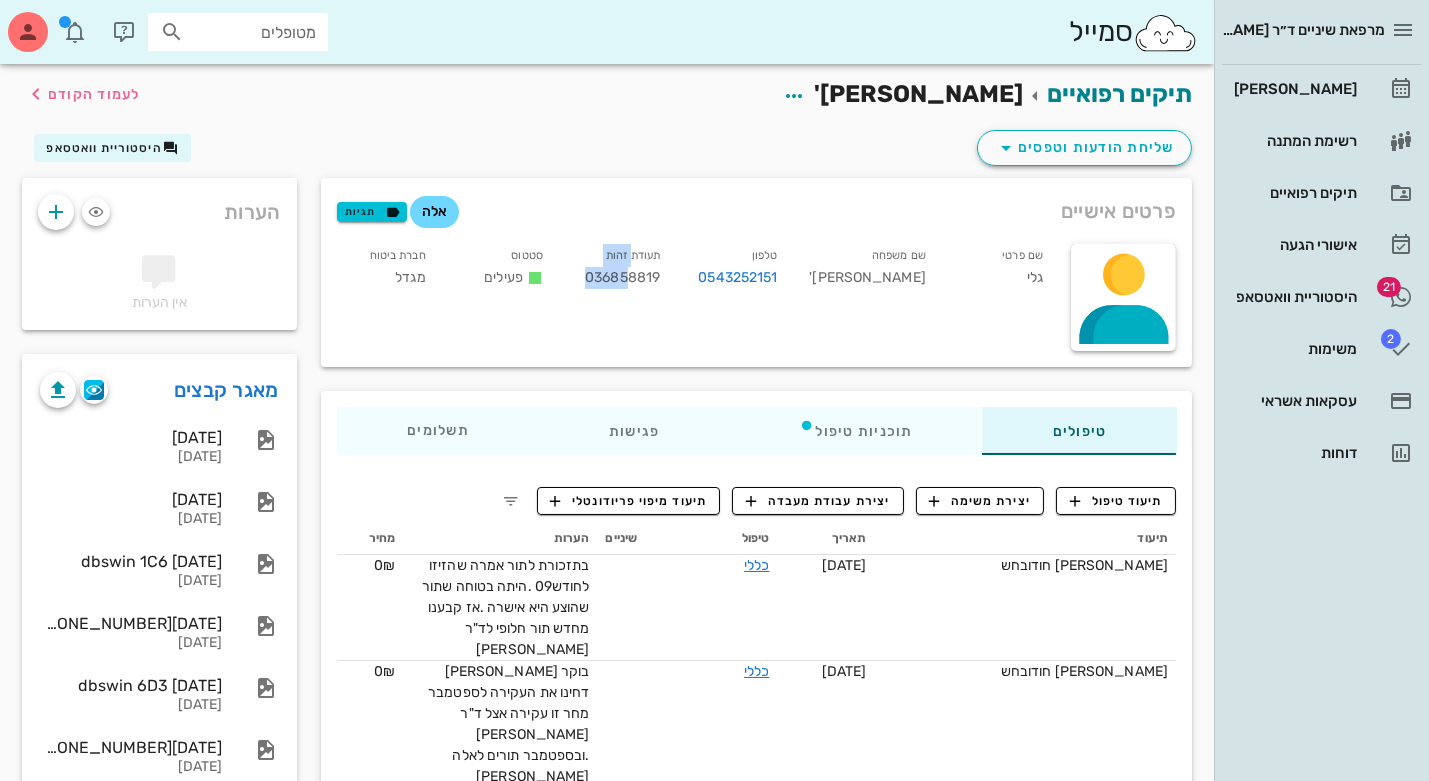 click on "תעודת זהות 036858819" at bounding box center (617, 270) 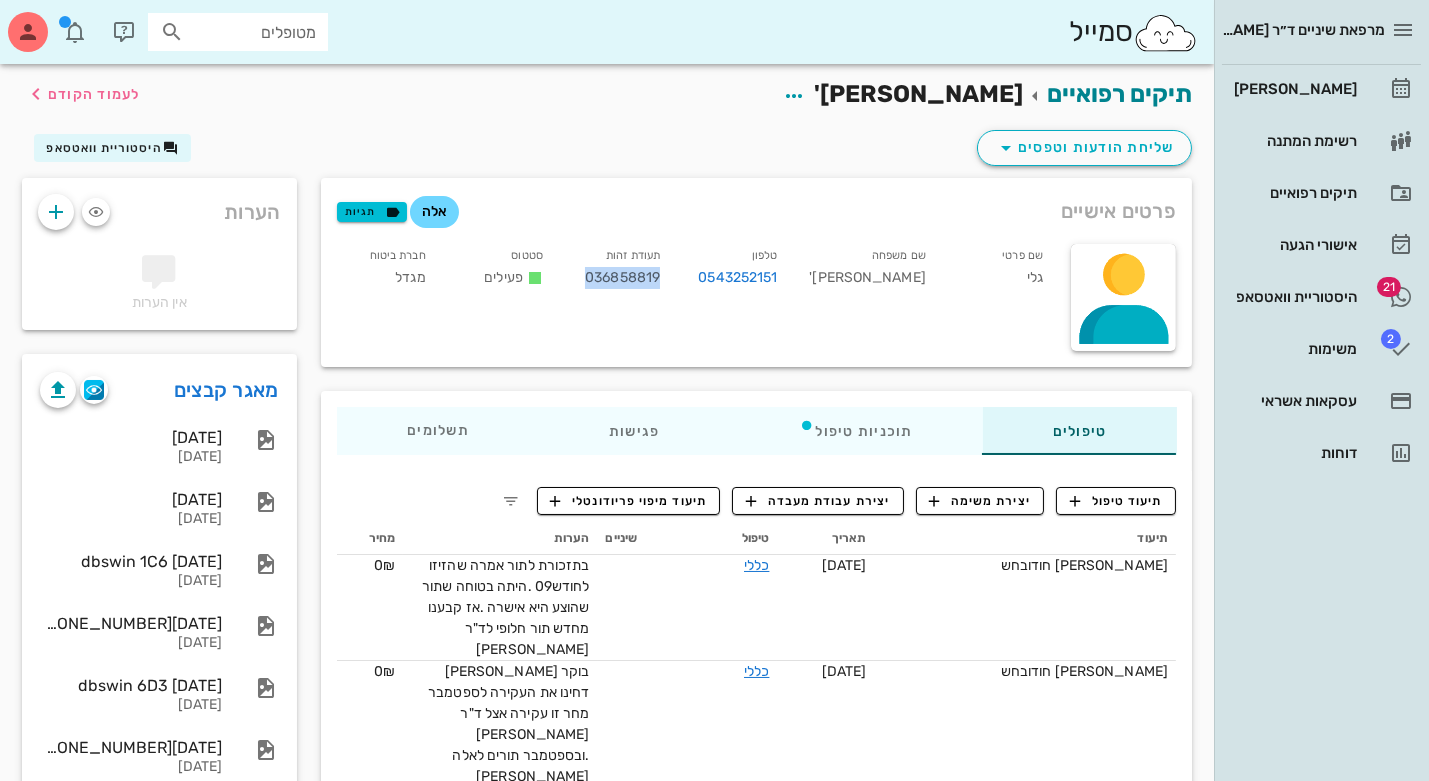 click on "036858819" at bounding box center [622, 277] 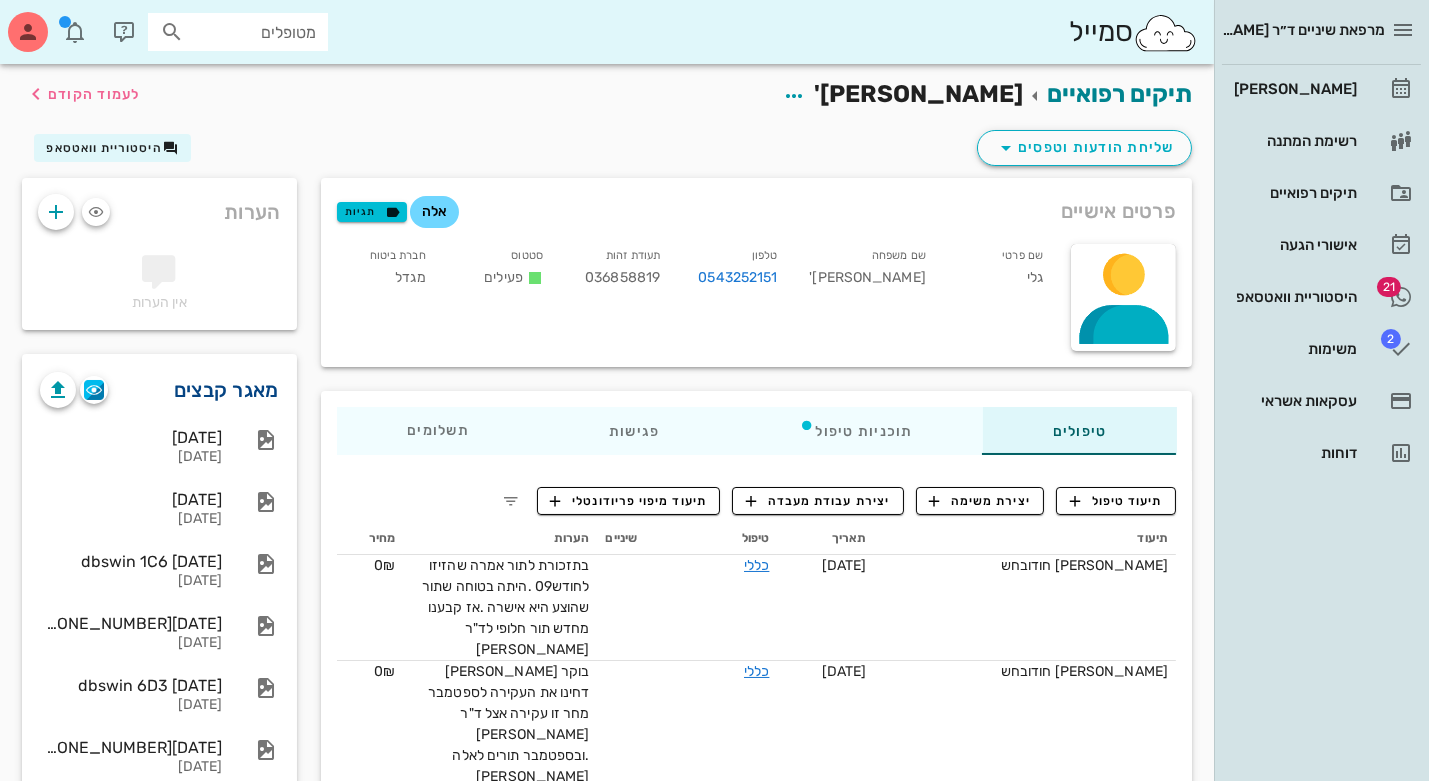 click on "מאגר קבצים" at bounding box center [226, 390] 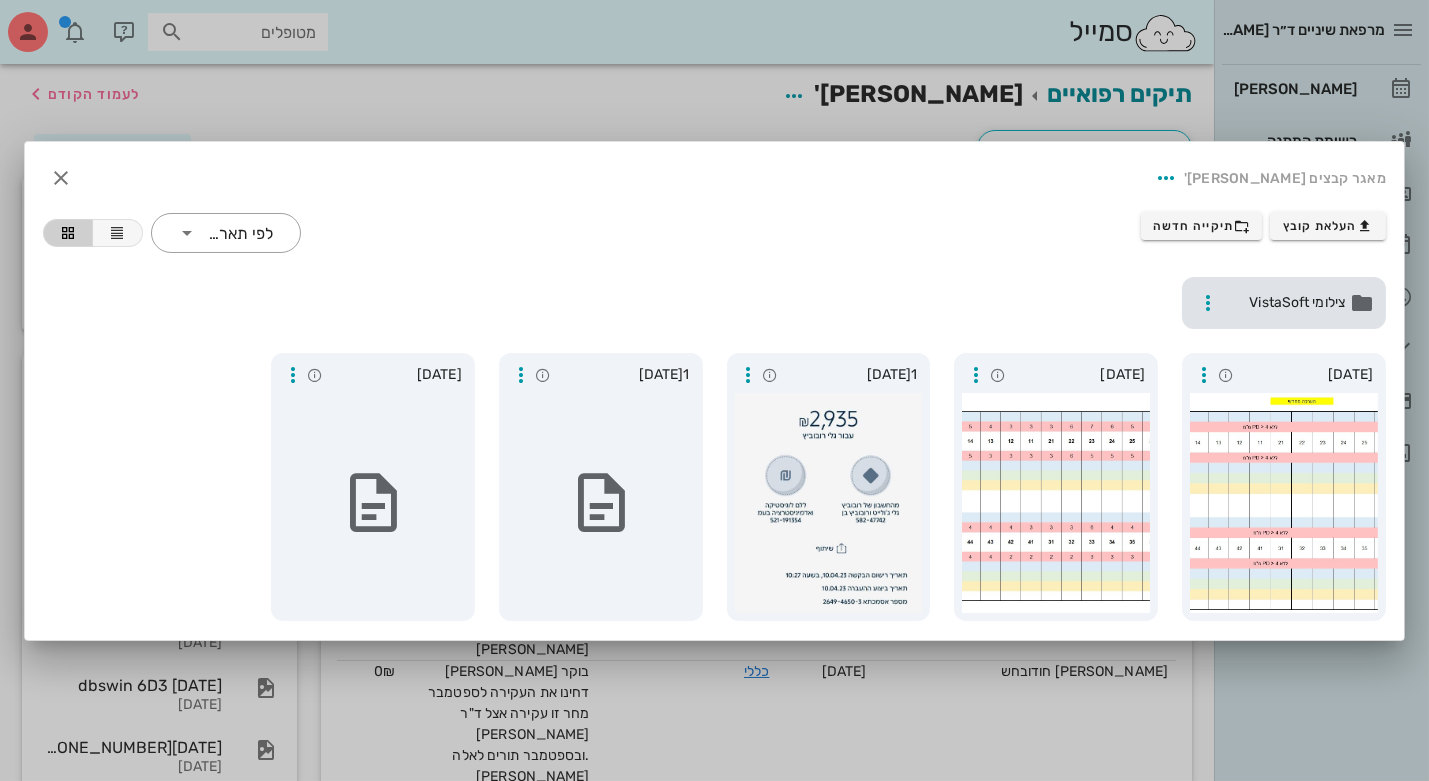 click on "צילומי VistaSoft" at bounding box center (1286, 303) 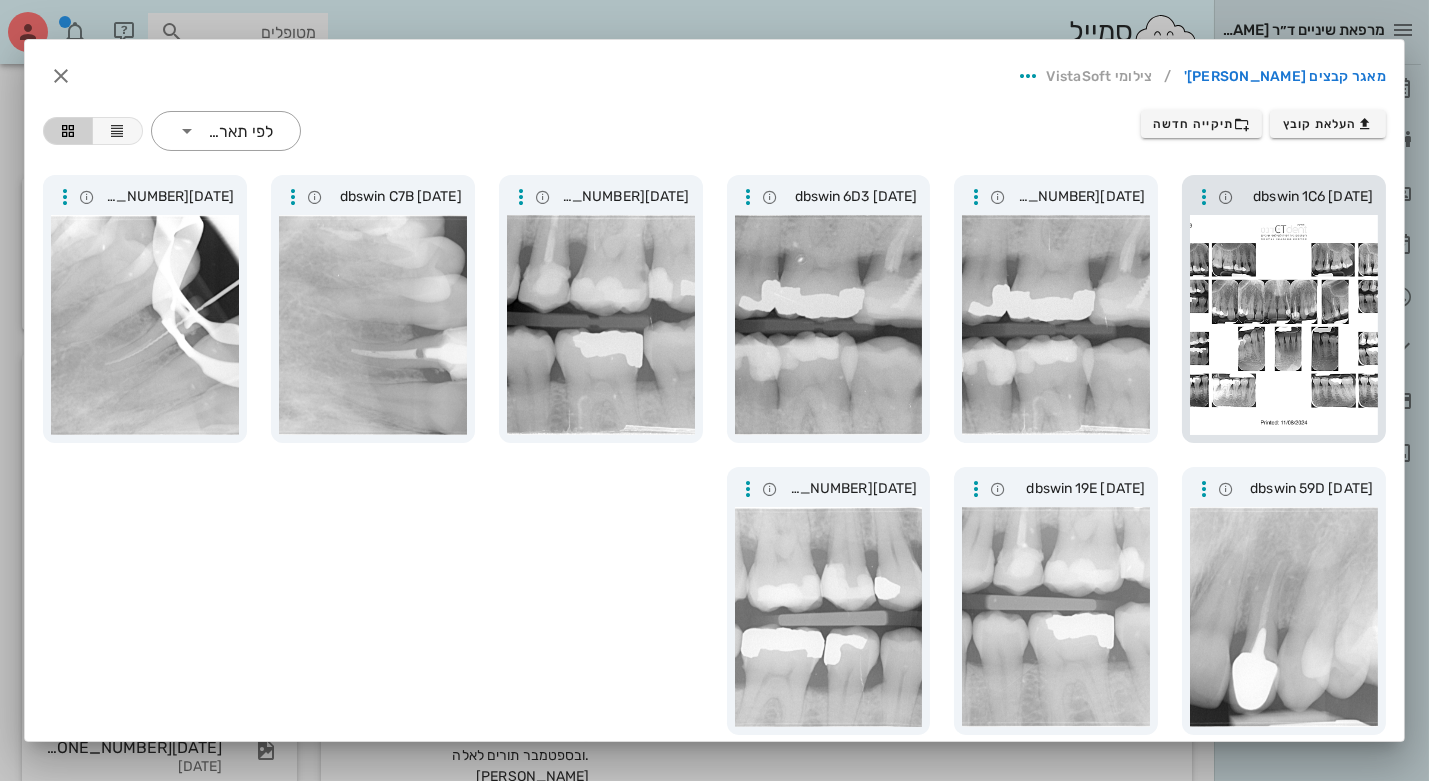 click at bounding box center [1284, 325] 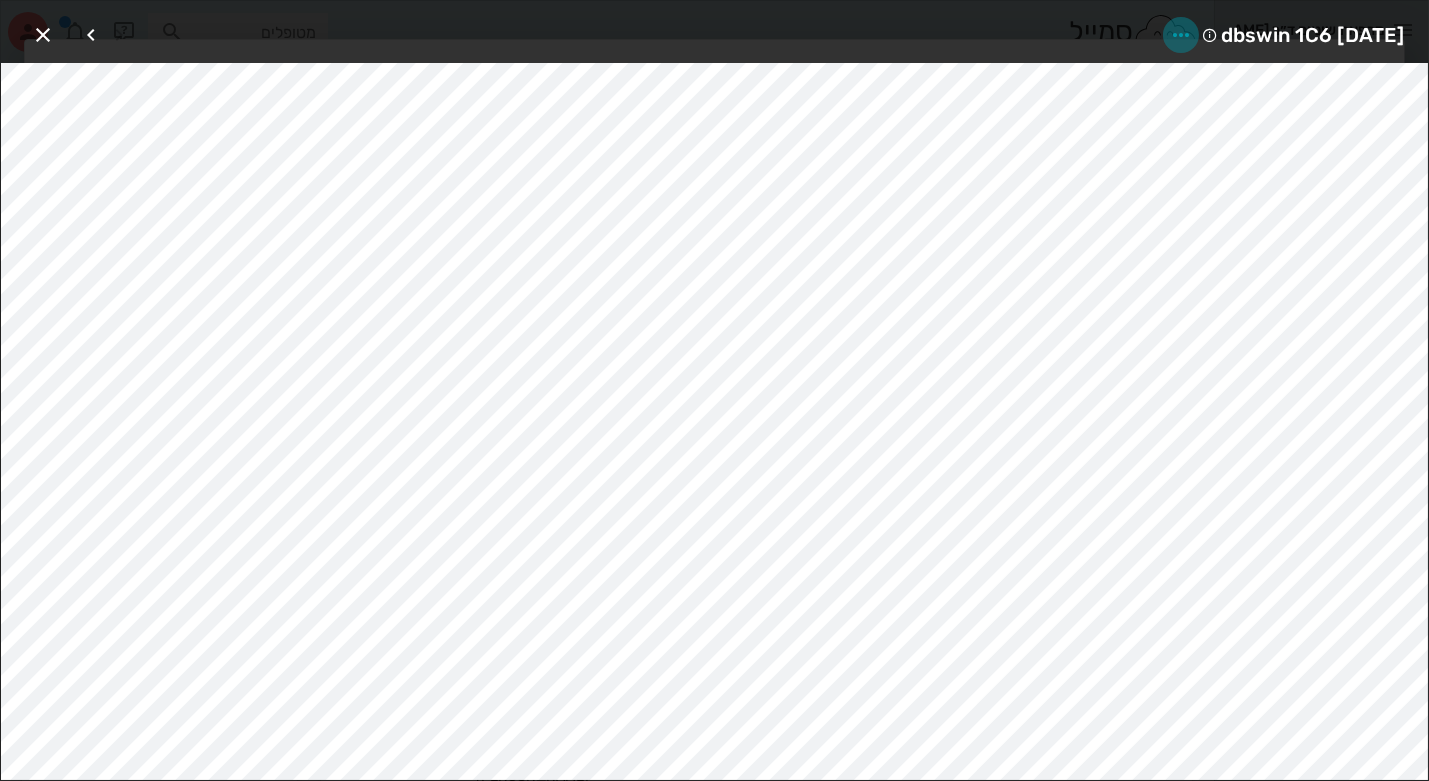 click at bounding box center (1181, 35) 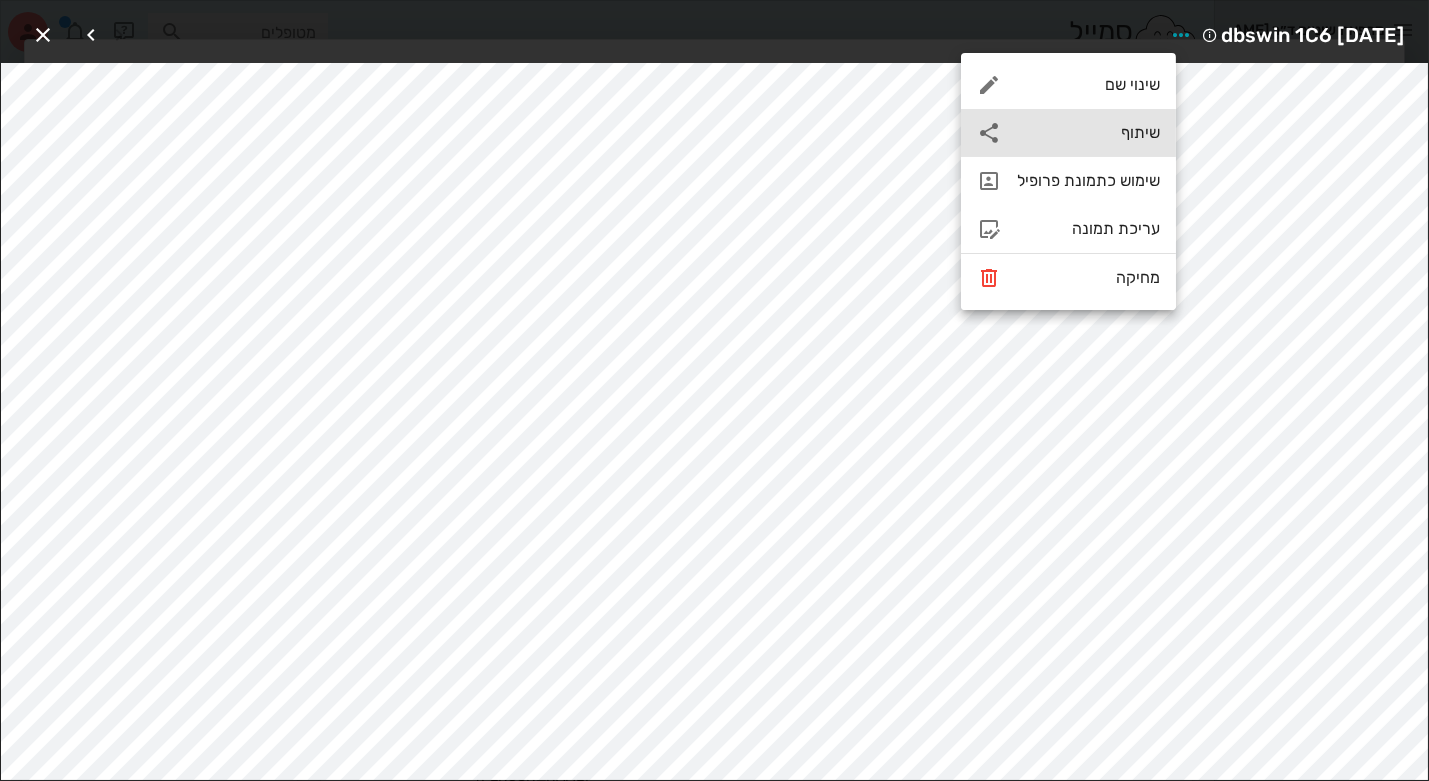 click on "שיתוף" at bounding box center (1088, 132) 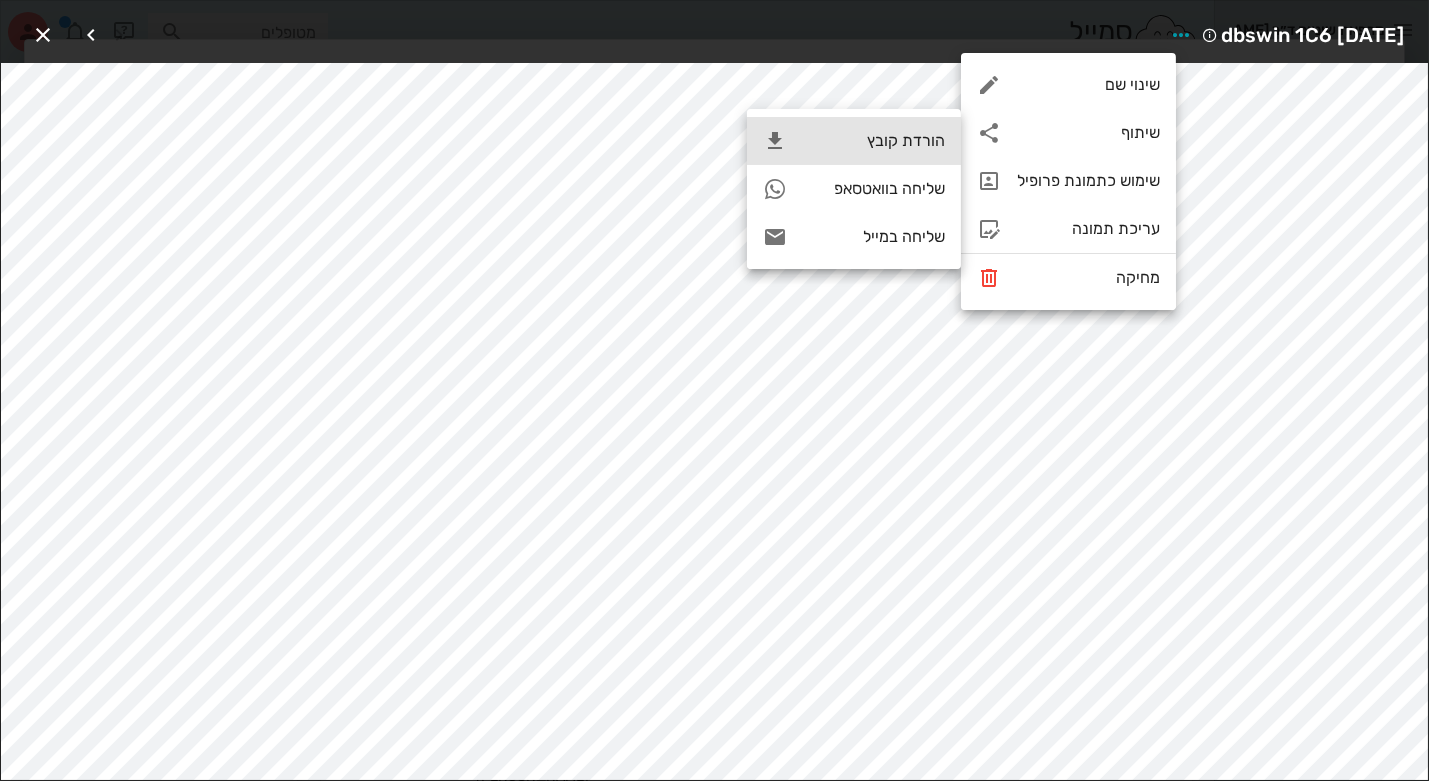 click on "הורדת קובץ" at bounding box center [874, 140] 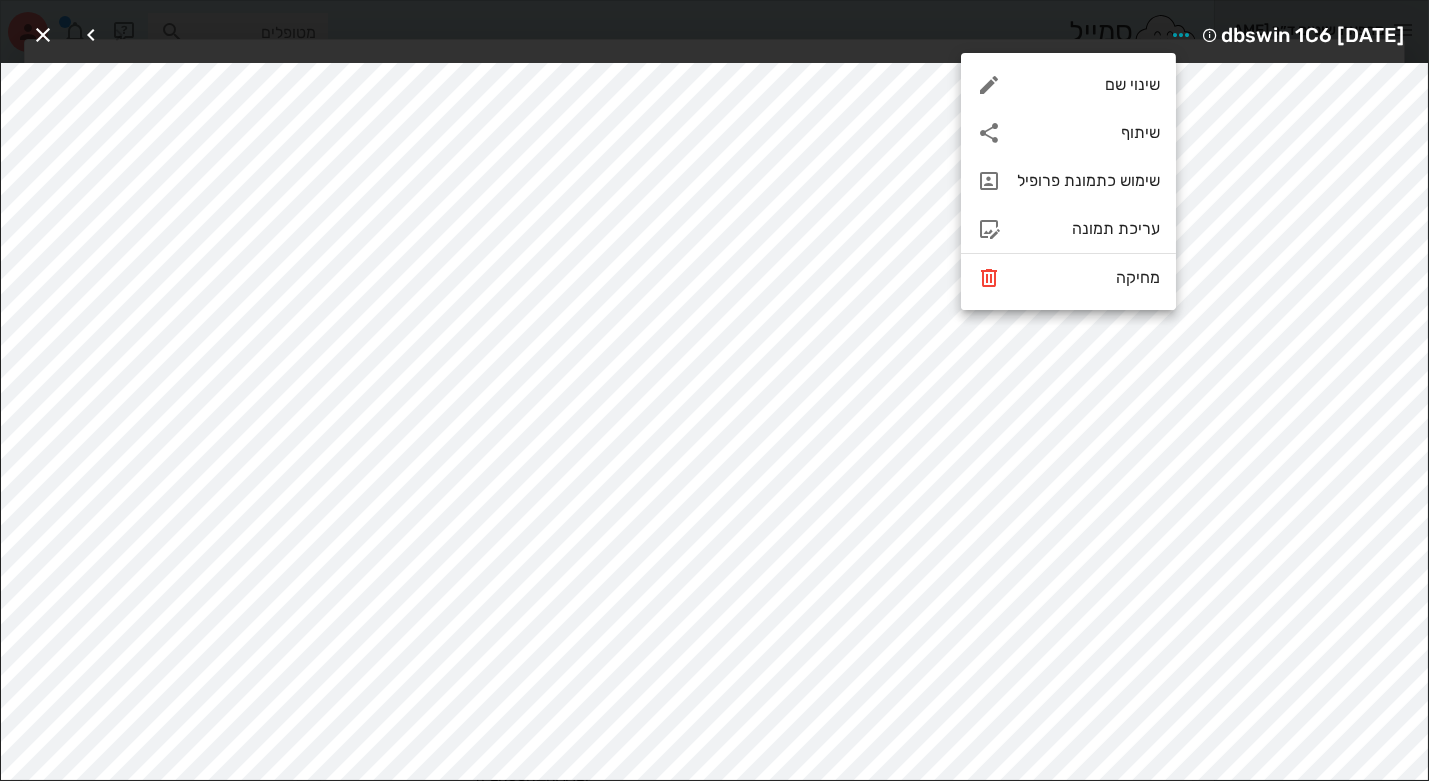 click on "dbswin 1C6 11-08-24" at bounding box center [714, 32] 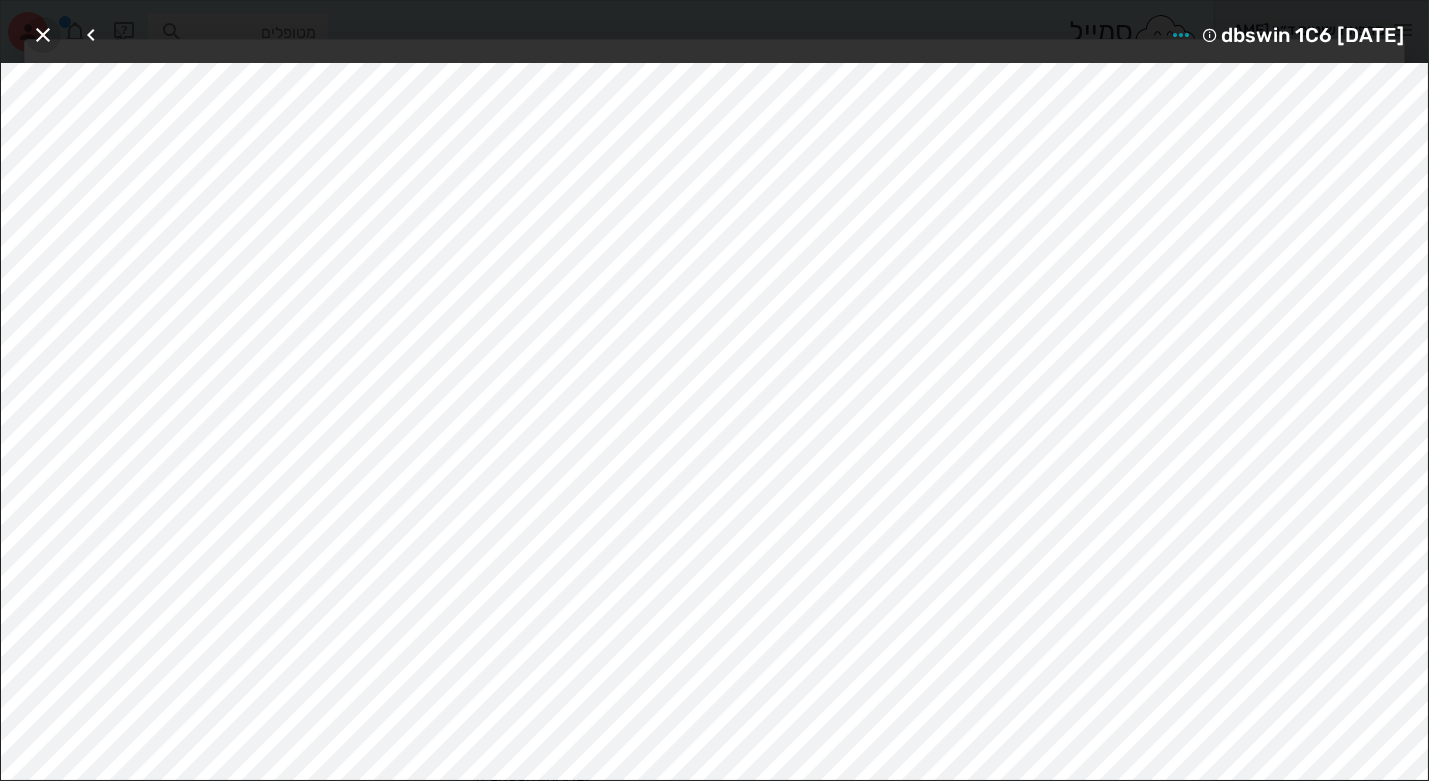 click at bounding box center [43, 35] 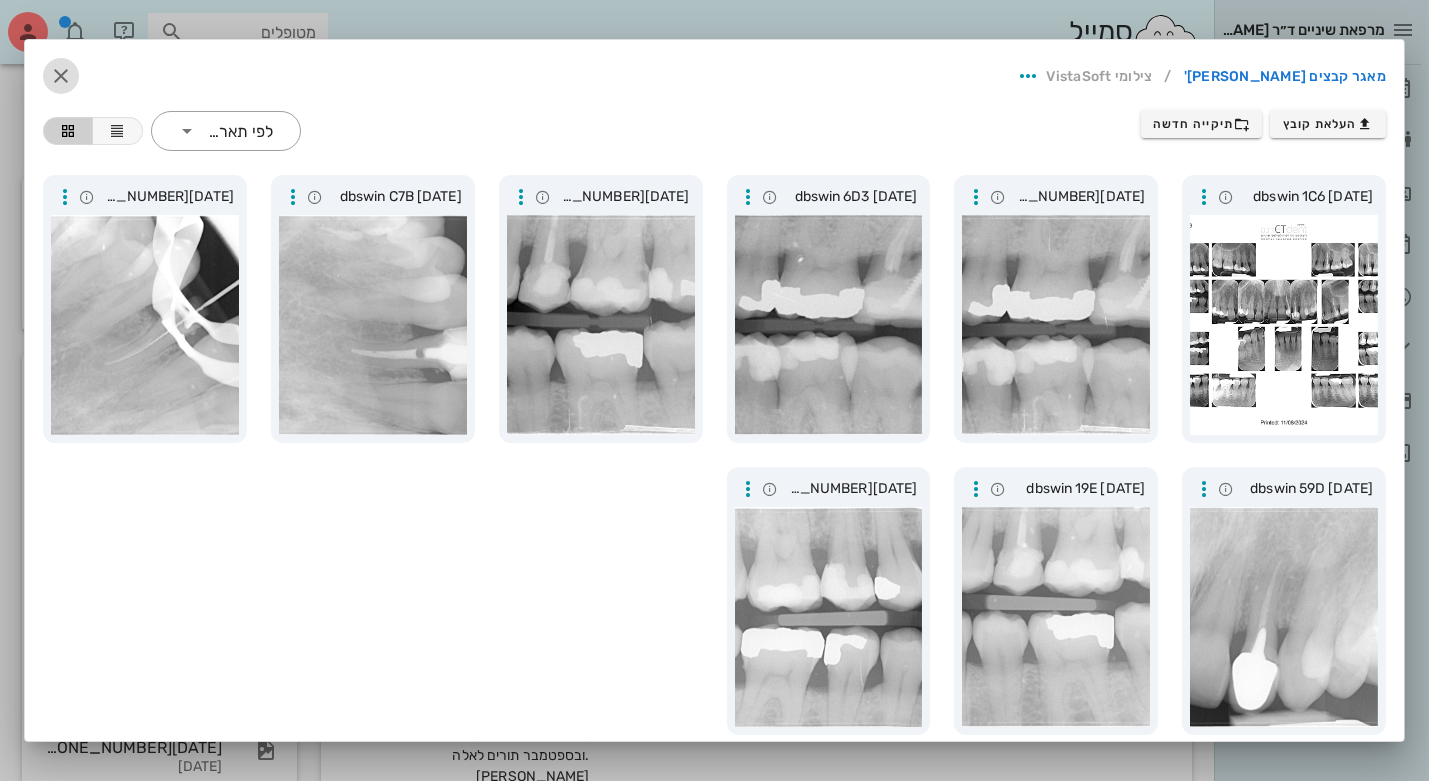 click at bounding box center (61, 76) 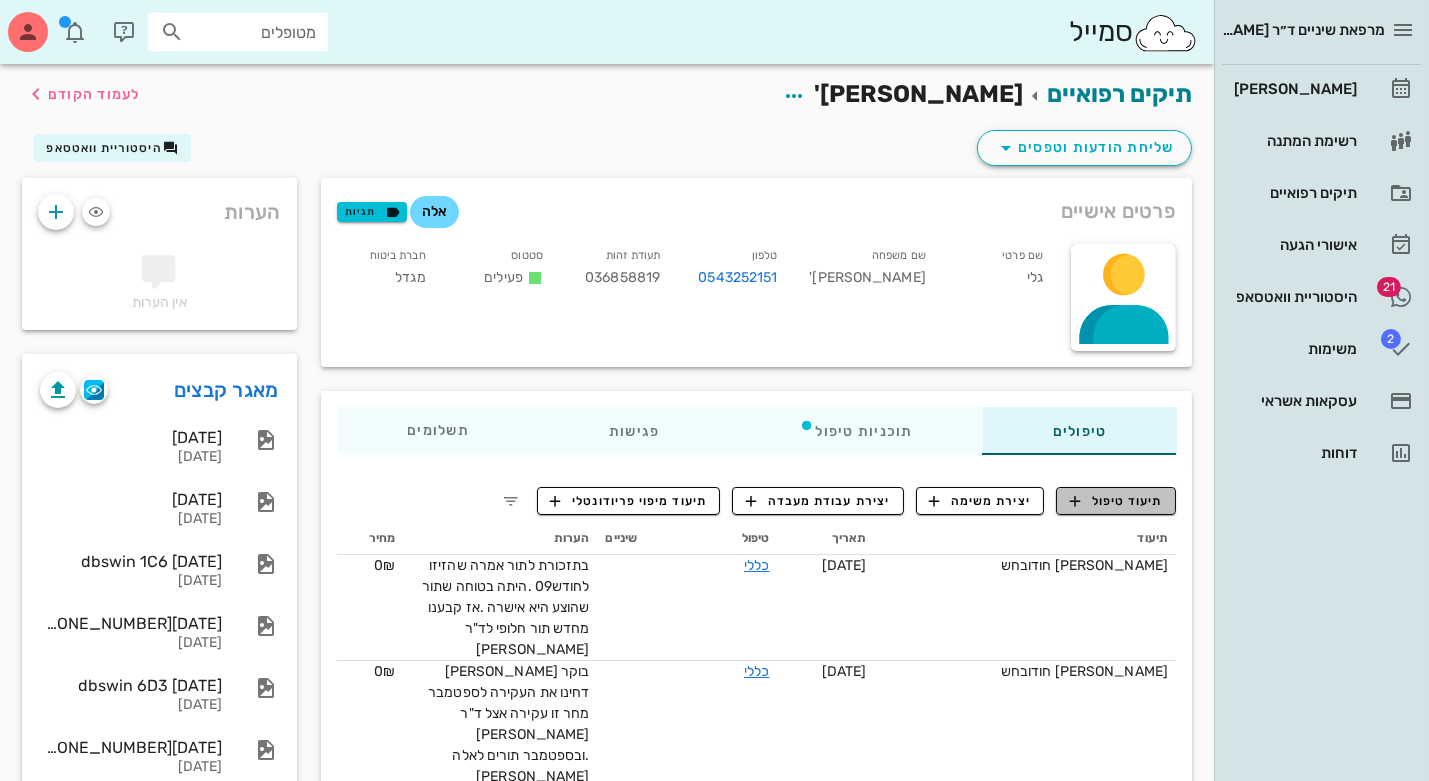 click on "תיעוד טיפול" at bounding box center (1116, 501) 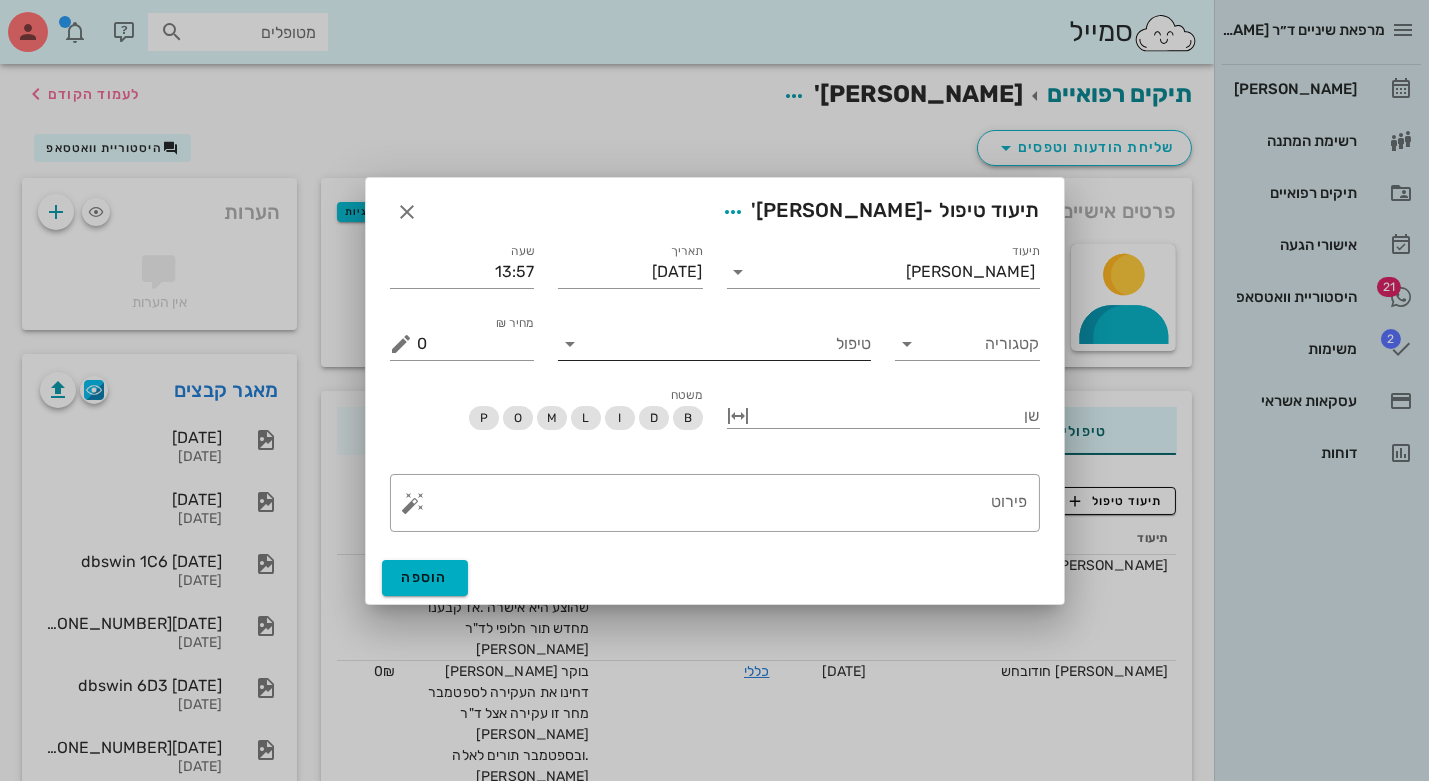 click on "טיפול" at bounding box center (728, 344) 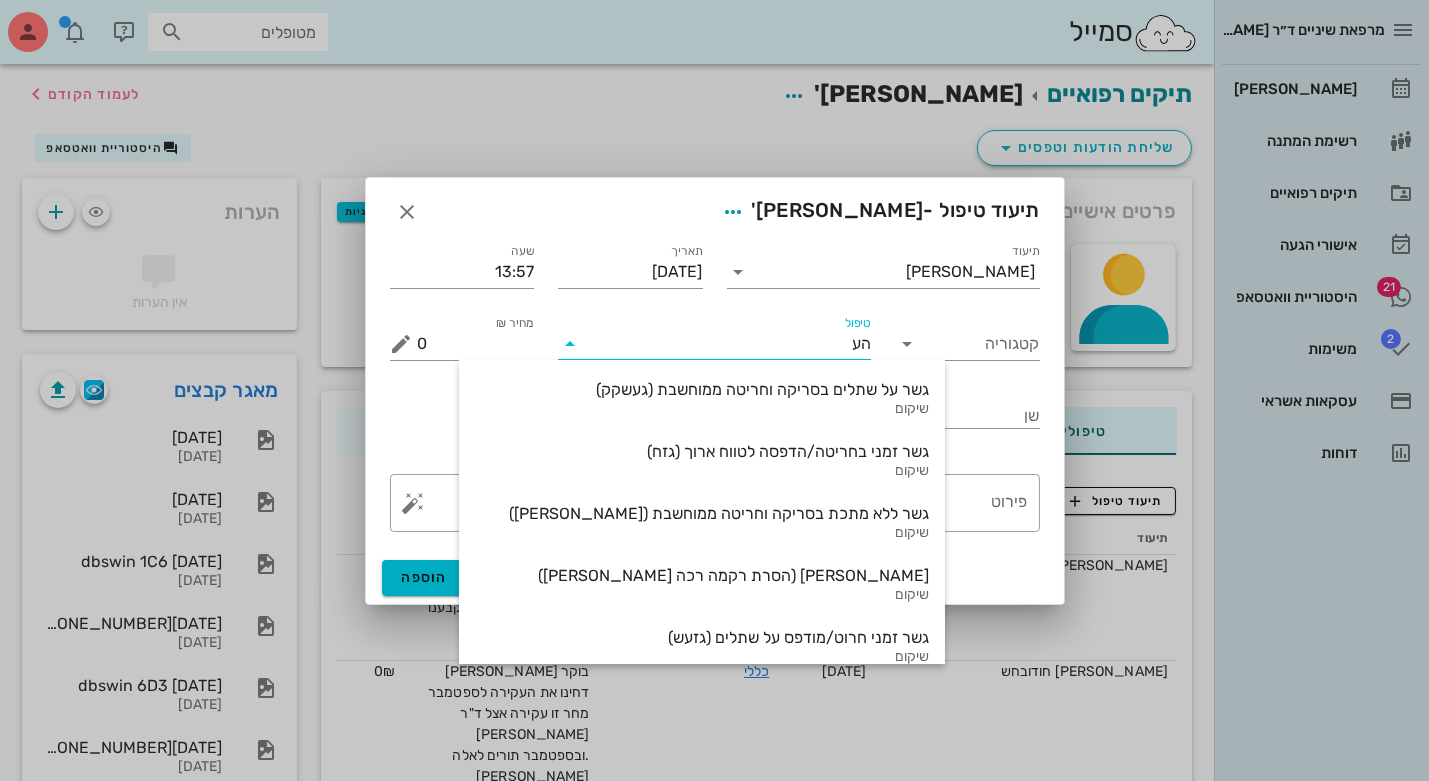 type on "העב" 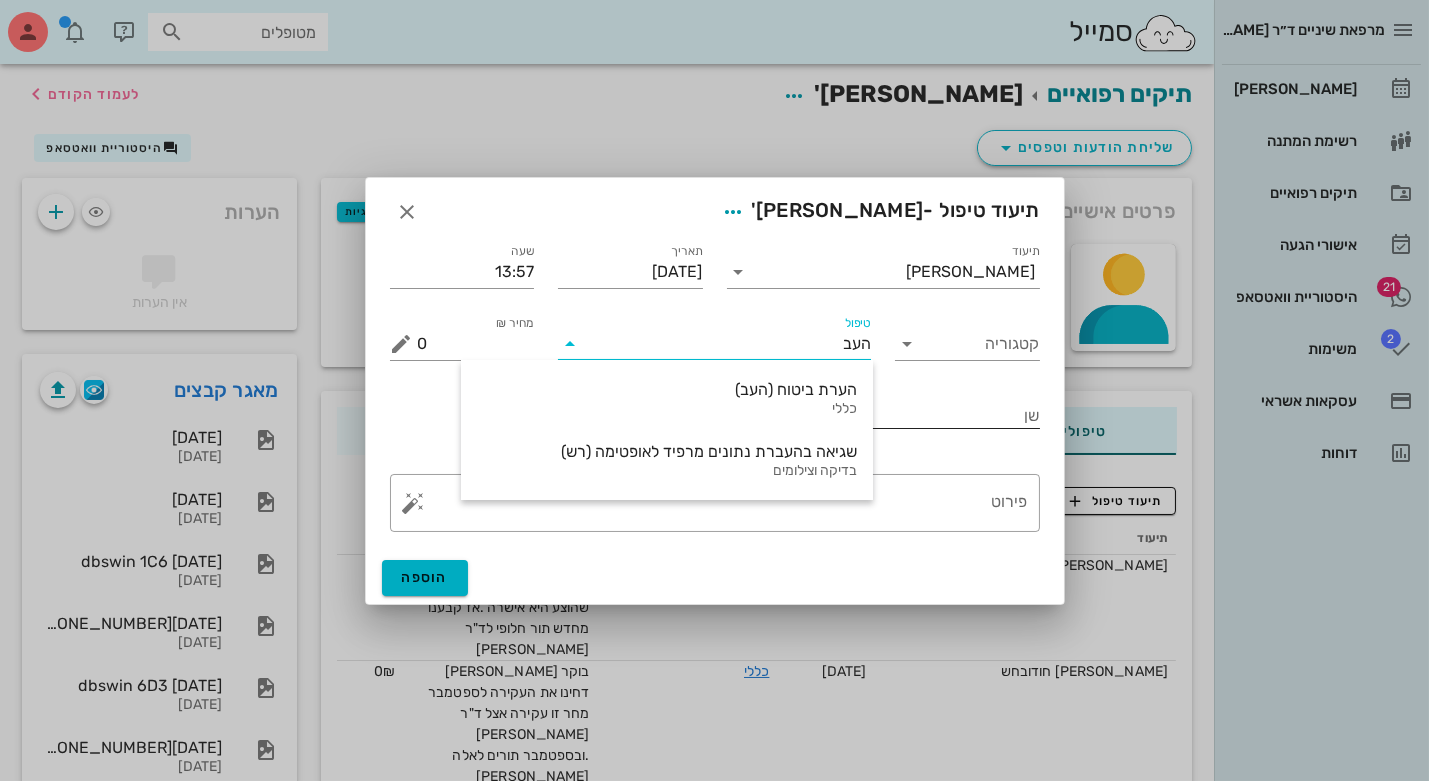 click on "הערת ביטוח (העב)
כללי" at bounding box center [667, 399] 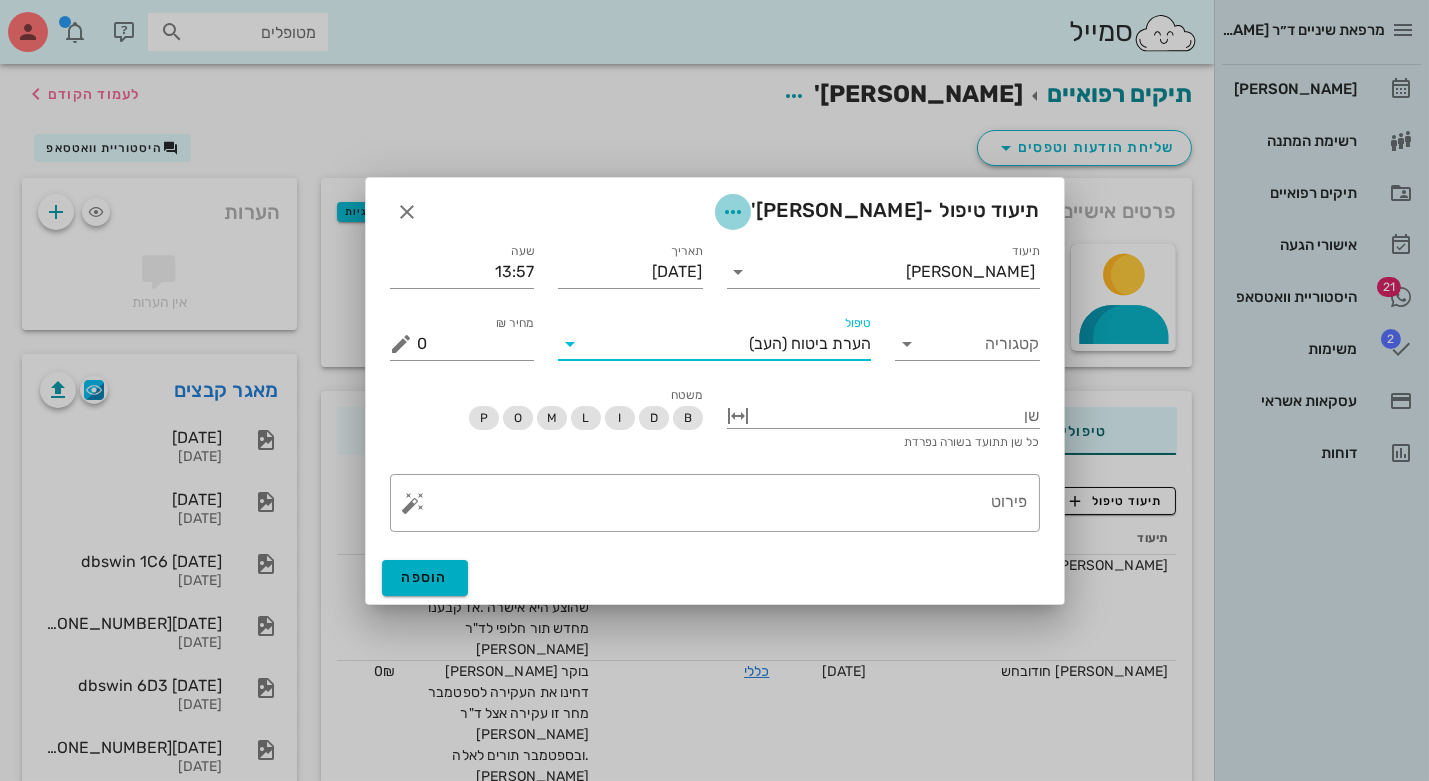 click at bounding box center [733, 212] 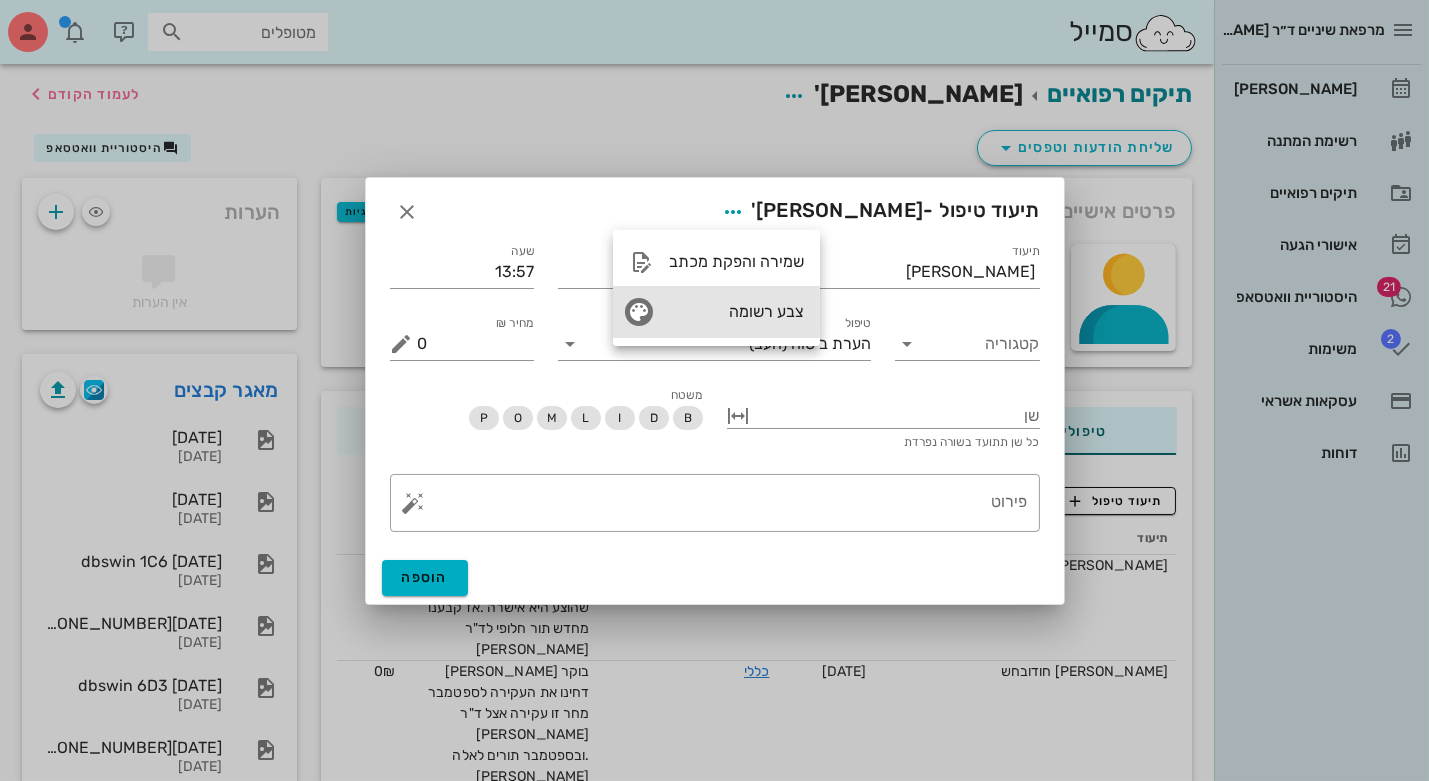 click on "צבע רשומה" at bounding box center [736, 311] 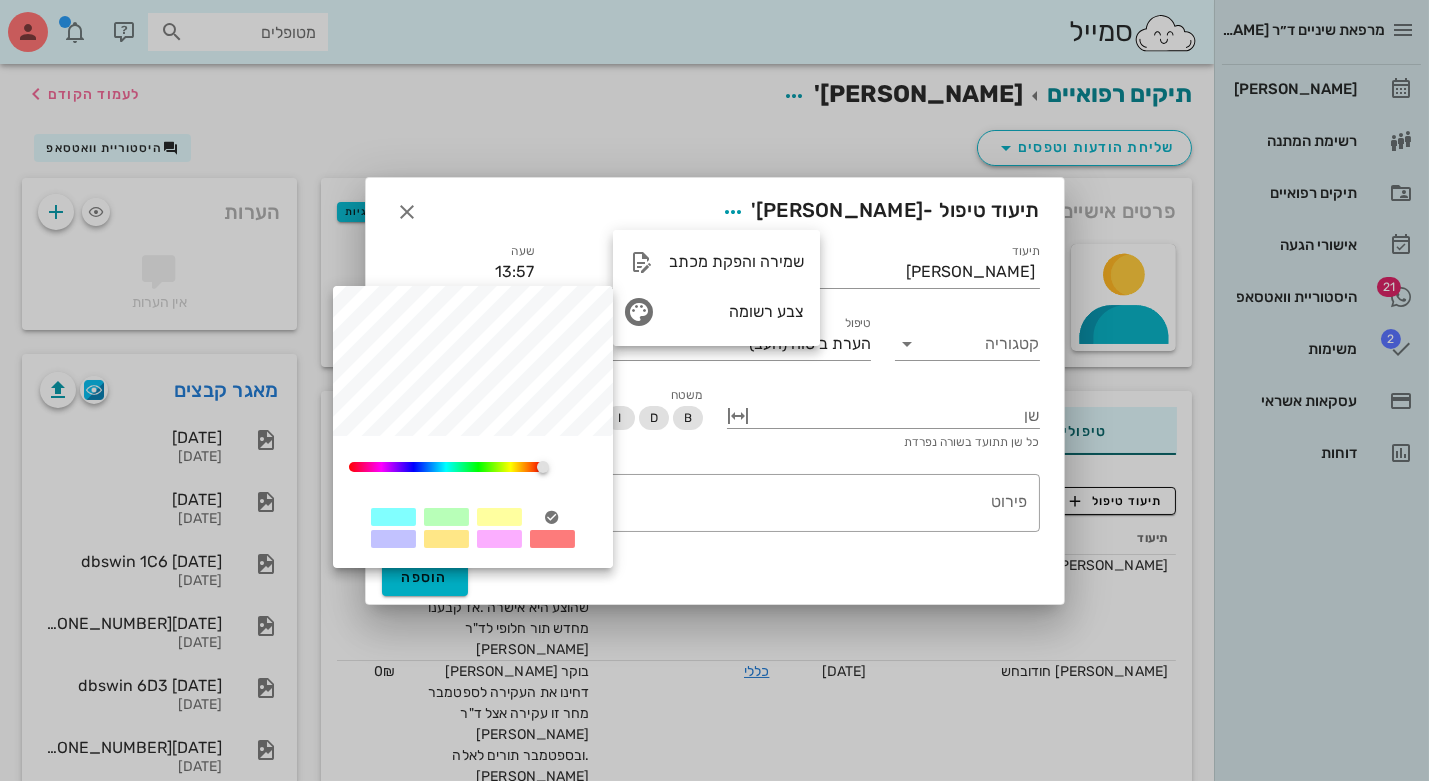 click at bounding box center [552, 539] 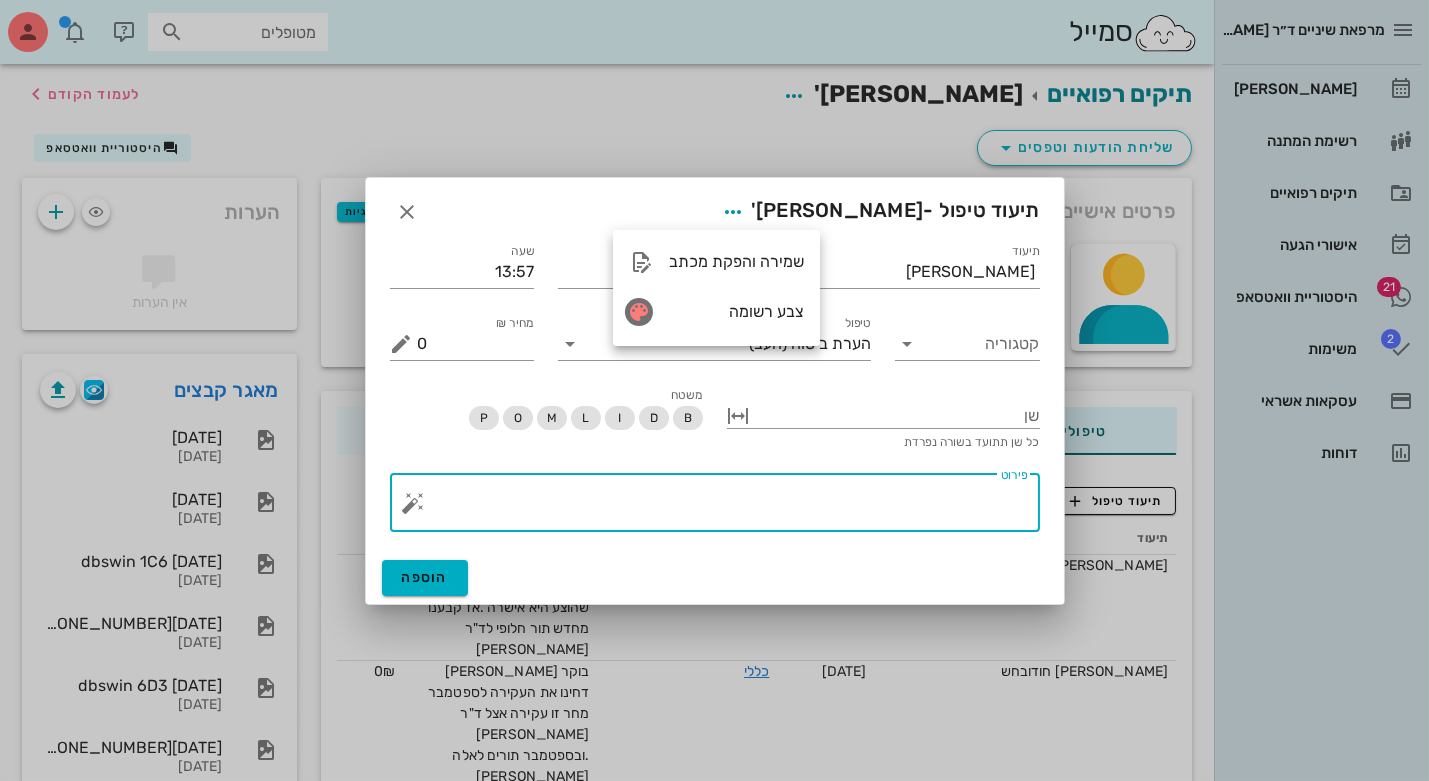click on "פירוט" at bounding box center (723, 508) 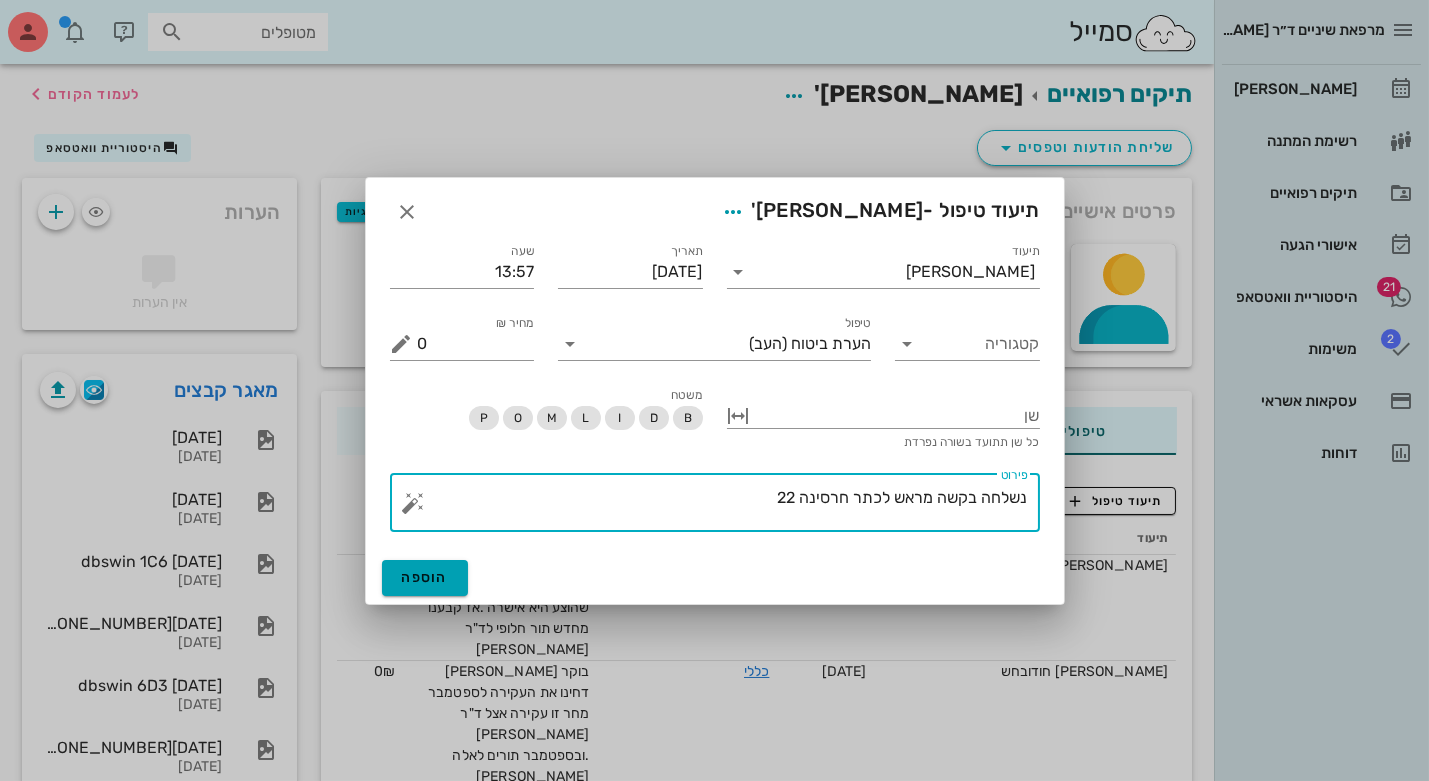 type on "נשלחה בקשה מראש לכתר חרסינה 22" 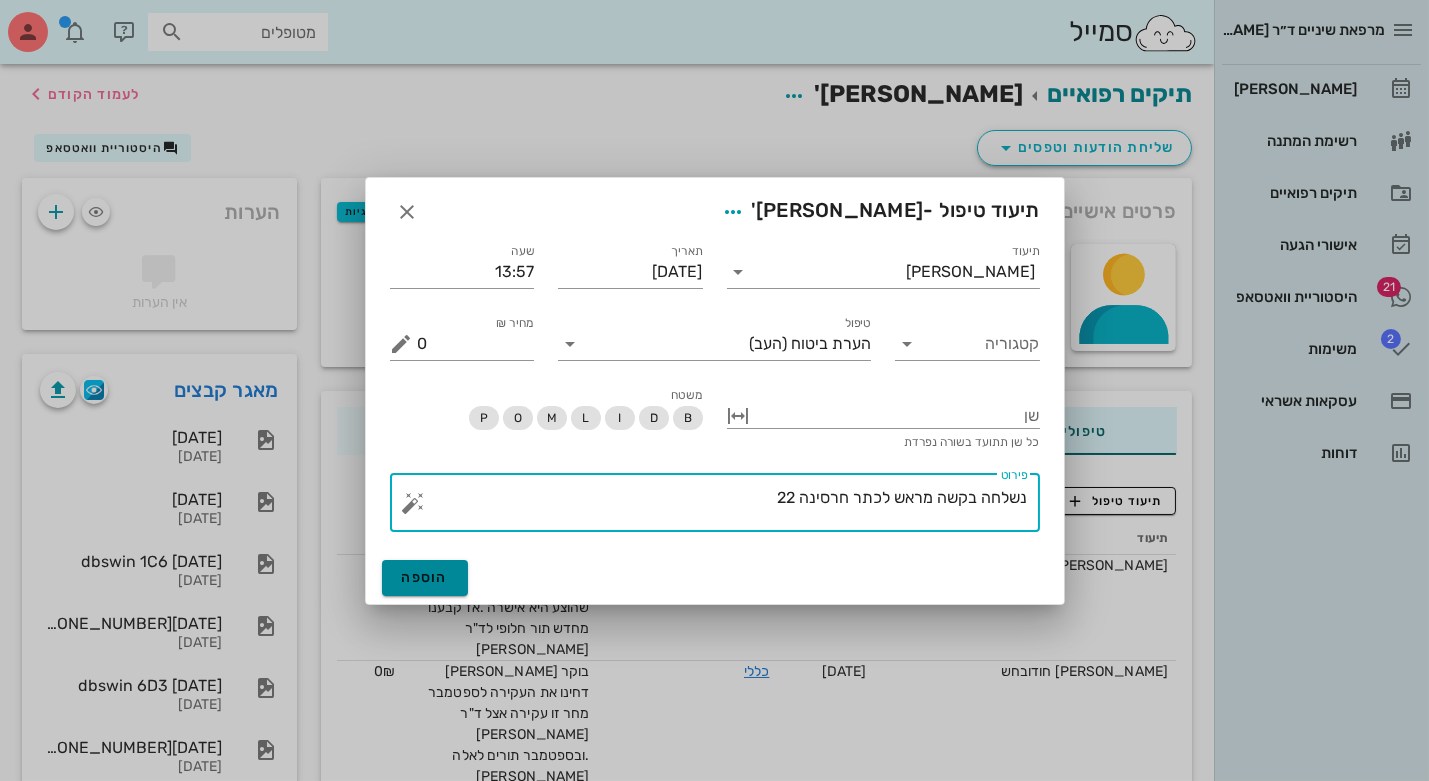 click on "הוספה" at bounding box center (425, 577) 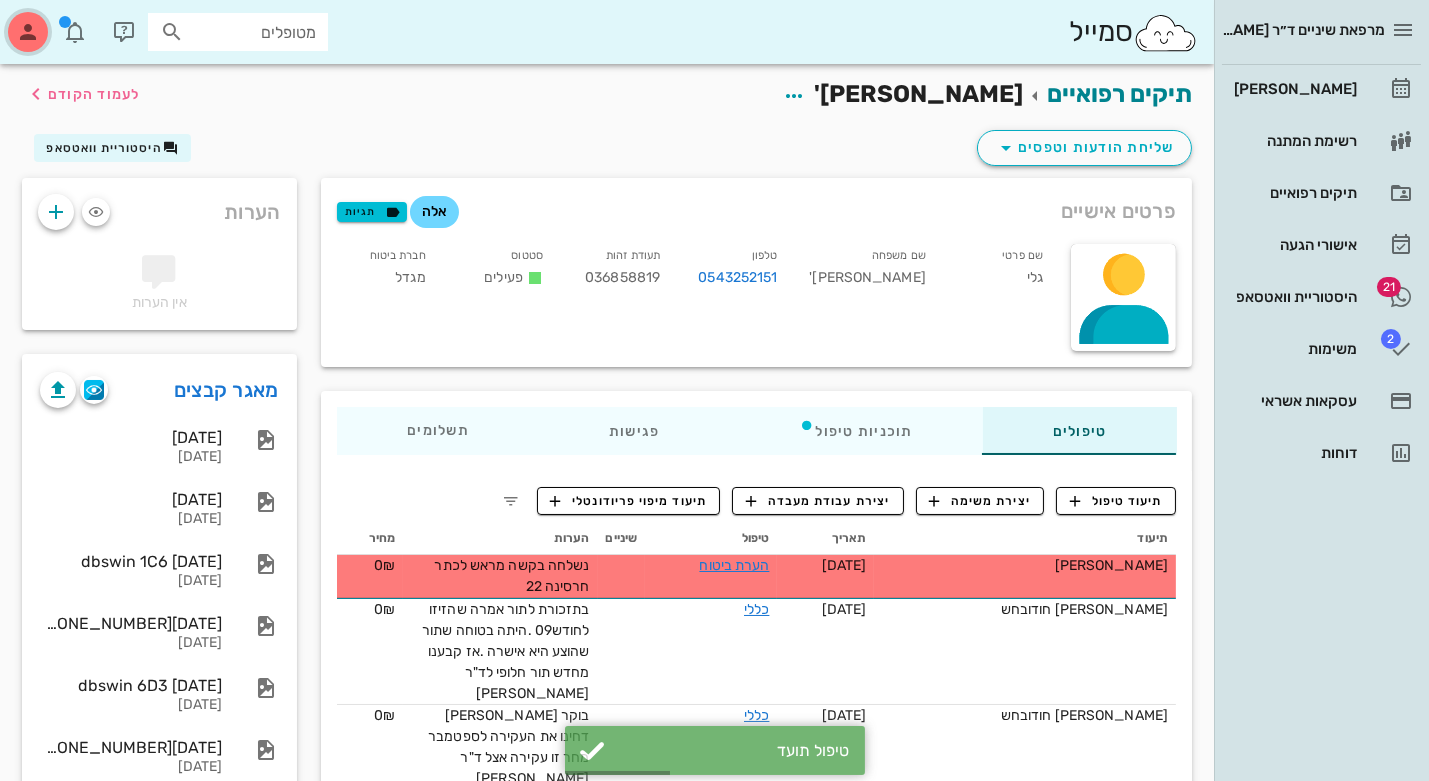 click at bounding box center (28, 32) 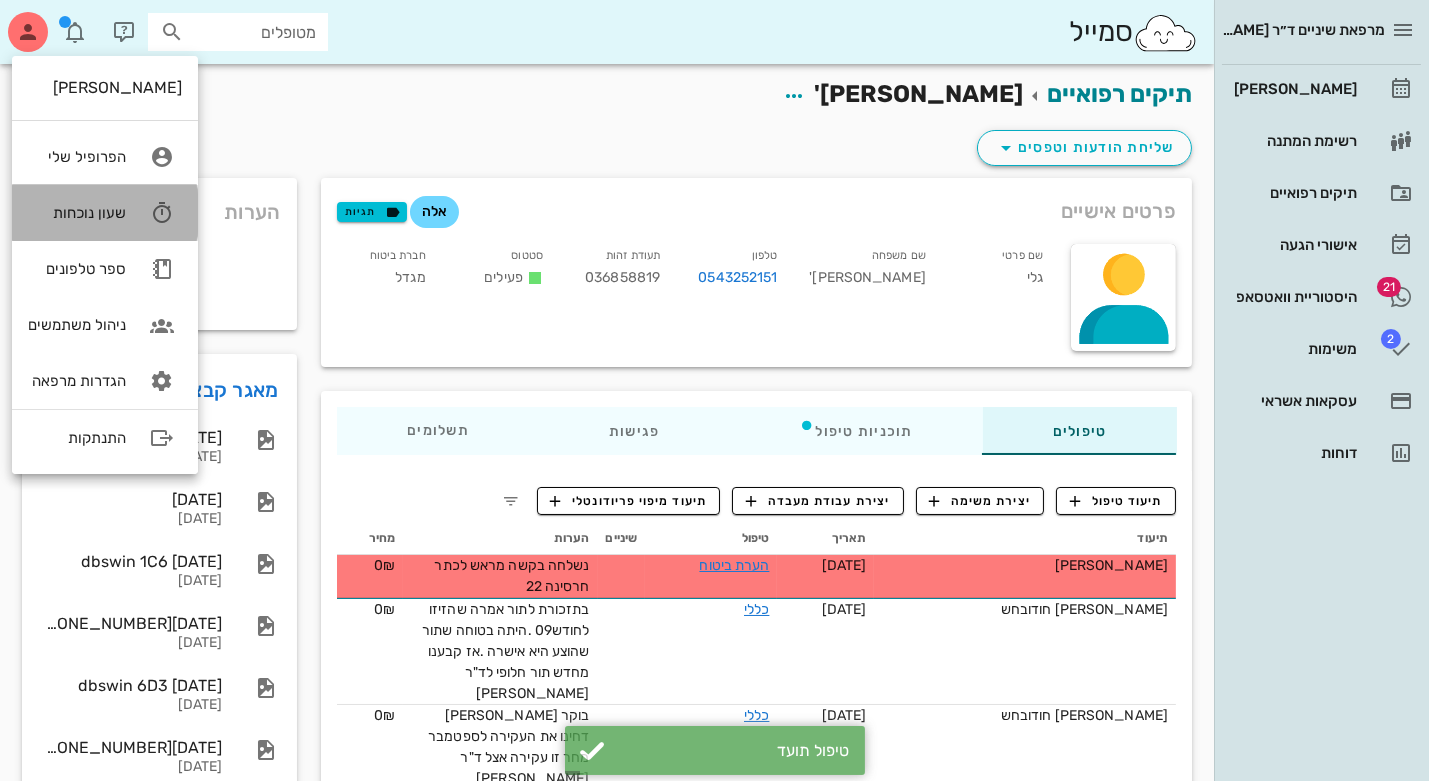 click on "שעון נוכחות" at bounding box center [77, 213] 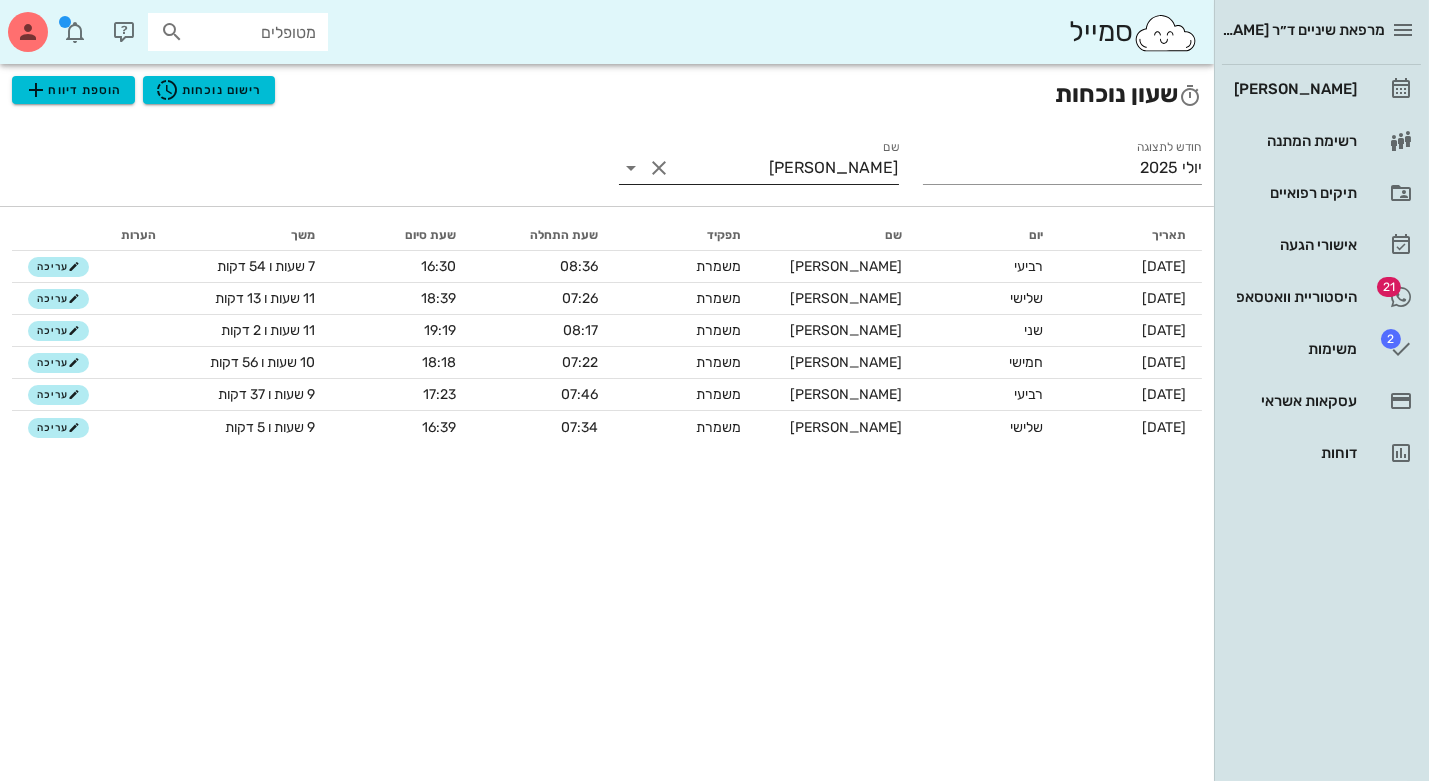 click on "[PERSON_NAME]" at bounding box center (787, 168) 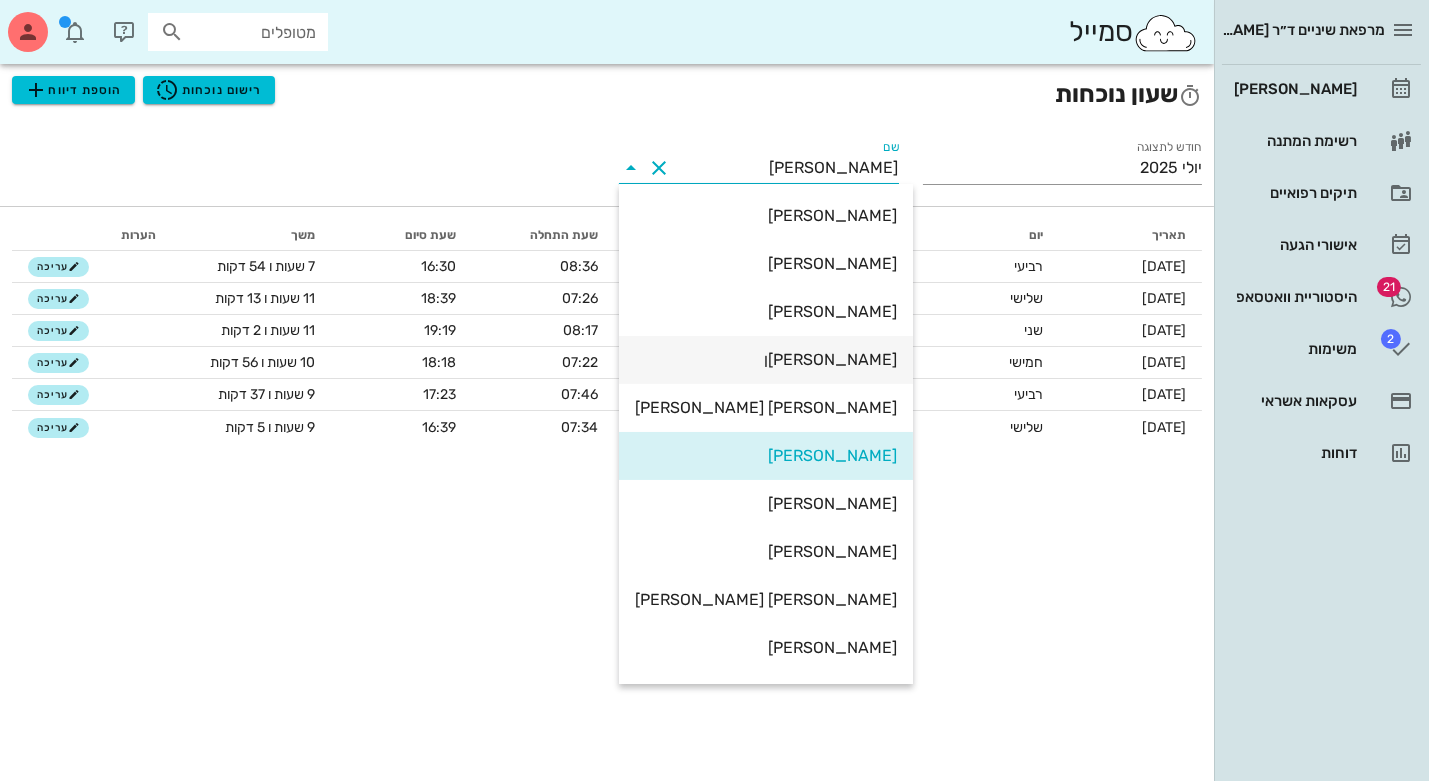 scroll, scrollTop: 181, scrollLeft: 0, axis: vertical 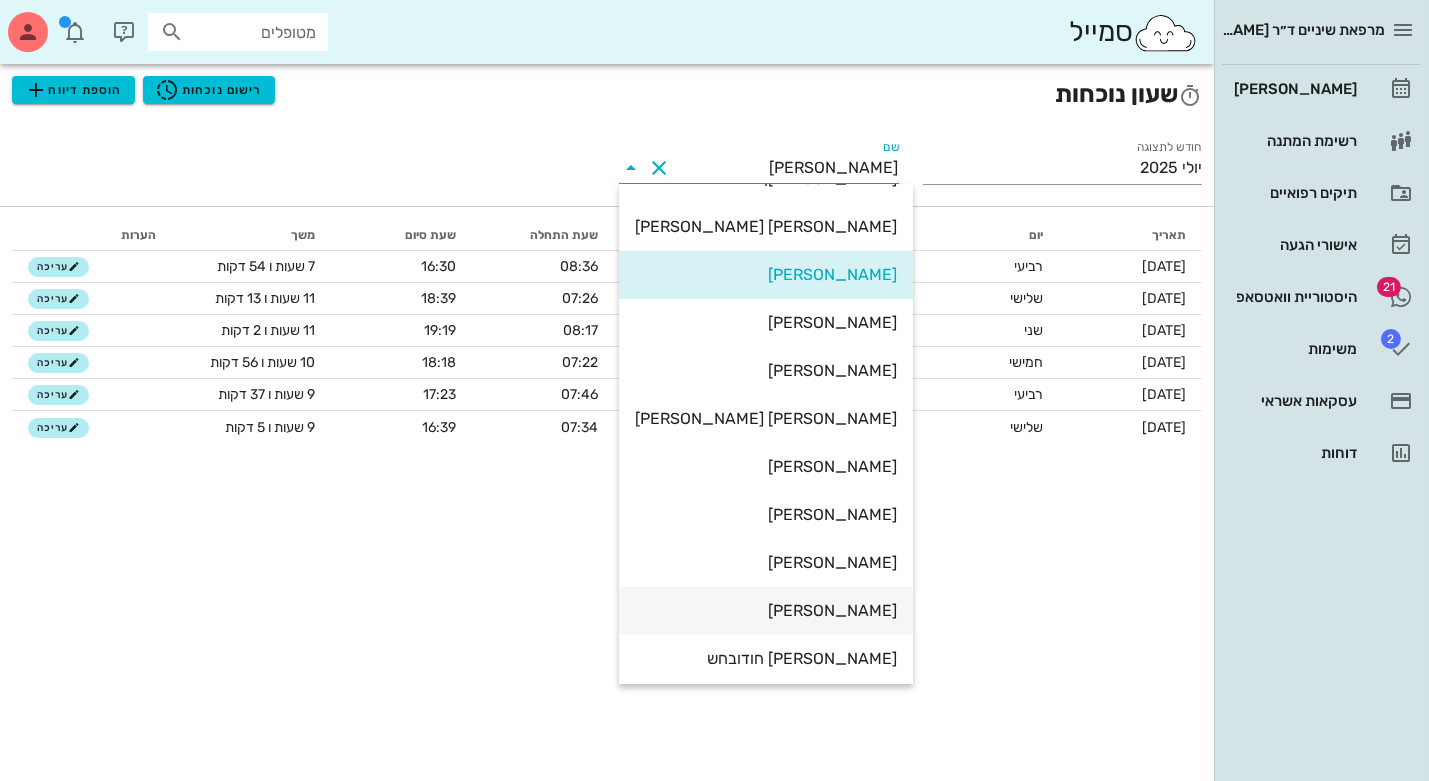 click on "[PERSON_NAME]" at bounding box center (766, 610) 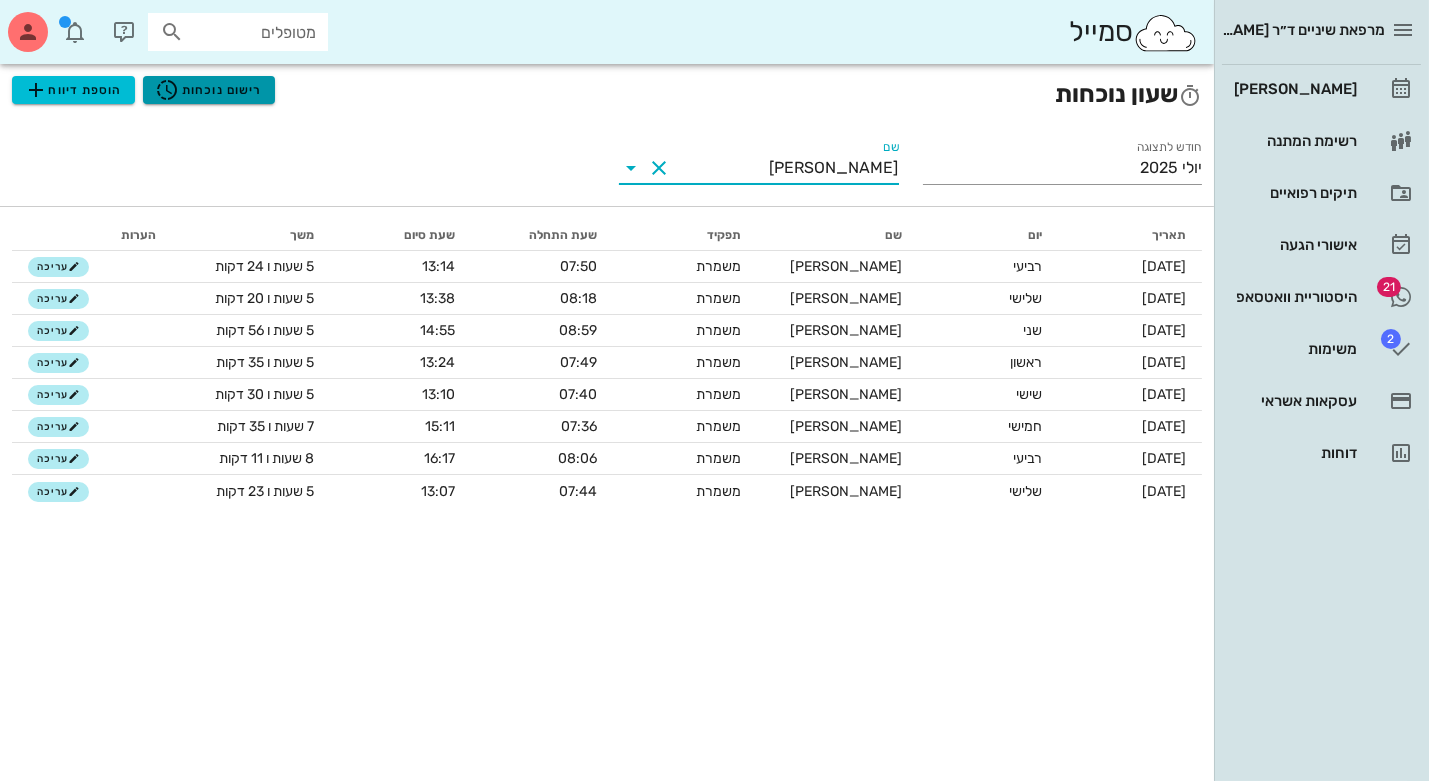 click on "רישום נוכחות" at bounding box center [208, 90] 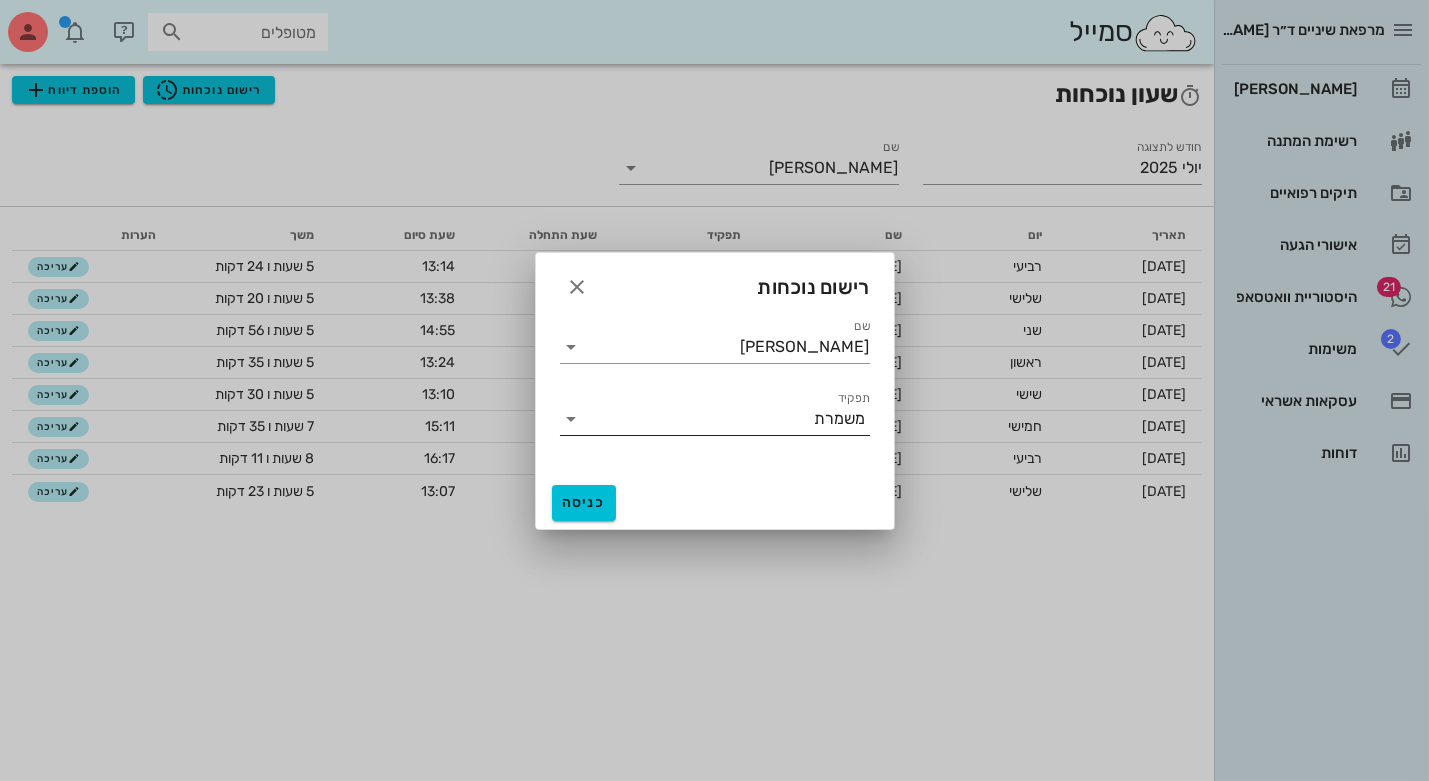 click on "תפקיד" at bounding box center (701, 419) 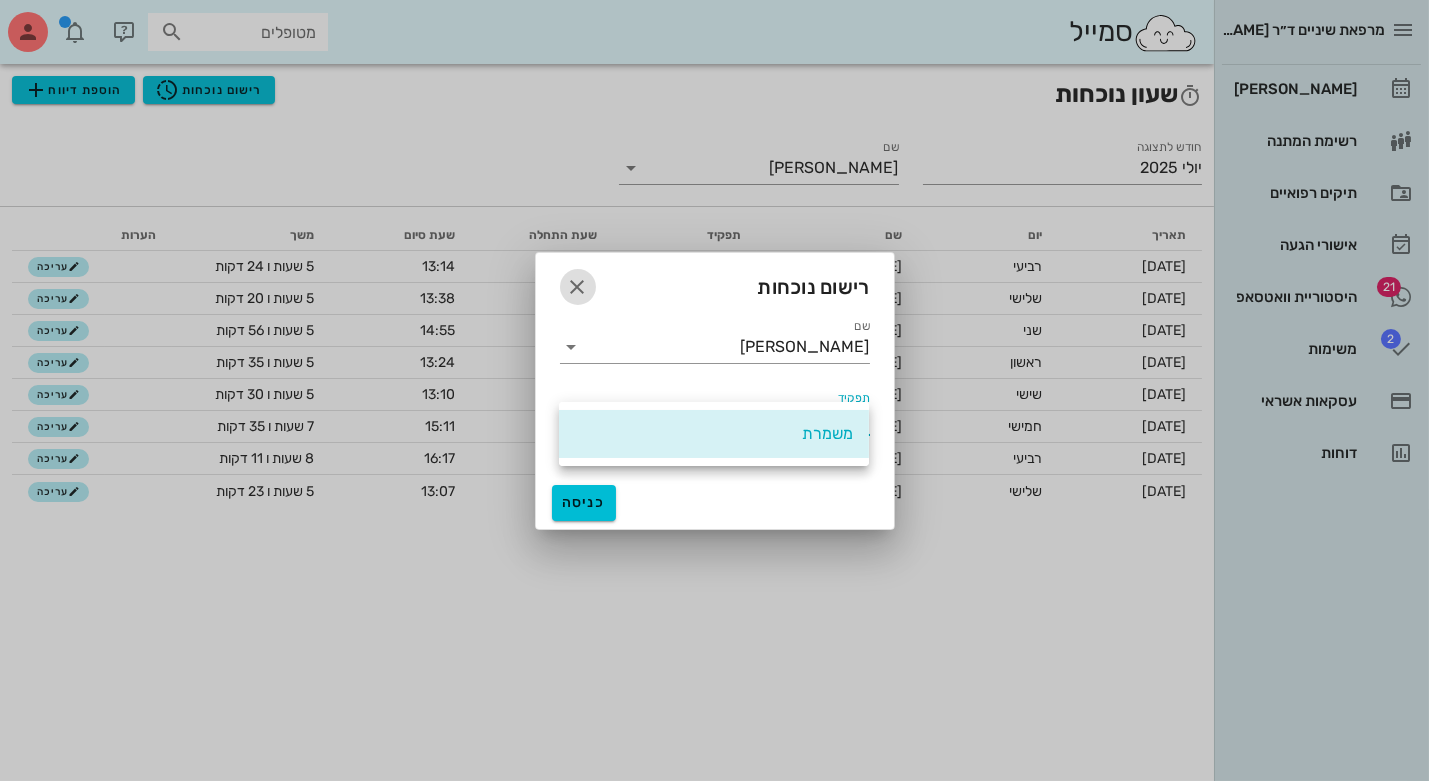 click at bounding box center [578, 287] 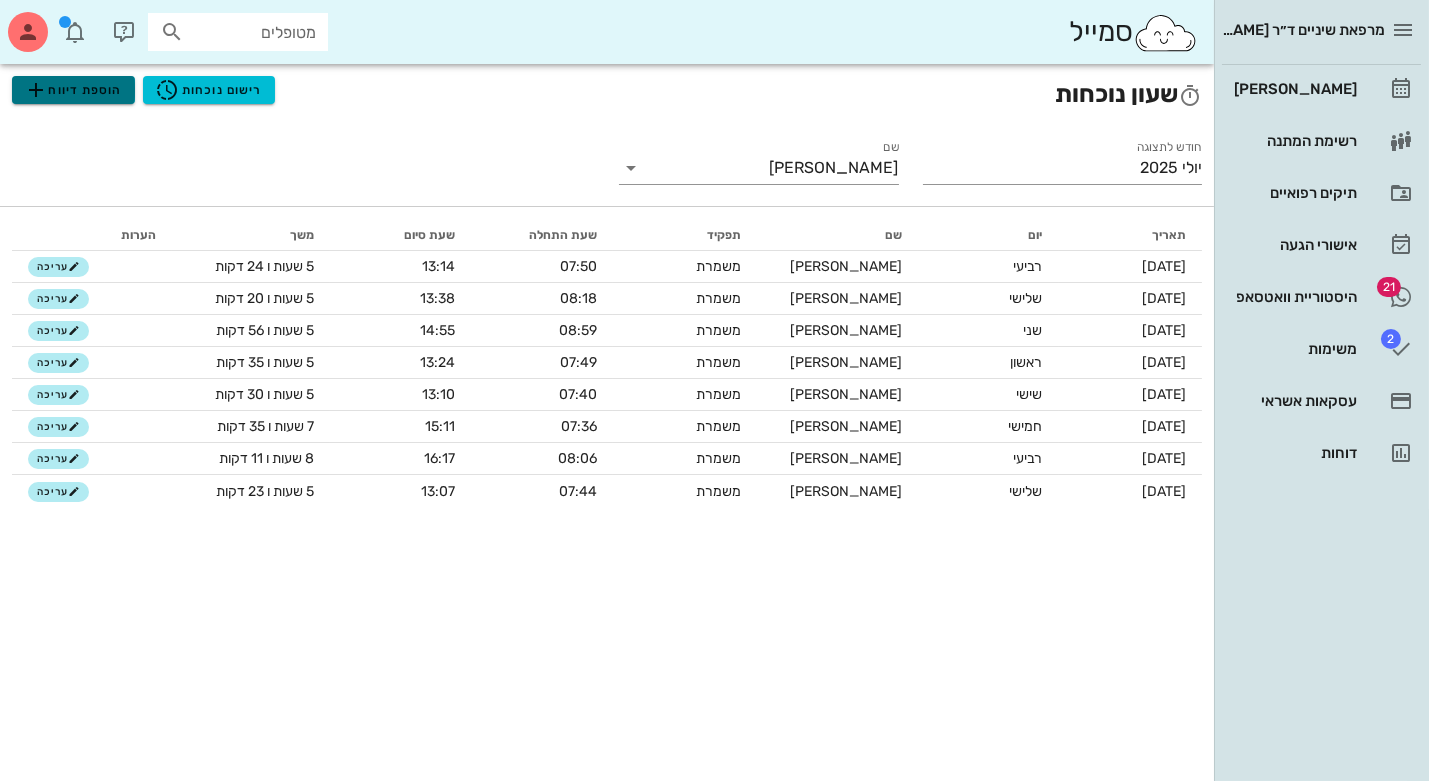 click on "הוספת דיווח" at bounding box center (73, 90) 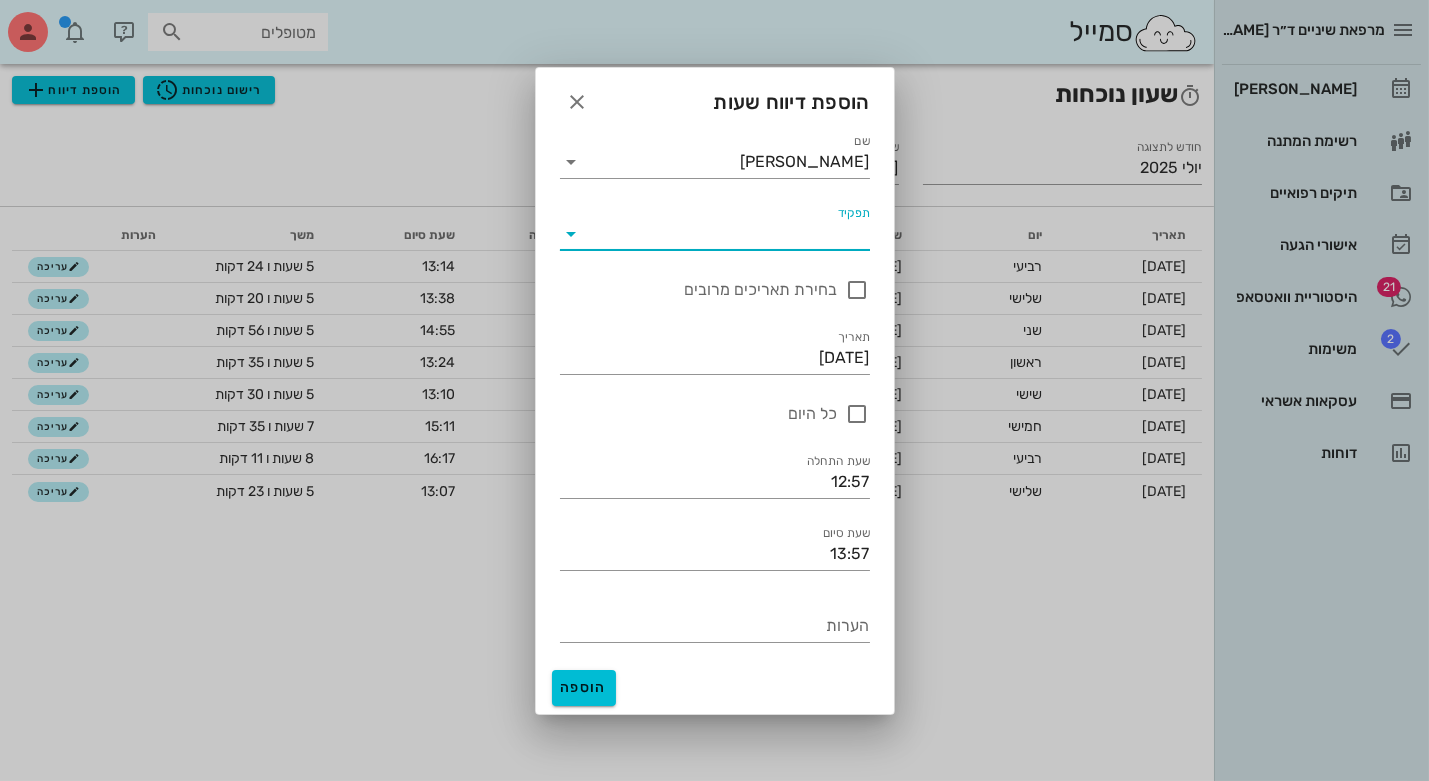 click on "תפקיד" at bounding box center (729, 234) 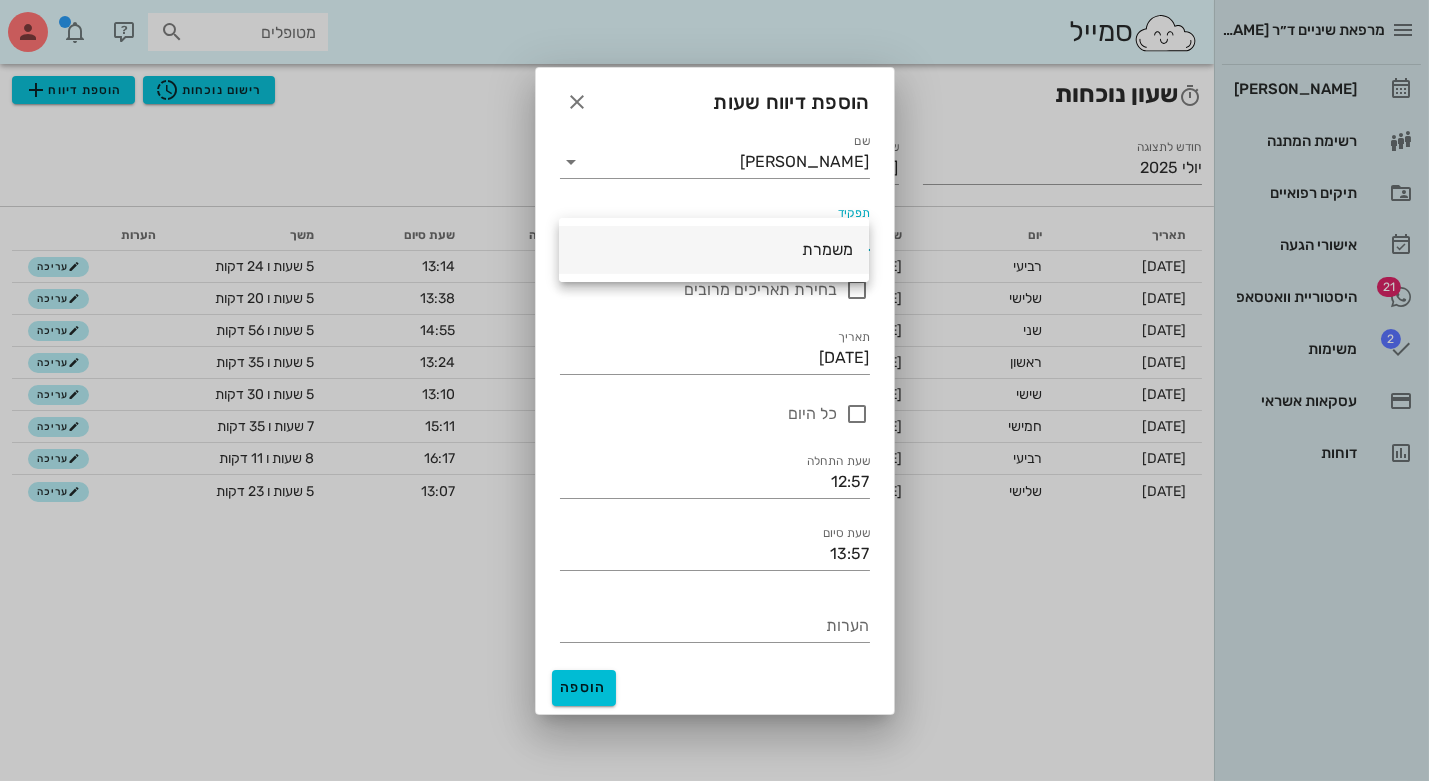 click on "משמרת" at bounding box center (714, 249) 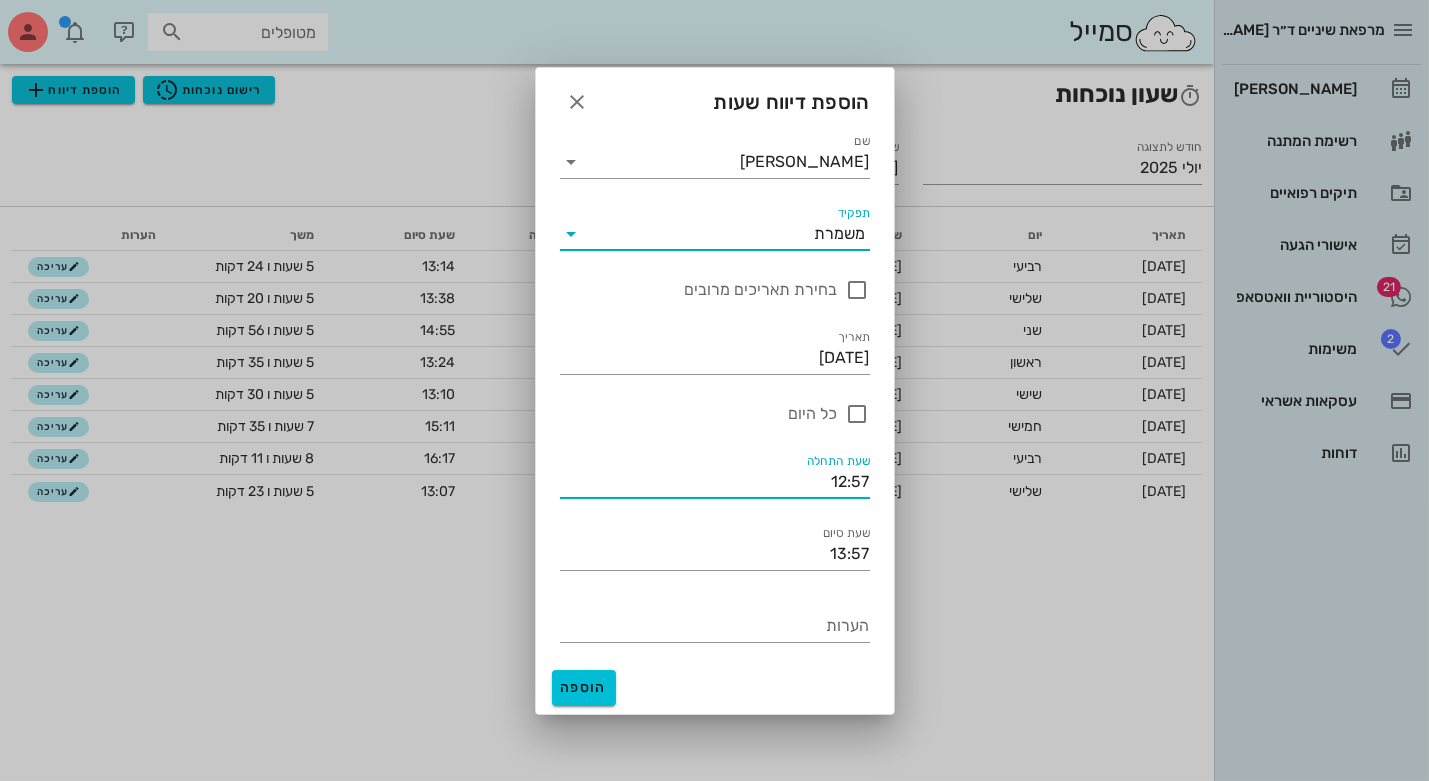 drag, startPoint x: 803, startPoint y: 496, endPoint x: 1302, endPoint y: 519, distance: 499.5298 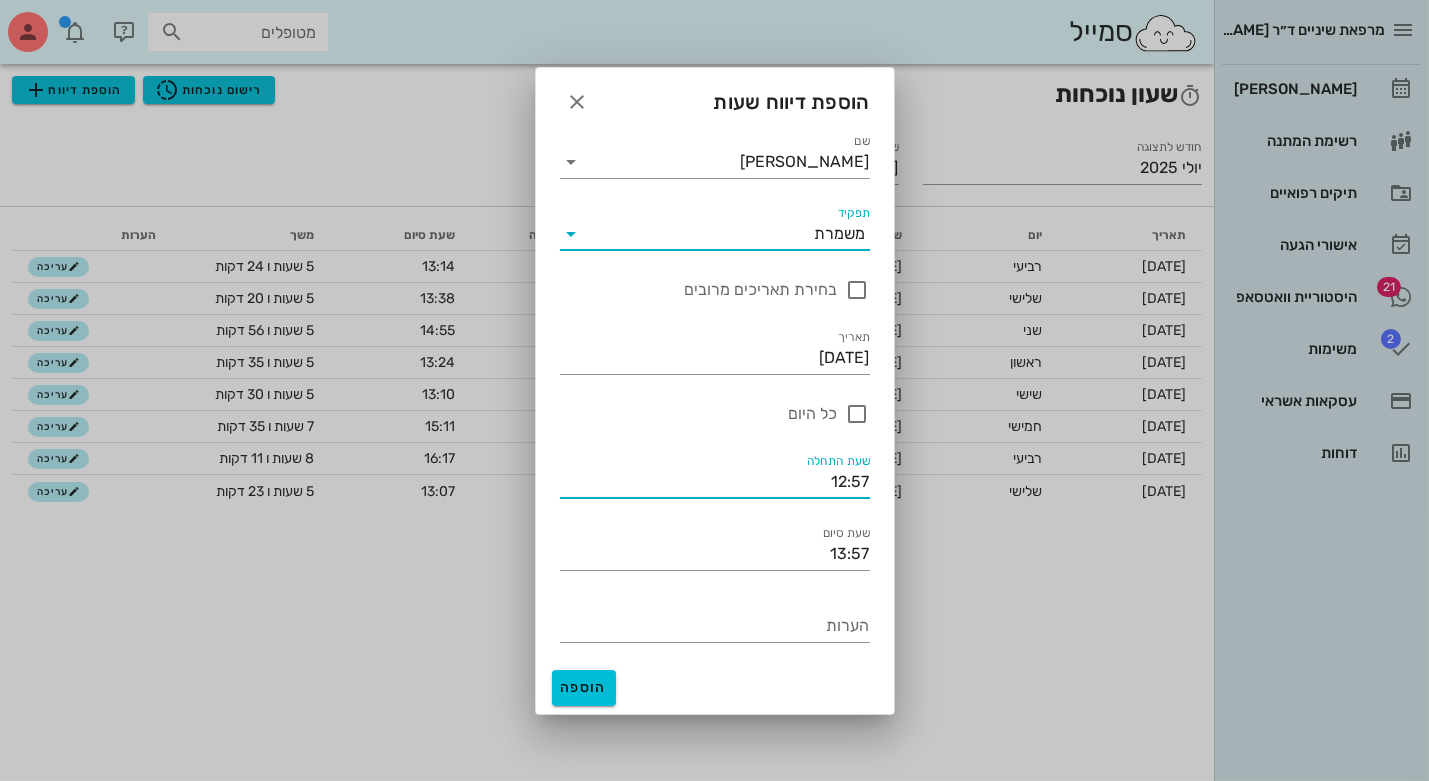 click on "מרפאת שיניים ד״ר לם יומן מרפאה רשימת המתנה תיקים רפואיים אישורי הגעה 21 היסטוריית וואטסאפ 2 משימות עסקאות אשראי דוחות
סמייל
מטופלים
שעון נוכחות
הוספת דיווח
רישום נוכחות
חודש לתצוגה יולי 2025 שם ענת שוהם תאריך יום שם תפקיד שעת התחלה שעת סיום משך הערות 09-07-2025 רביעי ענת שוהם משמרת 07:50 13:14 5 שעות ו 24 דקות
עריכה
08-07-2025 שלישי ענת שוהם משמרת 08:18 13:38 5 שעות ו 20 דקות
עריכה
07-07-2025 שני ענת שוהם משמרת 08:59 14:55 5 שעות ו 56 דקות
עריכה
06-07-2025 ראשון ענת שוהם משמרת 07:49 13:24 5 שעות ו 35 דקות  04-07-2025 שישי 07:40" at bounding box center [714, 390] 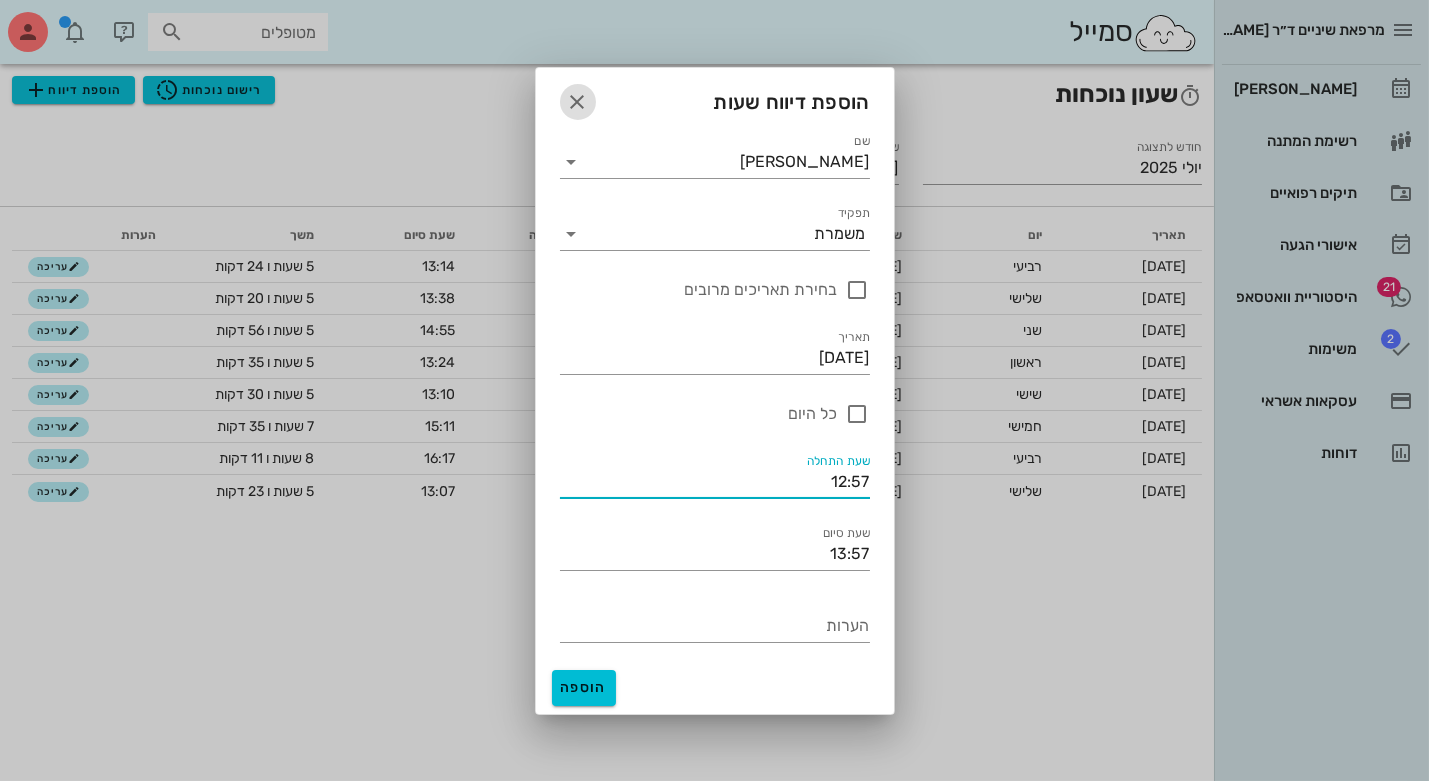 click at bounding box center [578, 102] 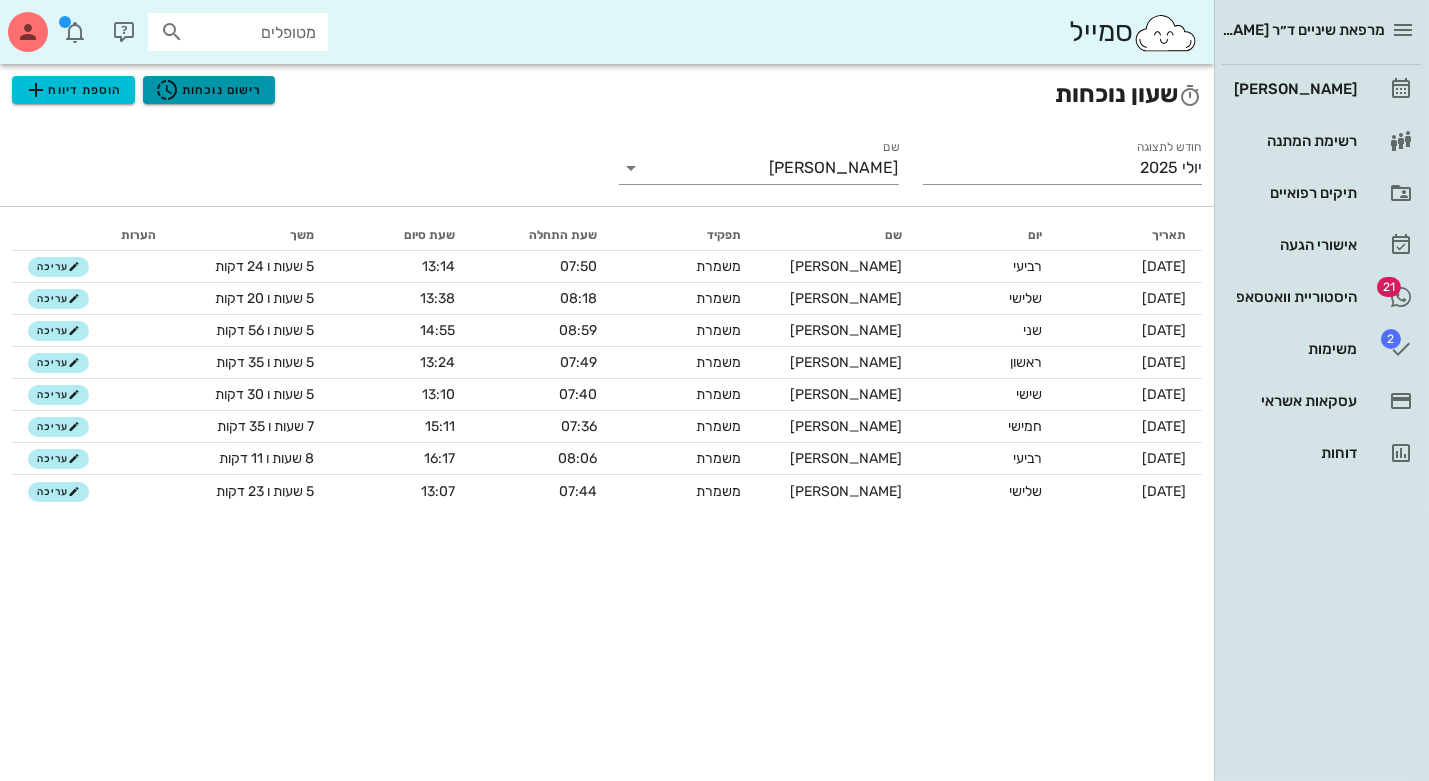 click on "רישום נוכחות" at bounding box center [208, 90] 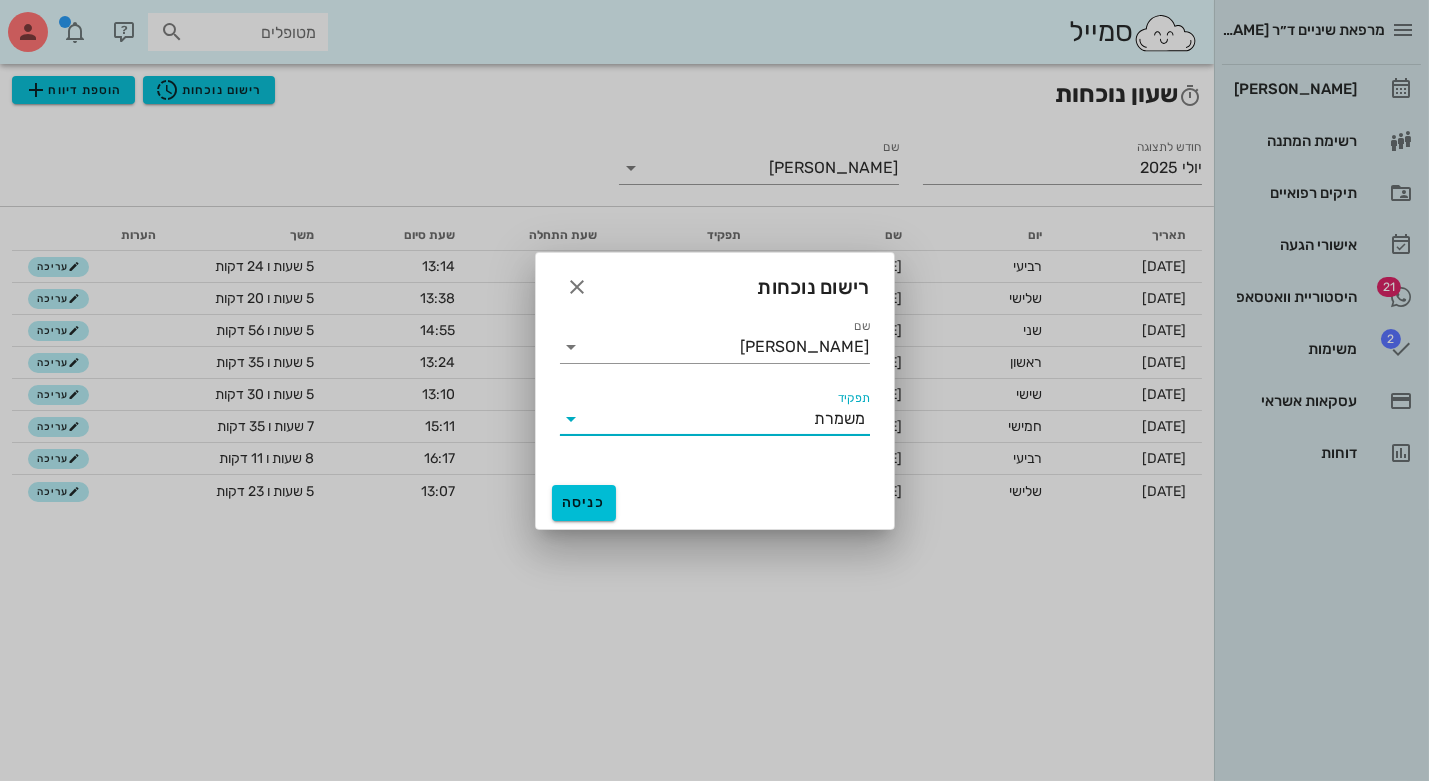 click on "תפקיד" at bounding box center (701, 419) 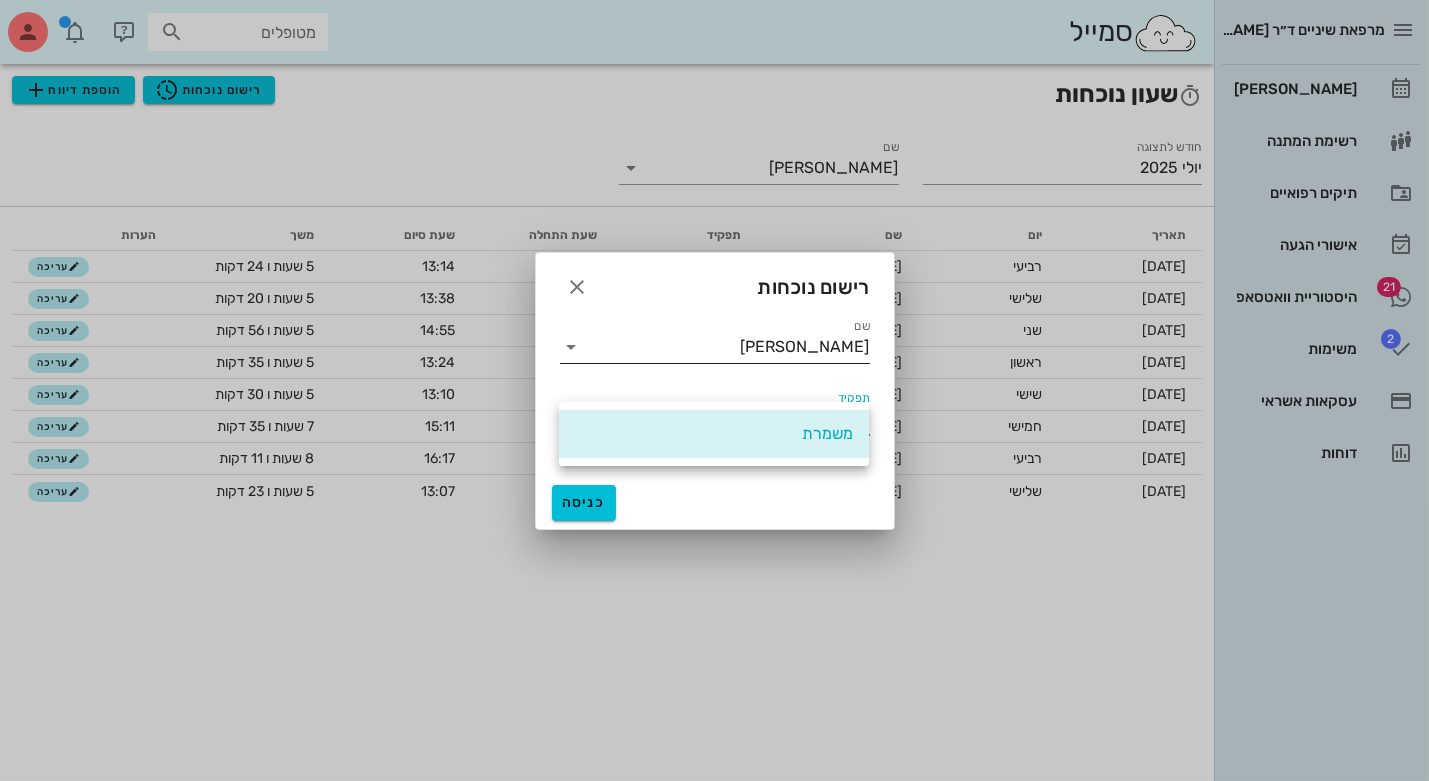 click on "[PERSON_NAME]" at bounding box center (729, 347) 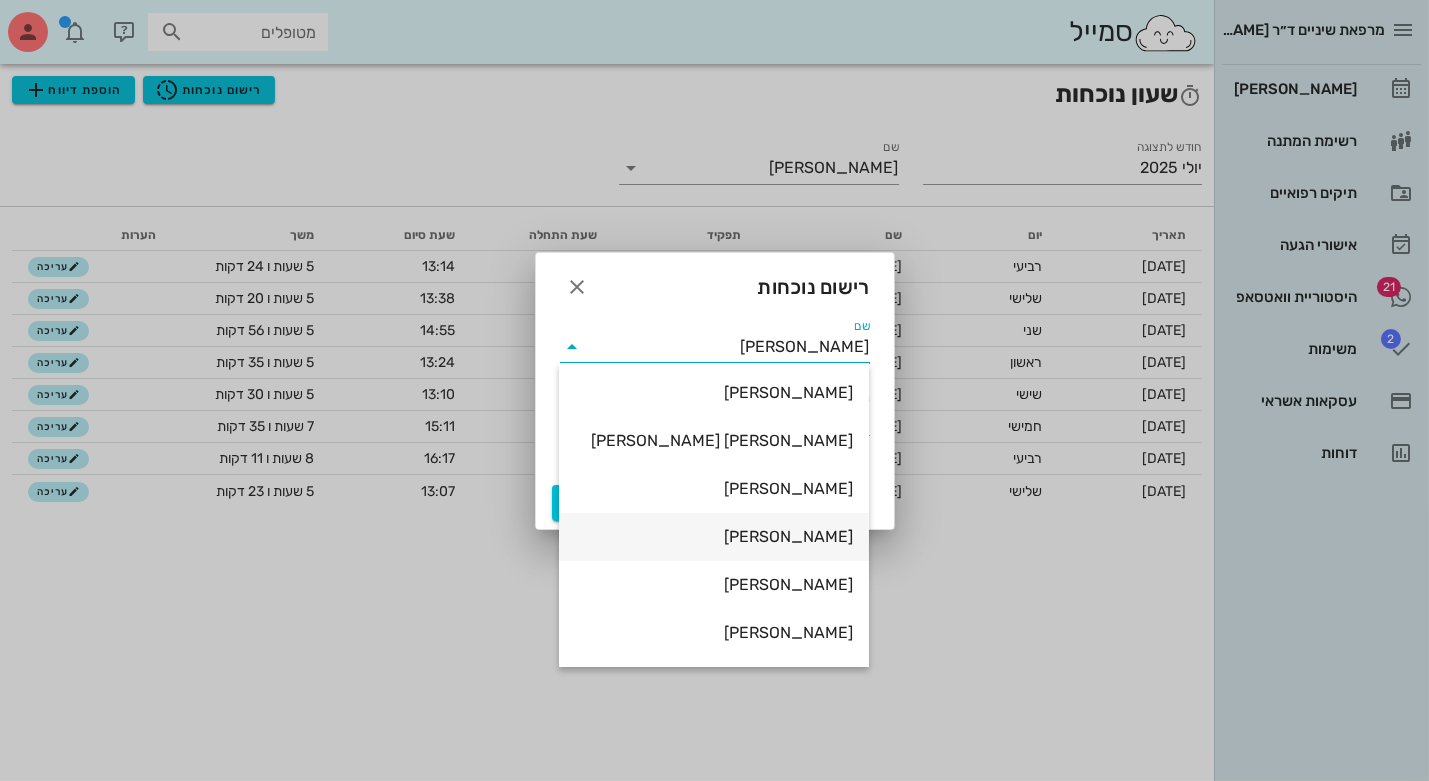scroll, scrollTop: 363, scrollLeft: 0, axis: vertical 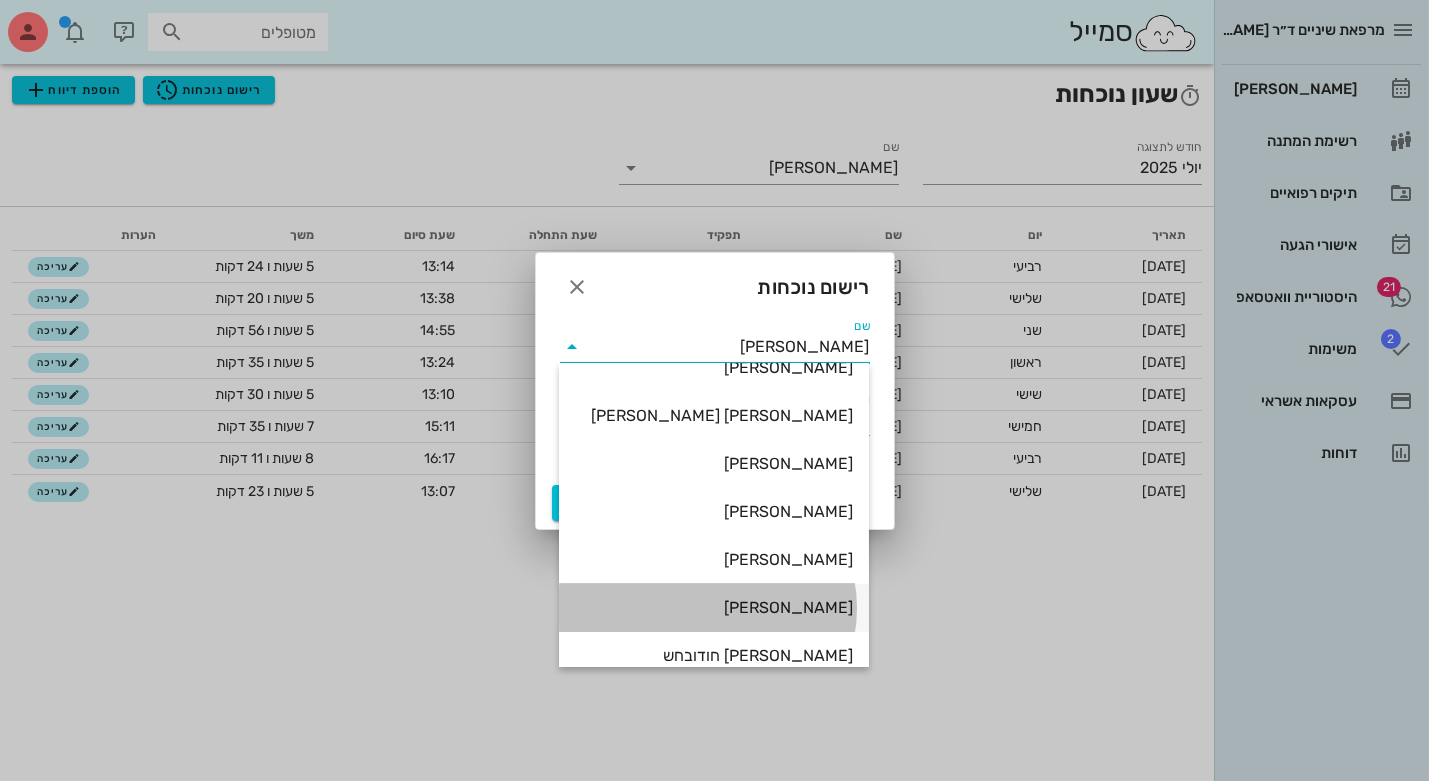 click on "[PERSON_NAME]" at bounding box center (714, 607) 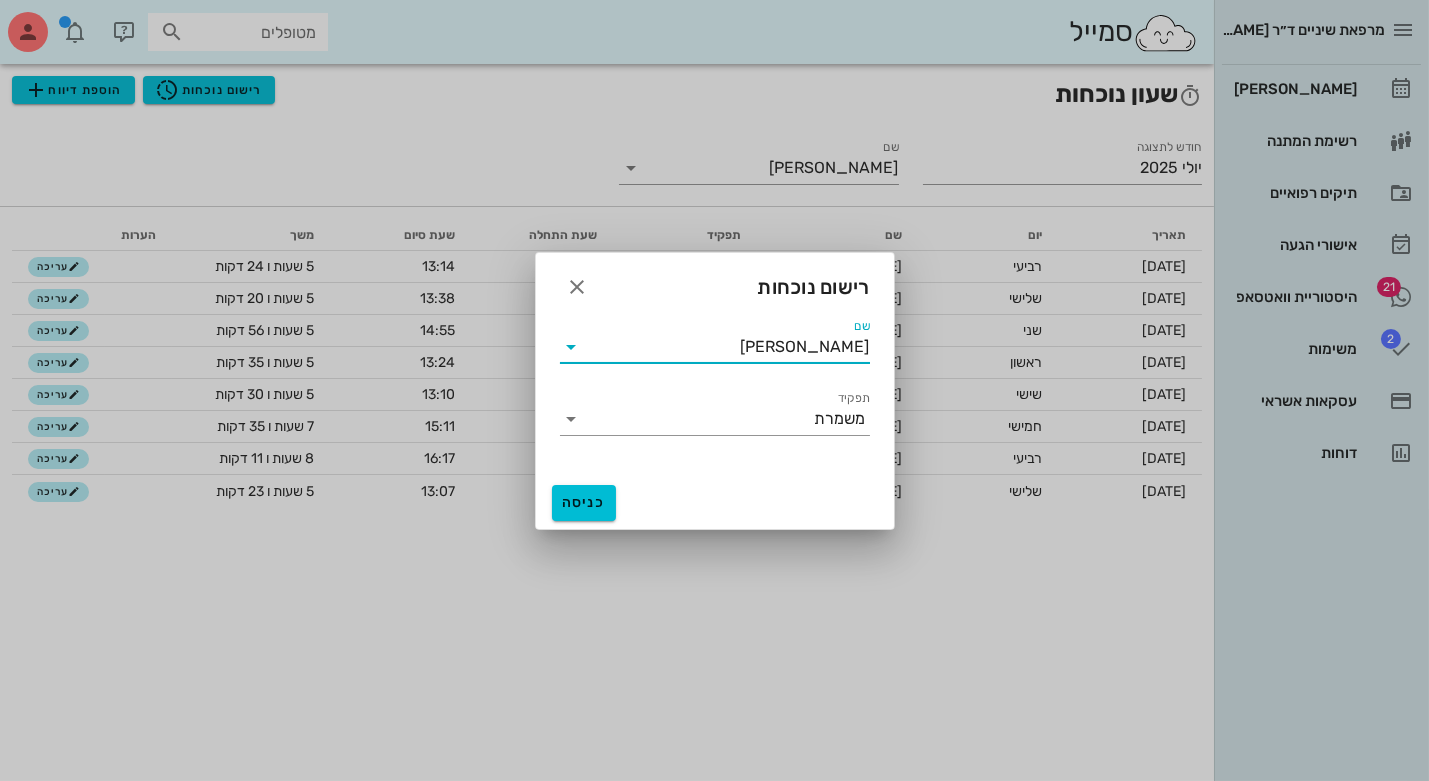 click on "כניסה" at bounding box center (715, 503) 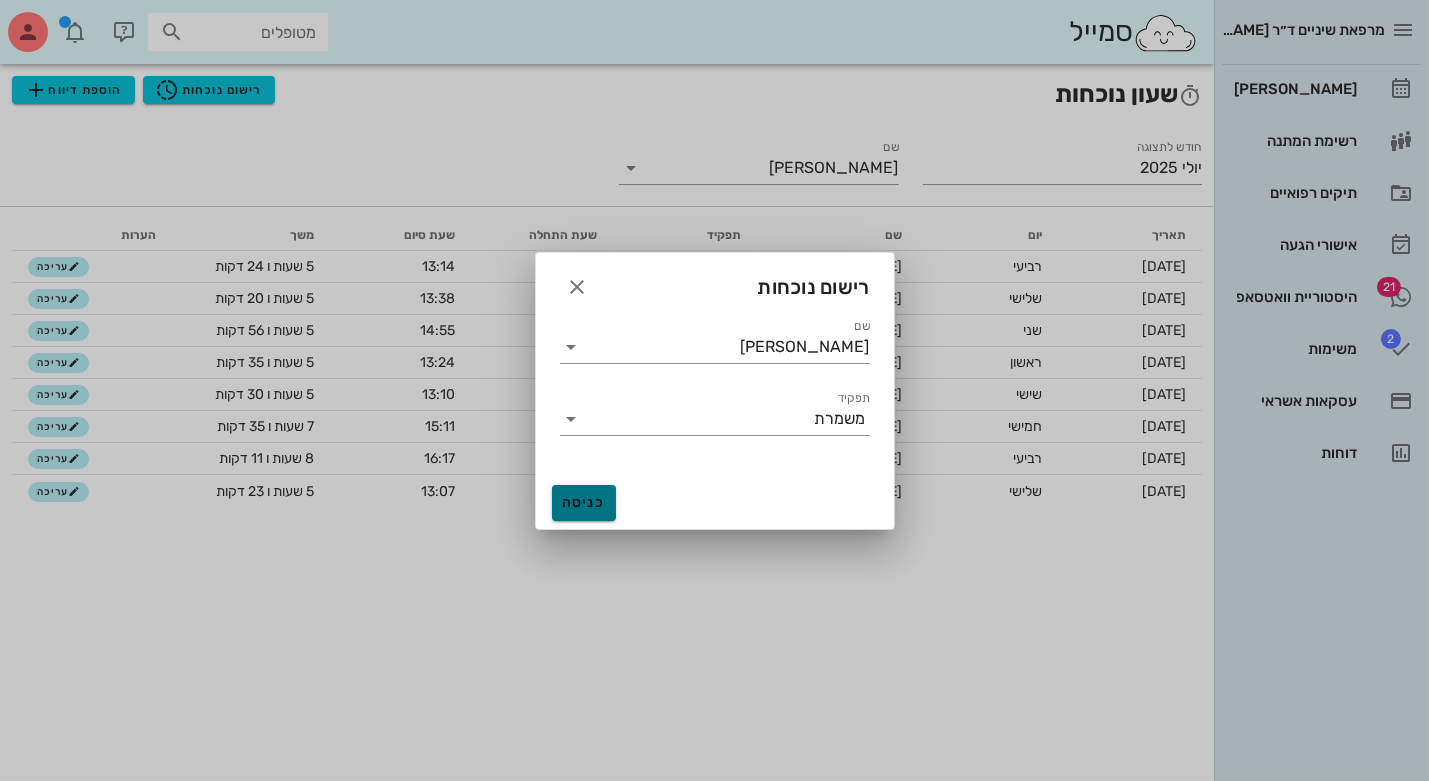 click on "כניסה" at bounding box center (584, 502) 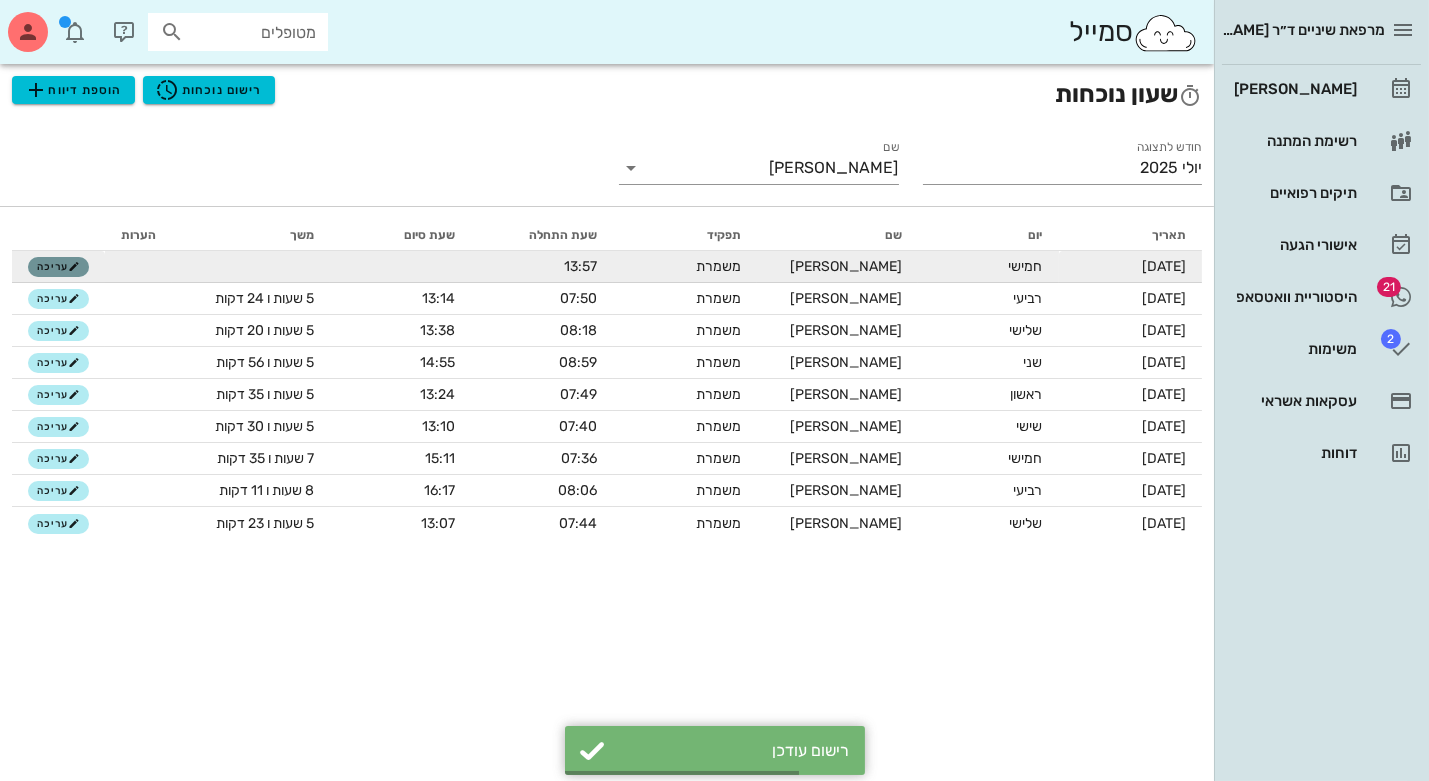 click at bounding box center [74, 267] 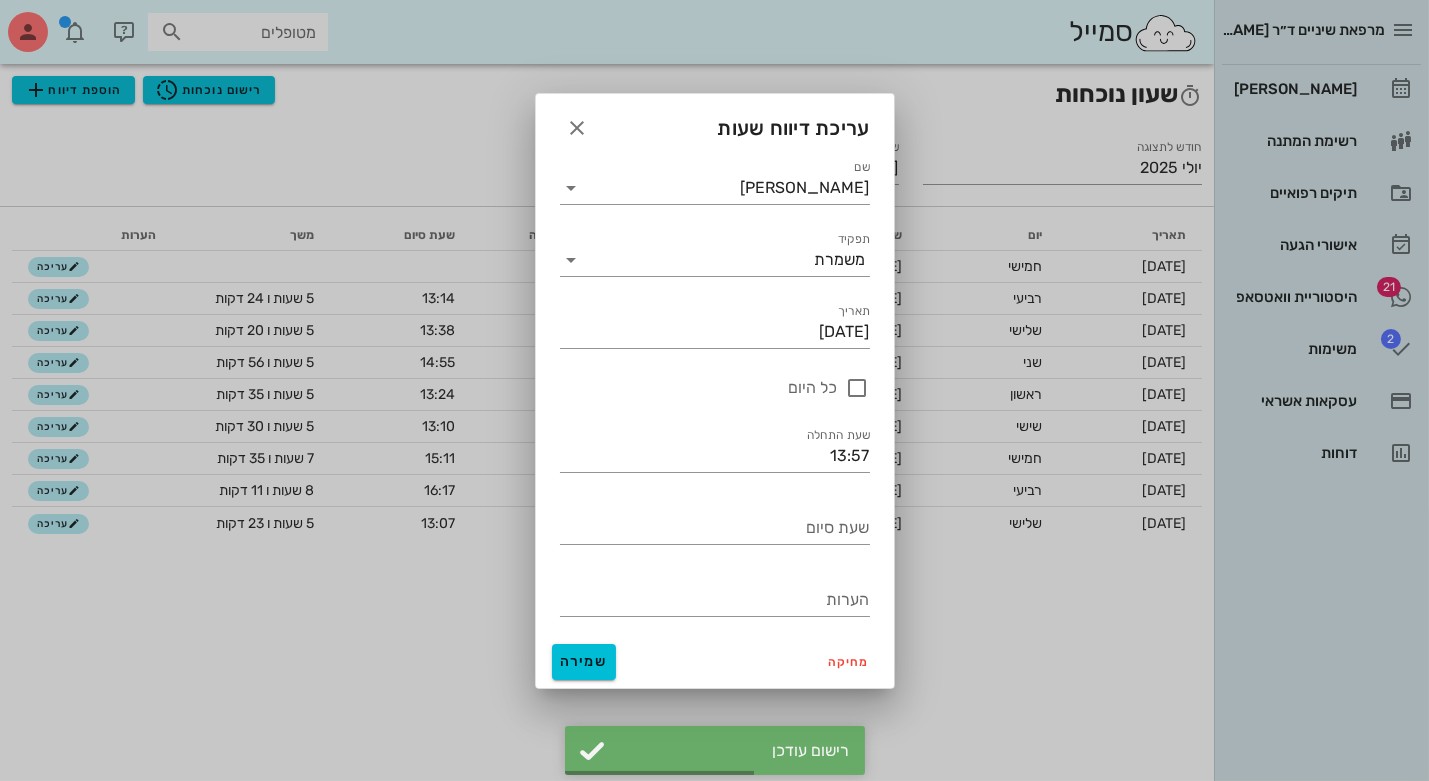 drag, startPoint x: 771, startPoint y: 461, endPoint x: 1701, endPoint y: 512, distance: 931.39734 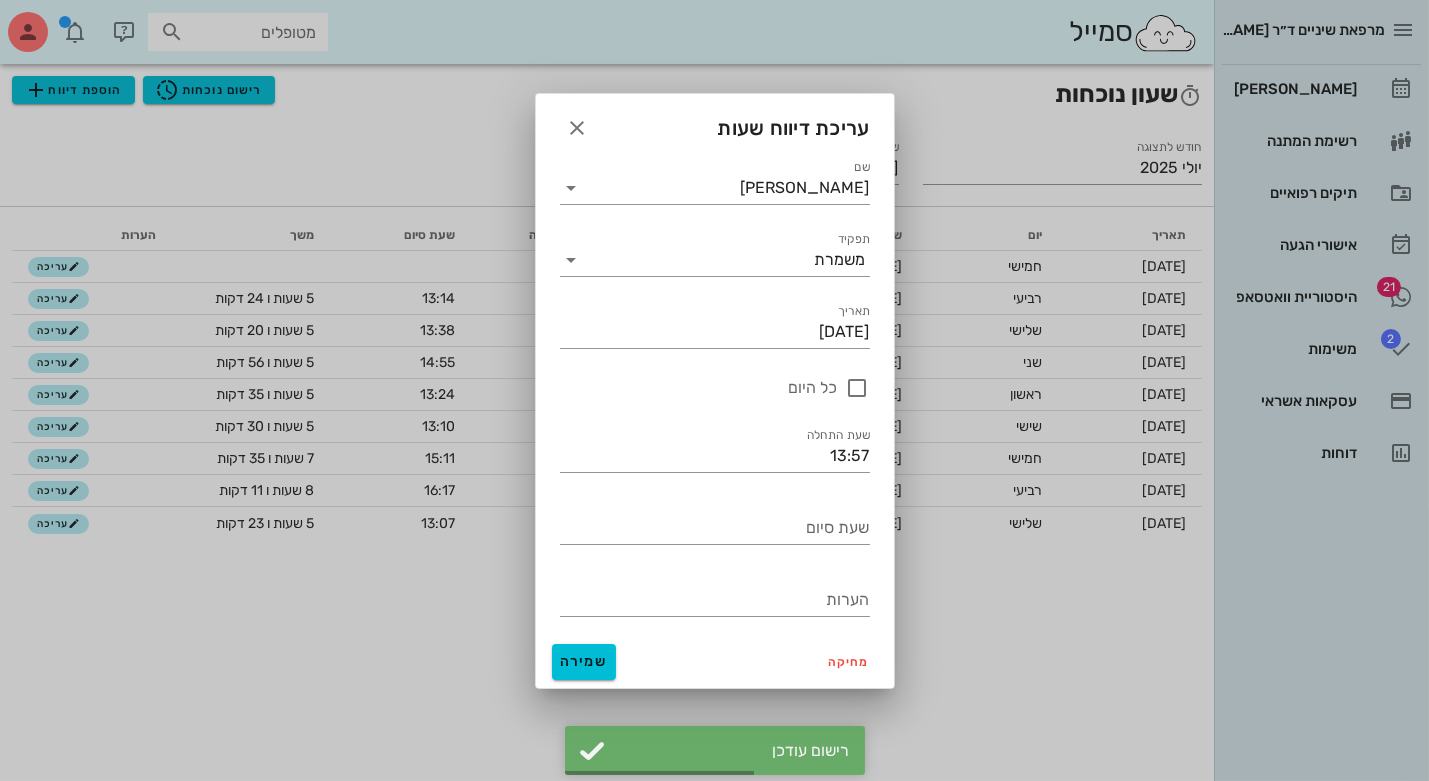 click on "מרפאת שיניים ד״ר לם יומן מרפאה רשימת המתנה תיקים רפואיים אישורי הגעה 21 היסטוריית וואטסאפ 2 משימות עסקאות אשראי דוחות
סמייל
מטופלים
שעון נוכחות
הוספת דיווח
רישום נוכחות
חודש לתצוגה יולי 2025 שם ענת שוהם תאריך יום שם תפקיד שעת התחלה שעת סיום משך הערות 10-07-2025 חמישי ענת שוהם משמרת 13:57
עריכה
09-07-2025 רביעי ענת שוהם משמרת 07:50 13:14 5 שעות ו 24 דקות
עריכה
08-07-2025 שלישי ענת שוהם משמרת 08:18 13:38 5 שעות ו 20 דקות
עריכה
07-07-2025 שני ענת שוהם משמרת 08:59 14:55 5 שעות ו 56 דקות
עריכה
06-07-2025 07:49" at bounding box center (714, 390) 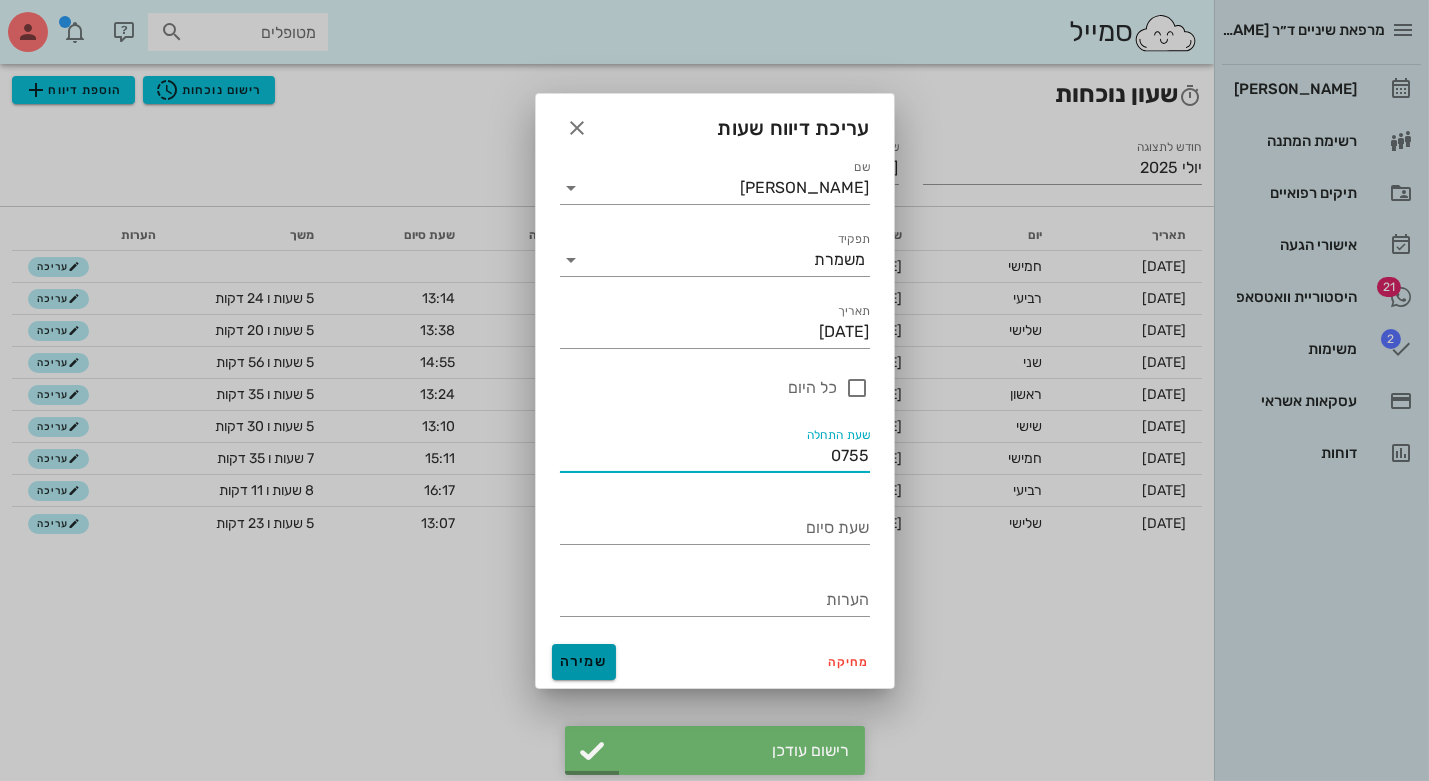 type on "07:55" 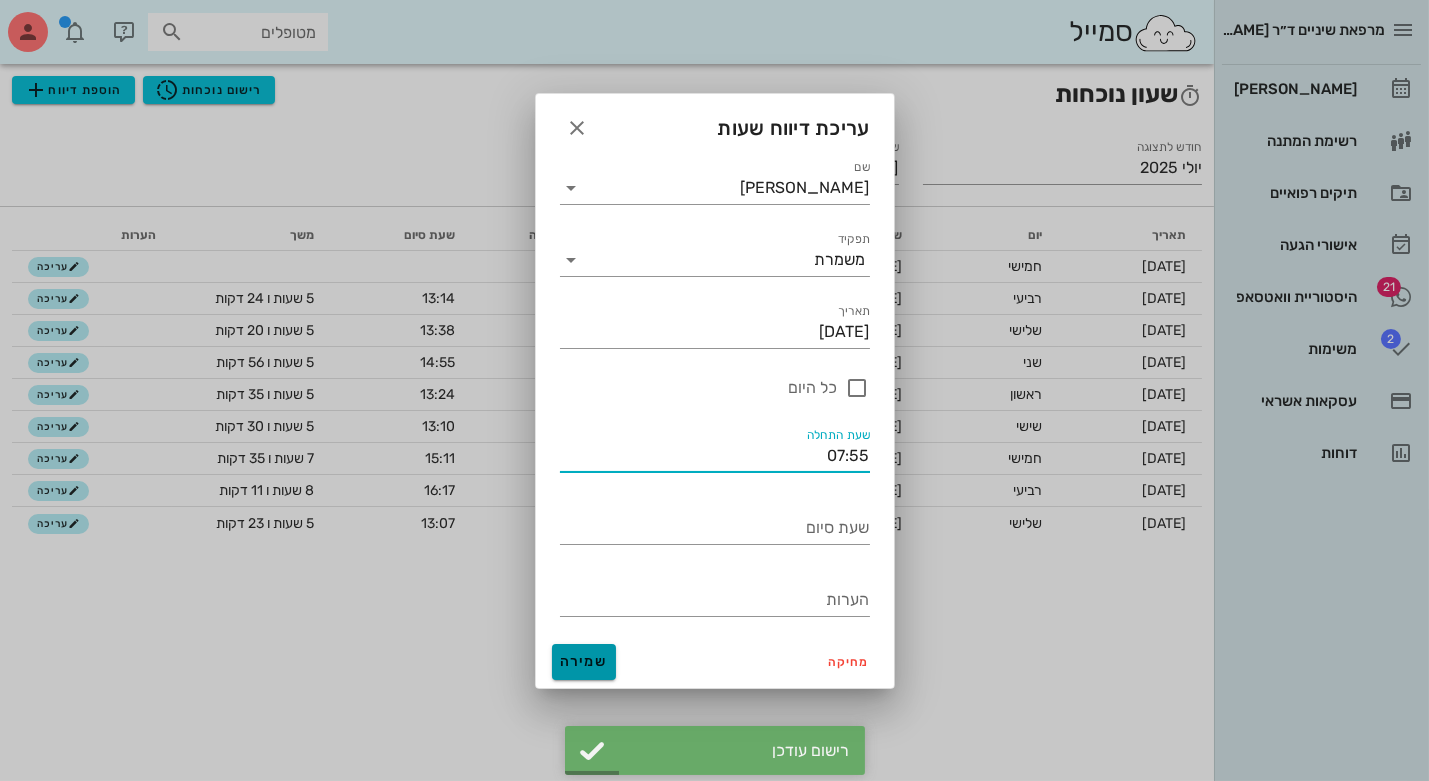 click on "שמירה" at bounding box center [584, 661] 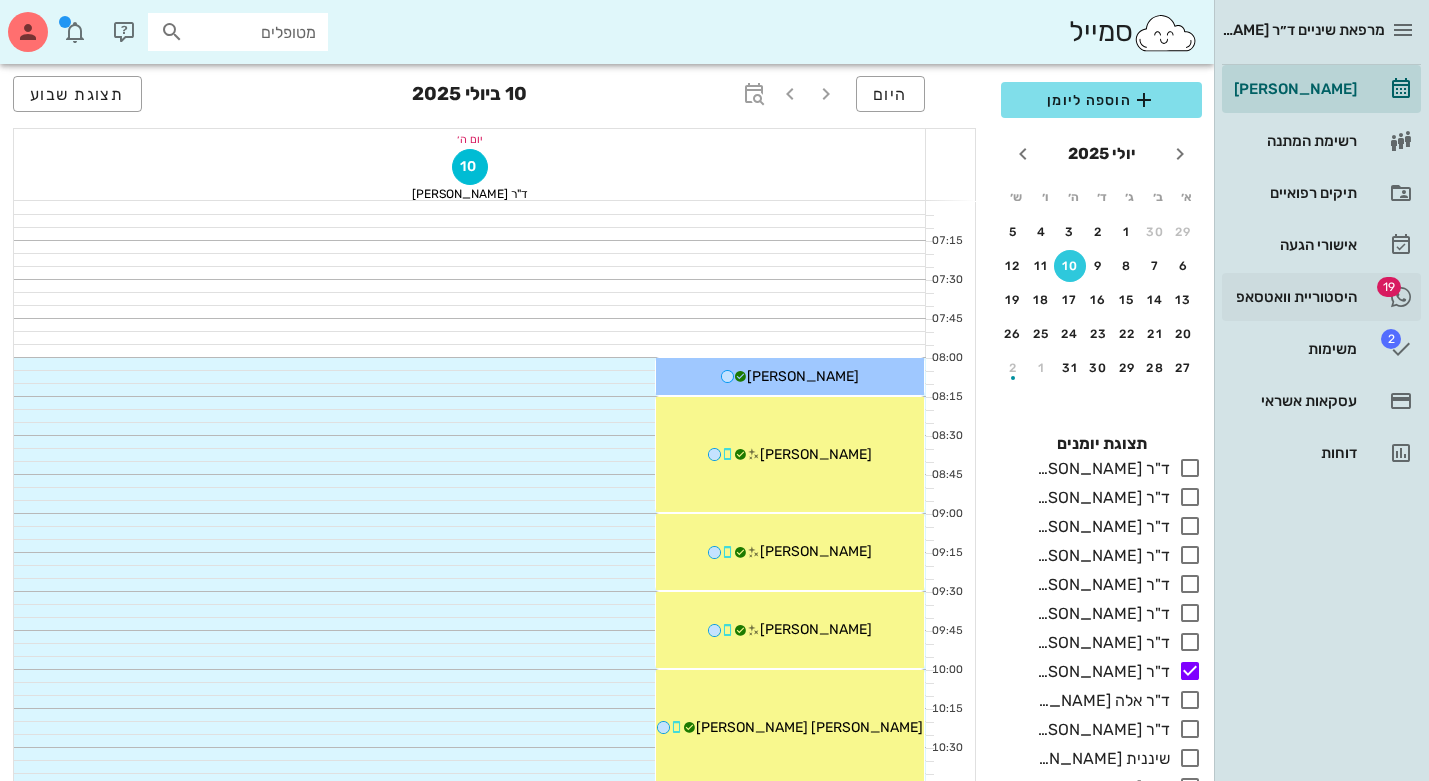 scroll, scrollTop: 545, scrollLeft: 0, axis: vertical 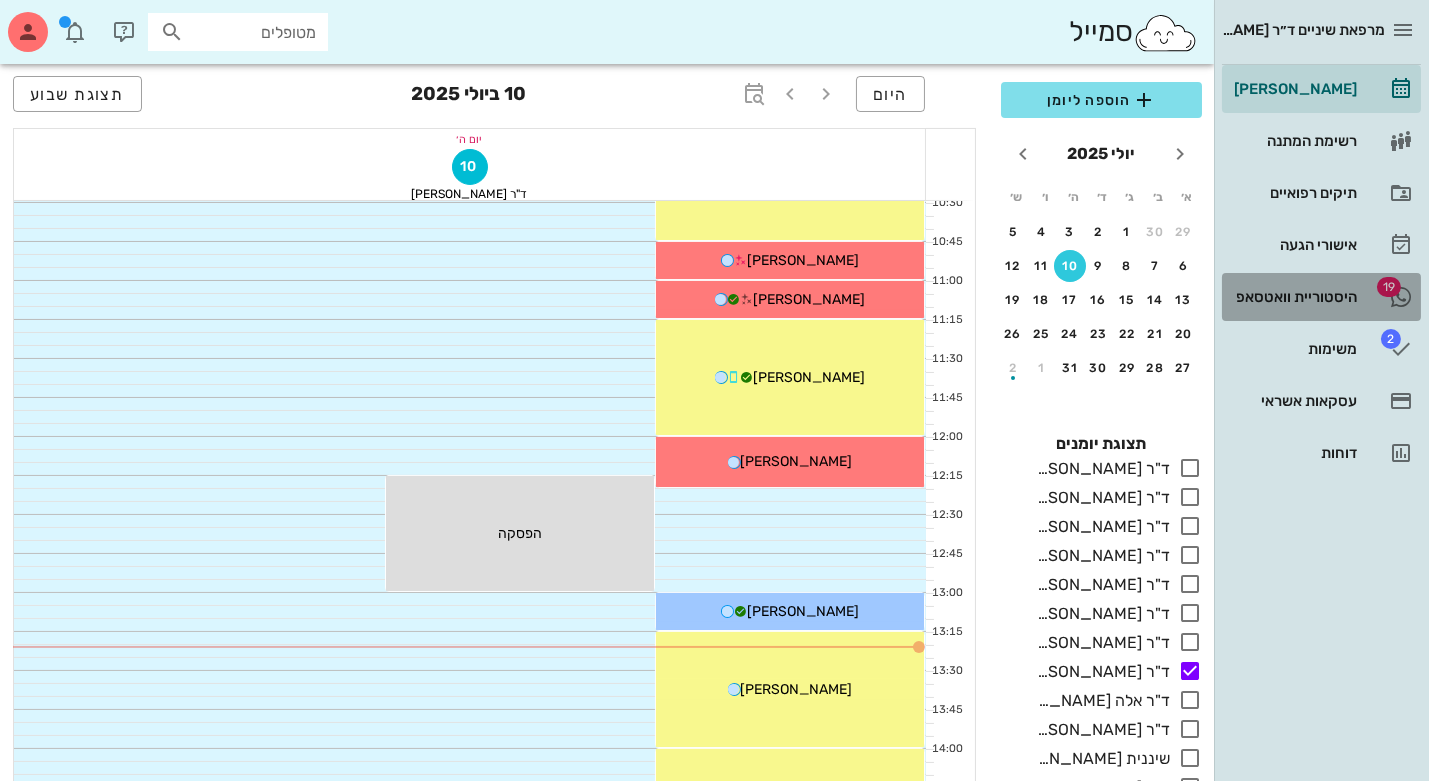 click on "היסטוריית וואטסאפ" at bounding box center (1293, 297) 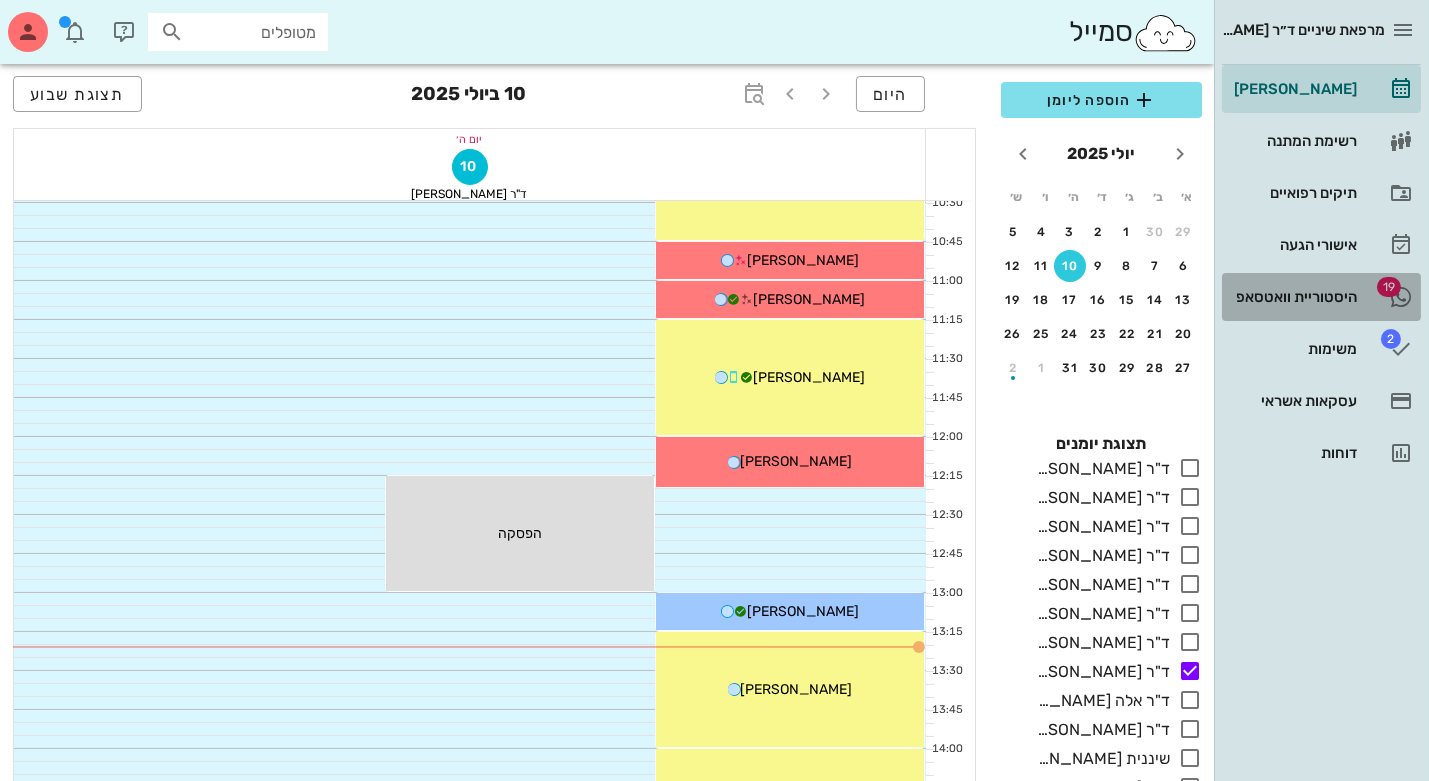 scroll, scrollTop: 0, scrollLeft: 0, axis: both 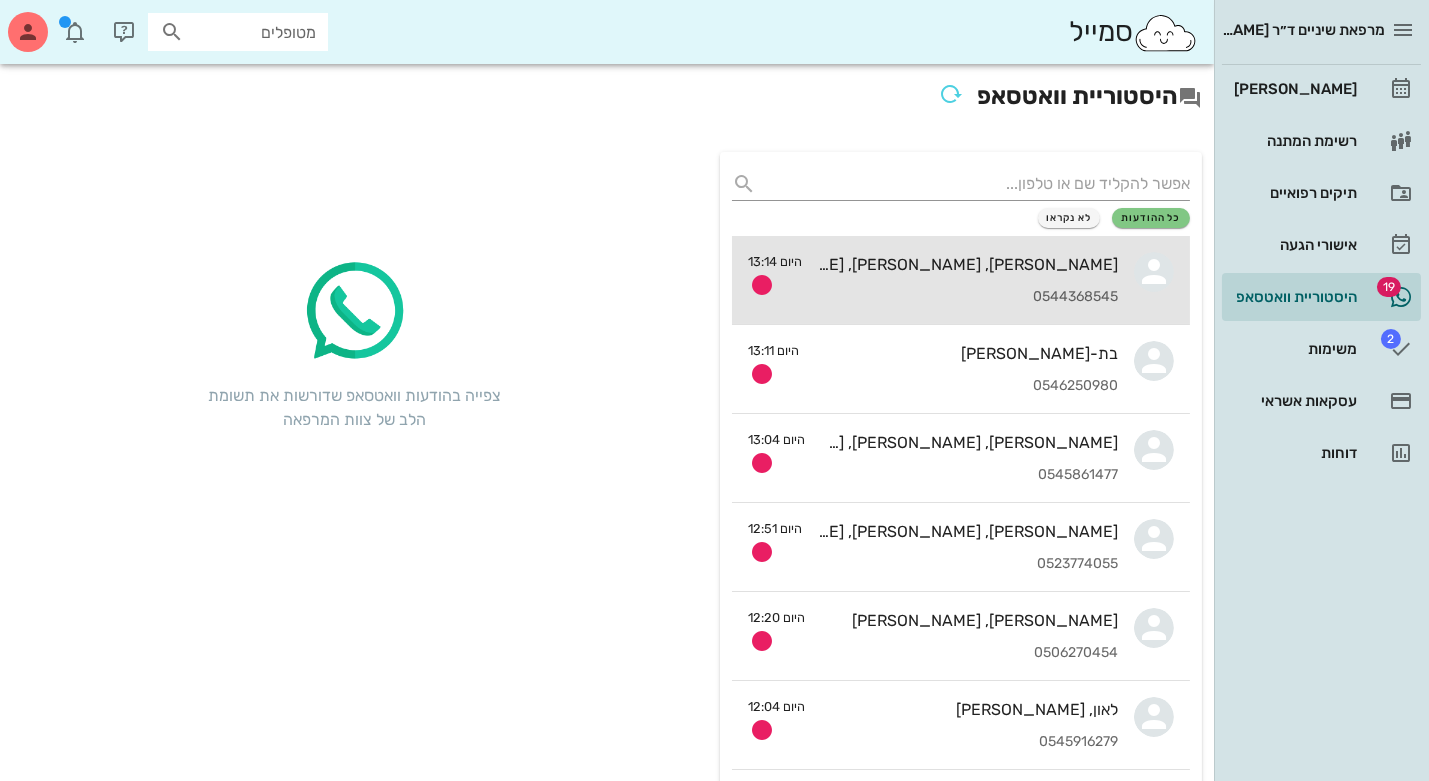 click on "[PERSON_NAME], [PERSON_NAME], [PERSON_NAME], [PERSON_NAME] 0544368545" at bounding box center [968, 280] 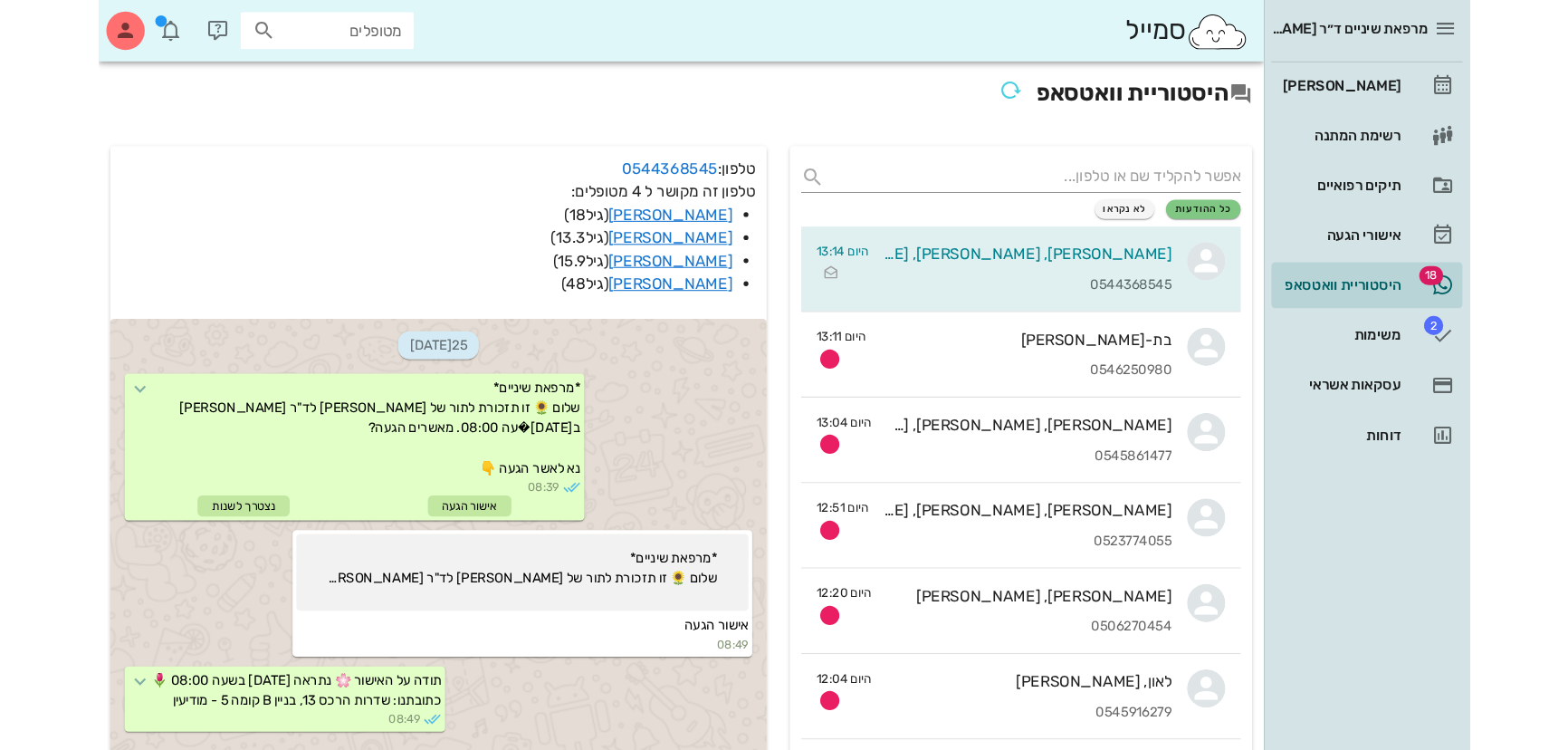 scroll, scrollTop: 2459, scrollLeft: 0, axis: vertical 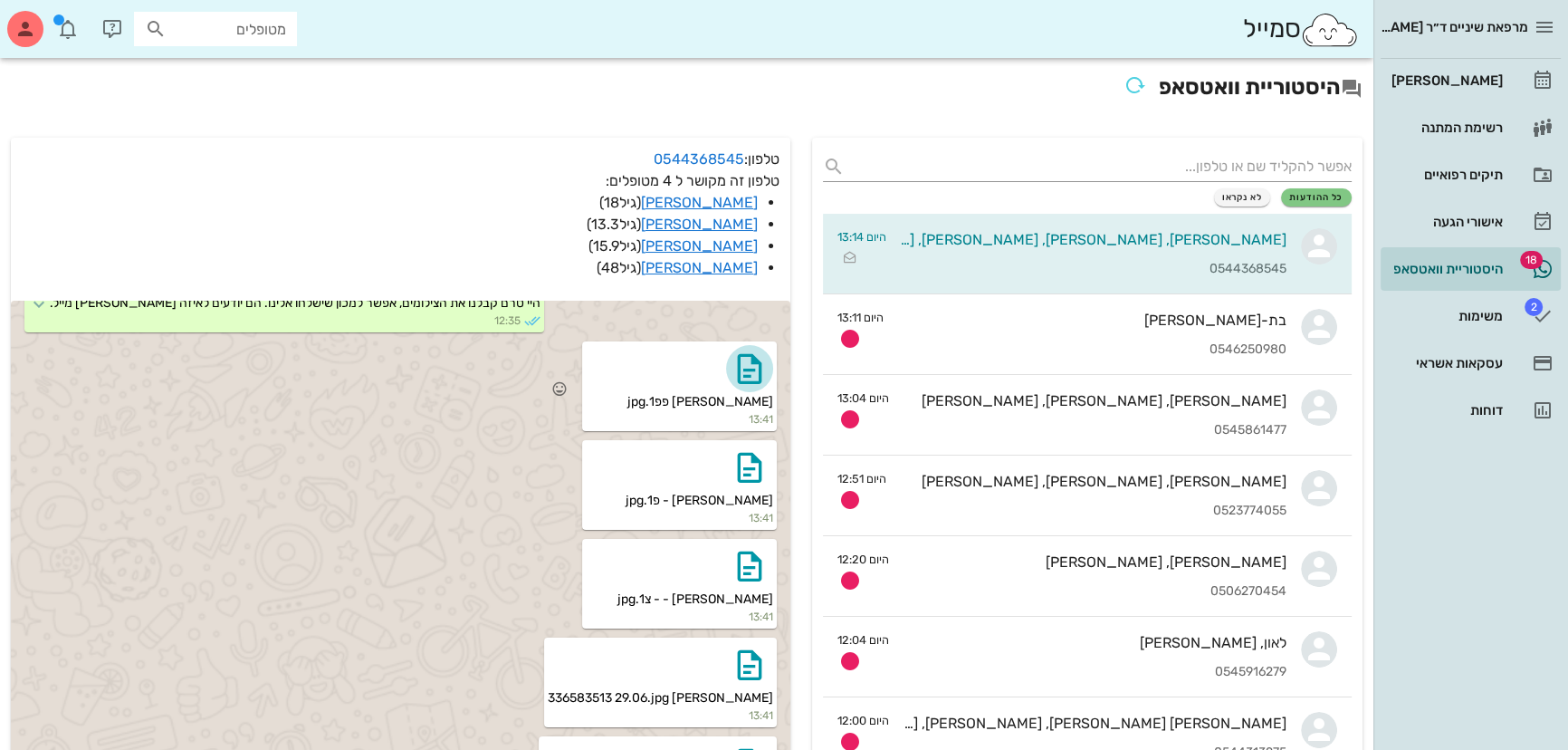 click at bounding box center (750, 369) 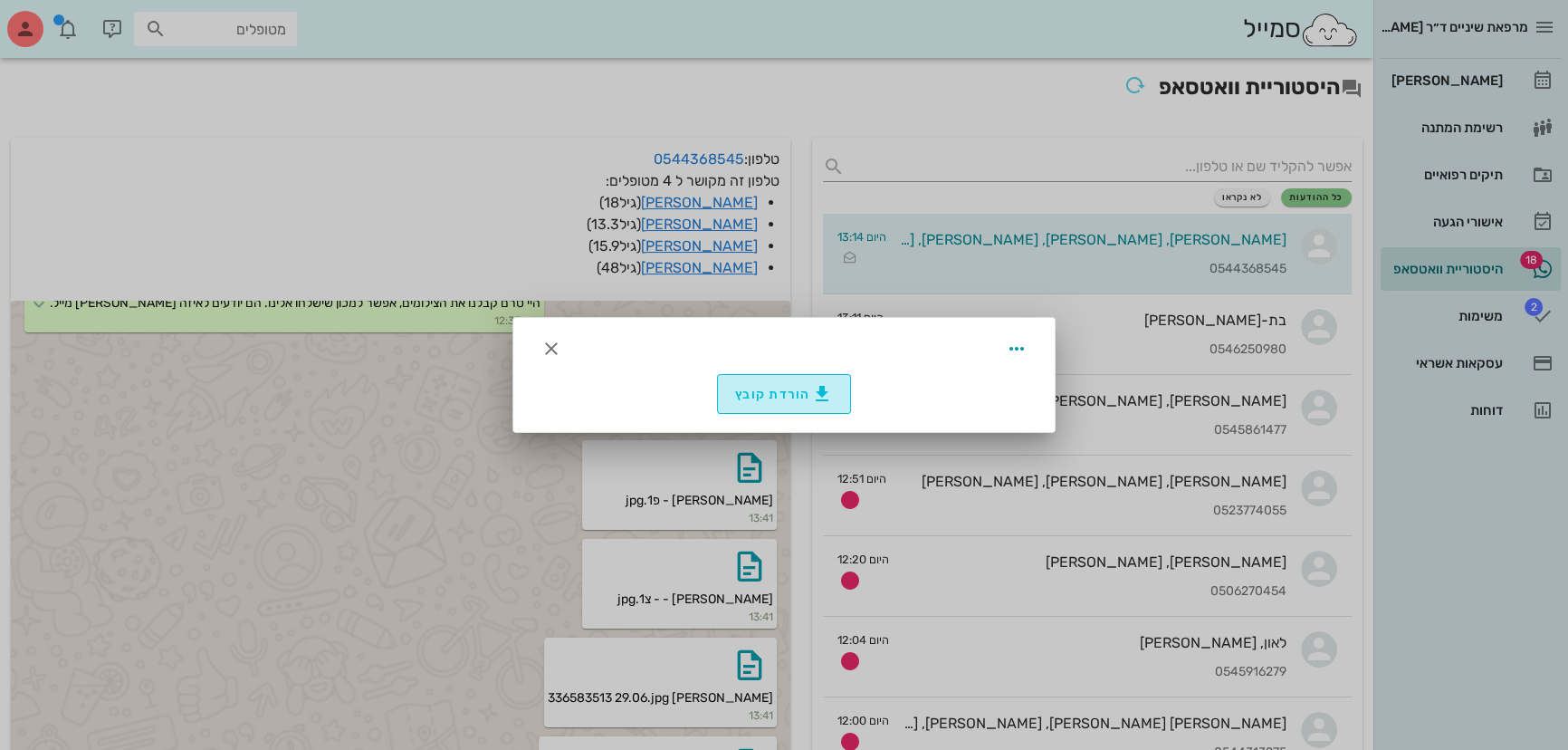 click on "הורדת קובץ" at bounding box center (784, 394) 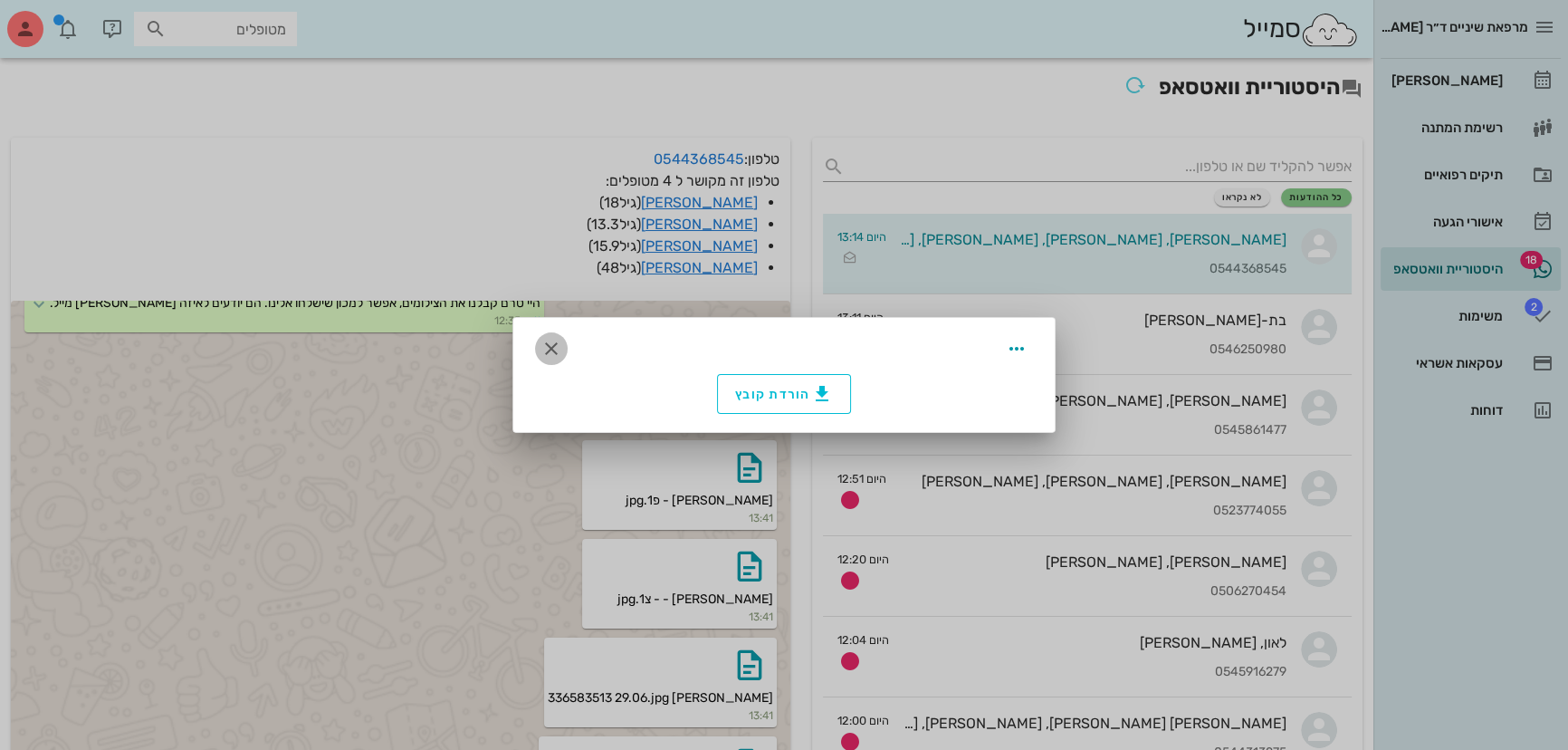 click at bounding box center (551, 349) 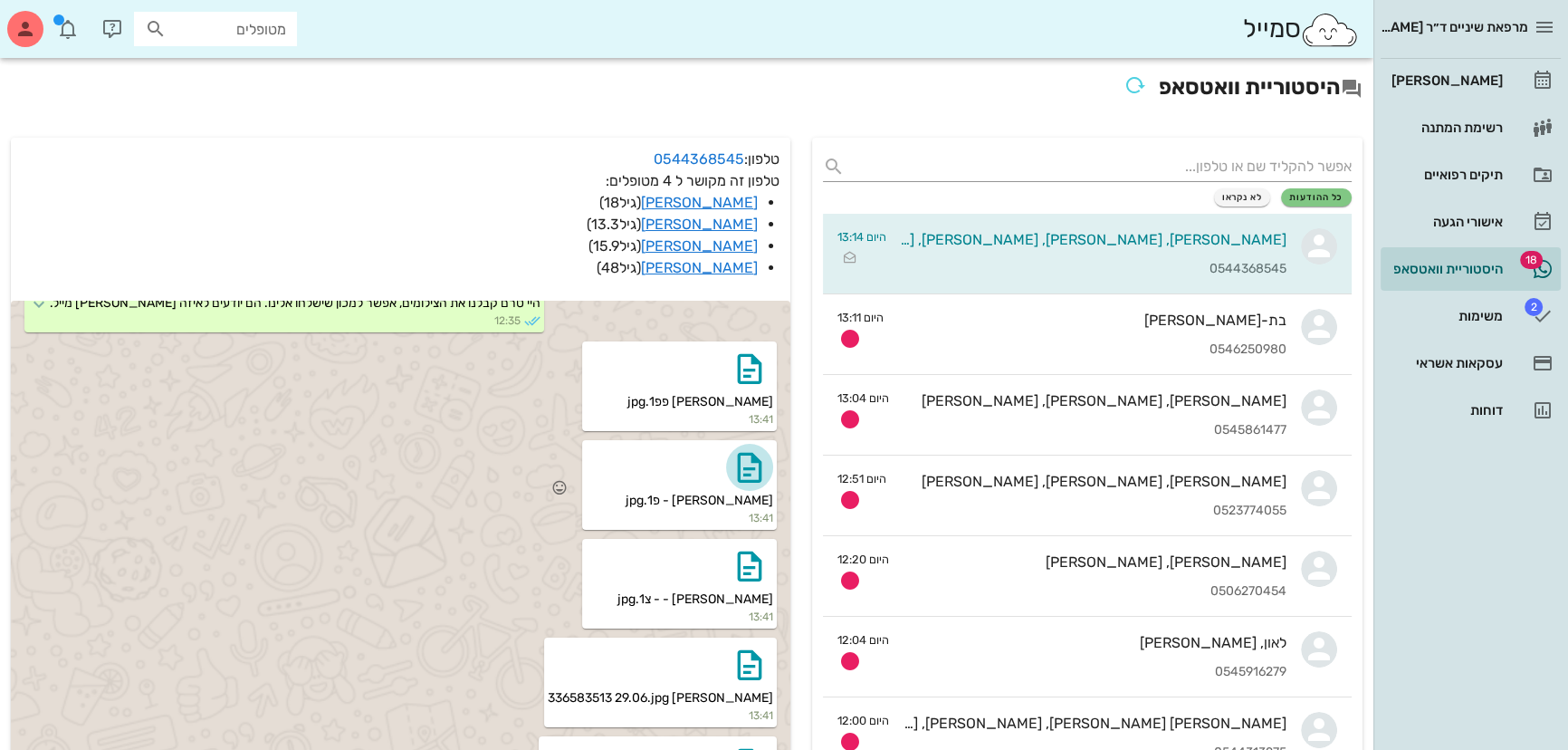 click at bounding box center (750, 467) 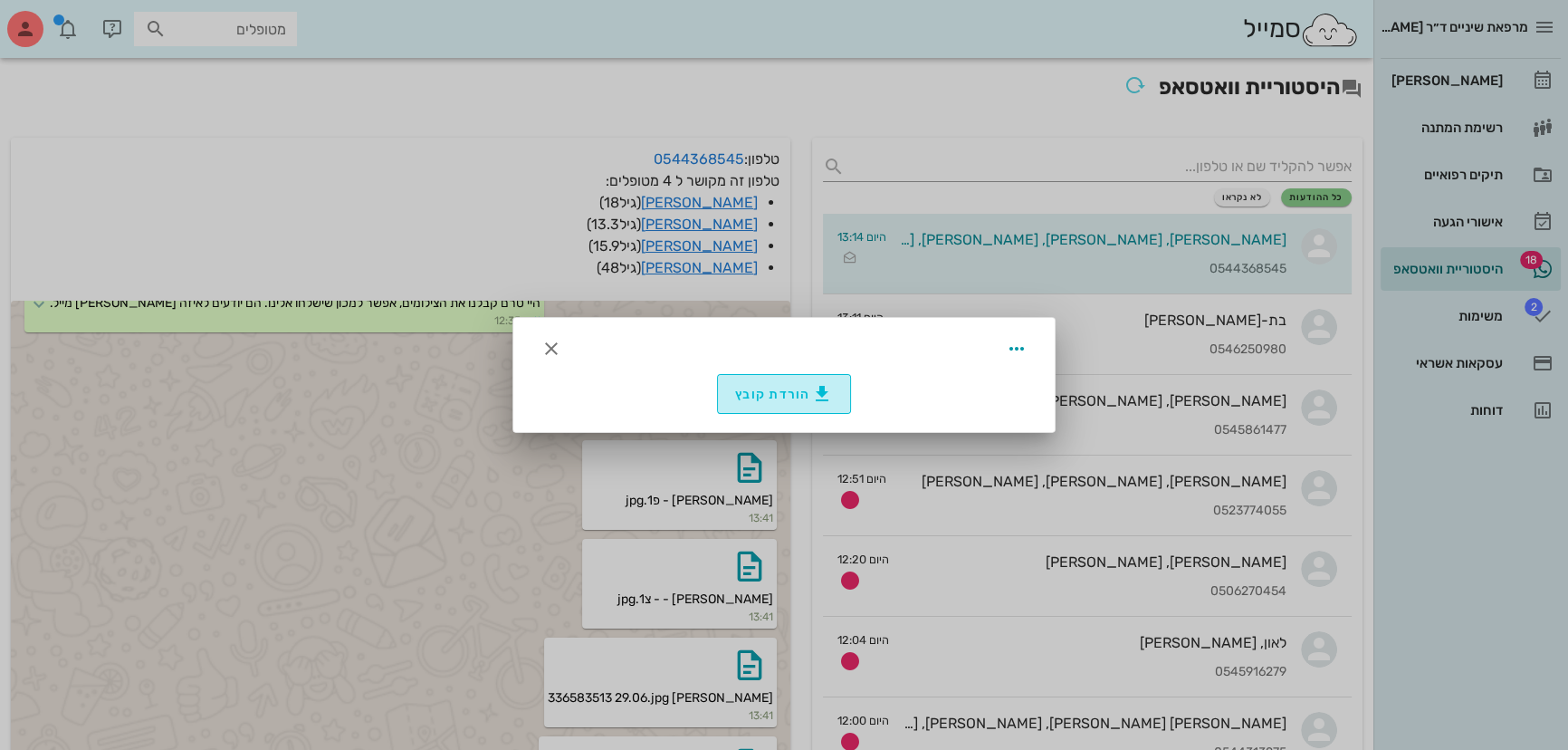 click on "הורדת קובץ" at bounding box center (784, 394) 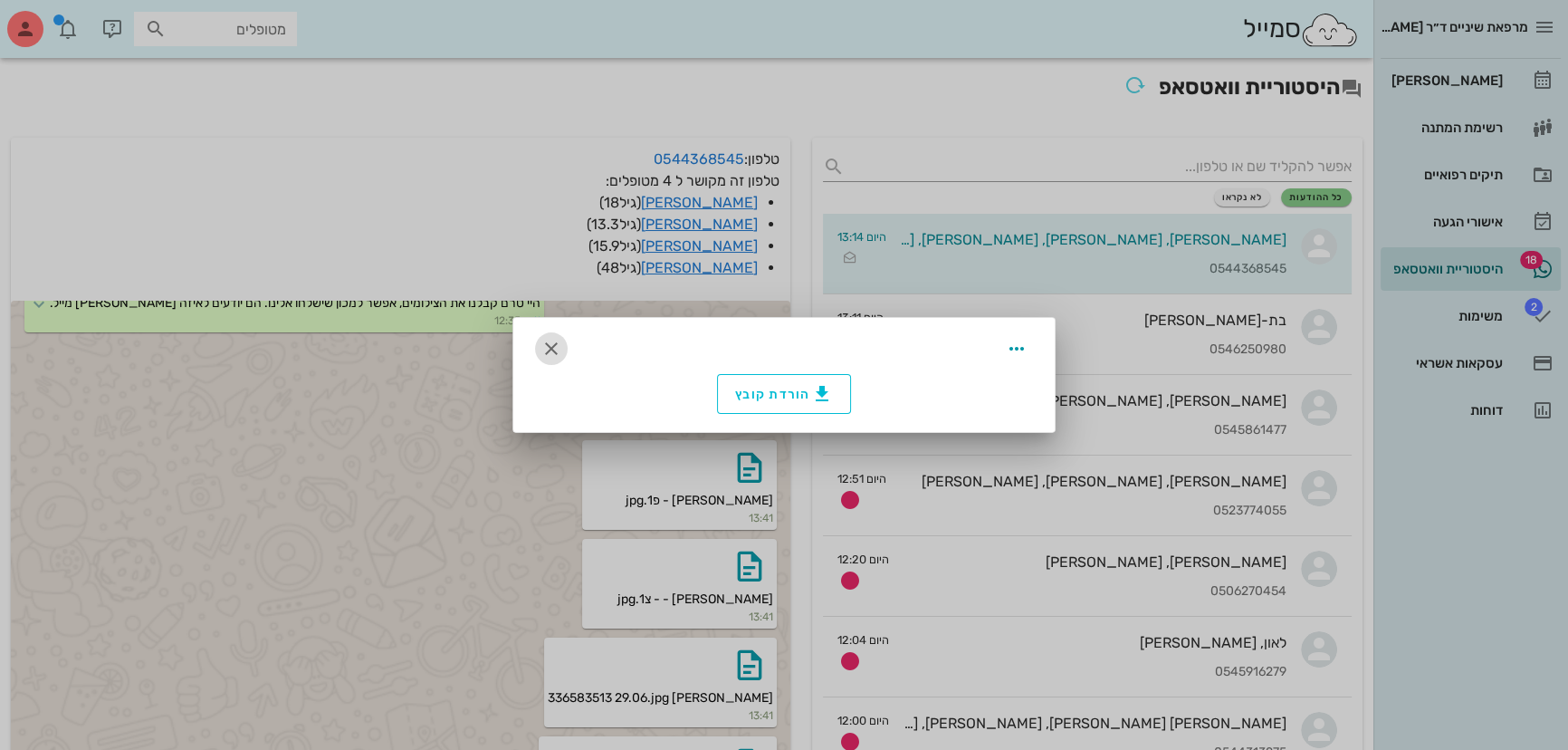 click at bounding box center [551, 349] 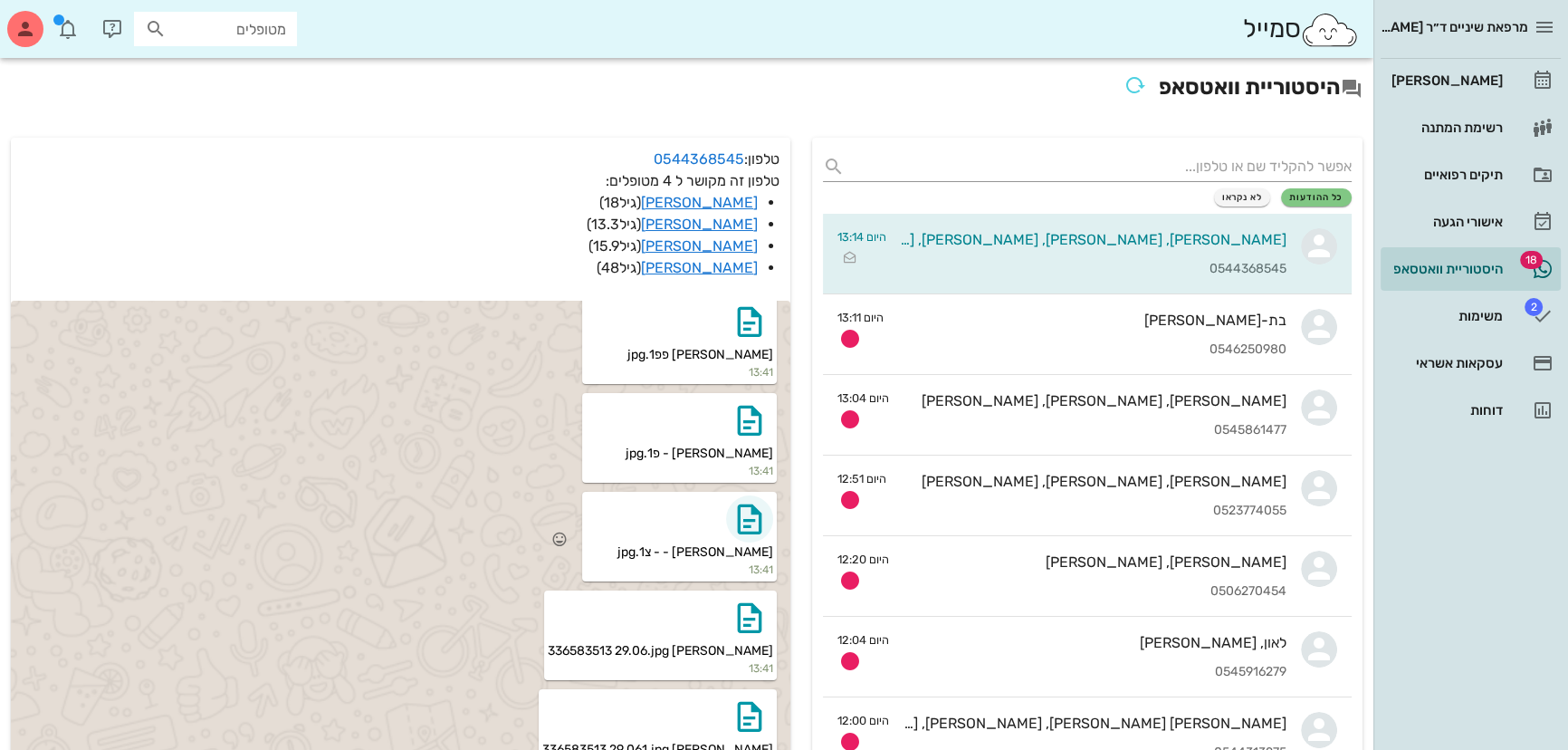 scroll, scrollTop: 2294, scrollLeft: 0, axis: vertical 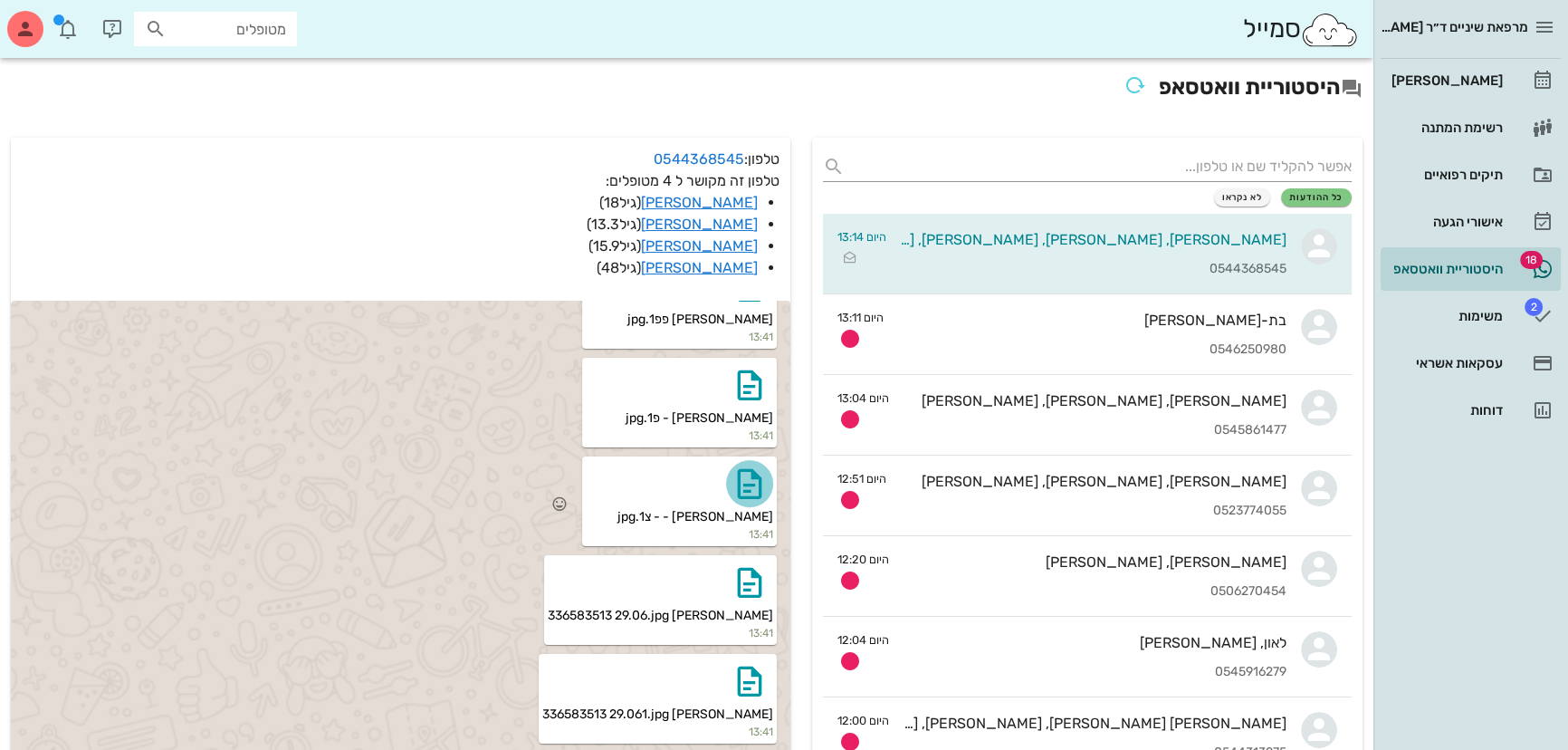 click at bounding box center [750, 484] 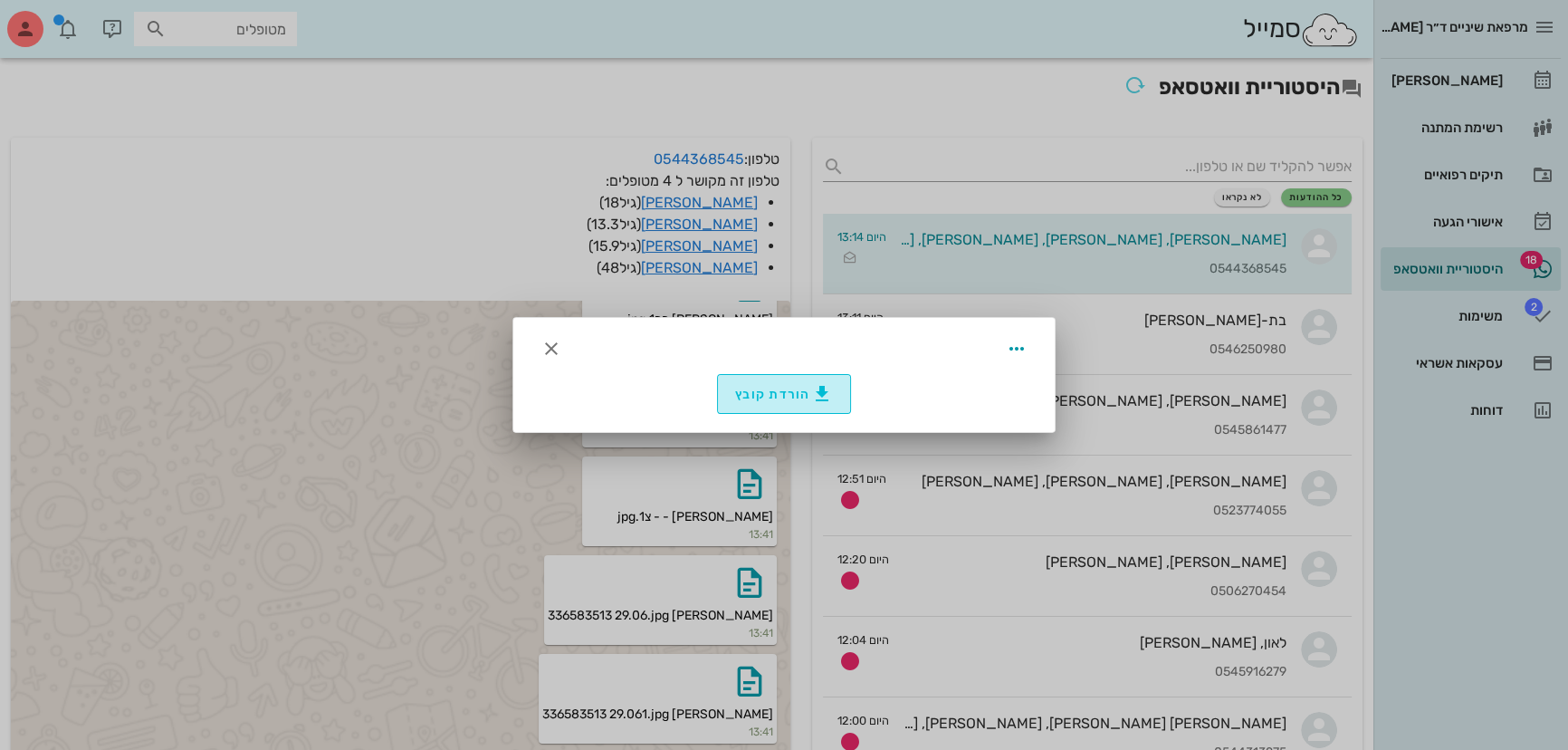 click on "הורדת קובץ" at bounding box center (784, 394) 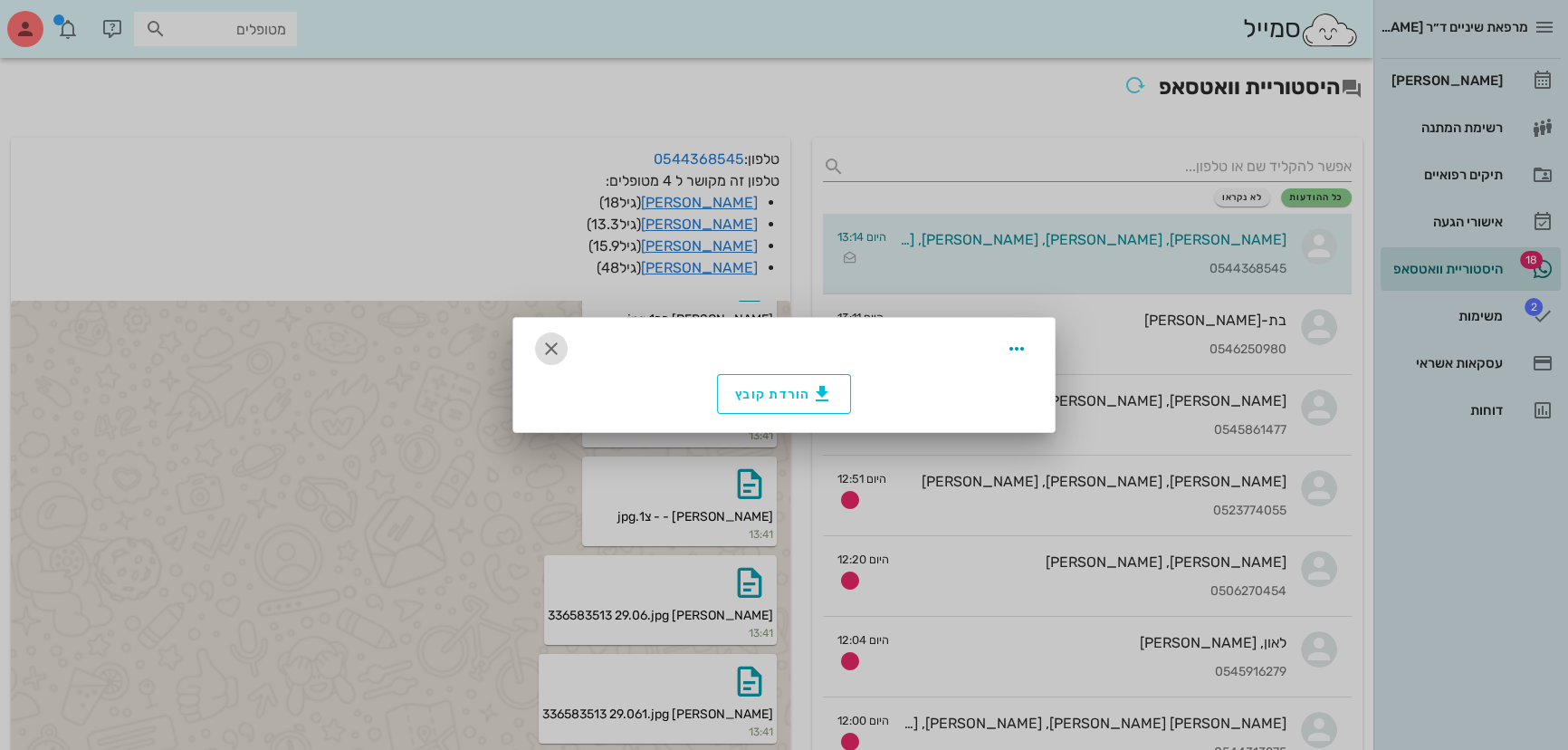 click at bounding box center (551, 349) 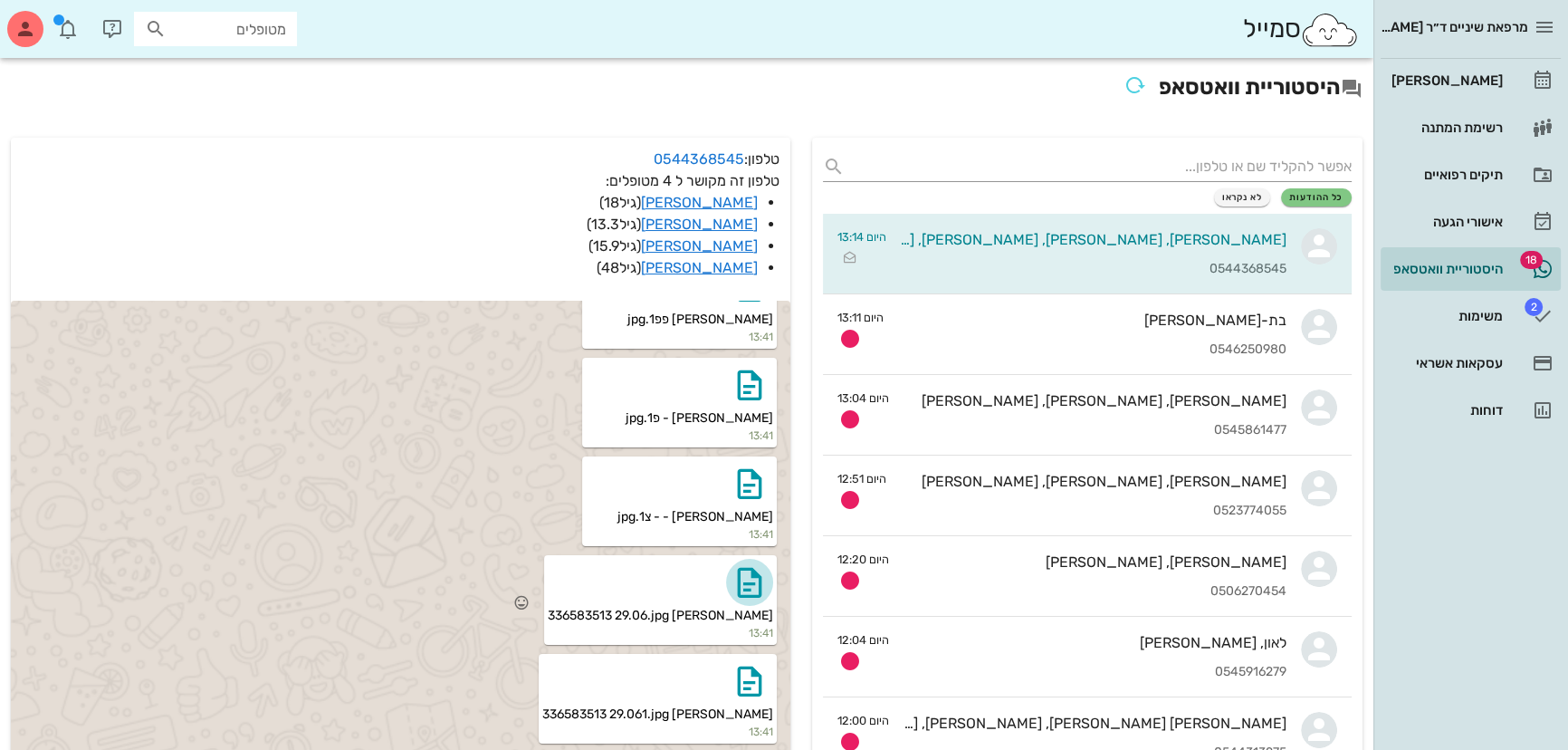 click at bounding box center (750, 582) 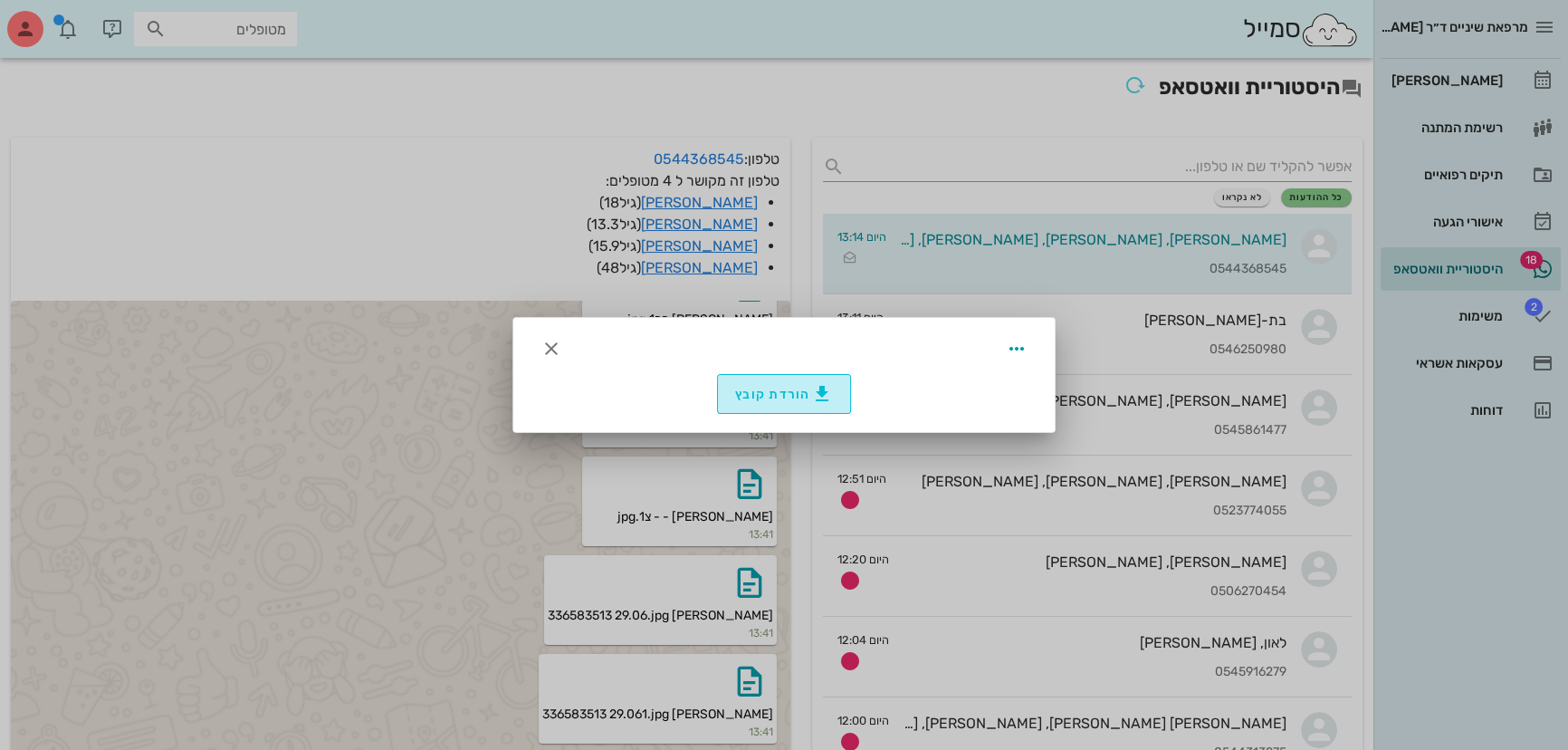 click on "הורדת קובץ" at bounding box center (784, 394) 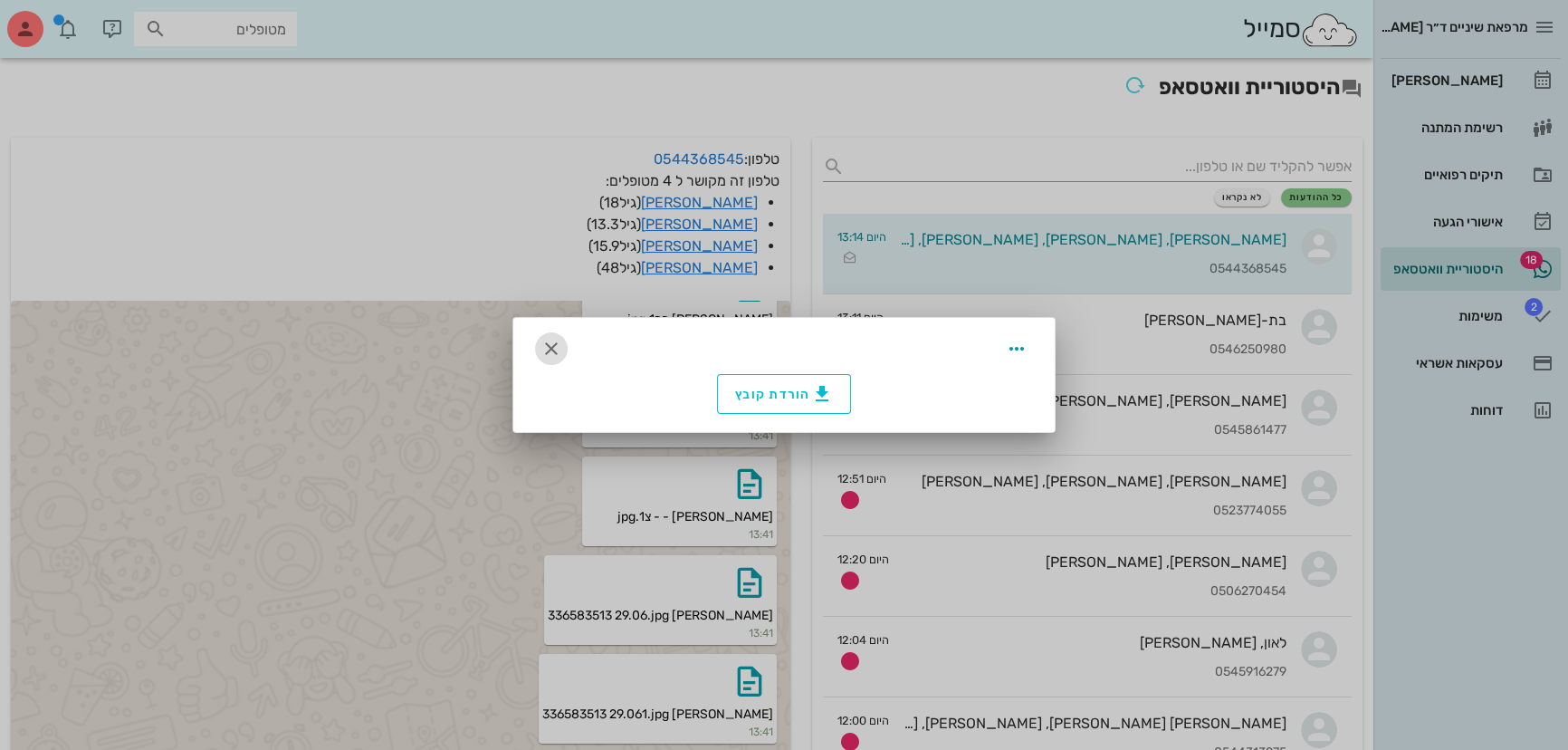 click at bounding box center (551, 349) 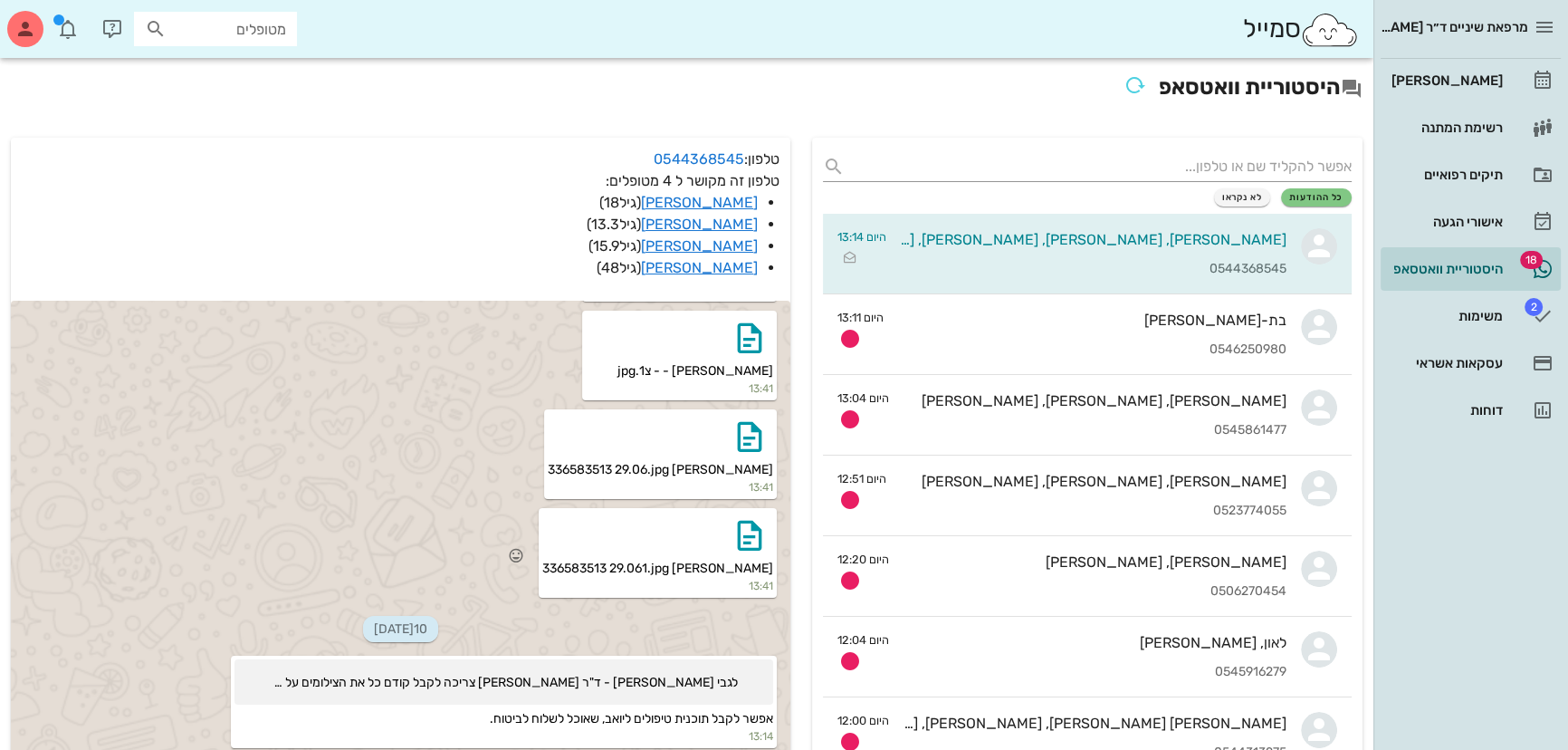 scroll, scrollTop: 2459, scrollLeft: 0, axis: vertical 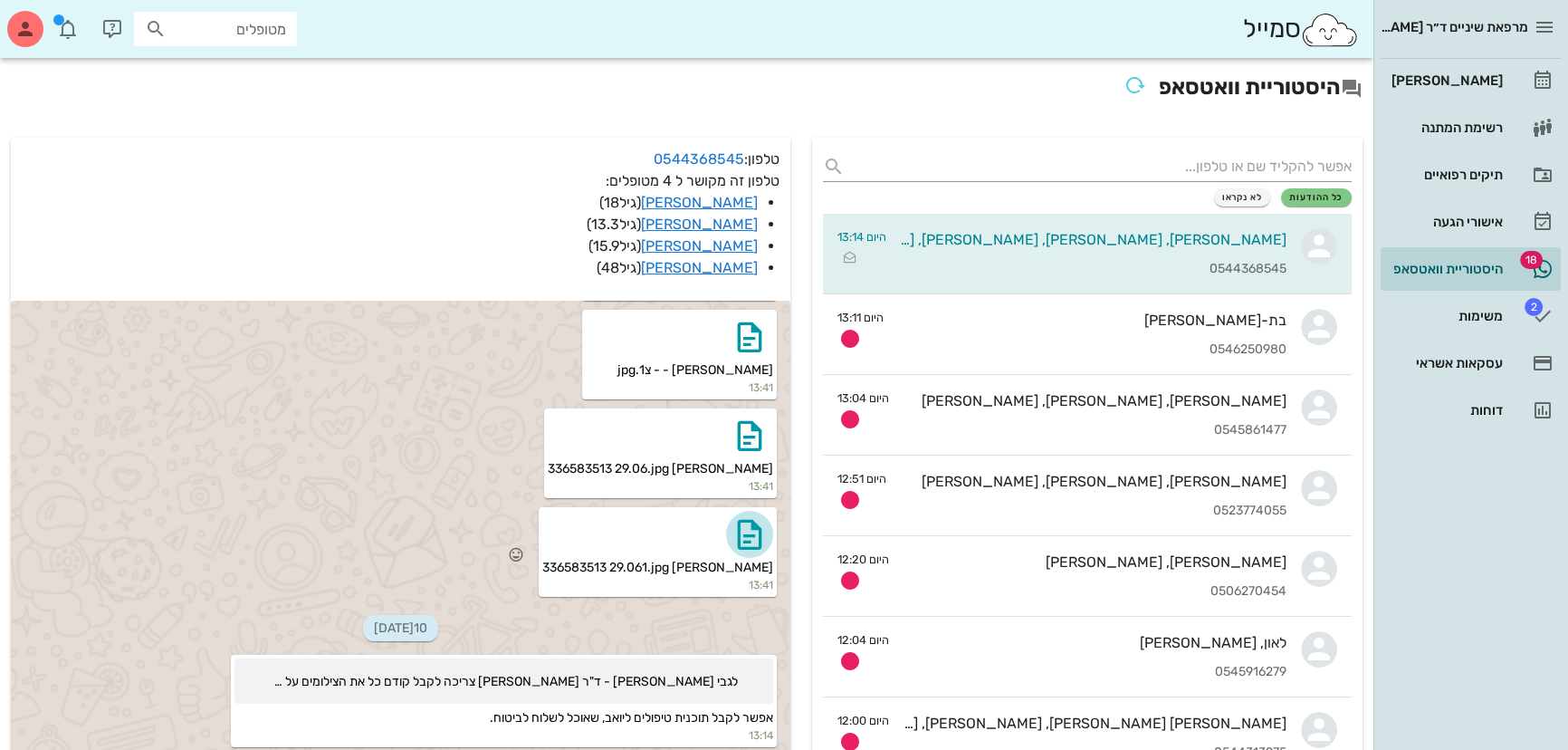 click at bounding box center (750, 534) 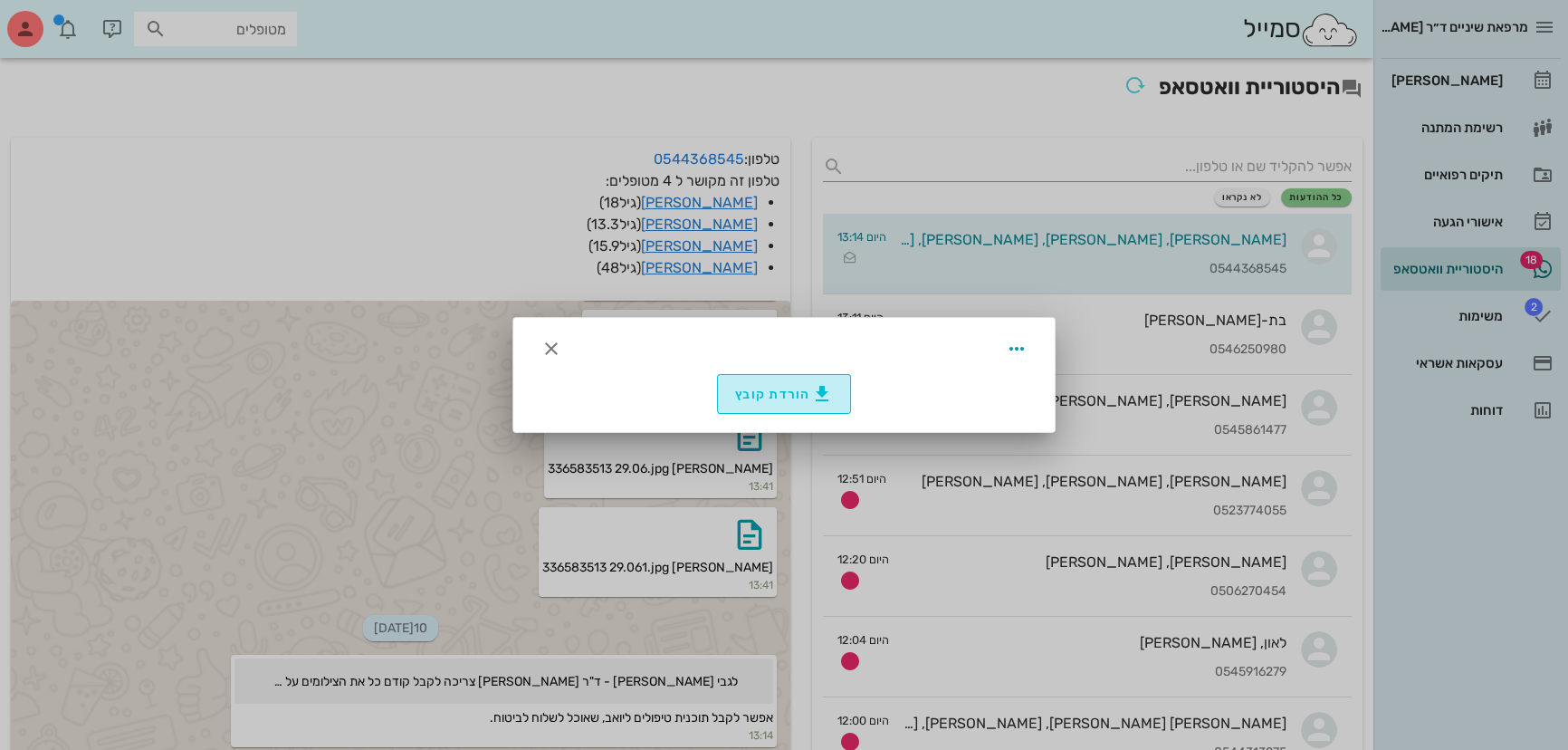click on "הורדת קובץ" at bounding box center (784, 394) 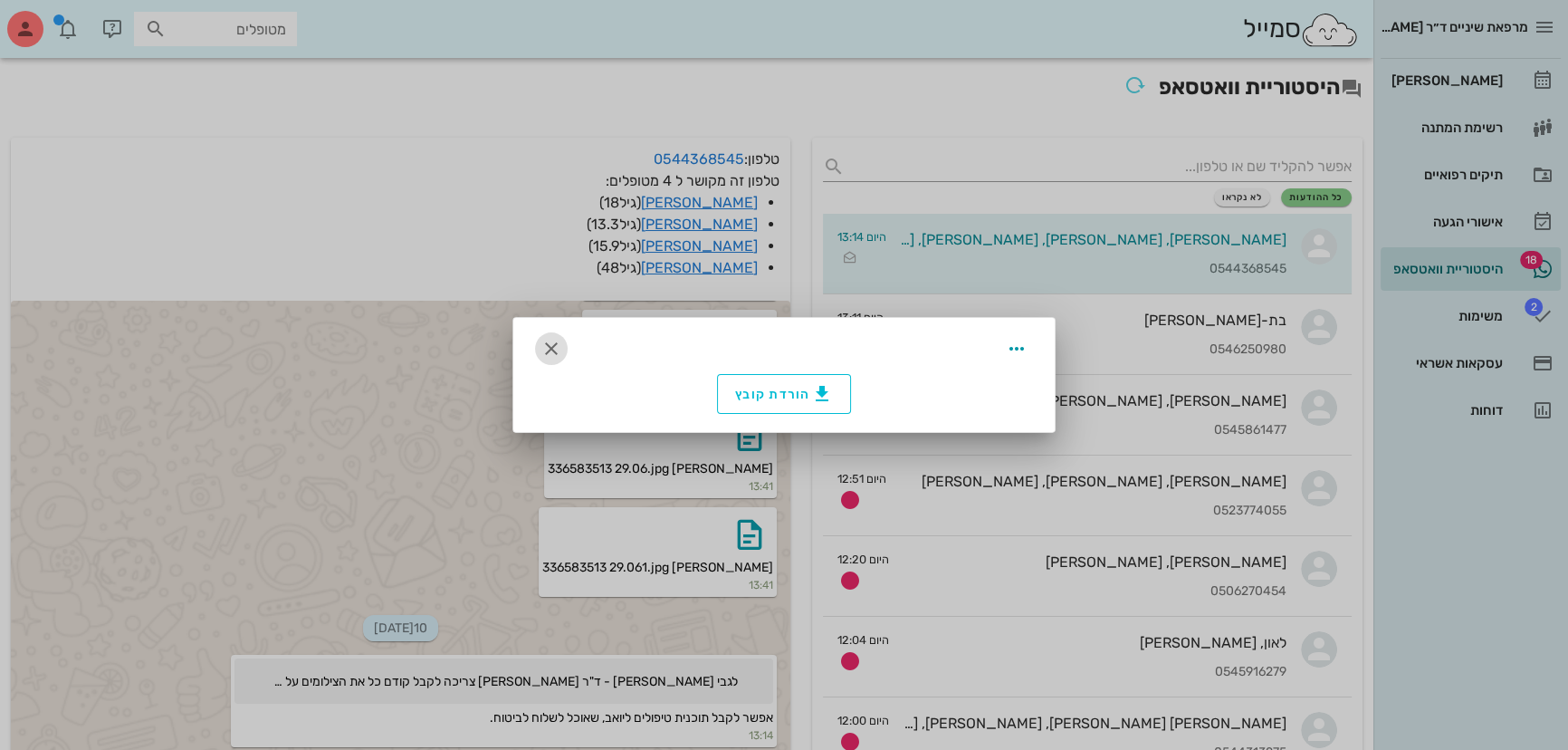 click at bounding box center (551, 349) 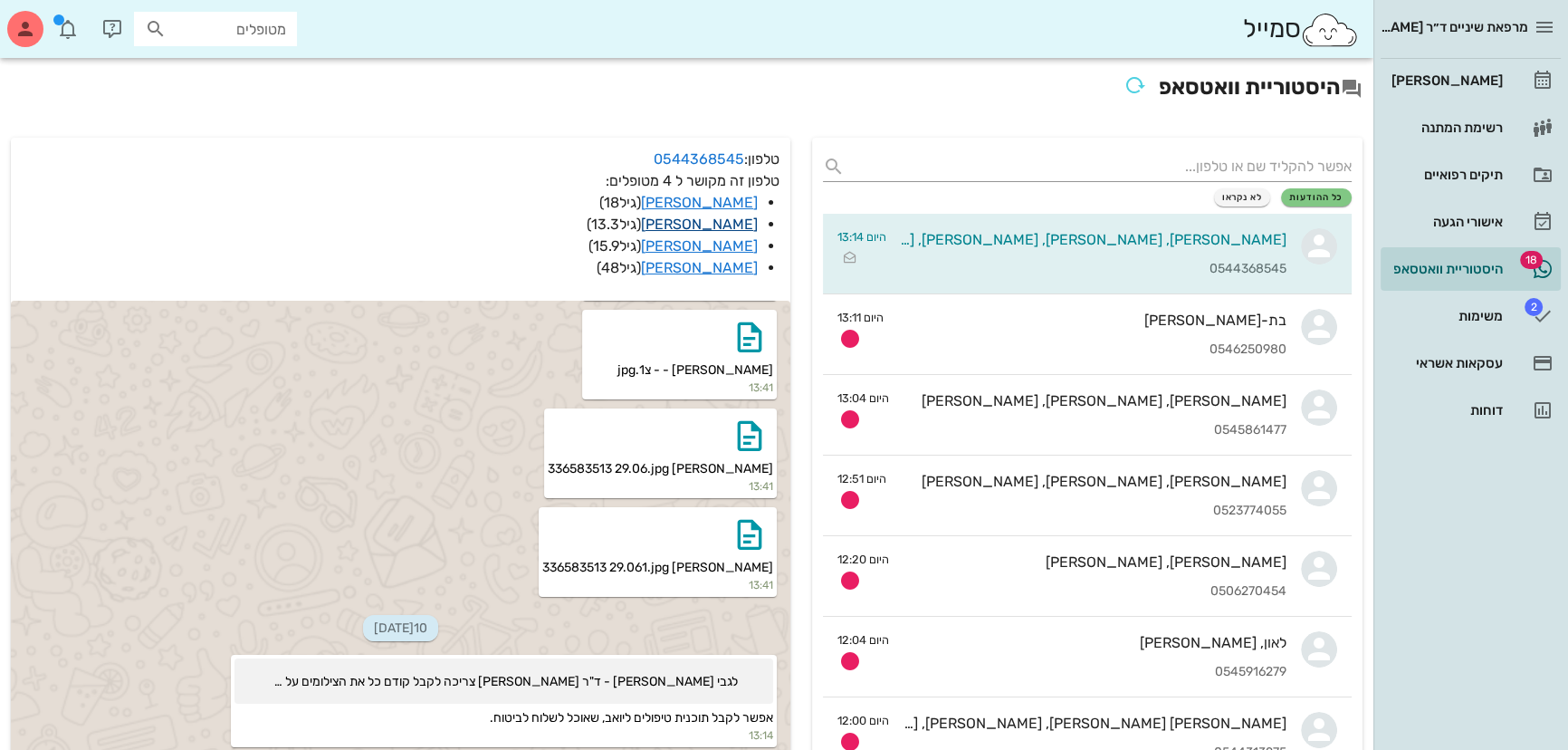 click on "[PERSON_NAME]" at bounding box center [699, 224] 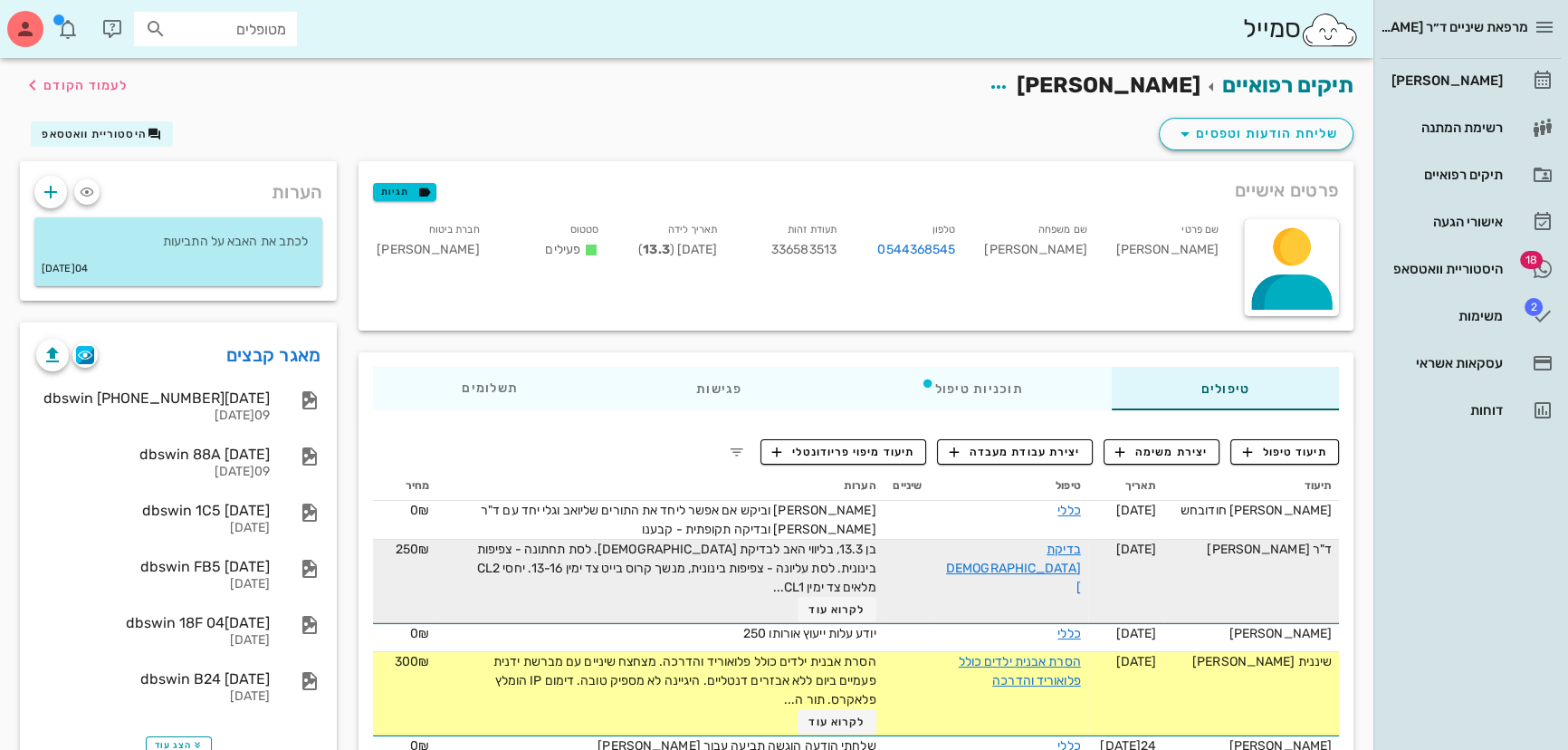 scroll, scrollTop: 164, scrollLeft: 0, axis: vertical 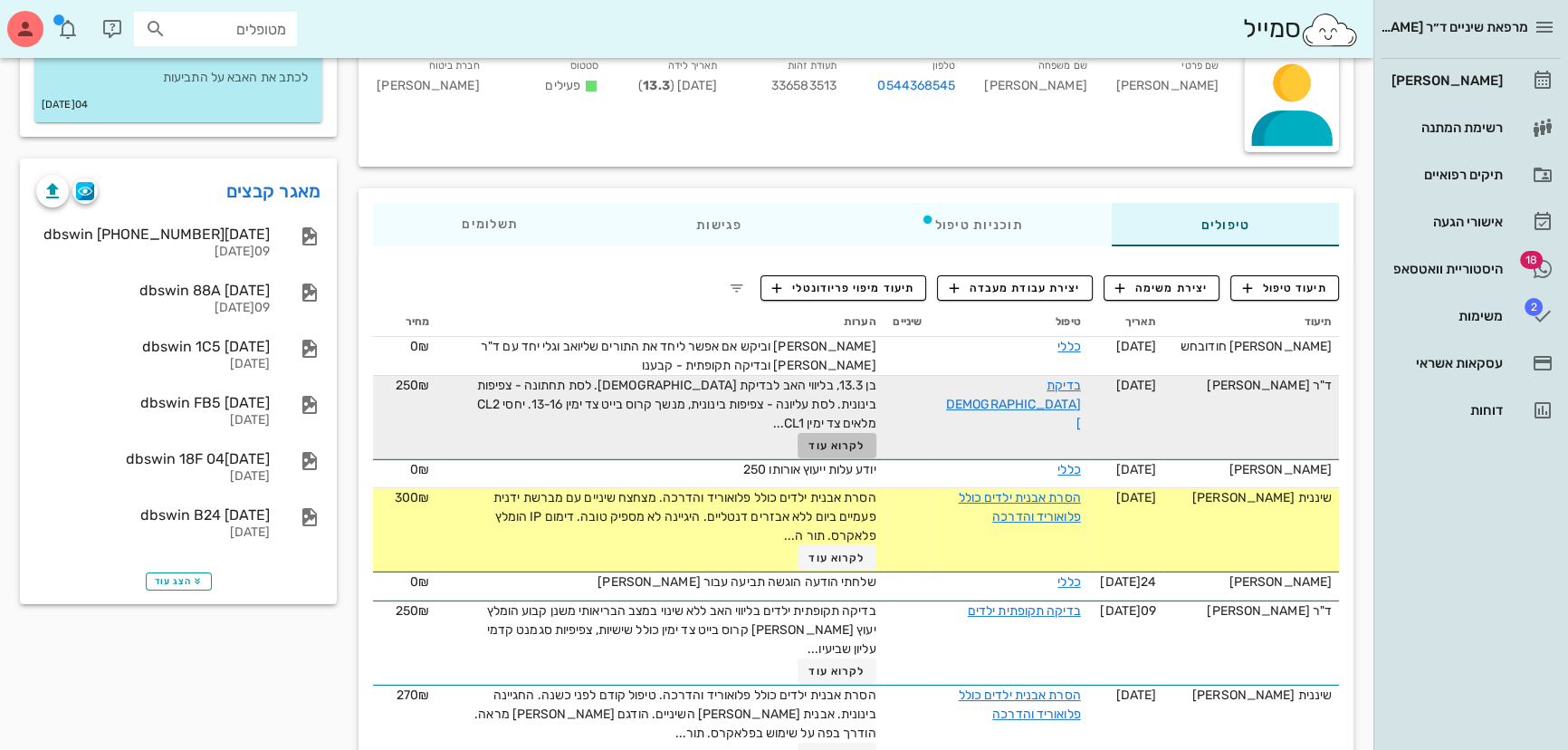 click on "לקרוא עוד" at bounding box center [837, 446] 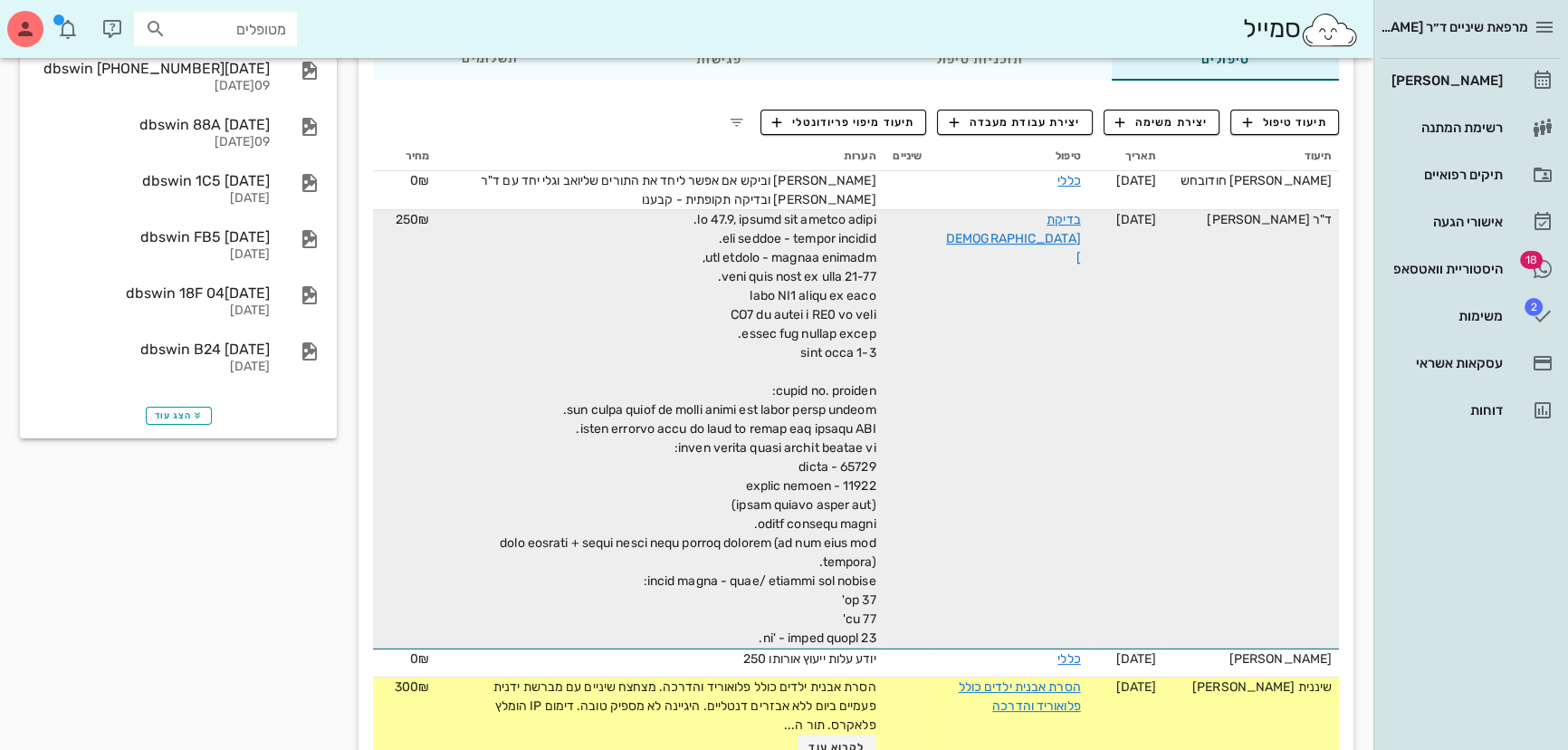 scroll, scrollTop: 246, scrollLeft: 0, axis: vertical 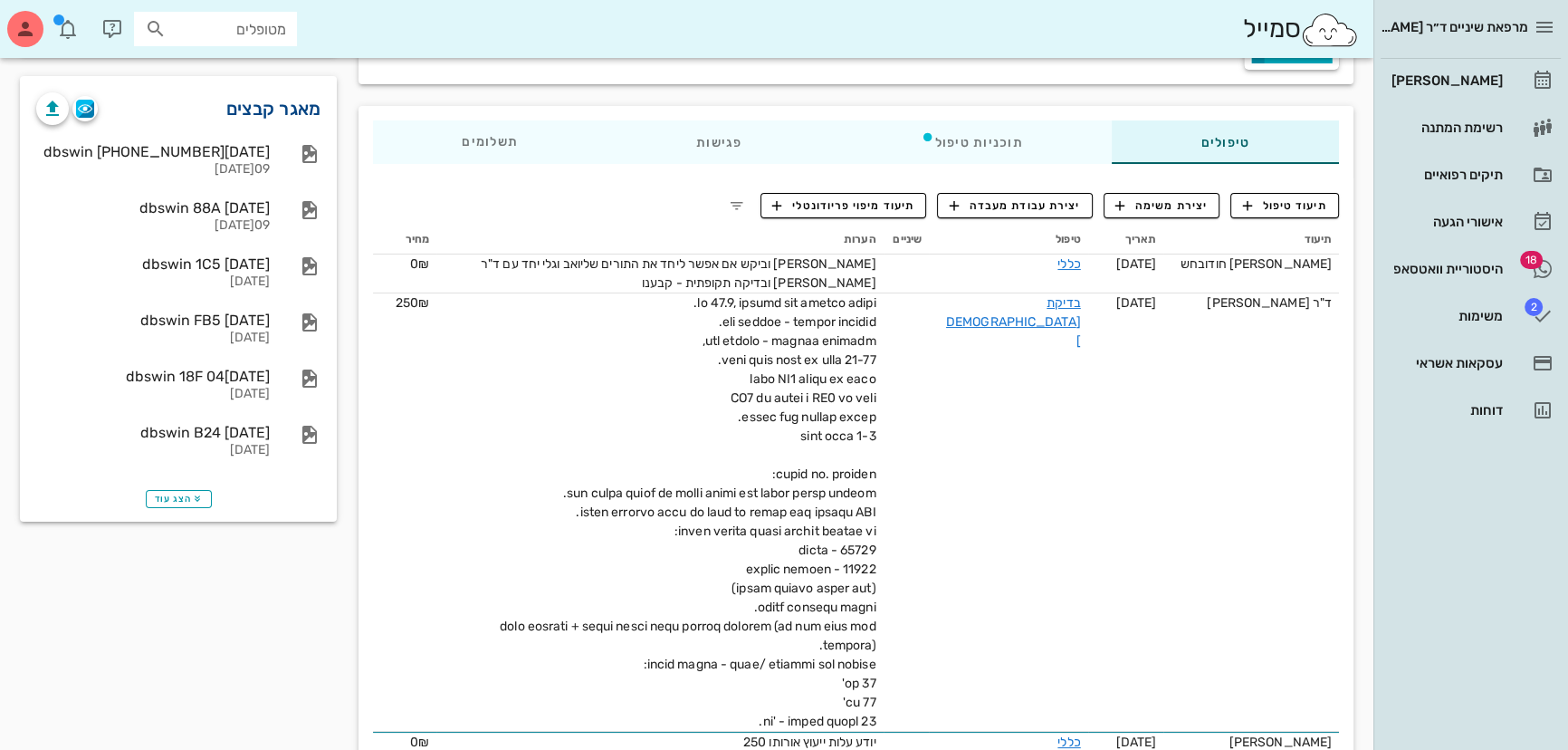 click on "מאגר קבצים" at bounding box center [273, 109] 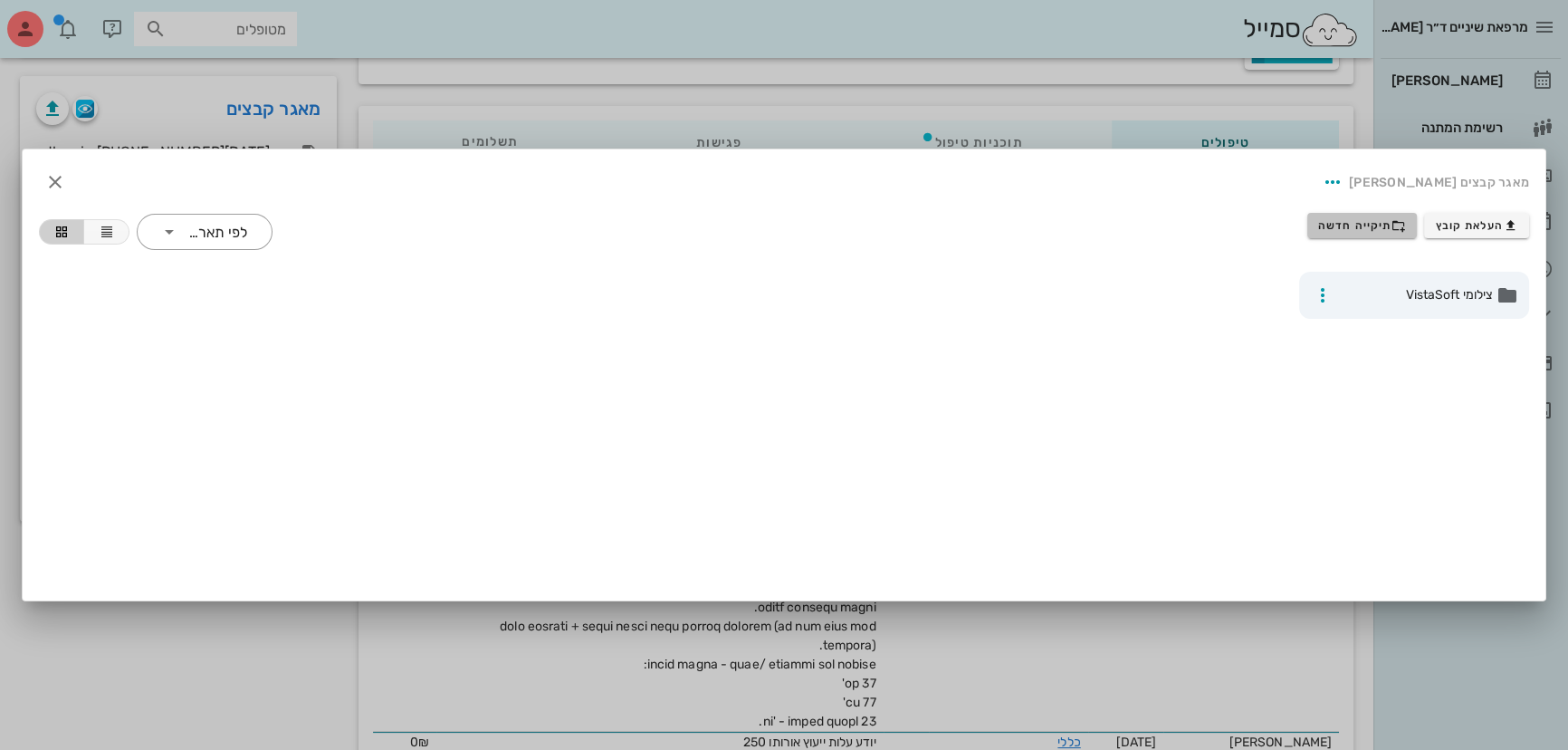 click on "תיקייה חדשה" at bounding box center [1362, 226] 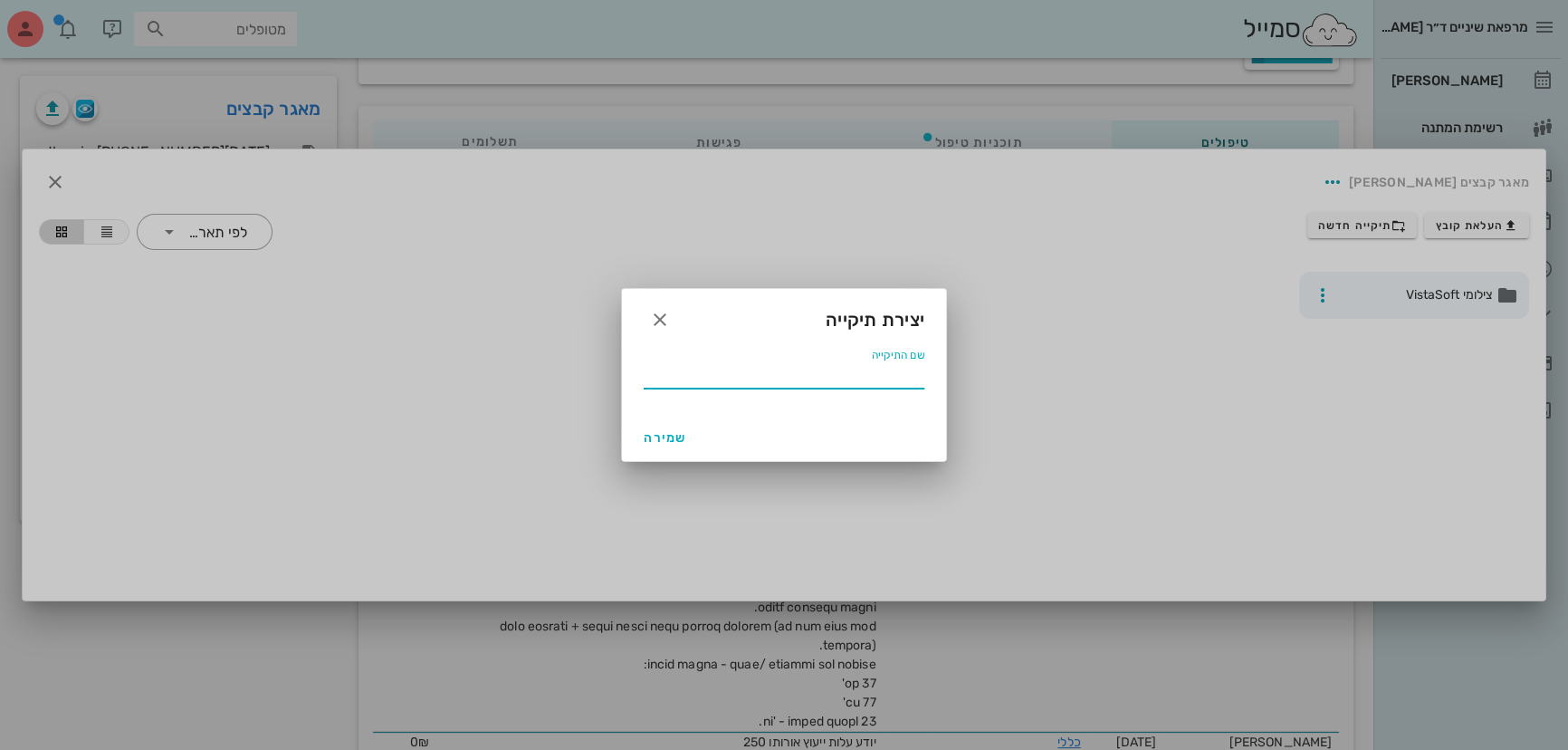 click on "שם התיקייה" at bounding box center [784, 374] 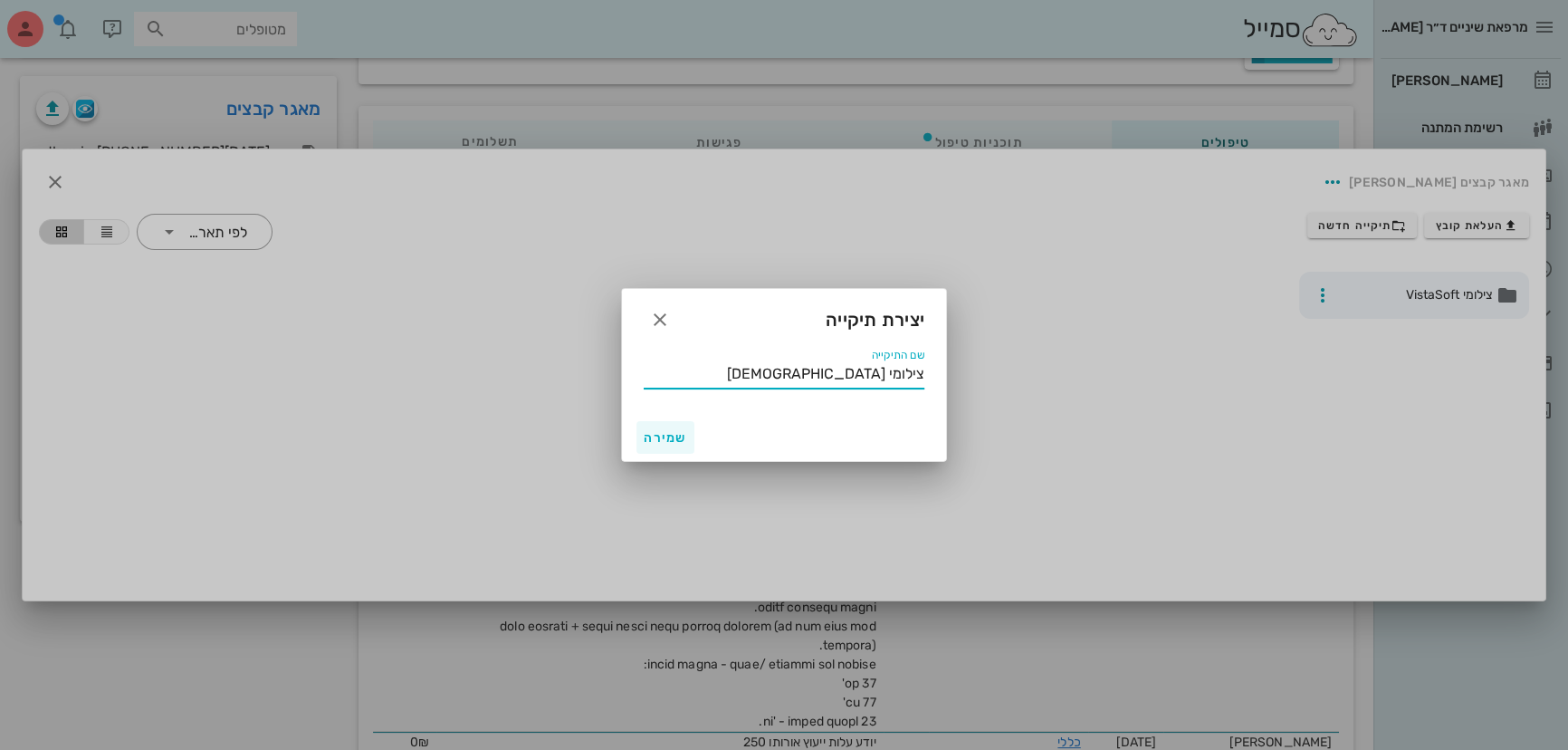 type on "צילומי [DEMOGRAPHIC_DATA]" 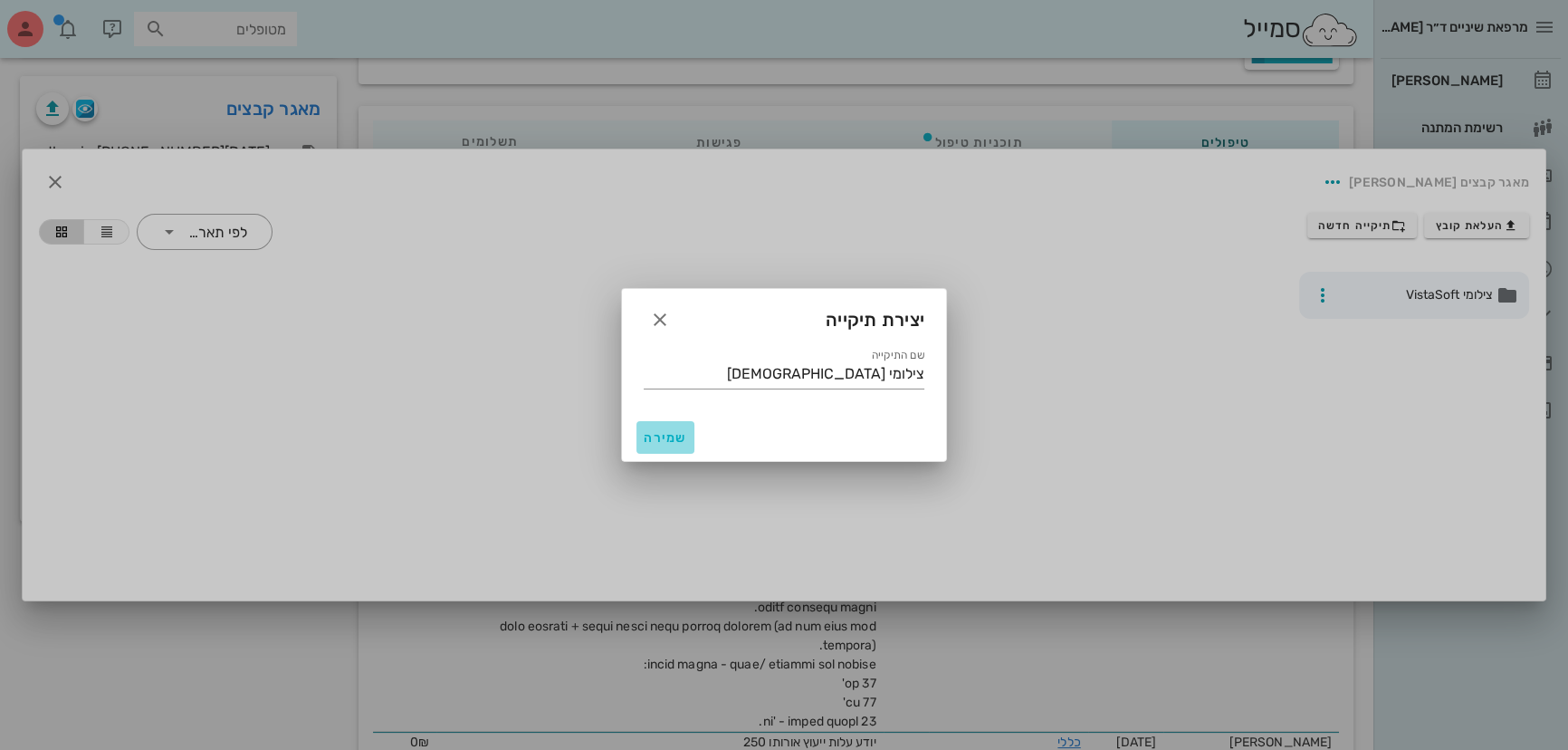 click on "שמירה" at bounding box center [665, 438] 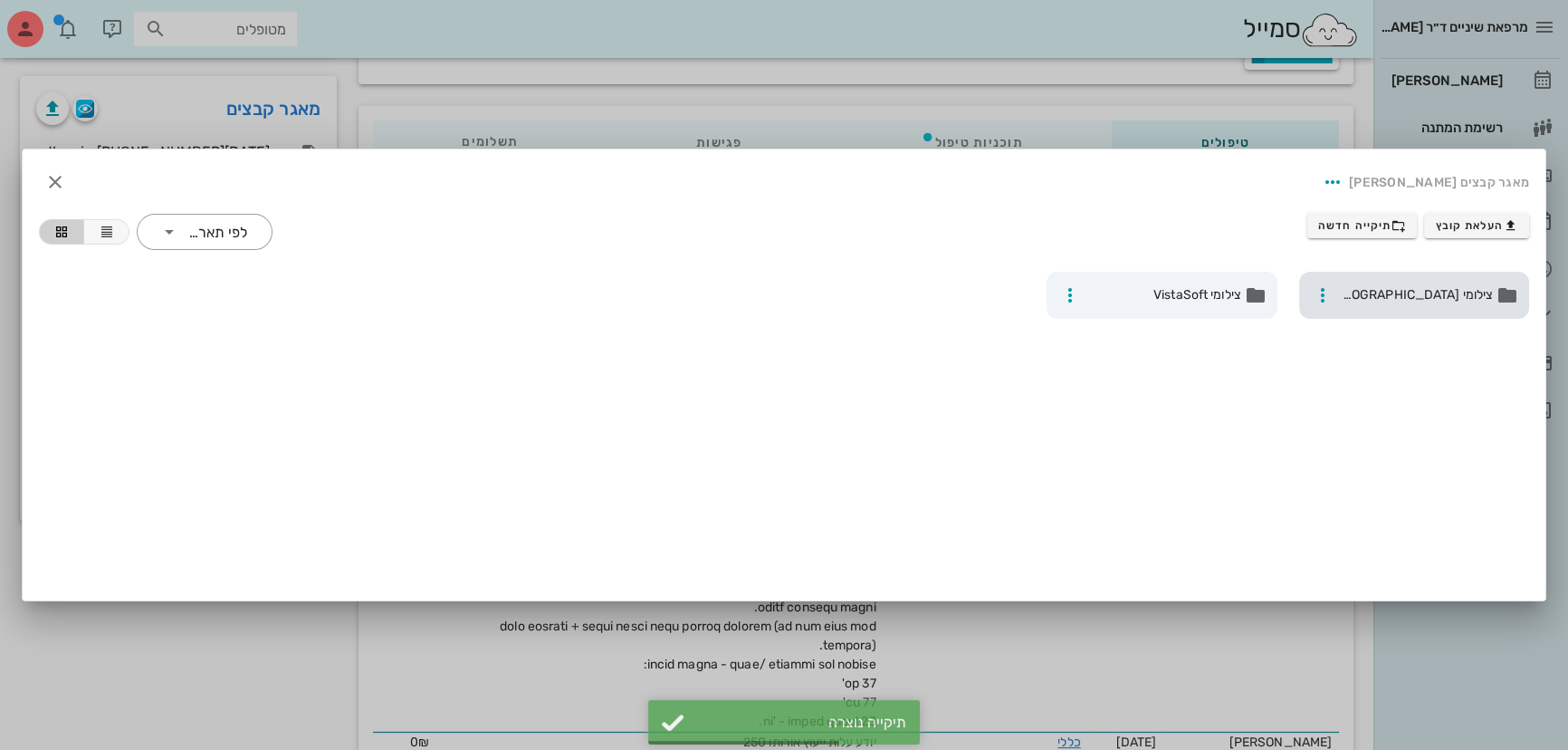 click on "צילומי [DEMOGRAPHIC_DATA]" at bounding box center (1416, 295) 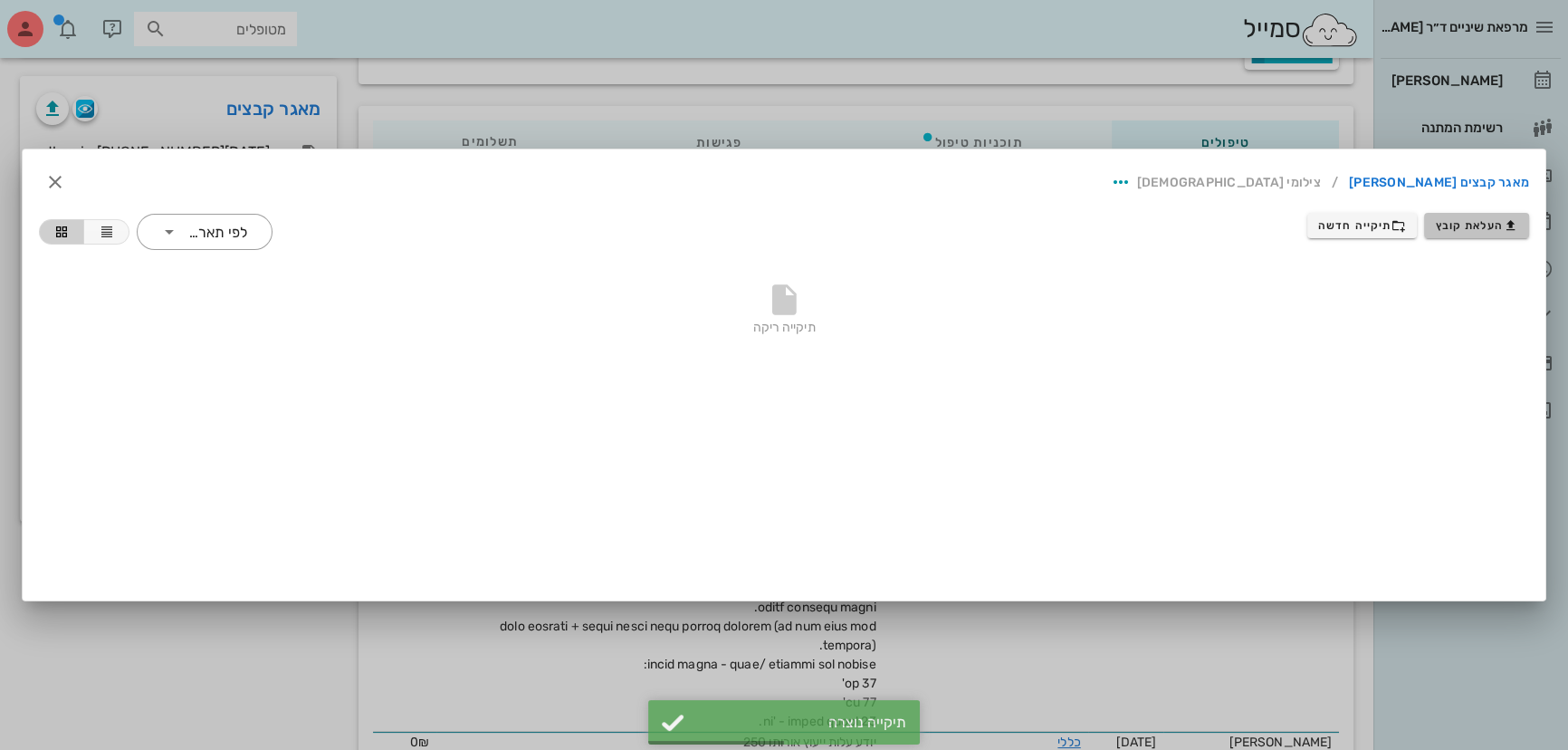 click on "העלאת קובץ" at bounding box center (1477, 226) 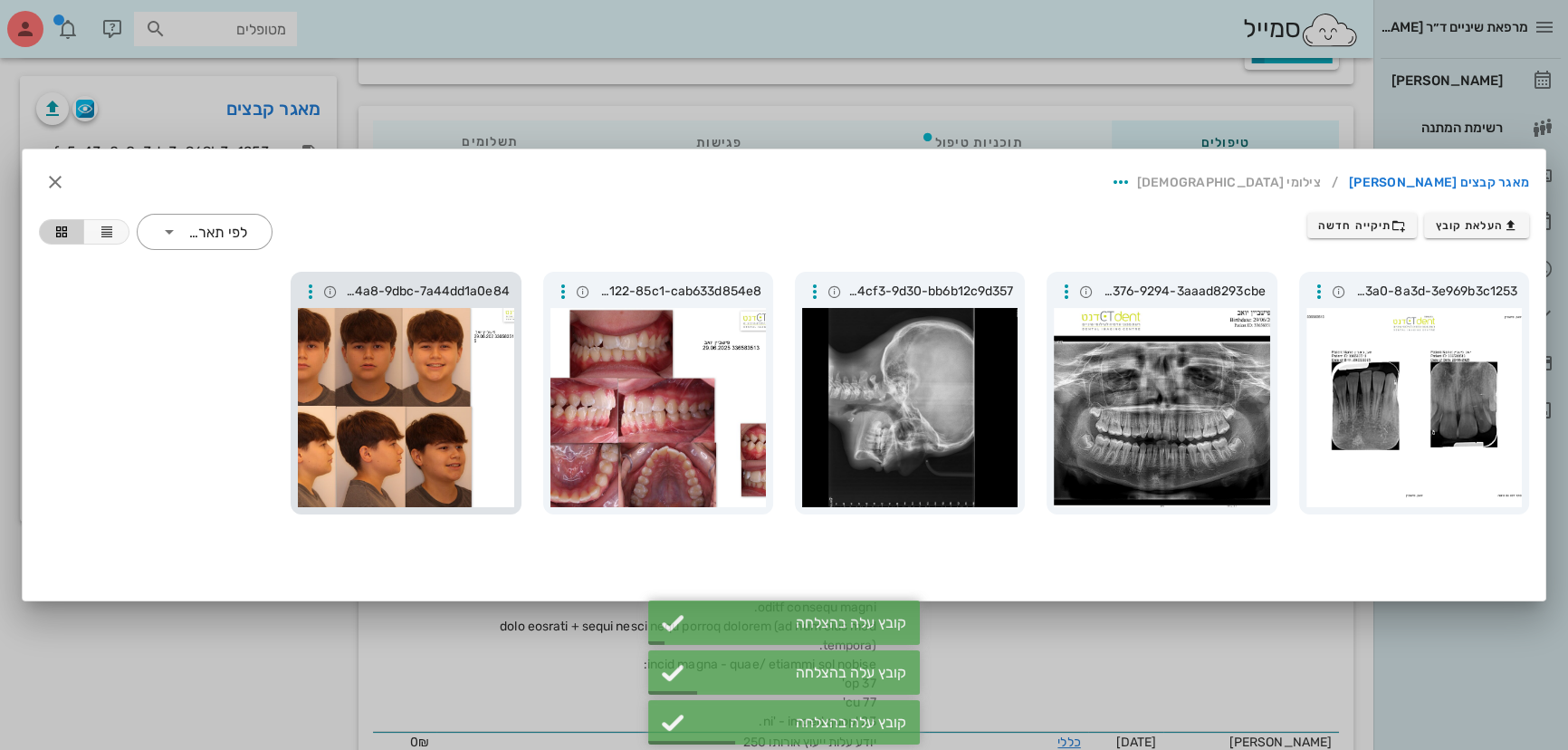 click at bounding box center (406, 408) 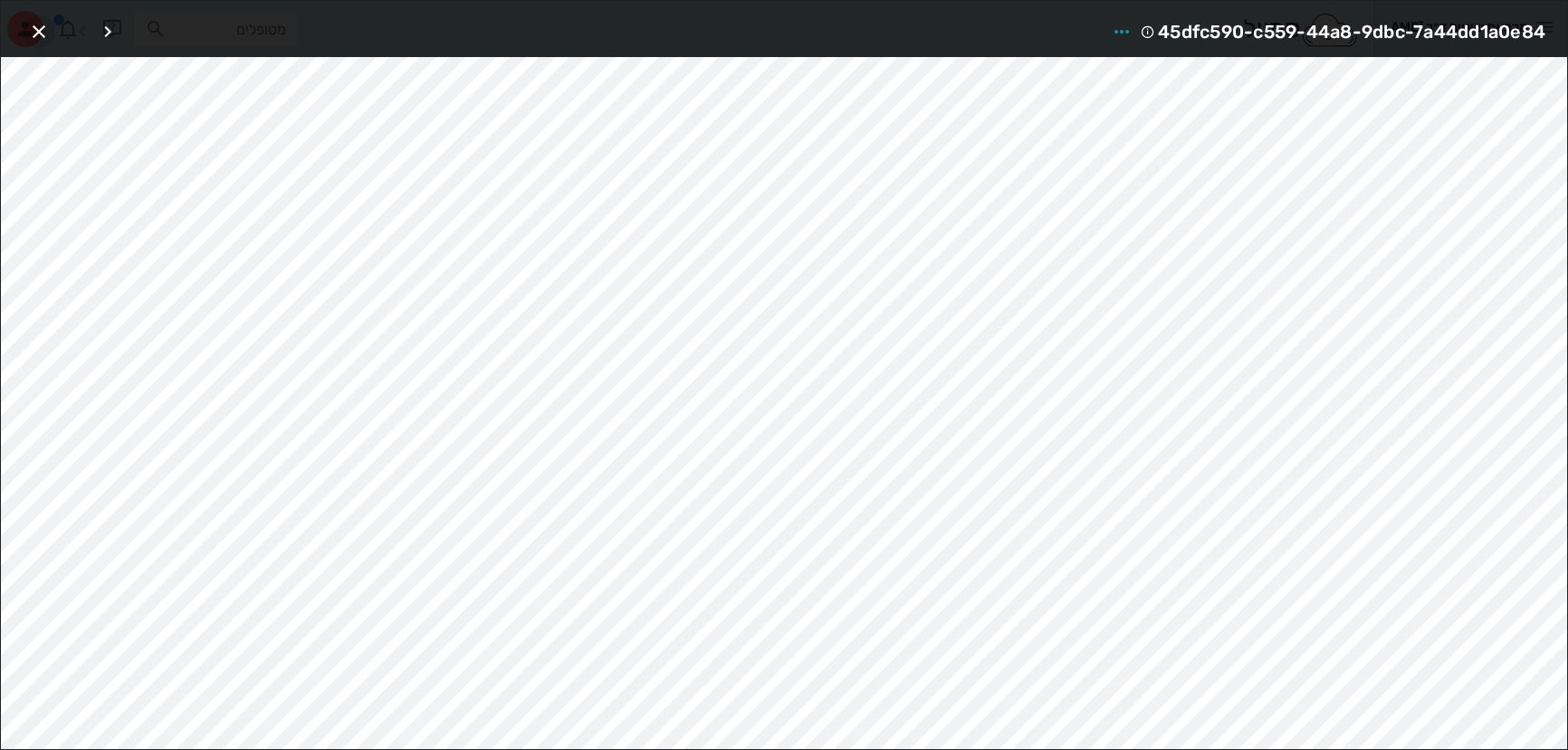 click at bounding box center (39, 32) 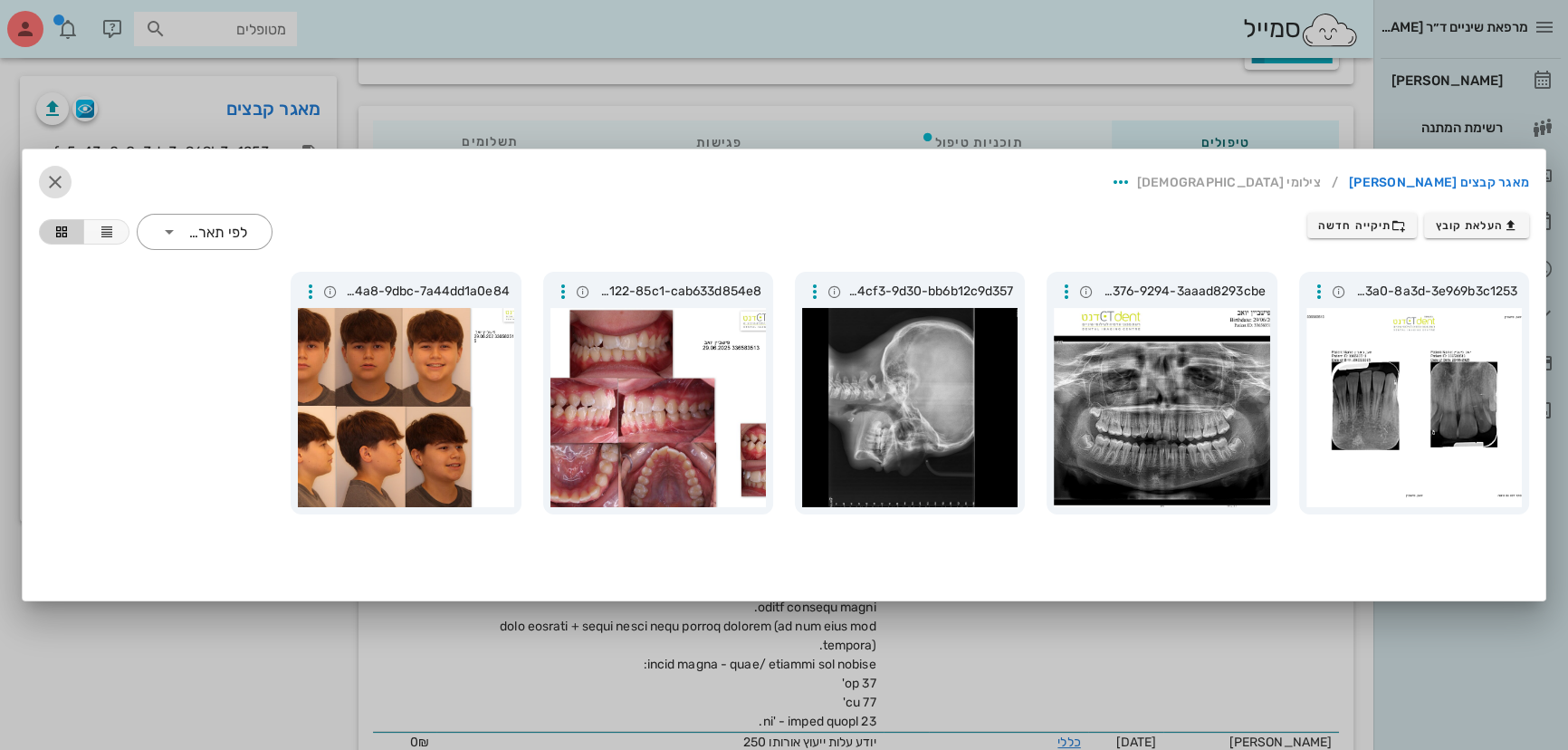 click at bounding box center (55, 182) 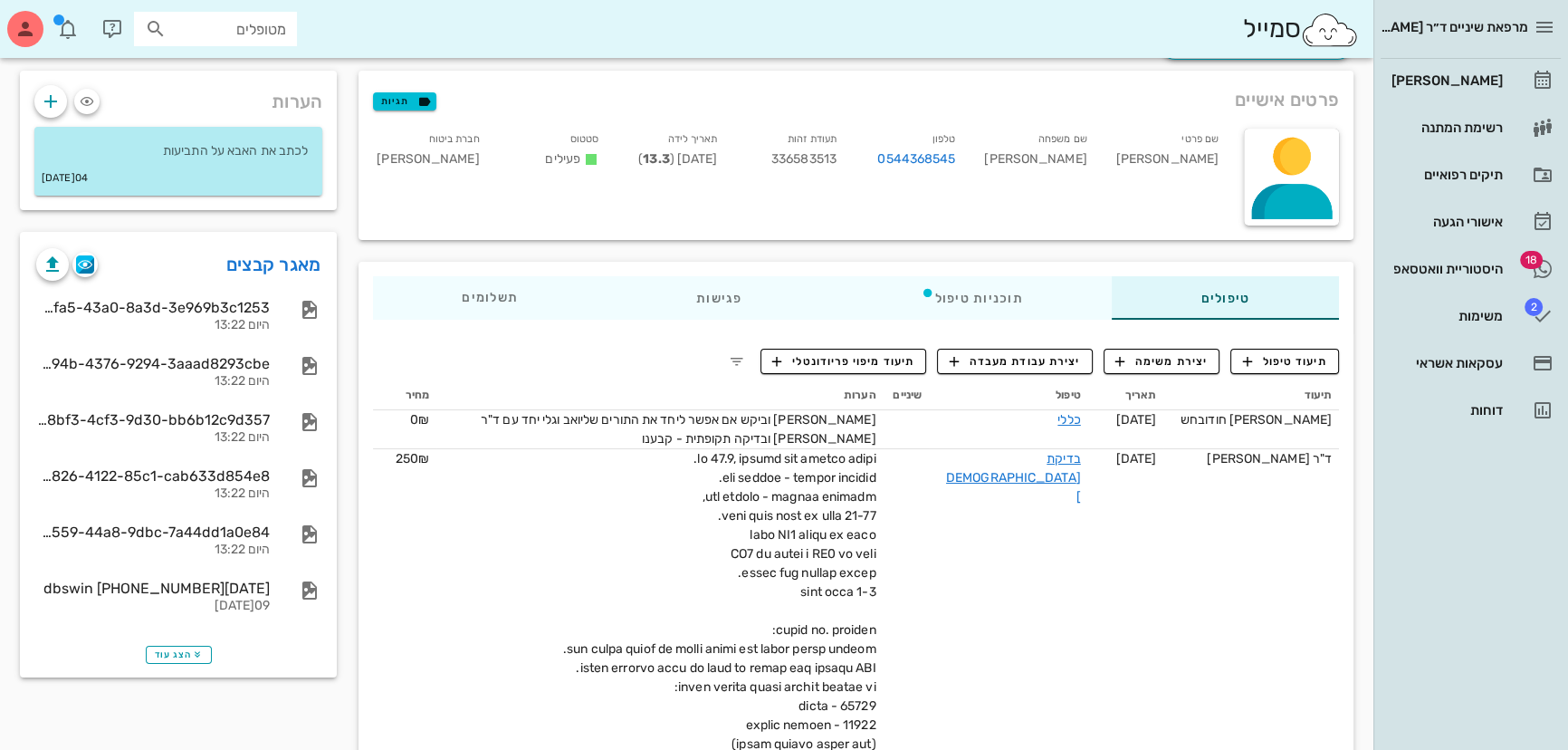 scroll, scrollTop: 0, scrollLeft: 0, axis: both 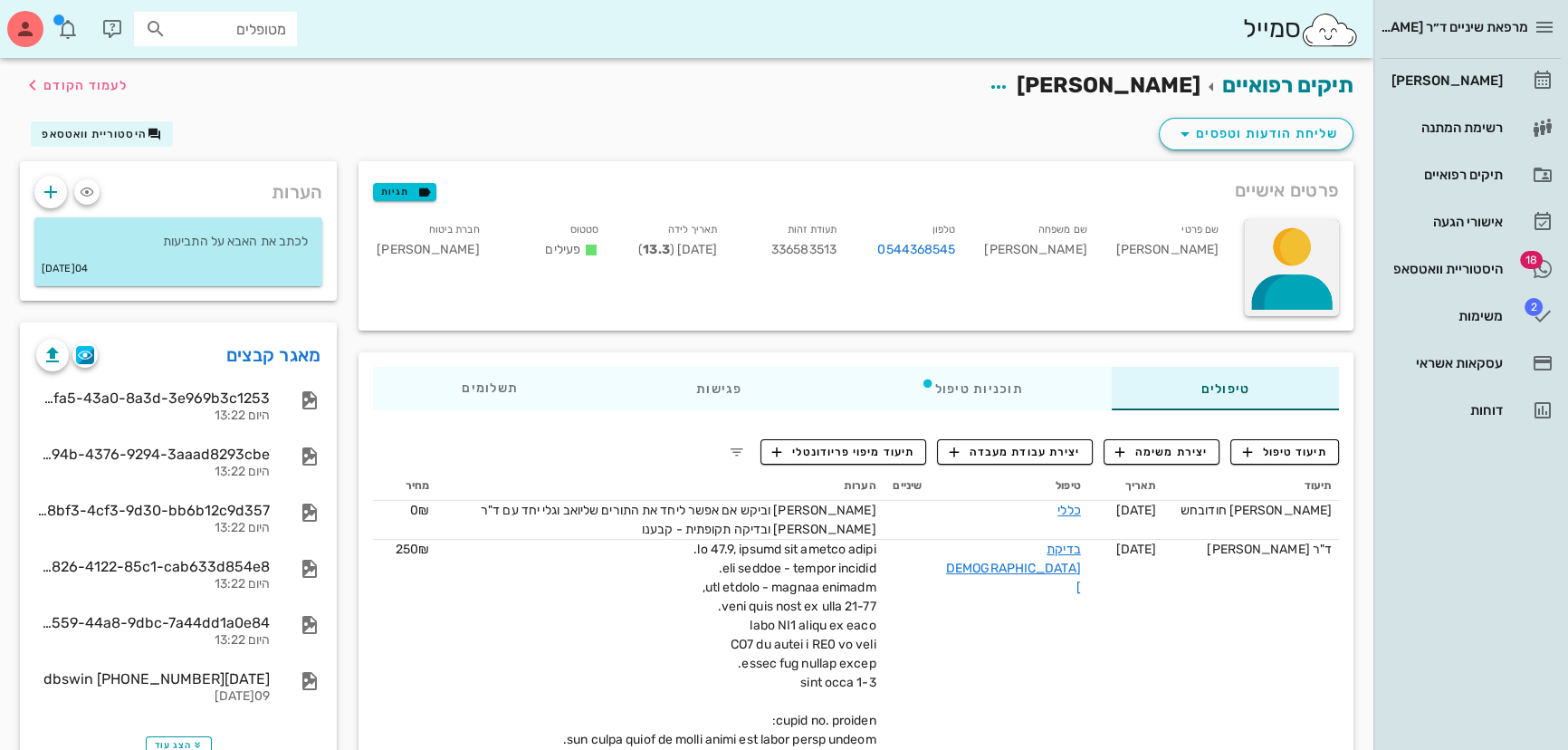 click at bounding box center (1291, 267) 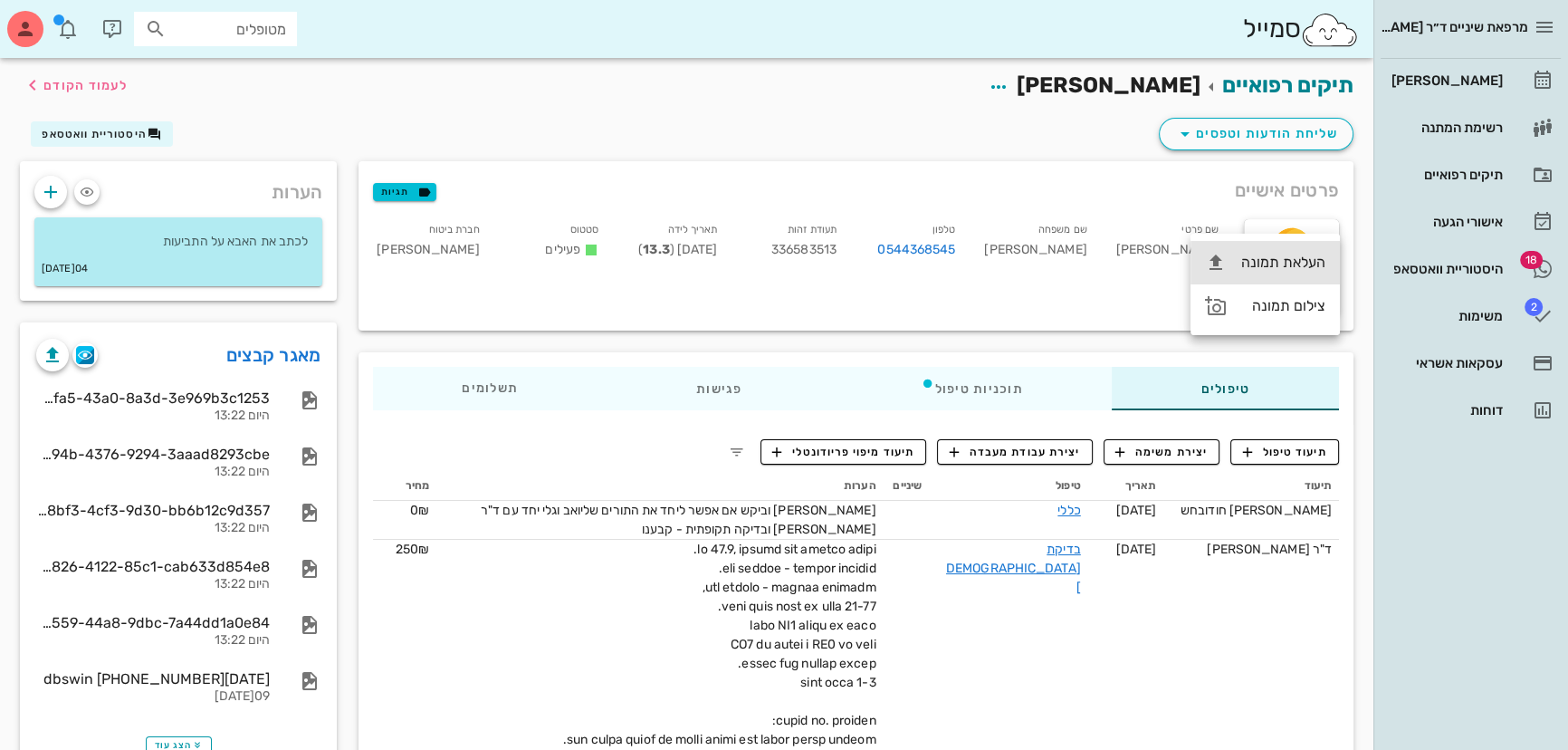 click on "העלאת תמונה" at bounding box center [1283, 262] 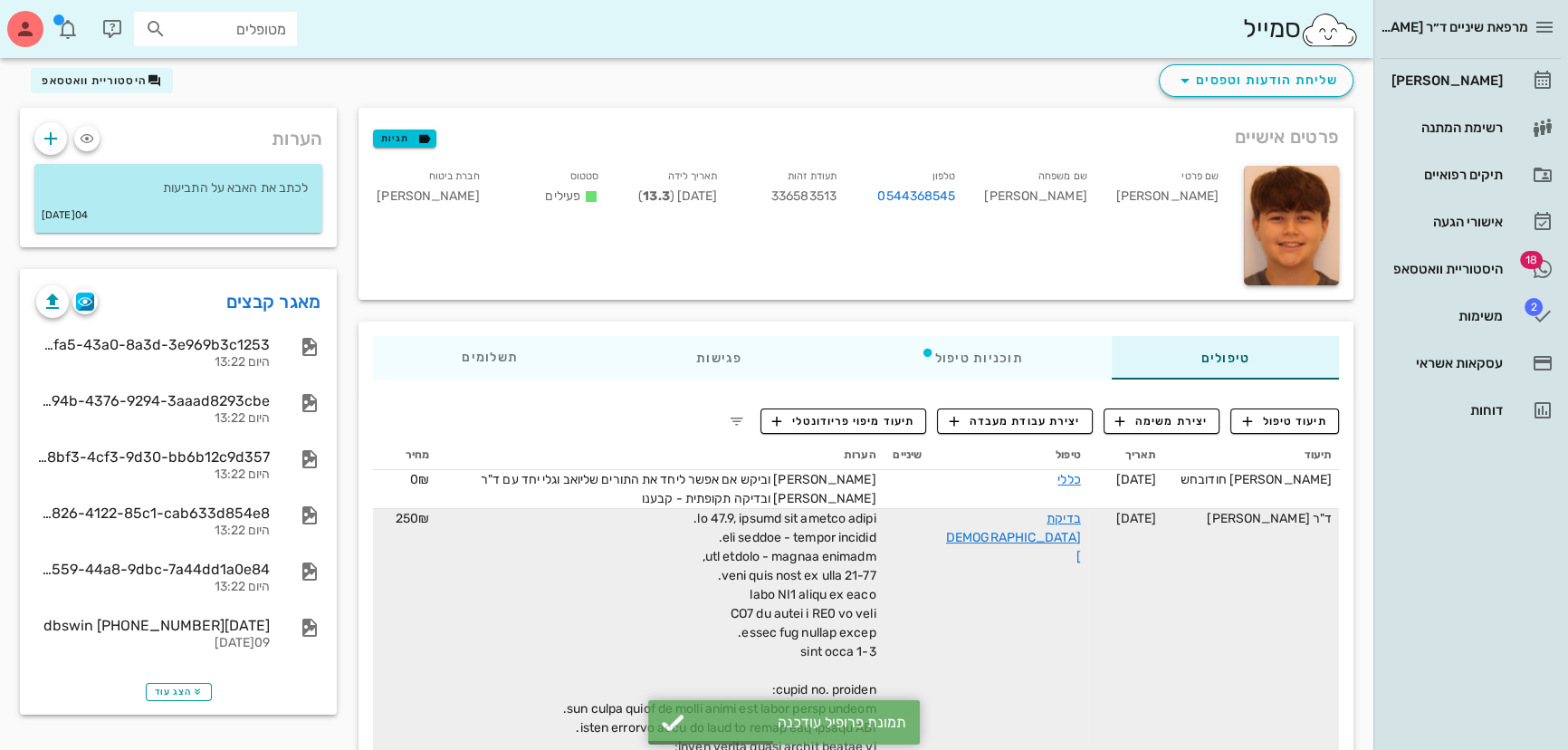 scroll, scrollTop: 82, scrollLeft: 0, axis: vertical 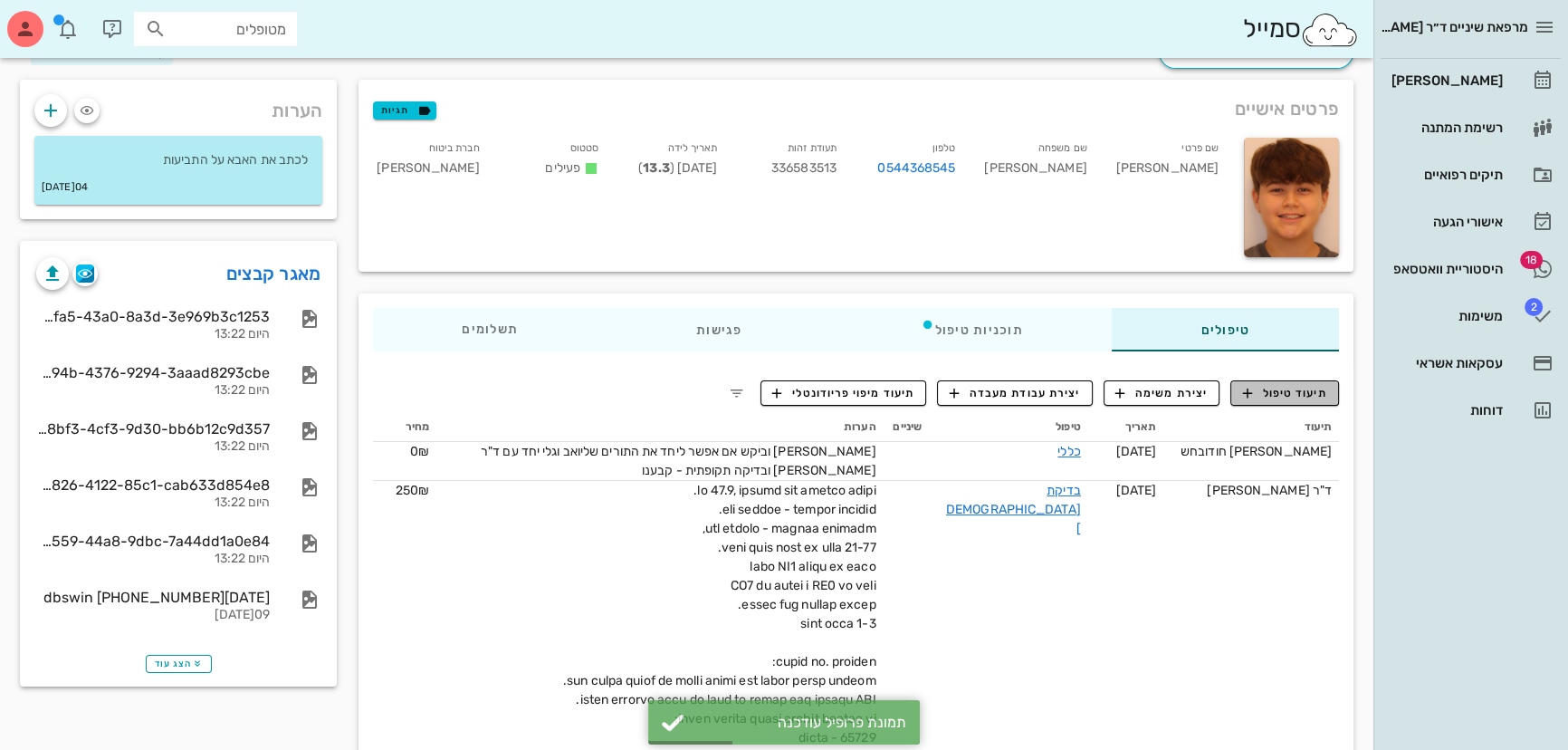 click on "תיעוד טיפול" at bounding box center [1285, 393] 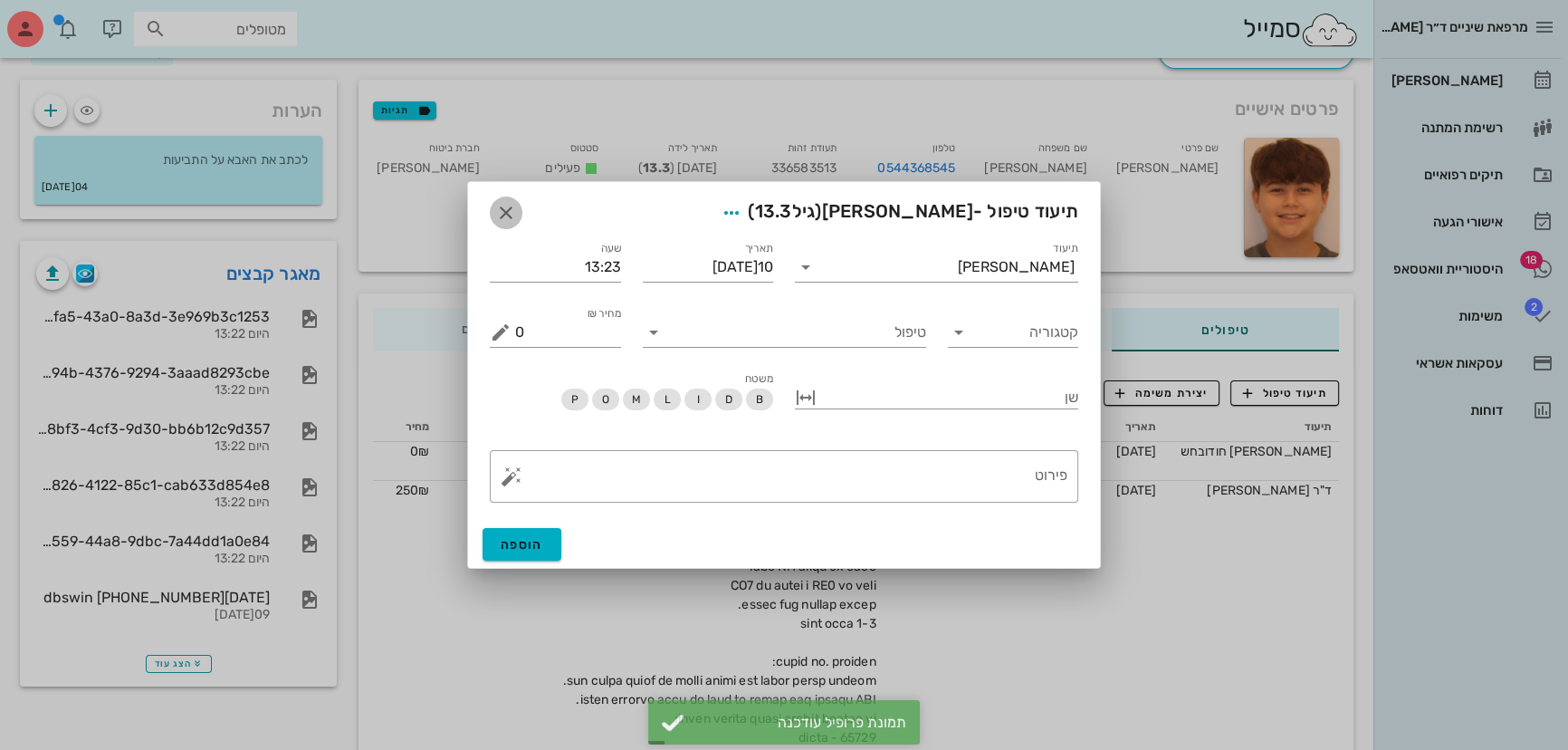 click at bounding box center (506, 213) 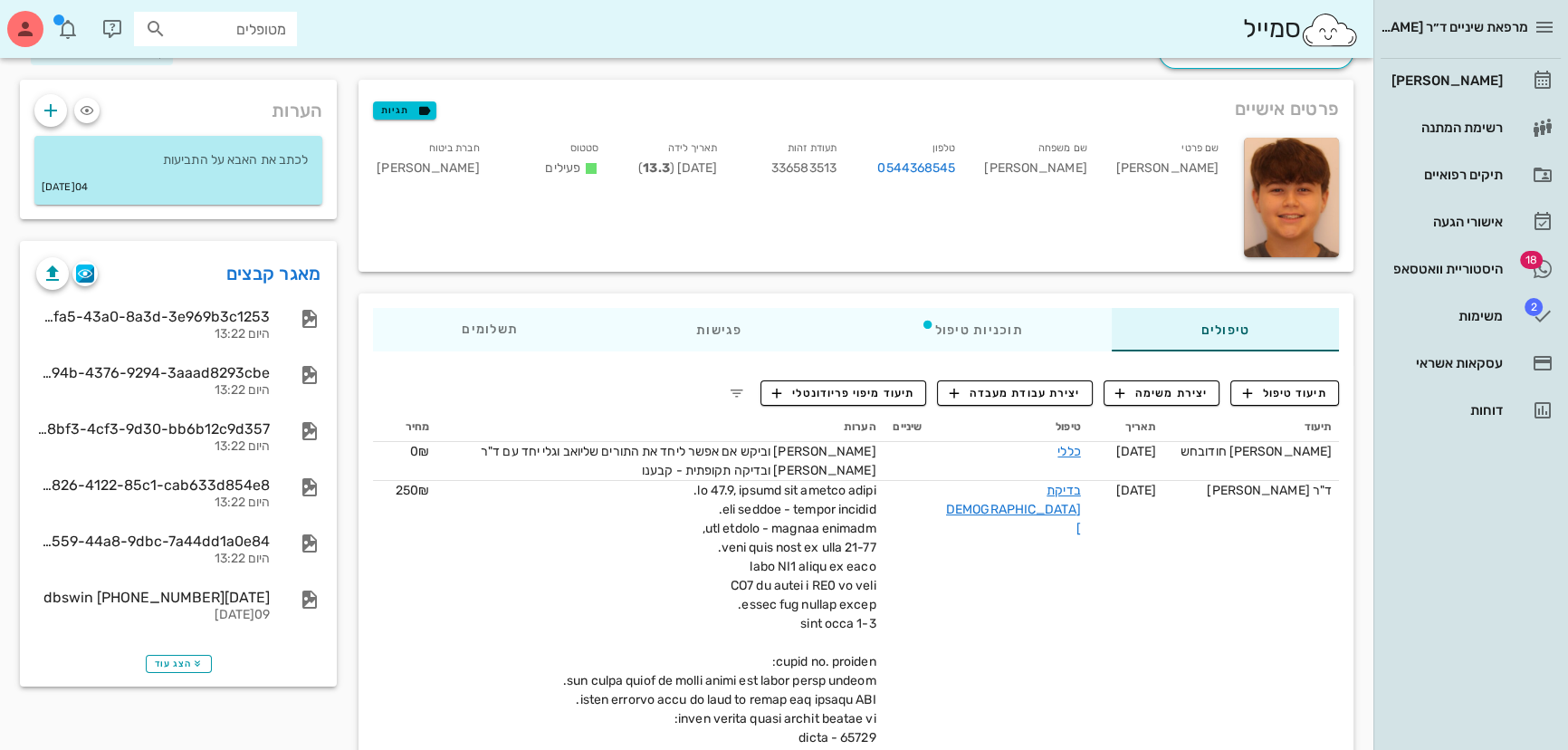 scroll, scrollTop: 0, scrollLeft: 0, axis: both 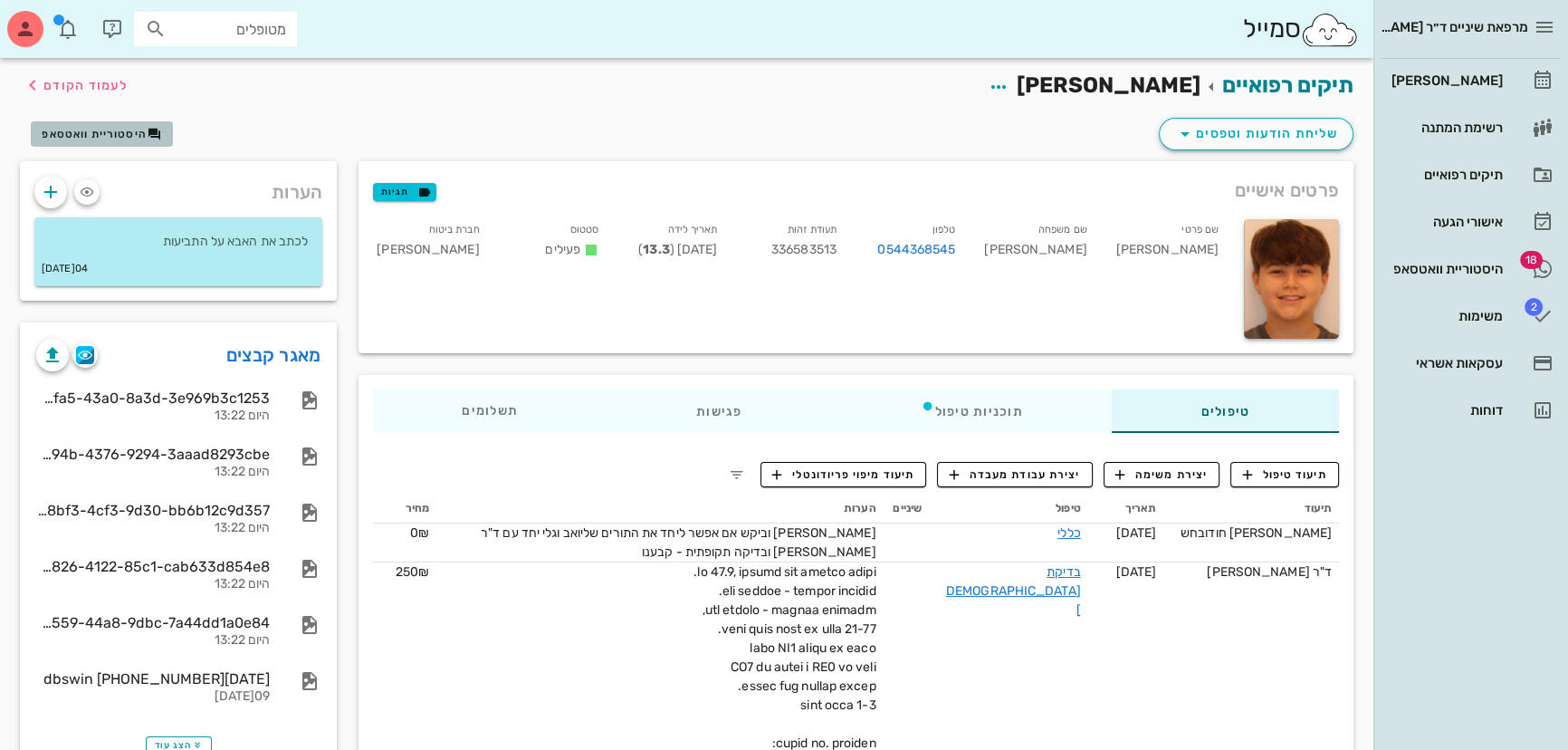 click on "היסטוריית וואטסאפ" at bounding box center [101, 134] 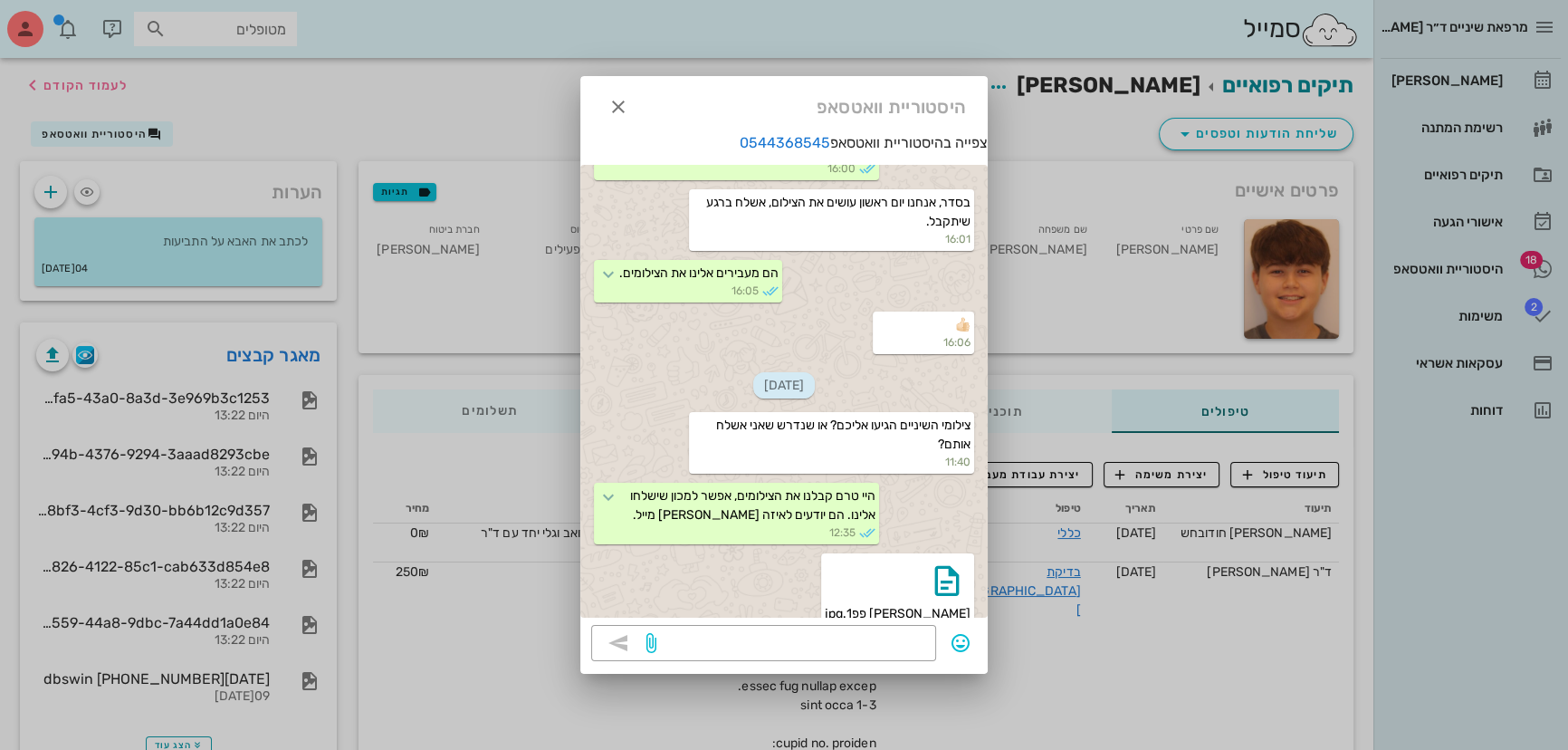 scroll, scrollTop: 2630, scrollLeft: 0, axis: vertical 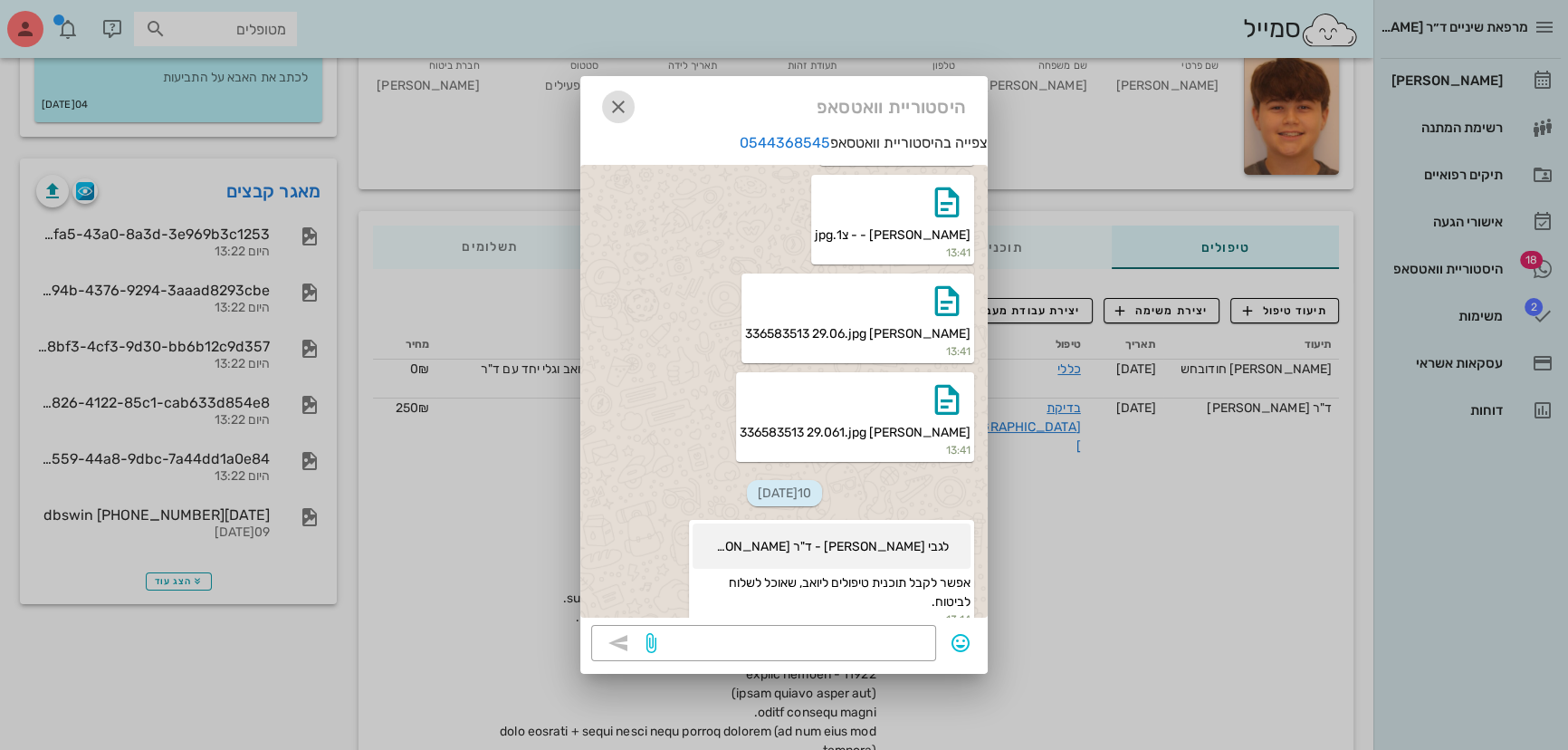 click at bounding box center (618, 107) 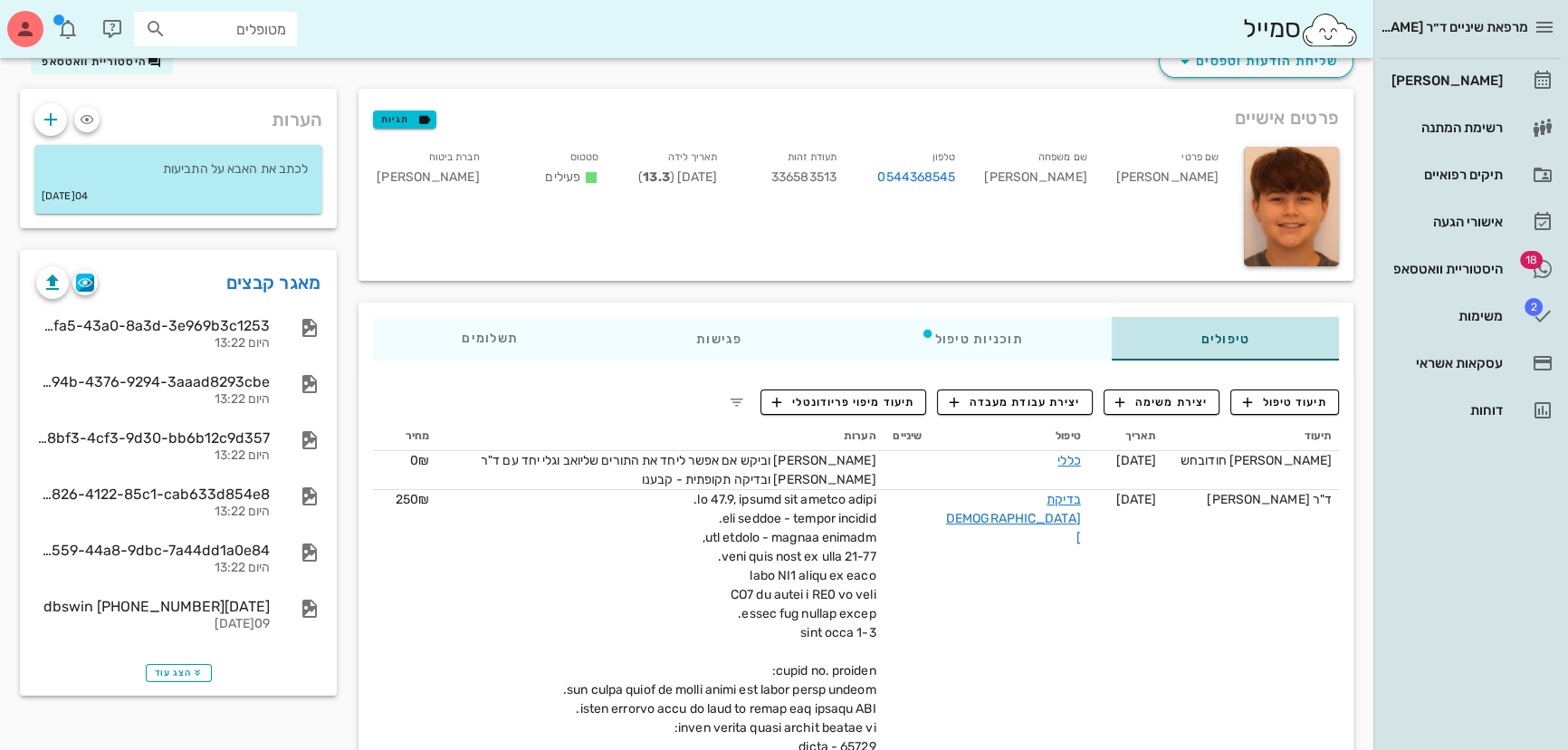 scroll, scrollTop: 0, scrollLeft: 0, axis: both 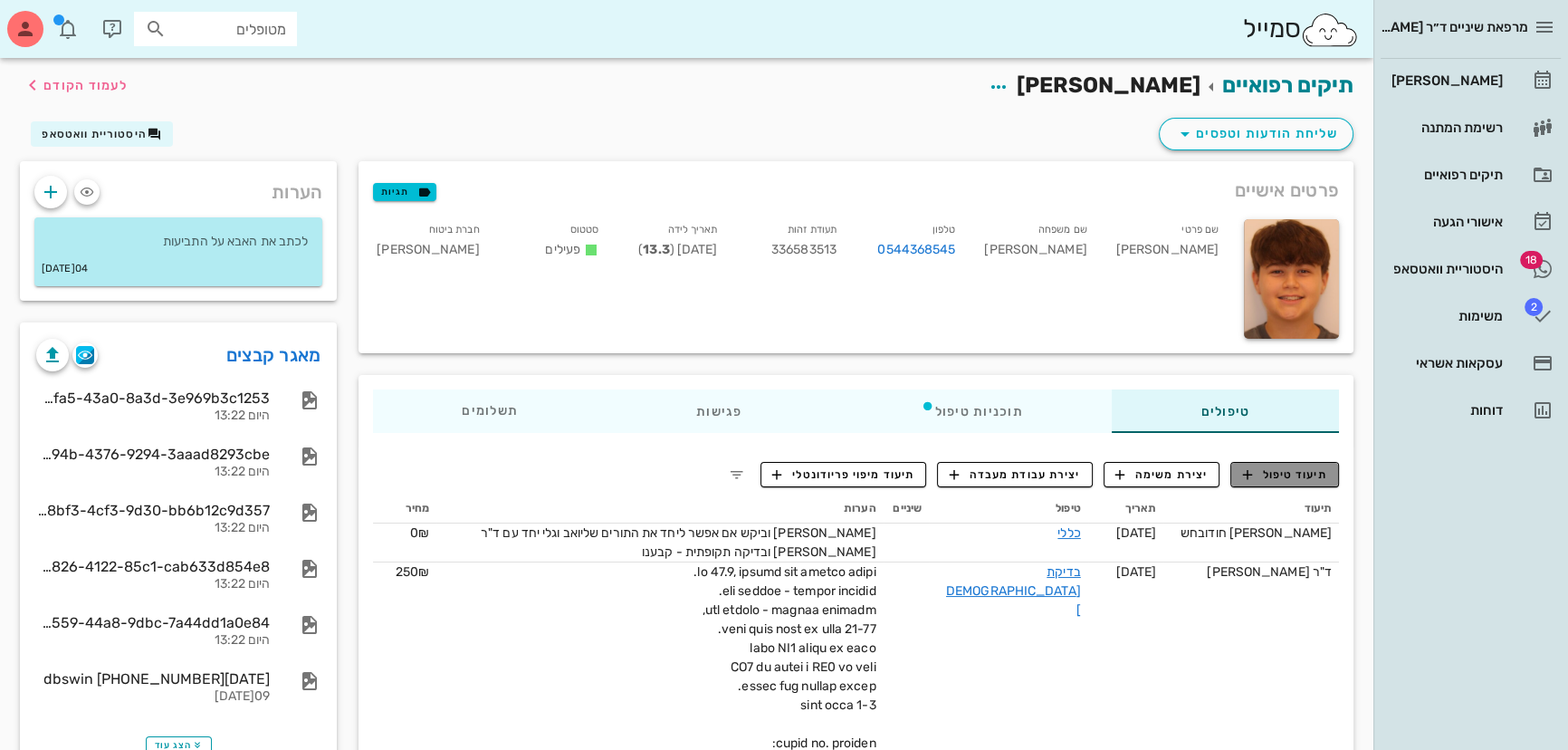 click on "תיעוד טיפול" at bounding box center (1285, 475) 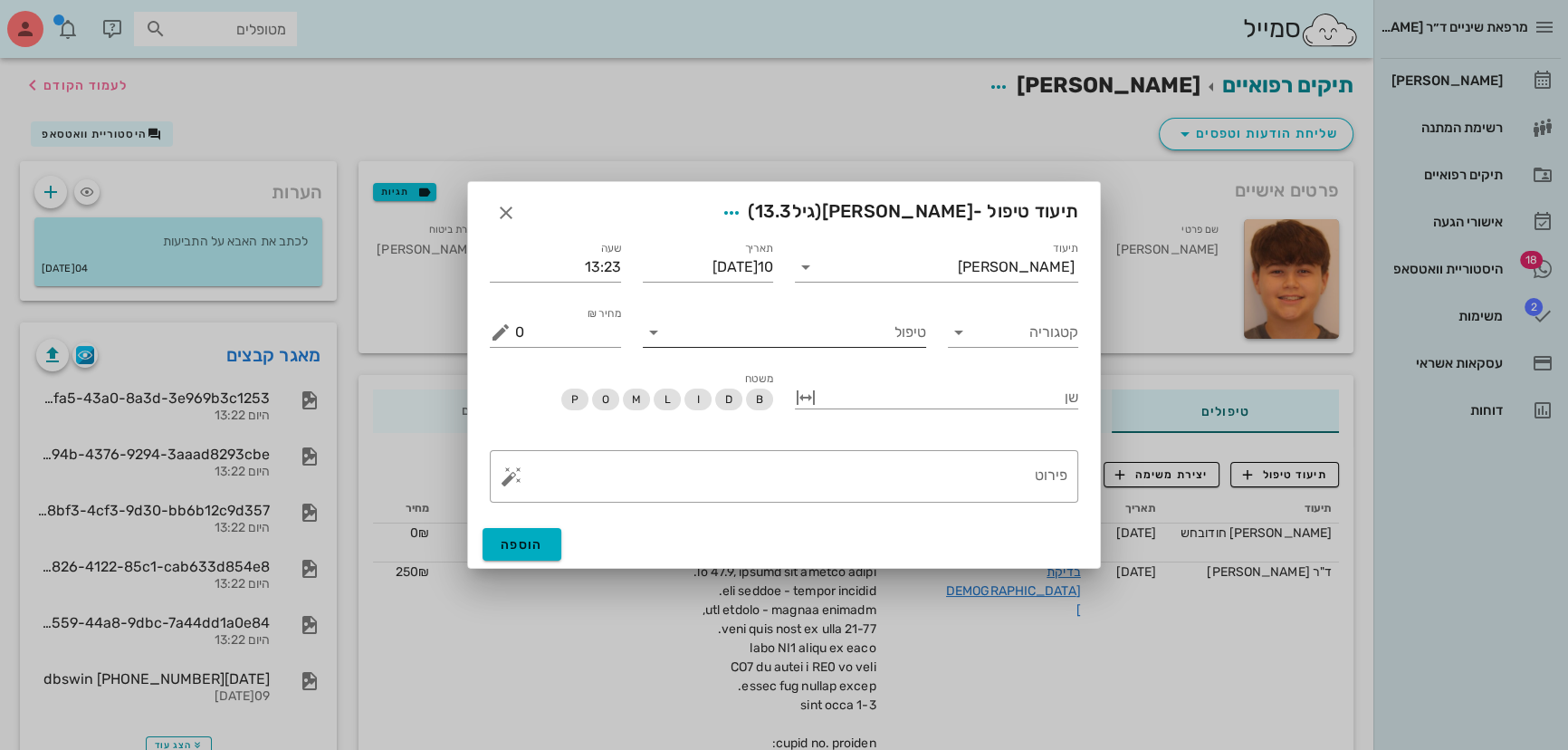 click on "טיפול" at bounding box center [797, 332] 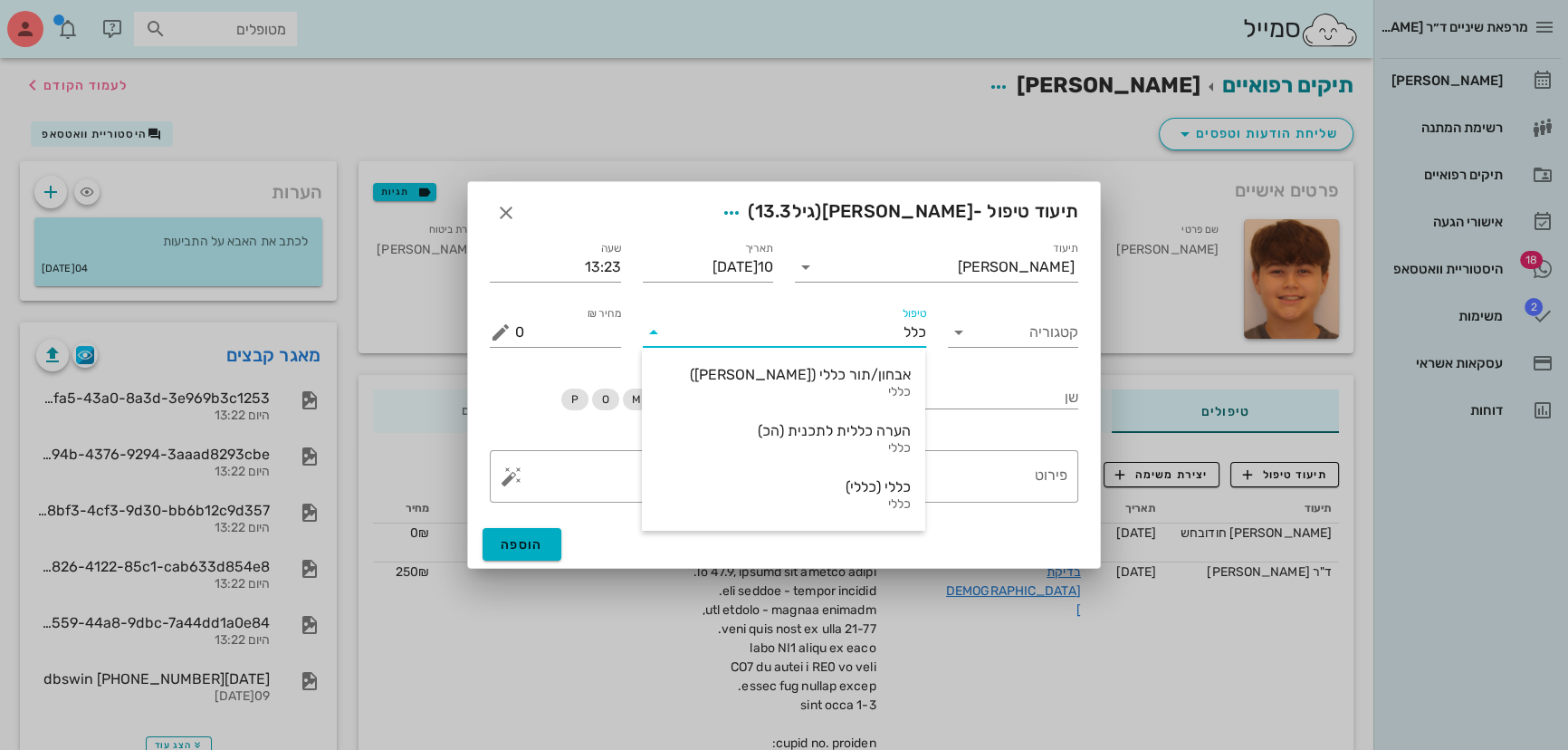 type on "כללי" 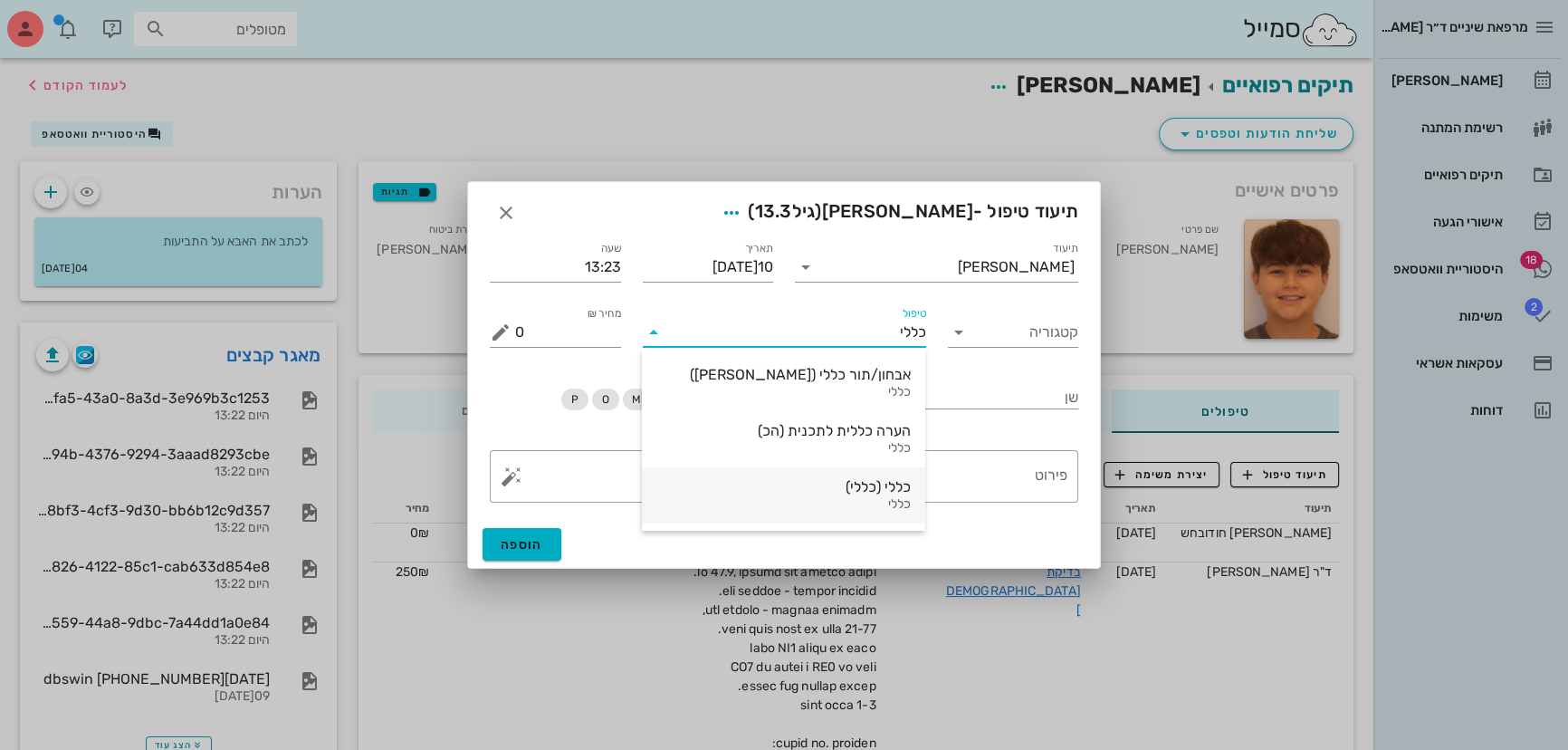 click on "כללי" at bounding box center (783, 505) 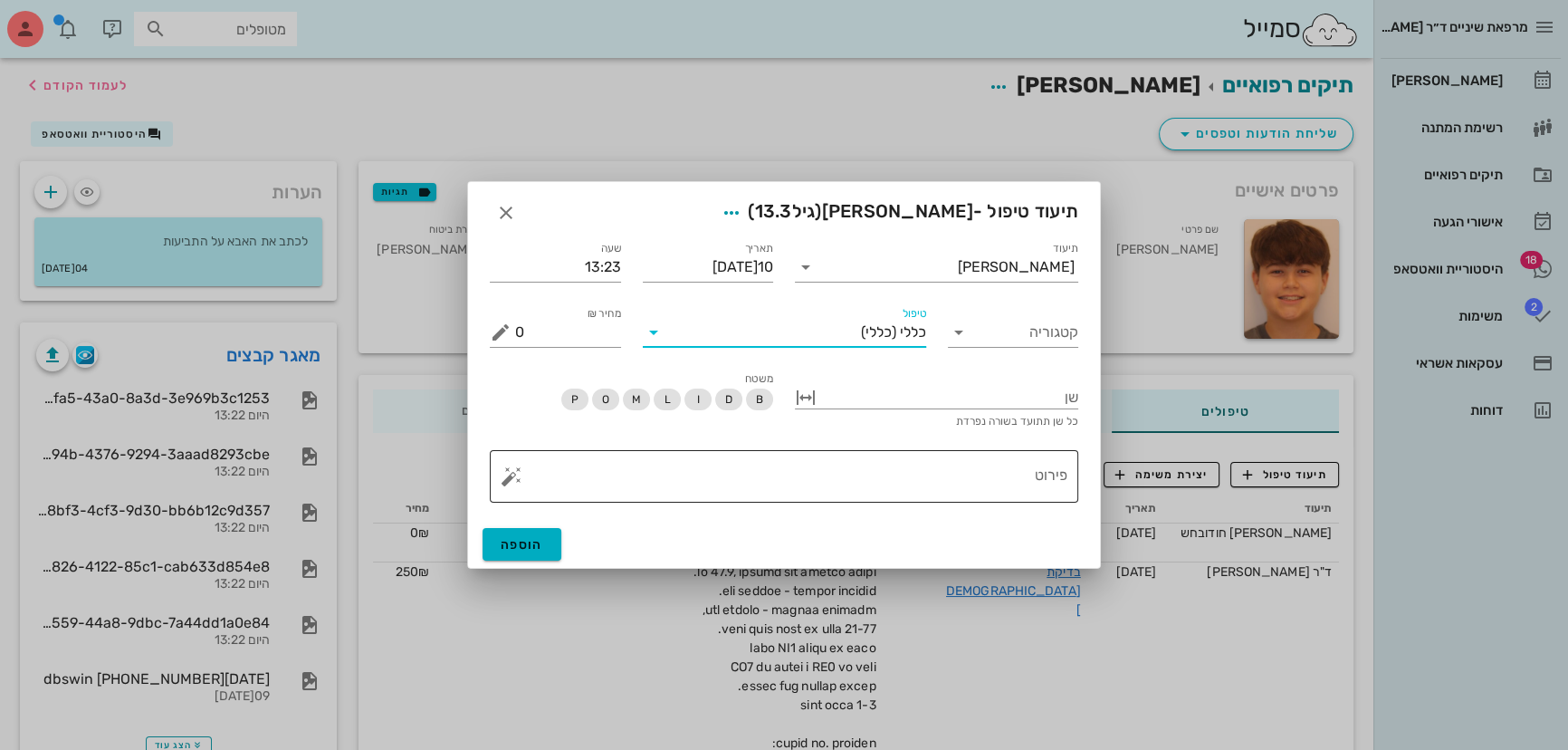click on "פירוט" at bounding box center (791, 481) 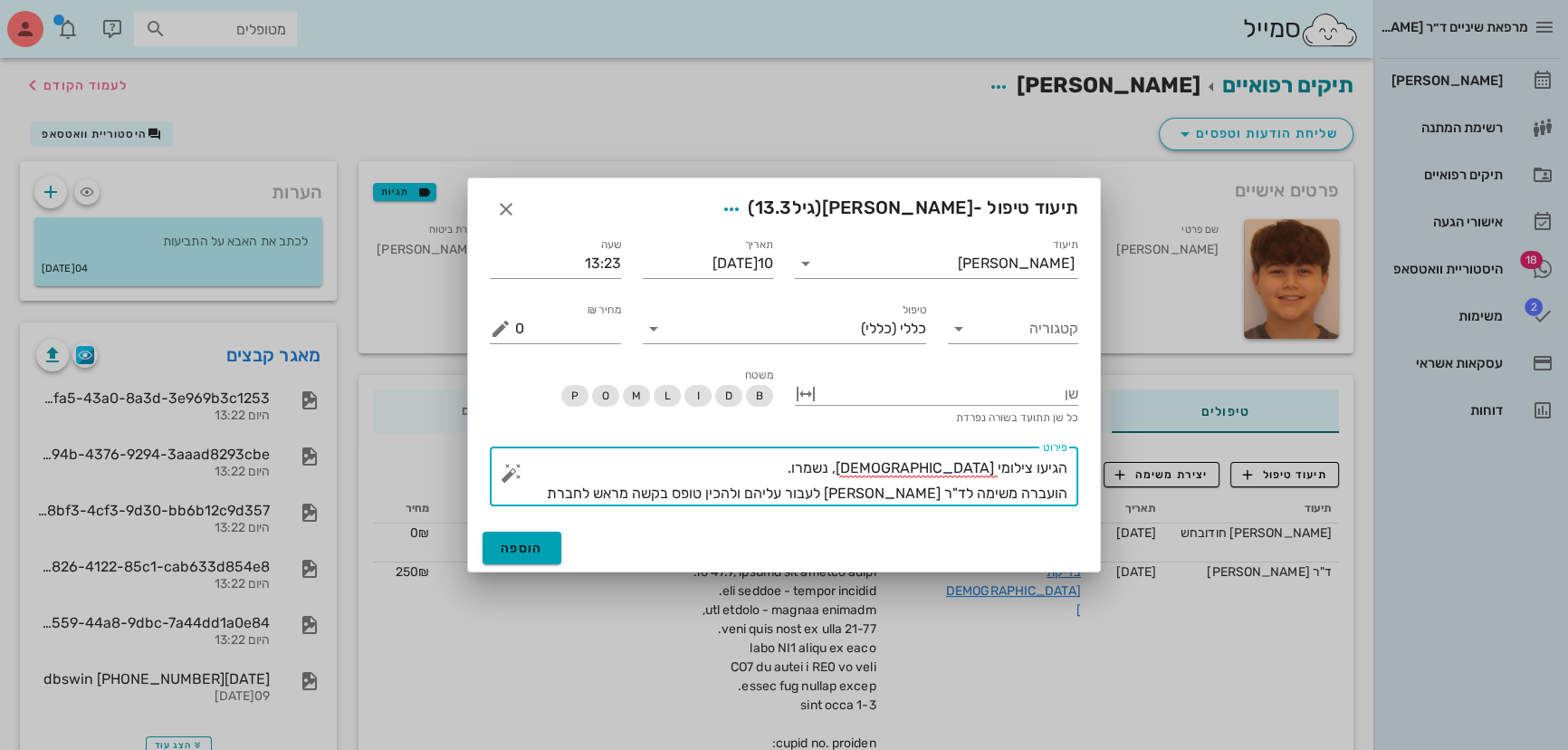 type on "הגיעו צילומי [DEMOGRAPHIC_DATA], נשמרו.
הועברה משימה לד"ר [PERSON_NAME] לעבור עליהם ולהכין טופס בקשה מראש לחברת הביטוח" 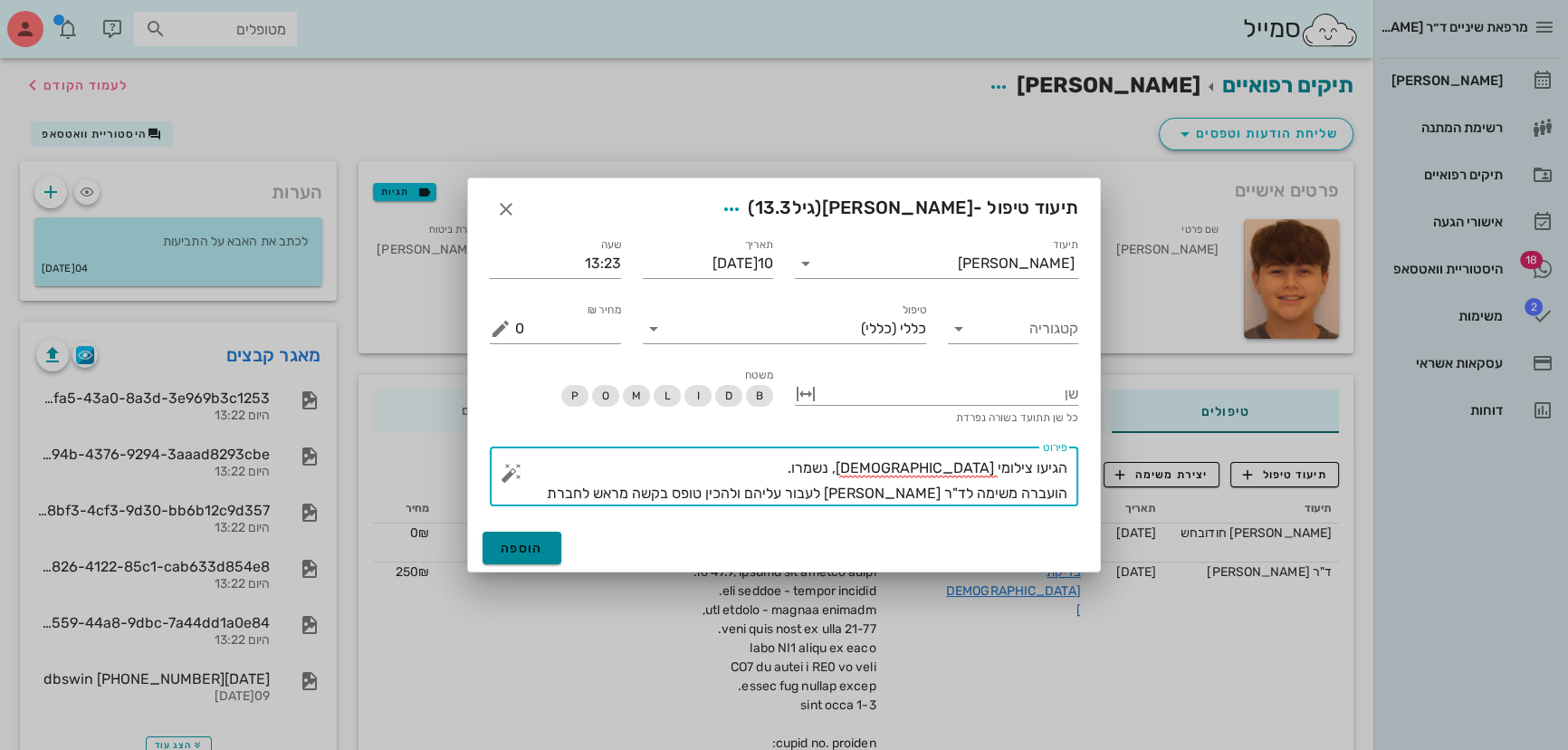 click on "הוספה" at bounding box center [521, 548] 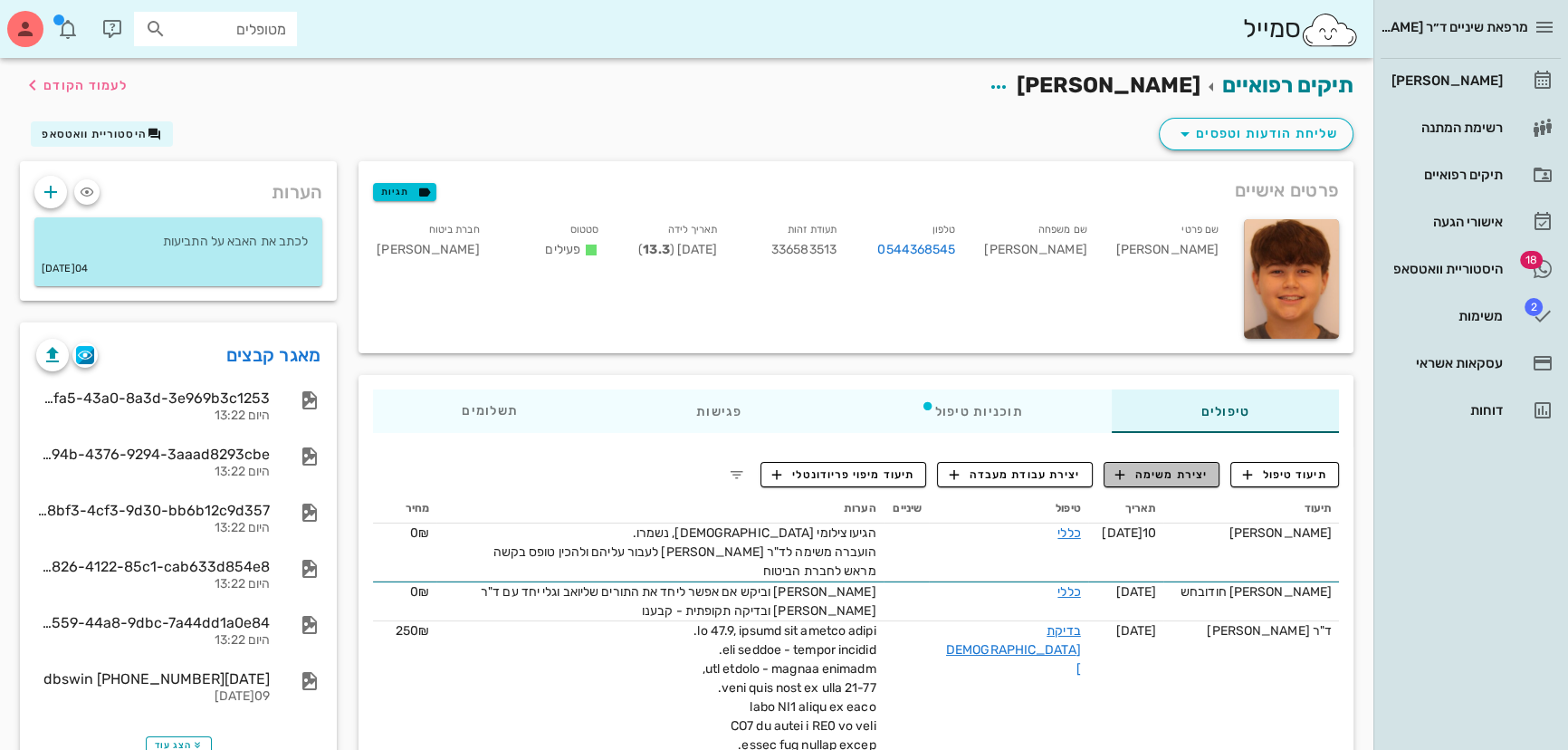 click on "יצירת משימה" at bounding box center [1162, 475] 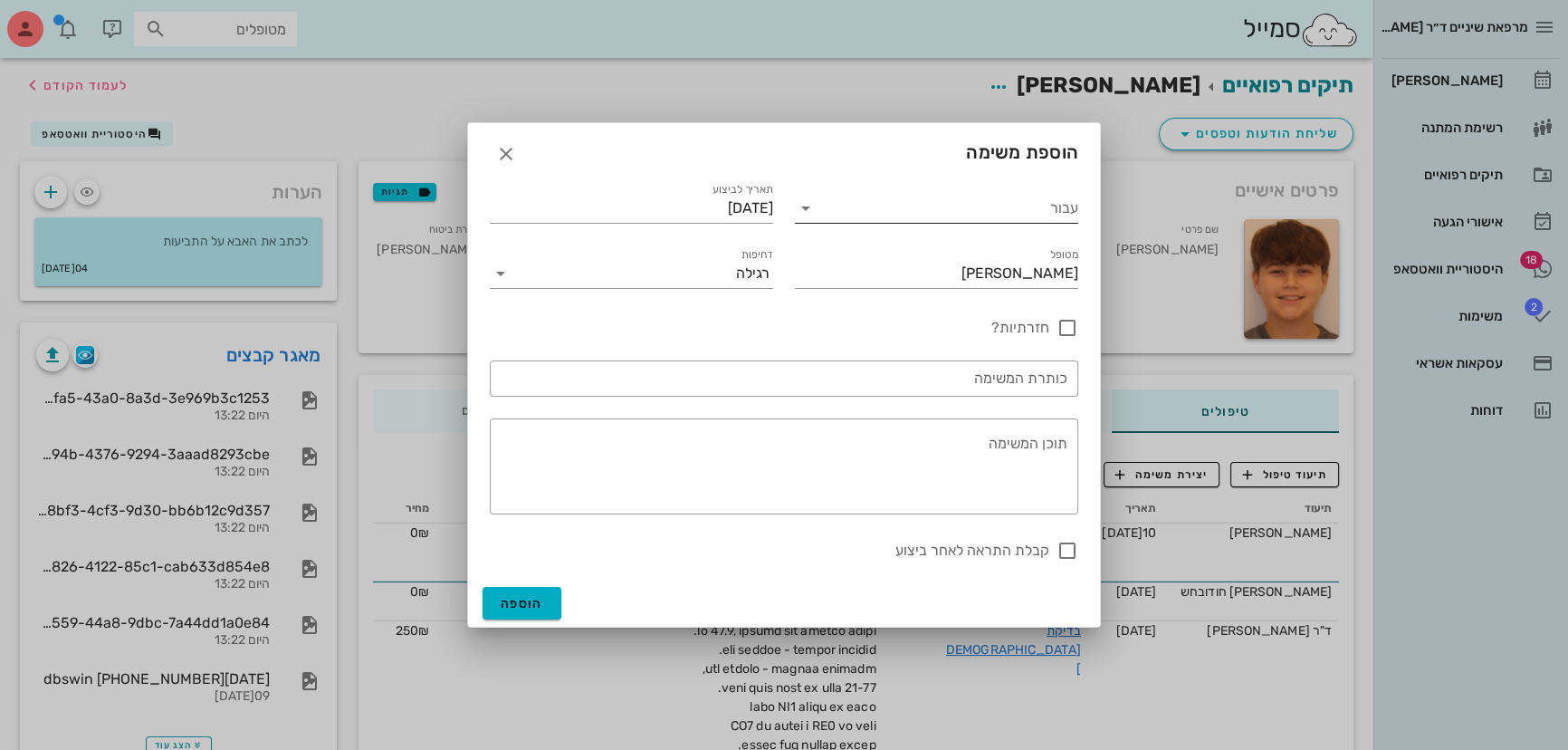 click on "עבור" at bounding box center [949, 208] 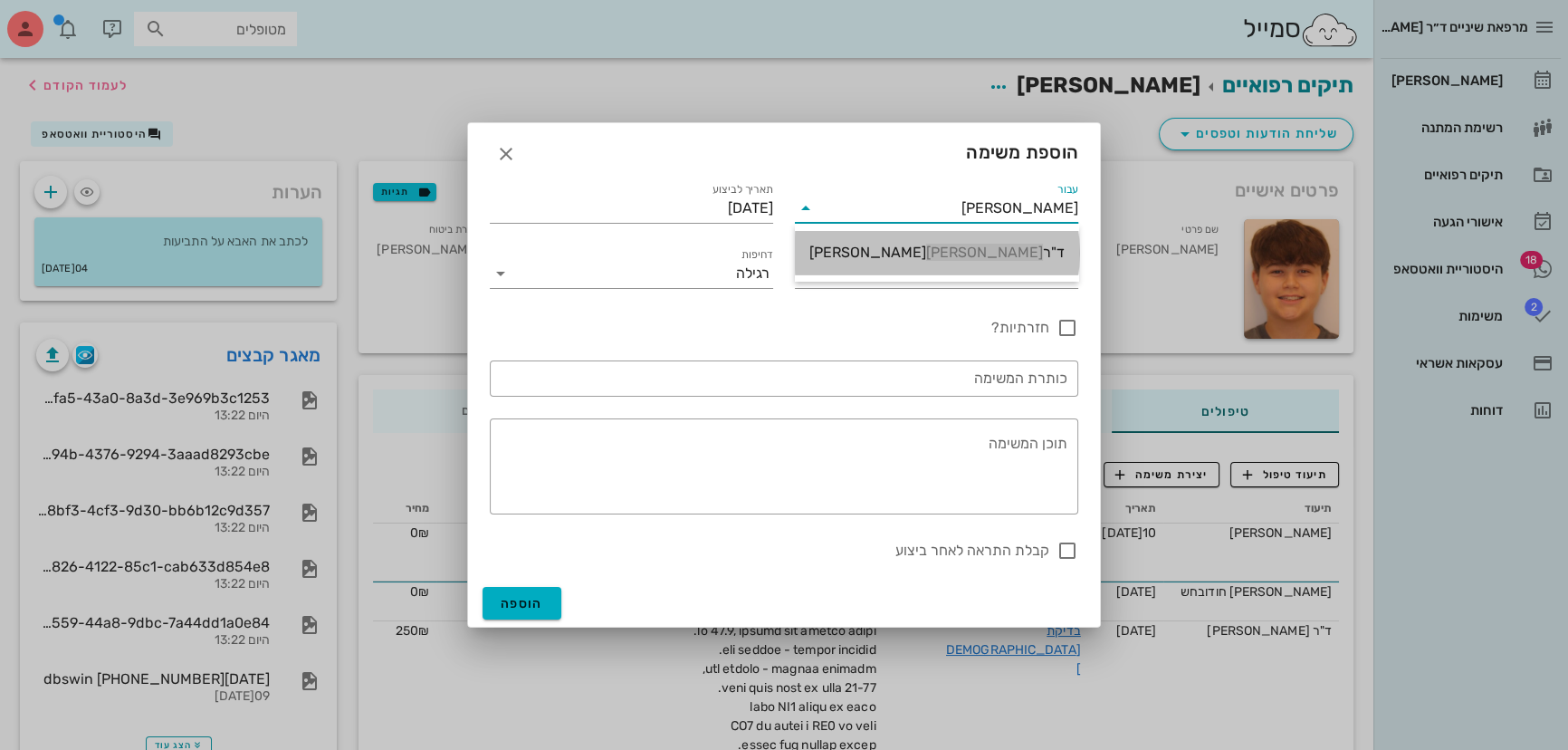 click on "ד"ר  [PERSON_NAME]" at bounding box center (937, 252) 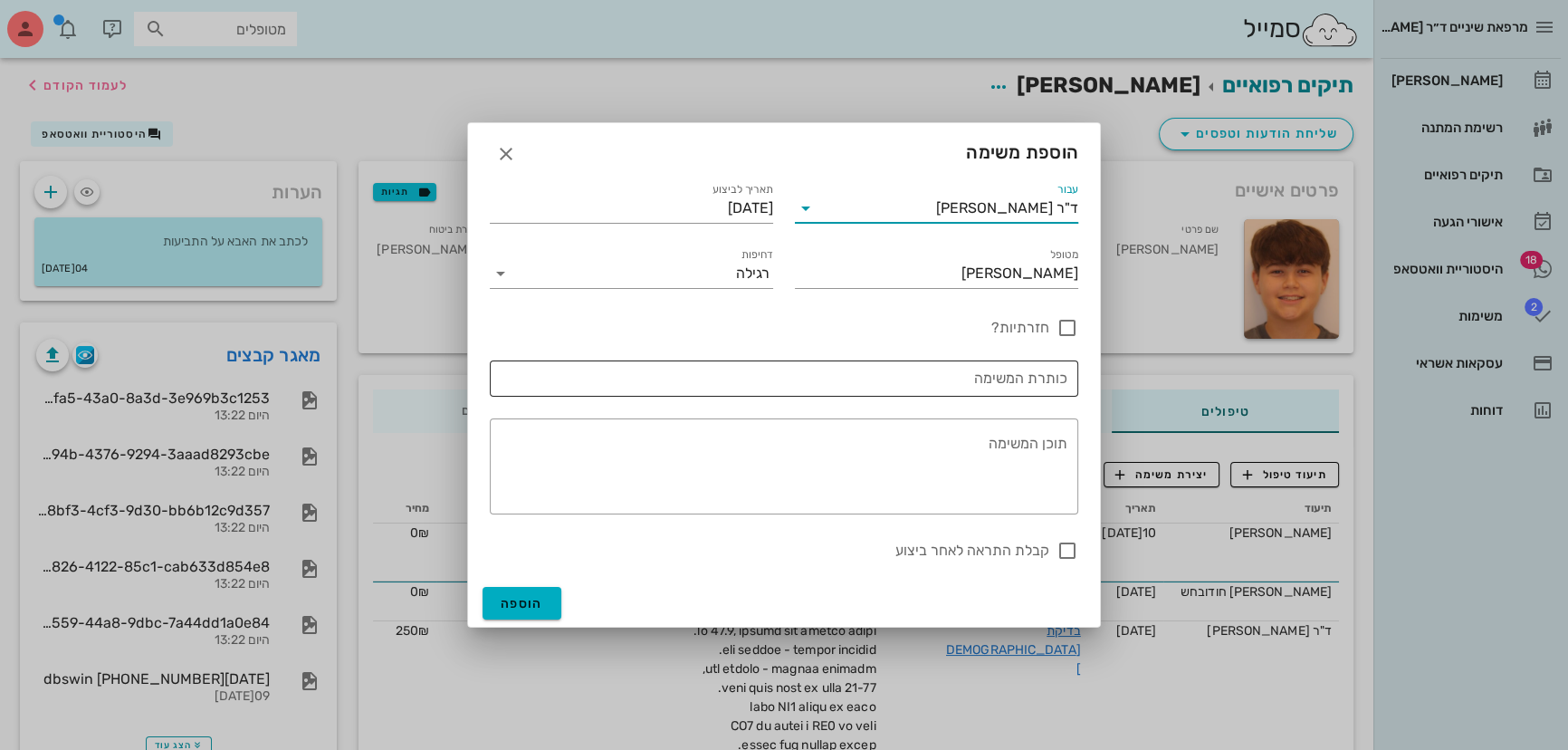 type on "ד"ר [PERSON_NAME]" 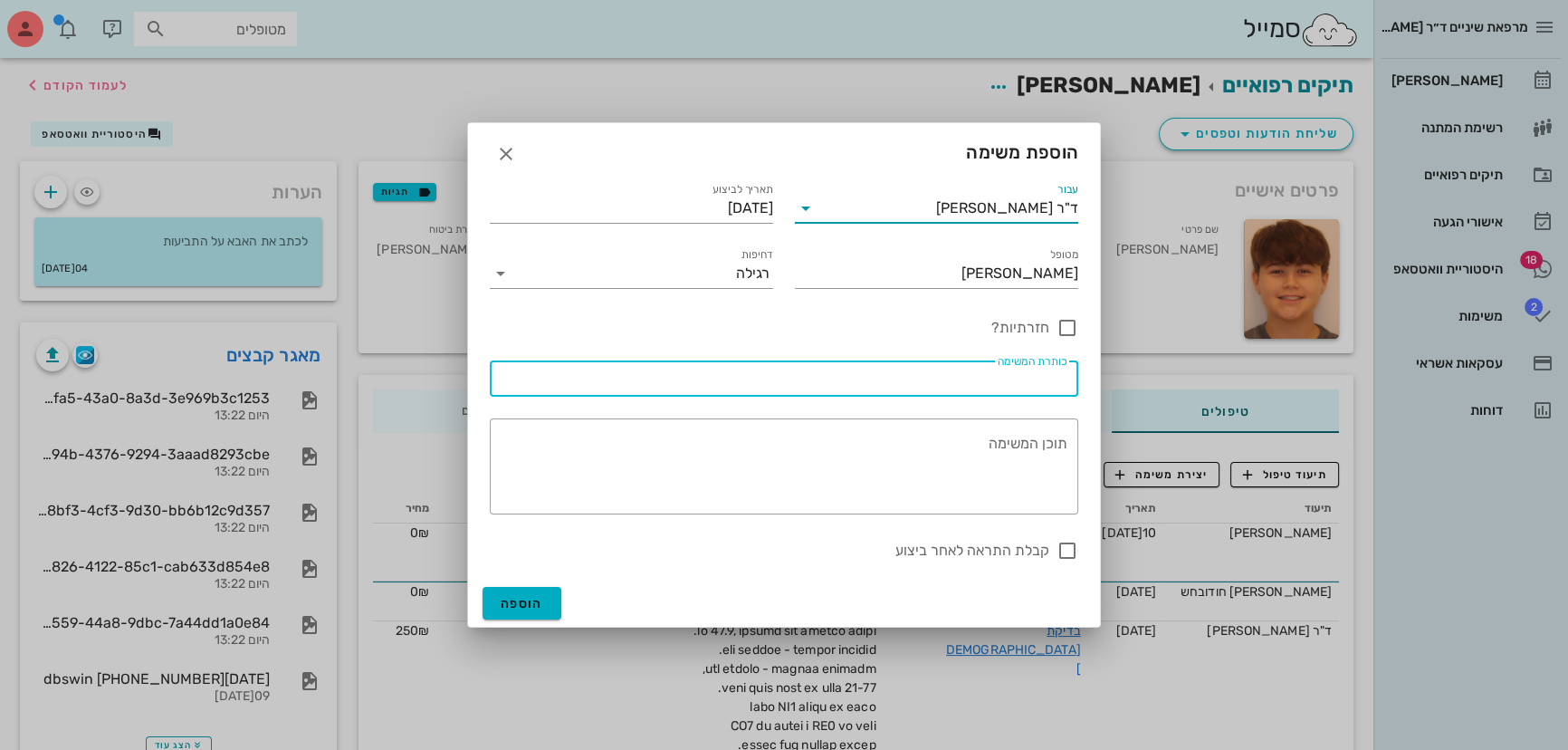 click on "כותרת המשימה" at bounding box center (784, 379) 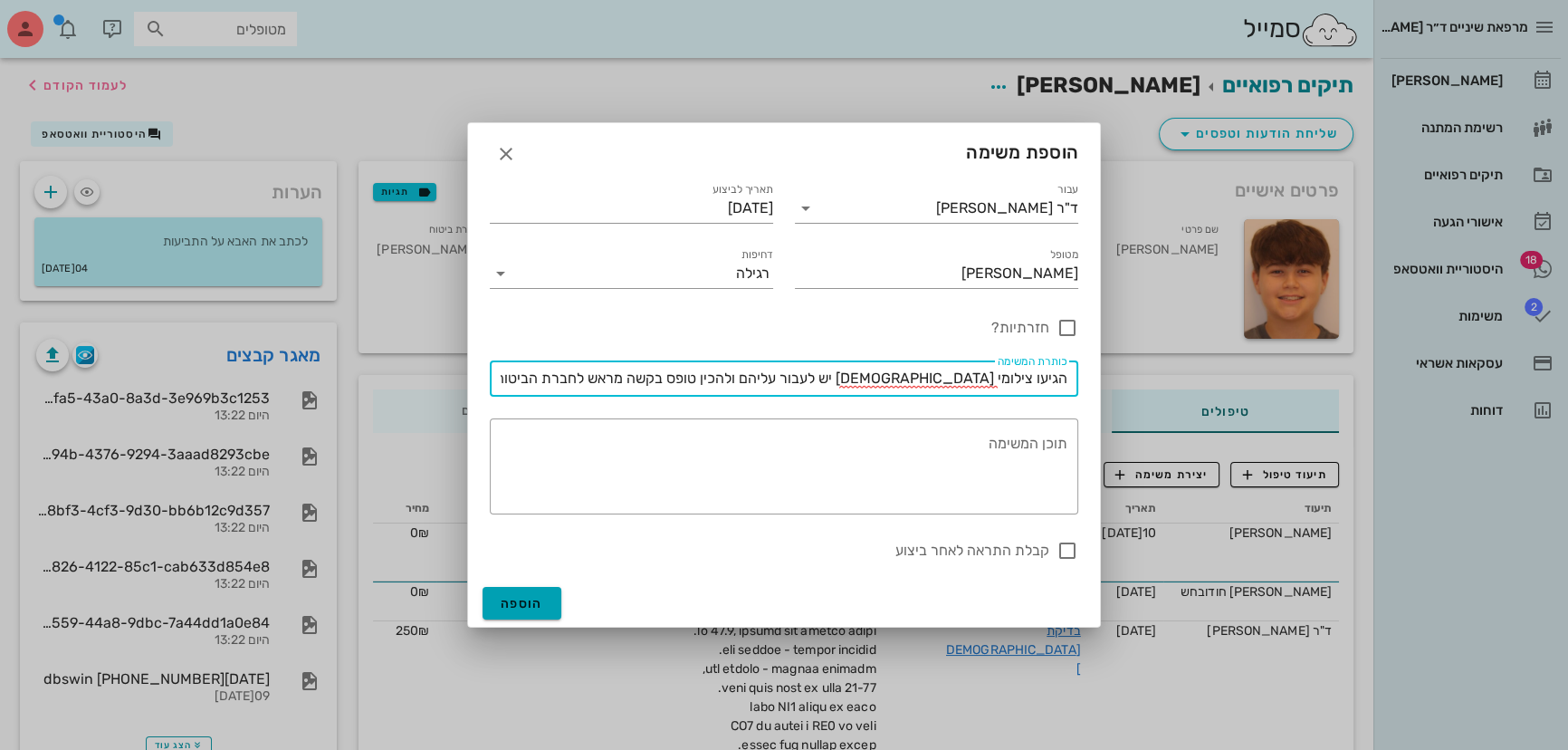 type on "הגיעו צילומי [DEMOGRAPHIC_DATA] יש לעבור עליהם ולהכין טופס בקשה מראש לחברת הביטוח. תודה" 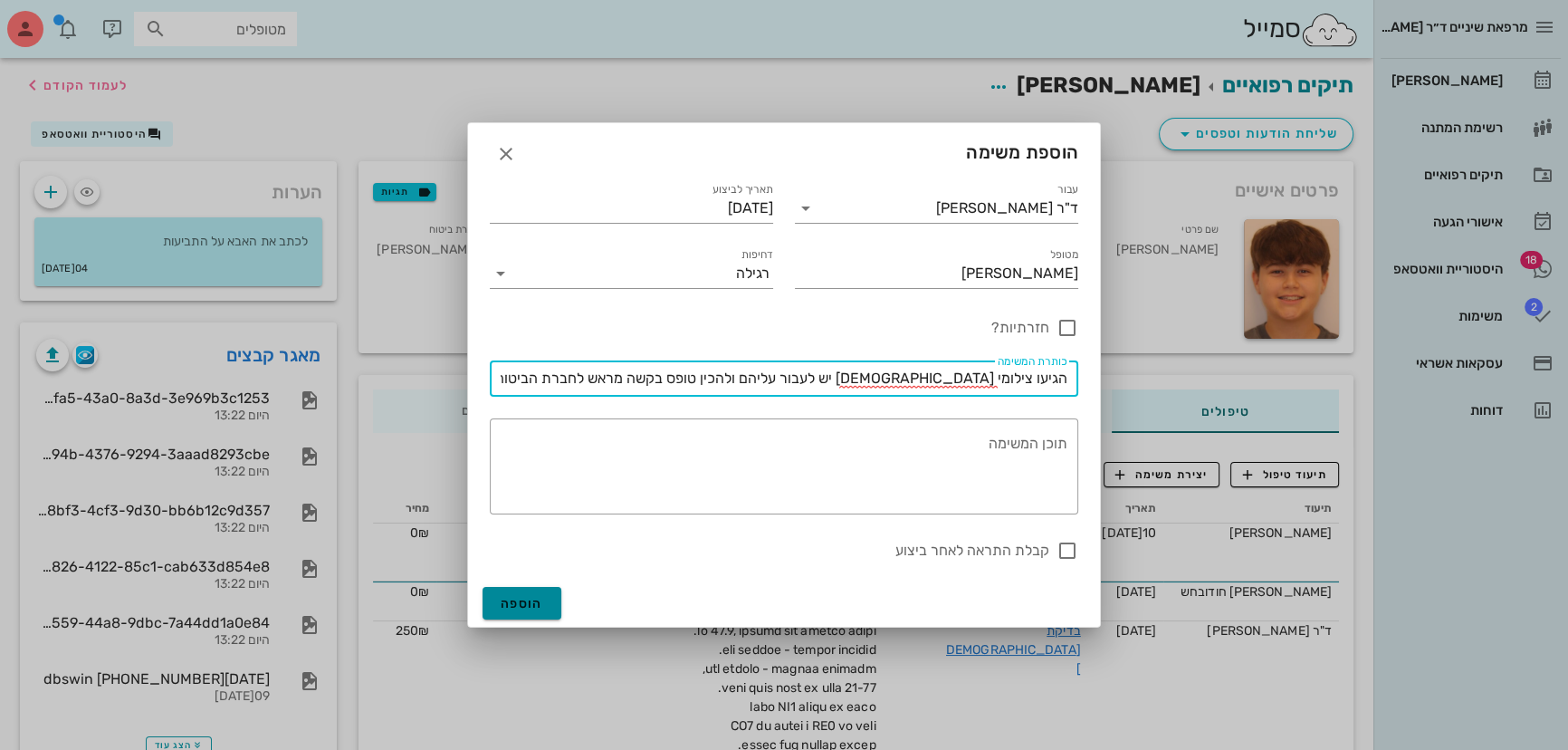 click on "הוספה" at bounding box center [521, 603] 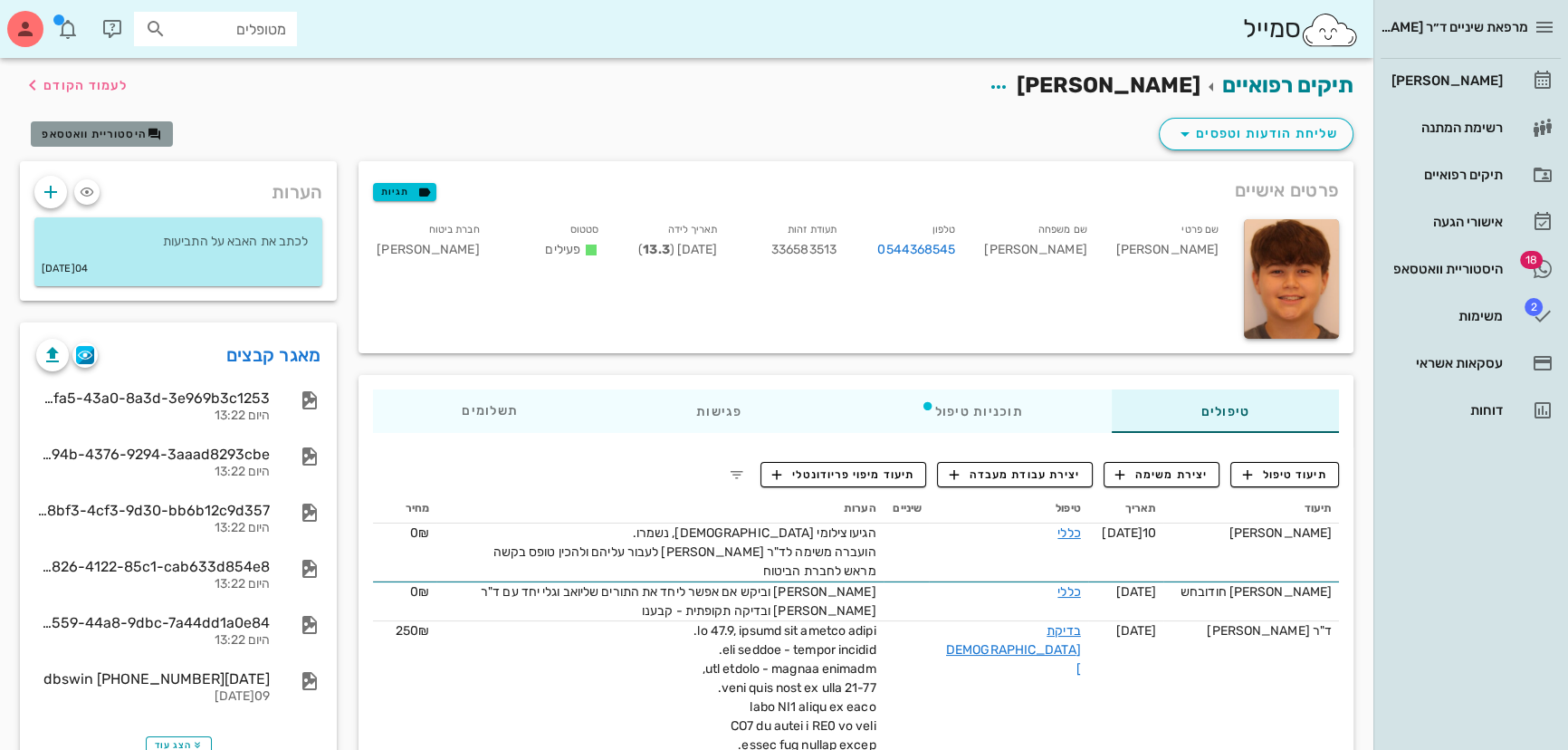 click on "היסטוריית וואטסאפ" at bounding box center [94, 134] 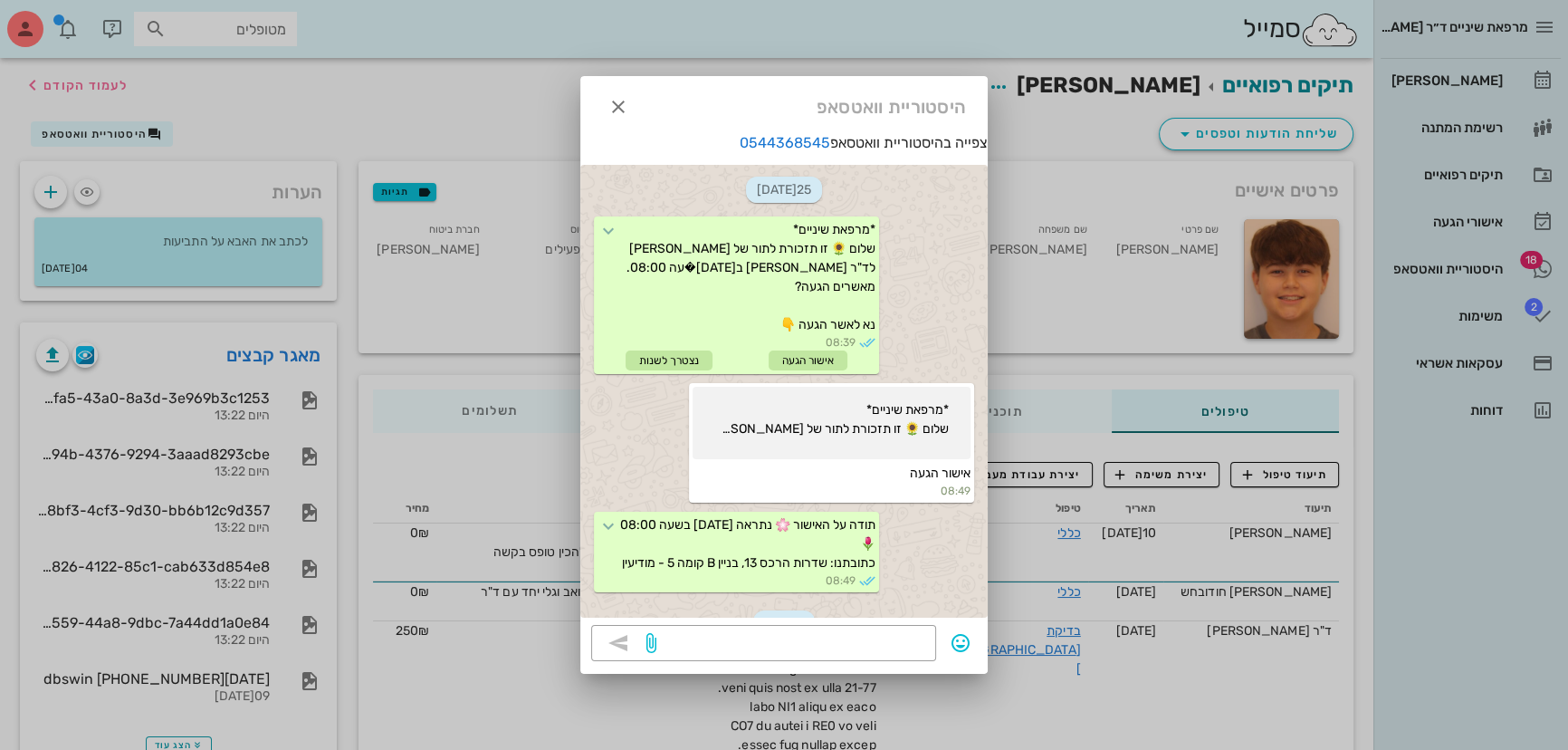 scroll, scrollTop: 2630, scrollLeft: 0, axis: vertical 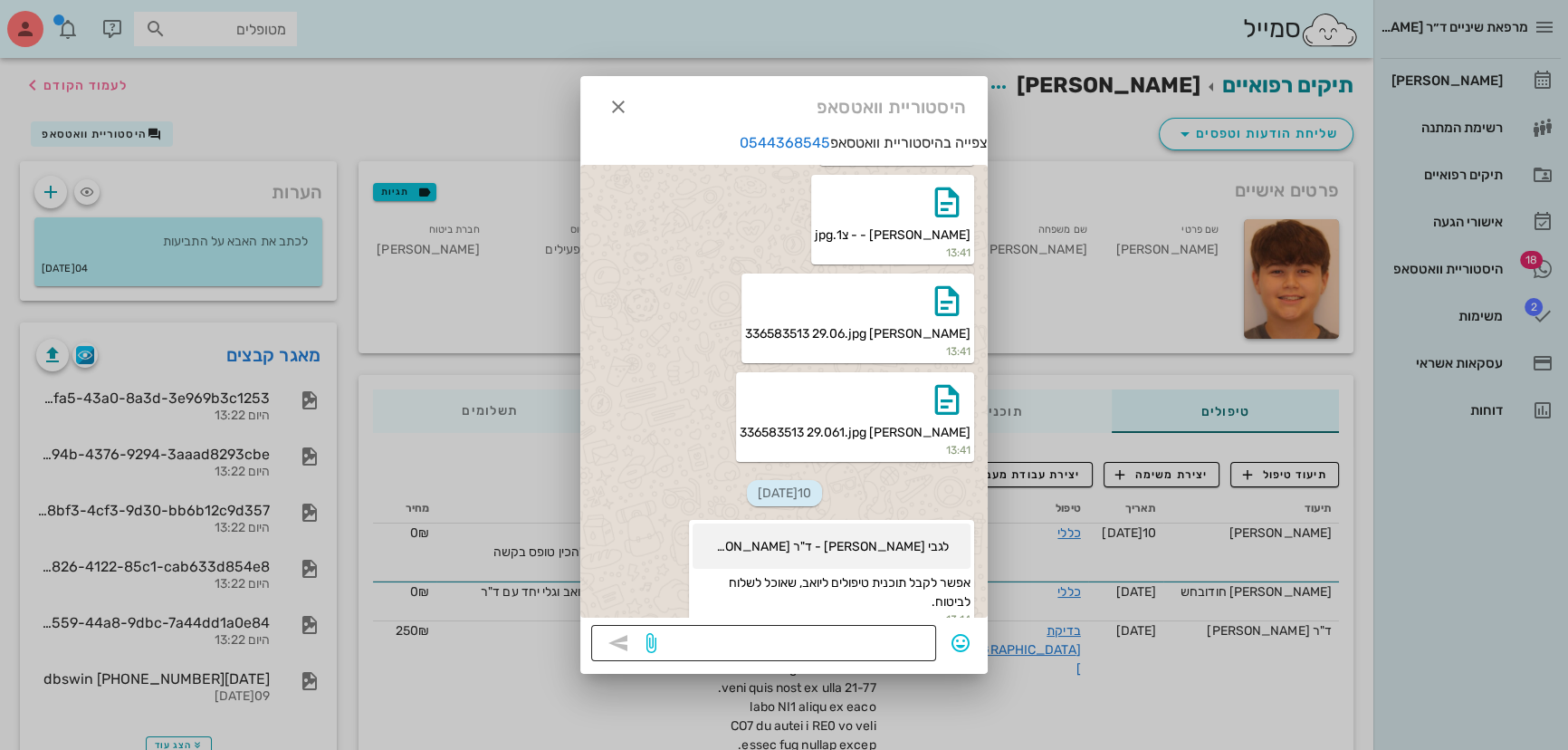 click at bounding box center (792, 645) 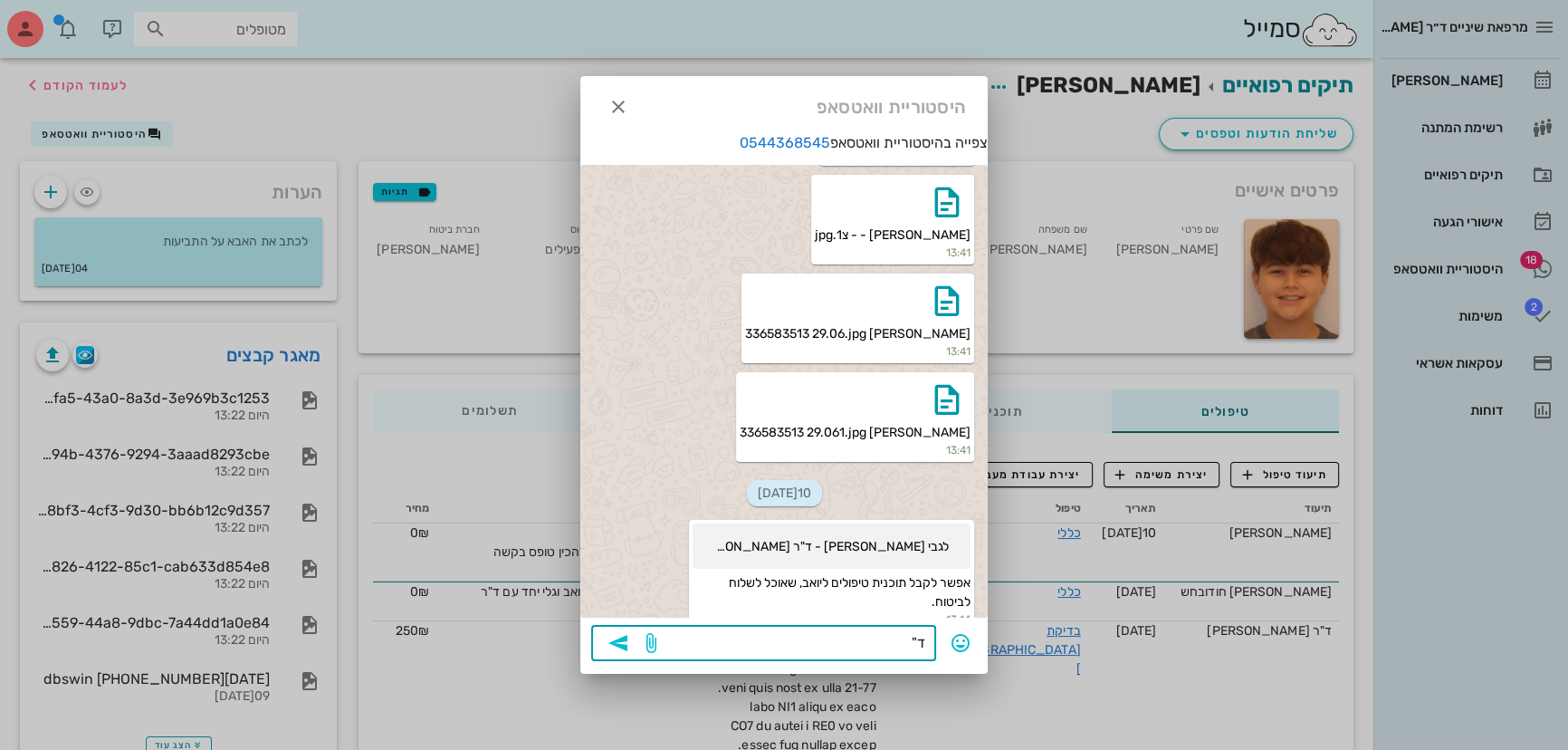 type on "ד" 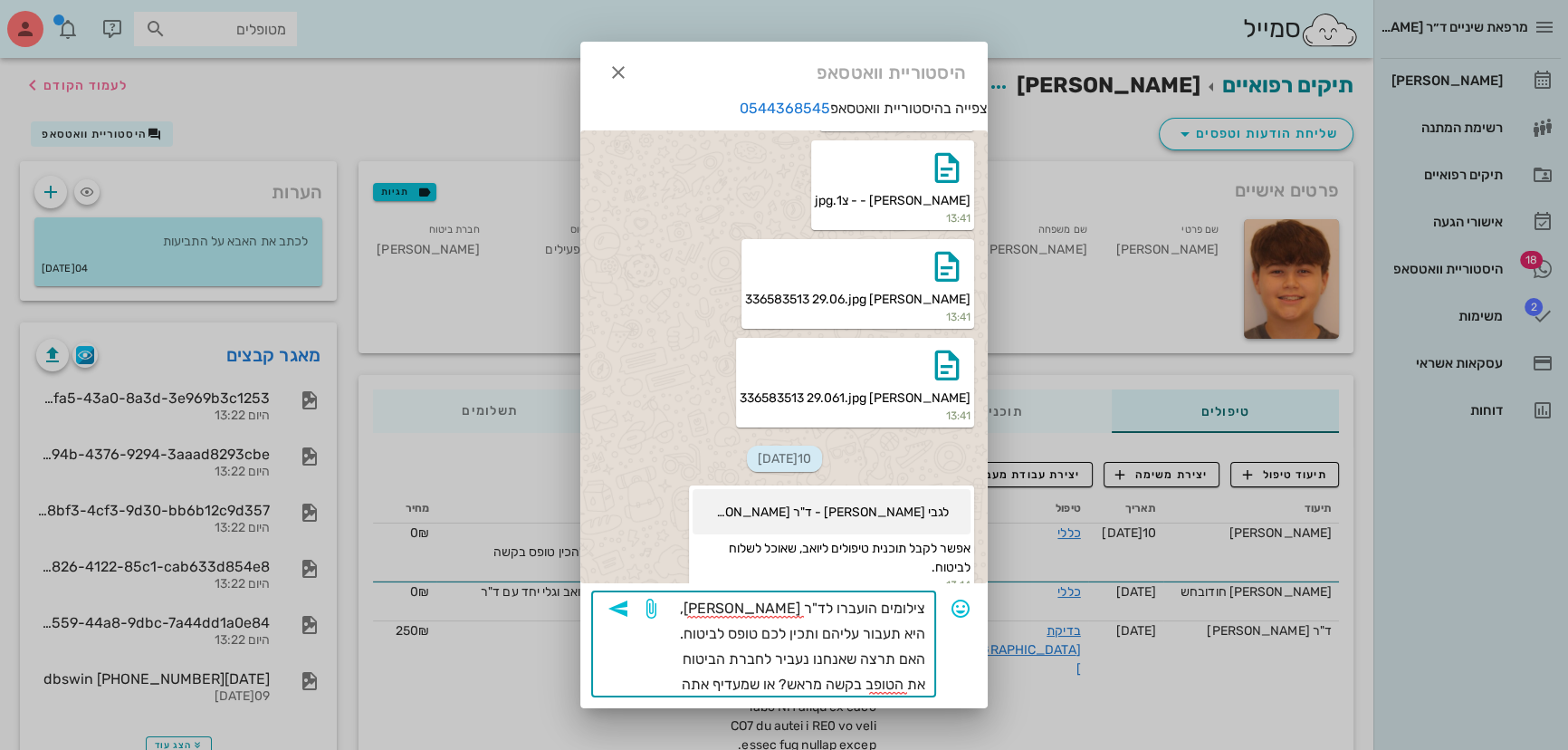 scroll, scrollTop: 1, scrollLeft: 0, axis: vertical 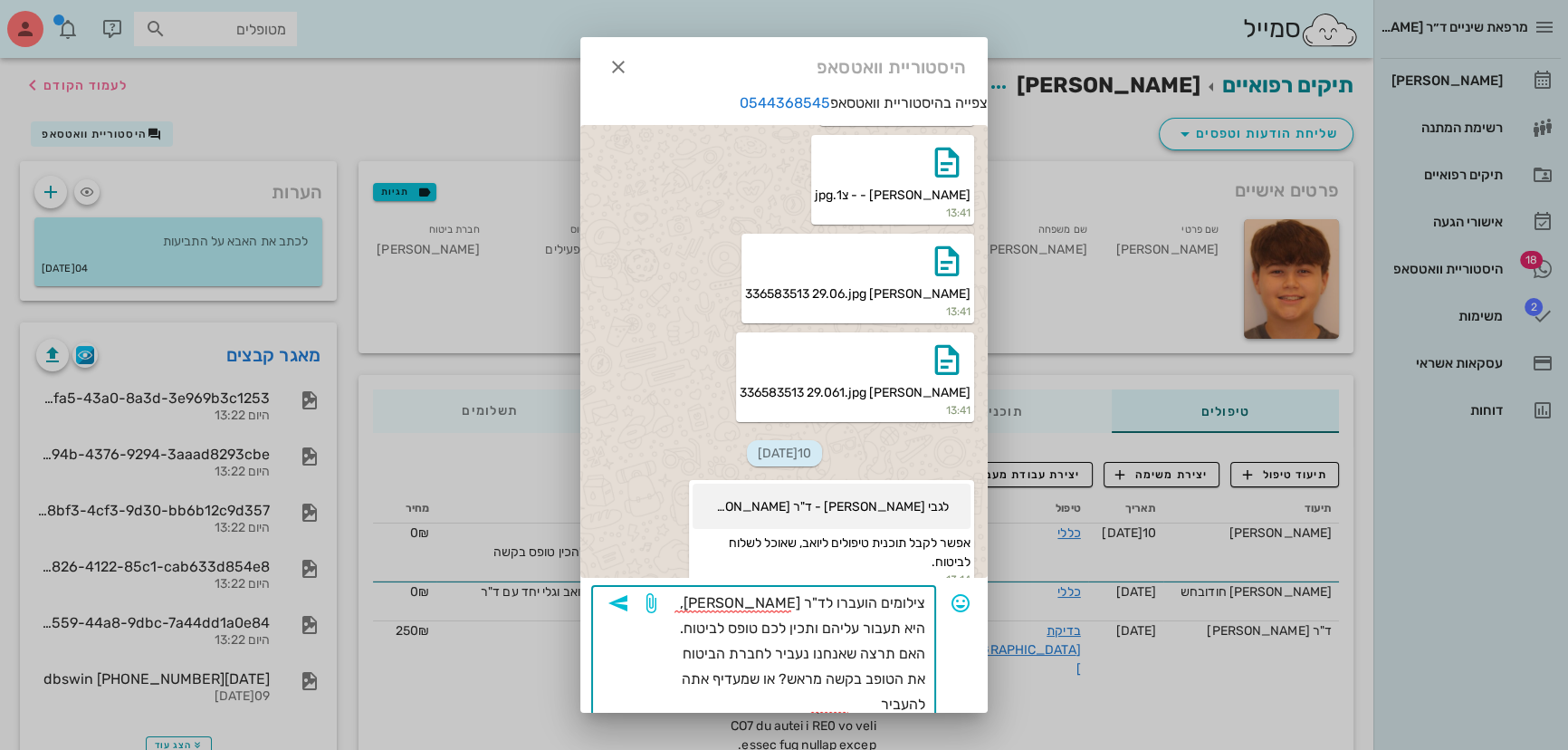 type on "צילומים הועברו לד"ר [PERSON_NAME], היא תעבור עליהם ותכין לכם טופס לביטוח.
האם תרצה שאנחנו נעביר לחברת הביטוח את הטופב בקשה מראש? או שמעדיף אתה להעביר?" 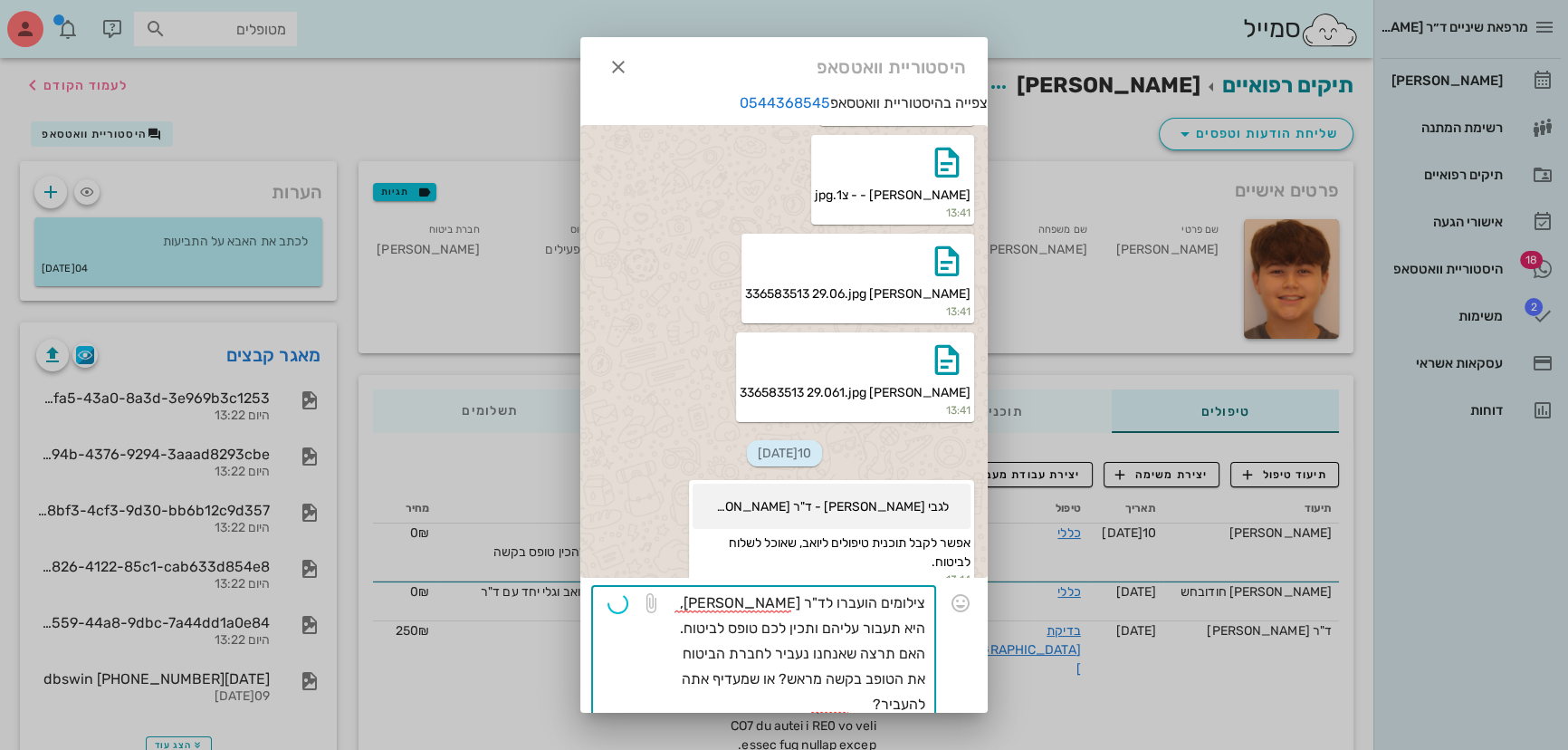 type 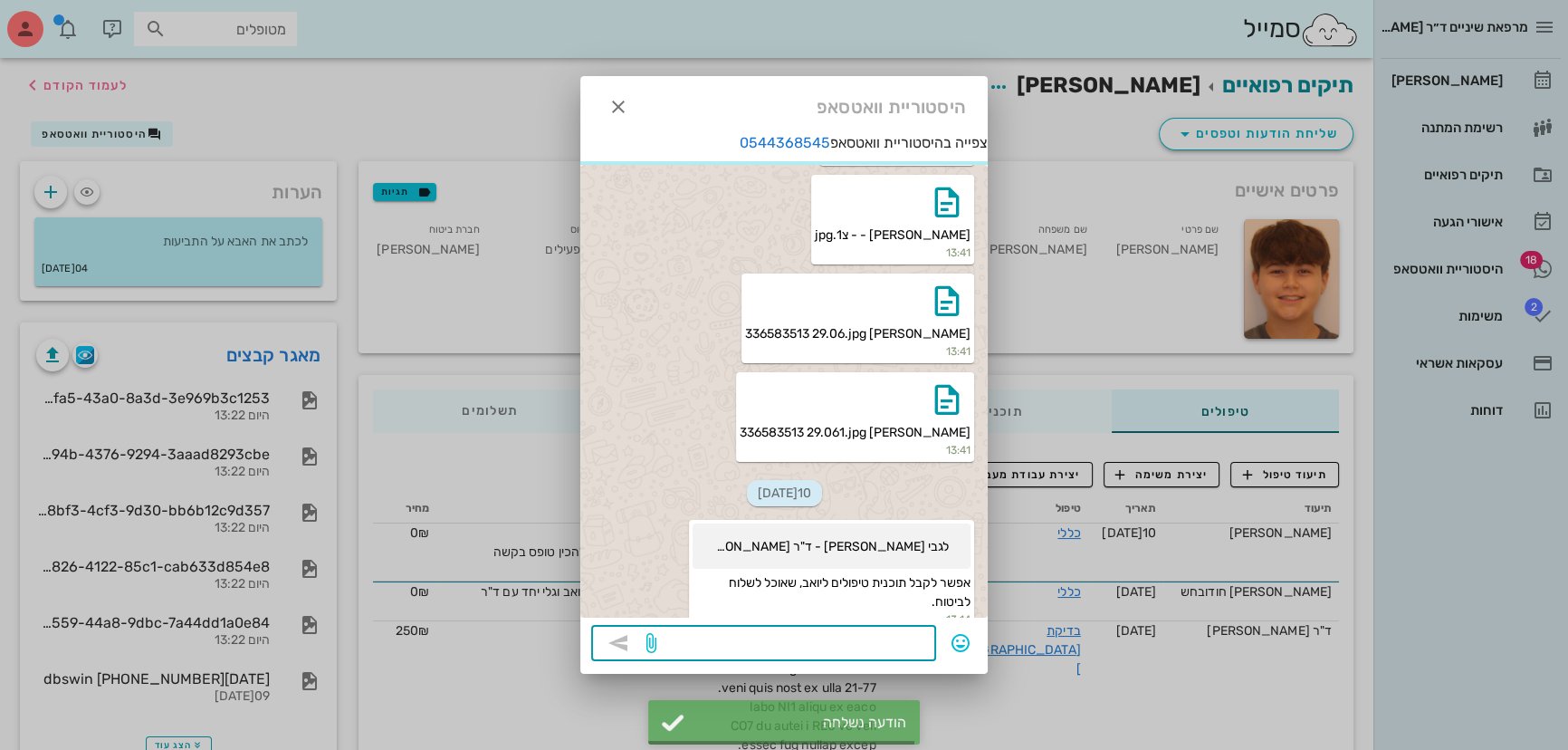scroll, scrollTop: 0, scrollLeft: 0, axis: both 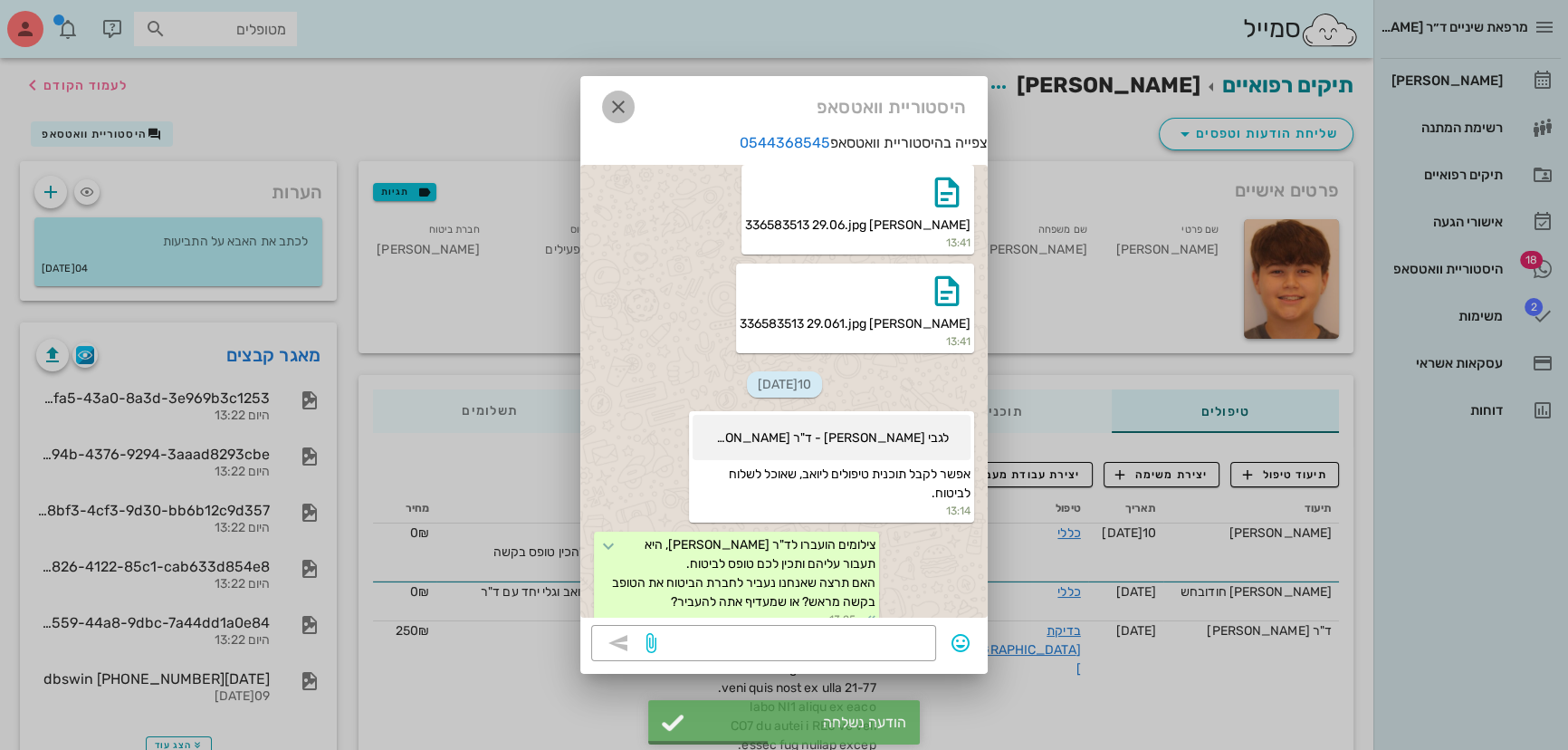 click at bounding box center (618, 107) 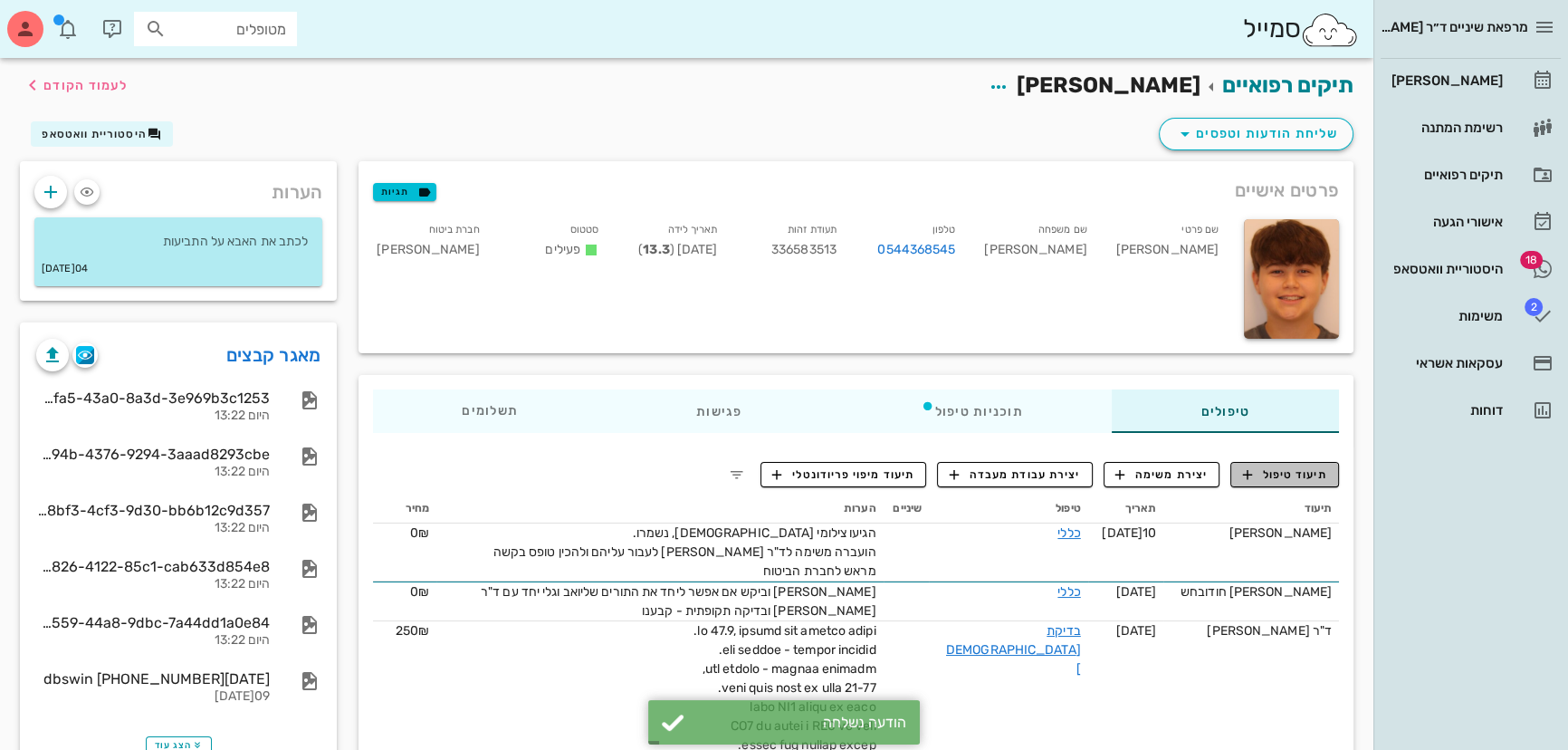 click on "תיעוד טיפול" at bounding box center (1285, 475) 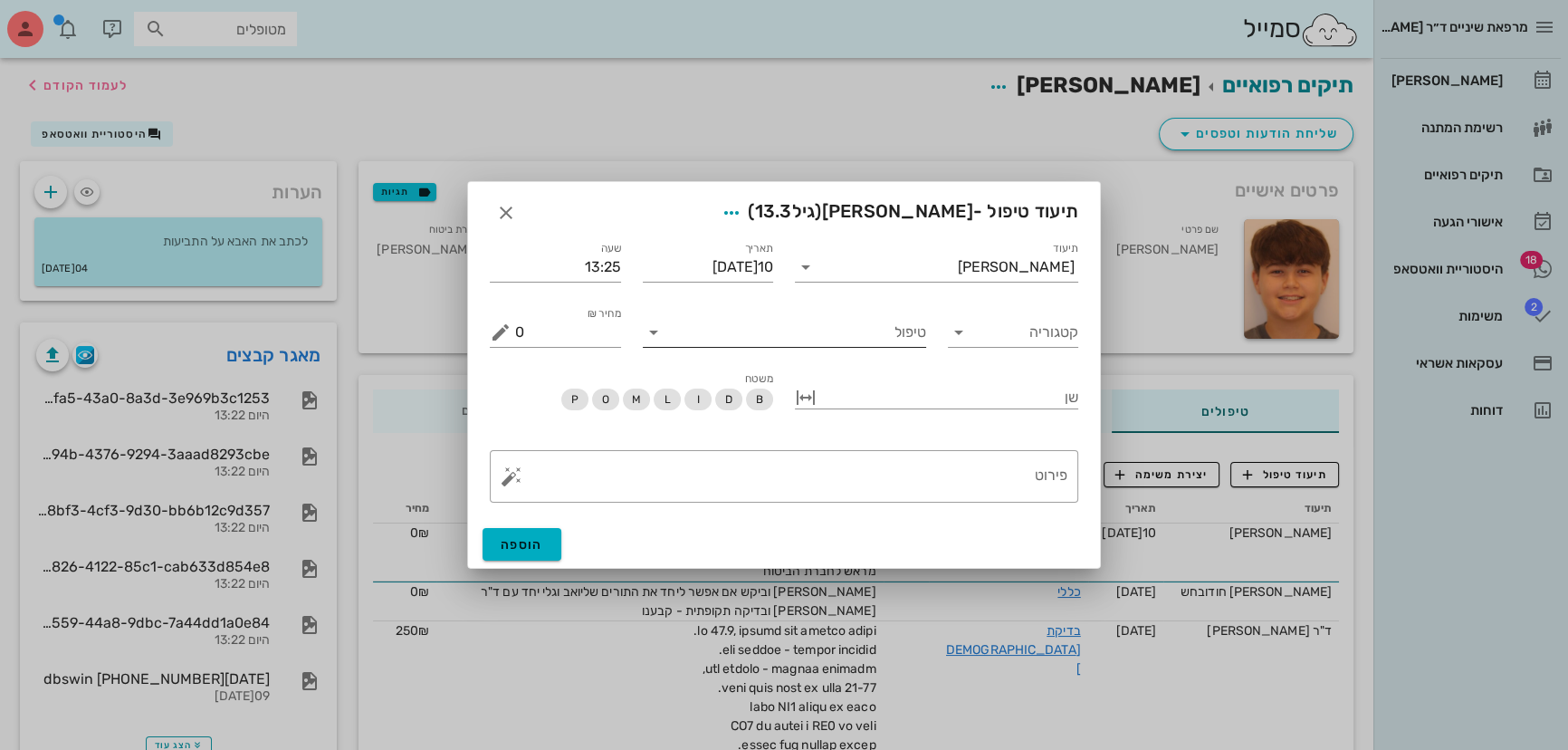 click on "טיפול" at bounding box center (797, 332) 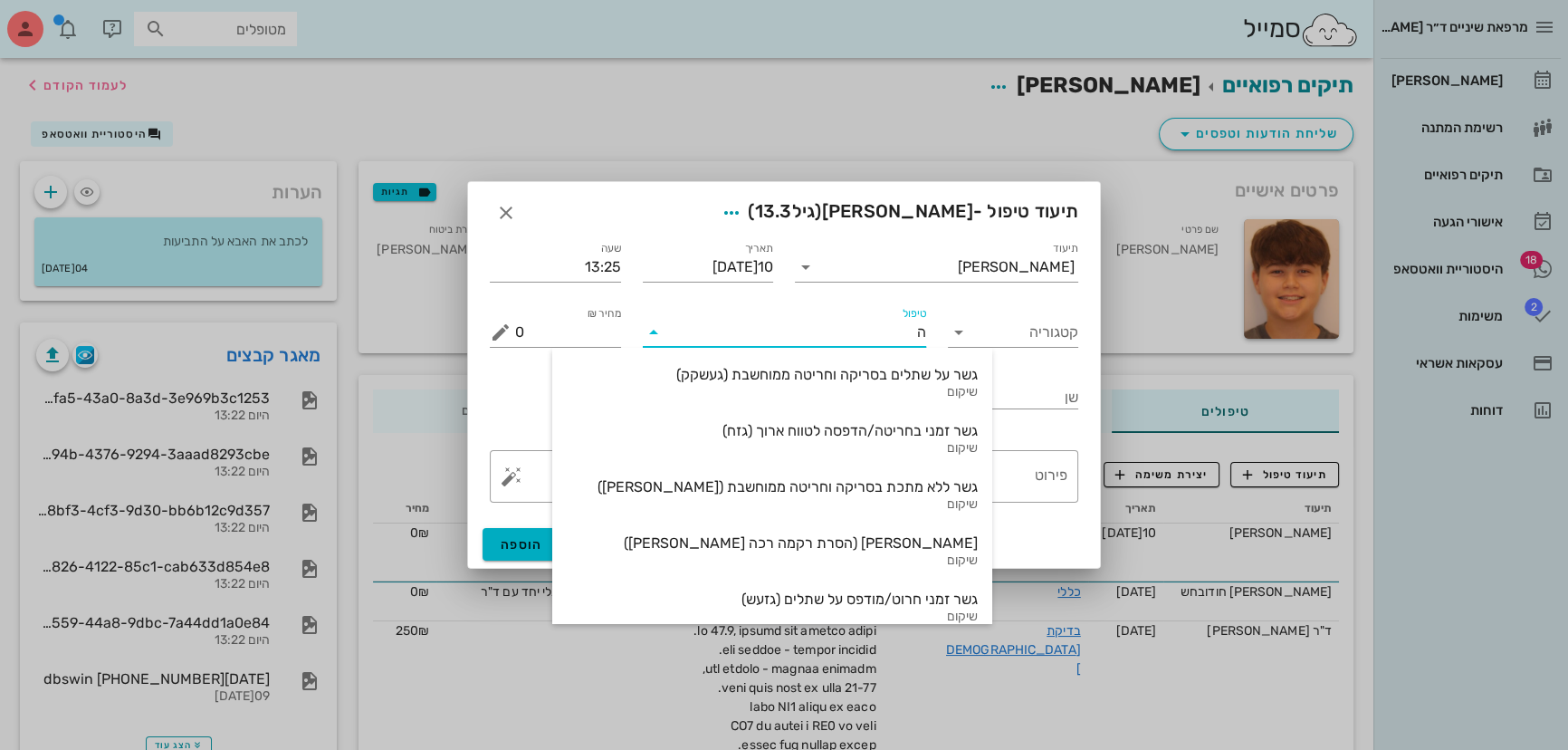 type on "הט" 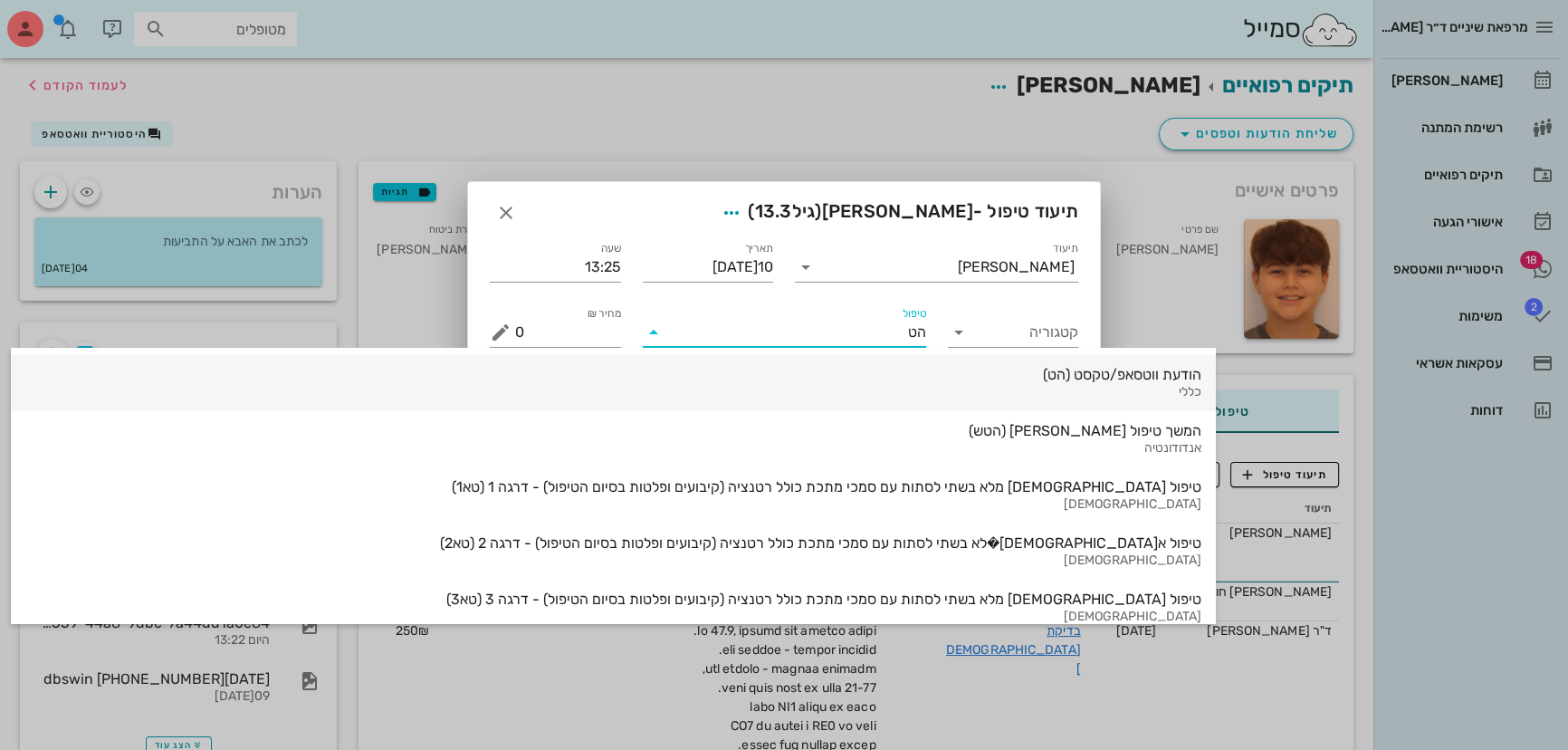 click on "הודעת ווטסאפ/טקסט (הט)" at bounding box center [613, 374] 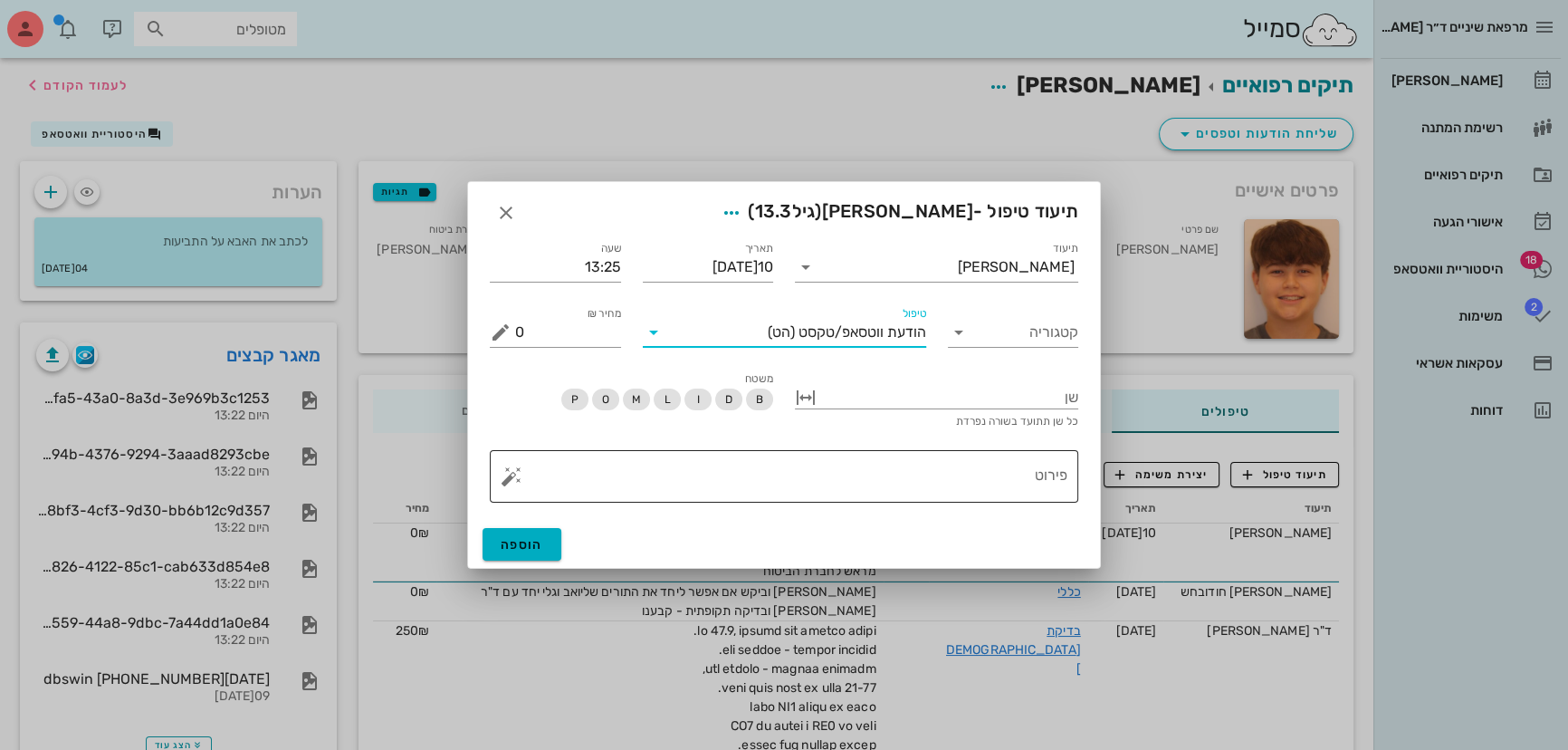 click on "פירוט" at bounding box center [791, 481] 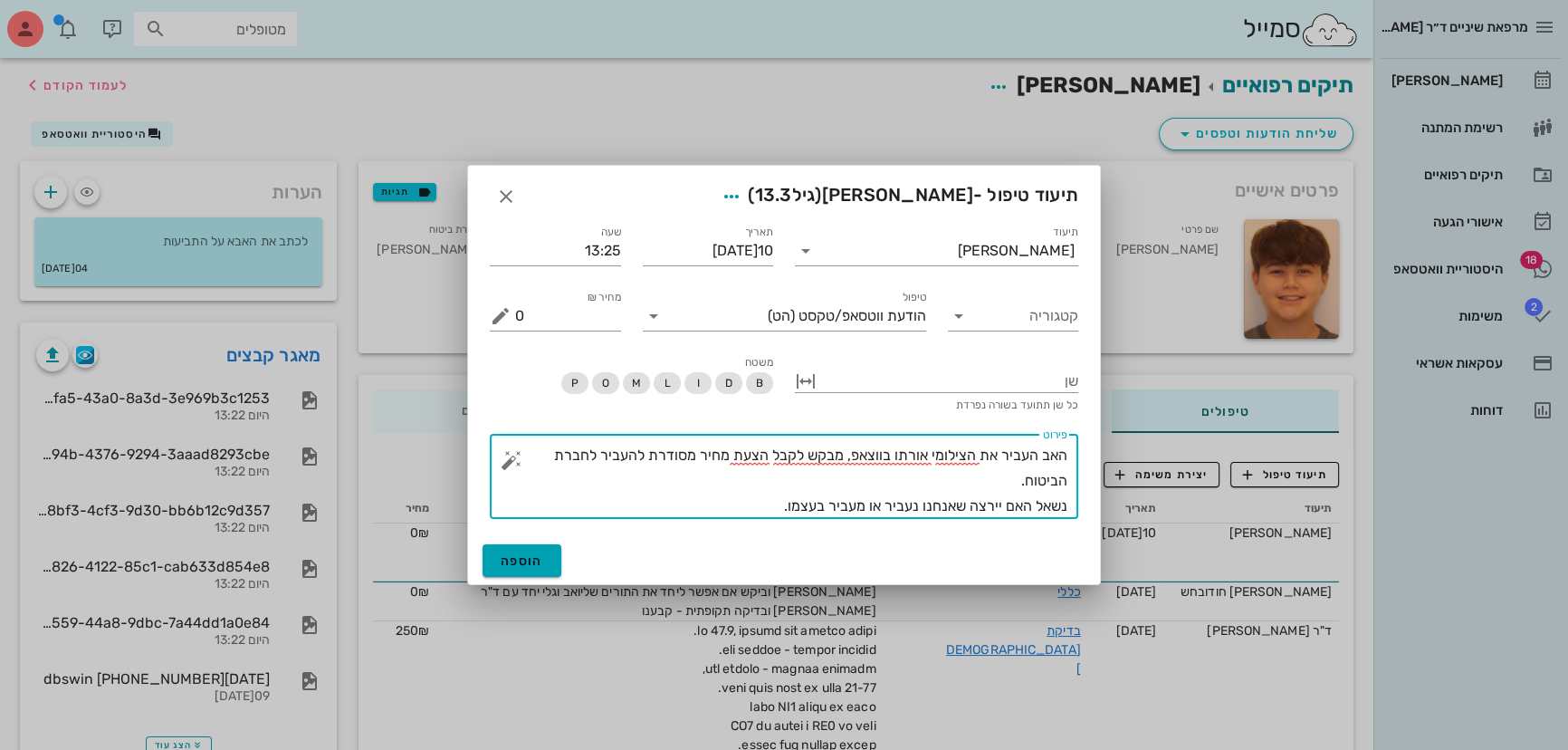 type on "האב העביר את הצילומי אורתו בווצאפ, מבקש לקבל הצעת מחיר מסודרת להעביר לחברת הביטוח.
נשאל האם יירצה שאנחנו נעביר או מעביר בעצמו." 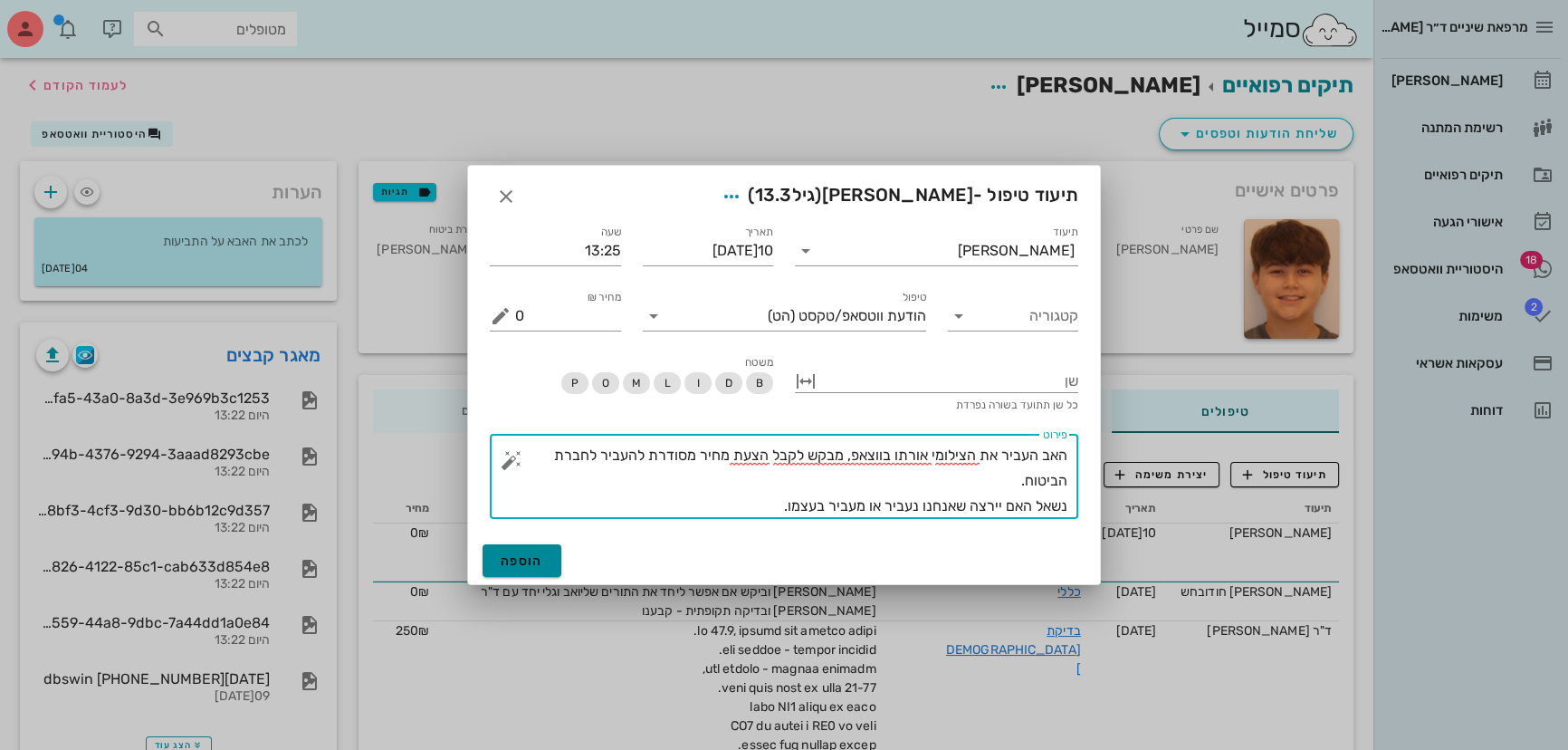 click on "הוספה" at bounding box center (521, 561) 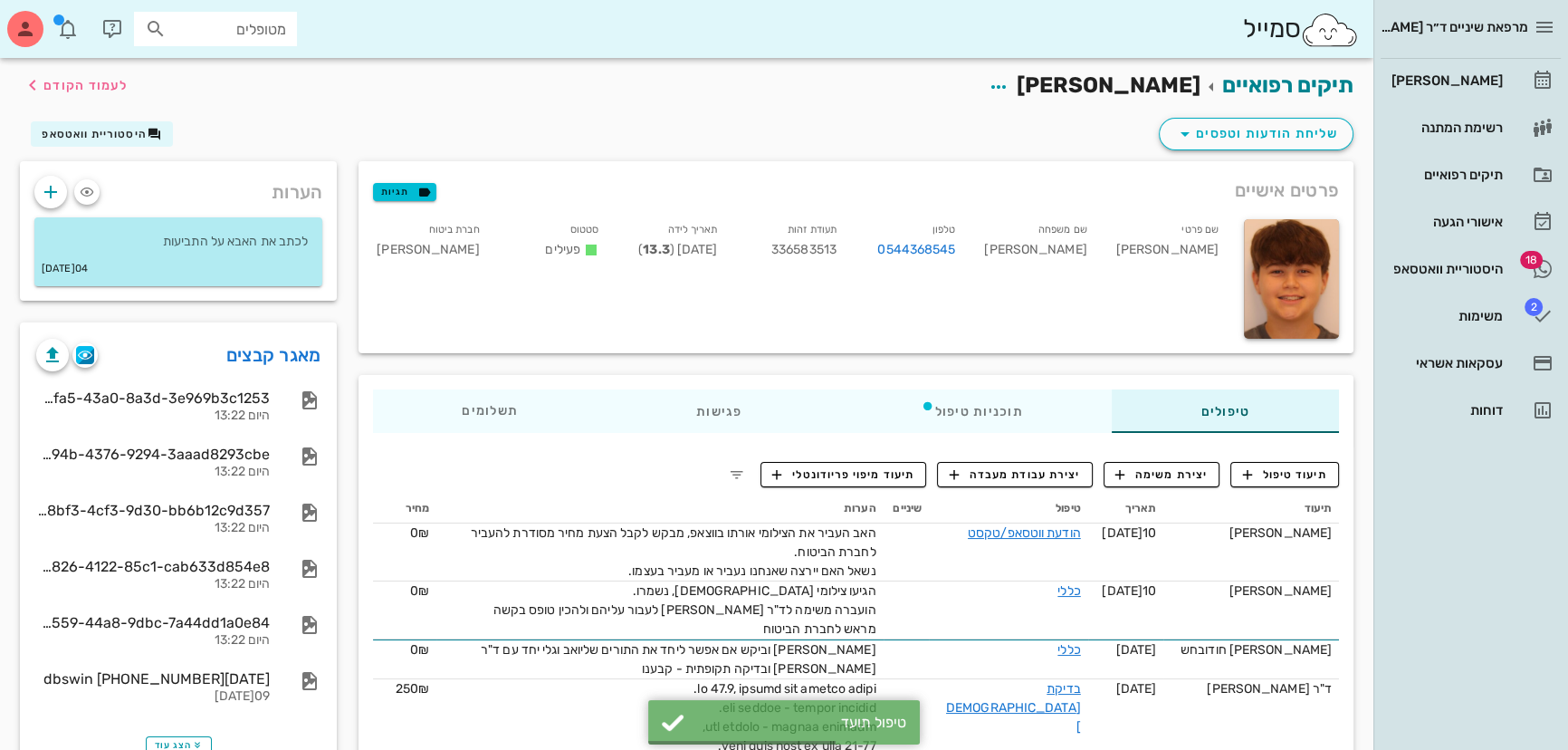 click on "שליחת הודעות וטפסים
היסטוריית וואטסאפ" at bounding box center (686, 138) 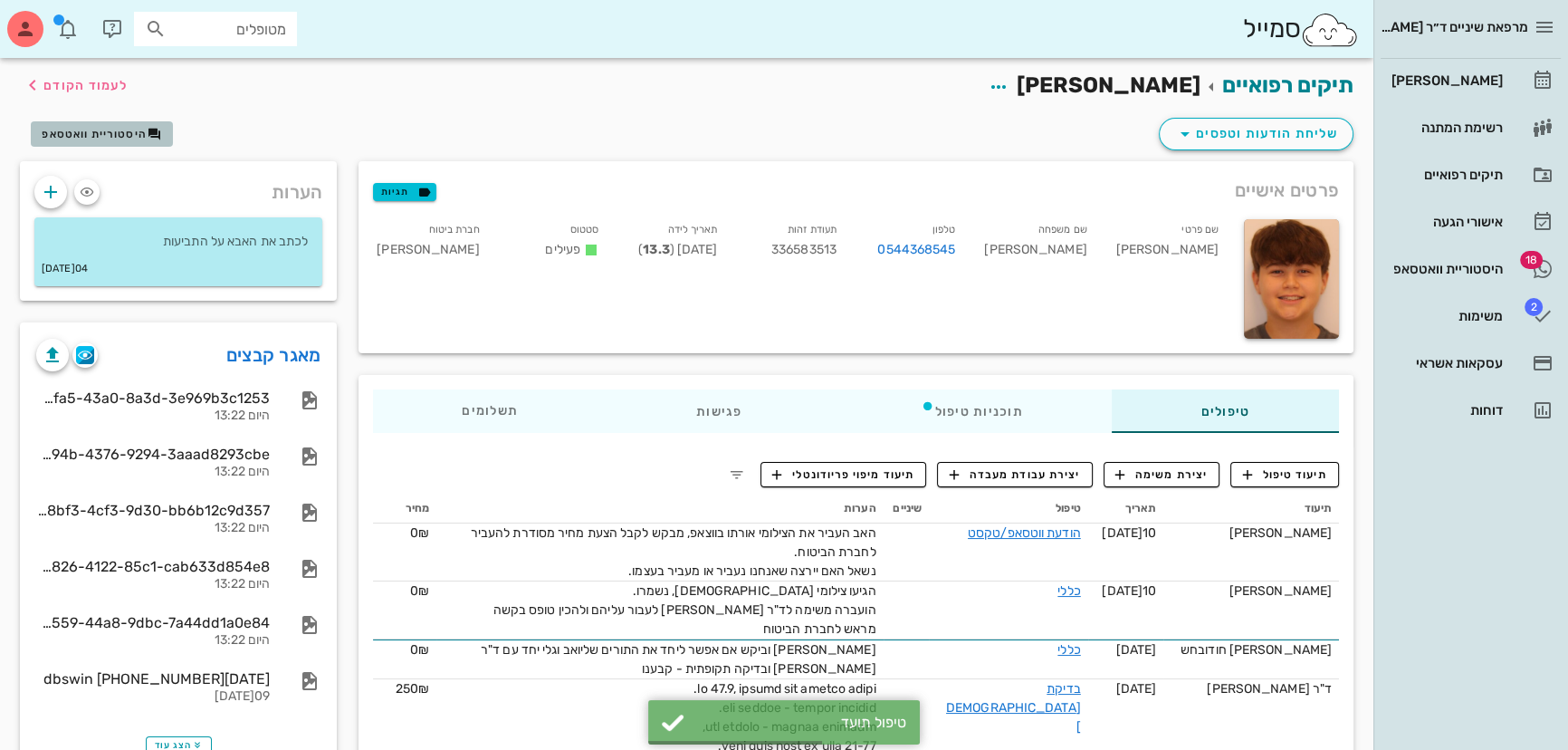 click on "היסטוריית וואטסאפ" at bounding box center [94, 134] 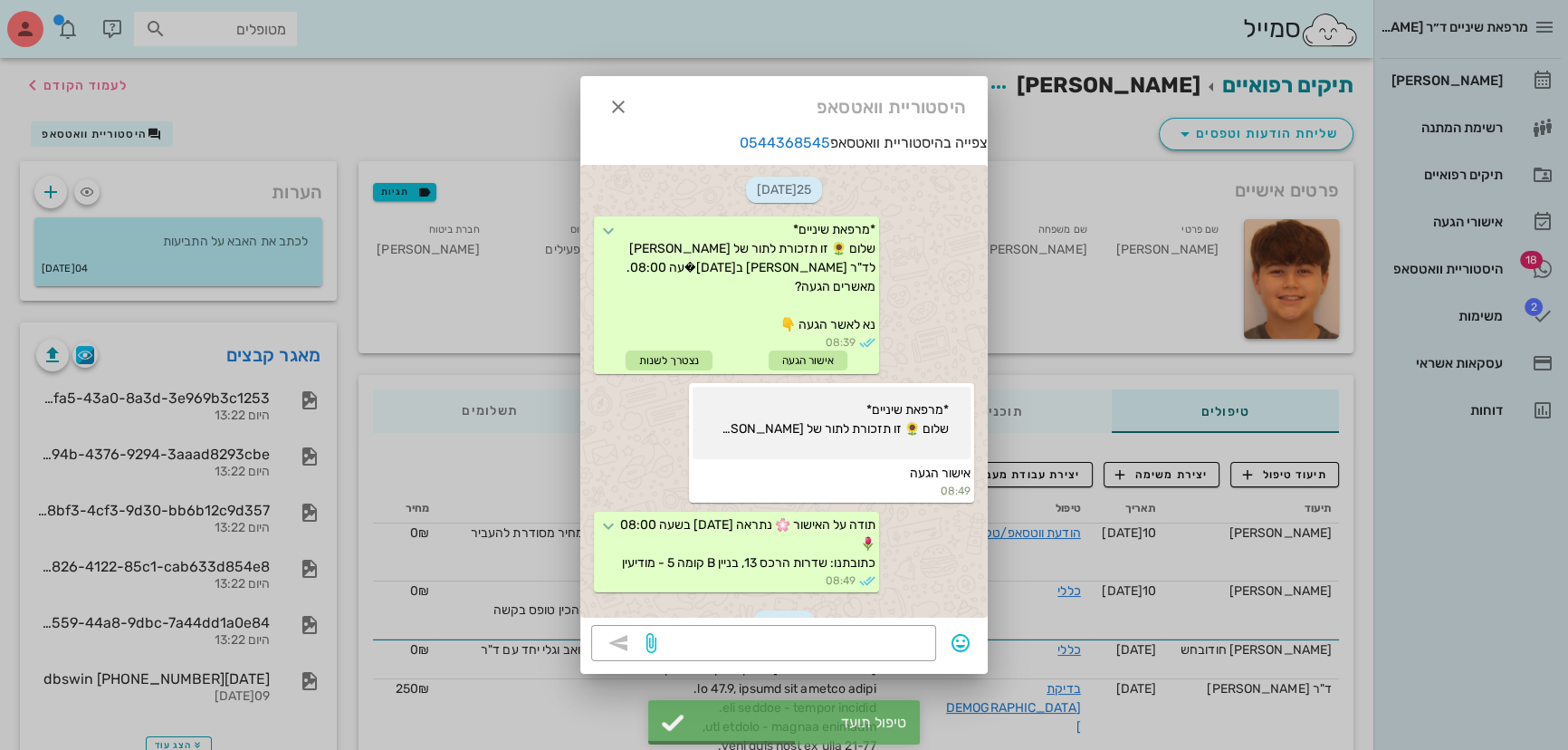 scroll, scrollTop: 2739, scrollLeft: 0, axis: vertical 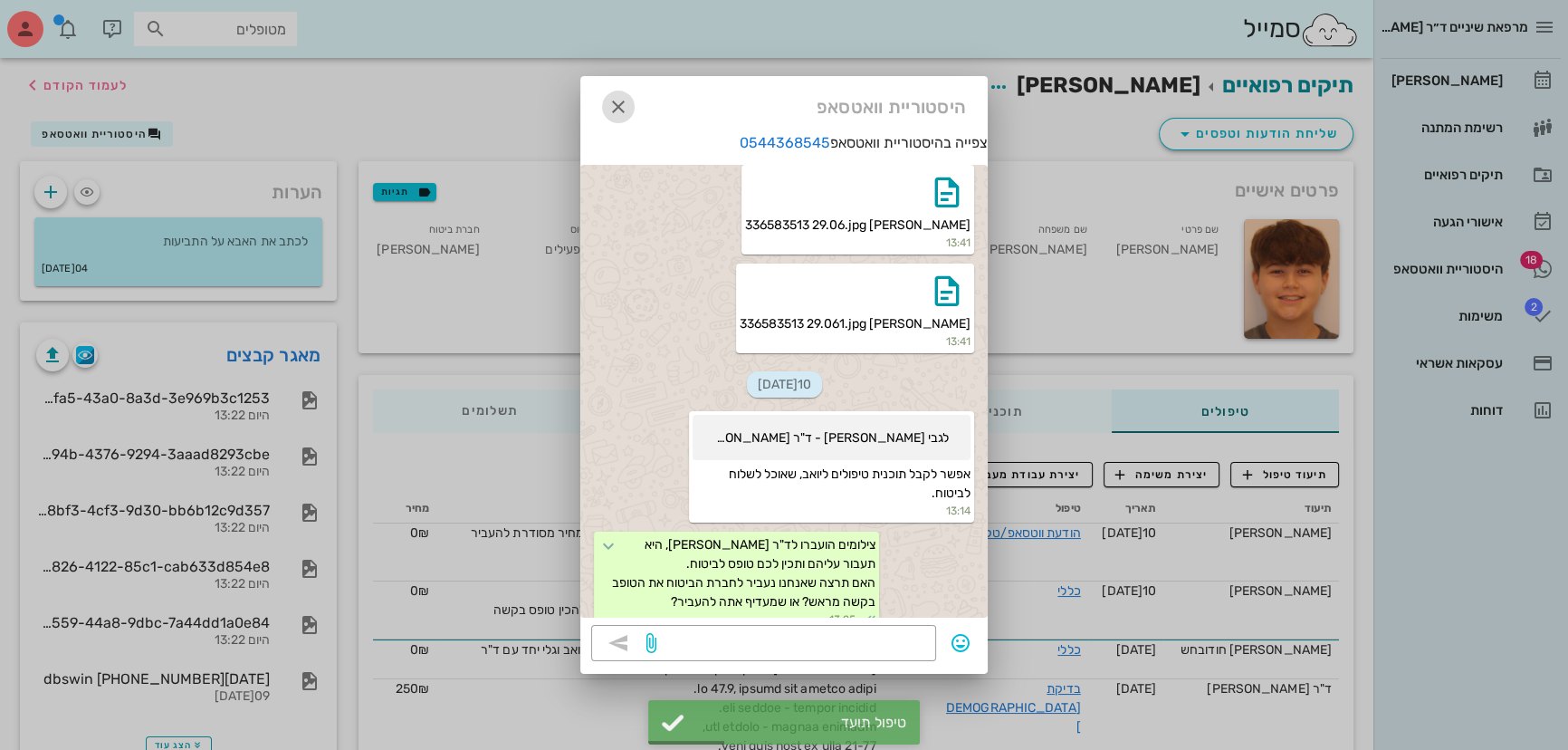 click at bounding box center (618, 107) 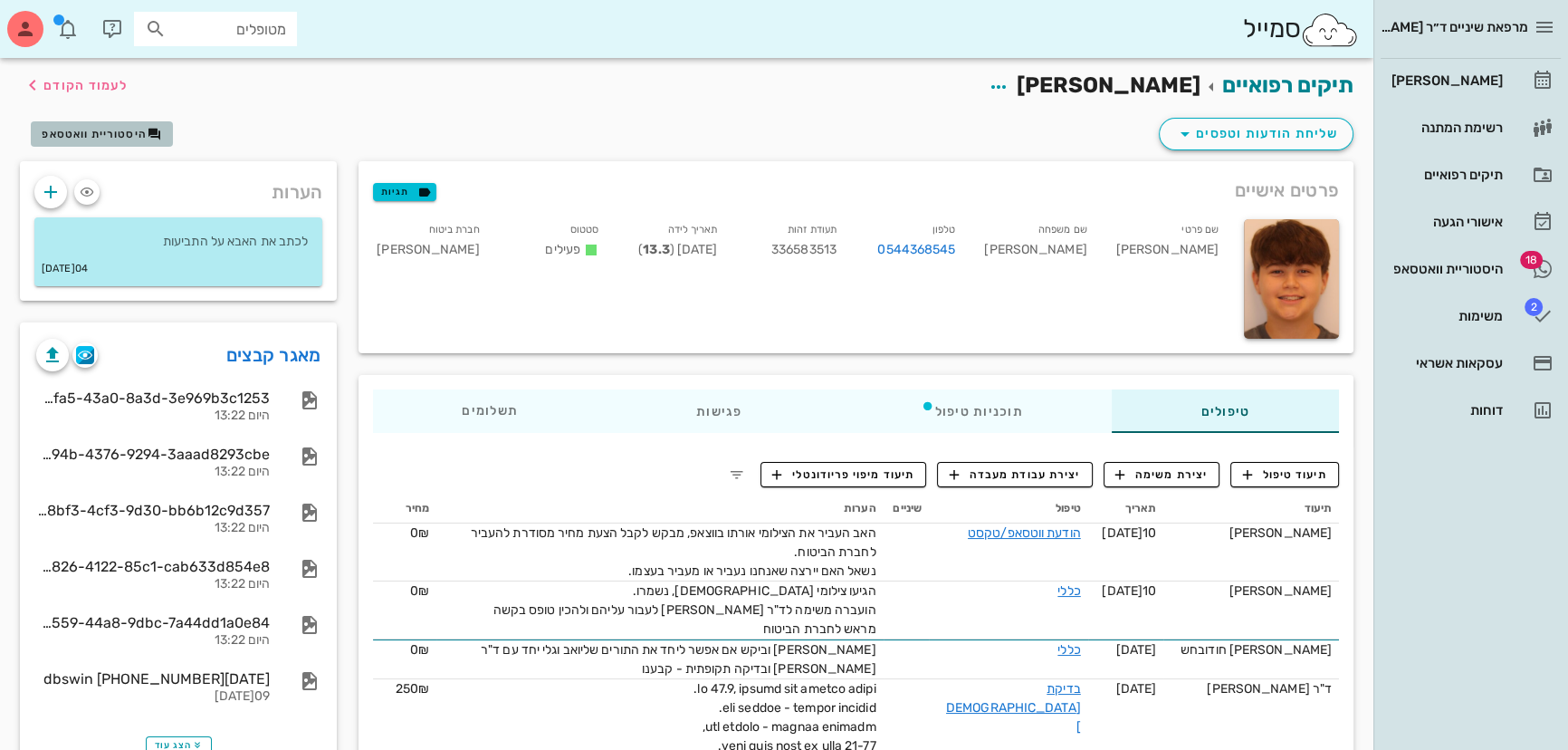 click on "היסטוריית וואטסאפ" at bounding box center (101, 134) 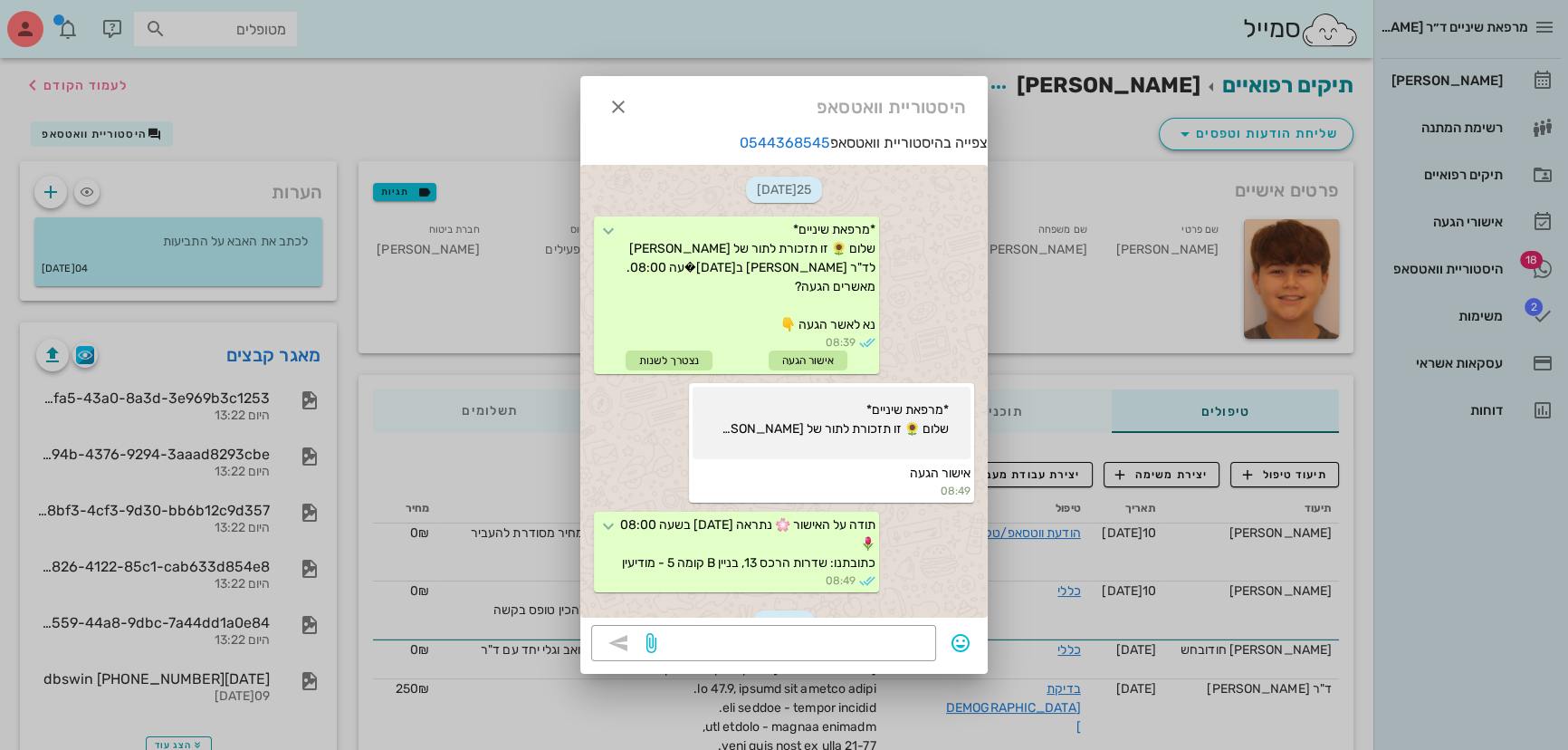 scroll, scrollTop: 2739, scrollLeft: 0, axis: vertical 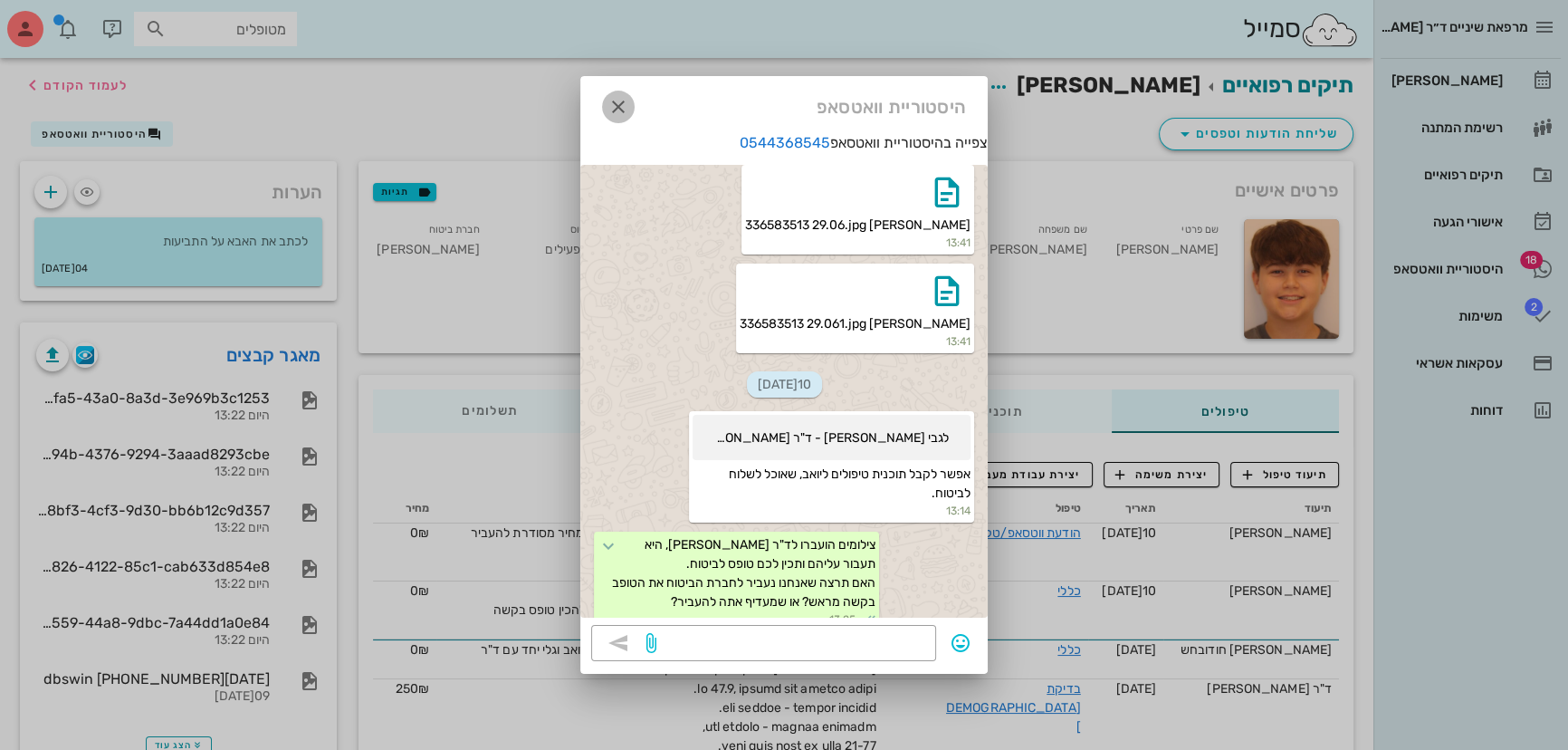 click at bounding box center [618, 107] 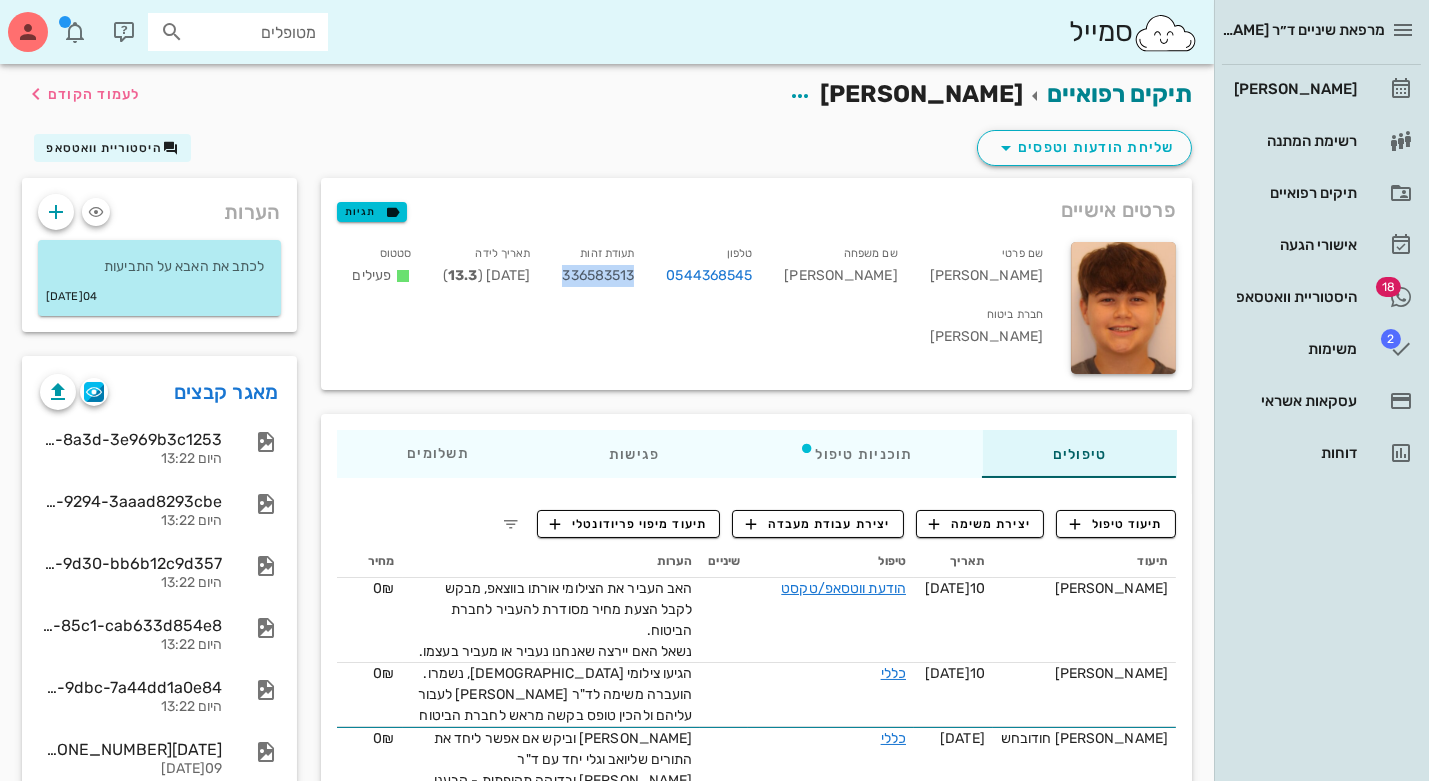 drag, startPoint x: 671, startPoint y: 276, endPoint x: 747, endPoint y: 280, distance: 76.105194 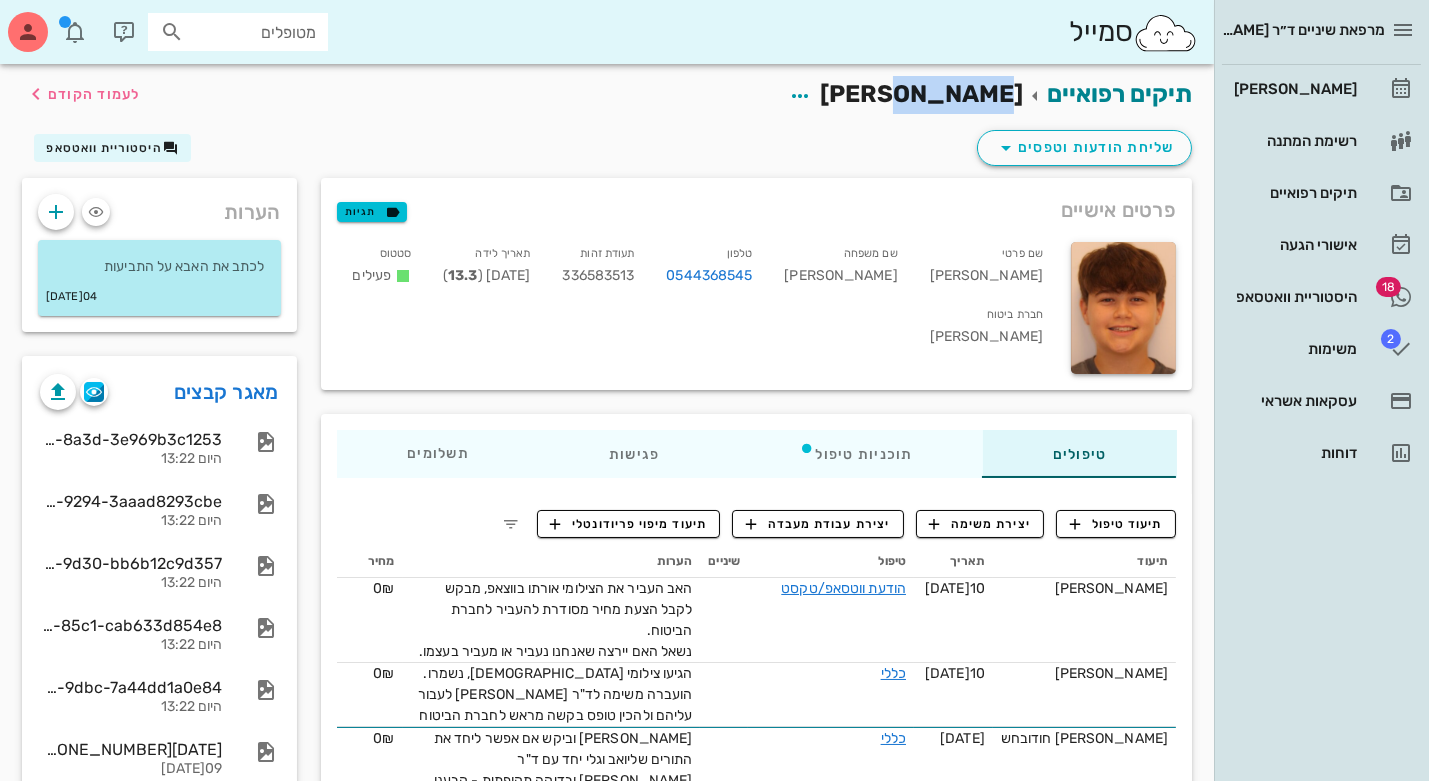 drag, startPoint x: 898, startPoint y: 93, endPoint x: 966, endPoint y: 94, distance: 68.007355 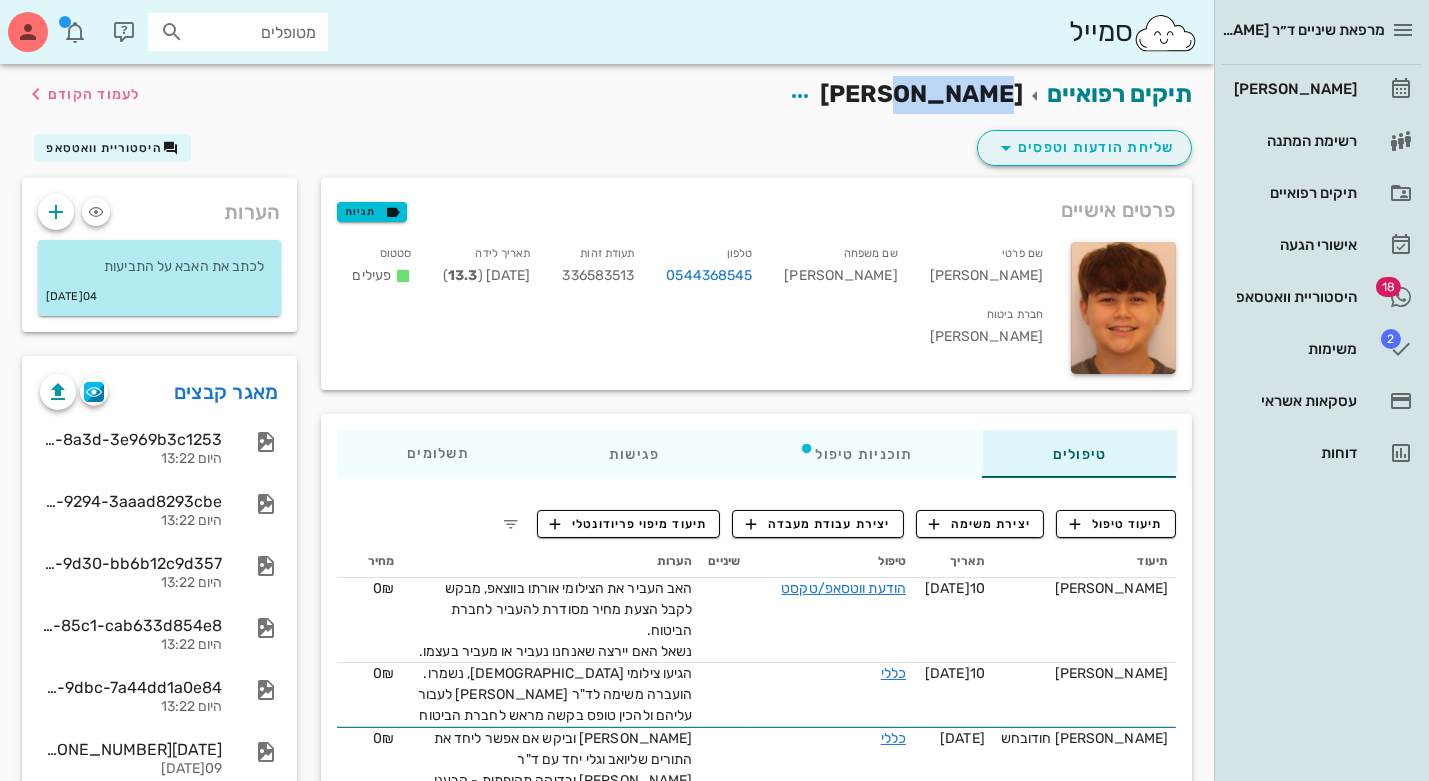 copy on "[PERSON_NAME]" 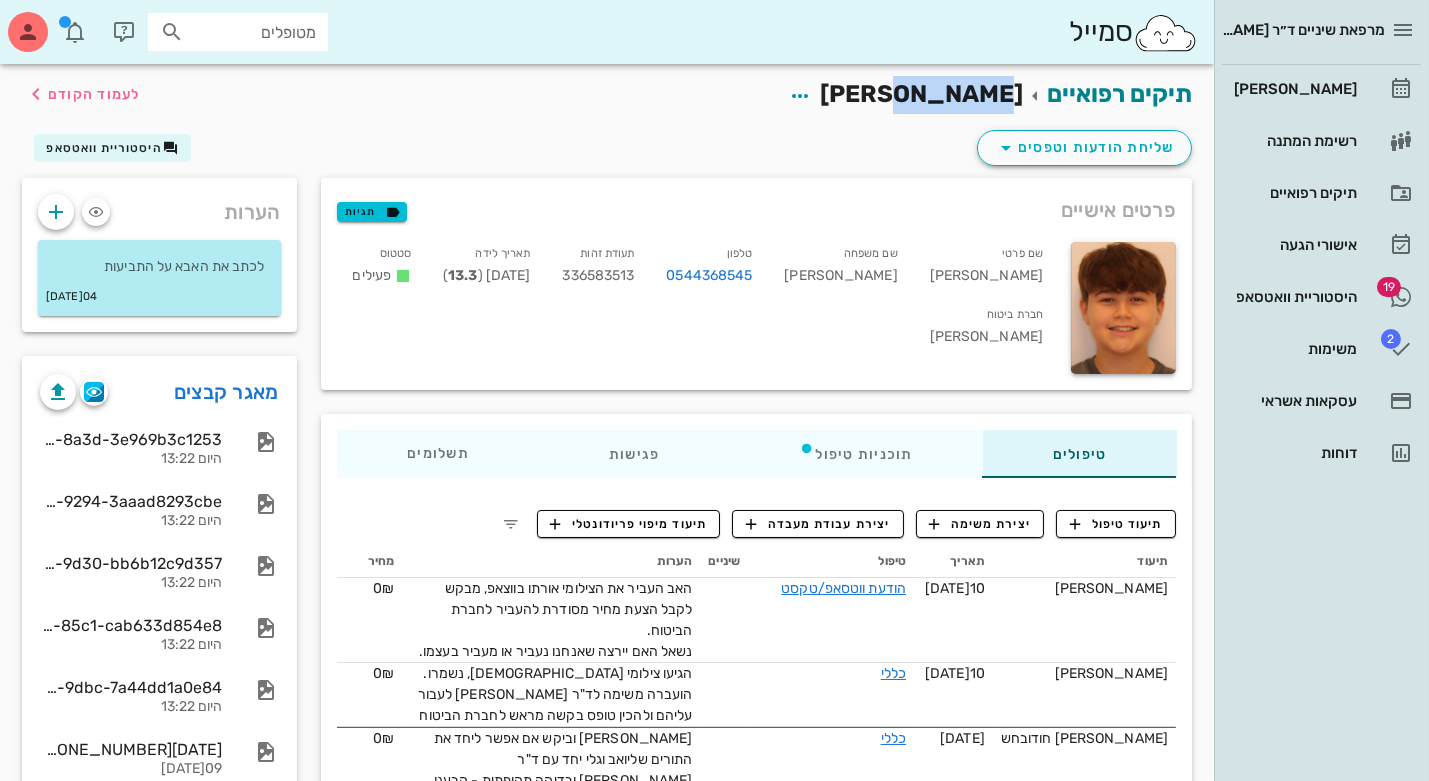 copy on "[PERSON_NAME]" 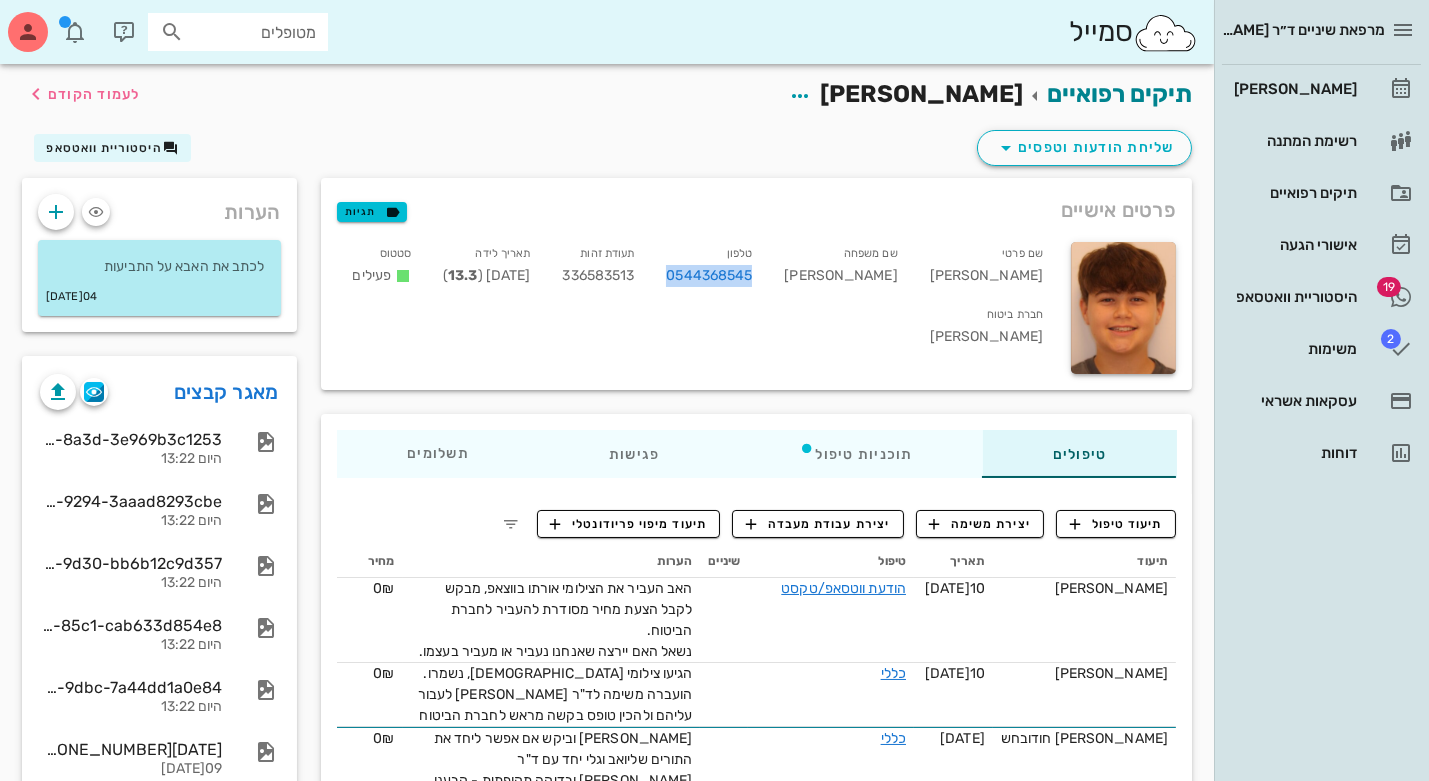 drag, startPoint x: 781, startPoint y: 266, endPoint x: 875, endPoint y: 273, distance: 94.26028 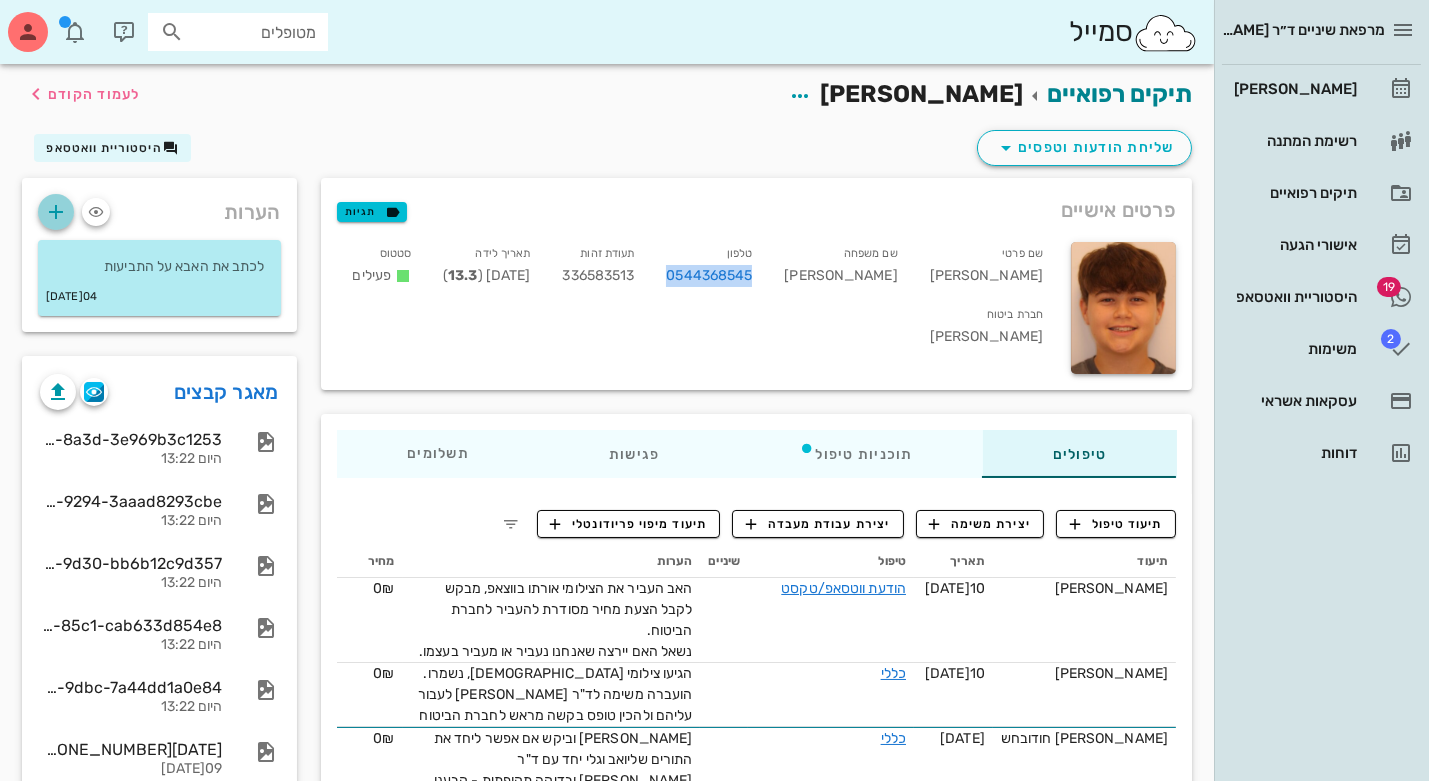 click at bounding box center [56, 212] 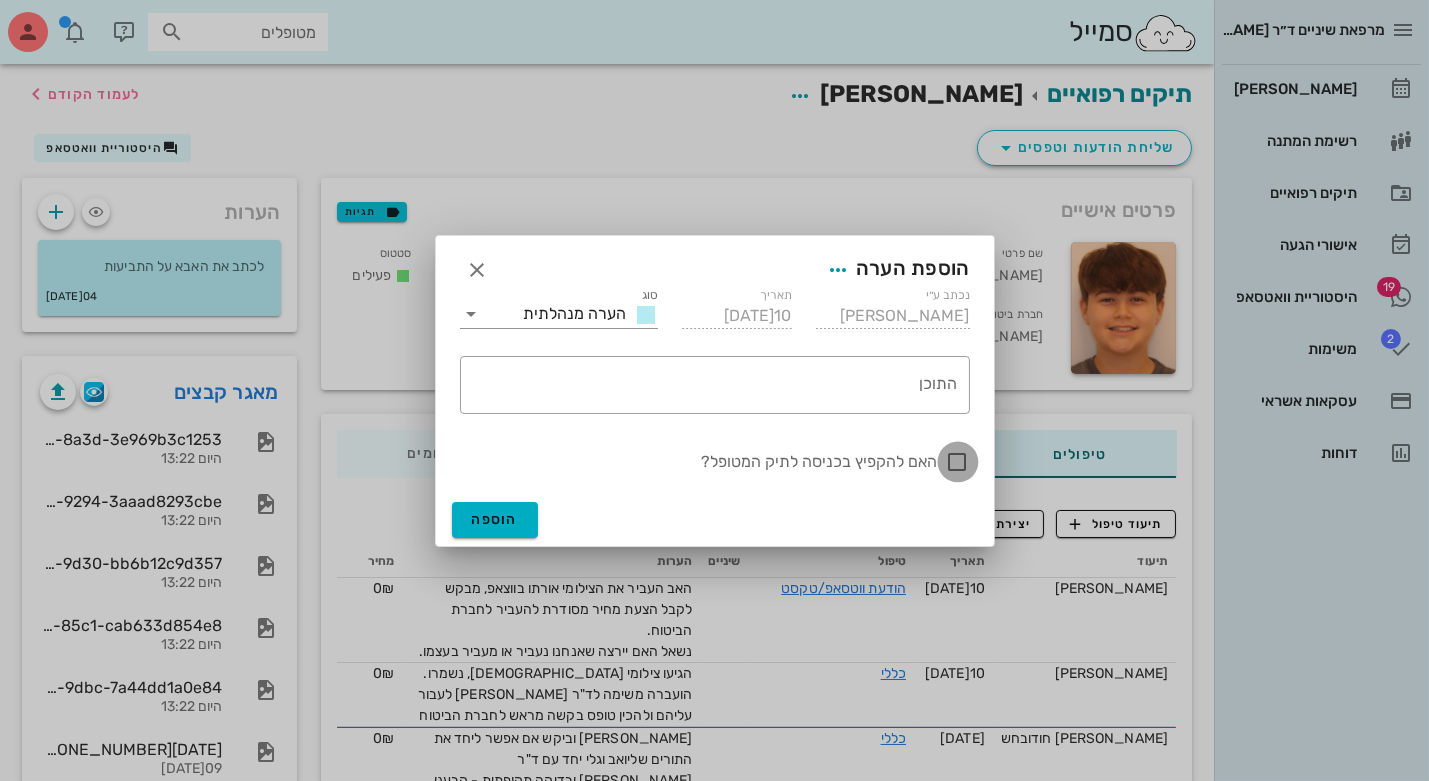 click at bounding box center [958, 462] 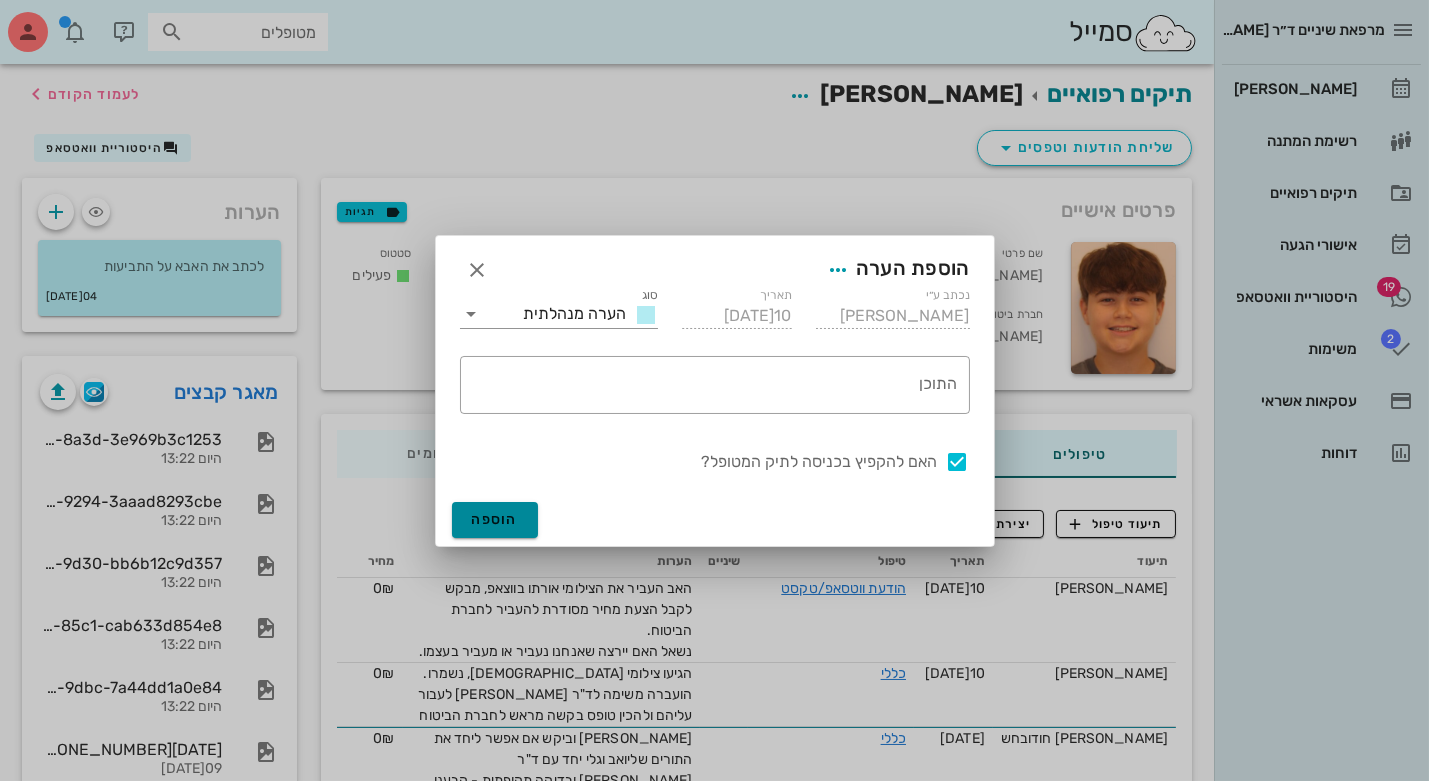 click on "הוספה" at bounding box center [495, 519] 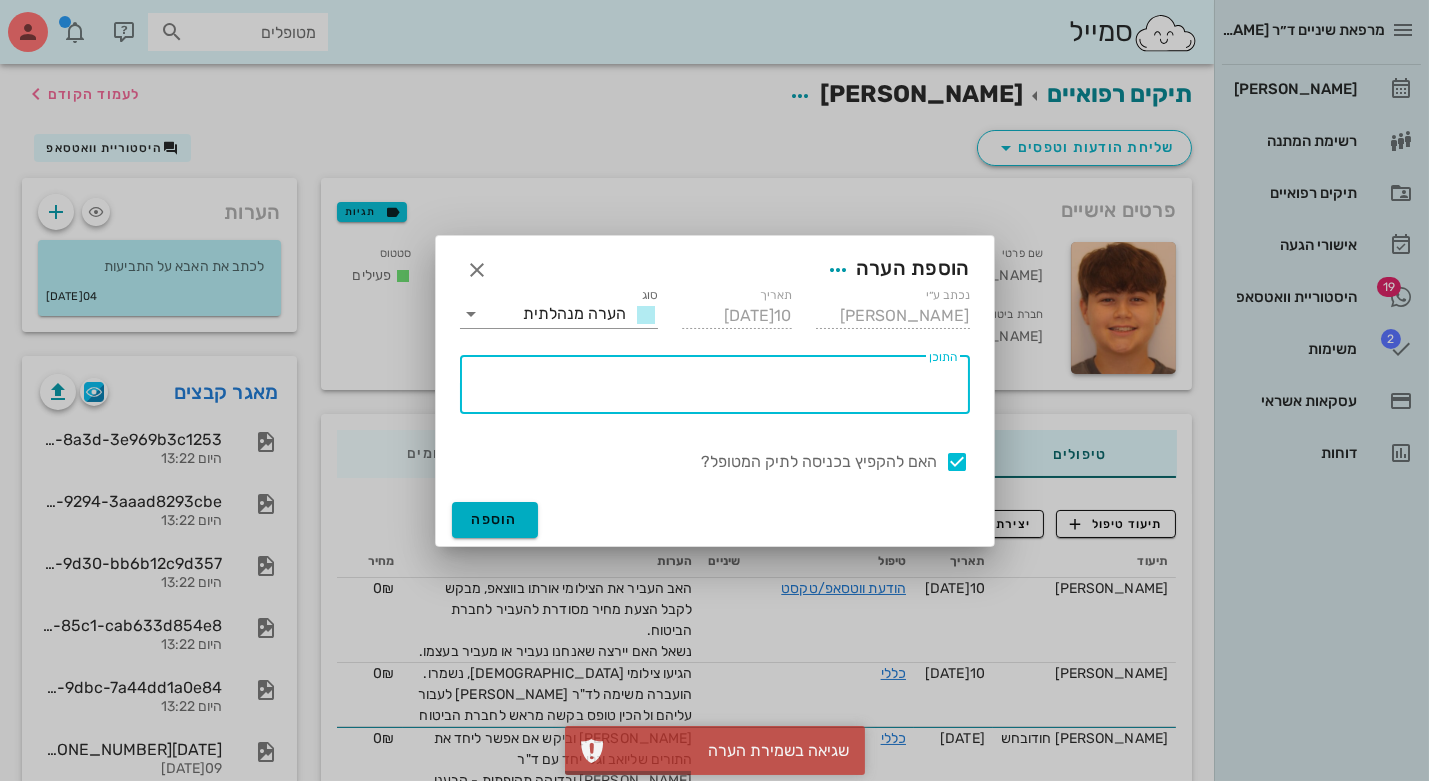 click on "התוכן" at bounding box center [709, 390] 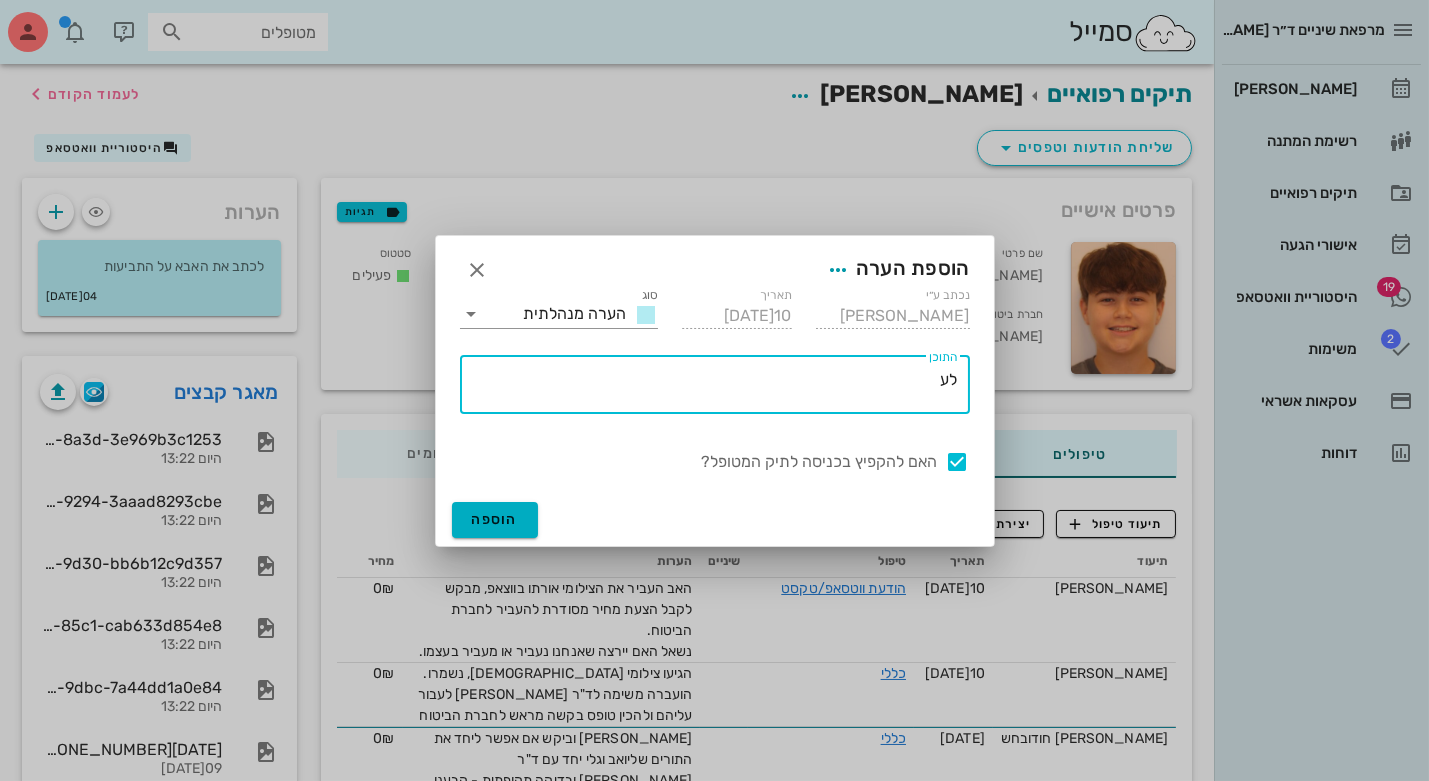 type on "ל" 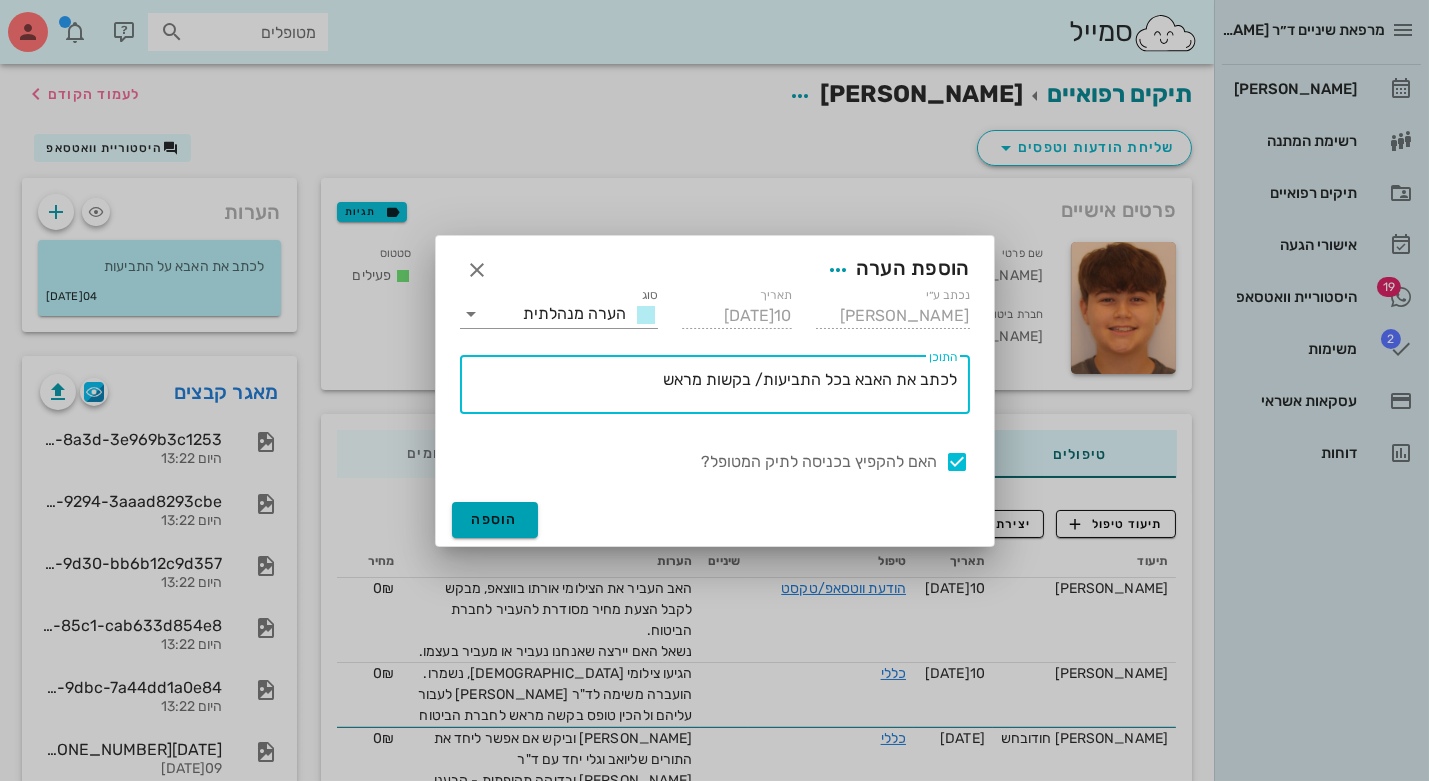 type on "לכתב את האבא בכל התביעות/ בקשות מראש" 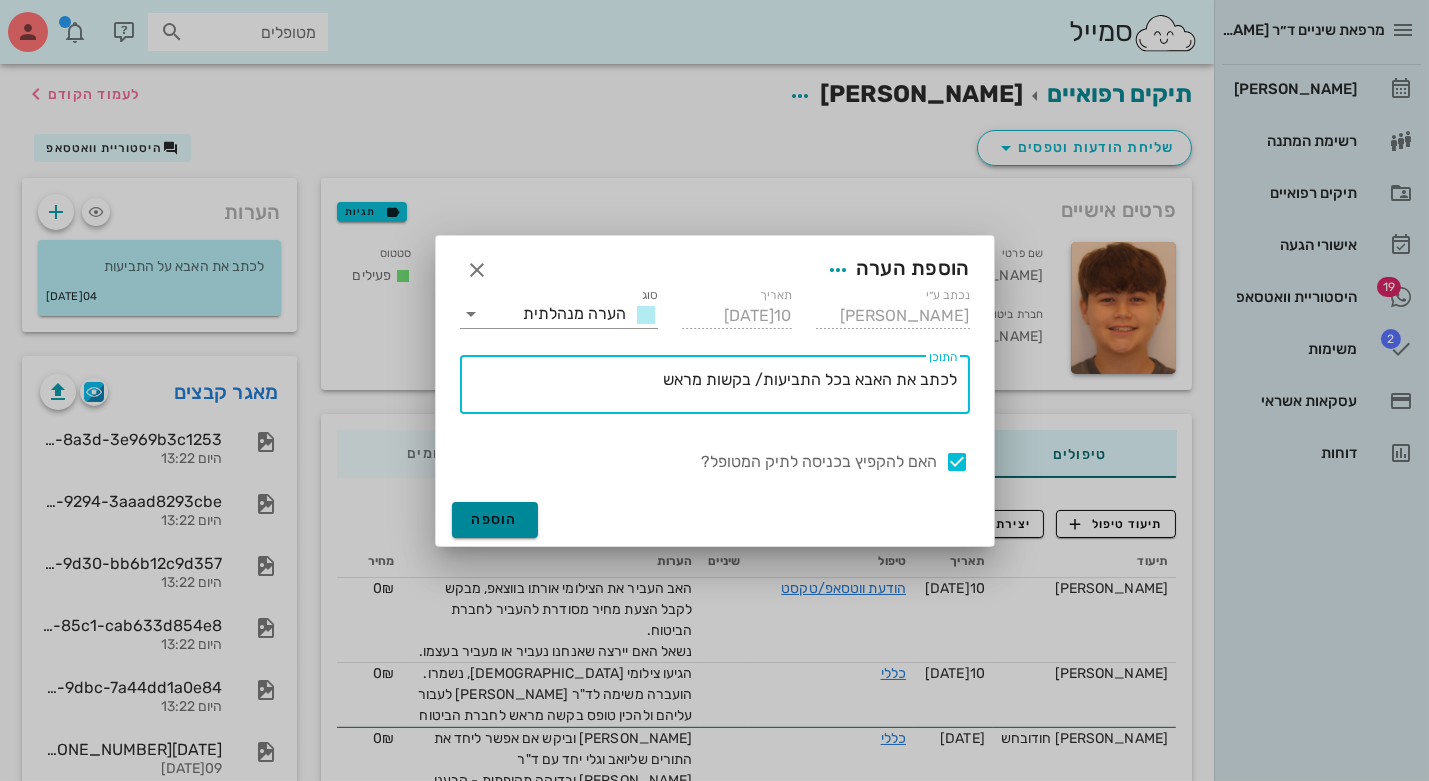 click on "הוספה" at bounding box center [495, 519] 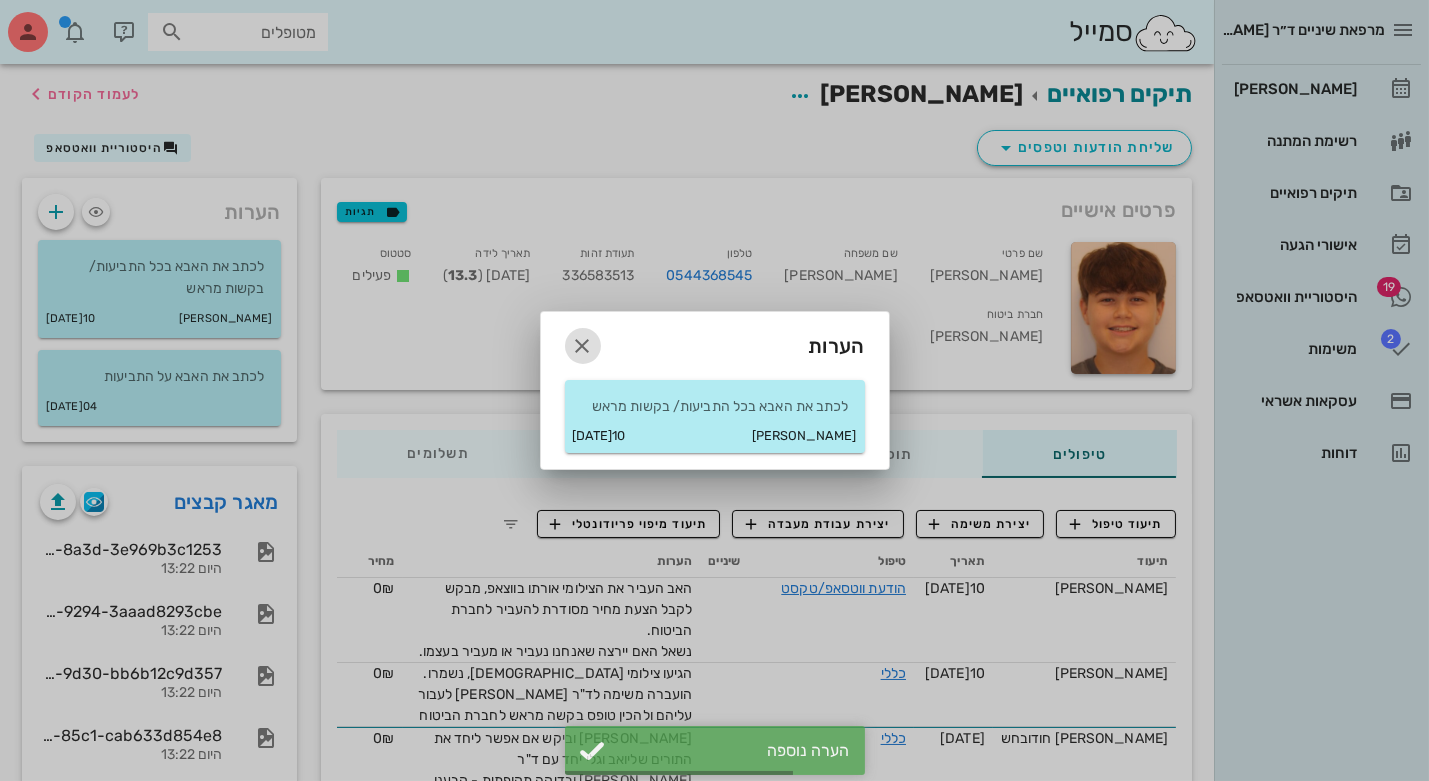 click at bounding box center [583, 346] 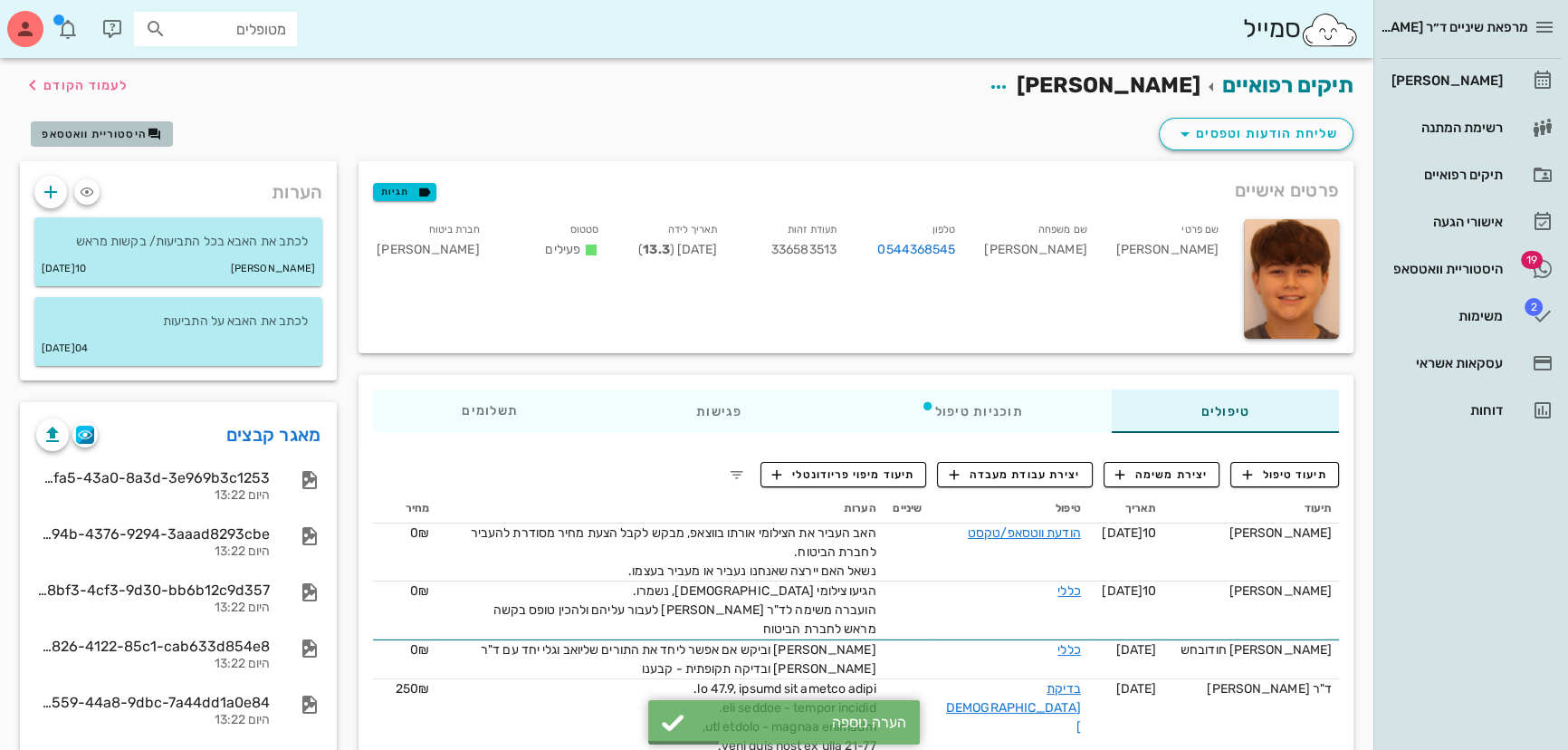 click on "היסטוריית וואטסאפ" at bounding box center (94, 134) 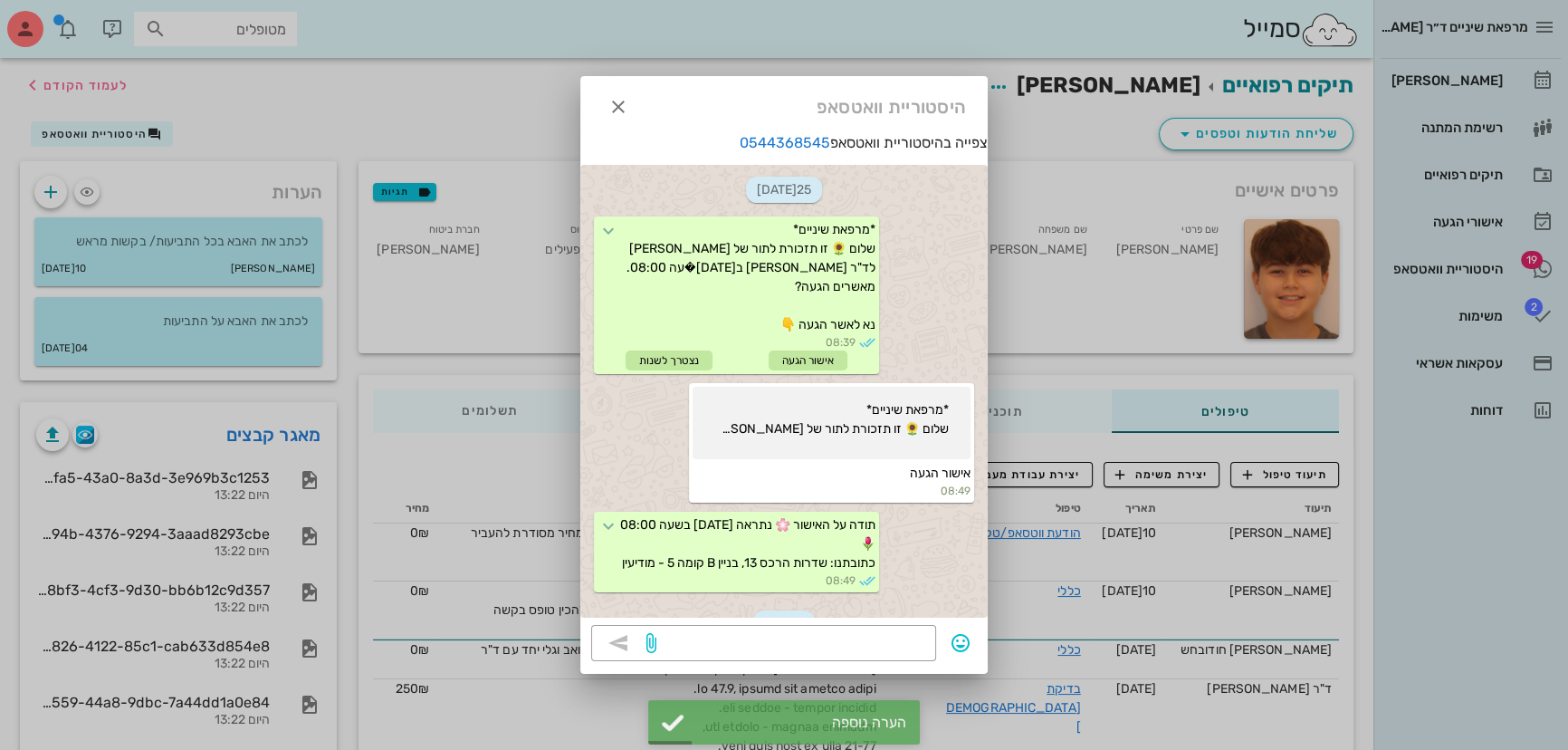 scroll, scrollTop: 2790, scrollLeft: 0, axis: vertical 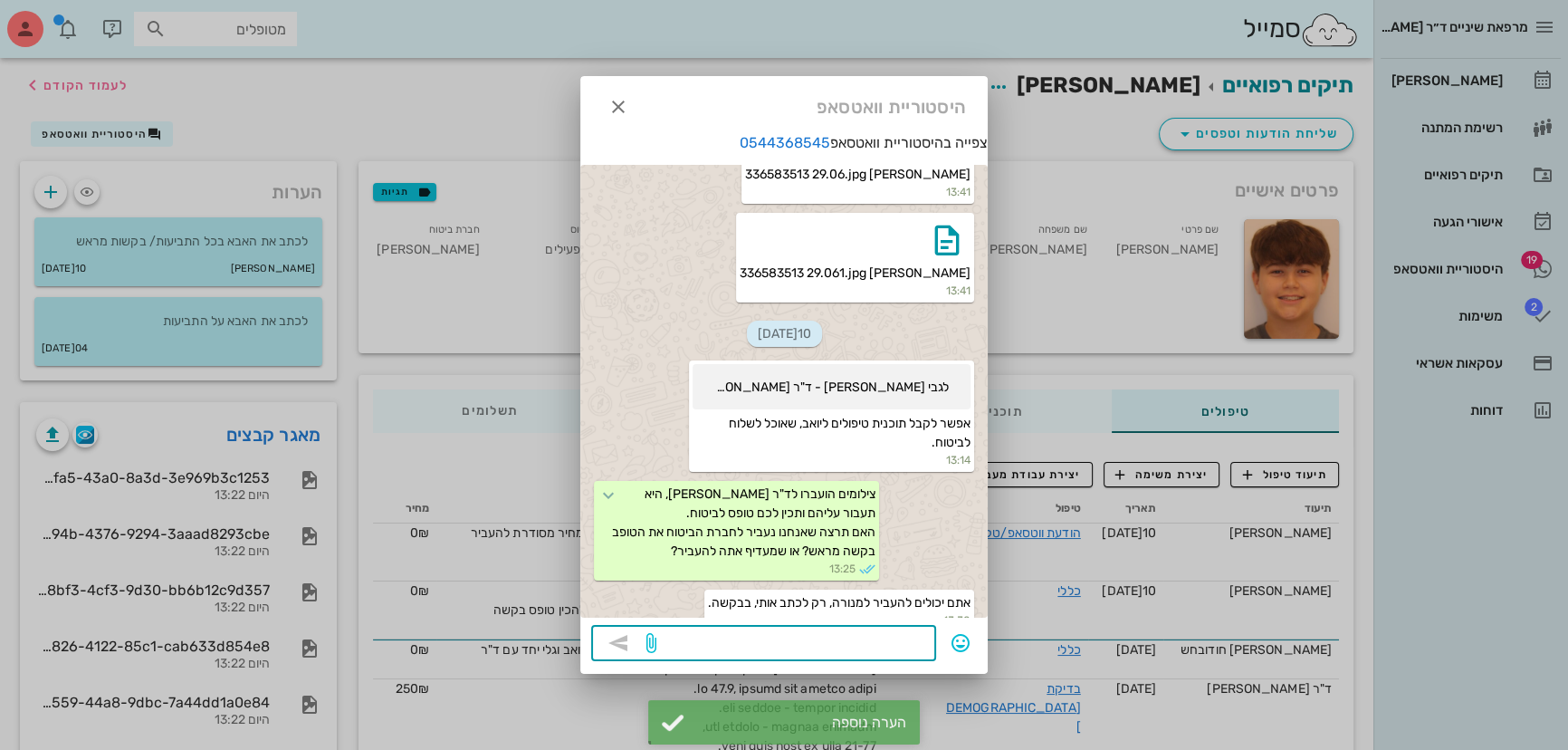 click at bounding box center (792, 645) 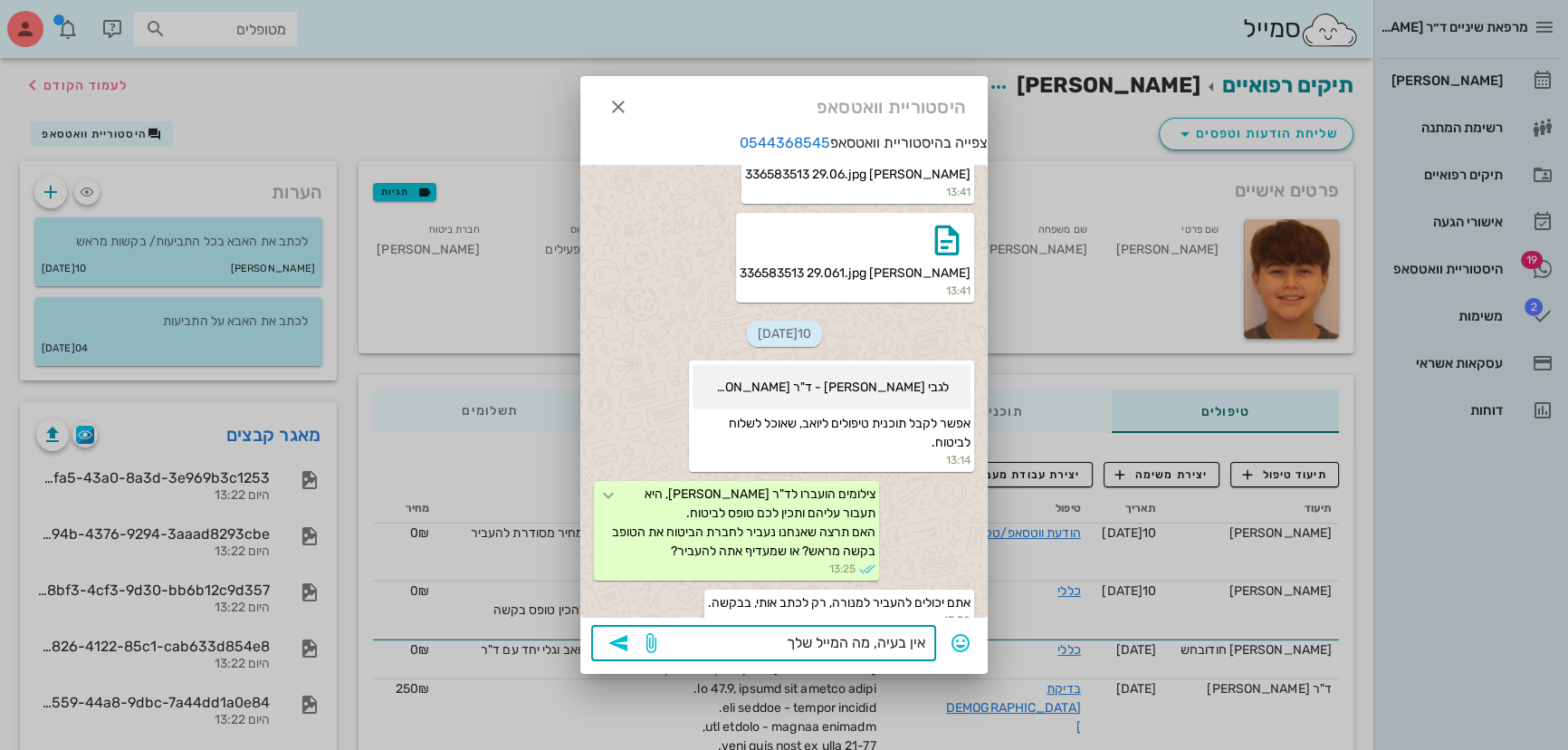 type on "אין בעיה, מה המייל שלך?" 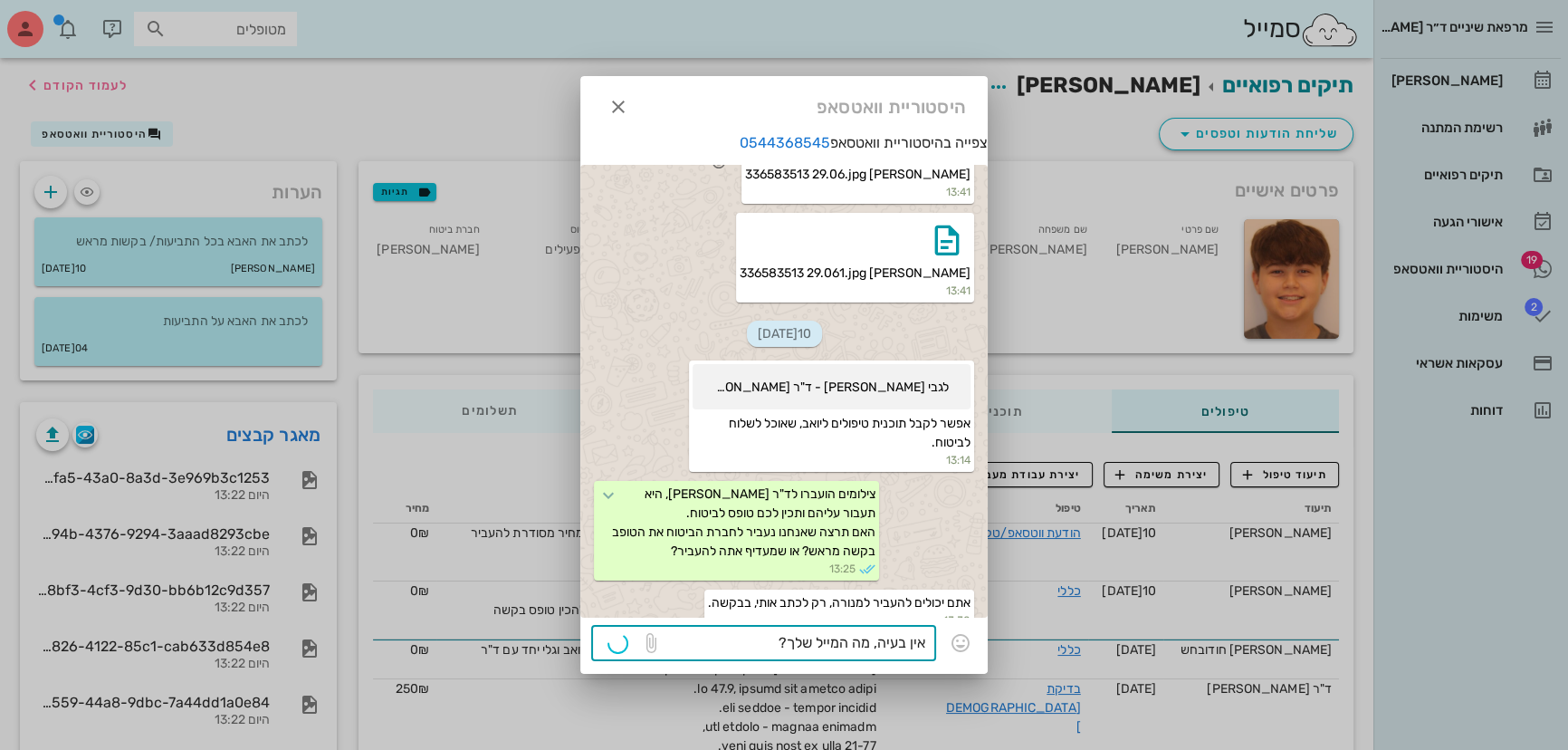 type 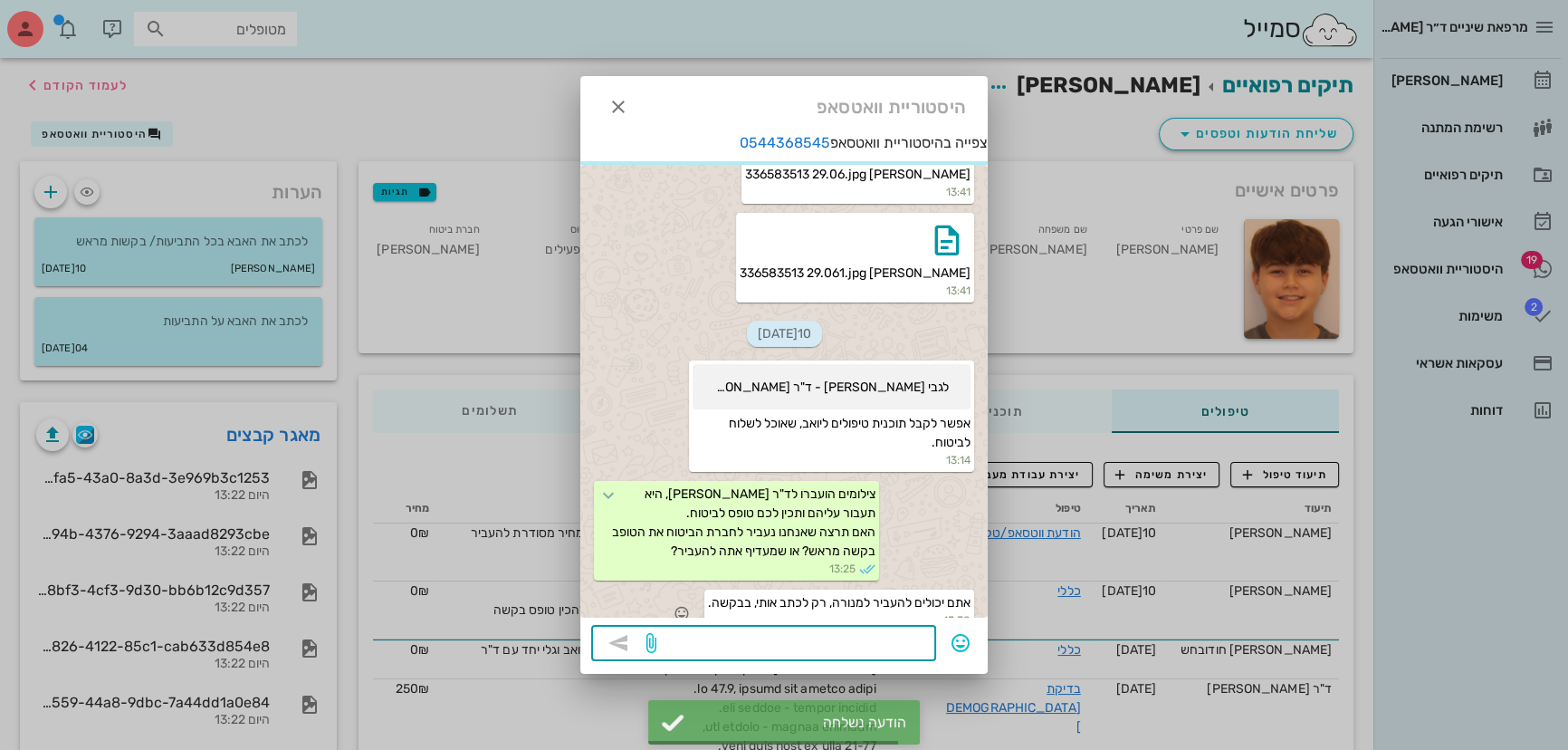 scroll, scrollTop: 2842, scrollLeft: 0, axis: vertical 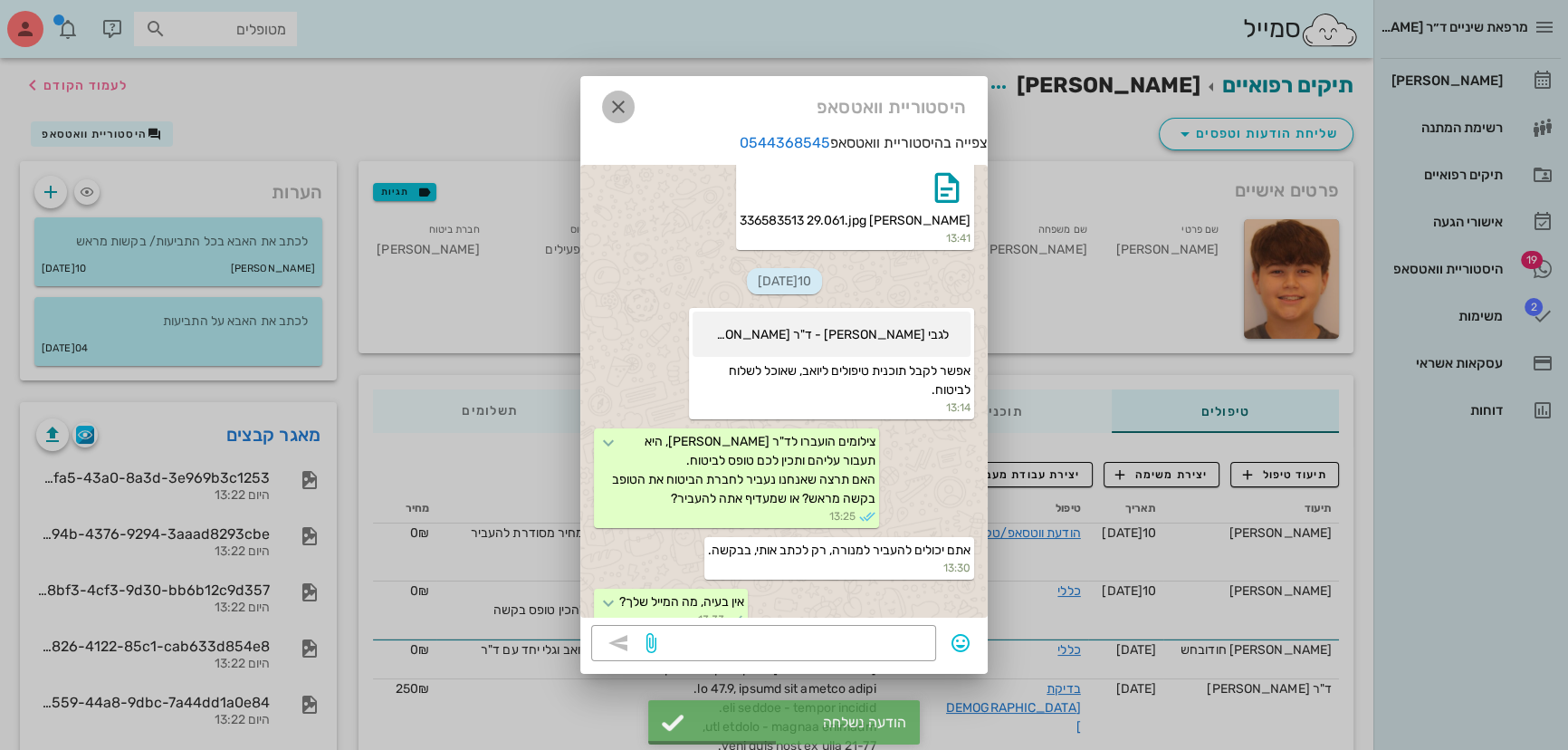 click at bounding box center [618, 107] 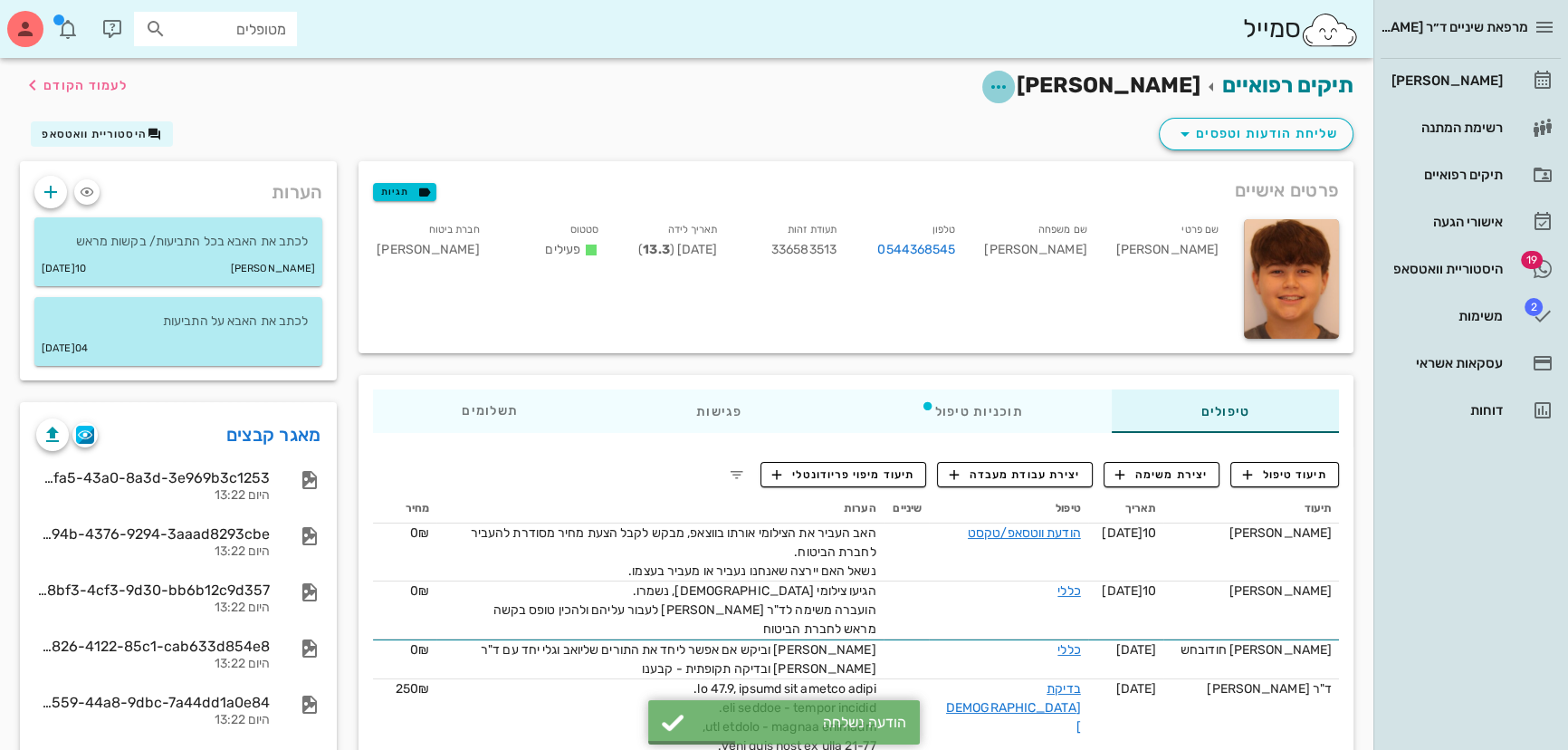 click at bounding box center (999, 87) 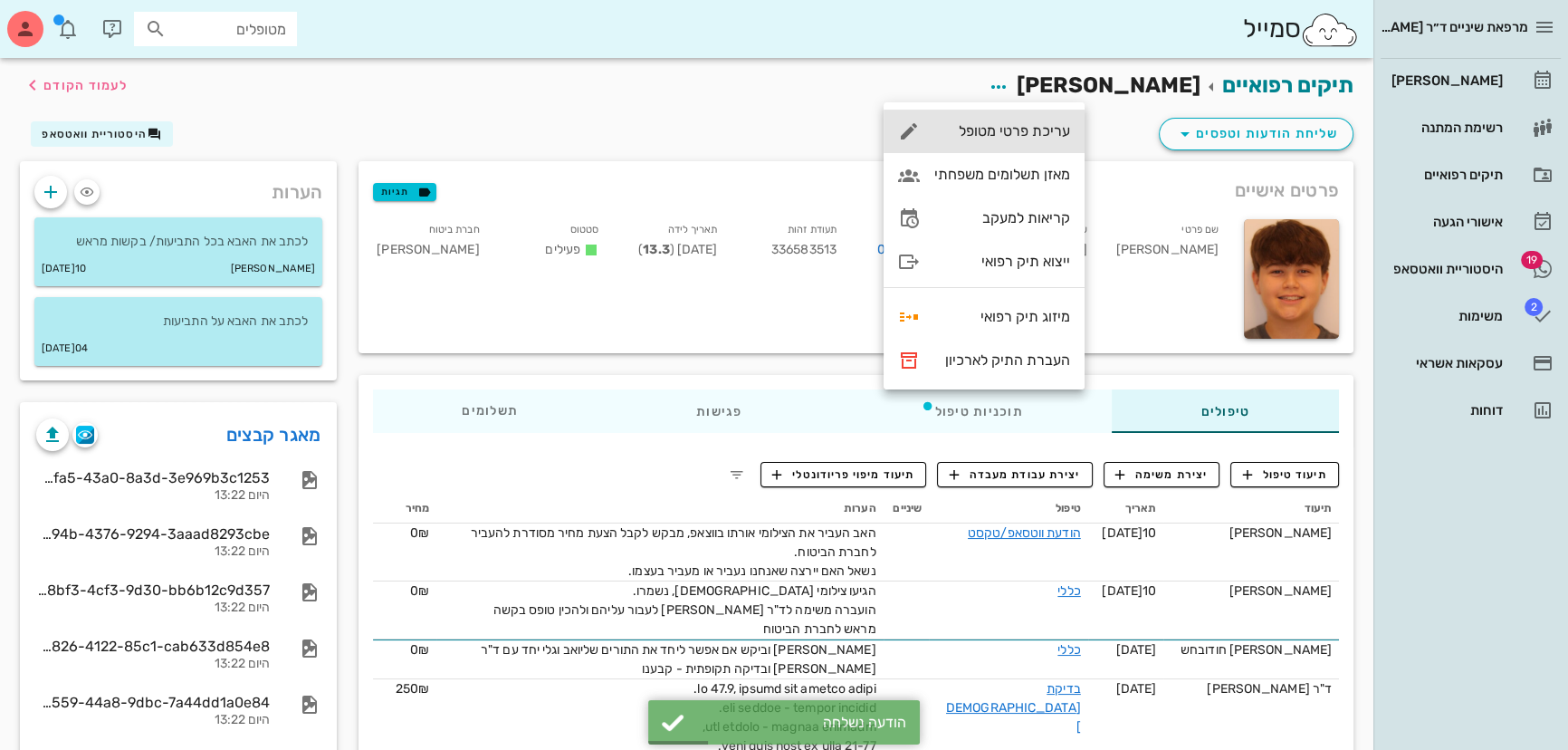 click on "עריכת פרטי מטופל" at bounding box center (1002, 130) 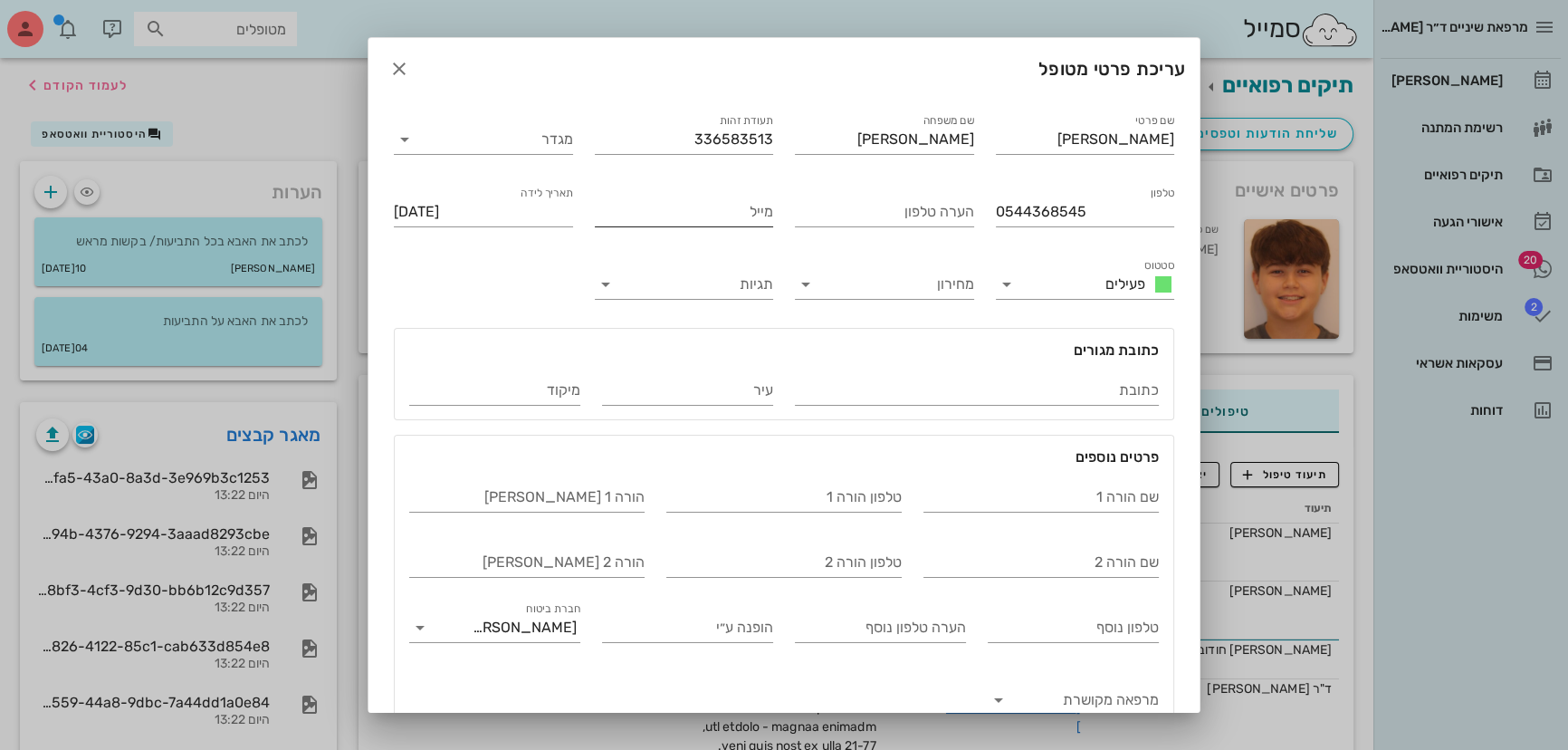 click on "מייל" at bounding box center [684, 212] 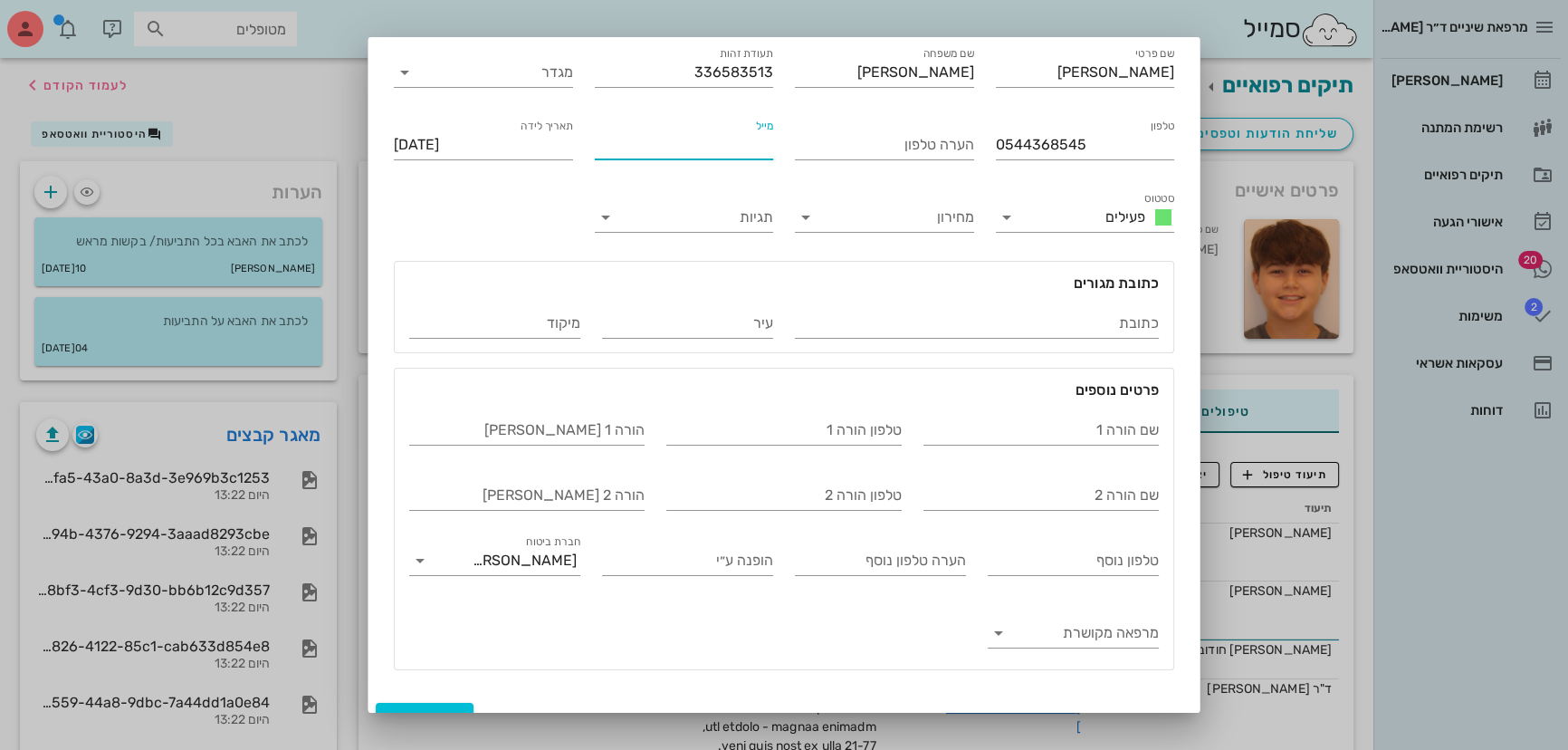 scroll, scrollTop: 97, scrollLeft: 0, axis: vertical 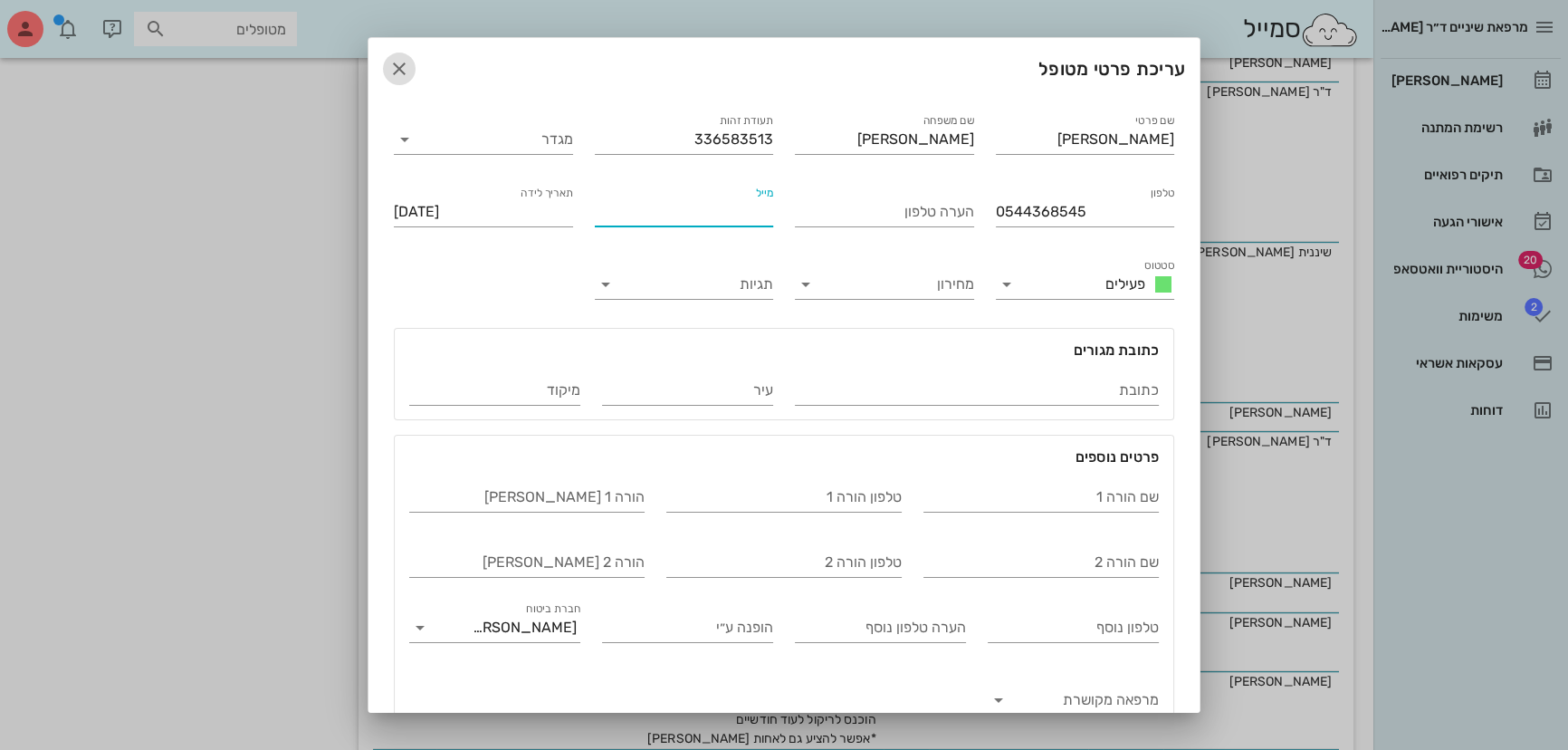 click at bounding box center [399, 69] 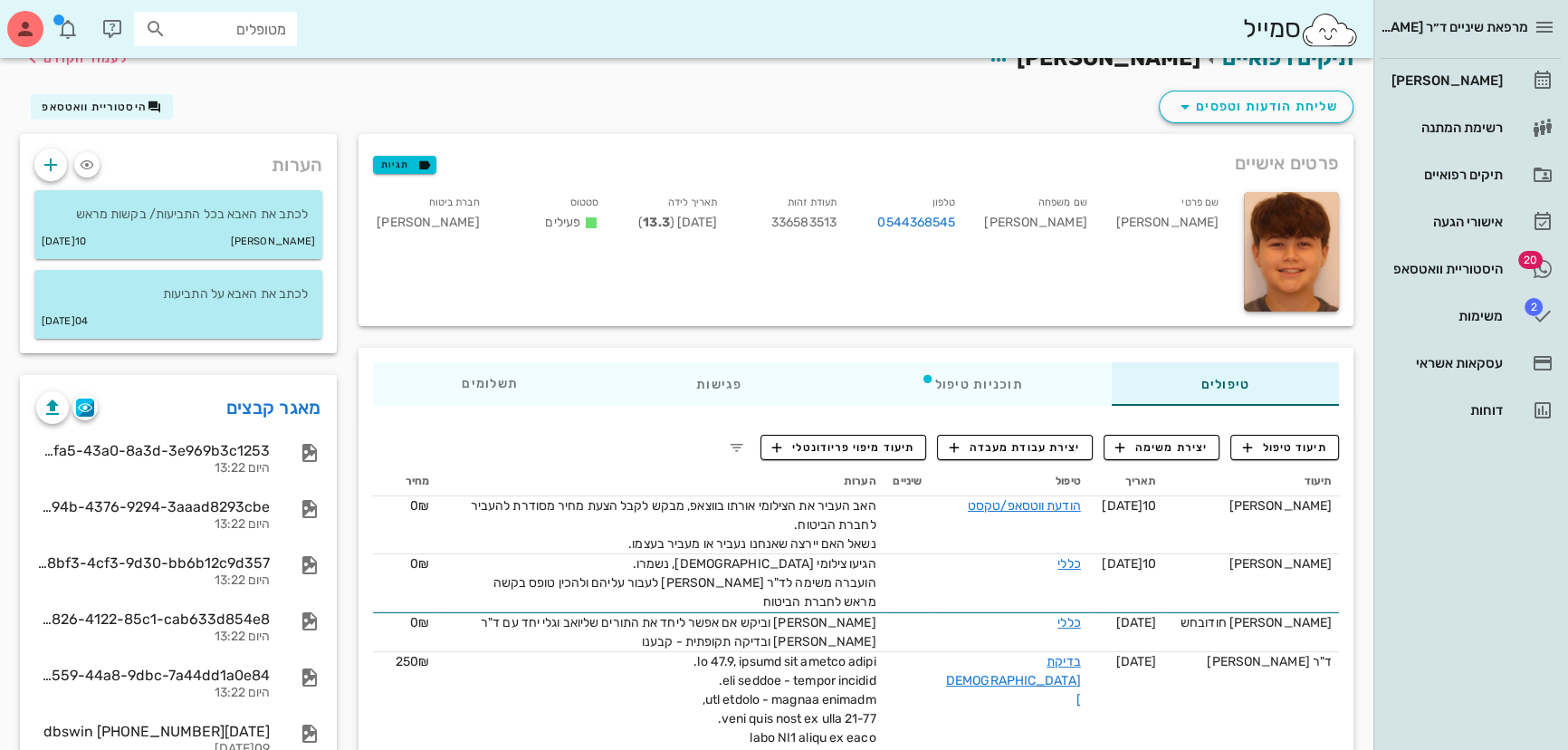 scroll, scrollTop: 0, scrollLeft: 0, axis: both 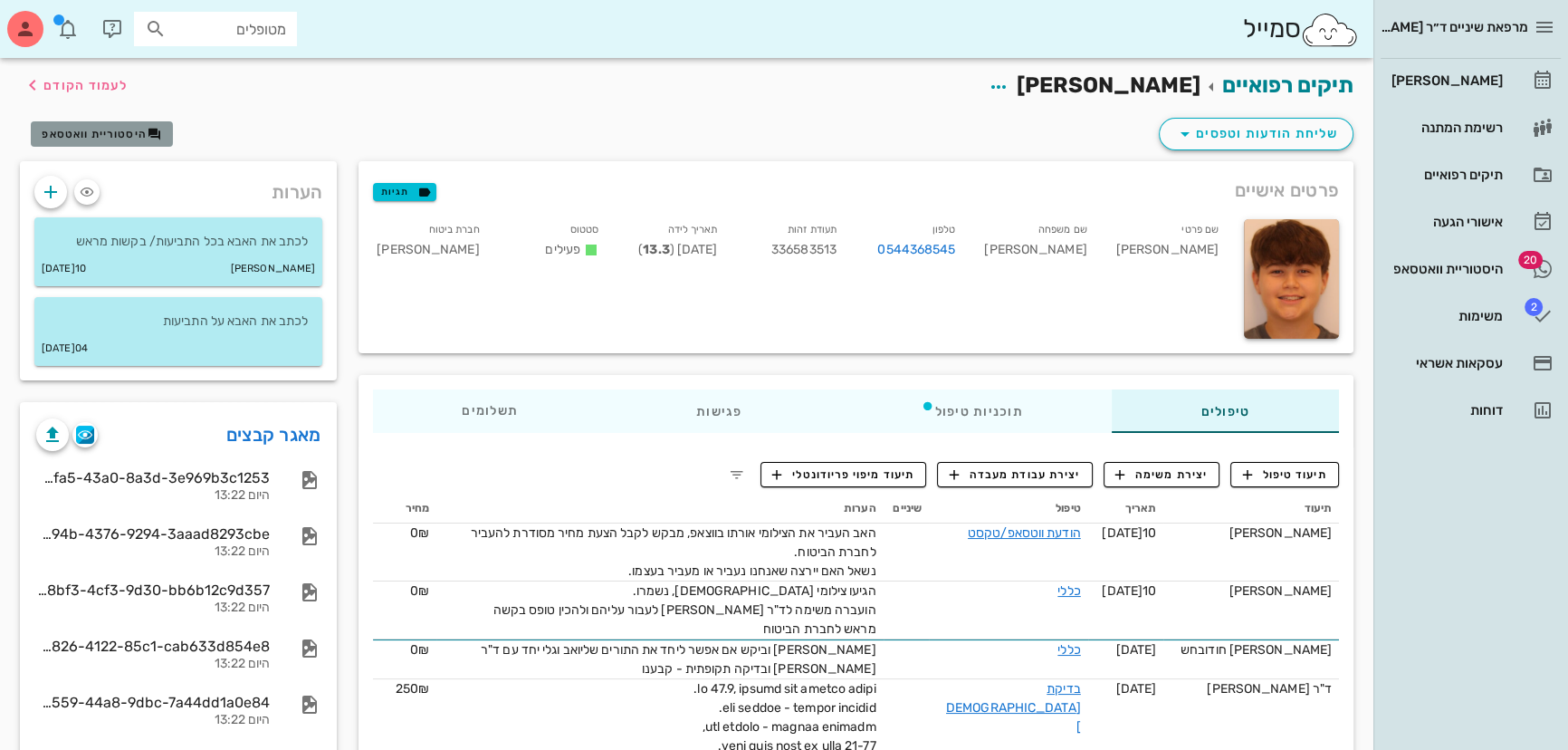 click on "היסטוריית וואטסאפ" at bounding box center [94, 134] 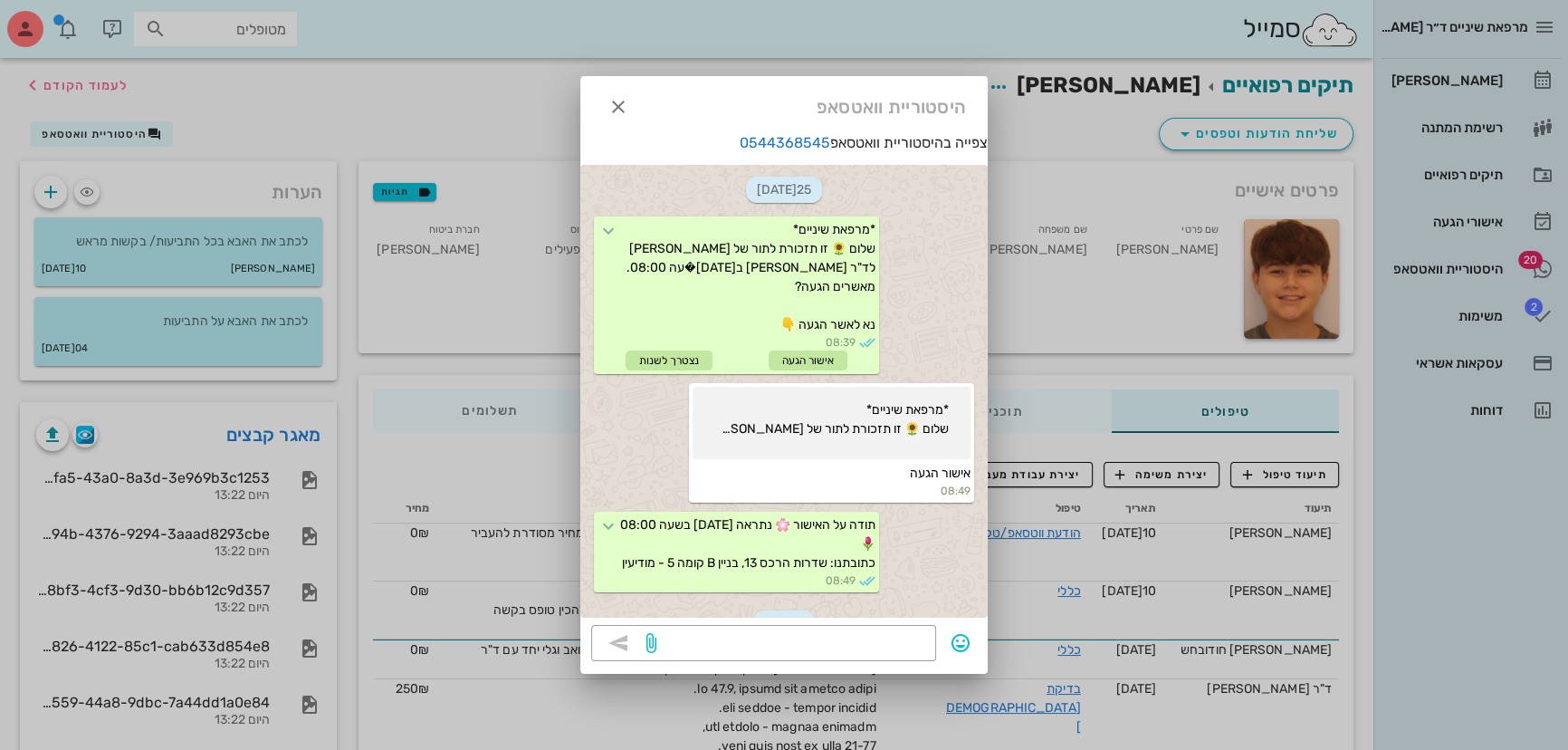 scroll, scrollTop: 2842, scrollLeft: 0, axis: vertical 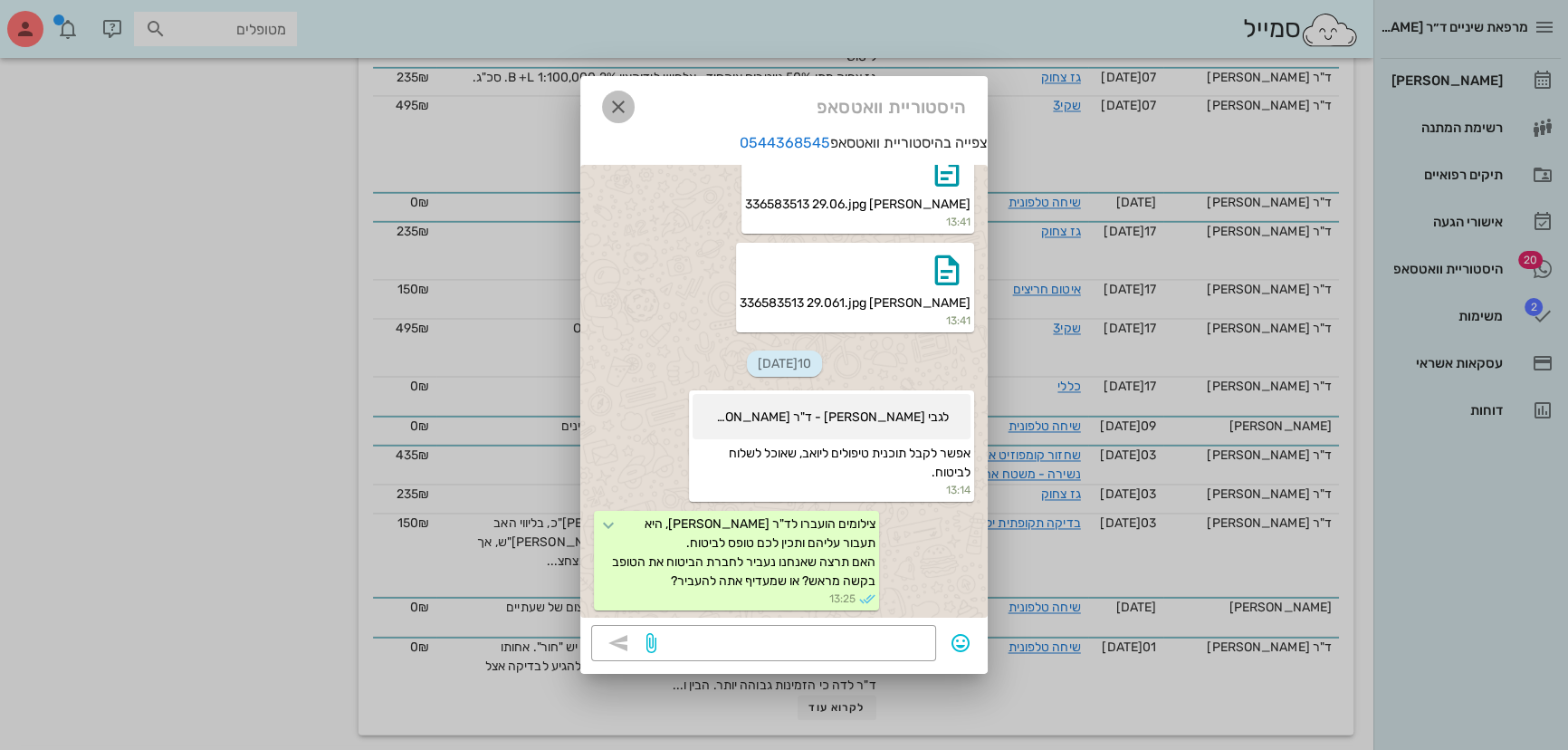 click at bounding box center [618, 107] 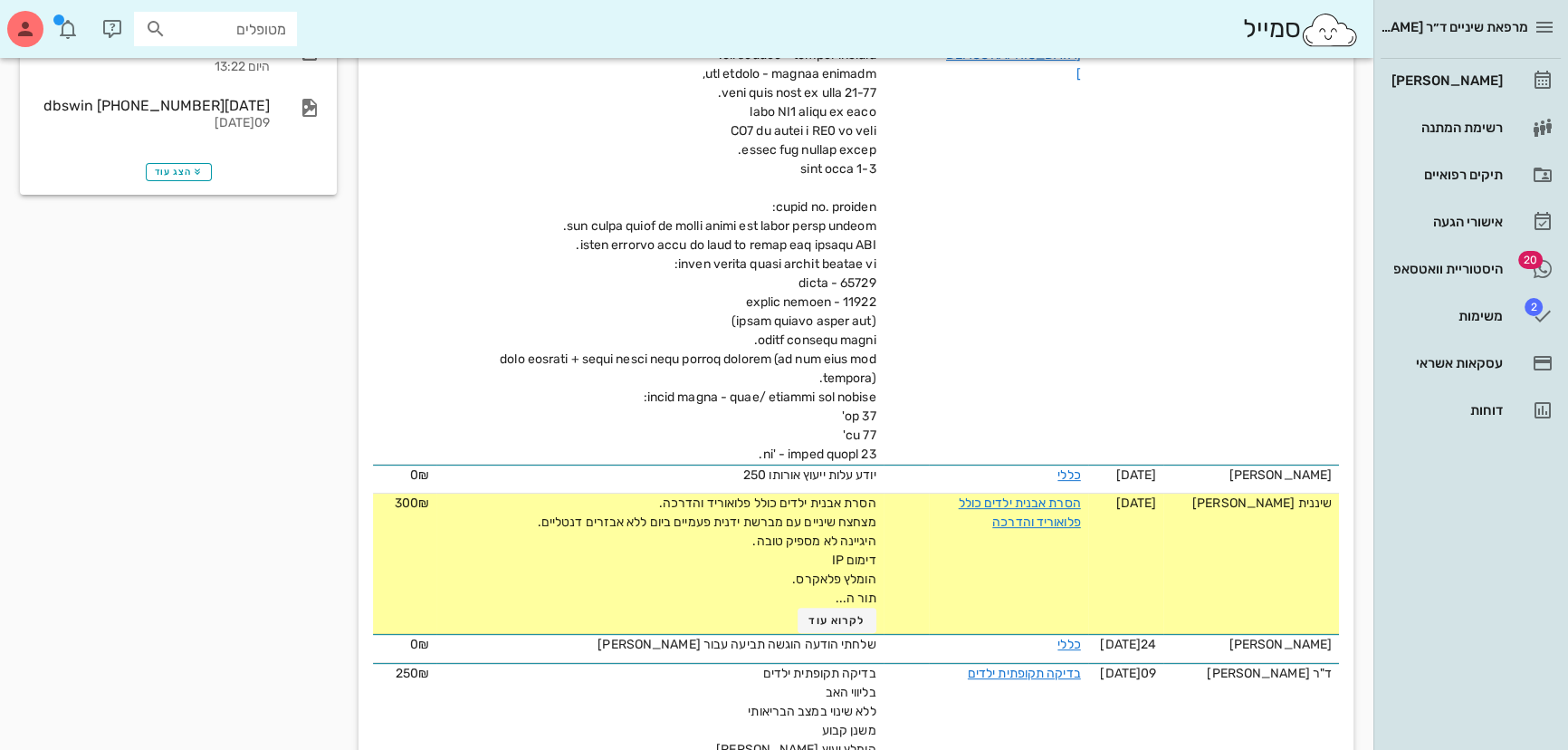 scroll, scrollTop: 0, scrollLeft: 0, axis: both 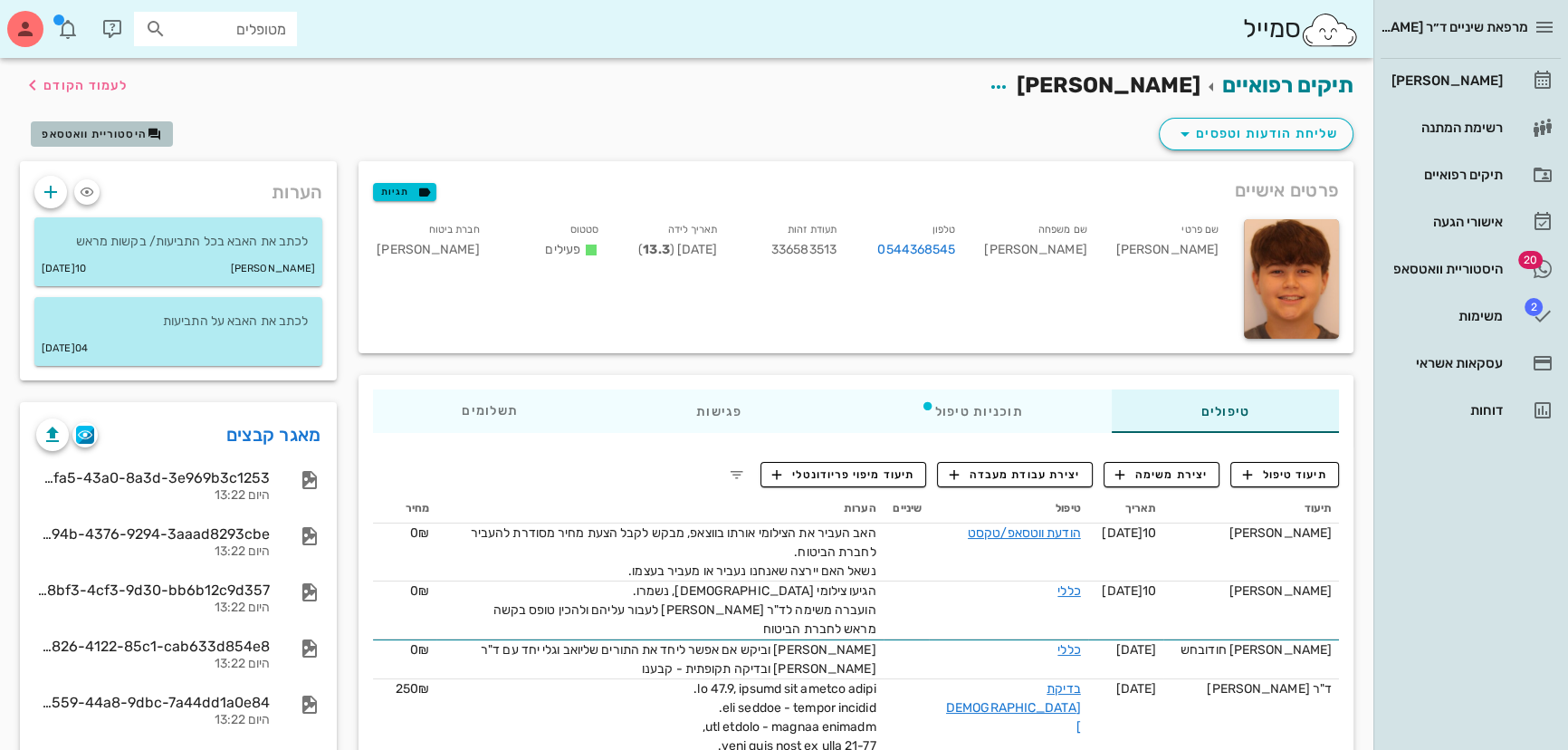 click on "היסטוריית וואטסאפ" at bounding box center (94, 134) 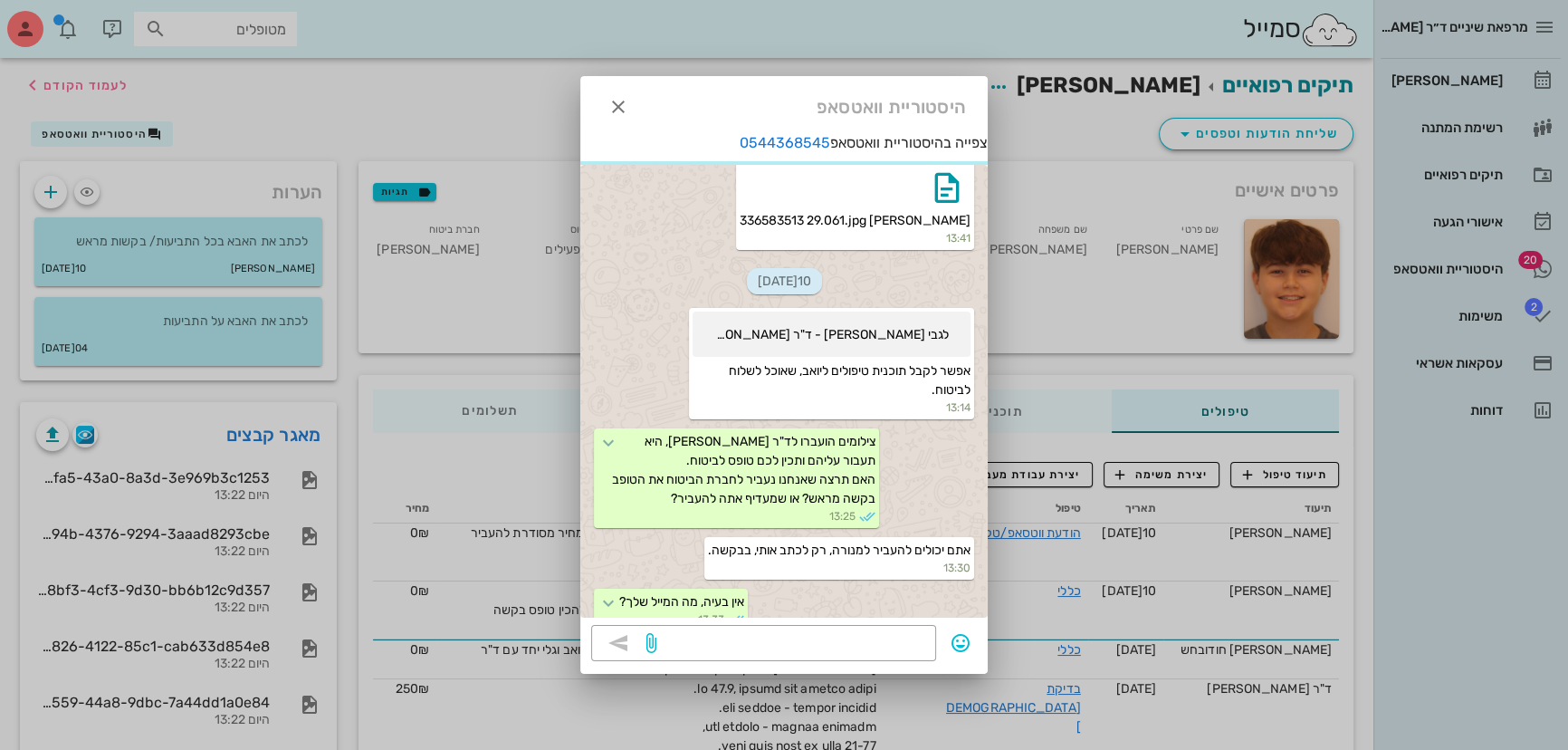 scroll, scrollTop: 2894, scrollLeft: 0, axis: vertical 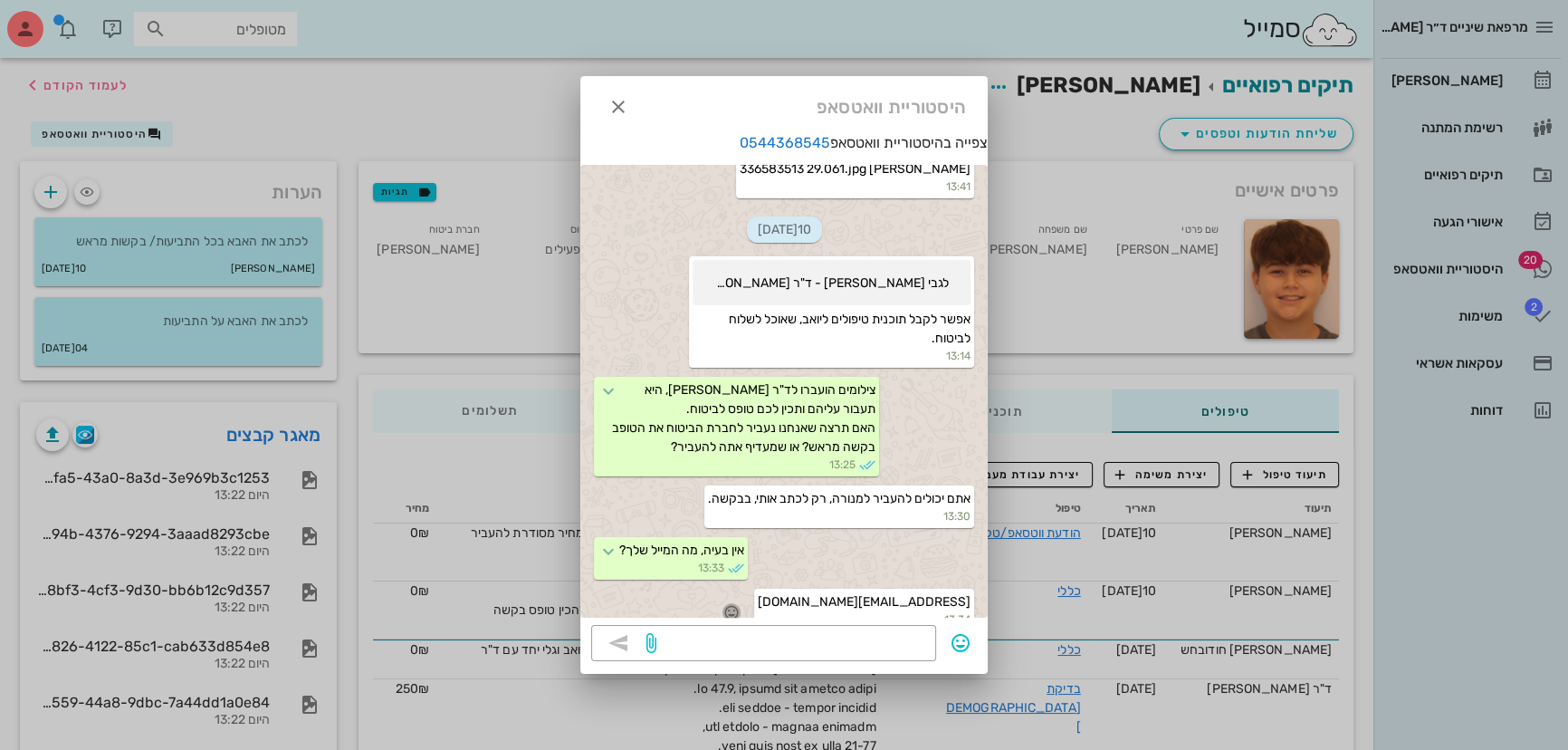 click at bounding box center (731, 612) 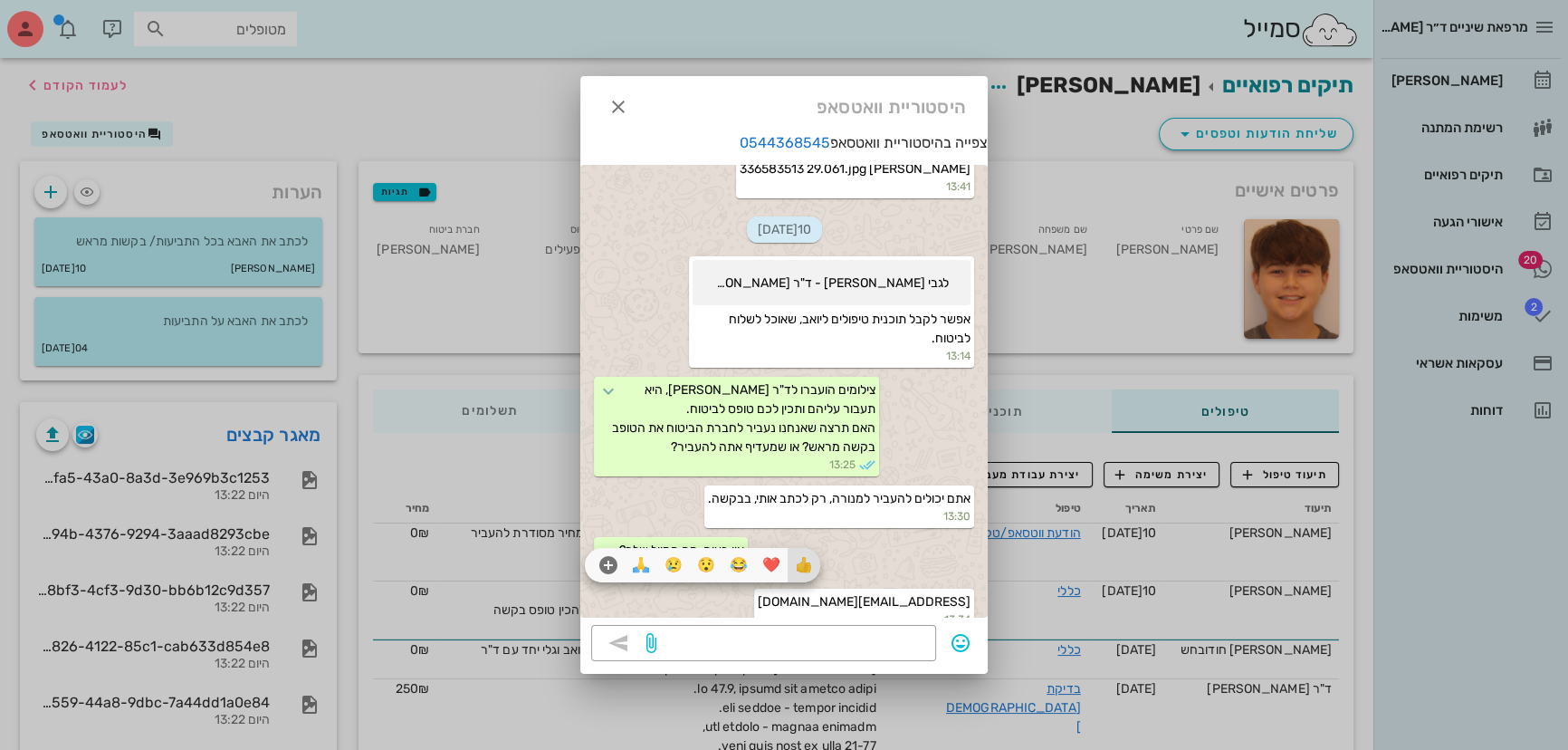 click on "👍" at bounding box center (804, 565) 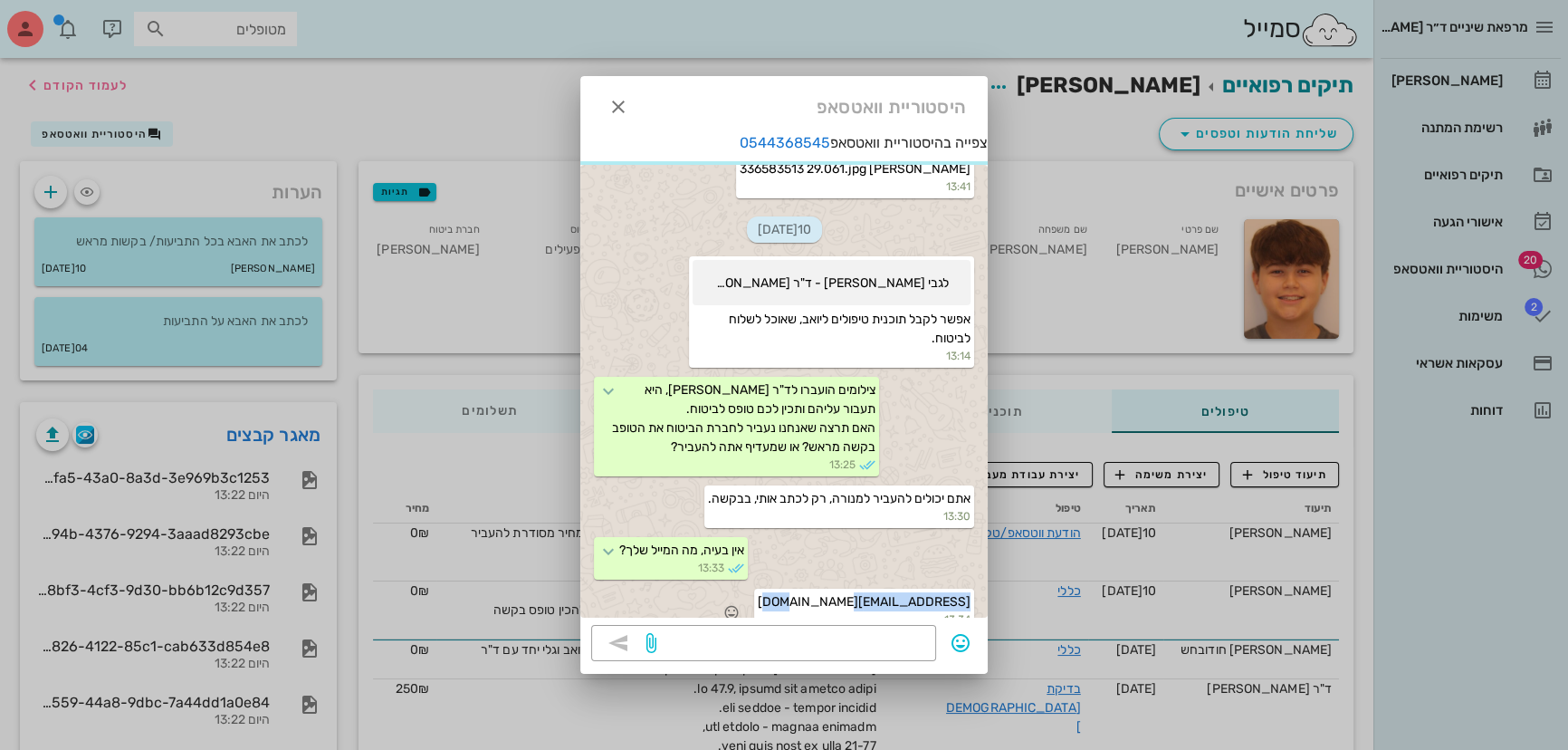 scroll, scrollTop: 2896, scrollLeft: 0, axis: vertical 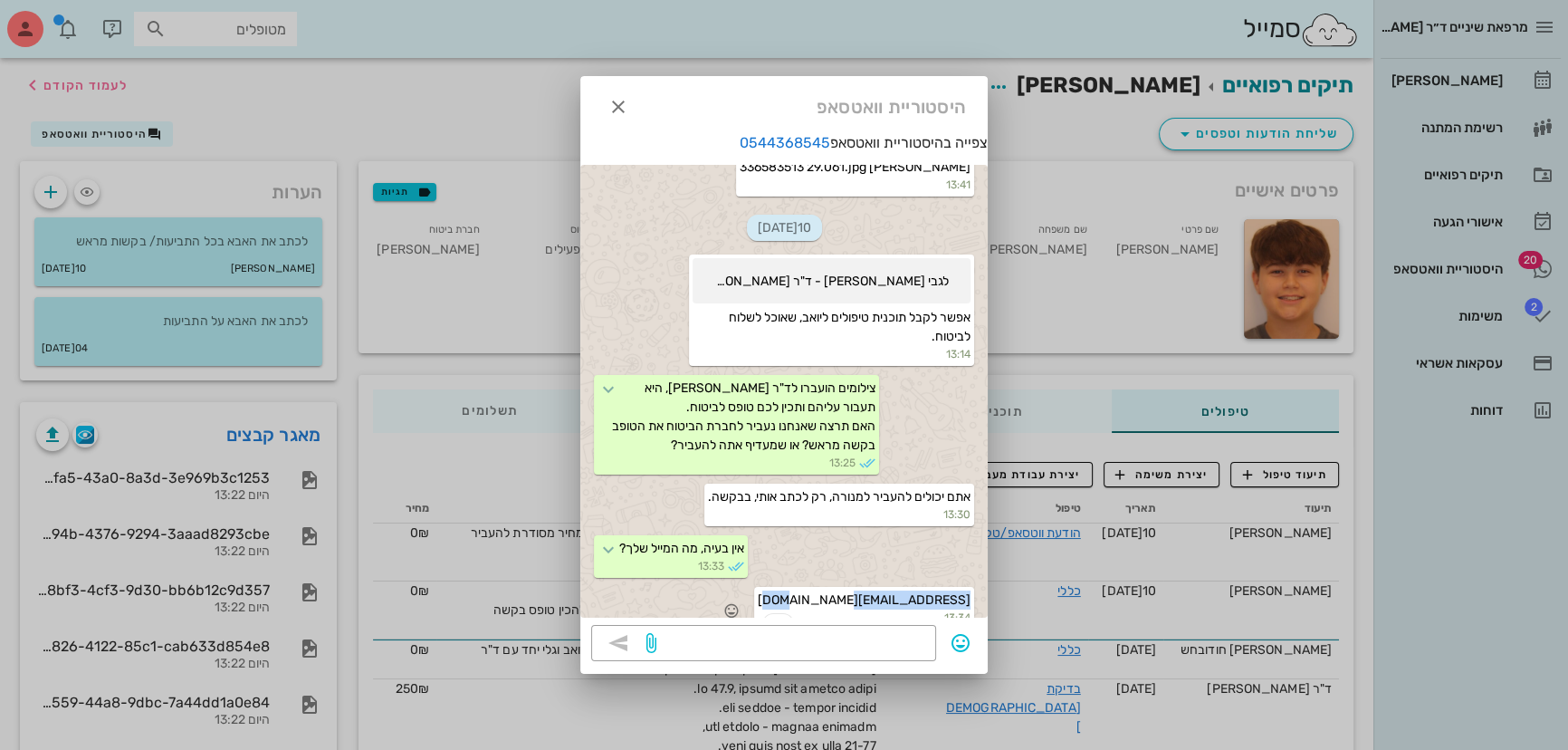 drag, startPoint x: 846, startPoint y: 583, endPoint x: 978, endPoint y: 583, distance: 132 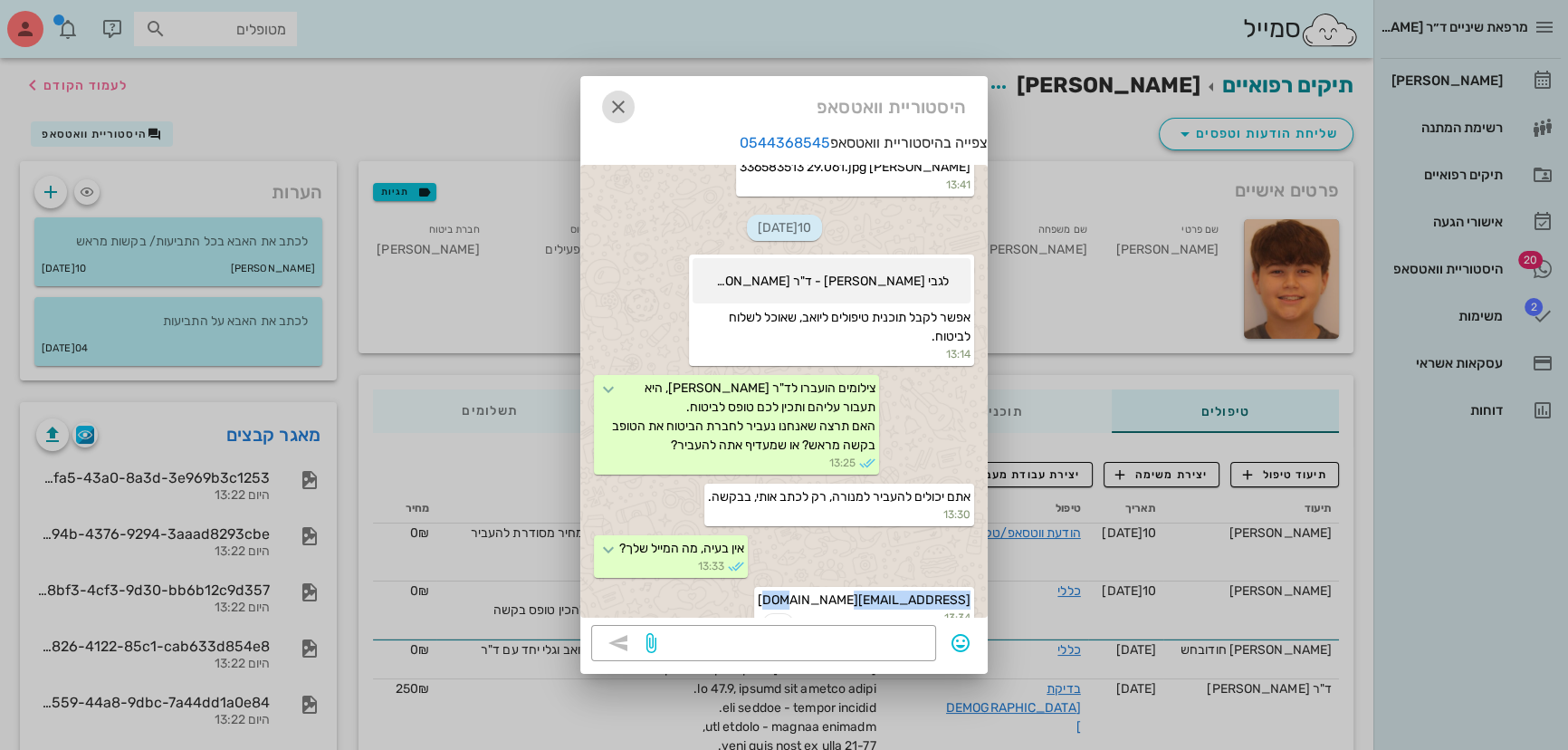 click at bounding box center (618, 107) 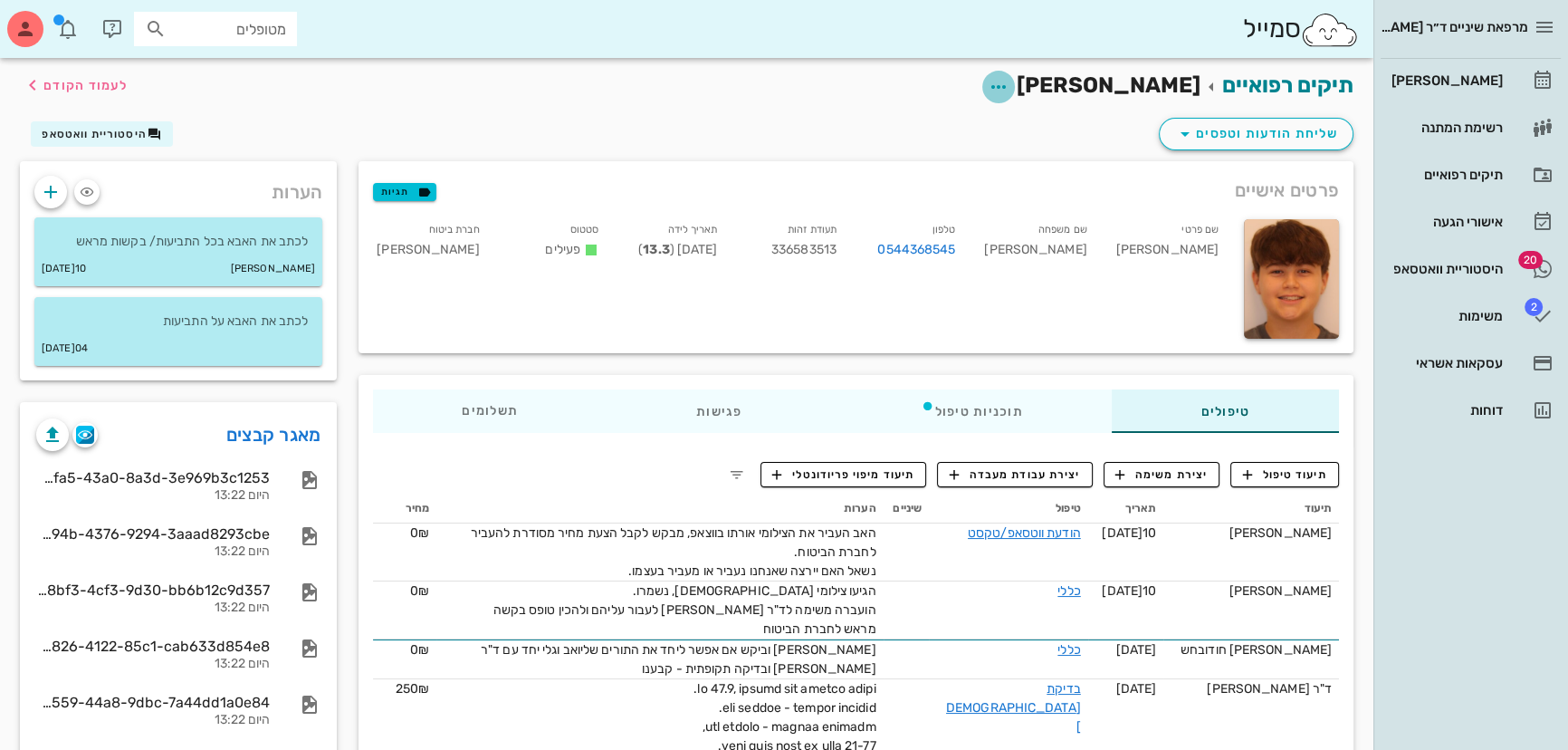 click at bounding box center [999, 87] 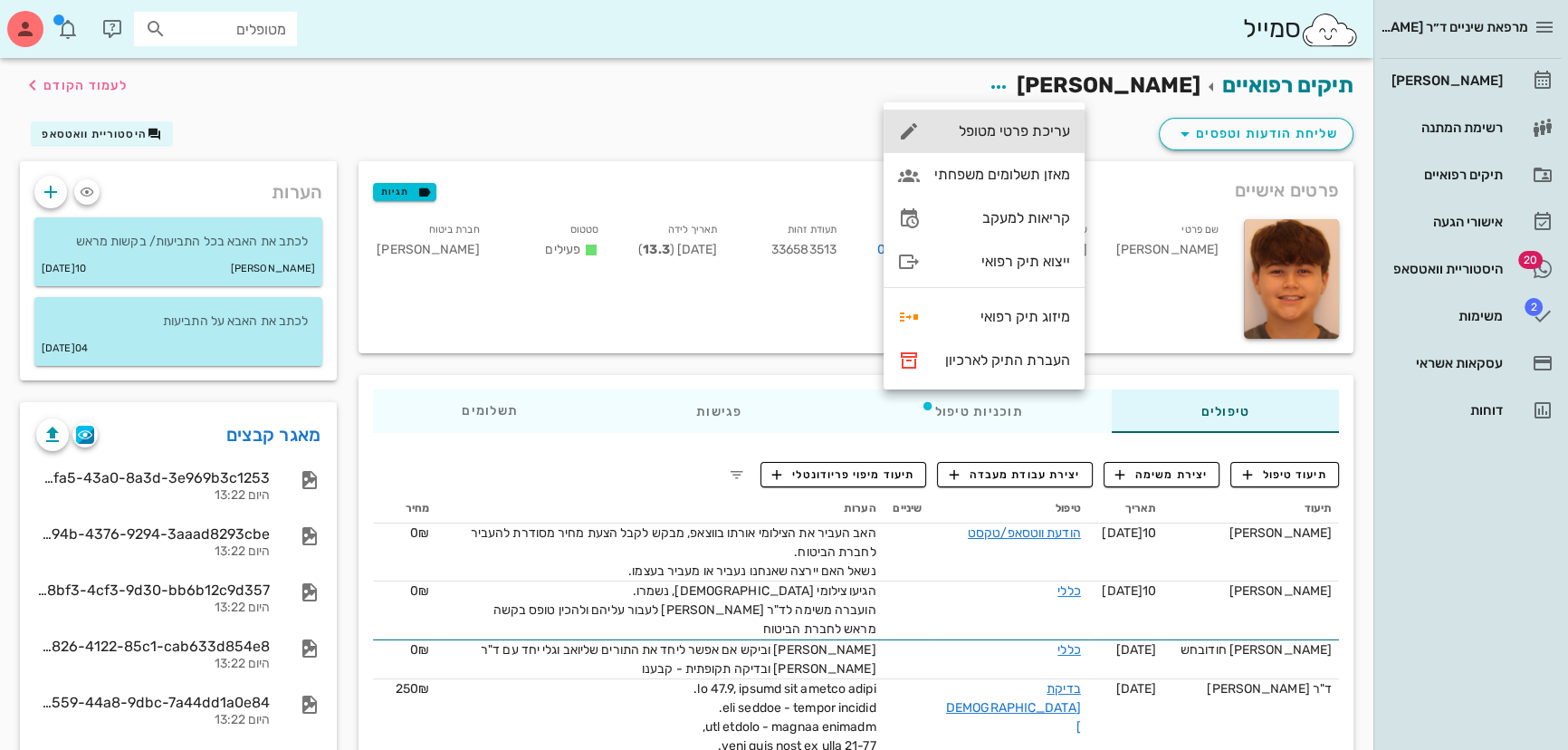 click on "עריכת פרטי מטופל" at bounding box center (984, 131) 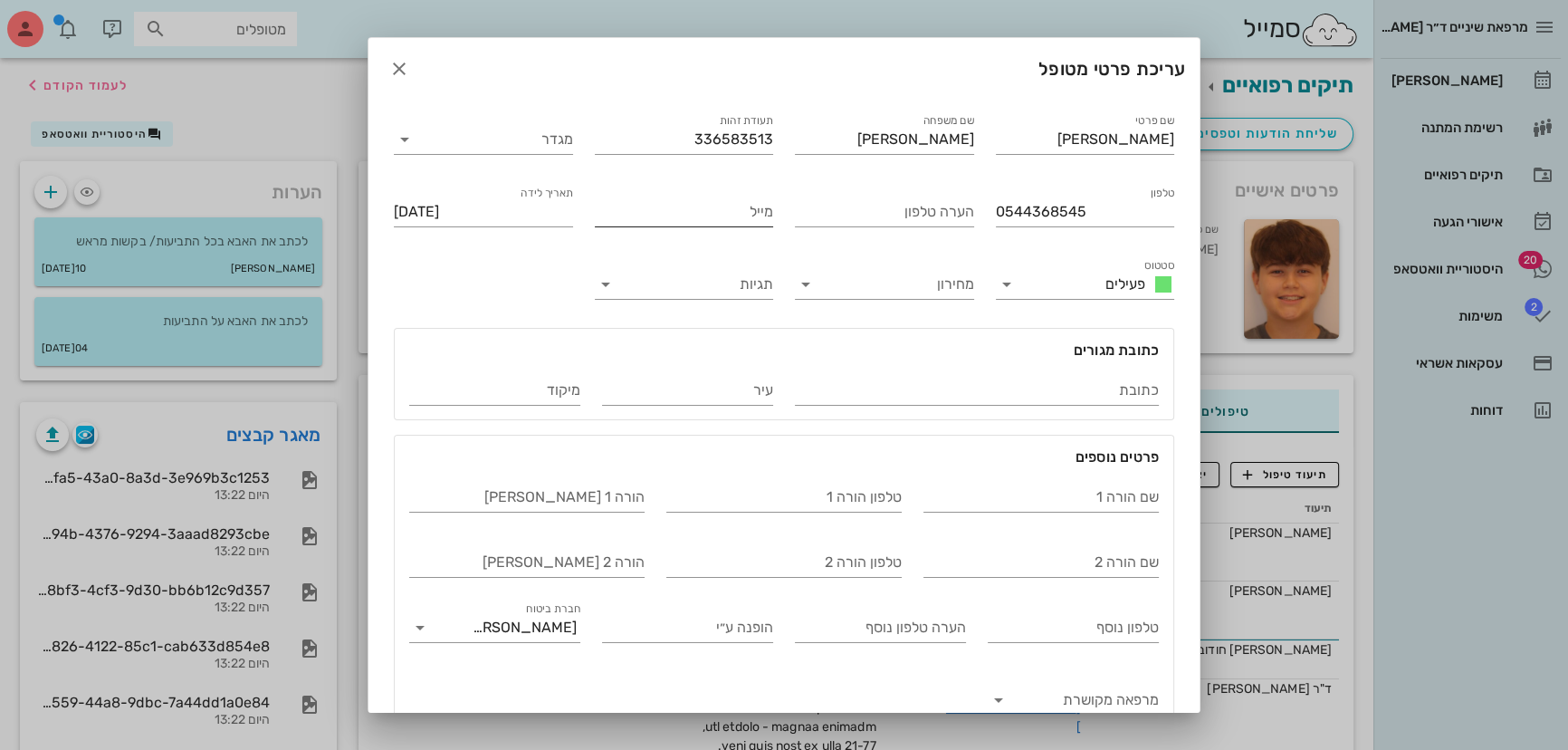 click on "מייל" at bounding box center [684, 212] 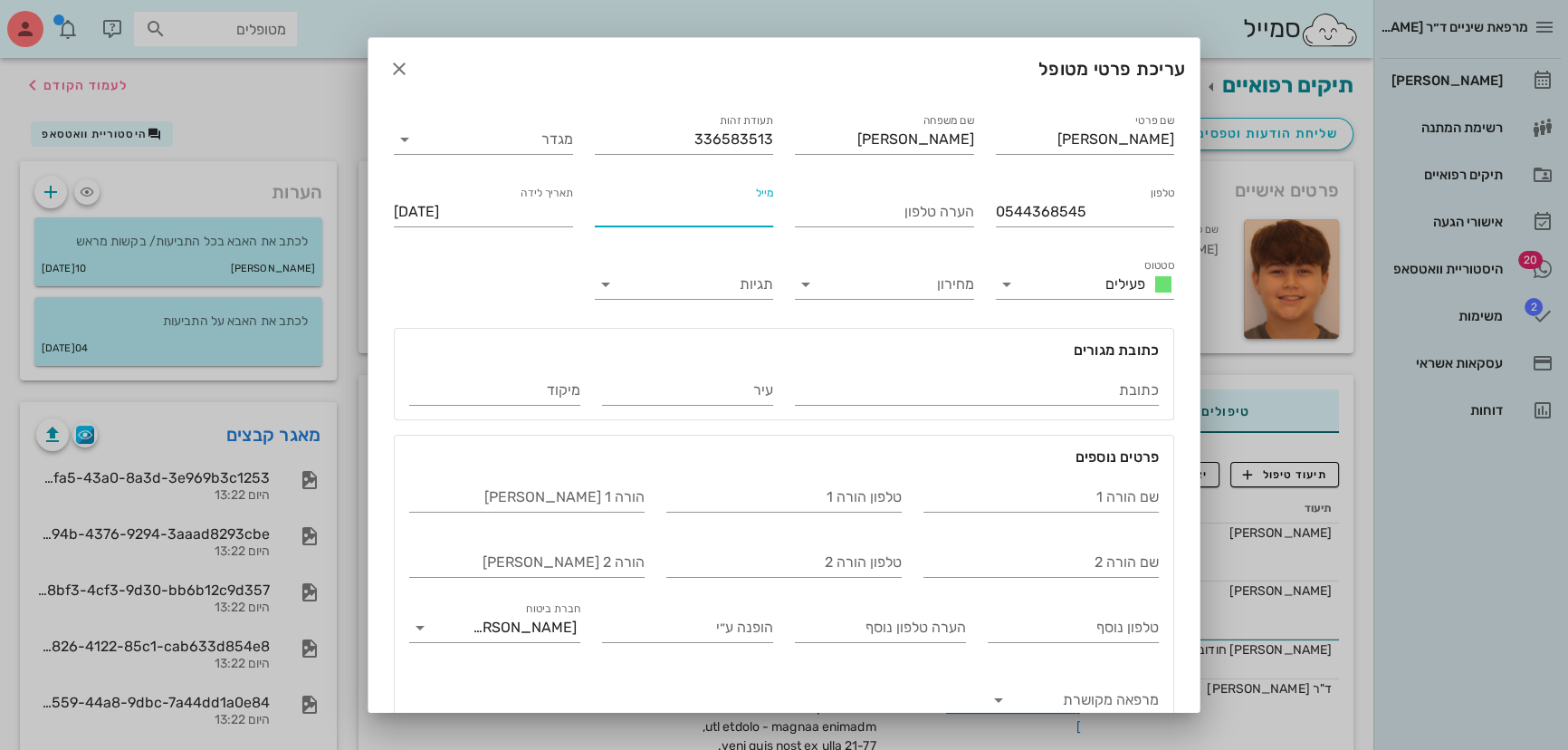 paste on "[EMAIL_ADDRESS][DOMAIN_NAME]" 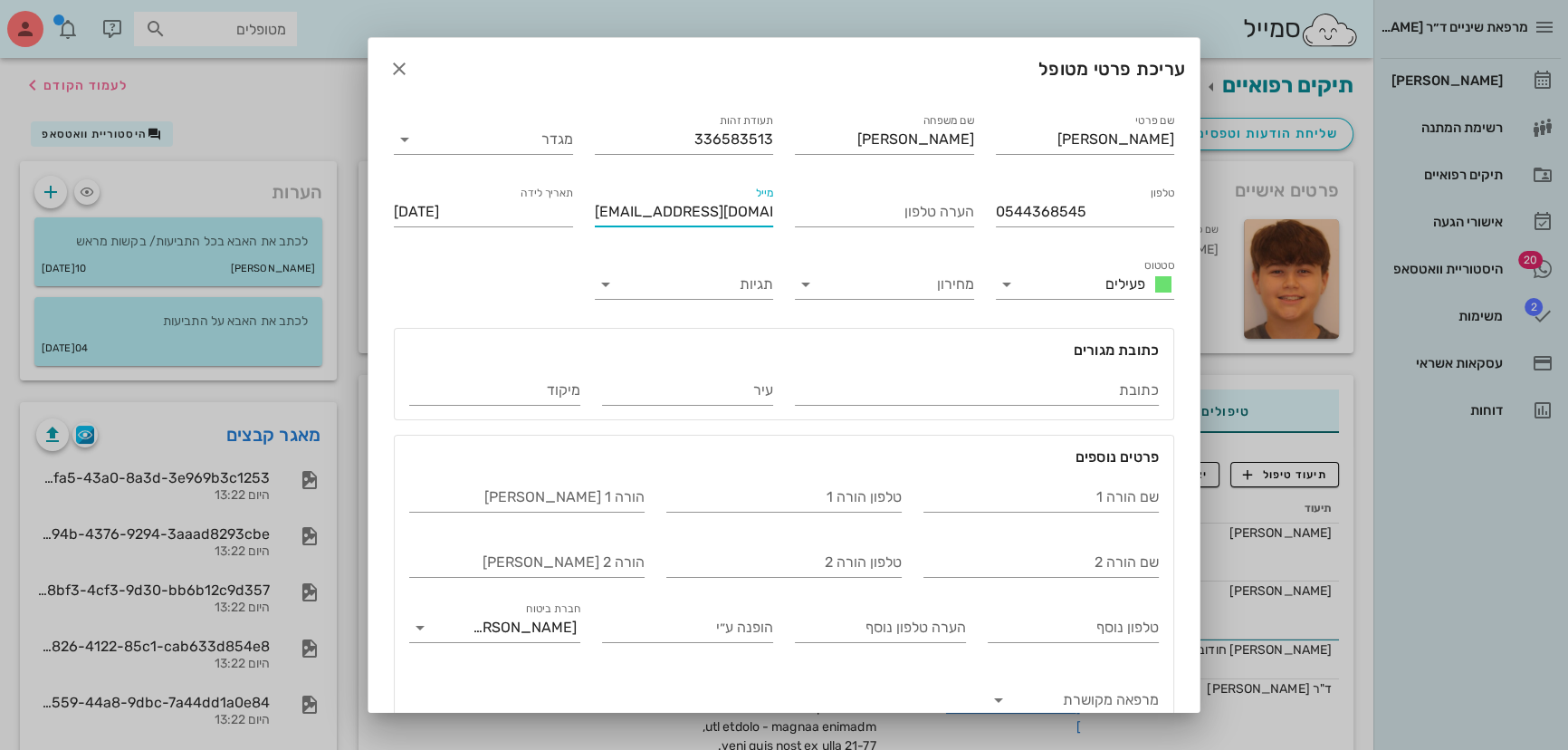 scroll, scrollTop: 97, scrollLeft: 0, axis: vertical 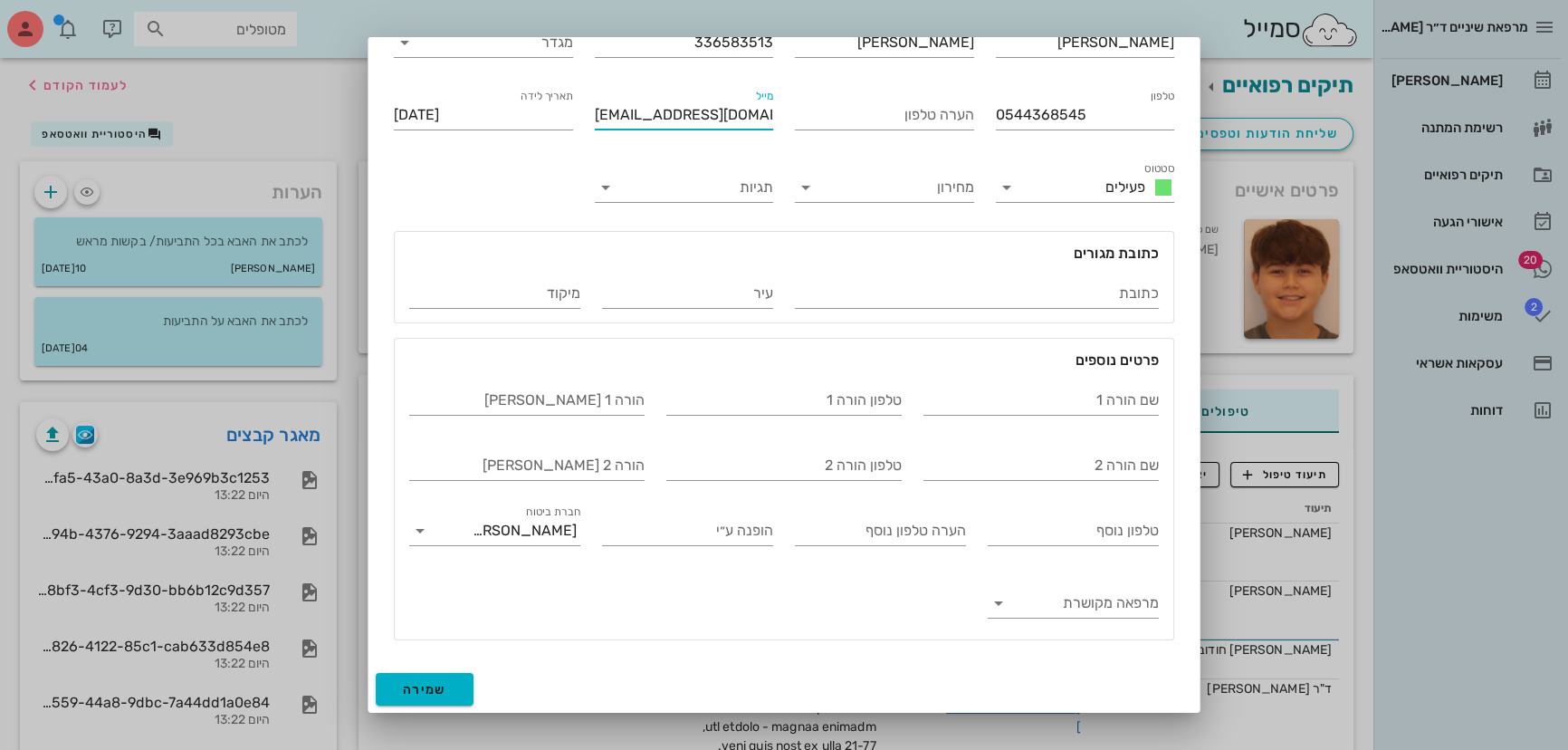type on "[EMAIL_ADDRESS][DOMAIN_NAME]" 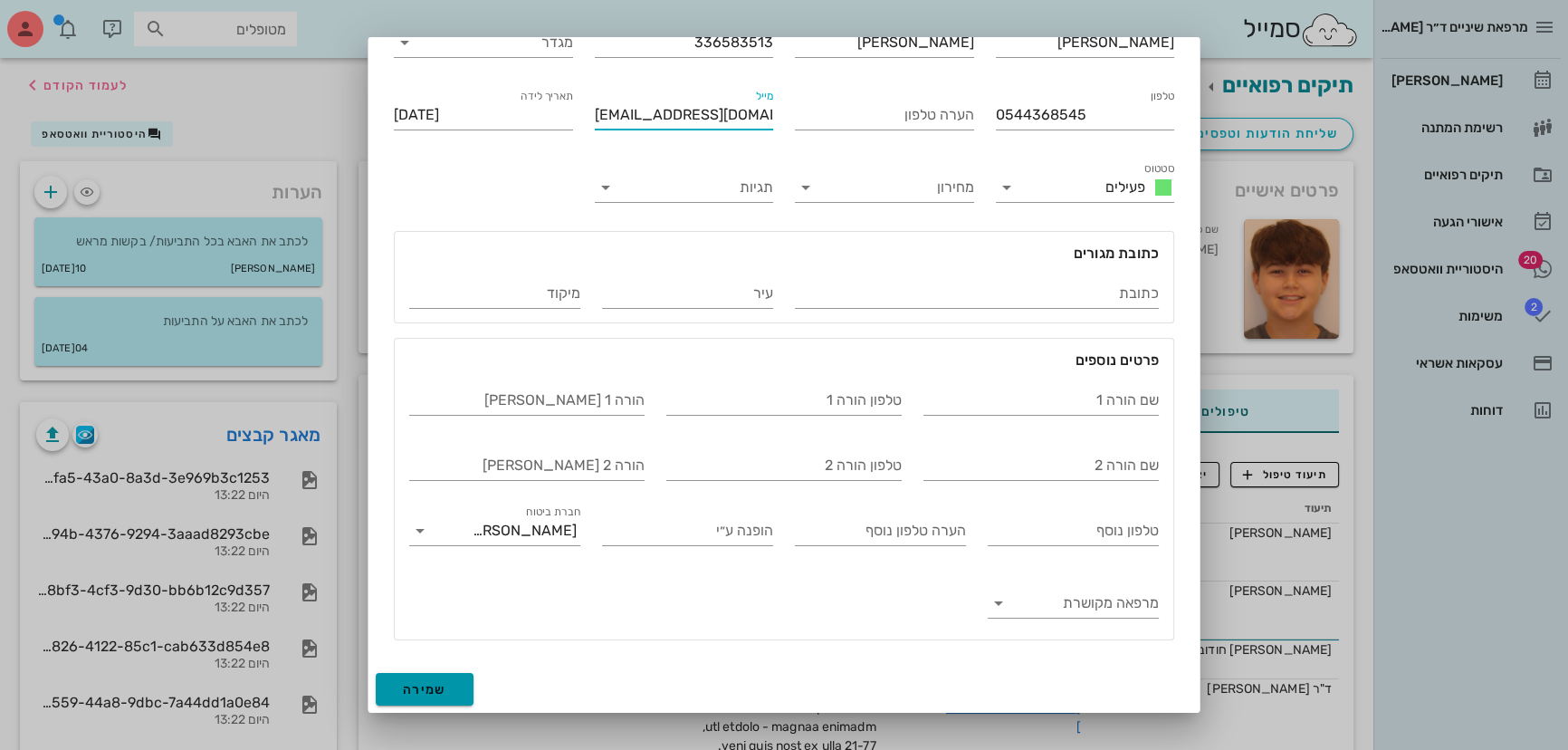 click on "שמירה" at bounding box center [425, 689] 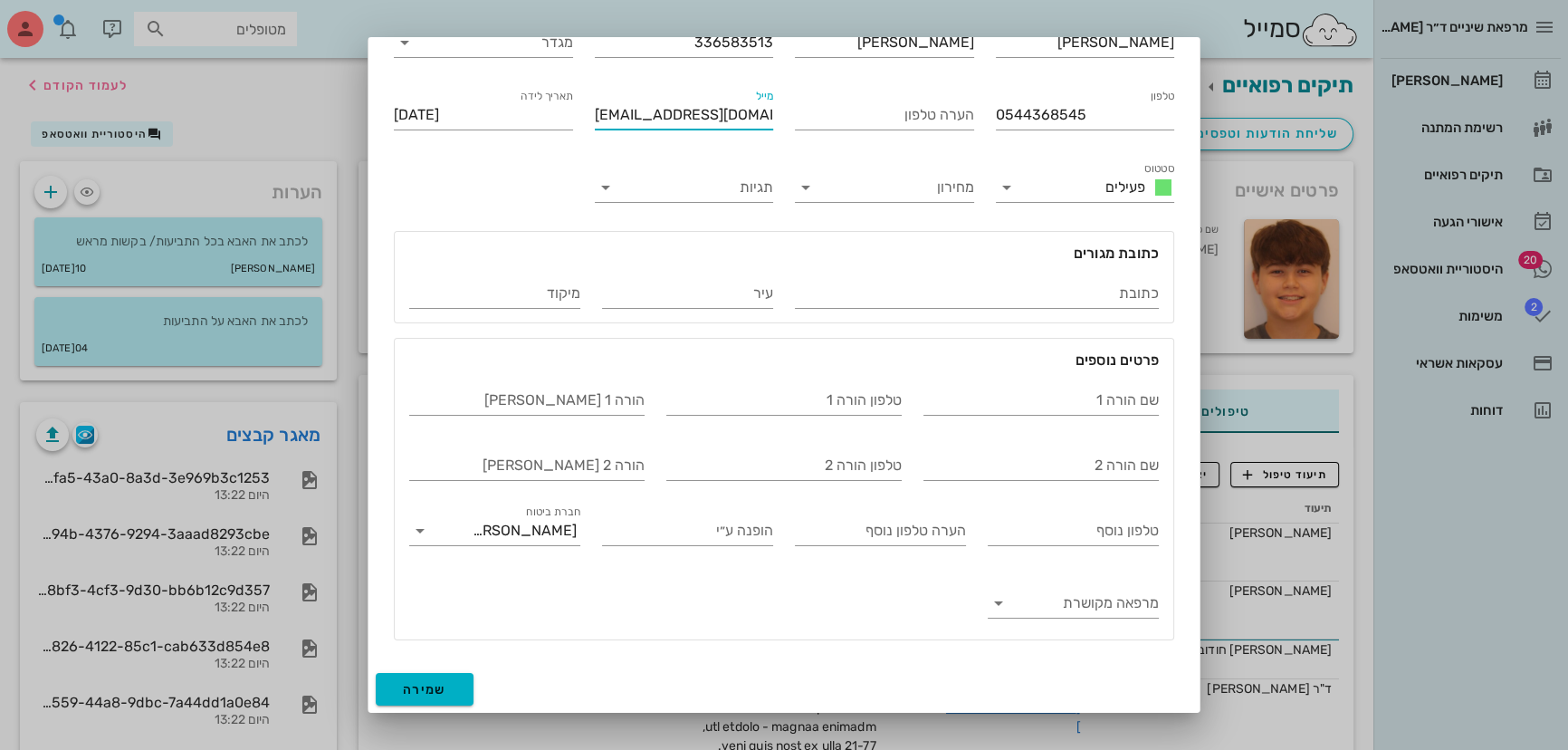 type on "20[DATE]" 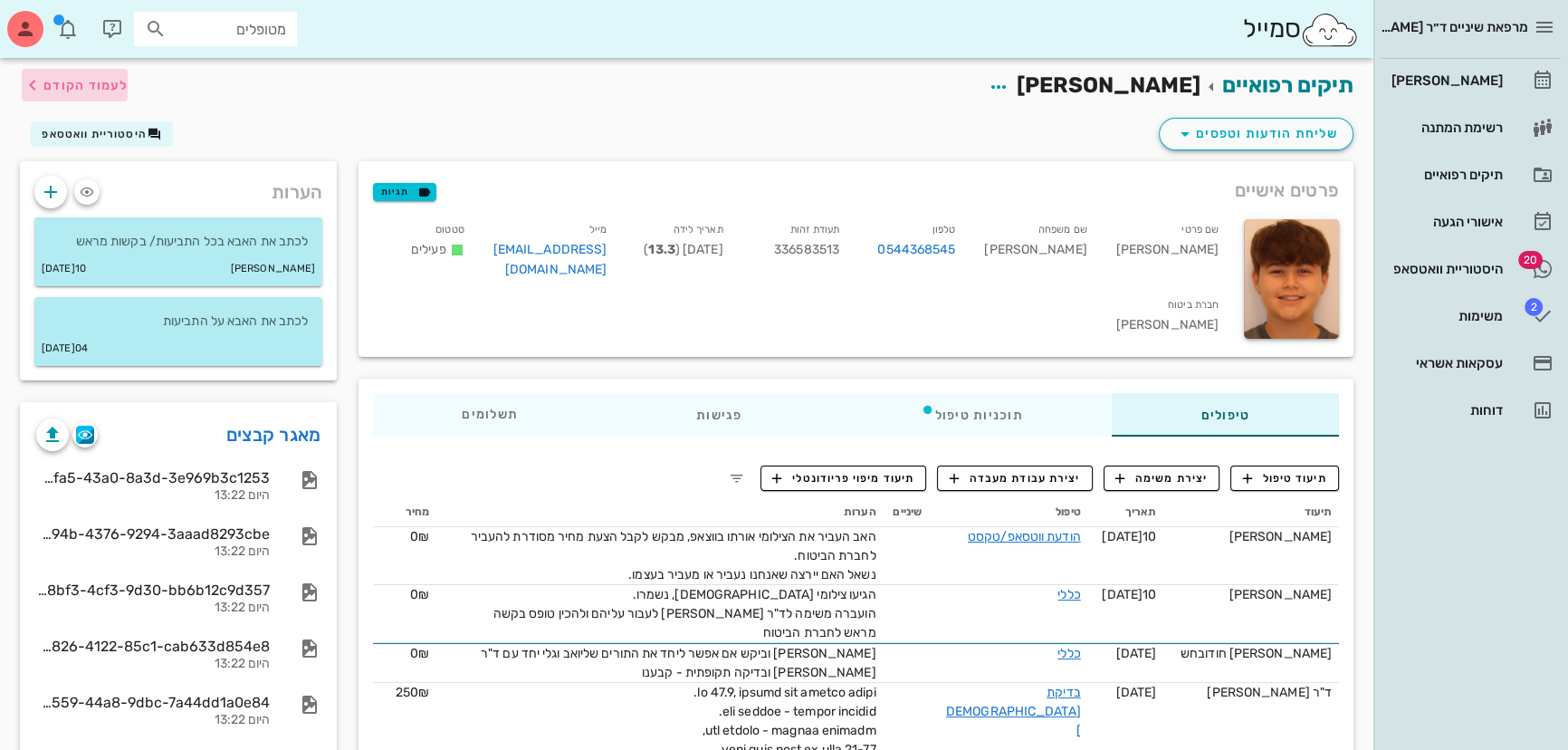 click on "לעמוד הקודם" at bounding box center [85, 85] 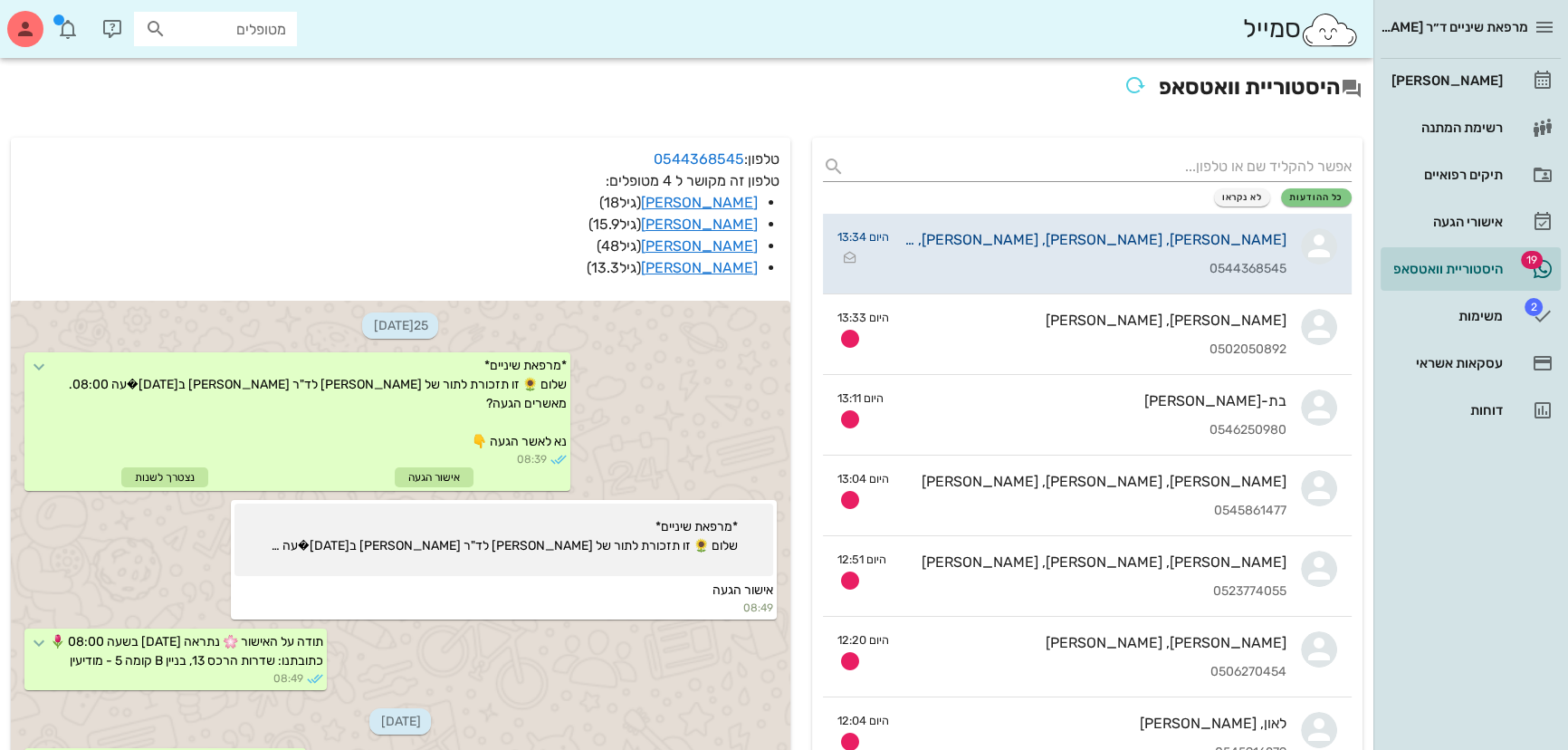 scroll, scrollTop: 2706, scrollLeft: 0, axis: vertical 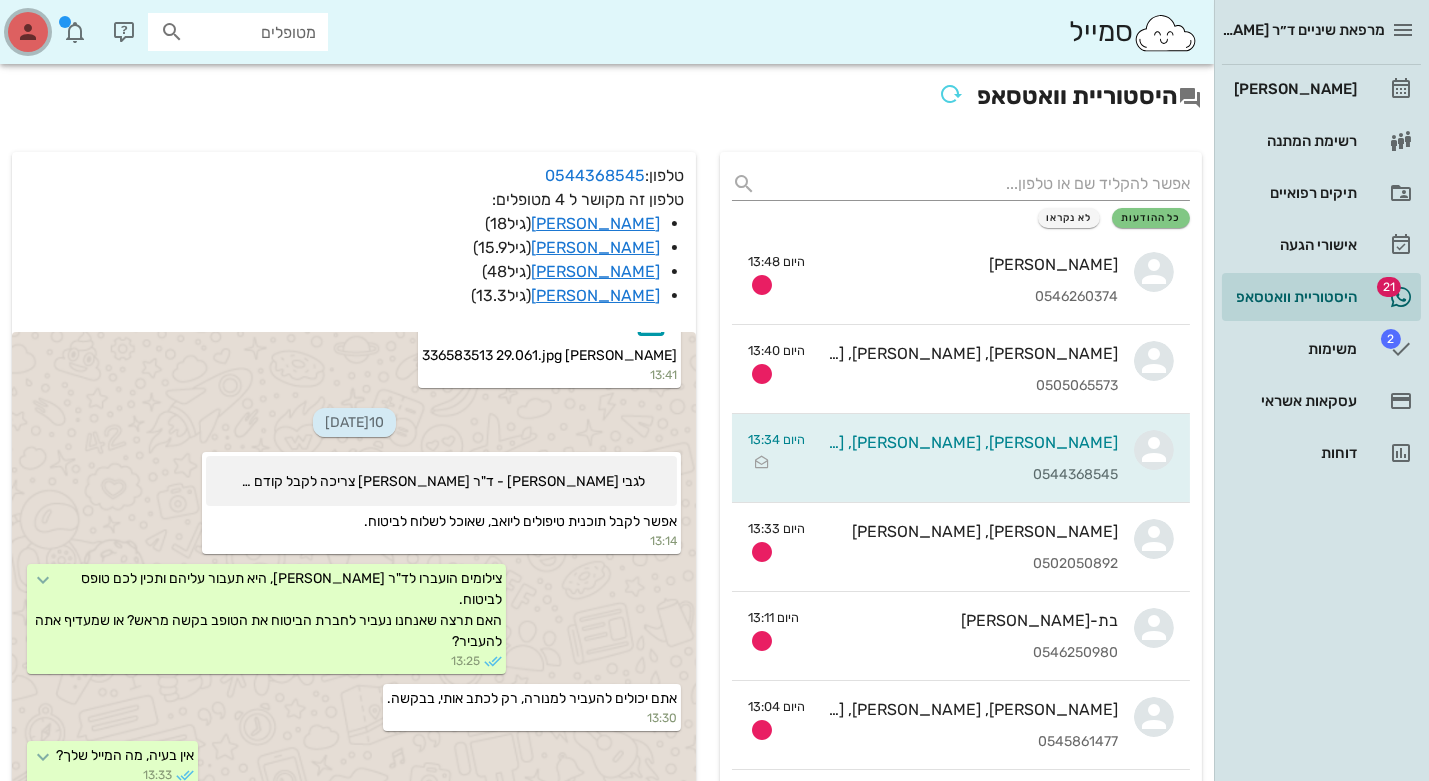 click at bounding box center [28, 32] 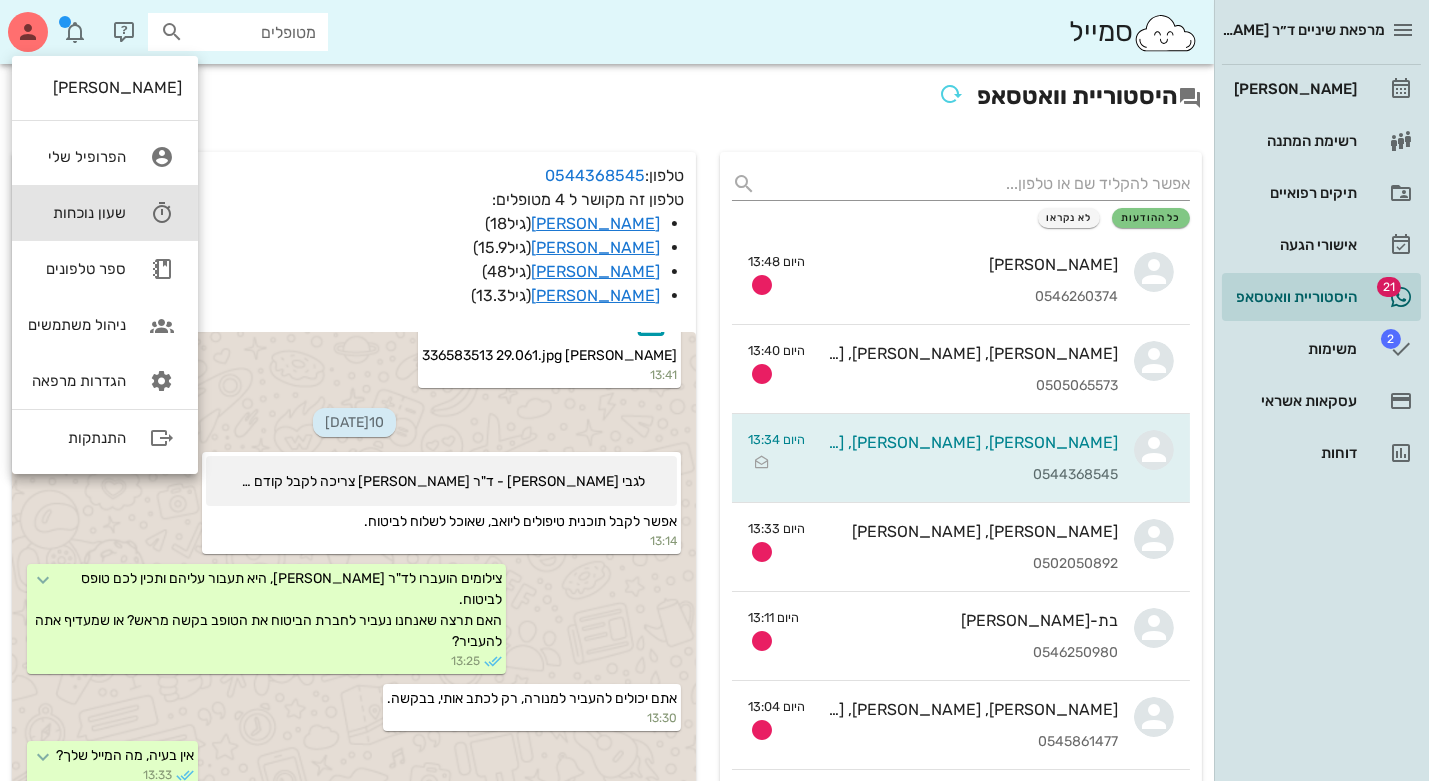 click on "שעון נוכחות" at bounding box center [77, 213] 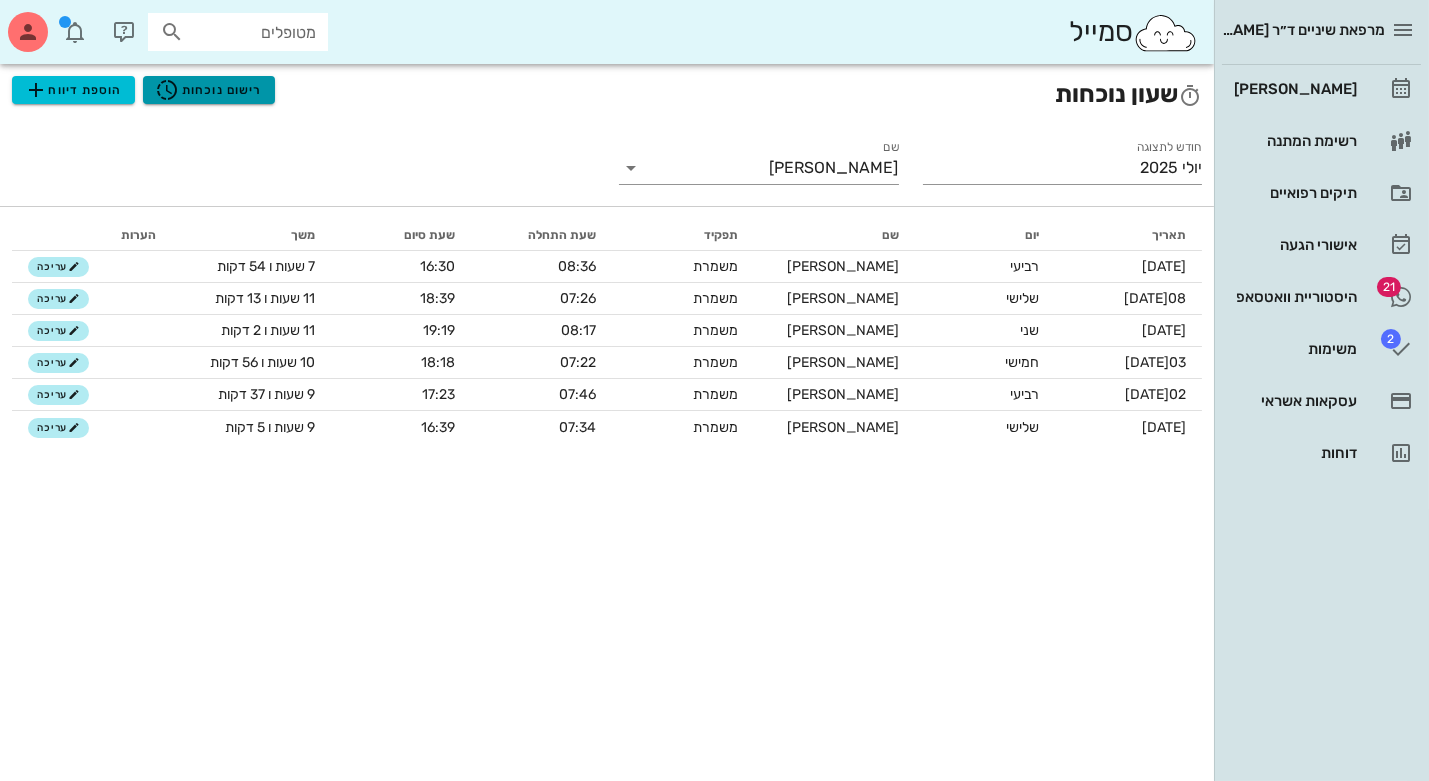 click on "רישום נוכחות" at bounding box center [208, 90] 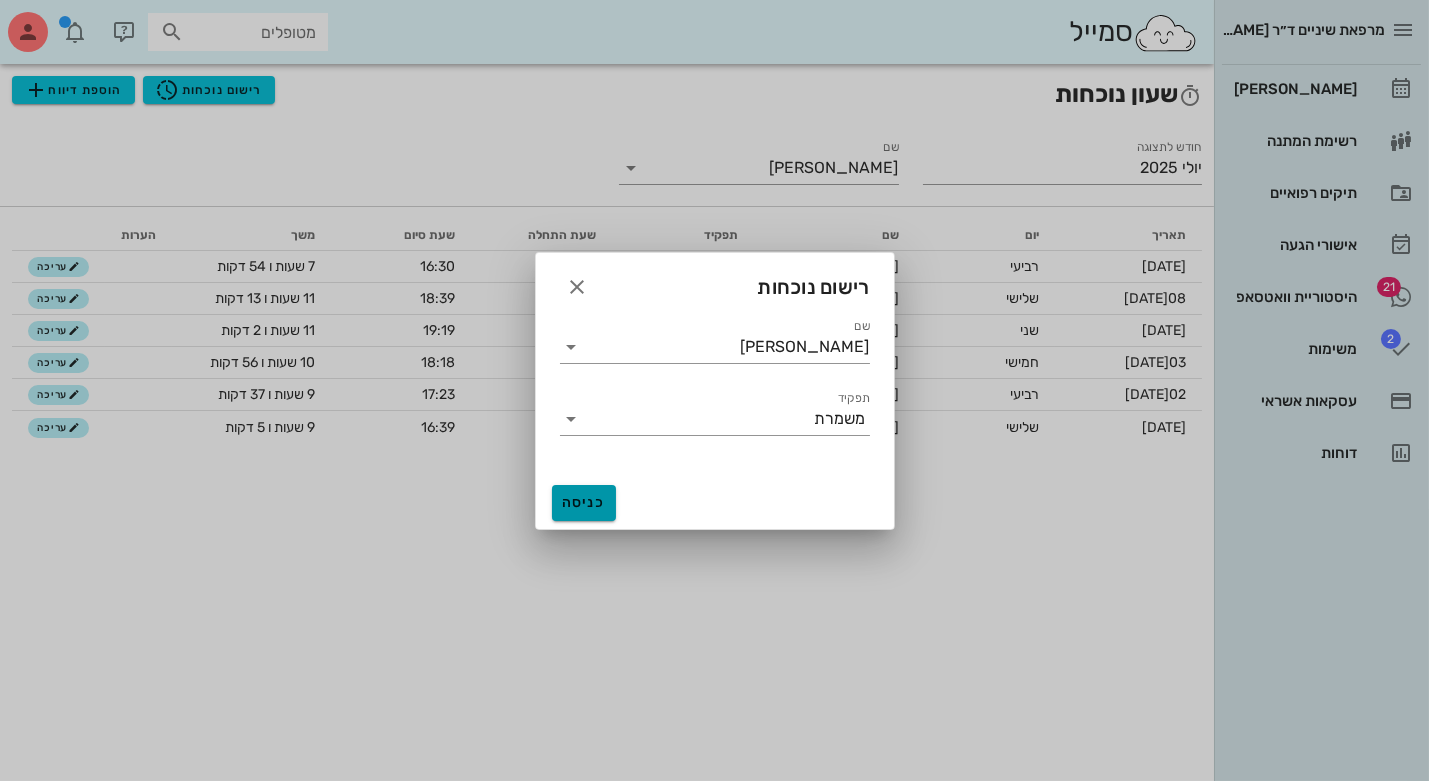 click on "כניסה" at bounding box center [584, 502] 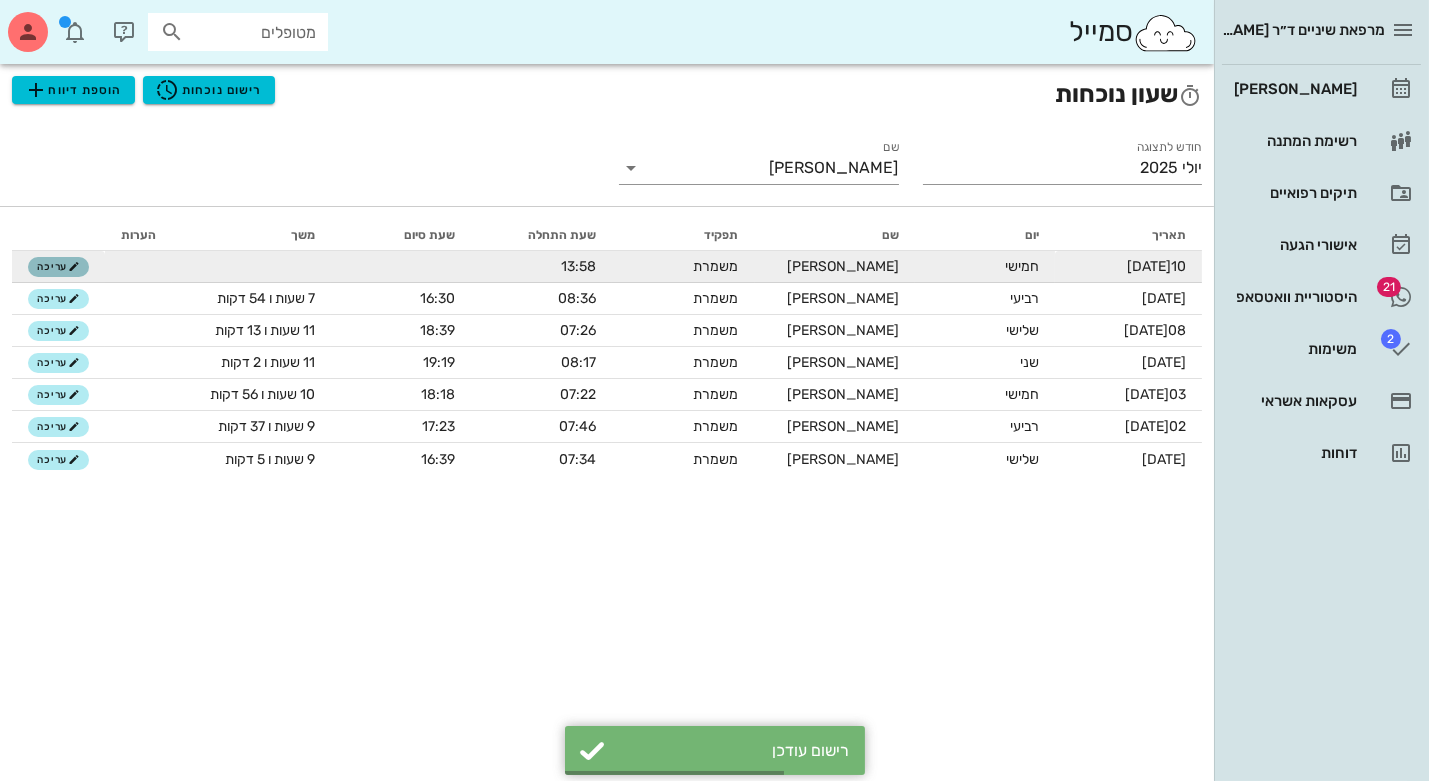 click on "עריכה" at bounding box center (58, 267) 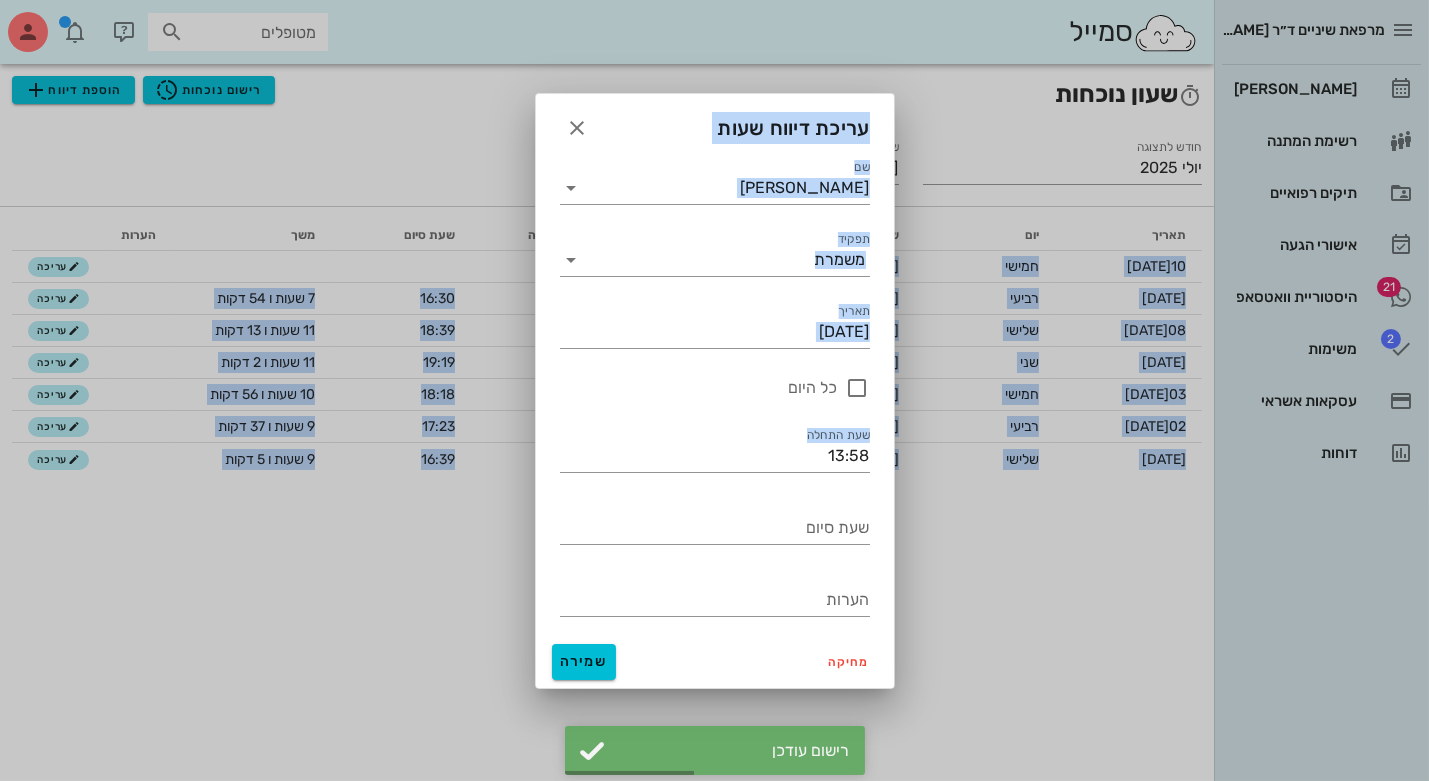 drag, startPoint x: 747, startPoint y: 436, endPoint x: 1637, endPoint y: 483, distance: 891.2402 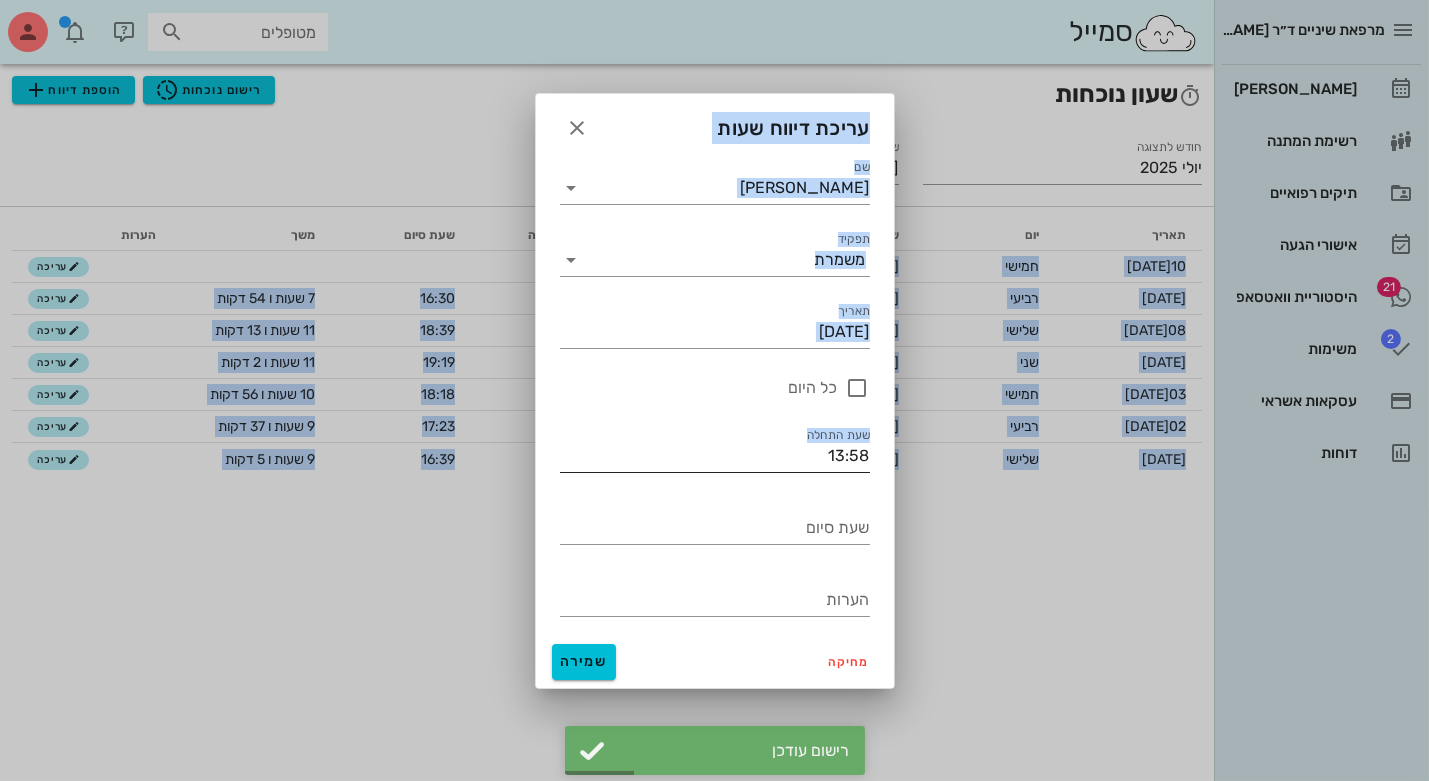 click on "13:58" at bounding box center (715, 456) 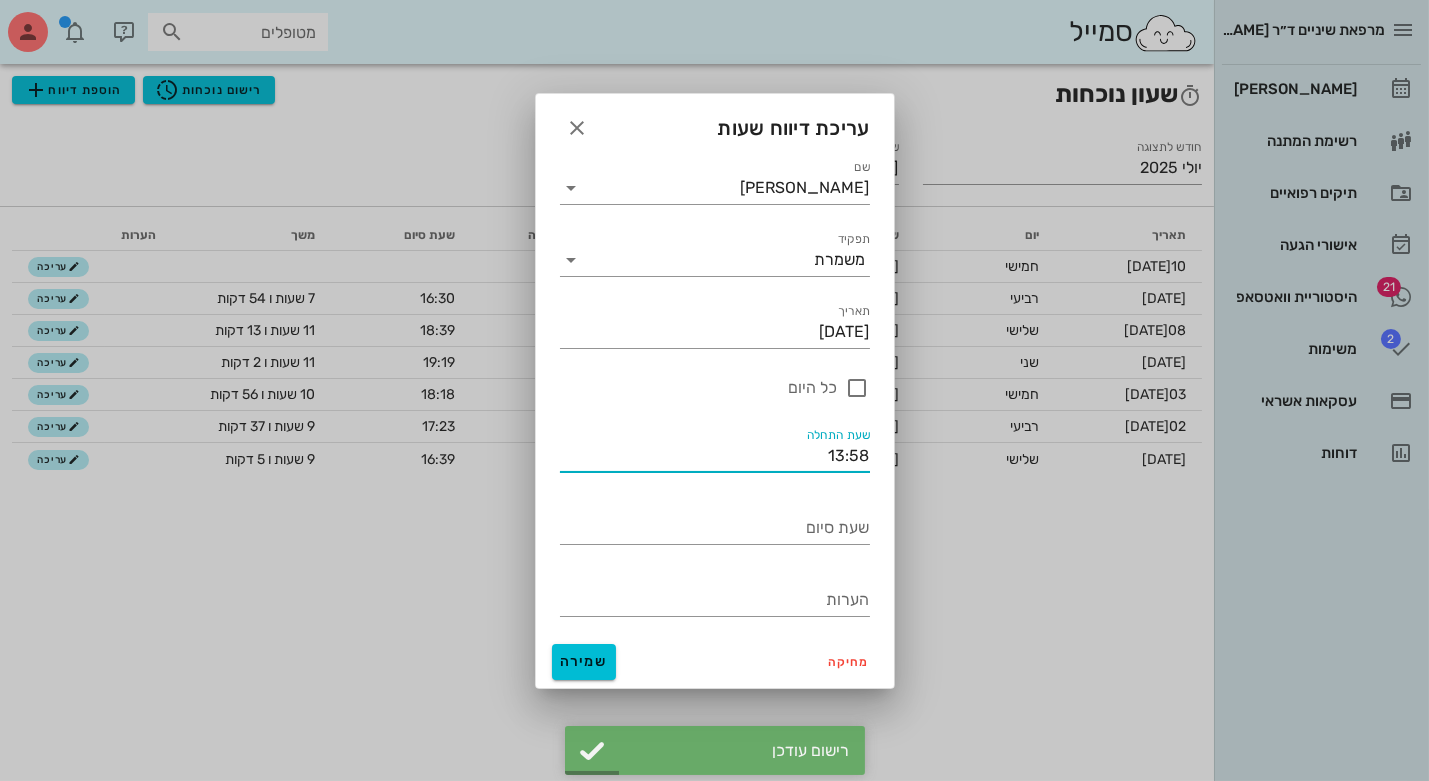 drag, startPoint x: 786, startPoint y: 459, endPoint x: 1192, endPoint y: 466, distance: 406.06033 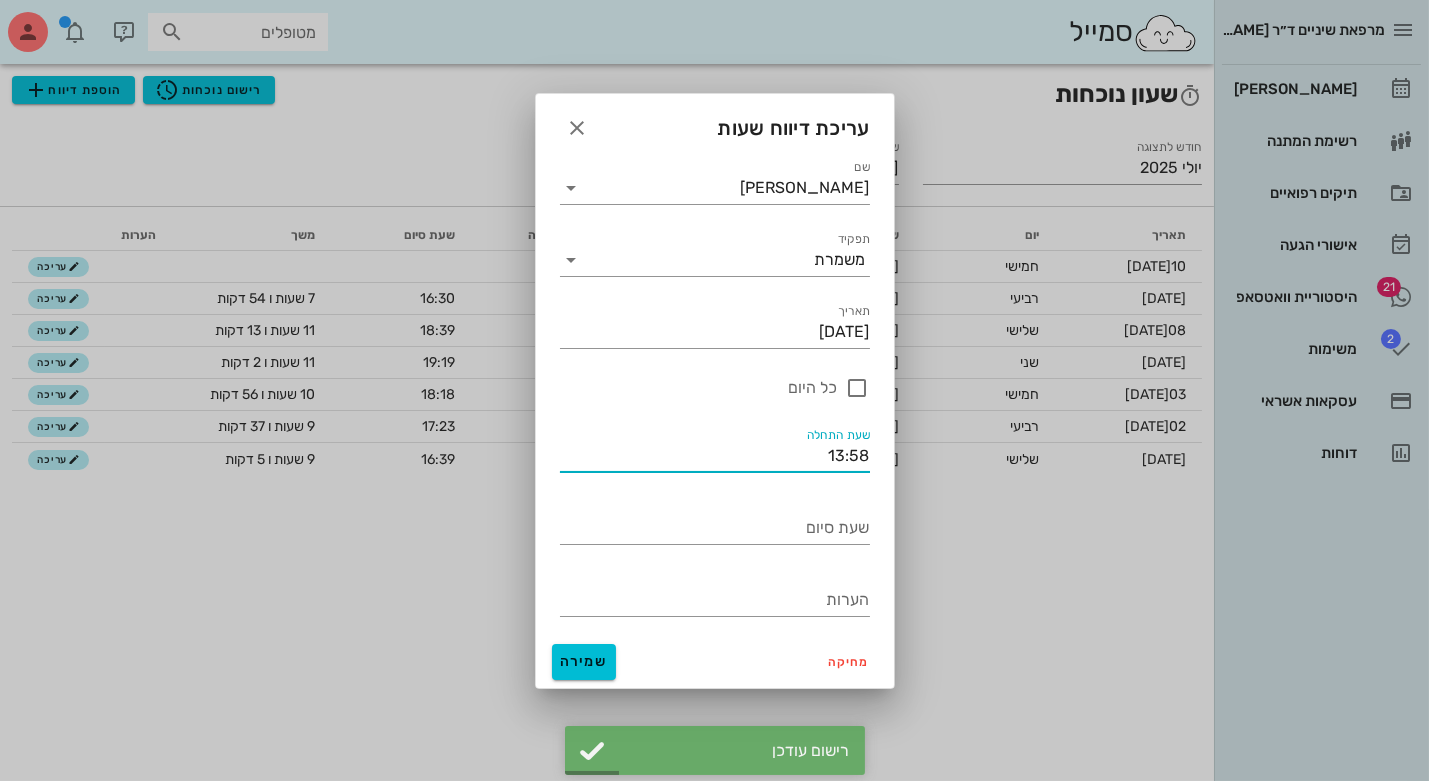 click on "מרפאת שיניים ד״ר [PERSON_NAME] יומן מרפאה רשימת המתנה תיקים רפואיים אישורי הגעה 21 היסטוריית וואטסאפ 2 משימות עסקאות אשראי דוחות
סמייל
מטופלים
שעון נוכחות
הוספת דיווח
רישום נוכחות
חודש לתצוגה י[DATE]� [PERSON_NAME] תאריך יום שם תפקיד שעת התחלה שעת סיום משך הערות 10[DATE]�ישי [PERSON_NAME] משמרת 13:58
עריכה
09[DATE]�יעי [PERSON_NAME] משמרת 08:36 16:30 7 שעות ו 54 דקות
עריכה
08[DATE]�ישי [PERSON_NAME] משמרת 07:26 18:39 11 שעות ו 13 דקות
עריכה
07[DATE]�י [PERSON_NAME] משמרת 08:17 19:19 11 שעות ו 2 דקות
עריכה
07:22" at bounding box center [714, 390] 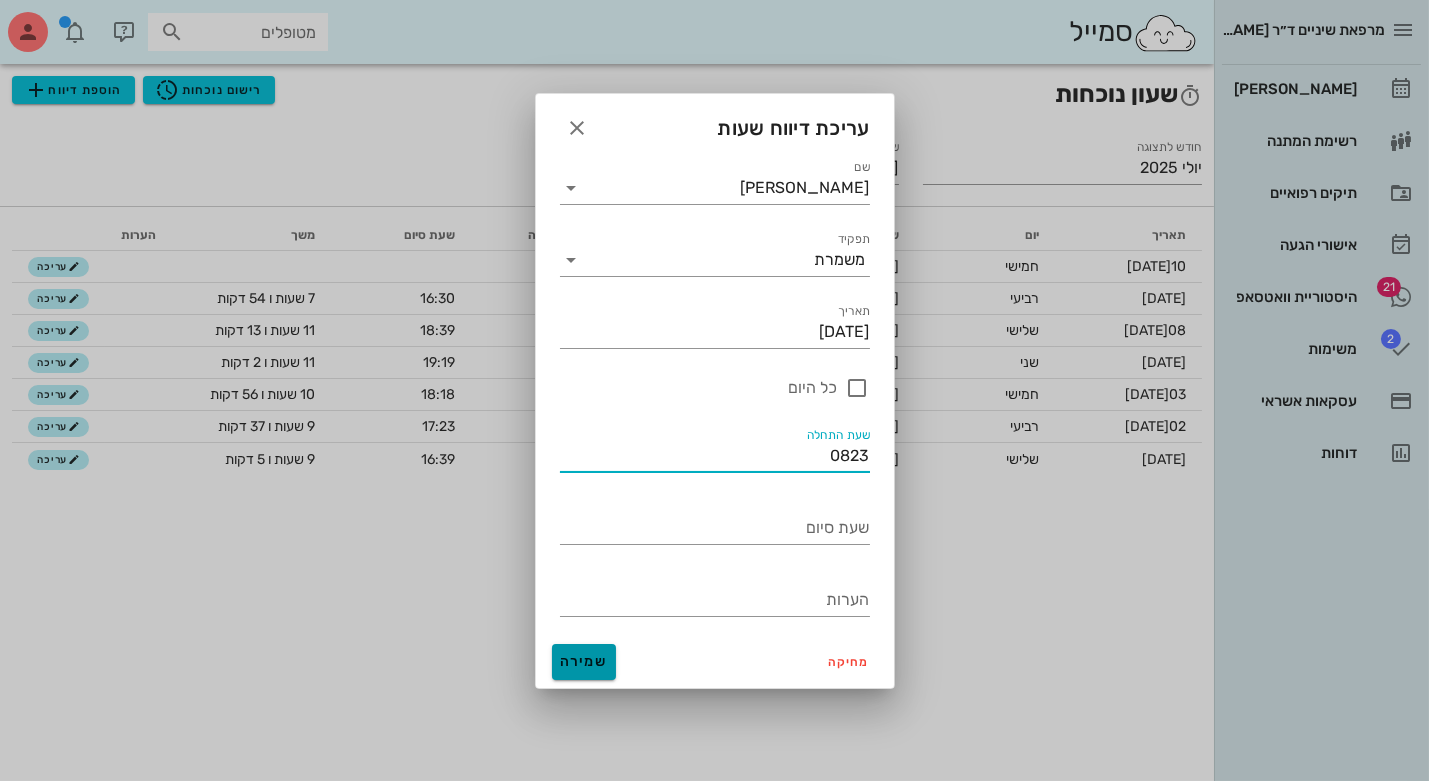 type on "08:23" 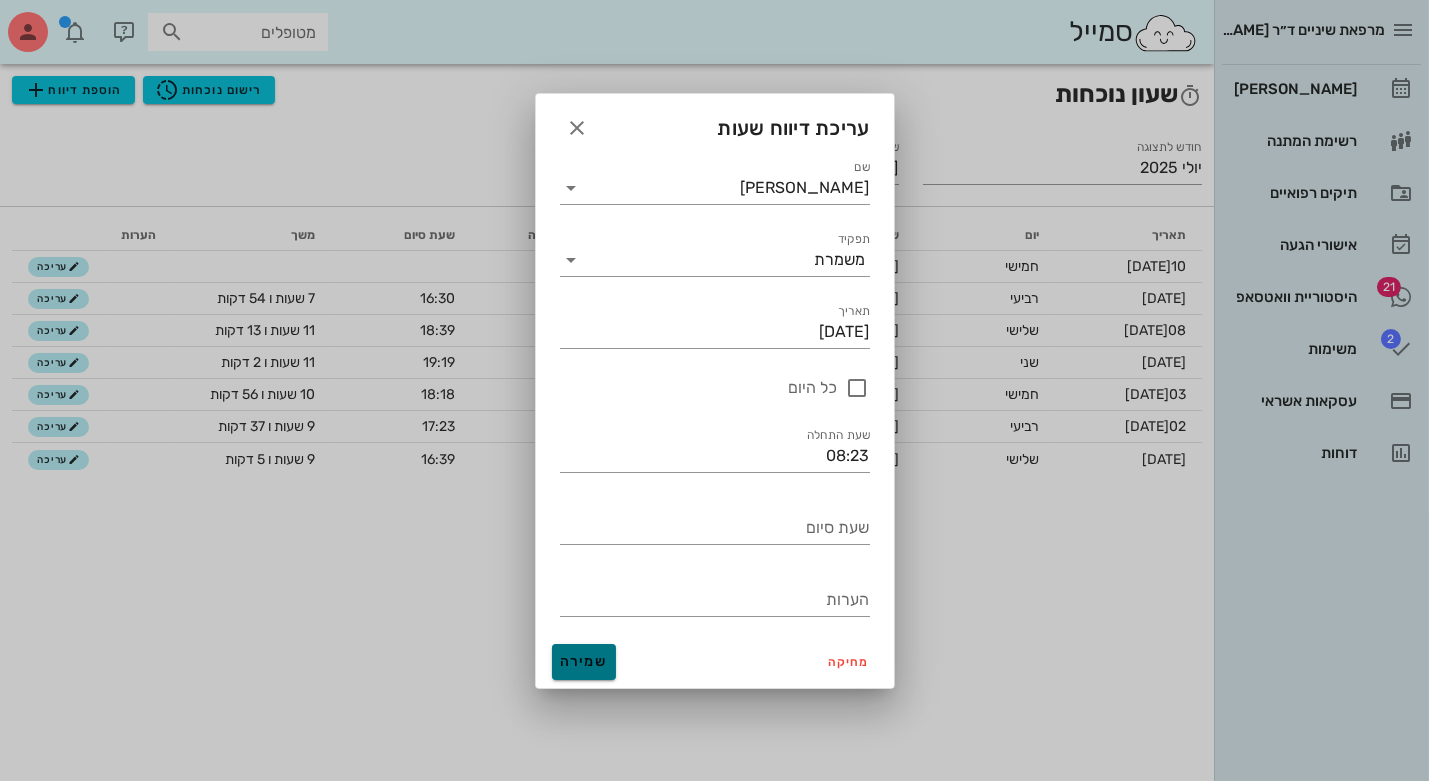 click on "שמירה" at bounding box center (584, 661) 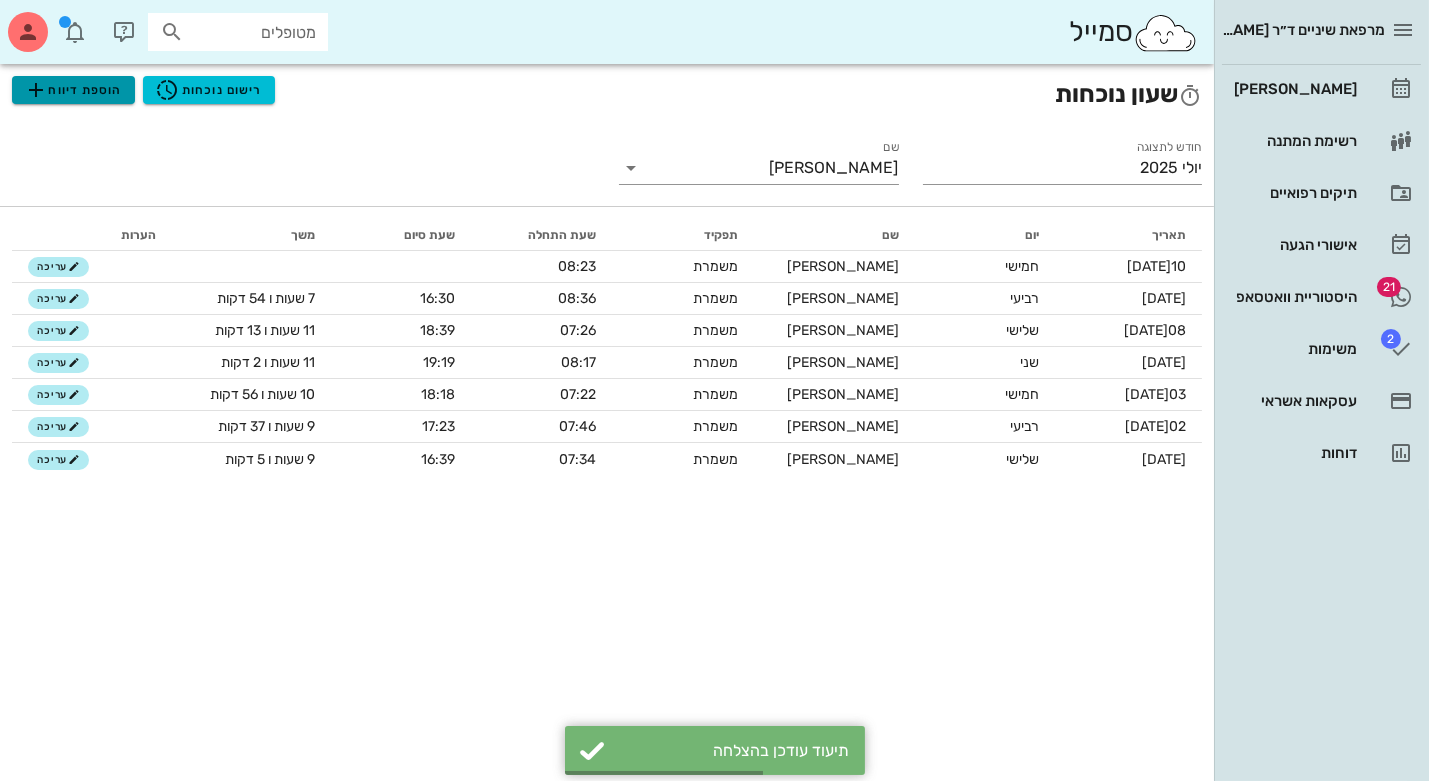 click on "הוספת דיווח" at bounding box center [73, 90] 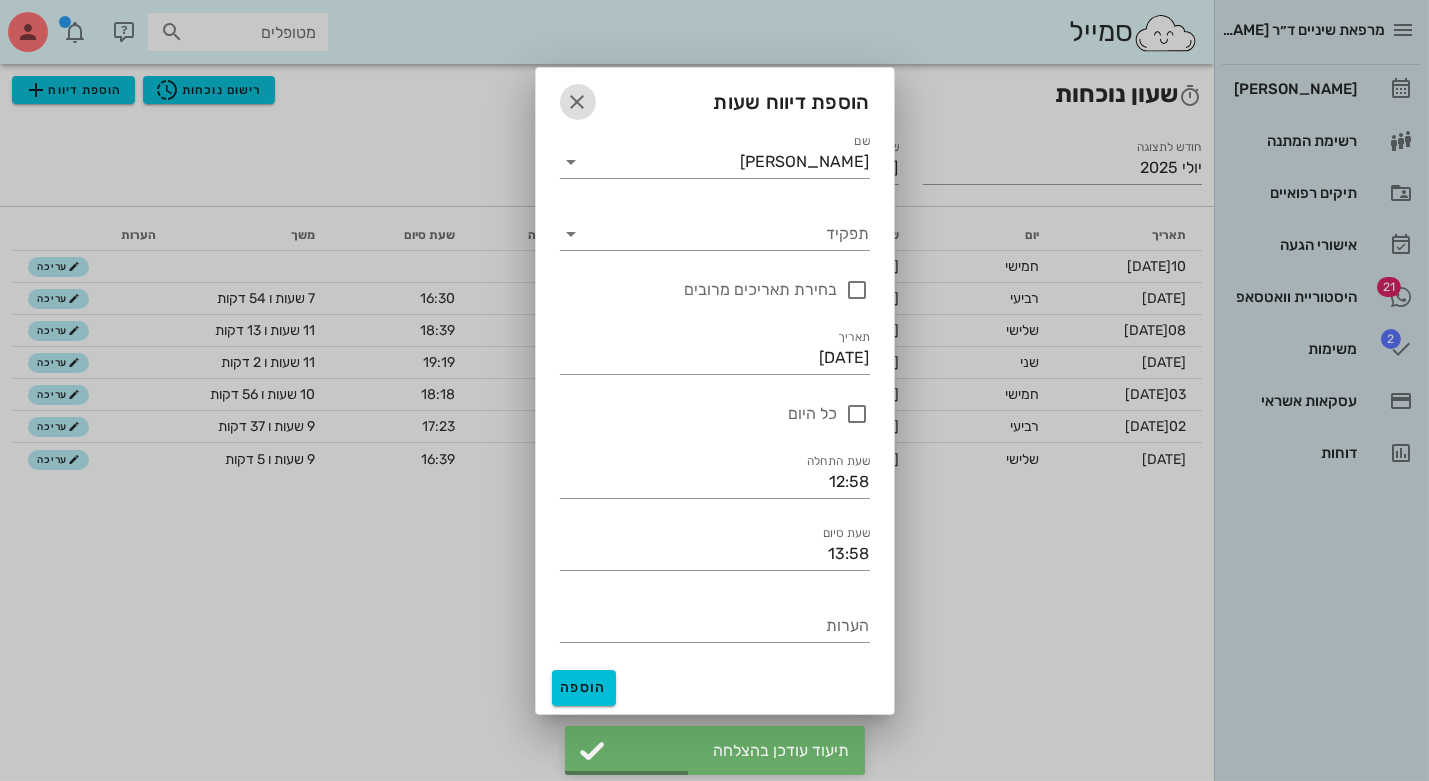 click at bounding box center [578, 102] 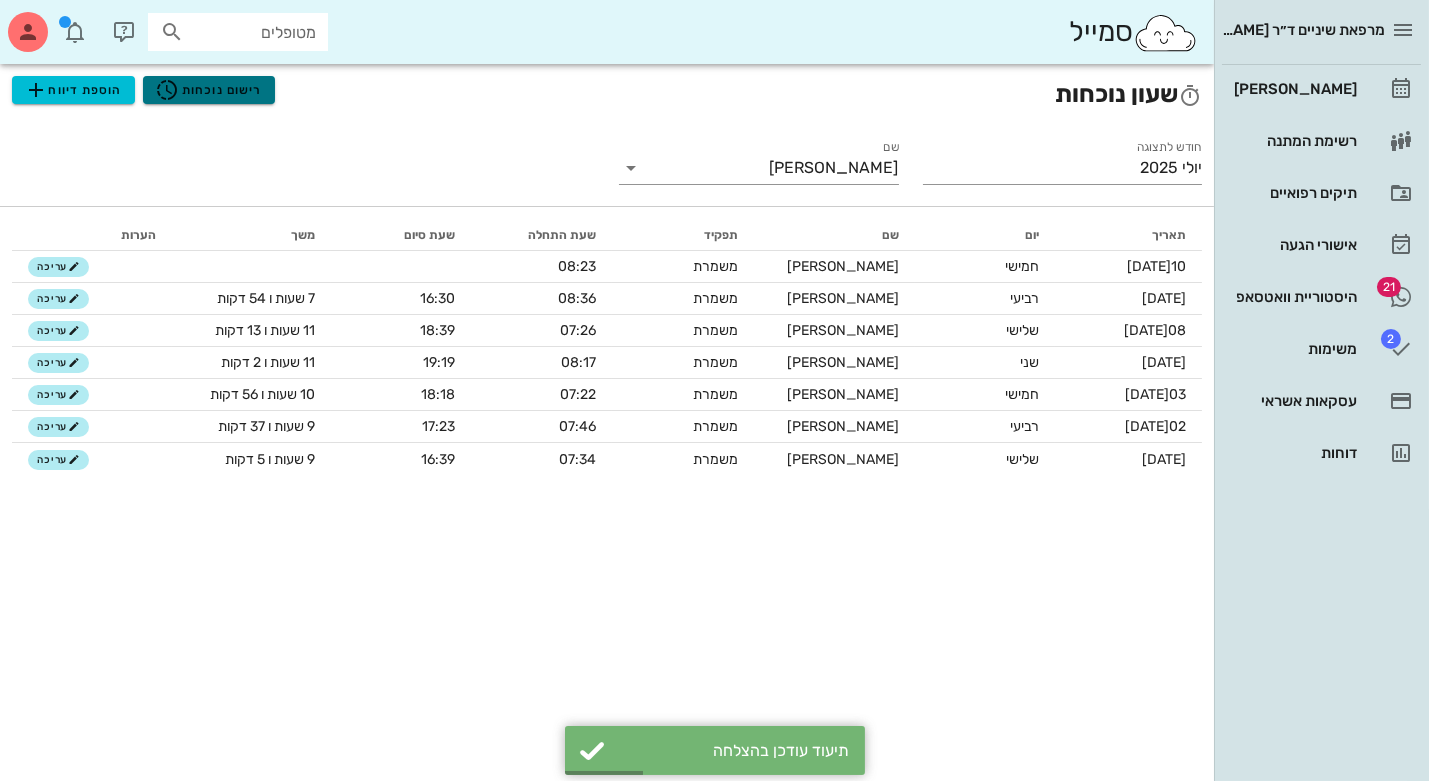 click on "רישום נוכחות" at bounding box center [208, 90] 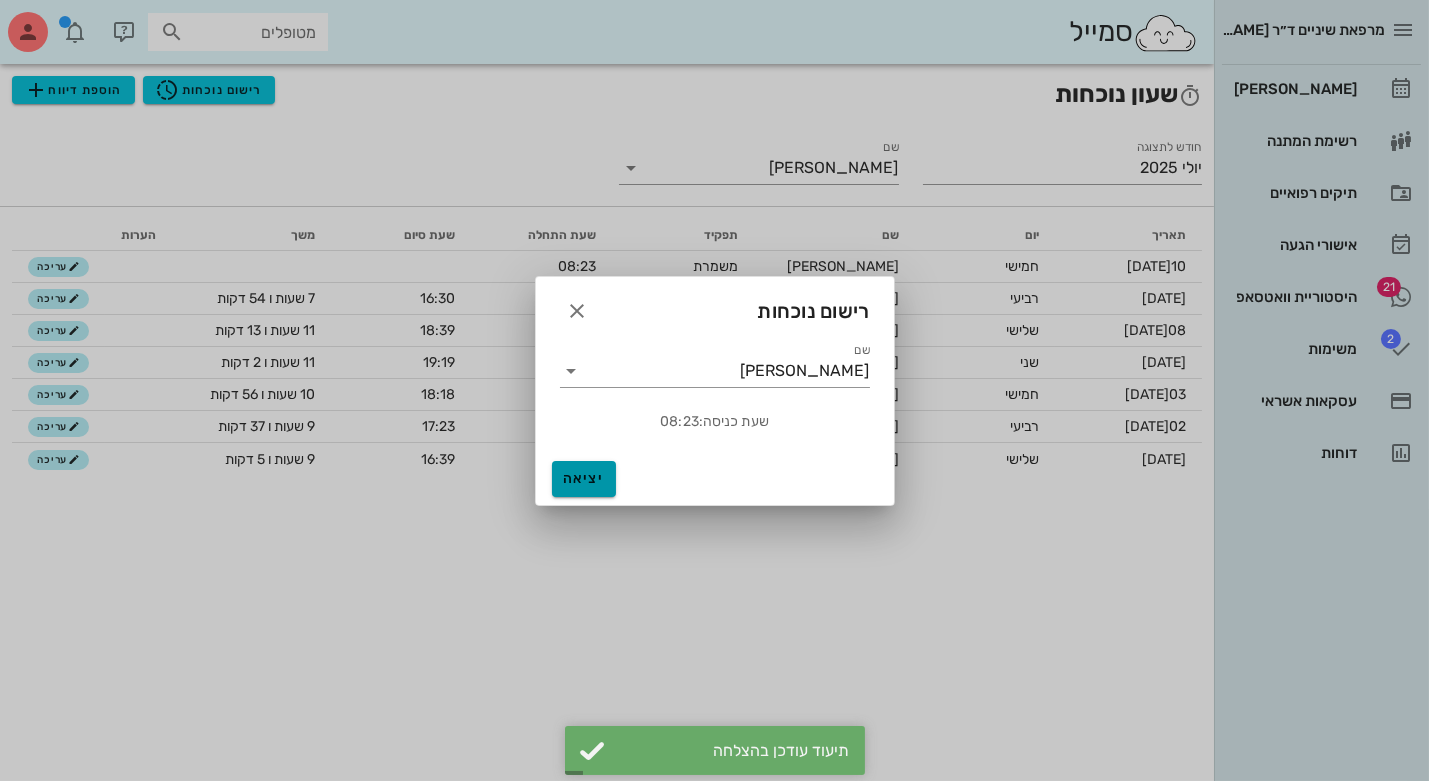 click on "יציאה" at bounding box center [584, 478] 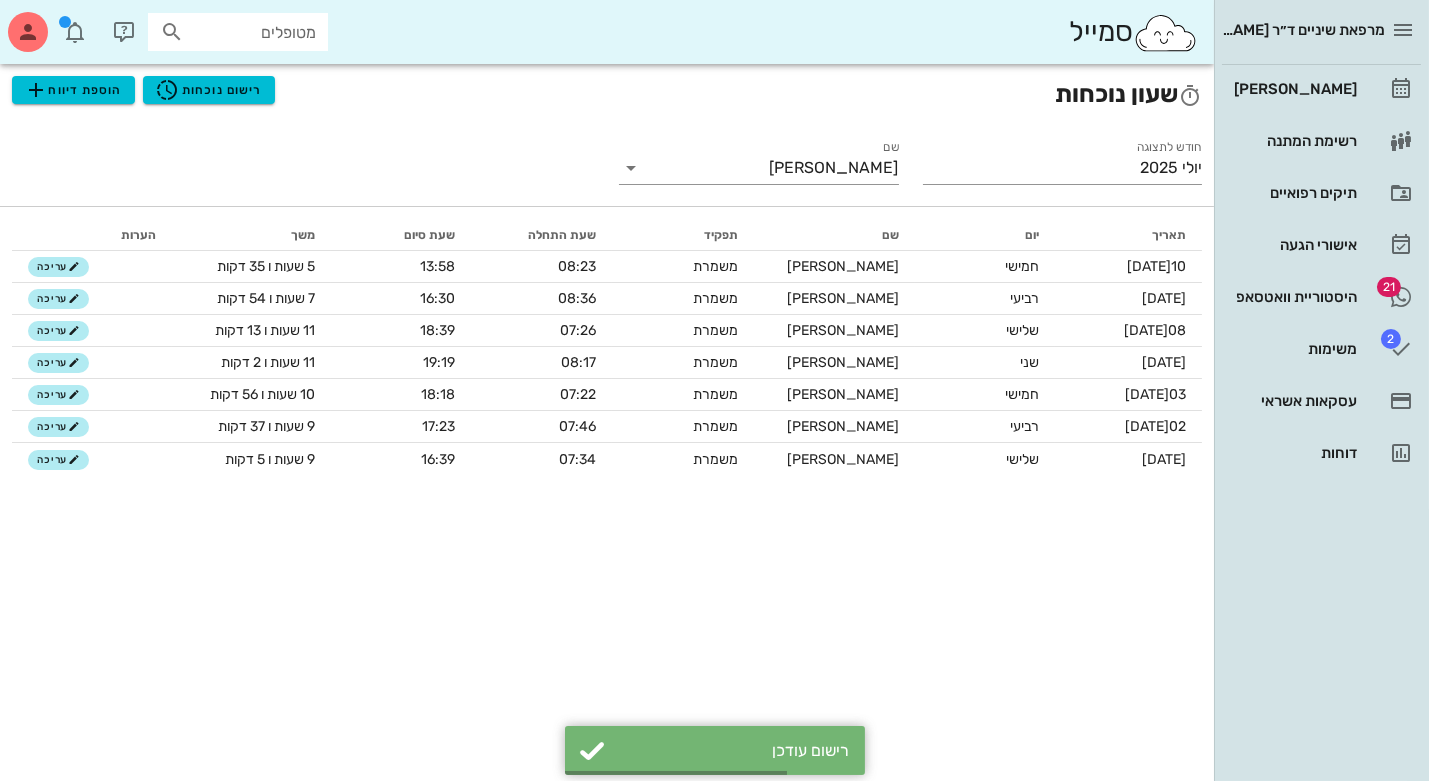 click on "שעון נוכחות
הוספת דיווח
רישום נוכחות
חודש לתצוגה [DATE] שם [PERSON_NAME] תאריך יום שם תפקיד שעת התחלה שעת סיום משך הערות [DATE] חמישי [PERSON_NAME] משמרת 08:23 13:58 5 שעות ו 35 דקות
עריכה
[DATE] רביעי [PERSON_NAME] משמרת 08:36 16:30 7 שעות ו 54 דקות
עריכה
[DATE] שלישי [PERSON_NAME] משמרת 07:26 18:39 11 שעות ו 13 דקות
עריכה
[DATE] שני [PERSON_NAME] משמרת 08:17 19:19 11 שעות ו 2 דקות
עריכה
[DATE] חמישי [PERSON_NAME] משמרת 07:22 18:18 10 שעות ו 56 דקות
עריכה
[DATE] רביעי [PERSON_NAME] משמרת 07:46 17:23 9 שעות ו 37 דקות" at bounding box center (607, 422) 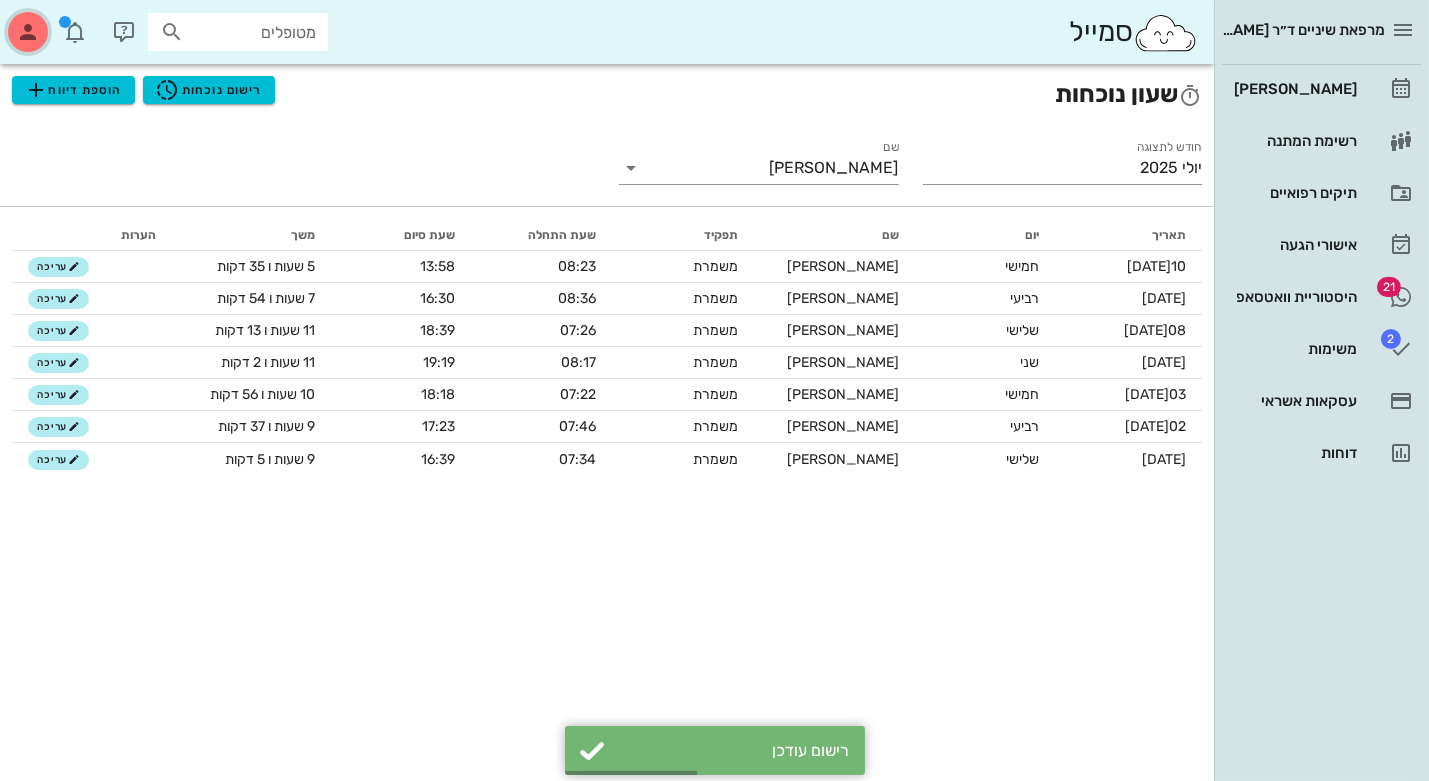 click at bounding box center (28, 32) 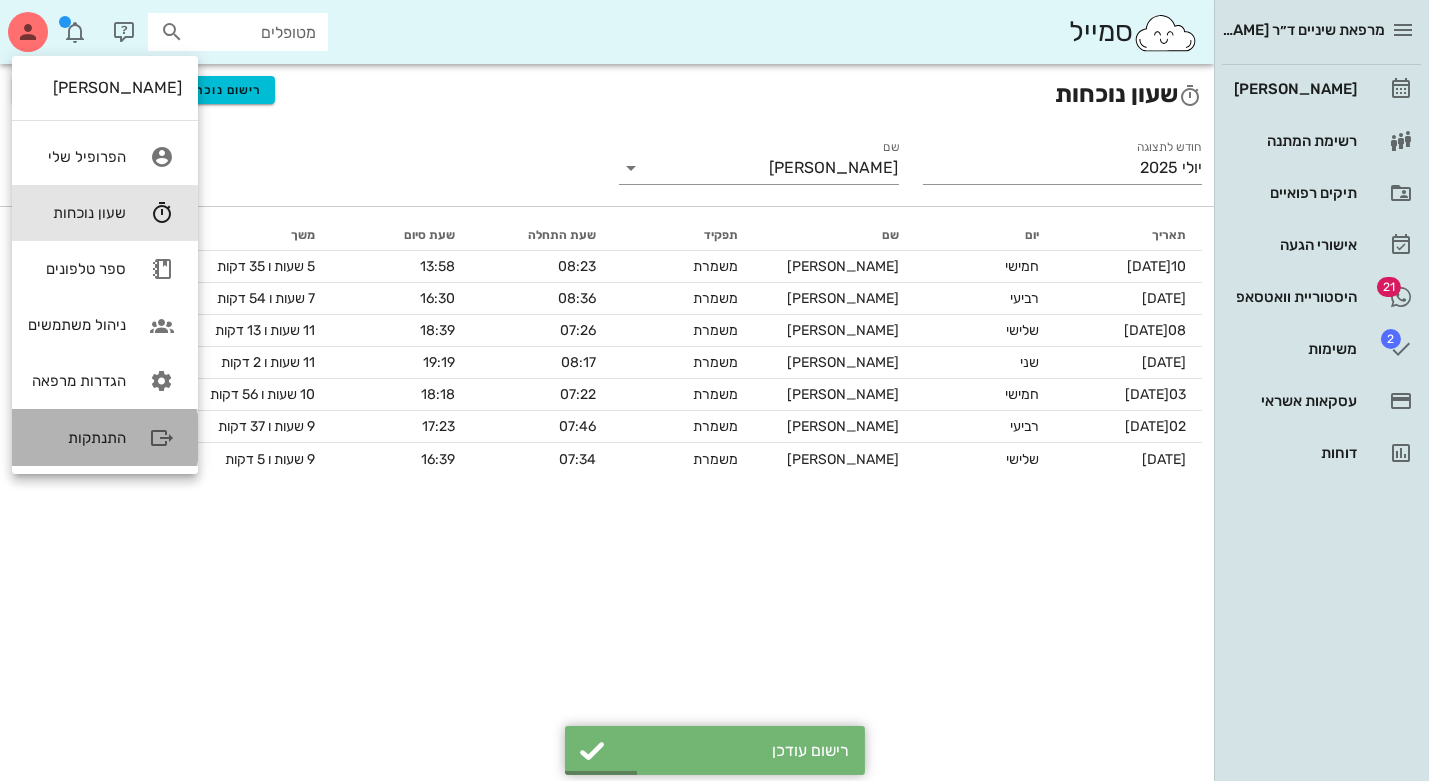 click on "התנתקות" at bounding box center [105, 438] 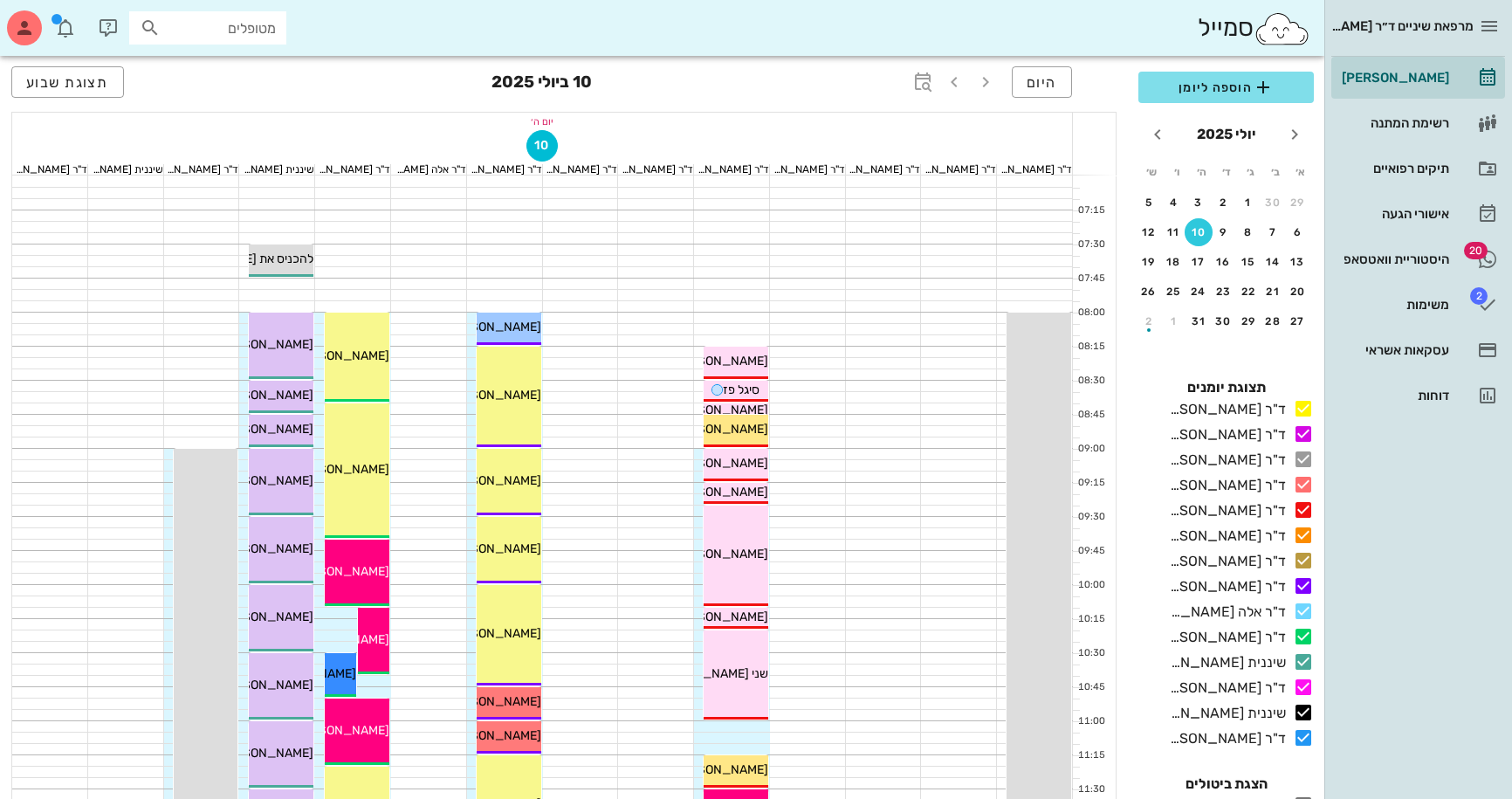 scroll, scrollTop: 0, scrollLeft: 0, axis: both 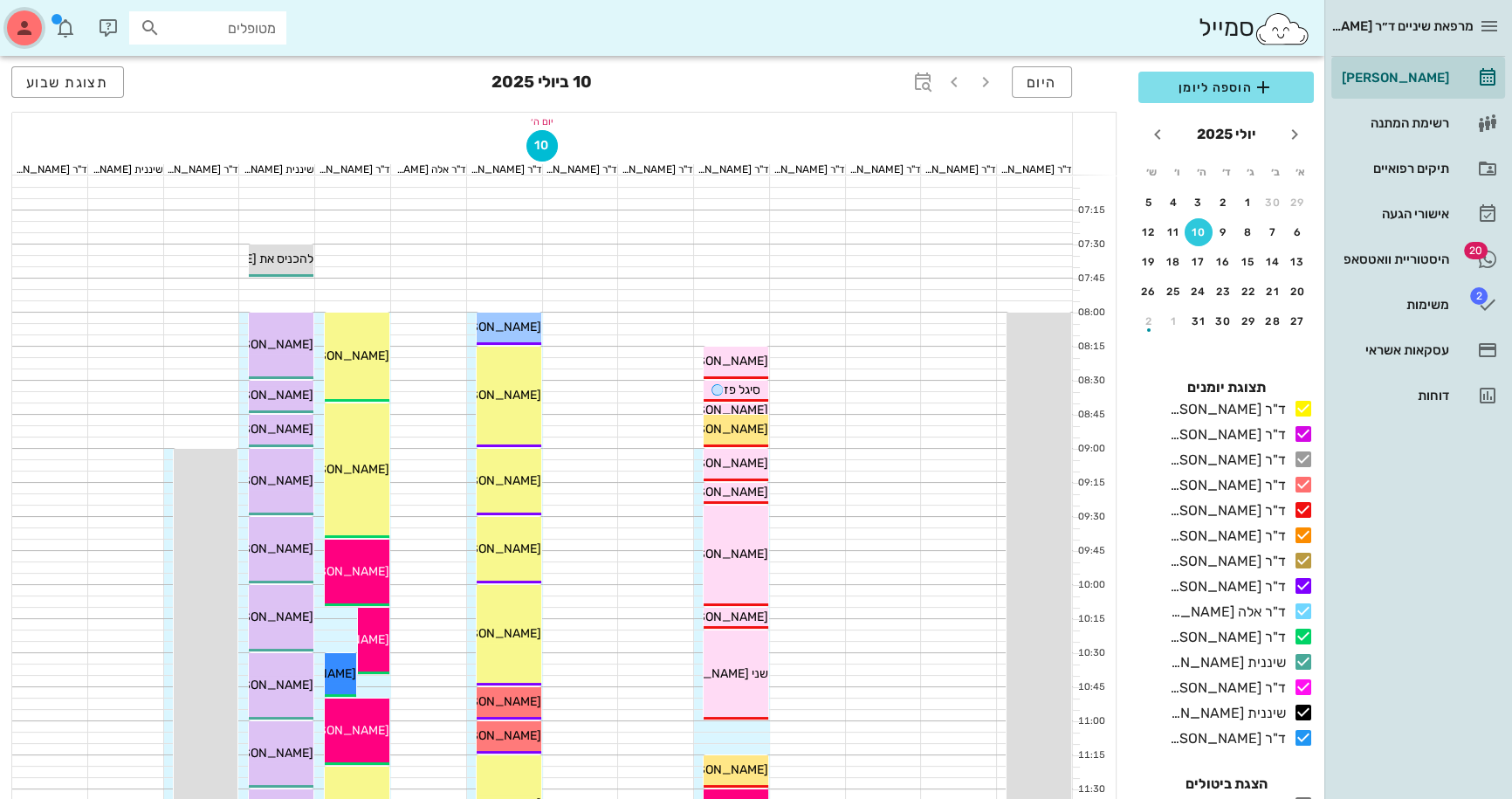 click at bounding box center [24, 28] 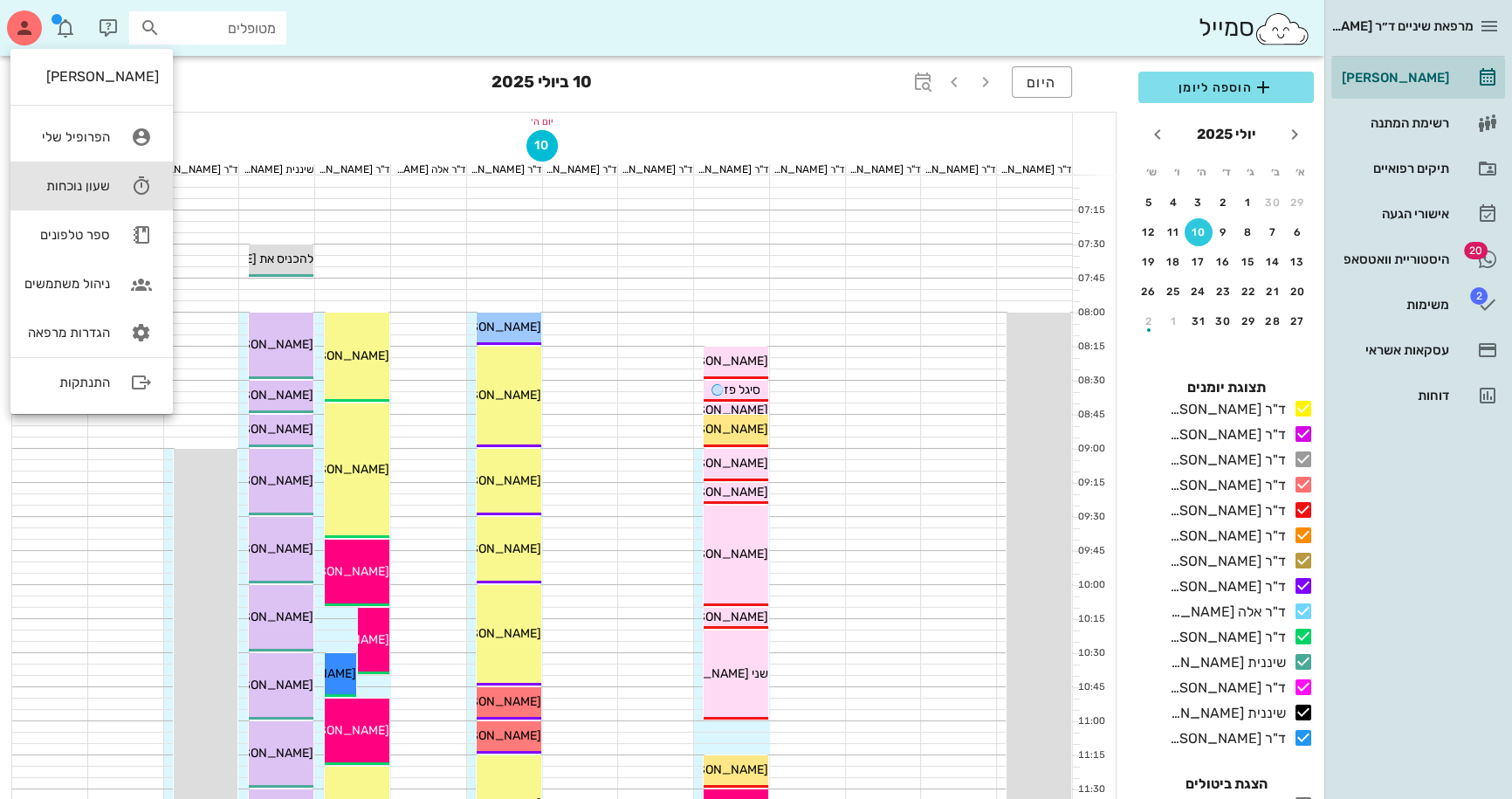 click on "שעון נוכחות" at bounding box center (67, 186) 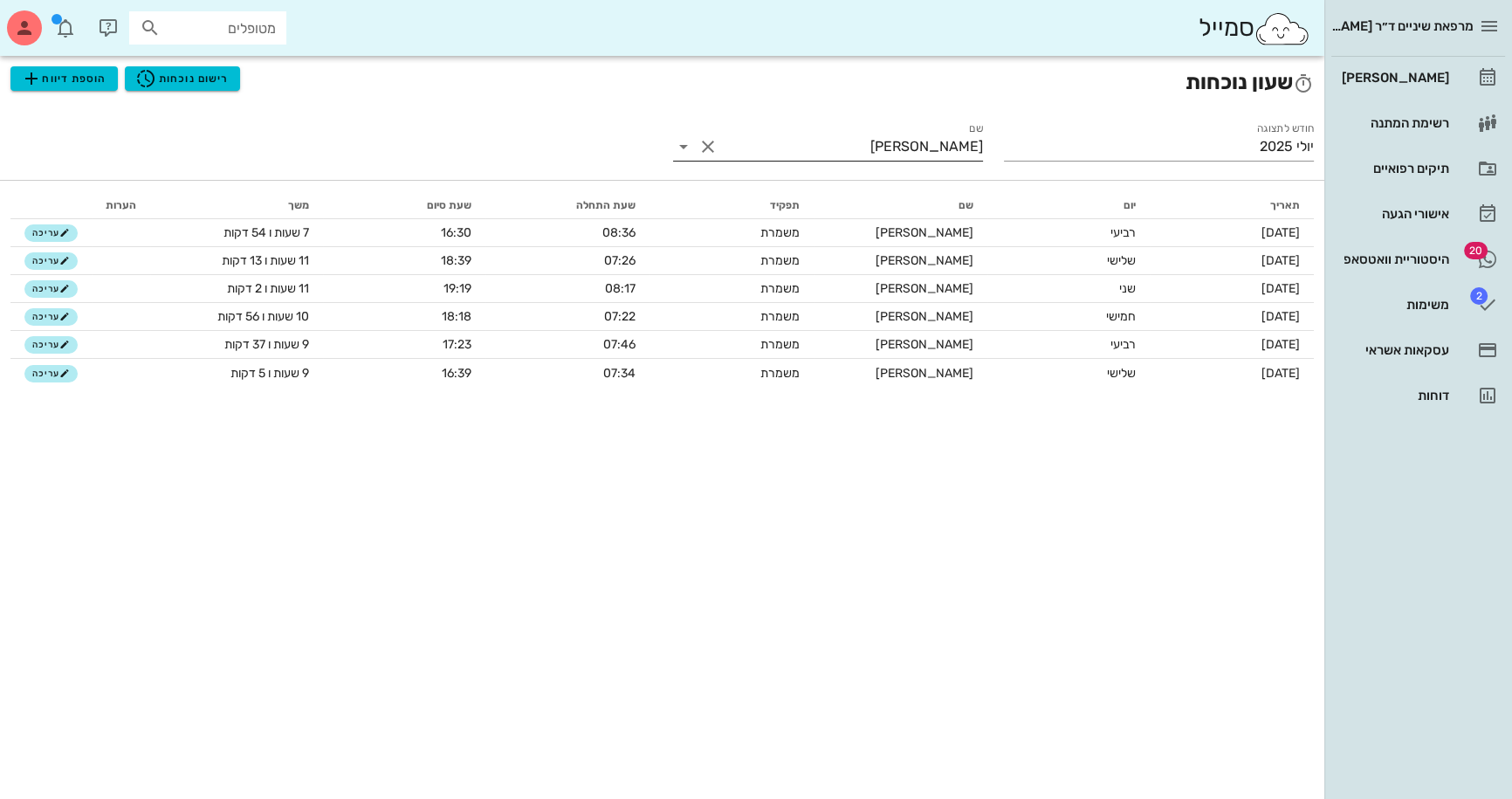 click on "[PERSON_NAME]" at bounding box center (852, 147) 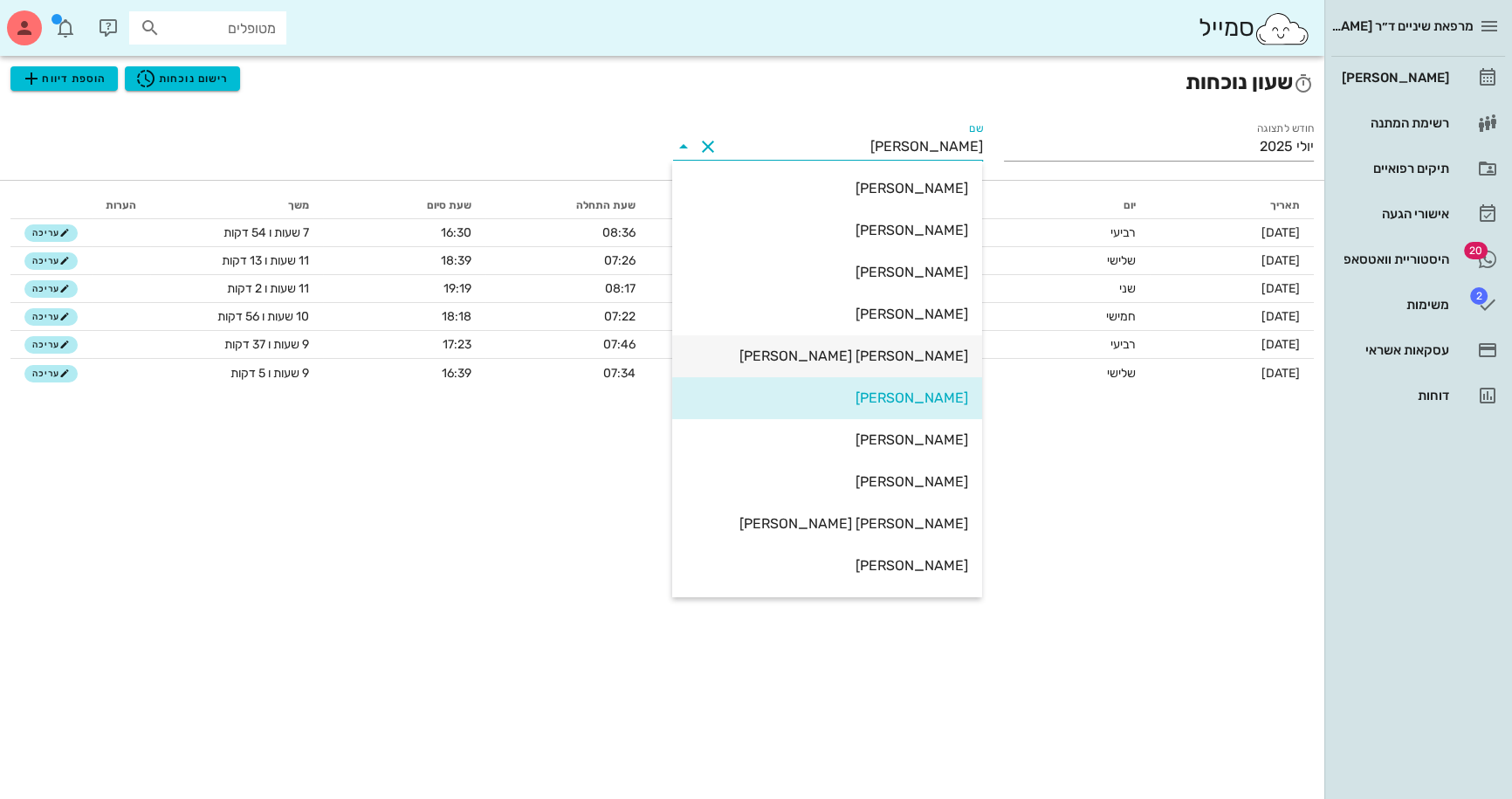 click on "יוסף חיים אברמוב" at bounding box center [827, 355] 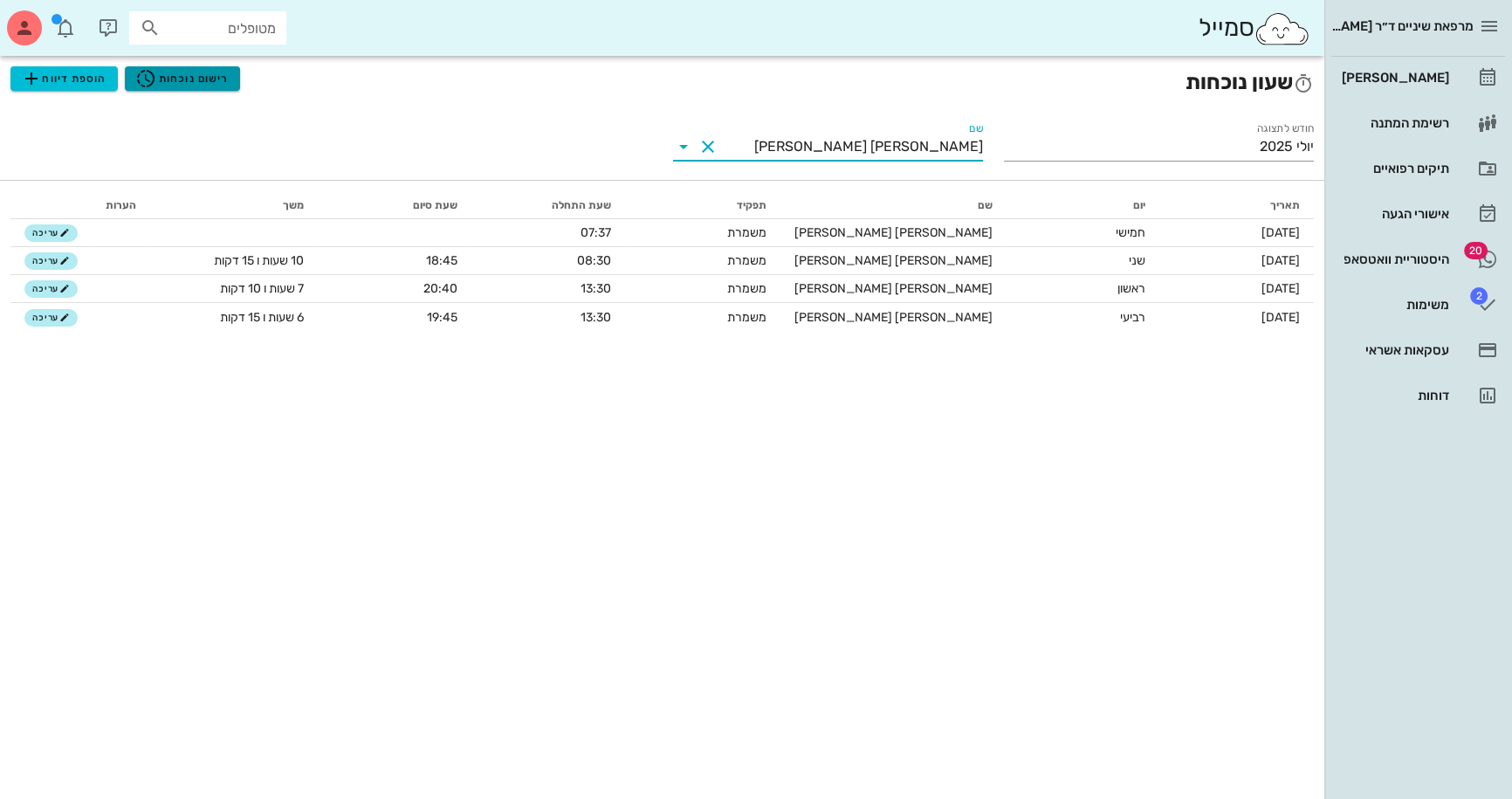 click on "רישום נוכחות" at bounding box center [182, 79] 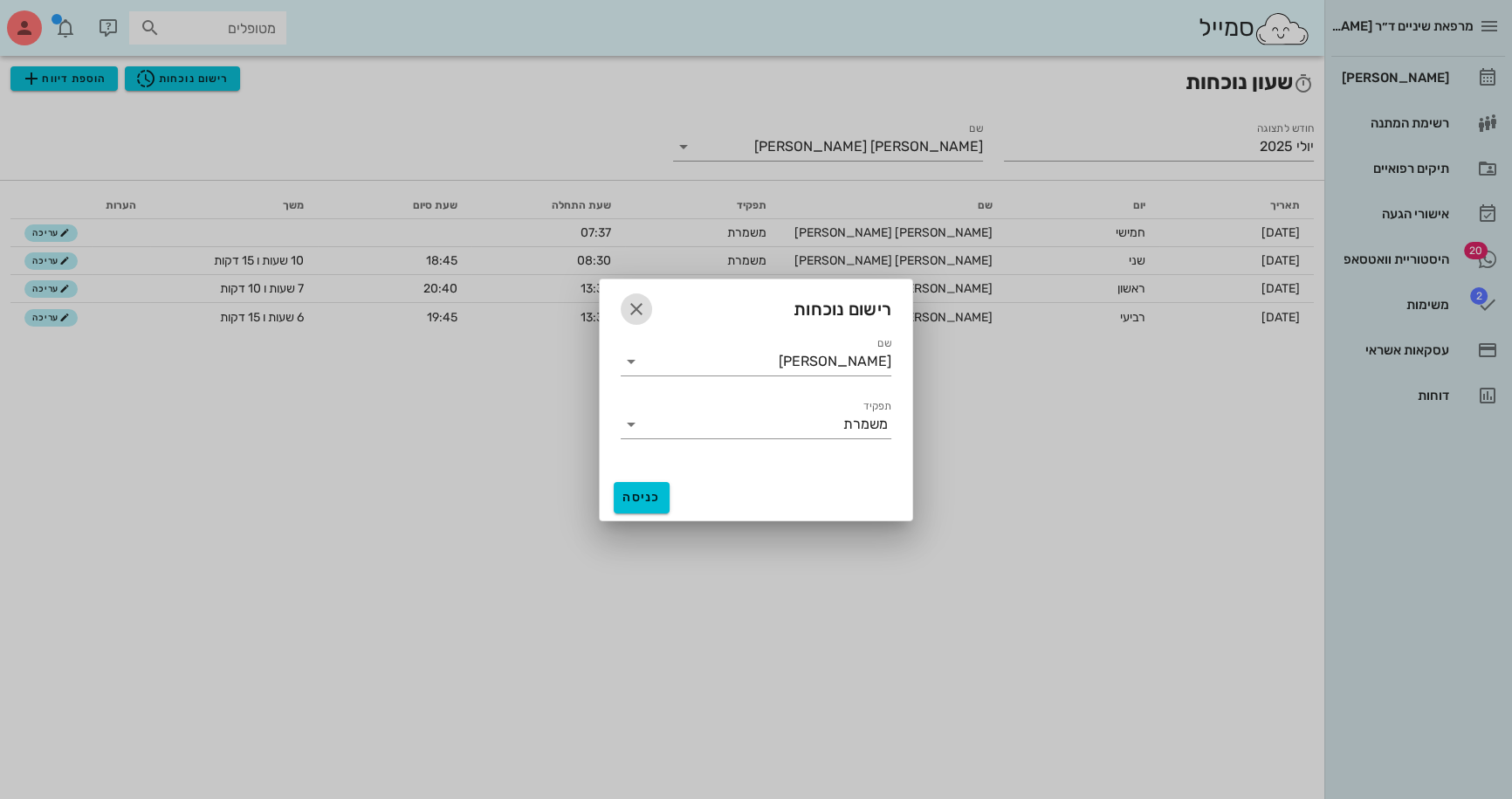 click at bounding box center (636, 309) 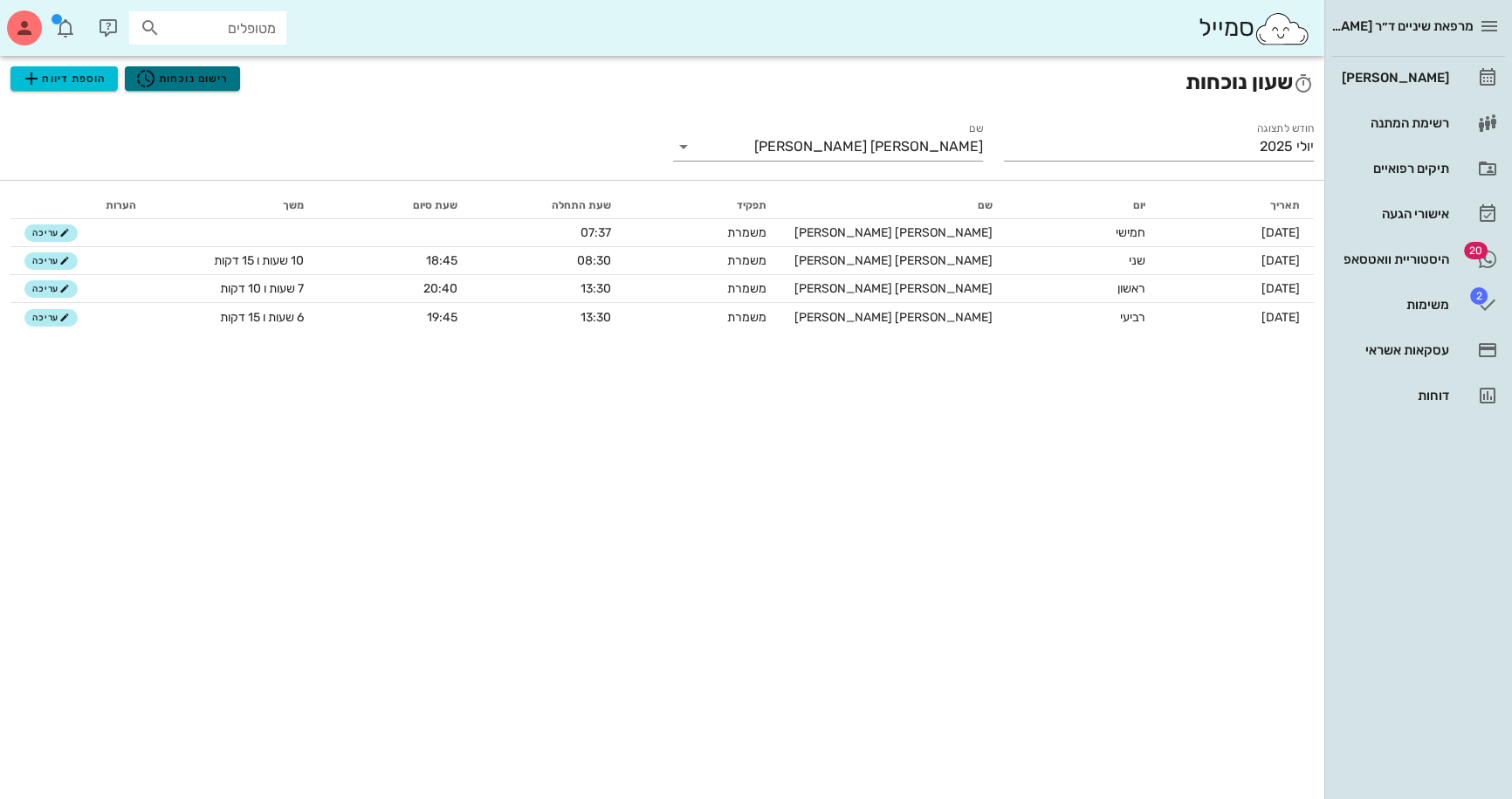 click on "רישום נוכחות" at bounding box center (182, 79) 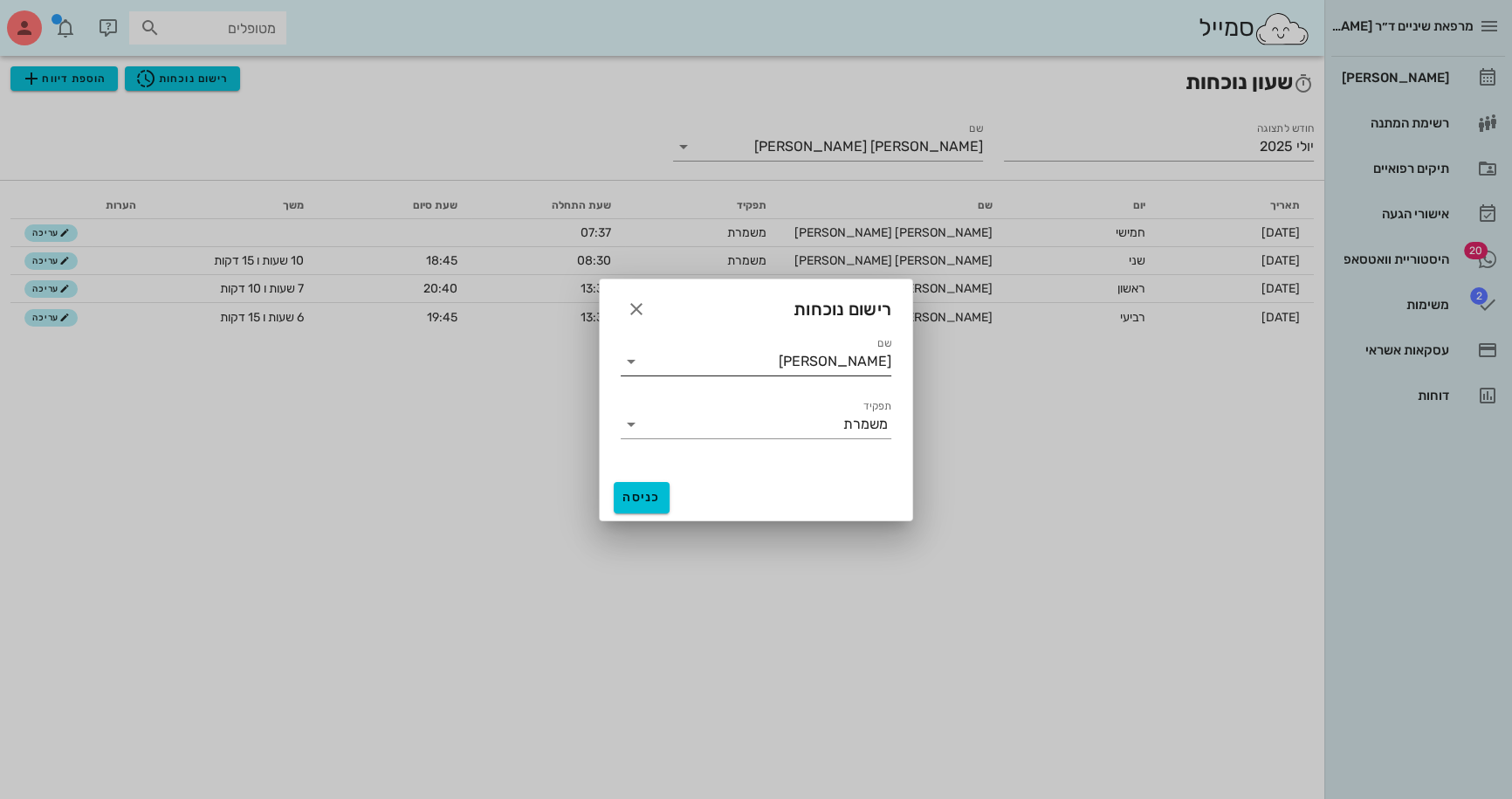click on "[PERSON_NAME]" at bounding box center (768, 362) 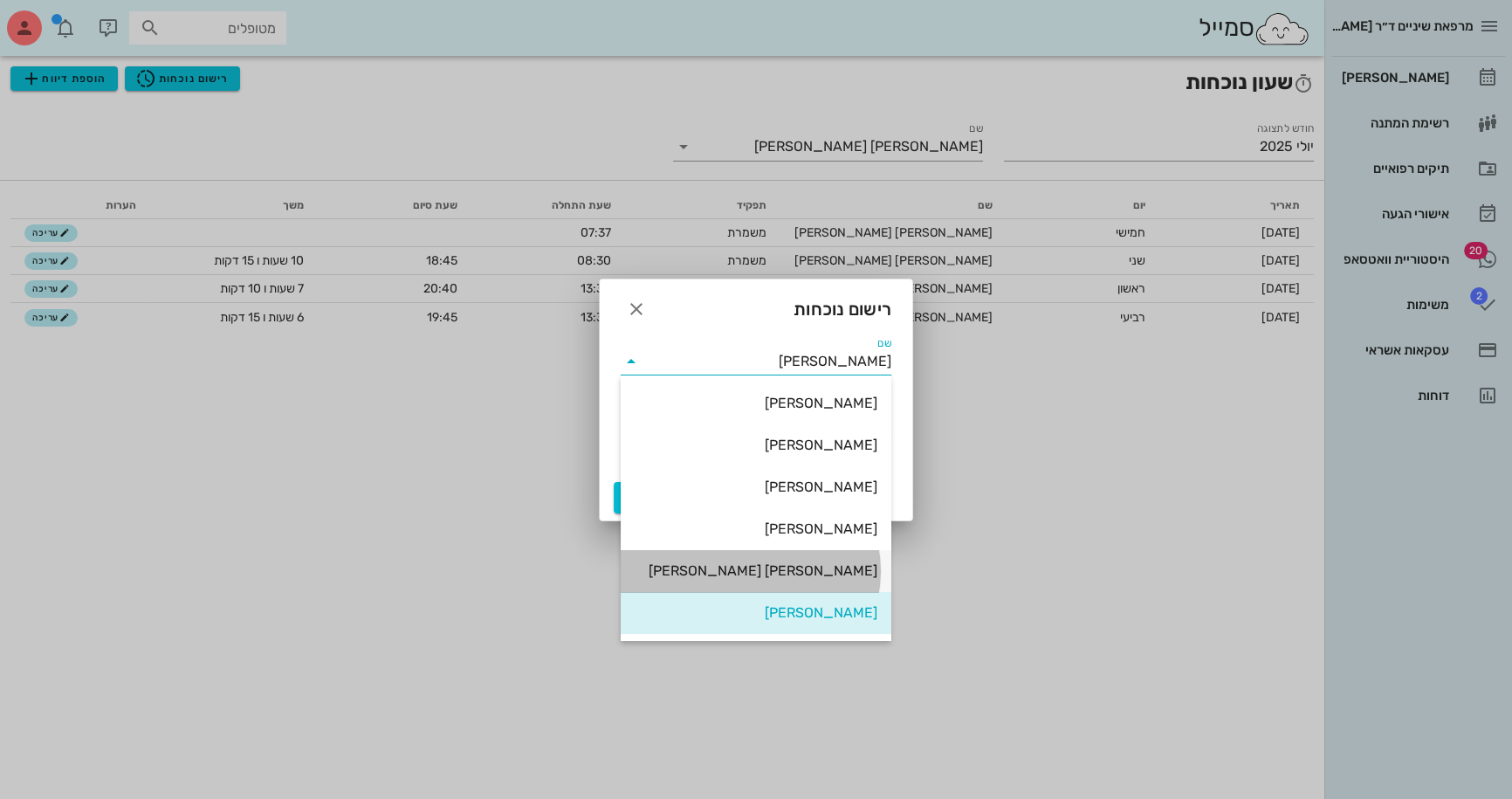 click on "יוסף חיים אברמוב" at bounding box center [756, 570] 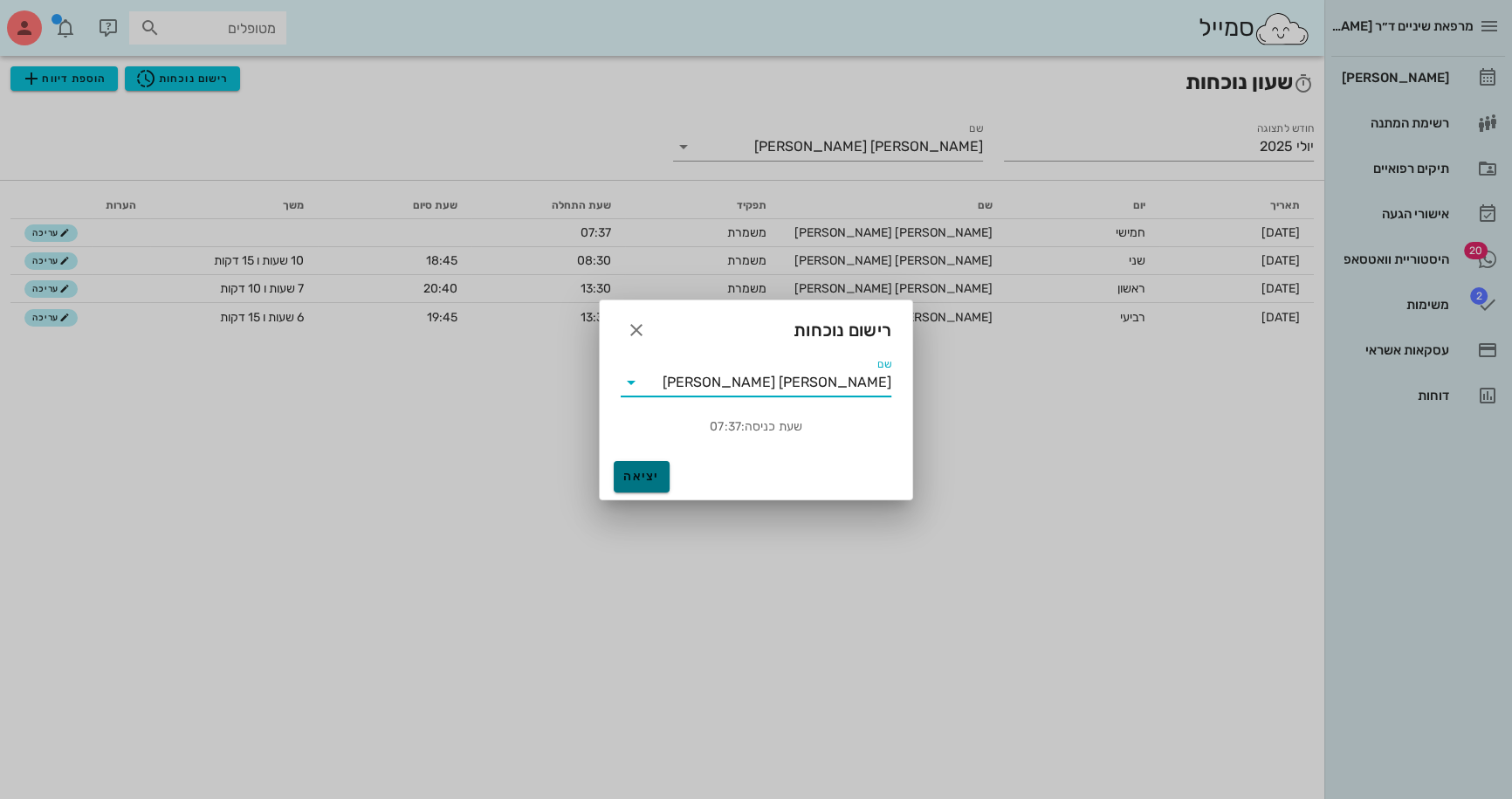 click on "יציאה" at bounding box center [642, 477] 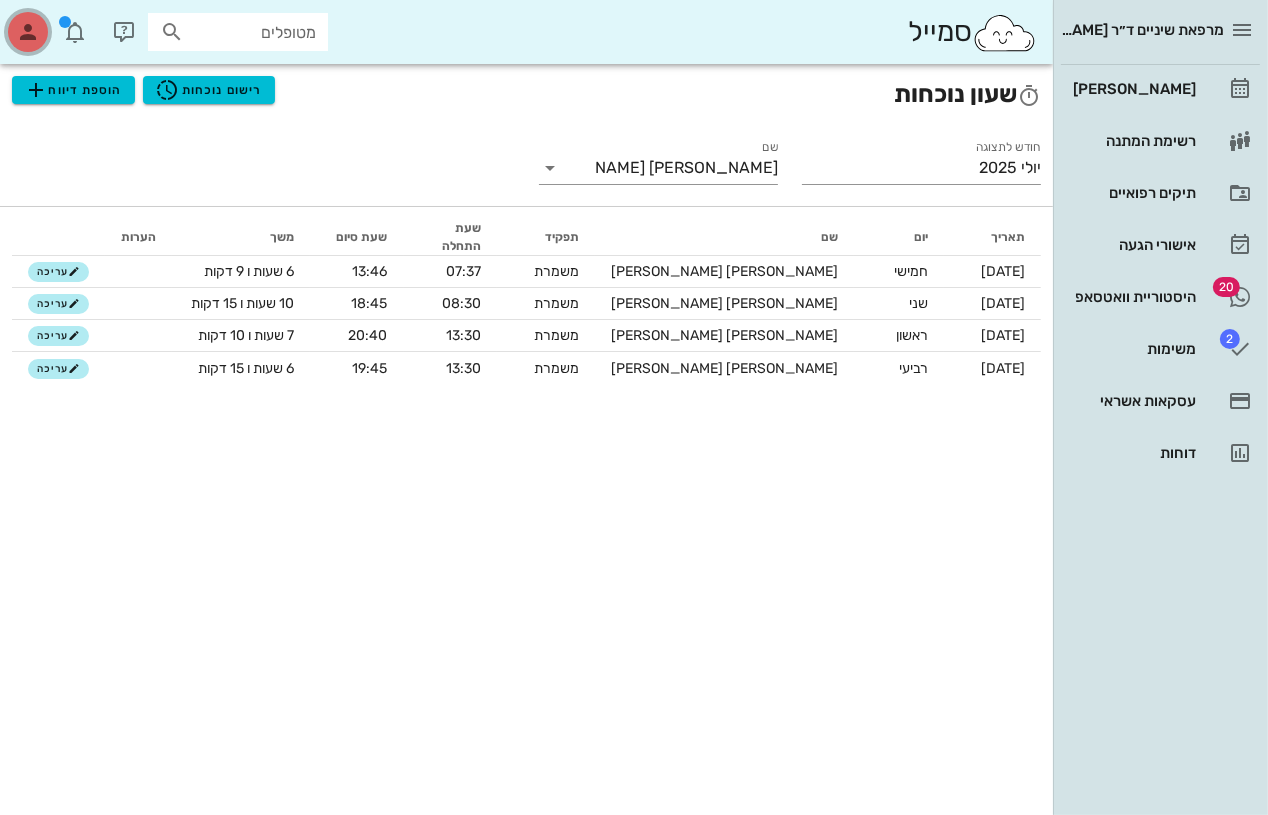click at bounding box center (28, 32) 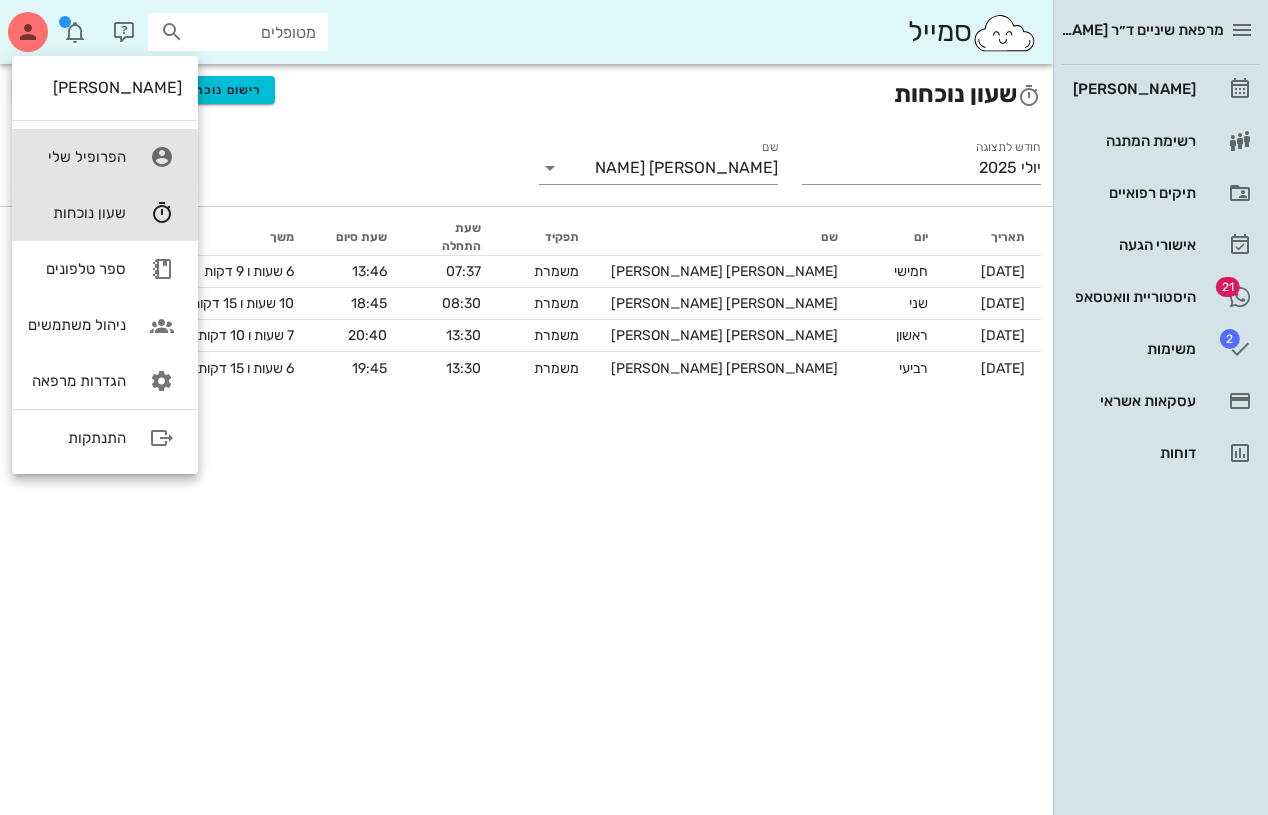 click on "הפרופיל שלי" at bounding box center (77, 157) 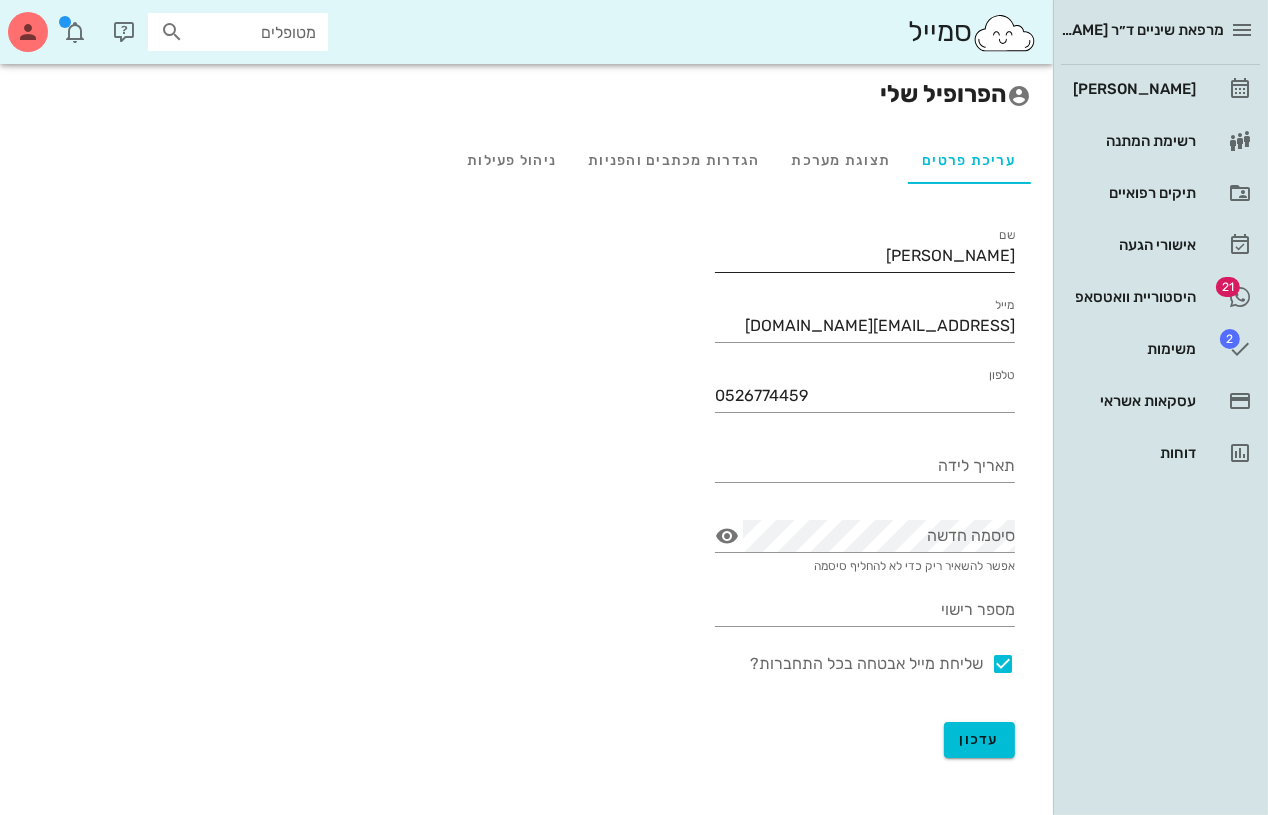 click on "[PERSON_NAME]" at bounding box center [865, 256] 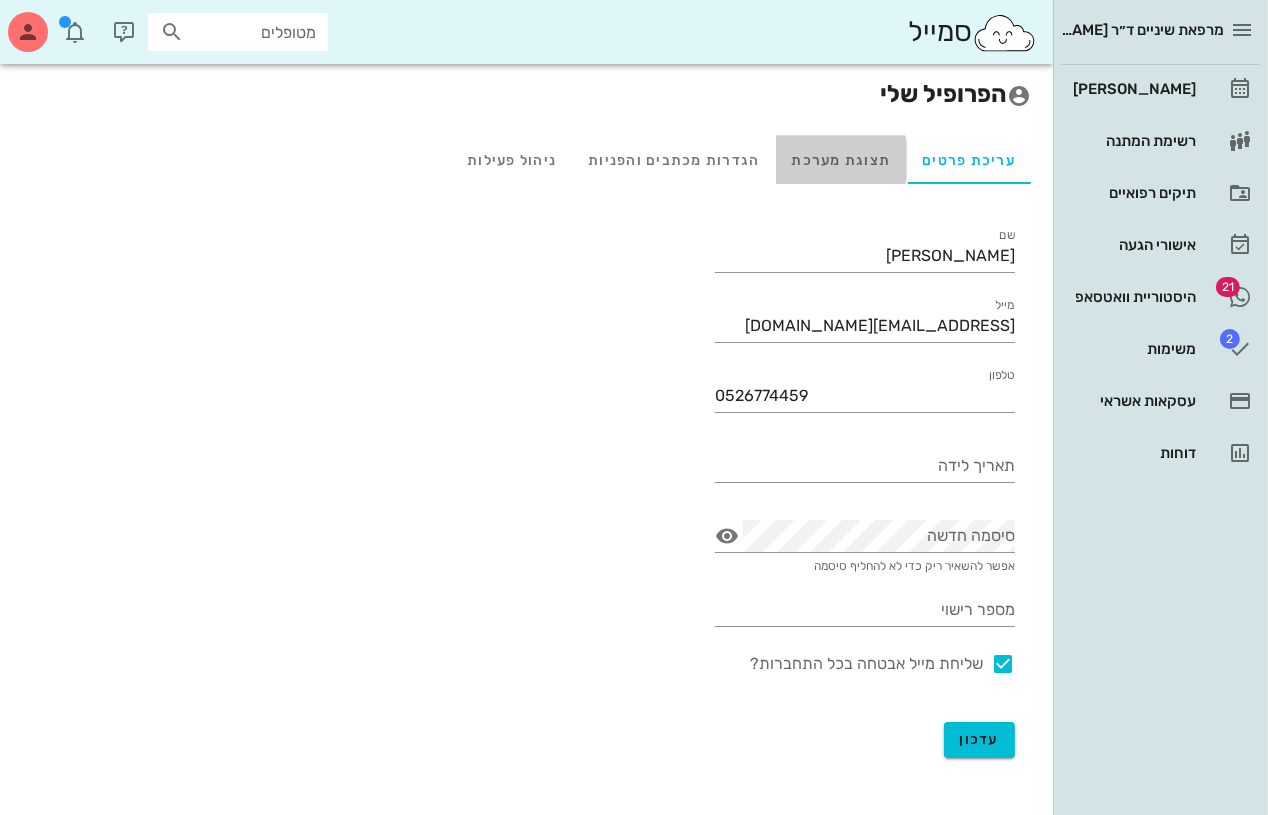 click on "תצוגת מערכת" at bounding box center [841, 160] 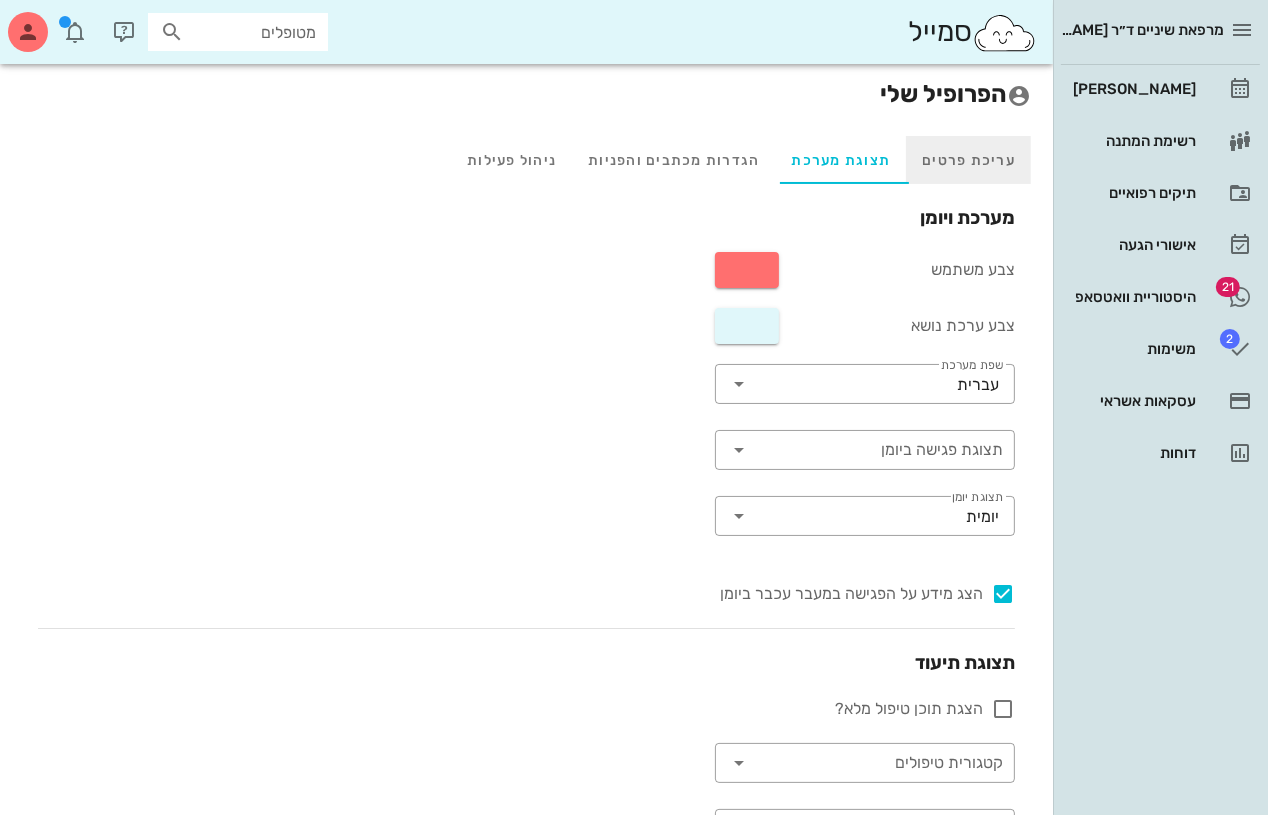 click on "עריכת פרטים" at bounding box center [968, 160] 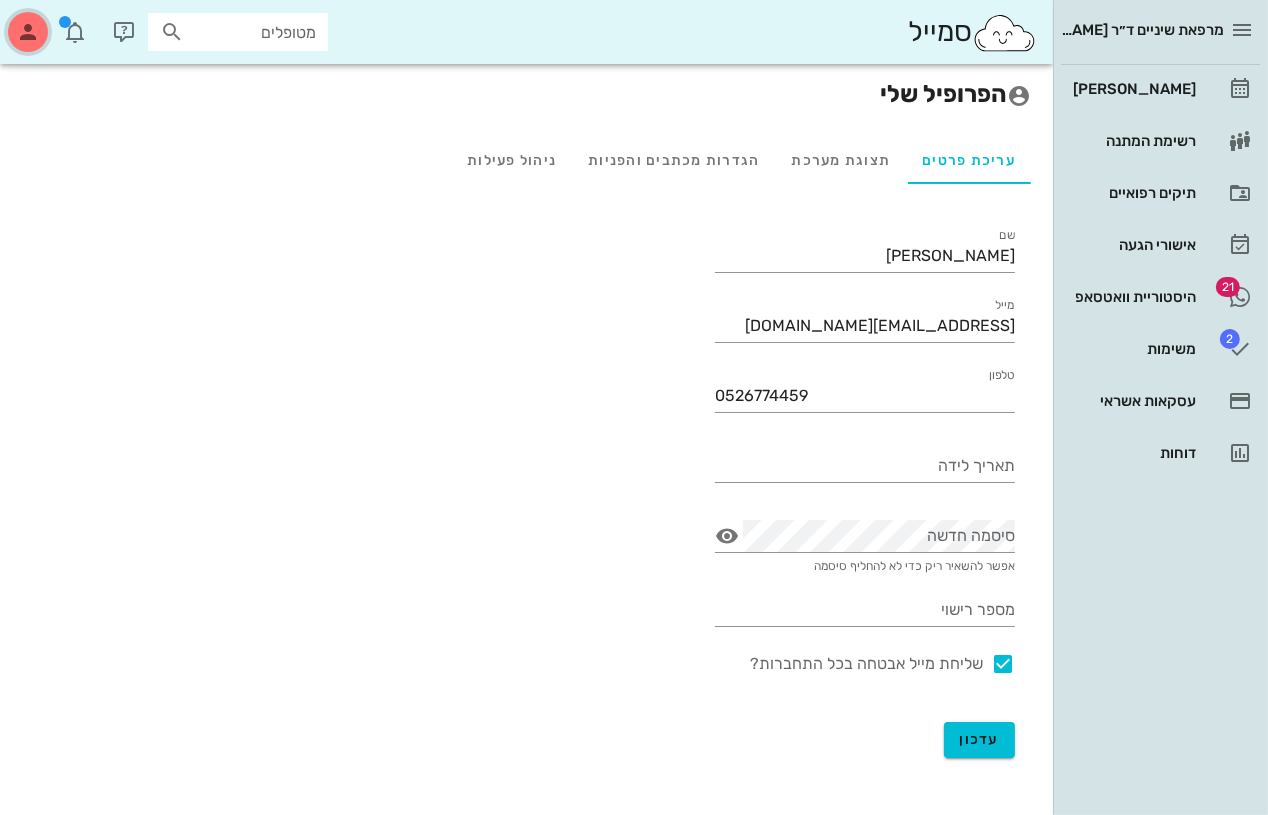 click at bounding box center (28, 32) 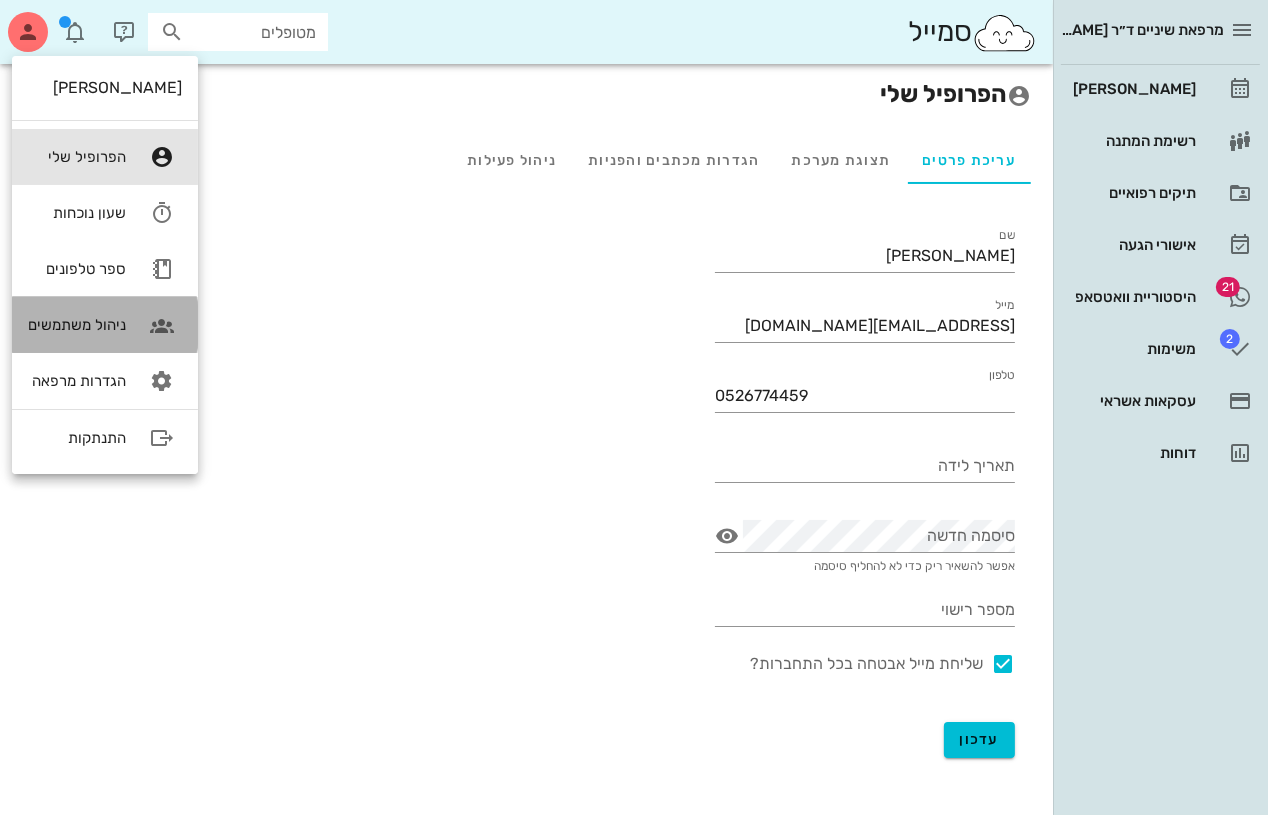 click on "ניהול משתמשים" at bounding box center [77, 325] 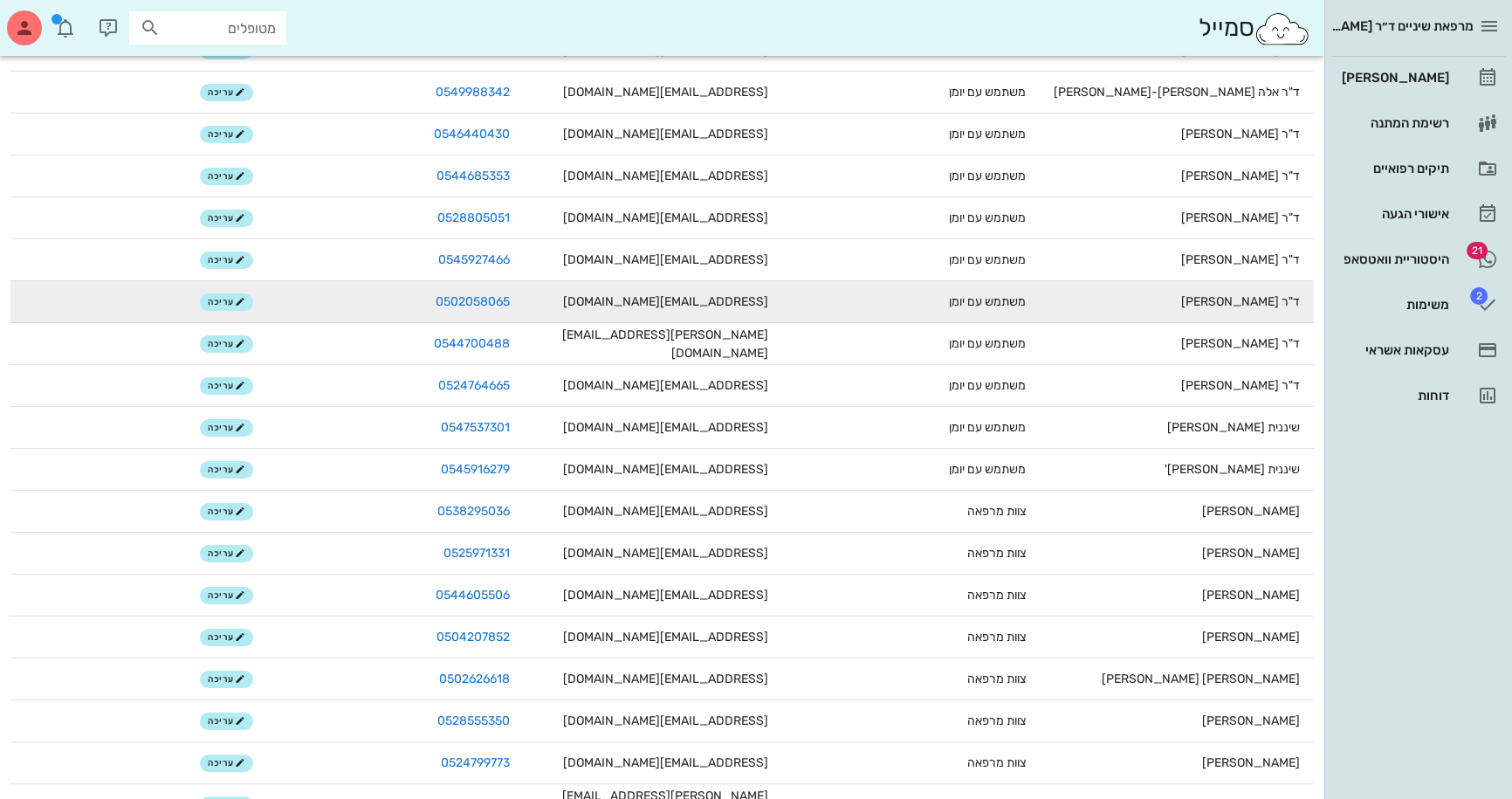 scroll, scrollTop: 396, scrollLeft: 0, axis: vertical 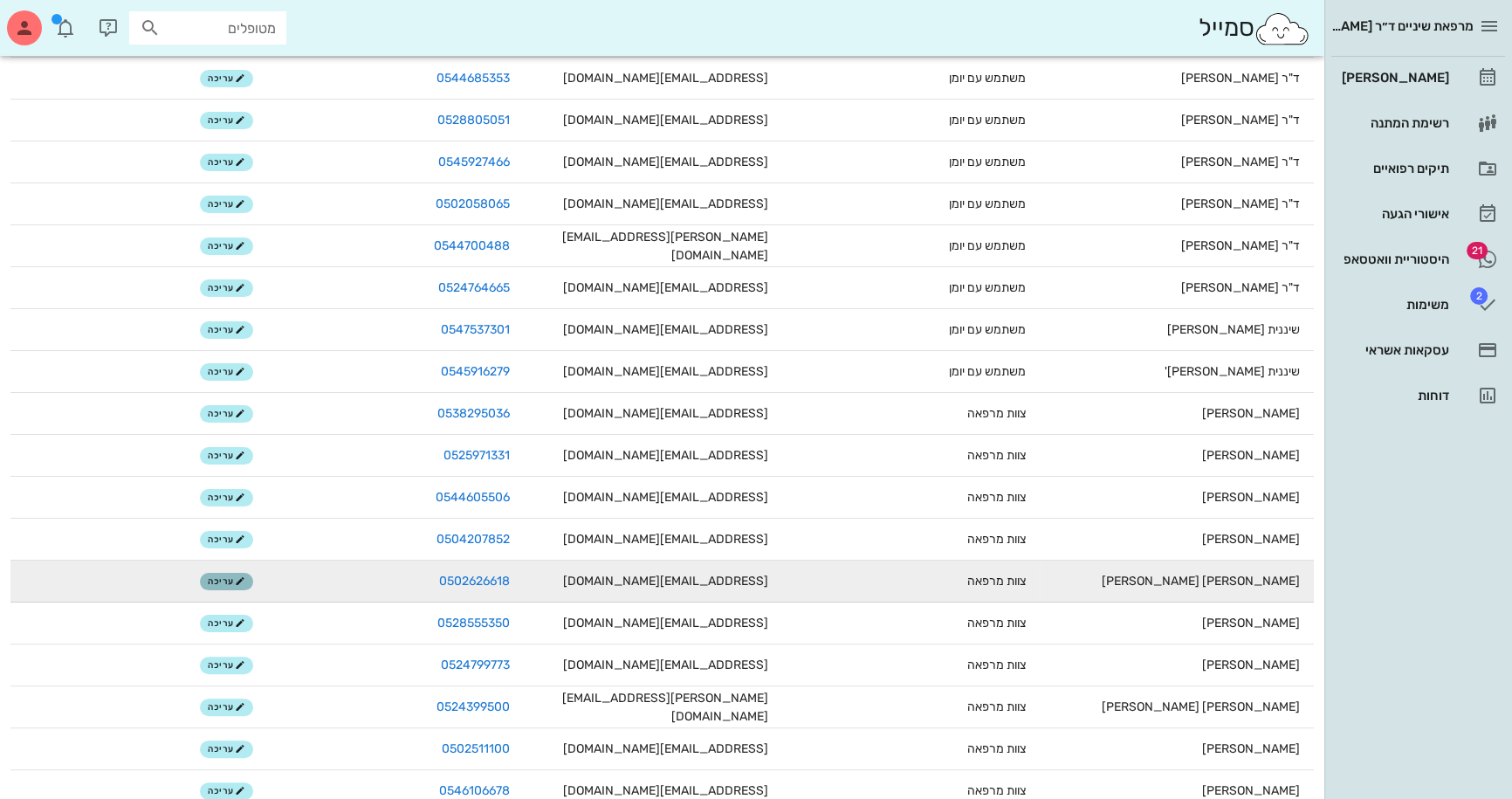 click at bounding box center [240, 582] 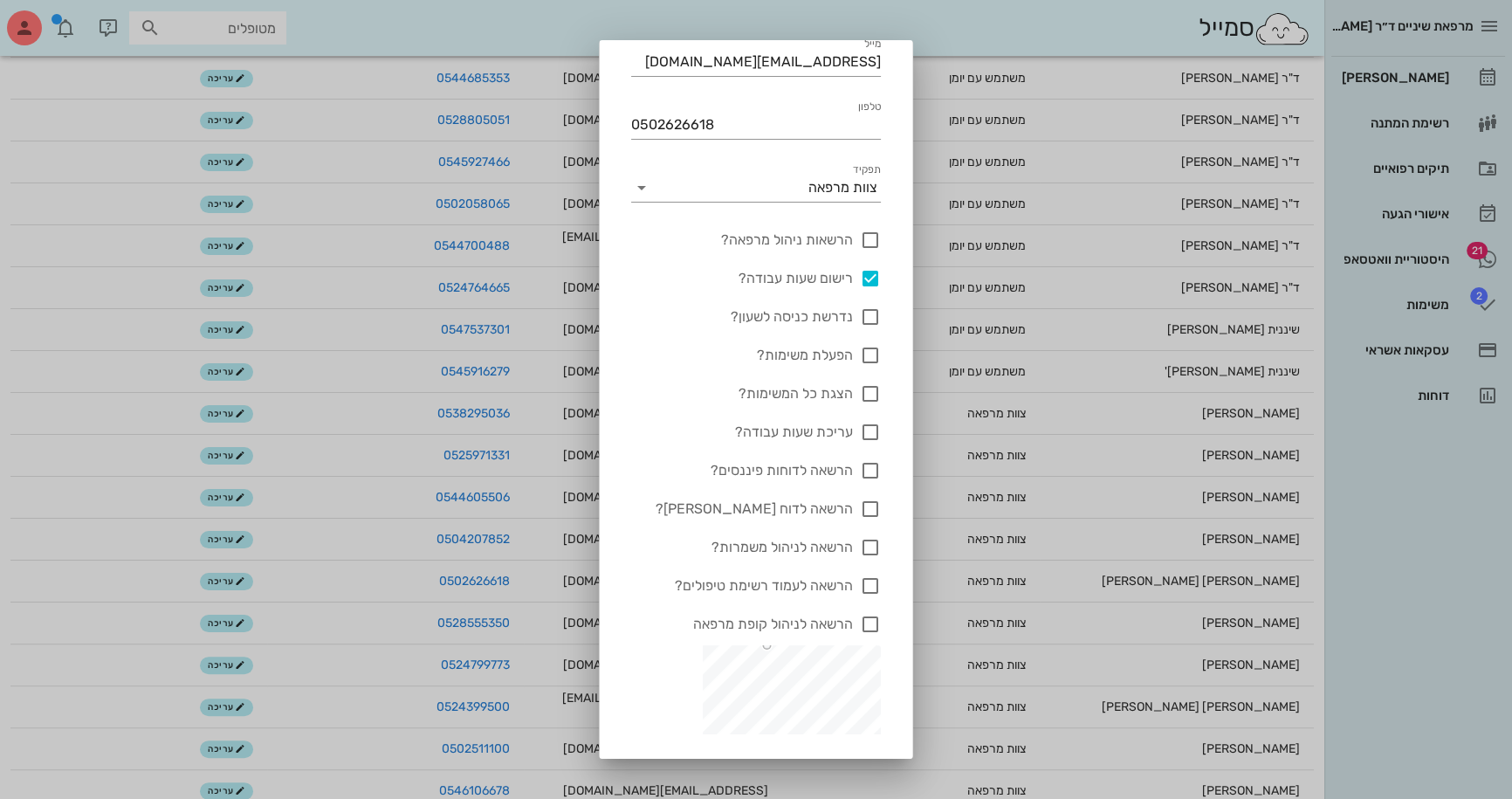scroll, scrollTop: 413, scrollLeft: 0, axis: vertical 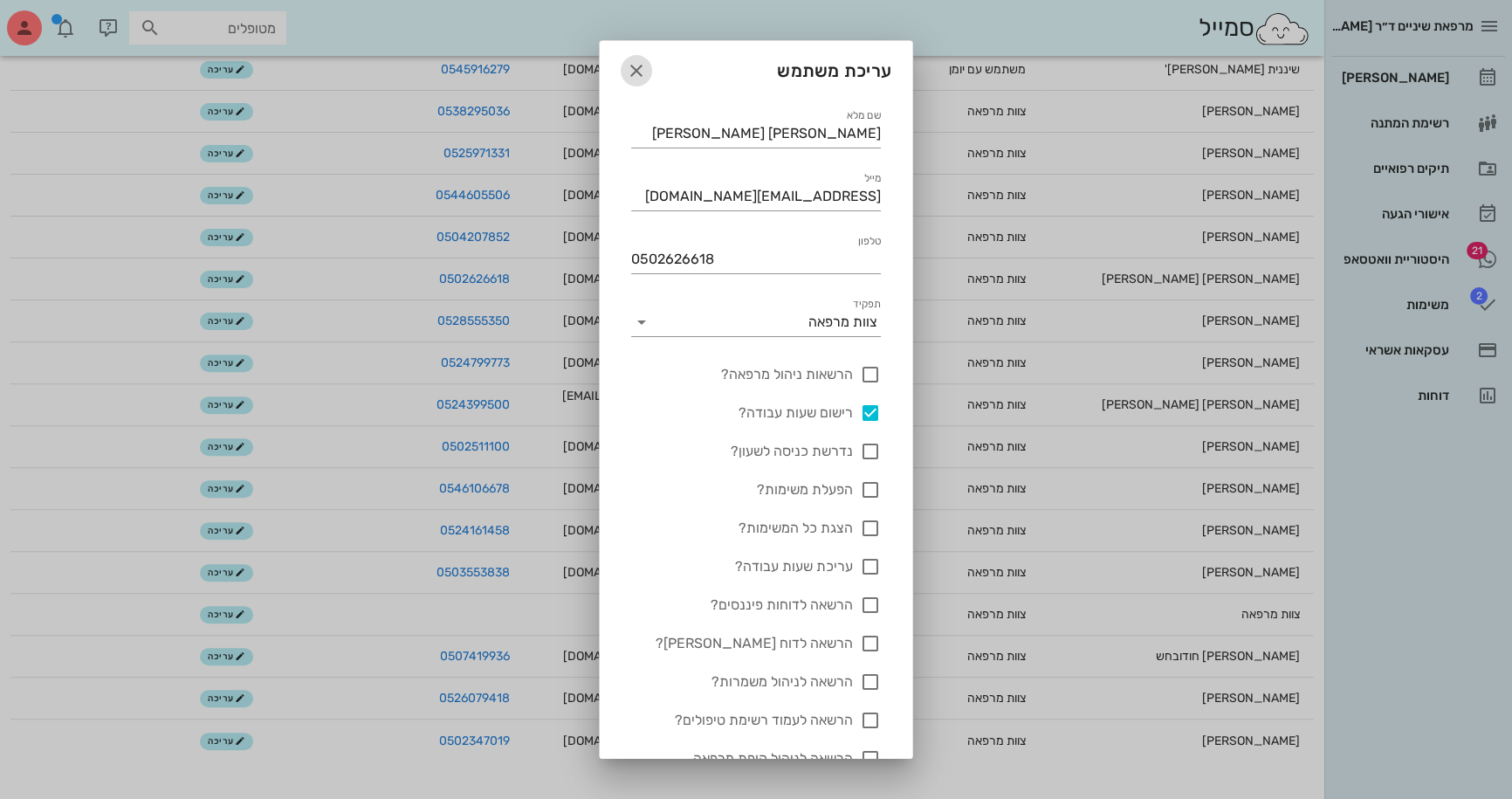 click at bounding box center [636, 71] 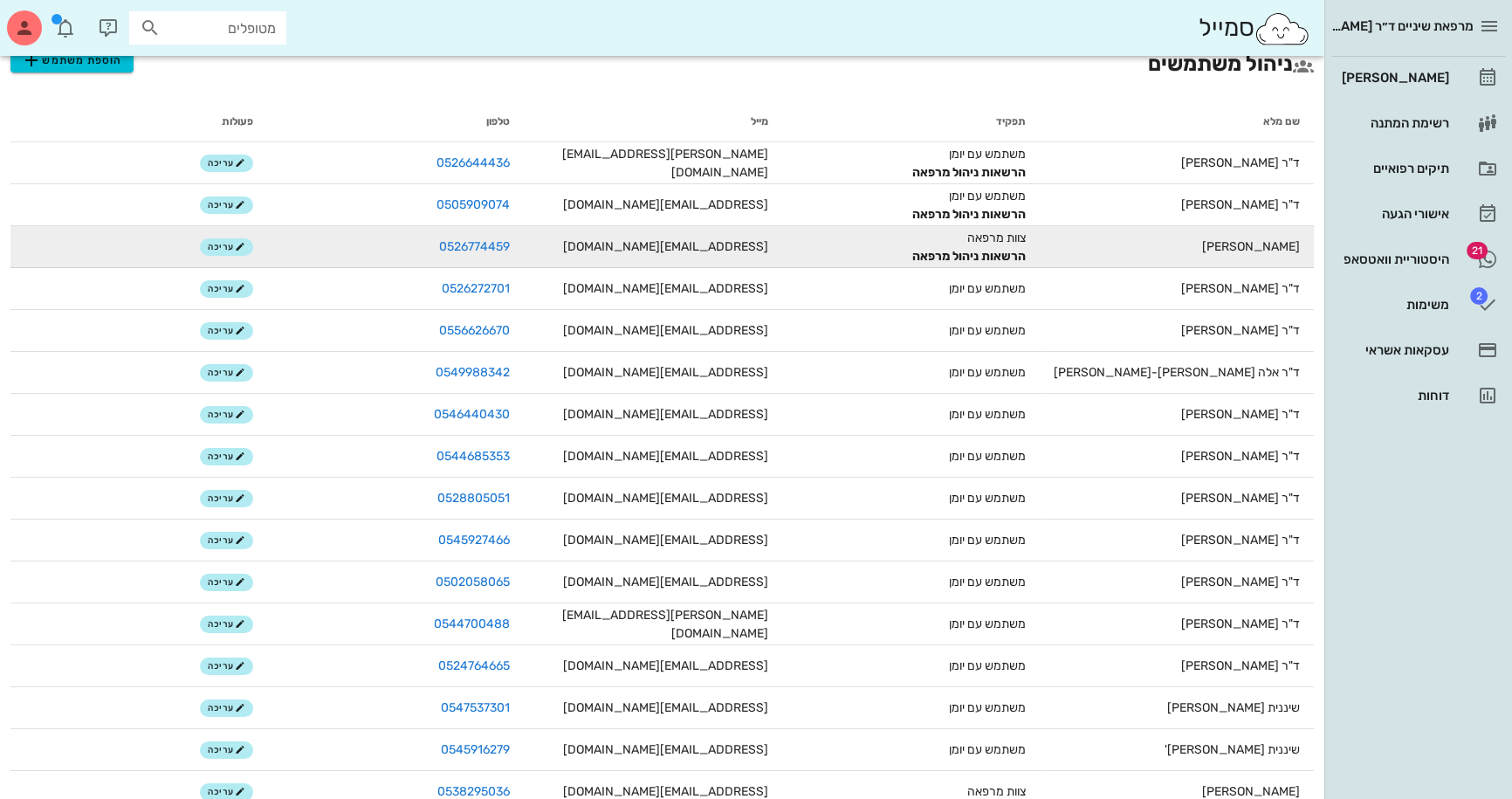 scroll, scrollTop: 0, scrollLeft: 0, axis: both 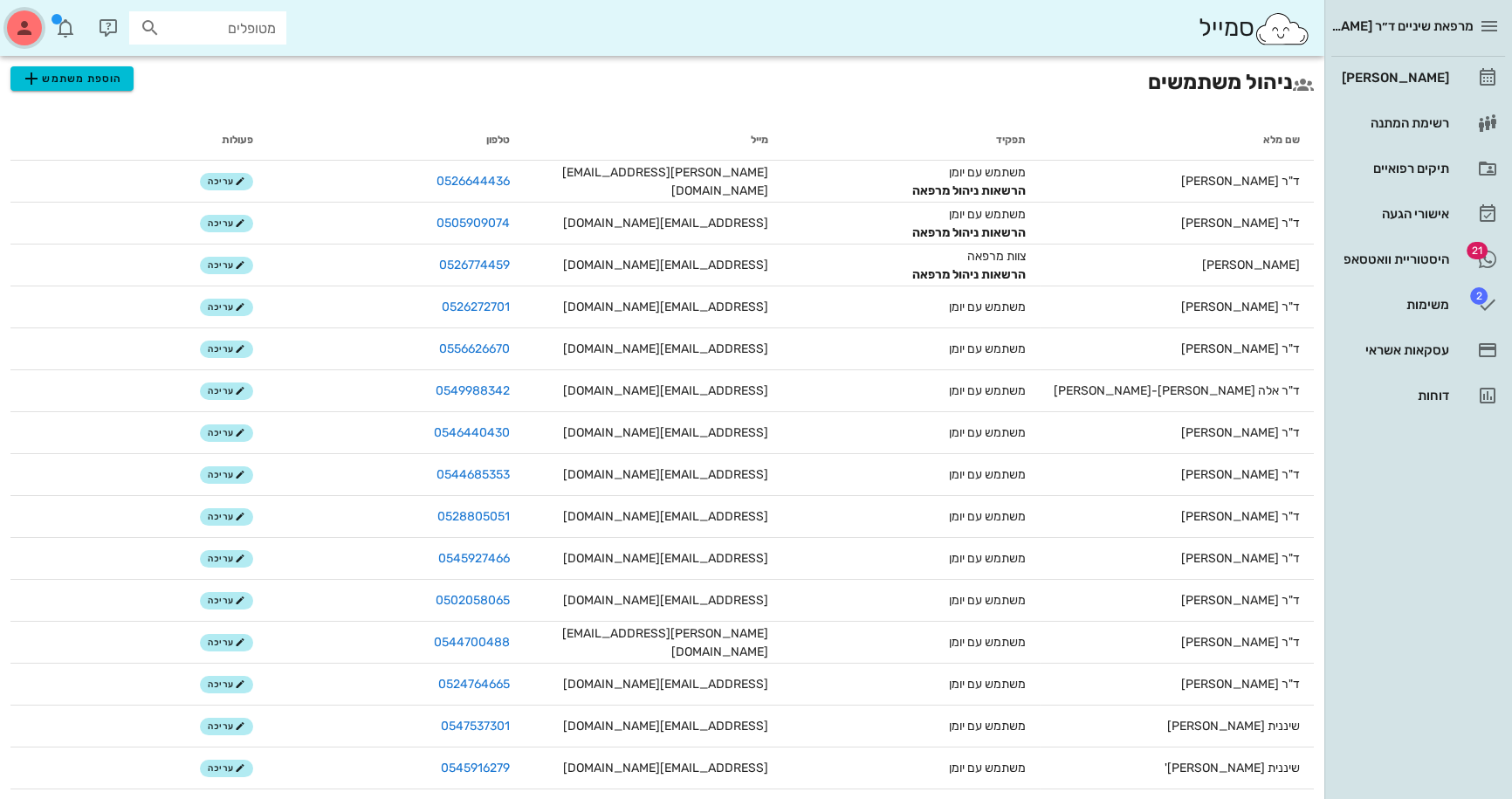 click at bounding box center [24, 28] 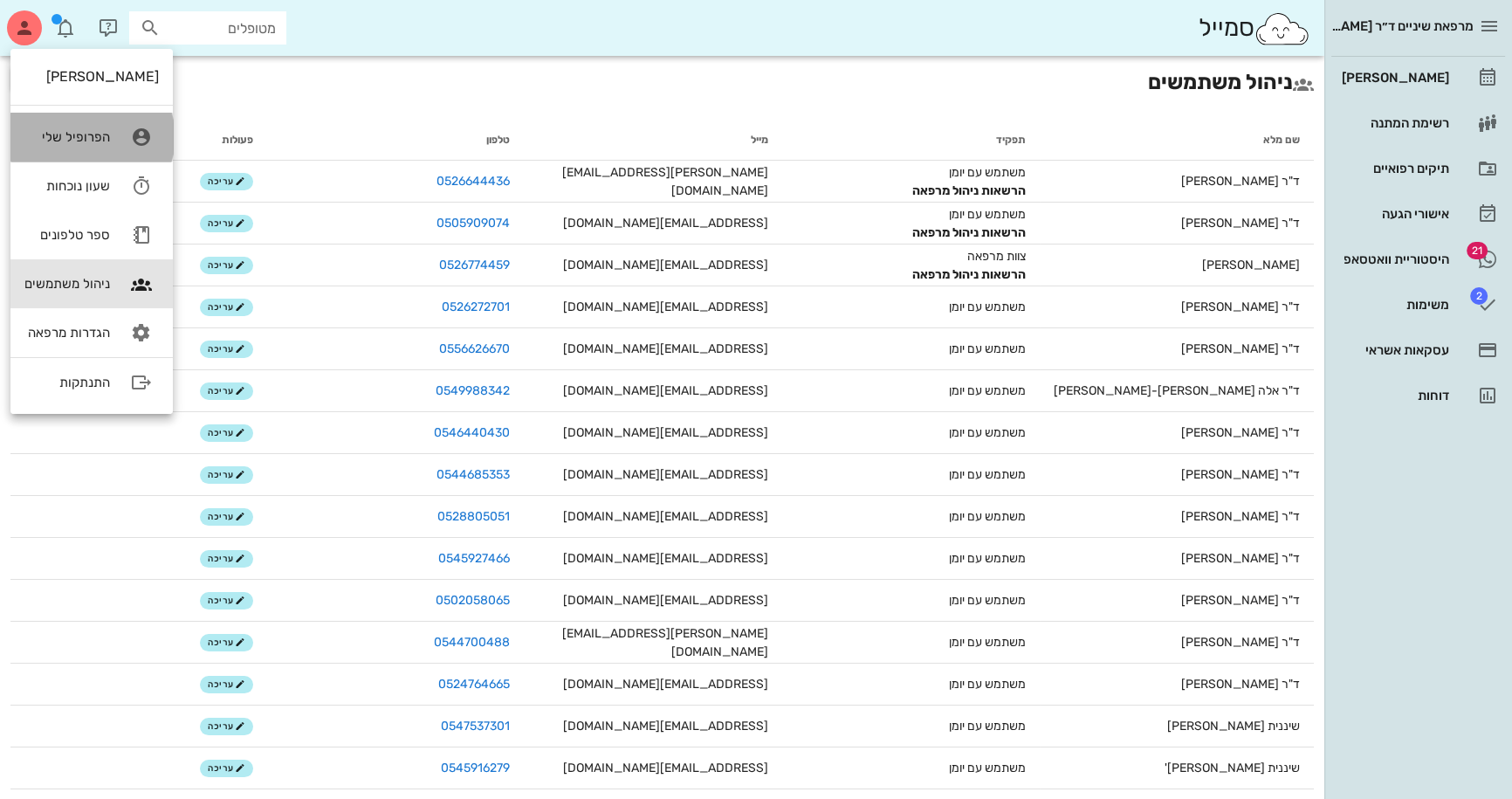 click on "הפרופיל שלי" at bounding box center [67, 137] 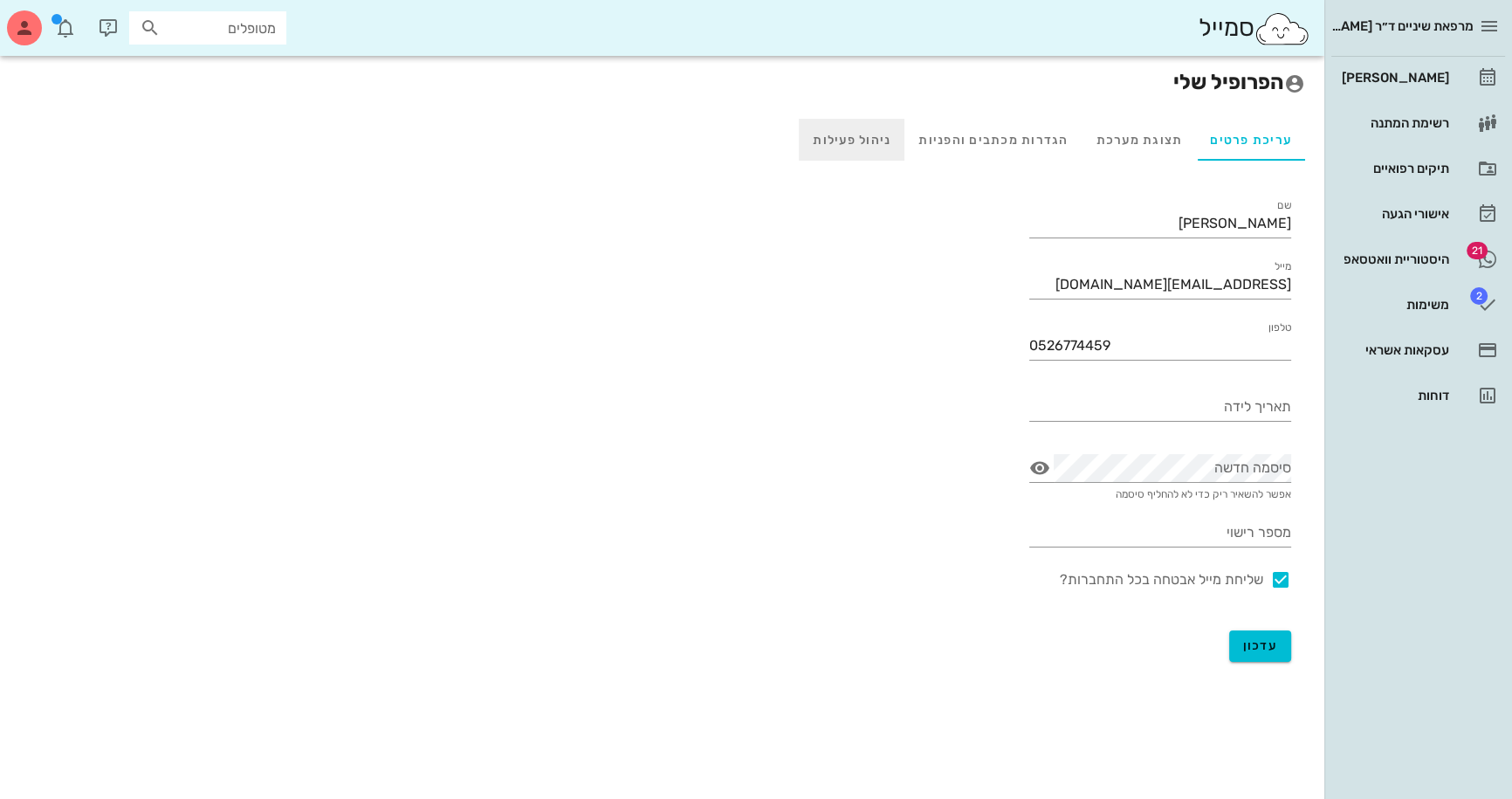 click on "ניהול פעילות" at bounding box center (851, 140) 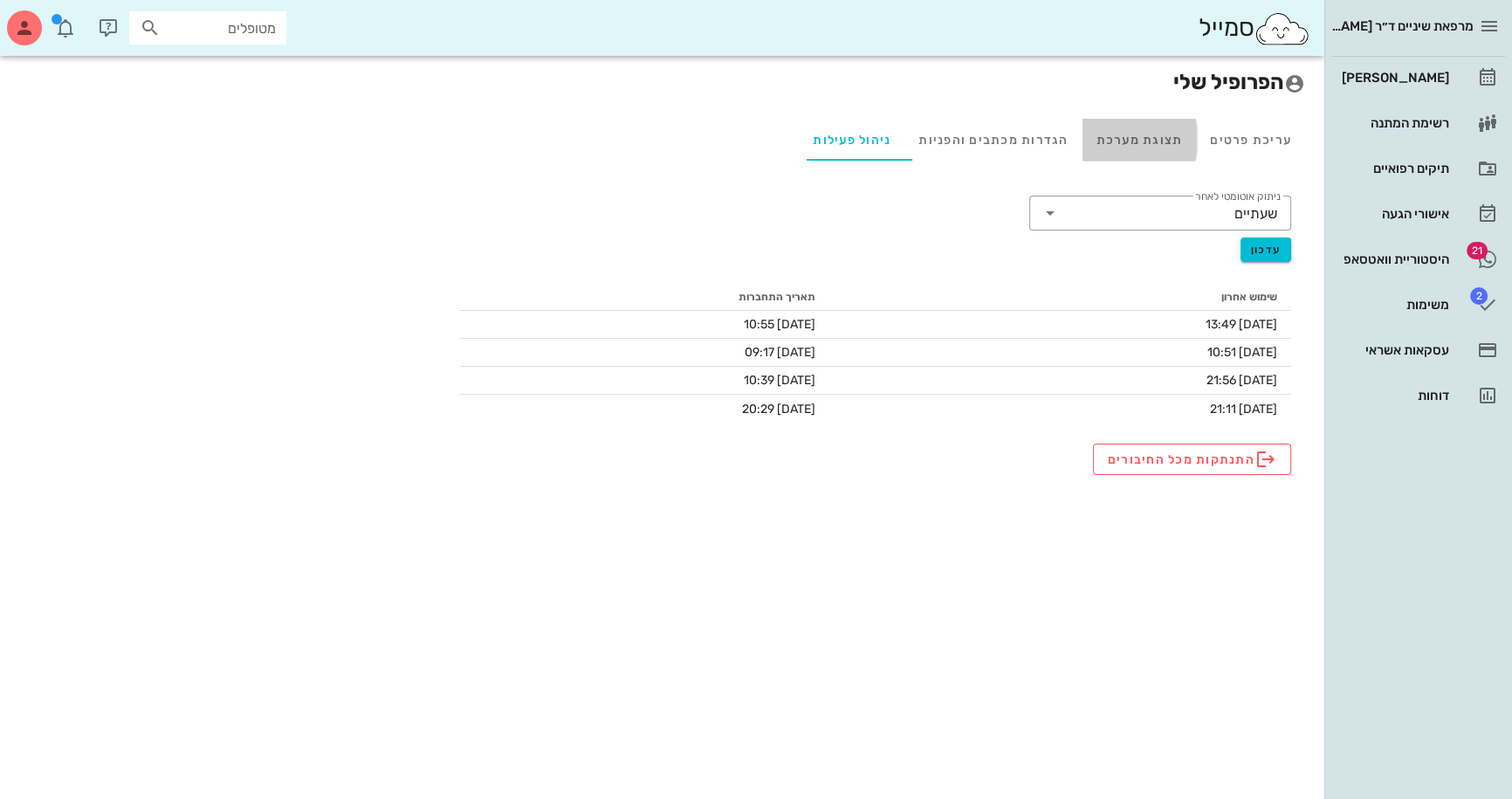 click on "תצוגת מערכת" at bounding box center [1139, 140] 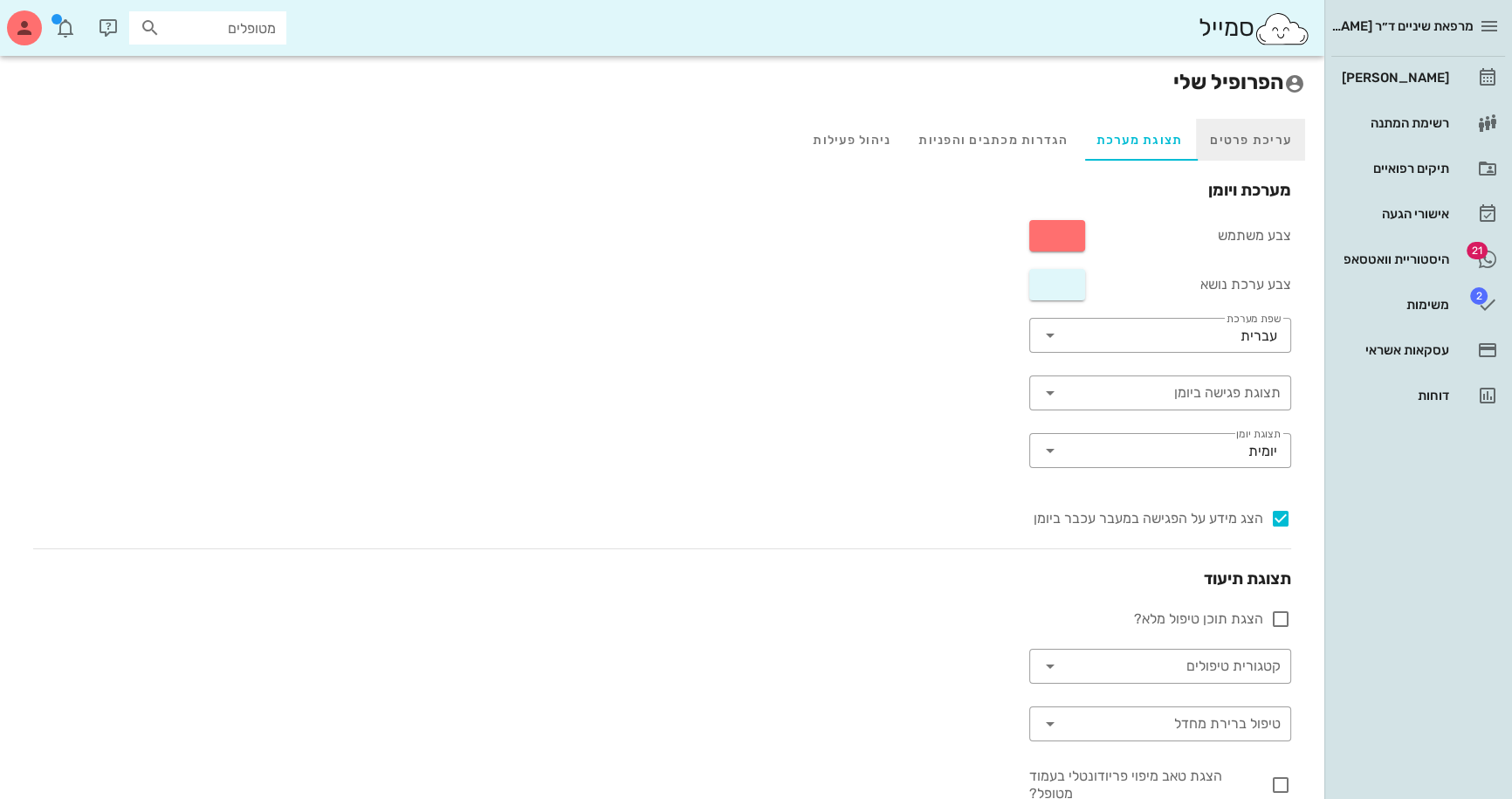 click on "עריכת פרטים" at bounding box center [1250, 140] 